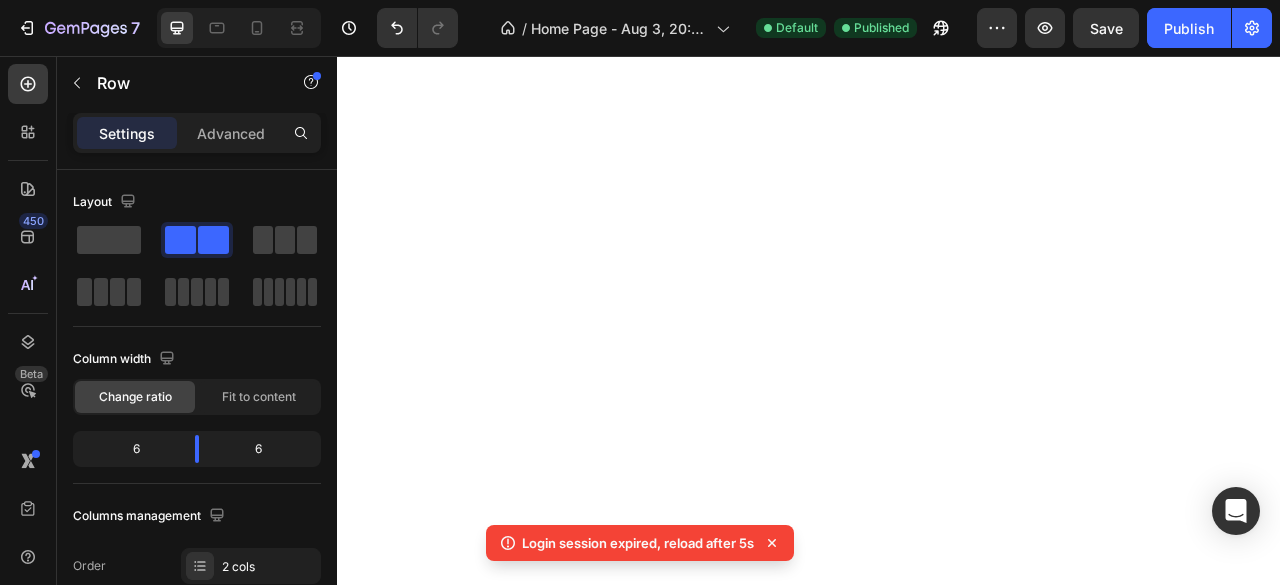 scroll, scrollTop: 0, scrollLeft: 0, axis: both 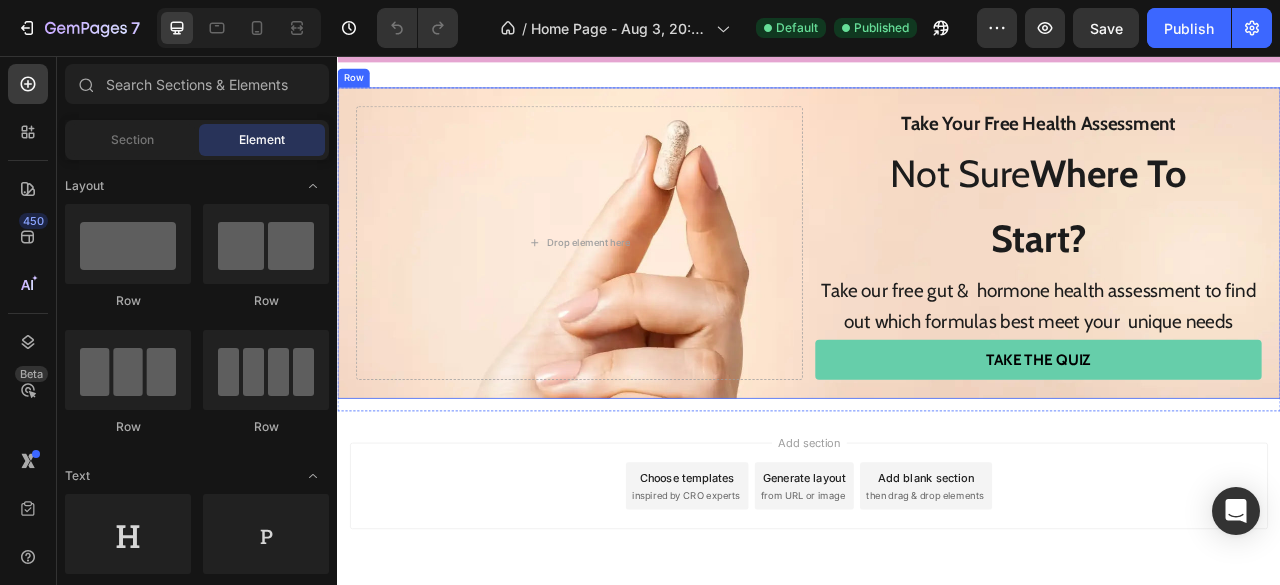 click on "Drop element here Take Your Free Health Assessment Text Block Not Sure  Where To  Start? Text Block Take our free gut &  hormone health assessment to find out which formulas best meet your  unique needs Text Block Take The Quiz Custom Code Row" at bounding box center (937, 294) 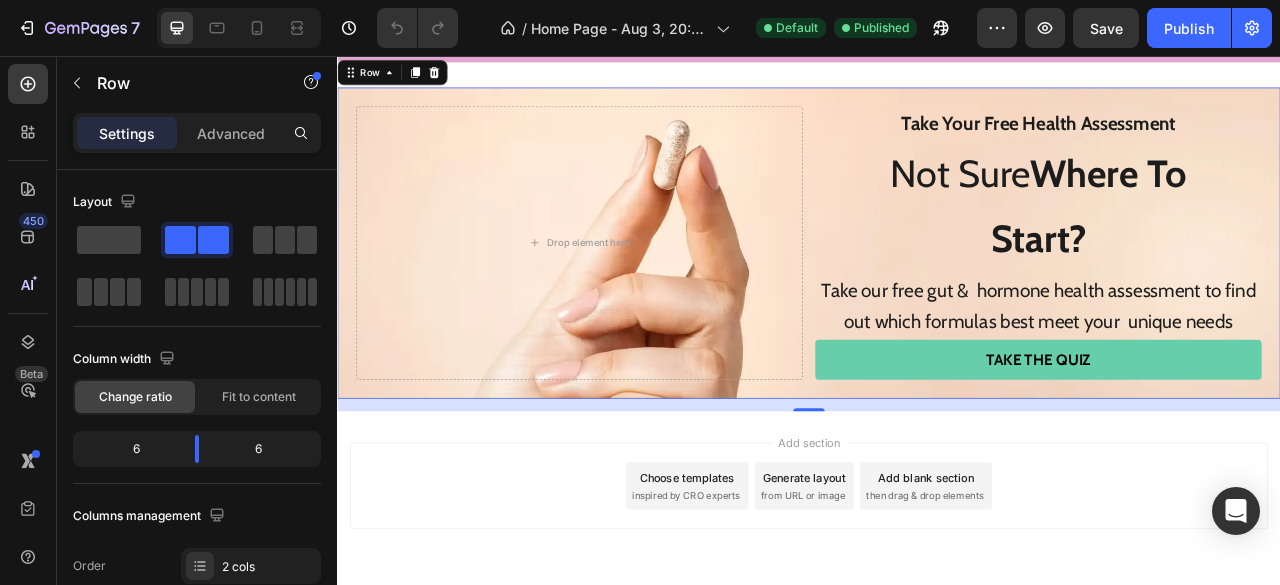 click on "Drop element here Take Your Free Health Assessment Text Block Not Sure  Where To  Start? Text Block Take our free gut &  hormone health assessment to find out which formulas best meet your  unique needs Text Block Take The Quiz Custom Code Row   16" at bounding box center (937, 294) 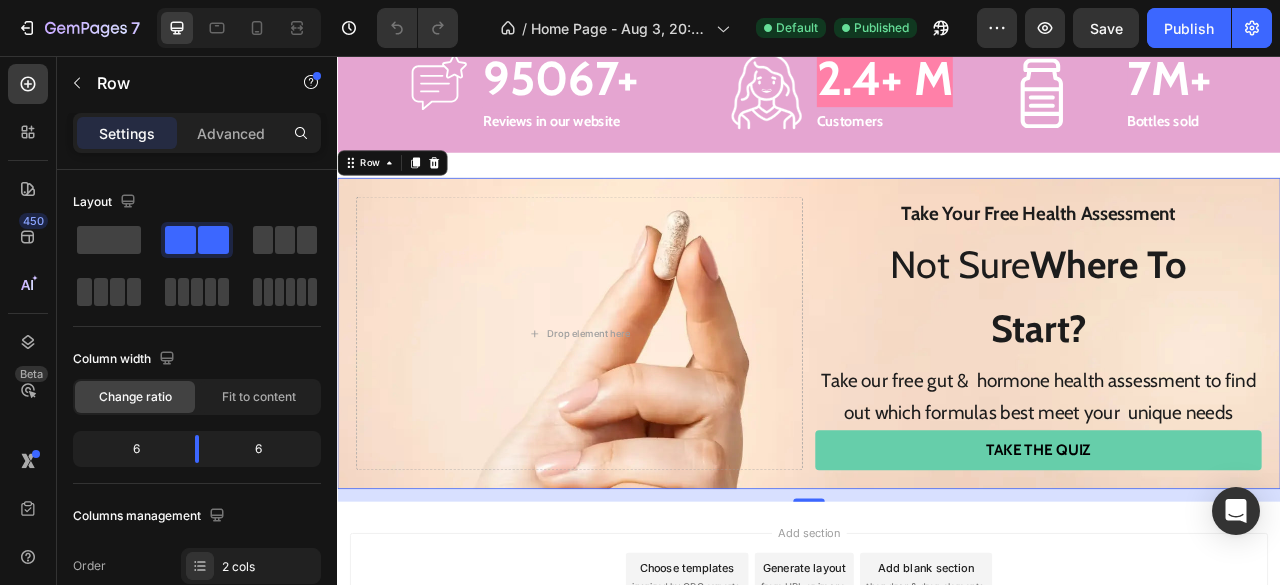 scroll, scrollTop: 3670, scrollLeft: 0, axis: vertical 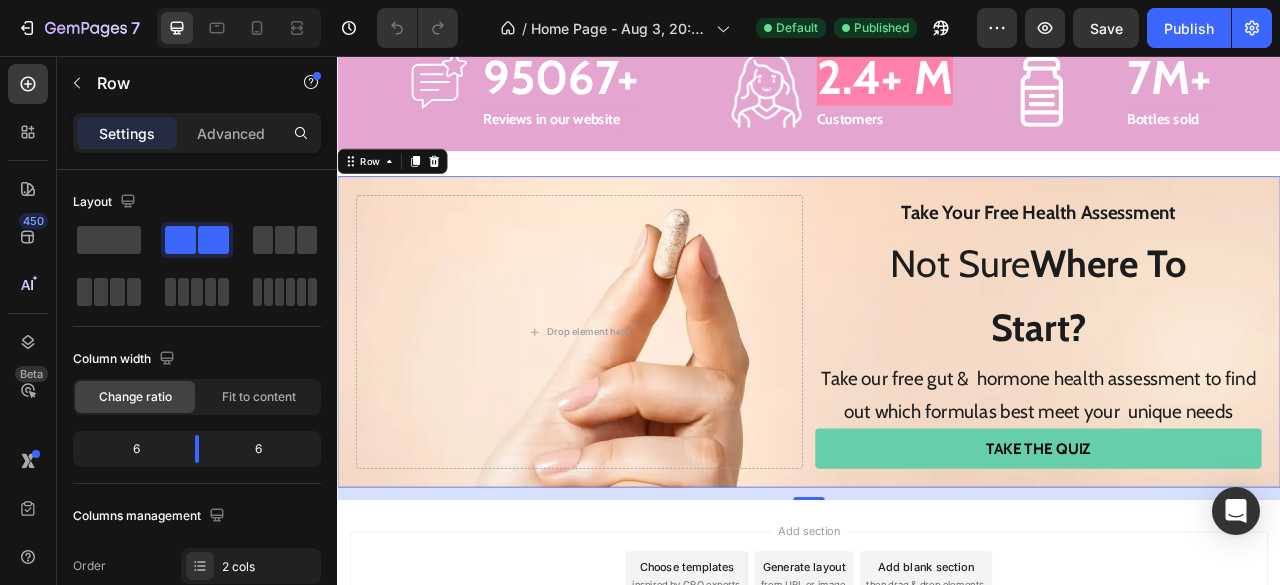 click on "16" at bounding box center [937, 613] 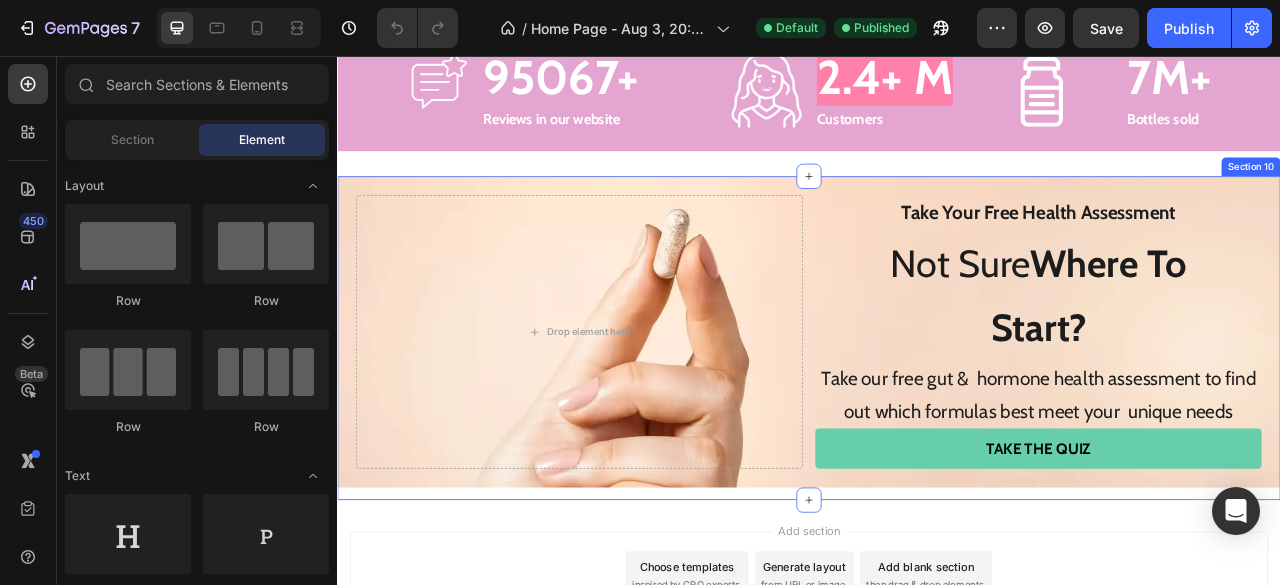 click on "Drop element here Take Your Free Health Assessment Text Block Not Sure  Where To  Start? Text Block Take our free gut &  hormone health assessment to find out which formulas best meet your  unique needs Text Block Take The Quiz Custom Code Row" at bounding box center (937, 415) 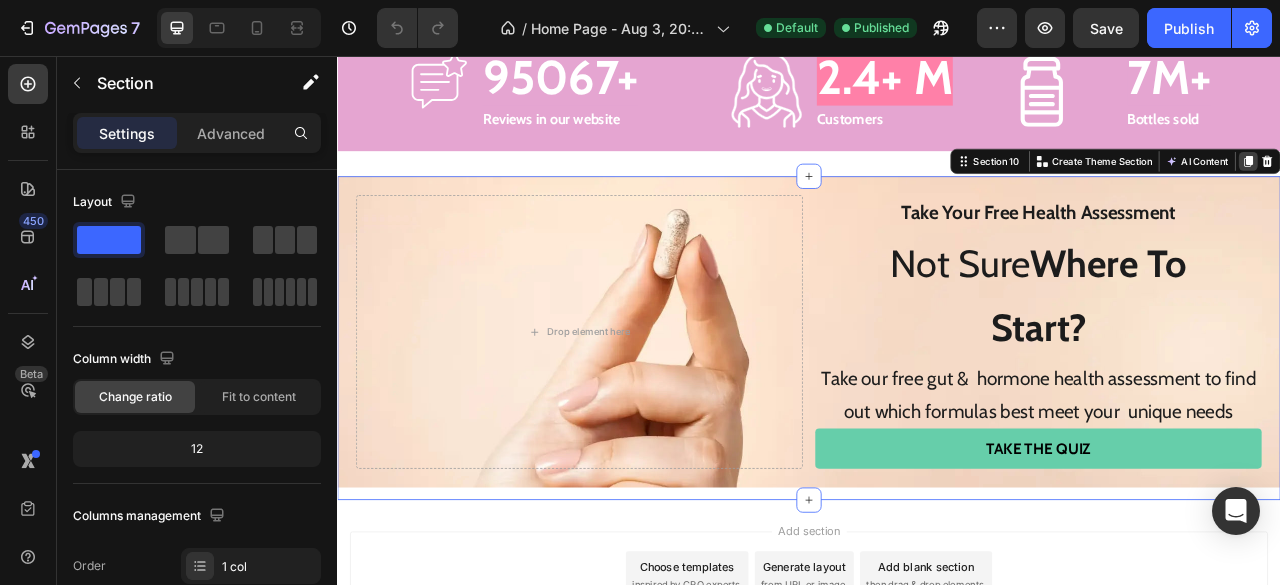 click at bounding box center (1496, 190) 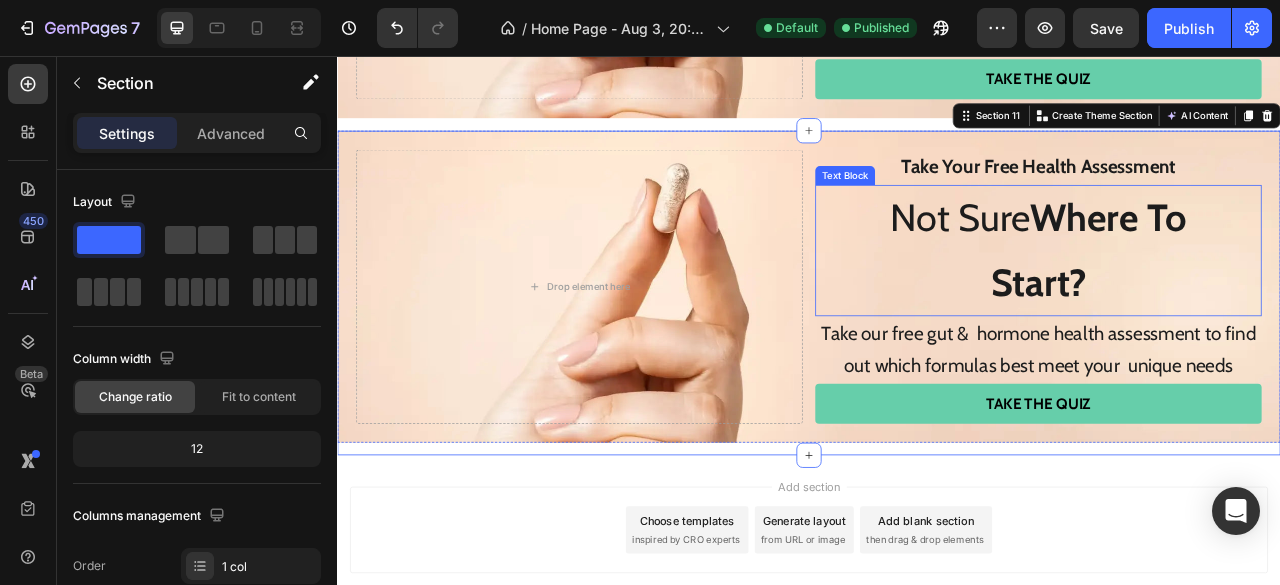 scroll, scrollTop: 4139, scrollLeft: 0, axis: vertical 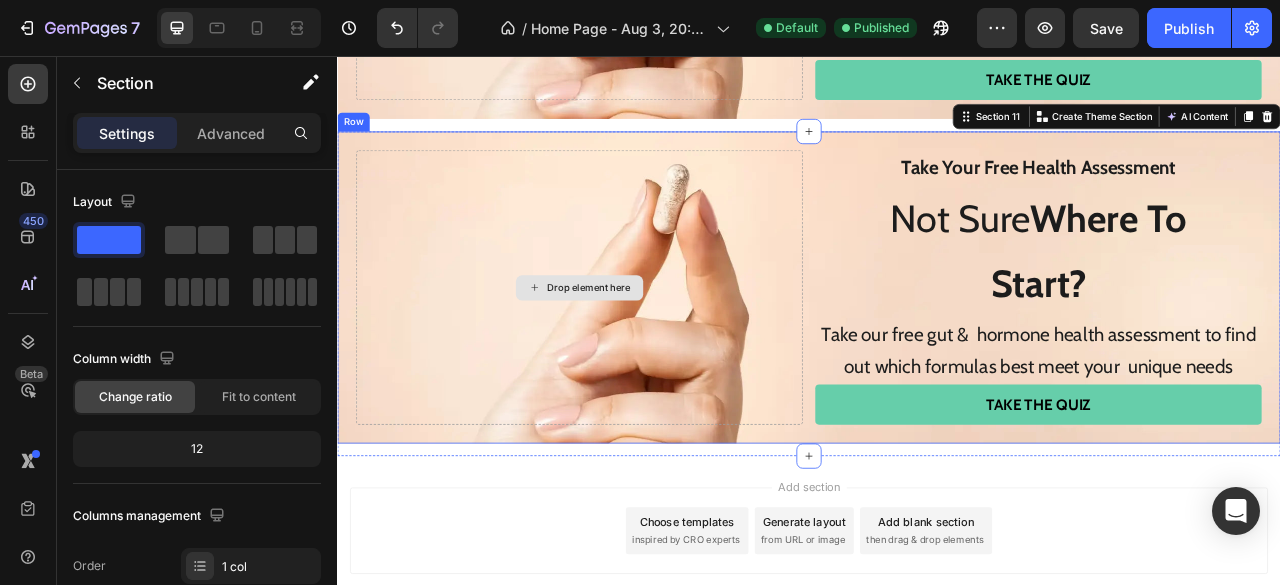 click on "Drop element here" at bounding box center [645, 350] 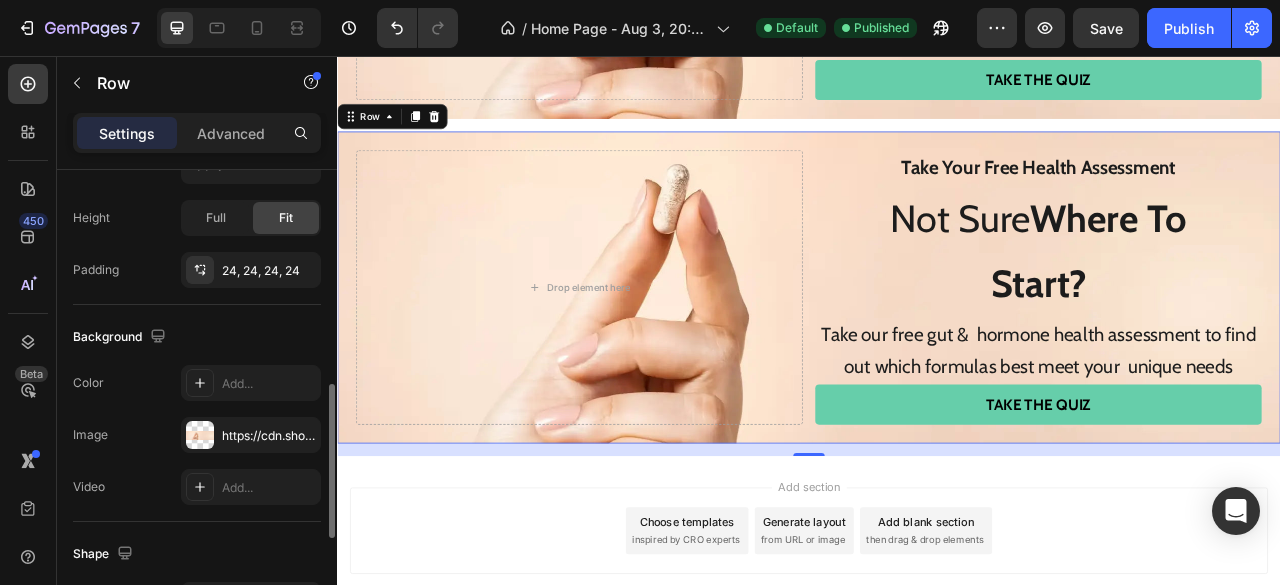 scroll, scrollTop: 636, scrollLeft: 0, axis: vertical 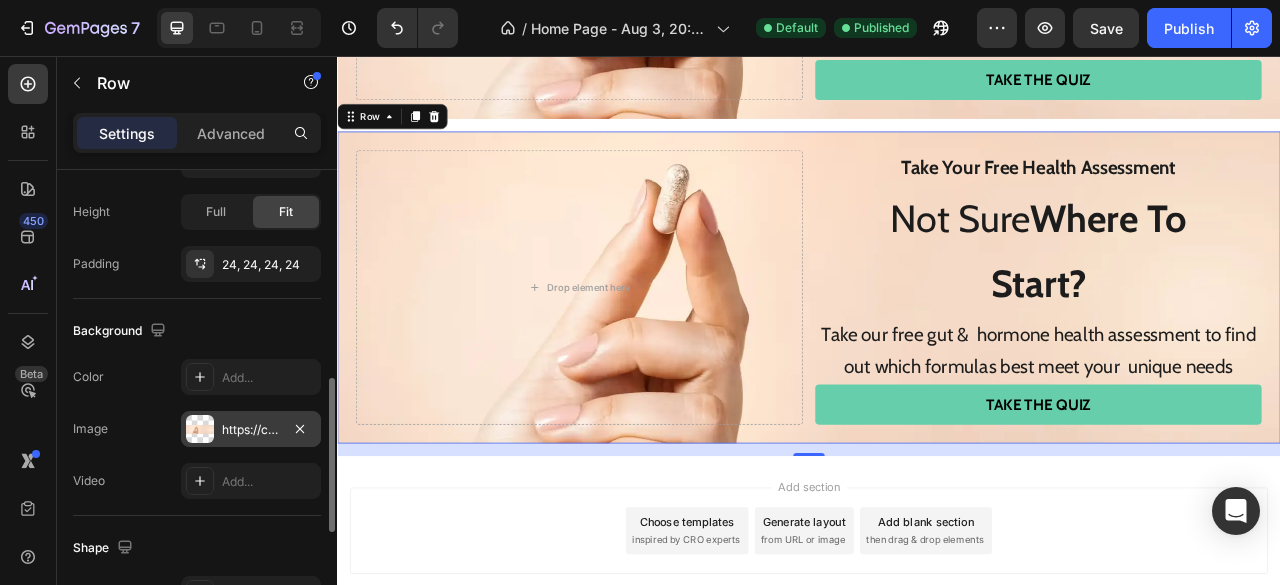 click on "https://cdn.shopify.com/s/files/1/0948/5395/5901/files/gempages_577662925980828434-54635cb2-05af-4a55-915f-dc52a43f8bfa.webp" at bounding box center [251, 430] 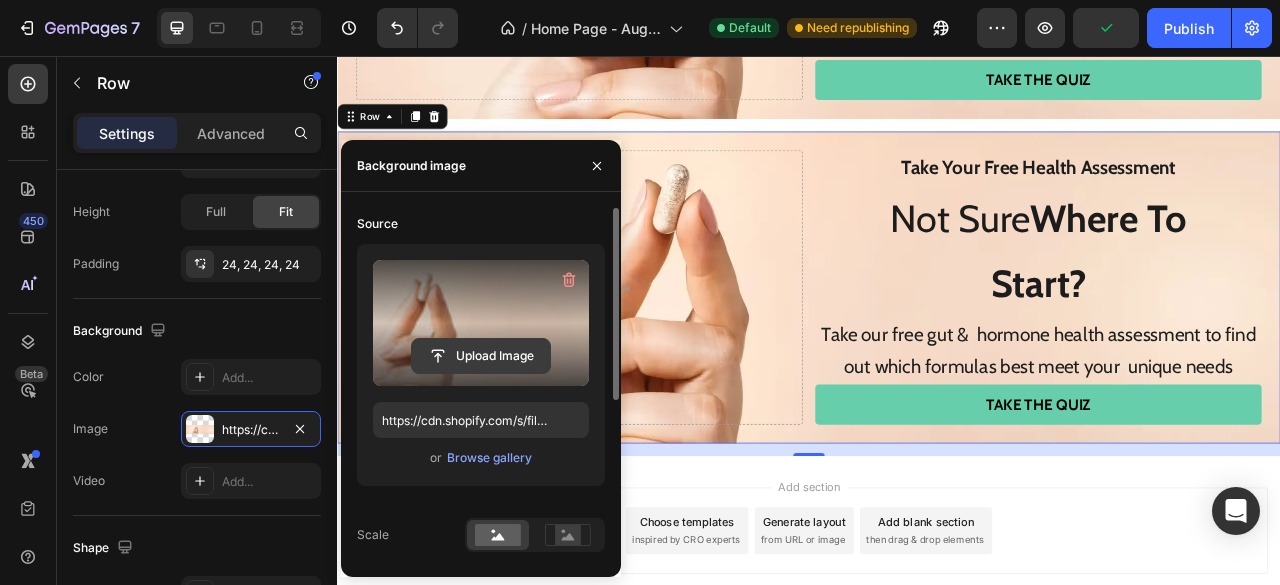 click 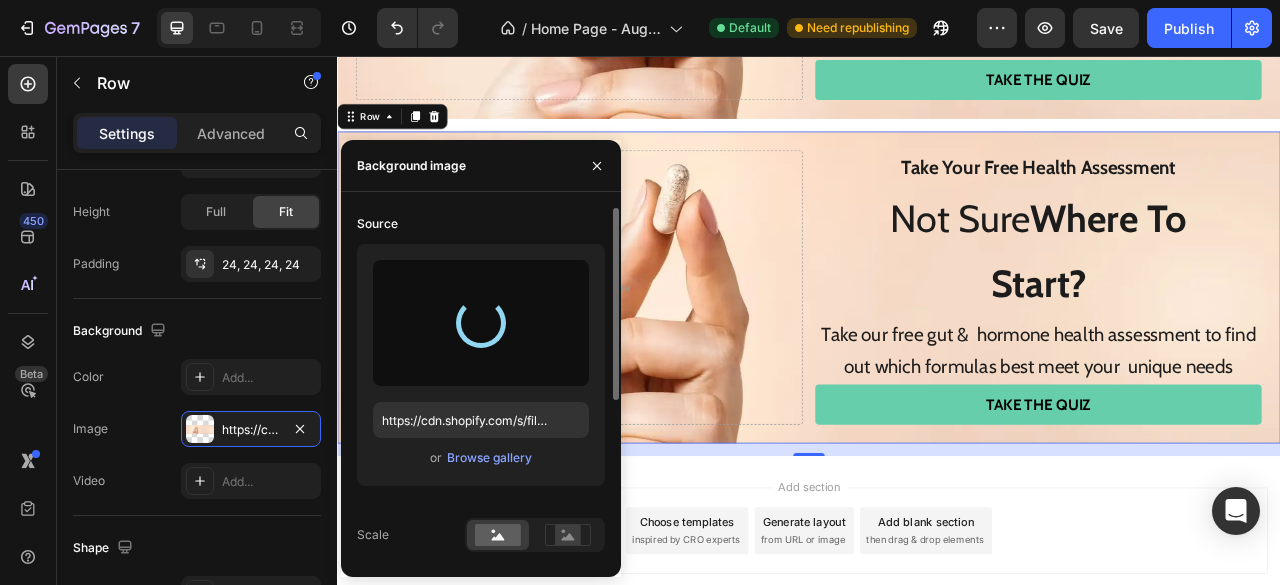 type on "https://cdn.shopify.com/s/files/1/0948/5395/5901/files/gempages_577662925980828434-6fb1764a-627e-4ab8-9ae8-59396d888058.webp" 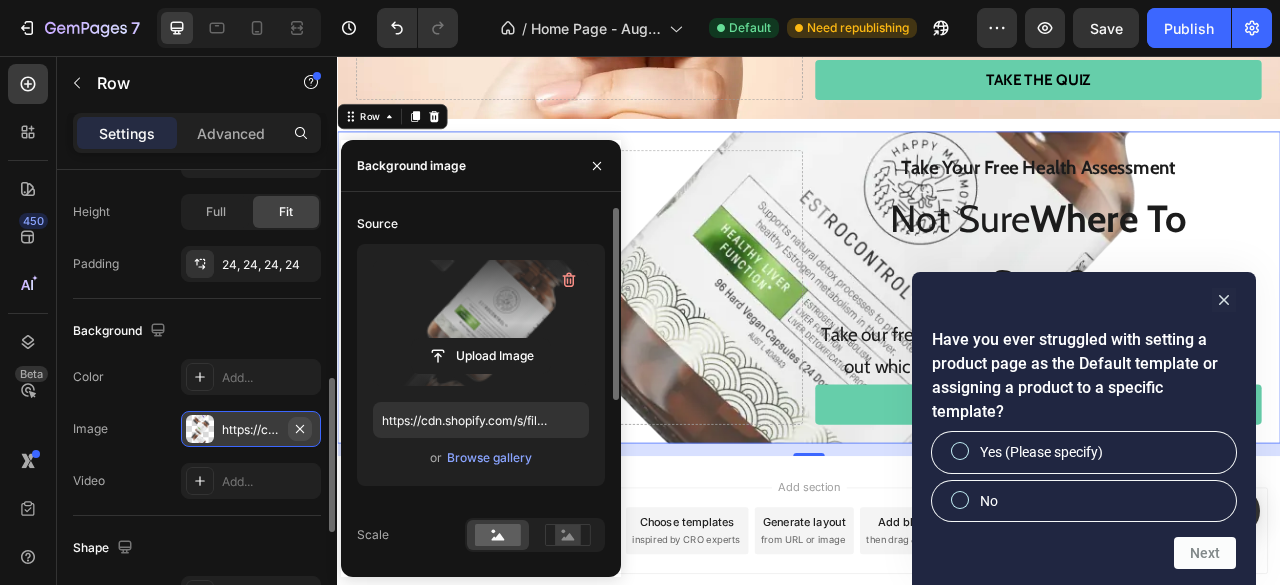 click 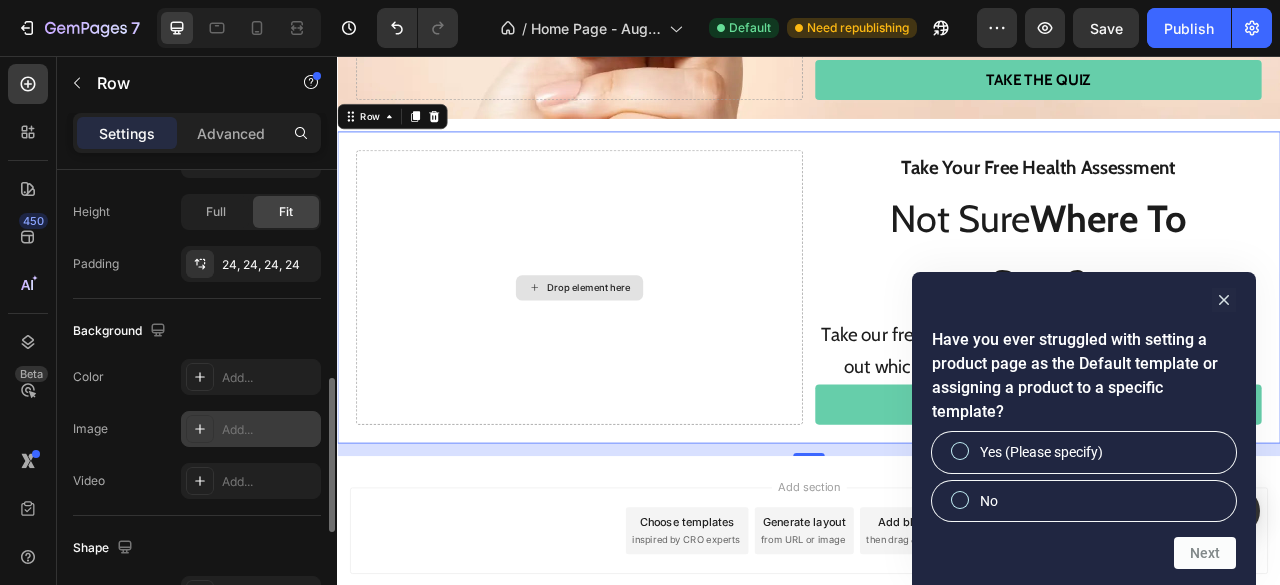 click on "Drop element here" at bounding box center (645, 351) 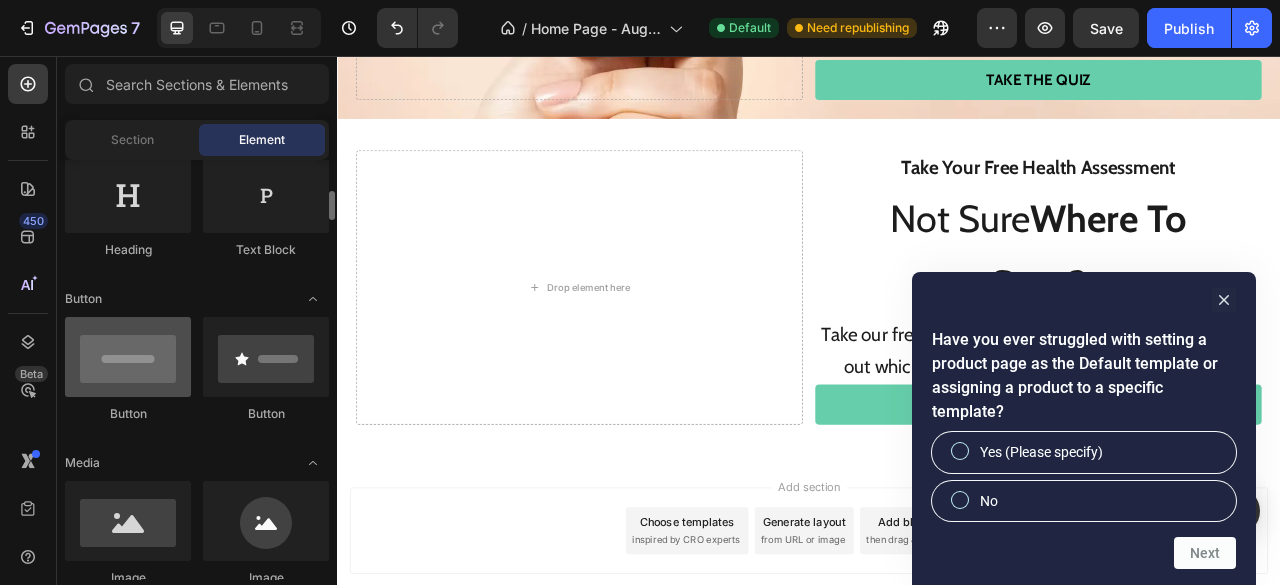 scroll, scrollTop: 358, scrollLeft: 0, axis: vertical 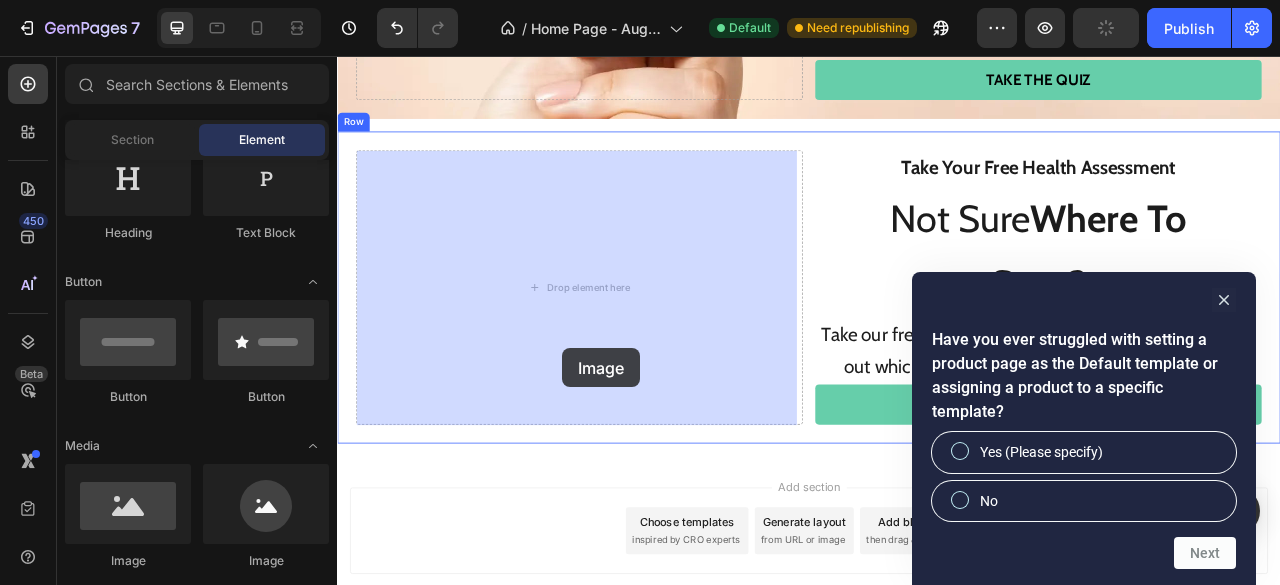drag, startPoint x: 471, startPoint y: 556, endPoint x: 613, endPoint y: 434, distance: 187.2111 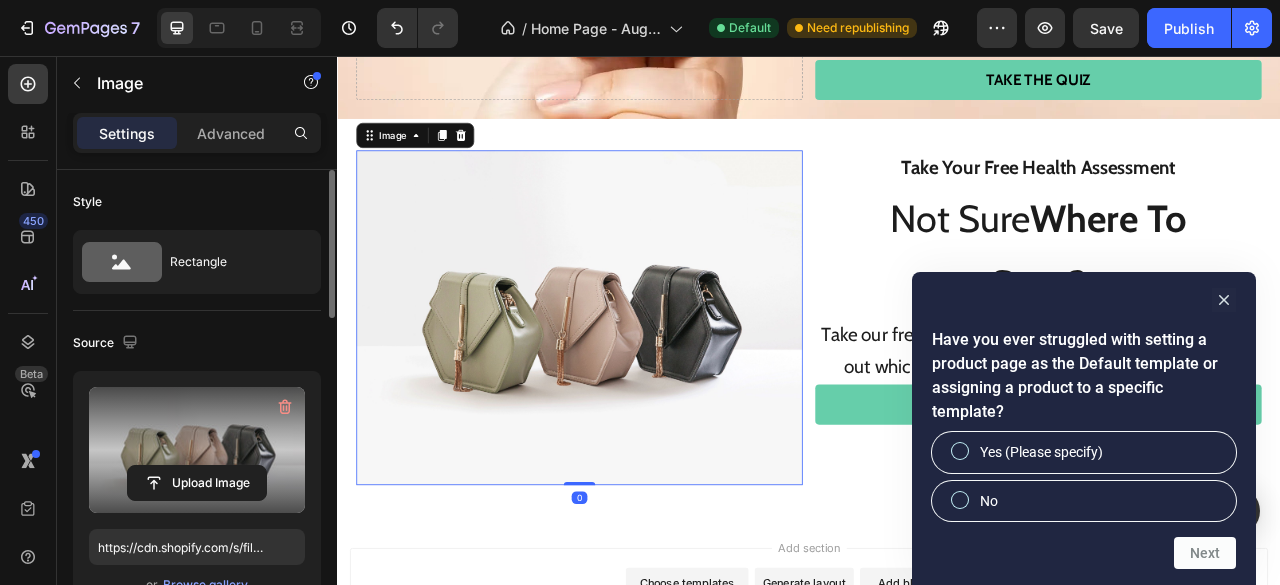 click at bounding box center (197, 450) 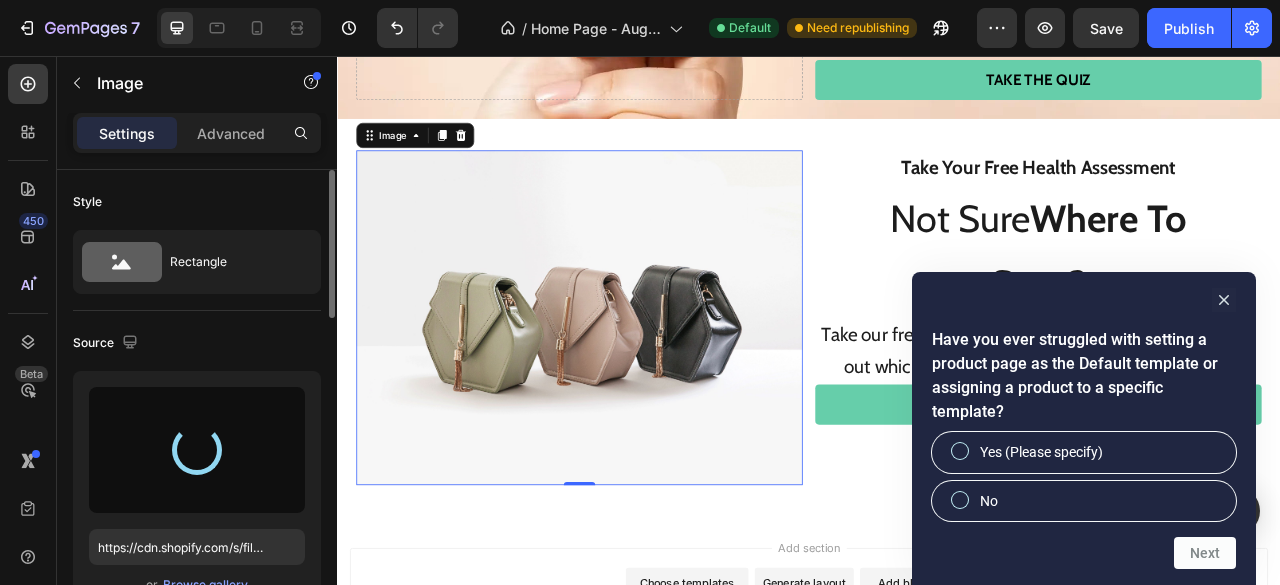 type on "https://cdn.shopify.com/s/files/1/0948/5395/5901/files/gempages_577662925980828434-6fb1764a-627e-4ab8-9ae8-59396d888058.webp" 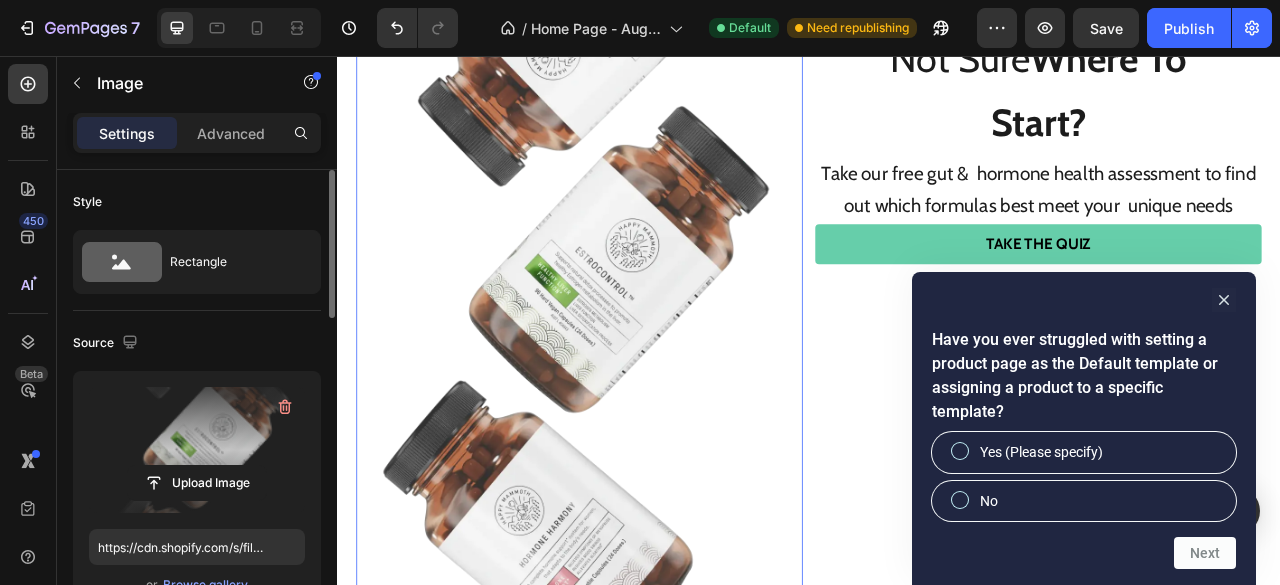 scroll, scrollTop: 4361, scrollLeft: 0, axis: vertical 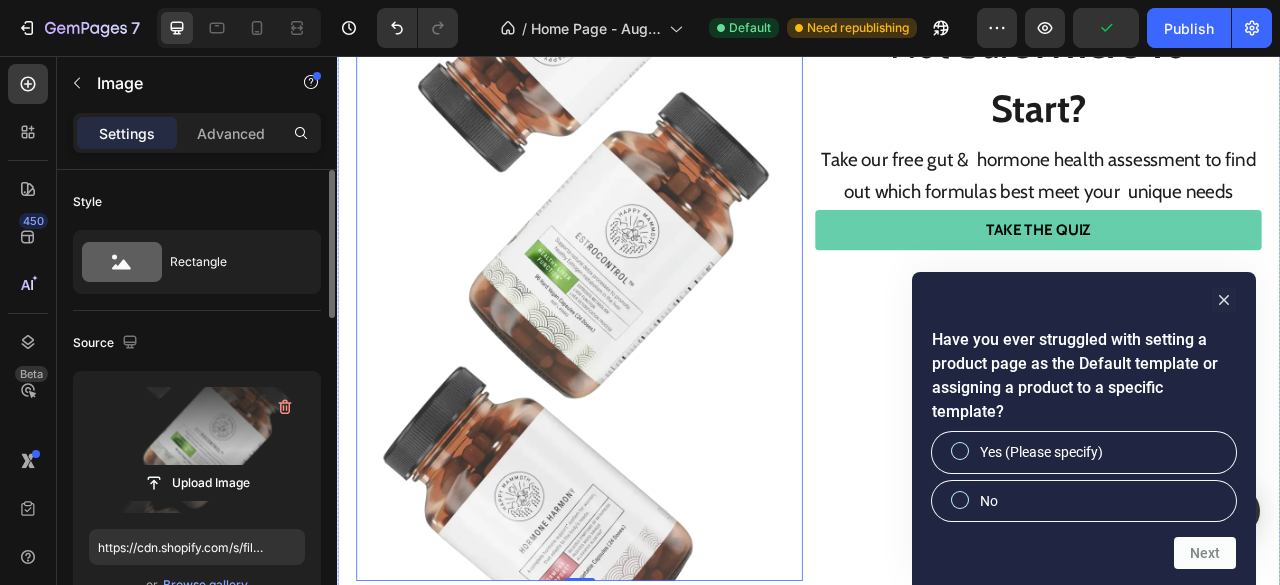 click on "Take Your Free Health Assessment Text Block Not Sure  Where To  Start? Text Block Take our free gut &  hormone health assessment to find out which formulas best meet your  unique needs Text Block Take The Quiz Custom Code" at bounding box center [1229, 338] 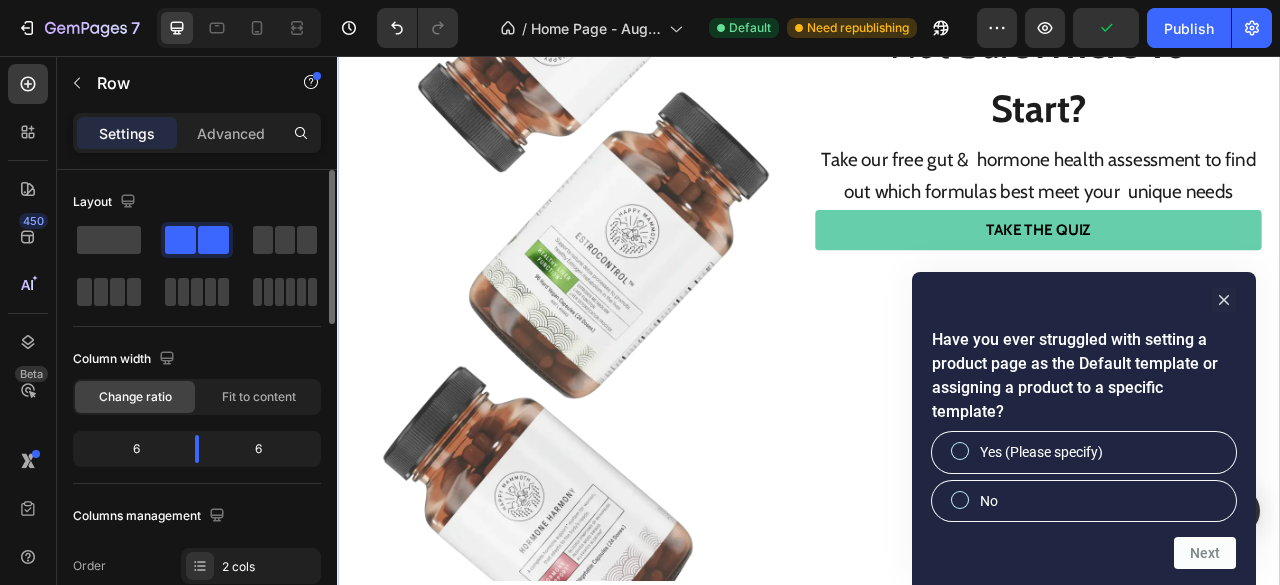 click on "Take Your Free Health Assessment Text Block Not Sure  Where To  Start? Text Block Take our free gut &  hormone health assessment to find out which formulas best meet your  unique needs Text Block Take The Quiz Custom Code" at bounding box center (1229, 338) 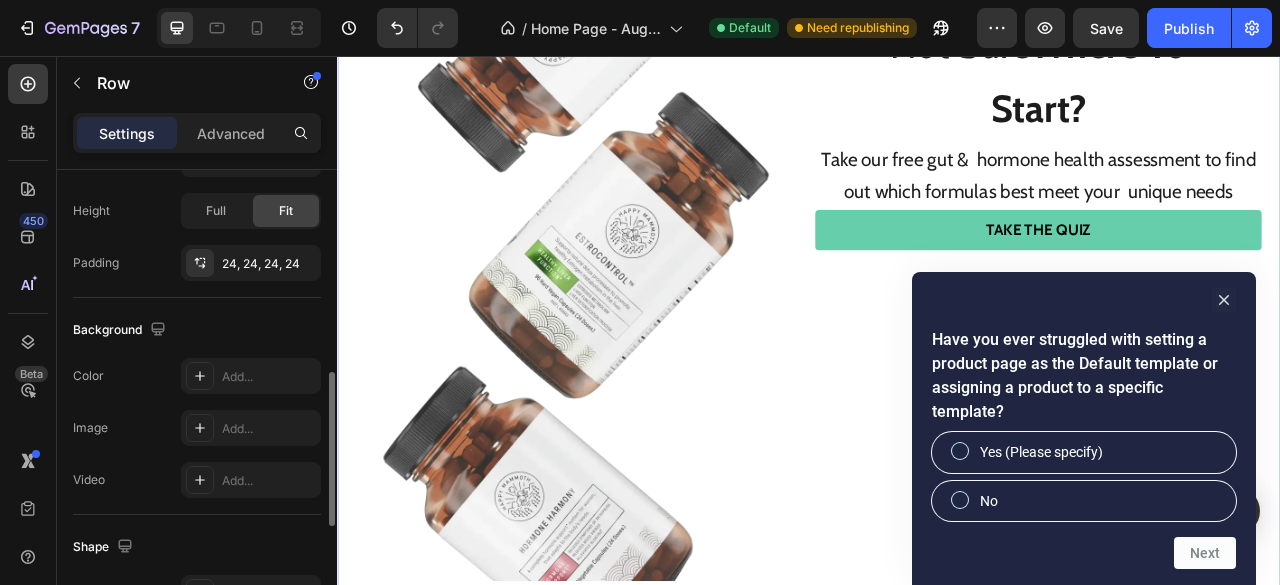 scroll, scrollTop: 631, scrollLeft: 0, axis: vertical 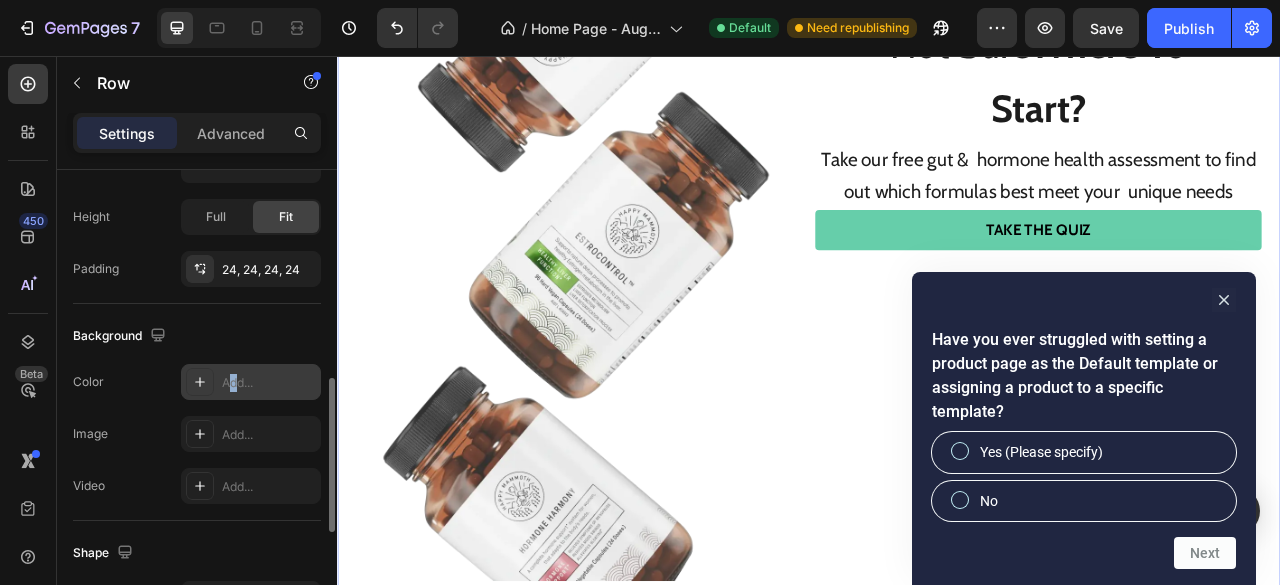 click on "Add..." at bounding box center (269, 383) 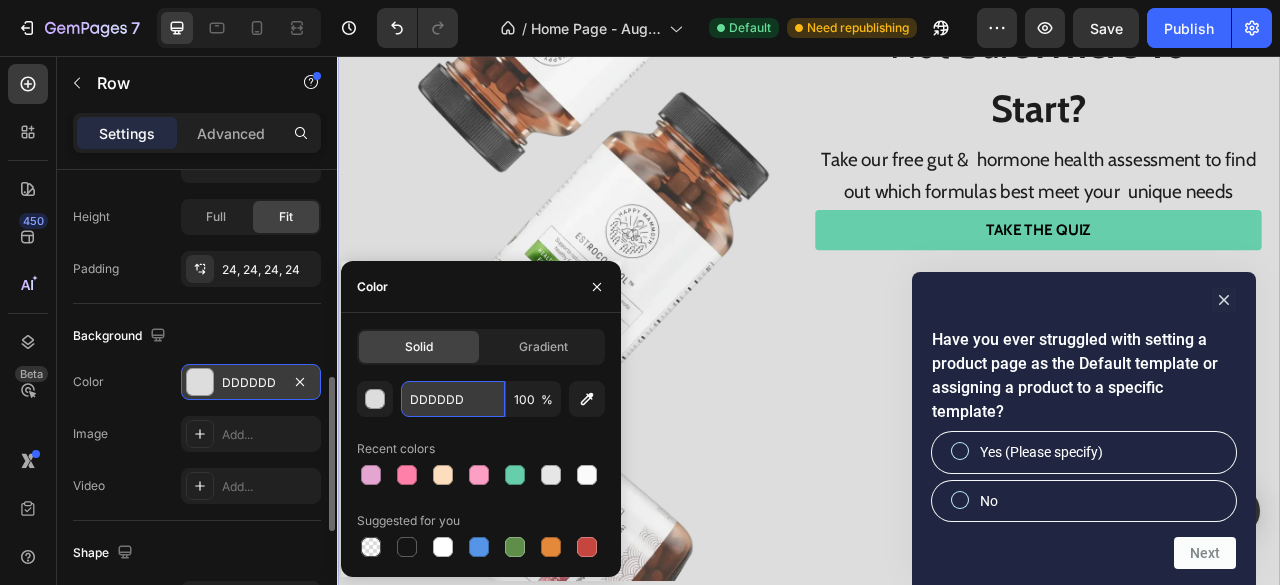 click on "DDDDDD" at bounding box center (453, 399) 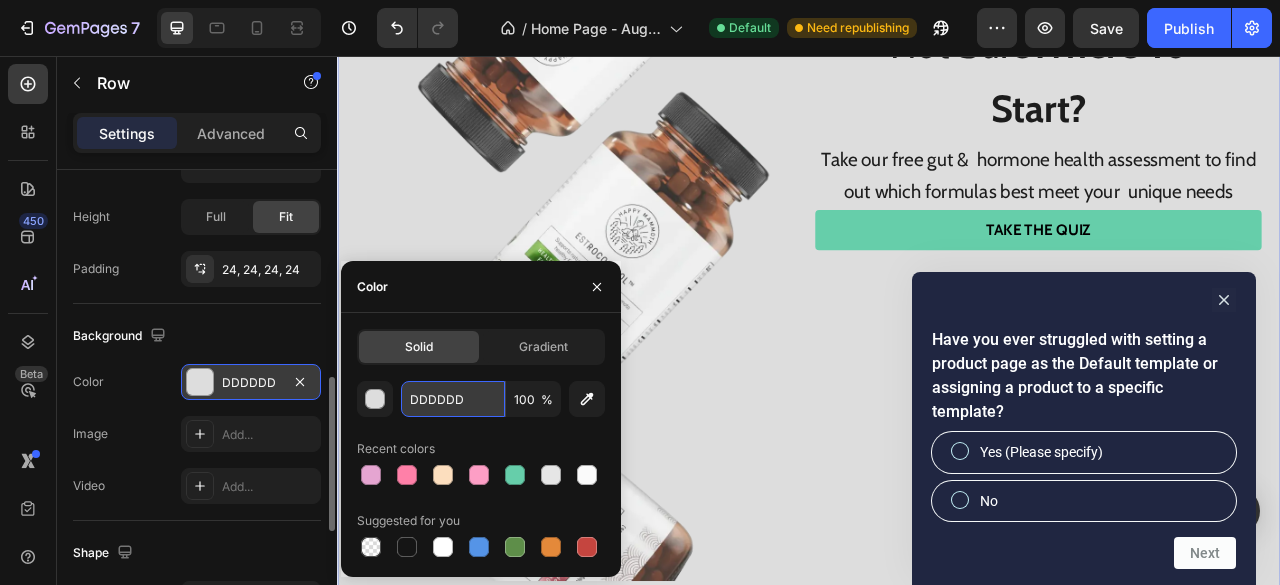 paste on "#F7E7D8" 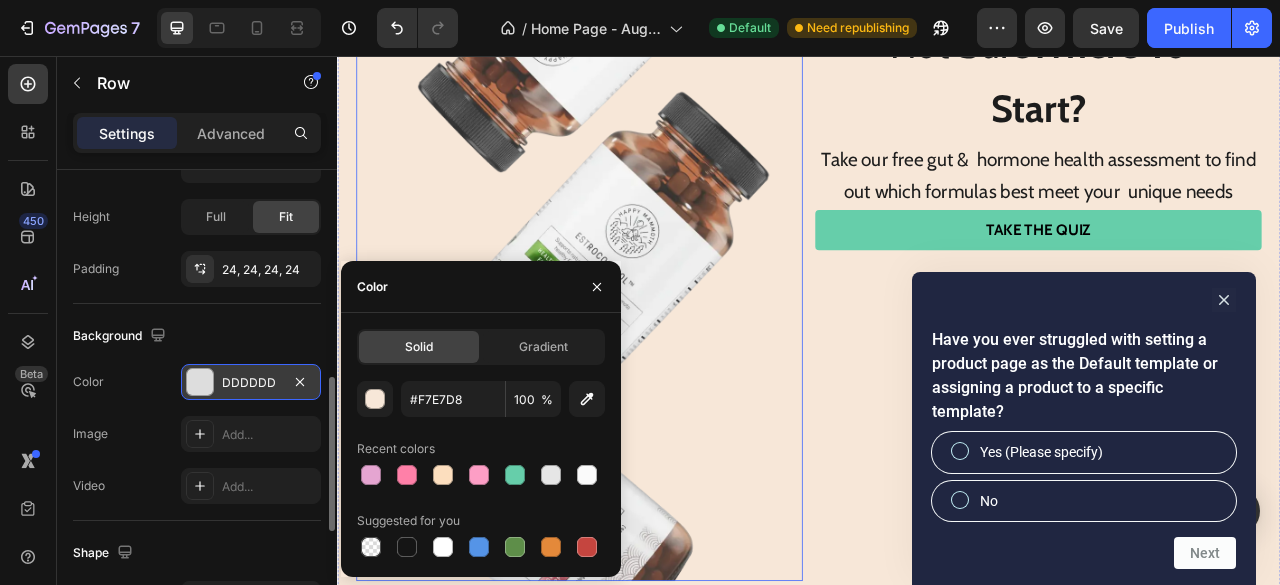 click at bounding box center [645, 338] 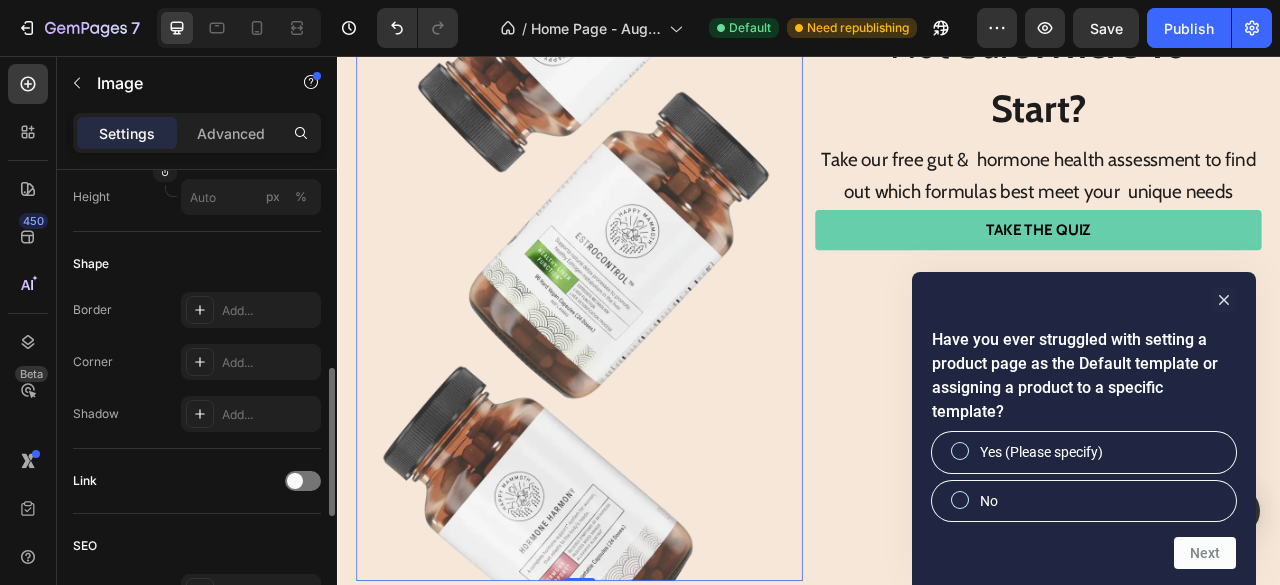 scroll, scrollTop: 0, scrollLeft: 0, axis: both 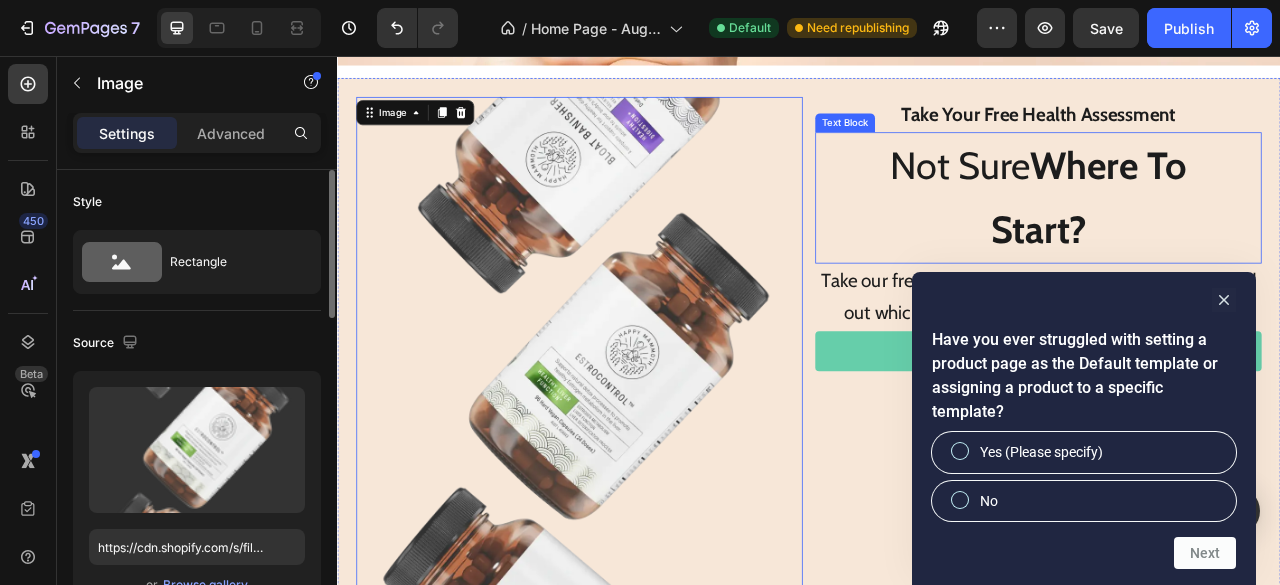 click on "Not Sure  Where To" at bounding box center (1229, 196) 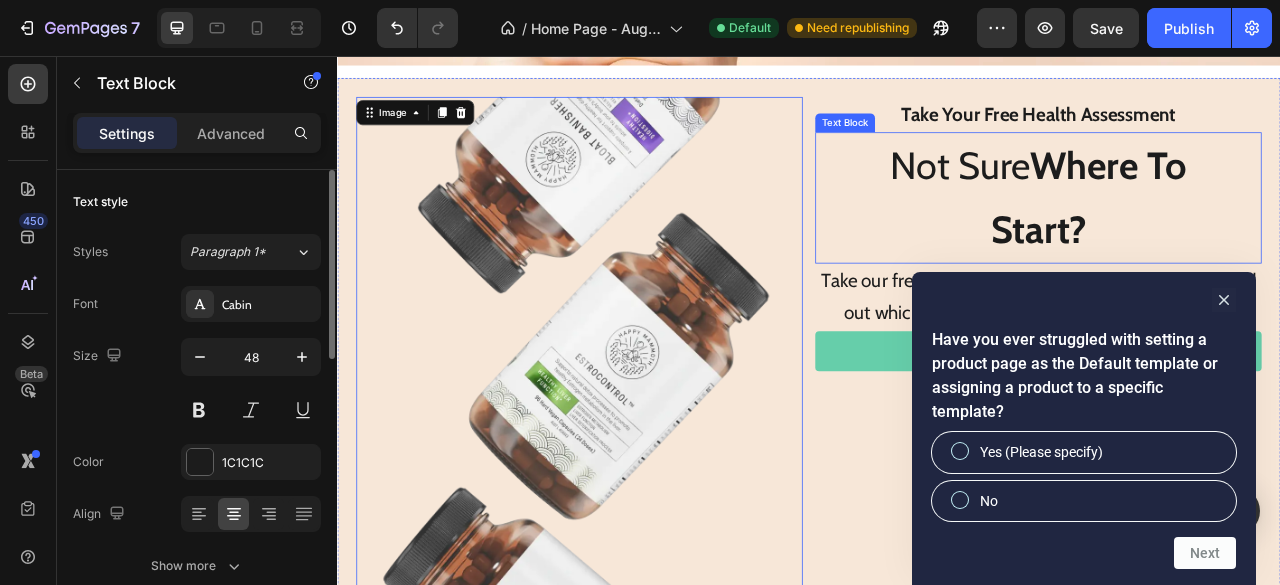 click on "Not Sure  Where To" at bounding box center [1229, 196] 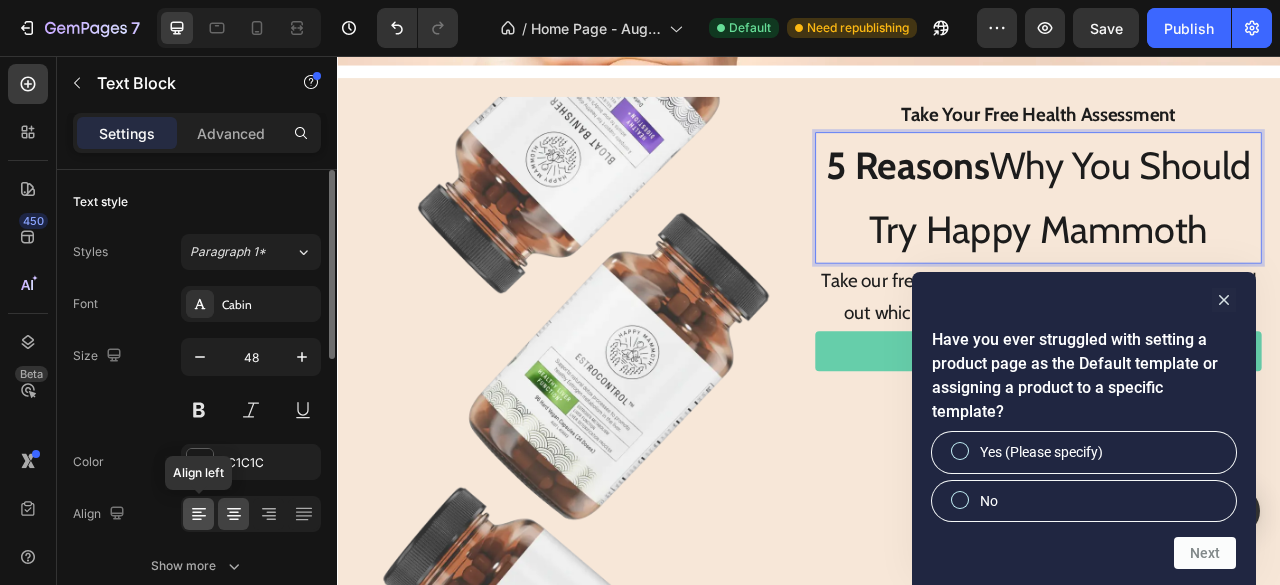 click 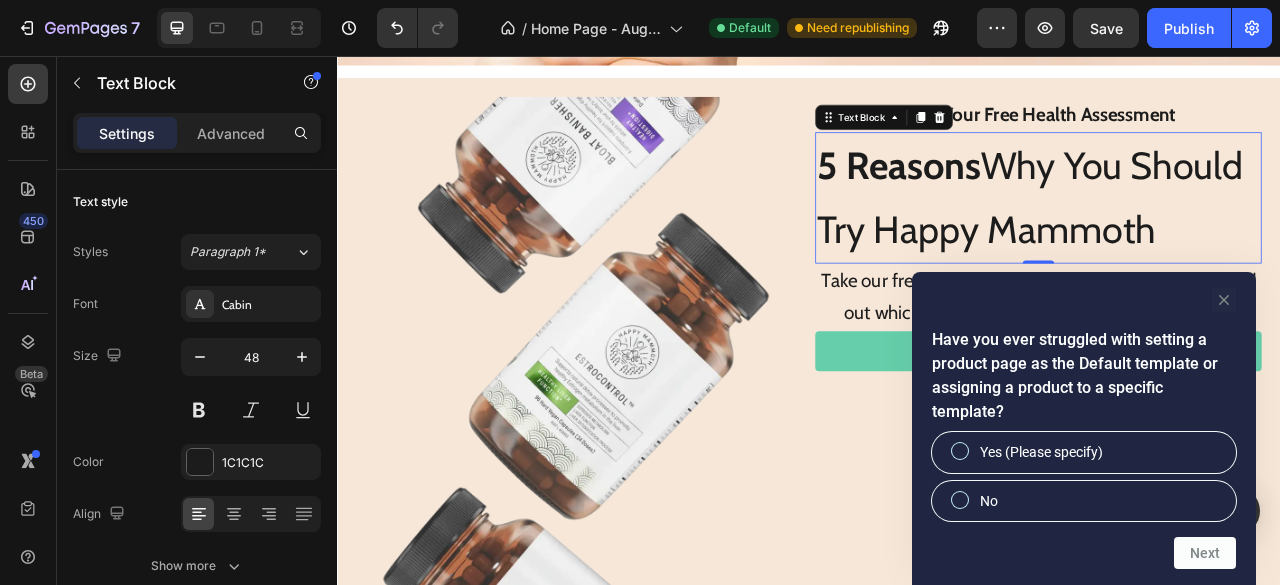 click 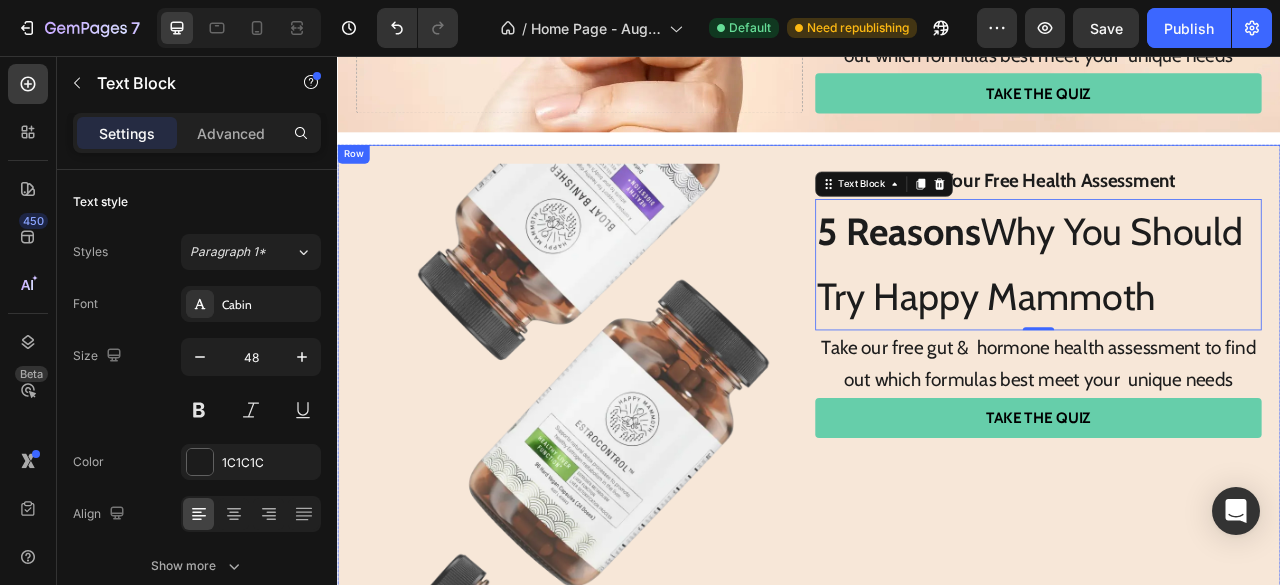 scroll, scrollTop: 4121, scrollLeft: 0, axis: vertical 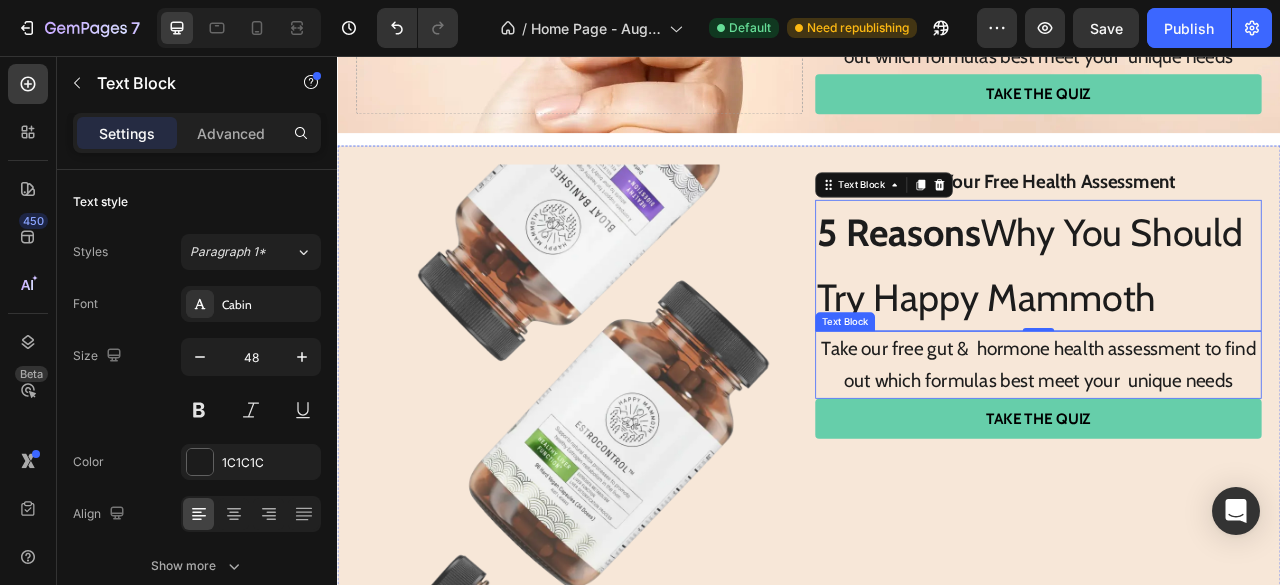 click on "Take our free gut &  hormone health assessment to find out which formulas best meet your  unique needs" at bounding box center (1229, 449) 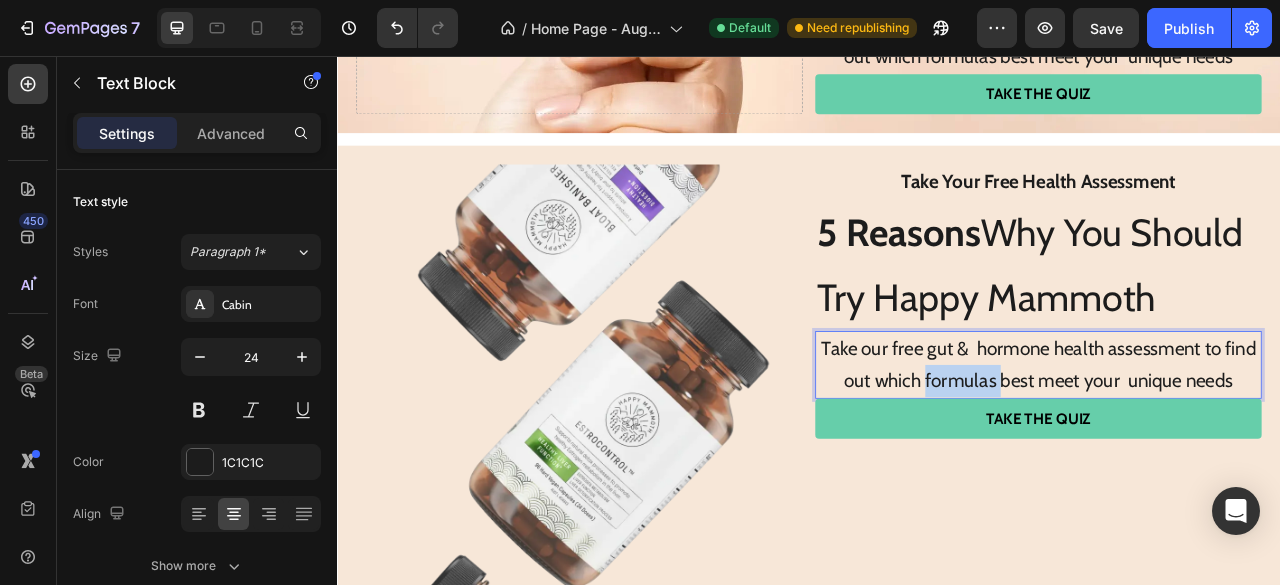 click on "Take our free gut &  hormone health assessment to find out which formulas best meet your  unique needs" at bounding box center [1229, 449] 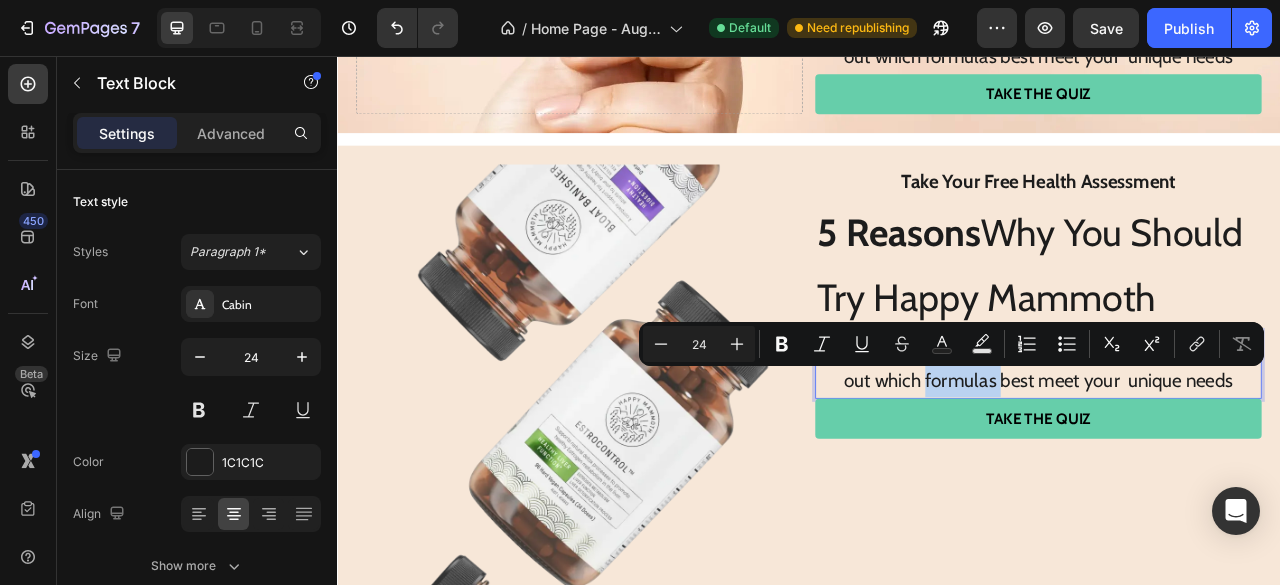 click on "Take our free gut &  hormone health assessment to find out which formulas best meet your  unique needs" at bounding box center [1229, 449] 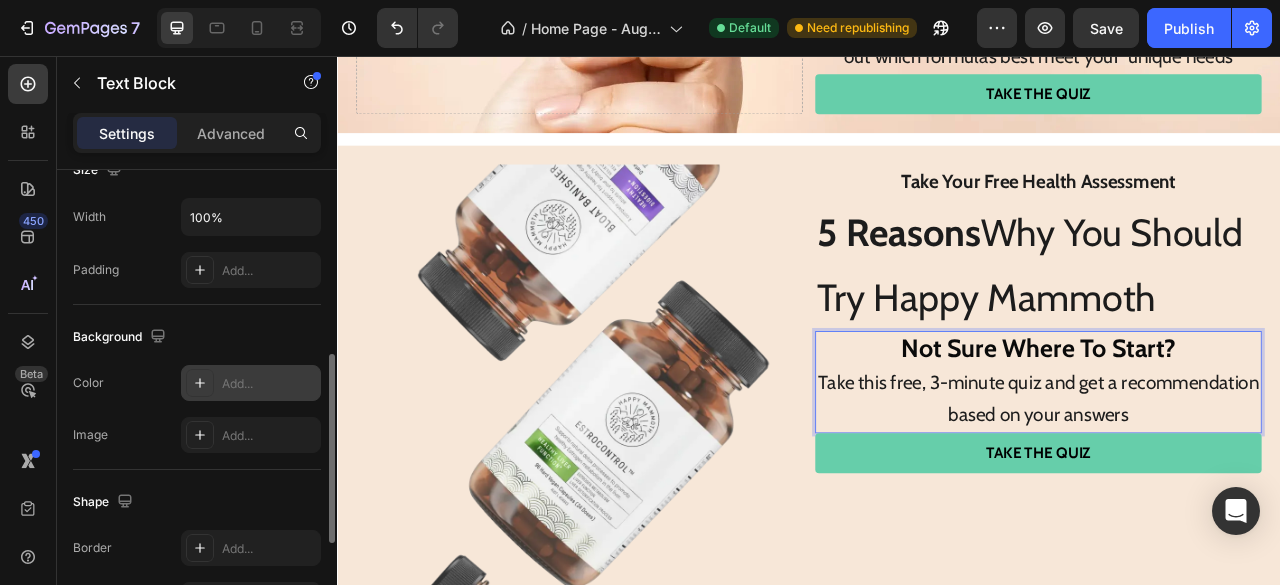 scroll, scrollTop: 462, scrollLeft: 0, axis: vertical 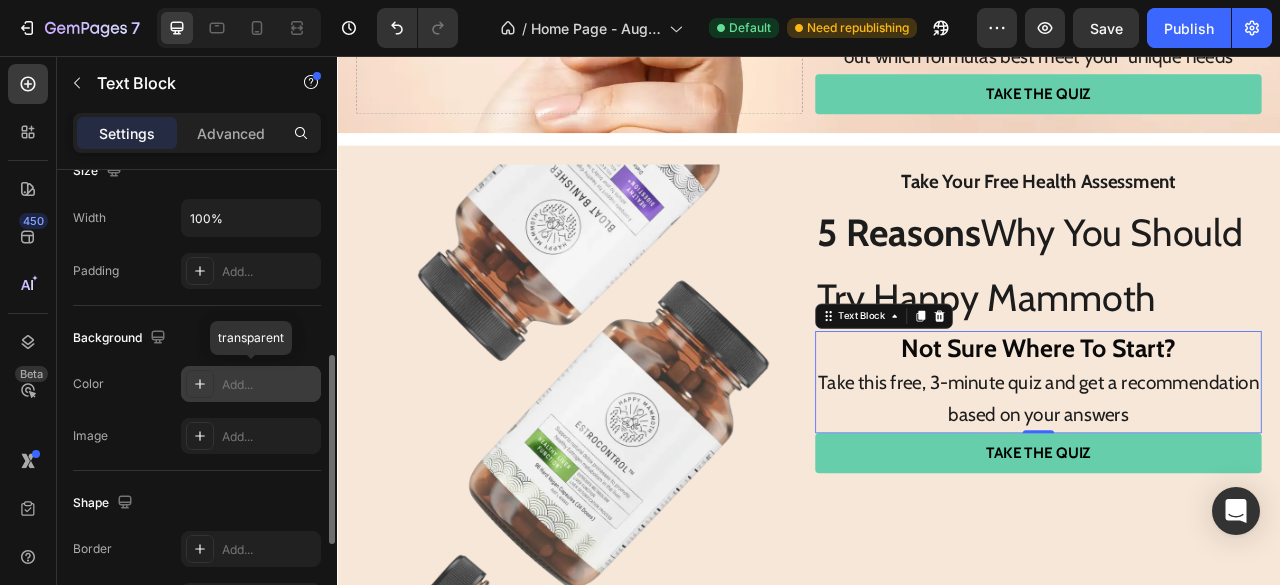 click on "Add..." at bounding box center [269, 385] 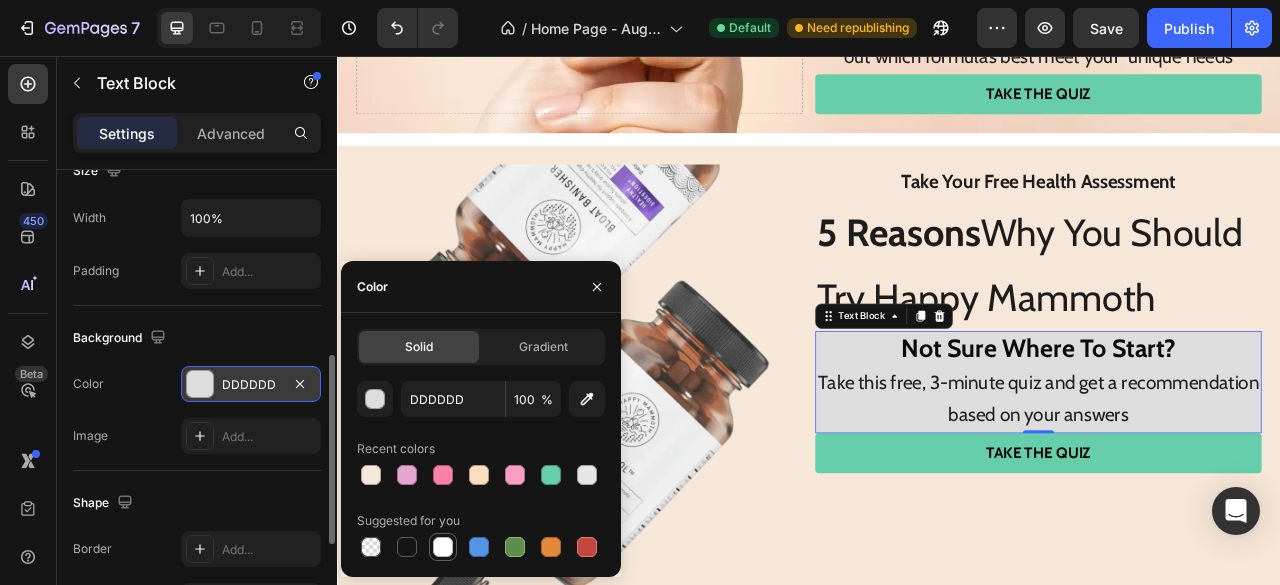 click at bounding box center [443, 547] 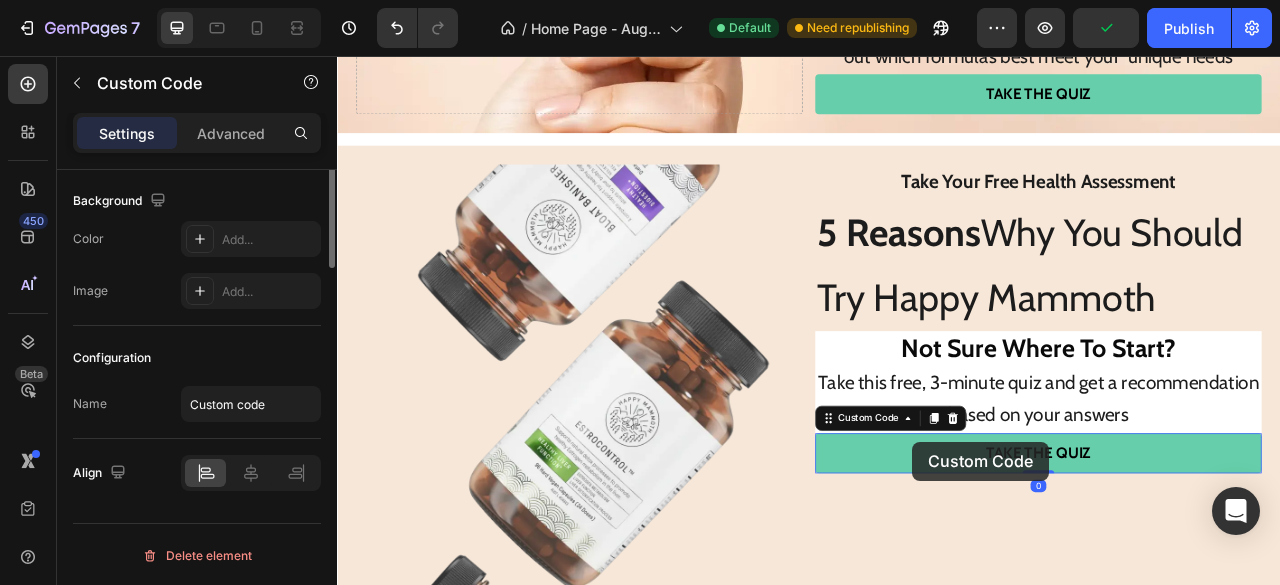 scroll, scrollTop: 0, scrollLeft: 0, axis: both 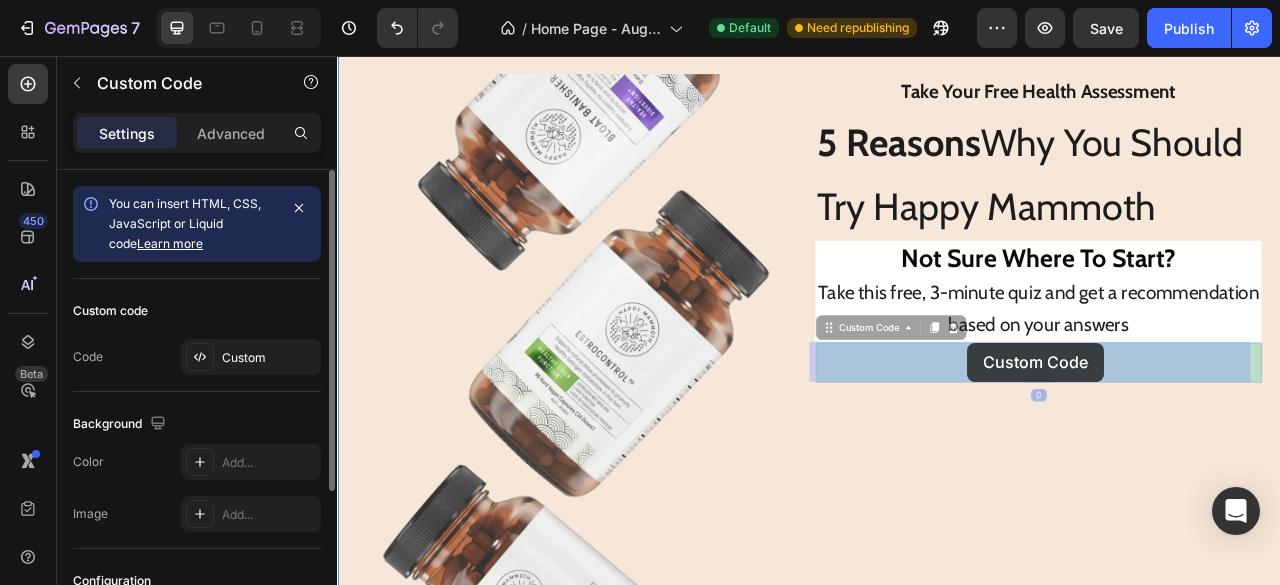 drag, startPoint x: 1072, startPoint y: 550, endPoint x: 1139, endPoint y: 421, distance: 145.36162 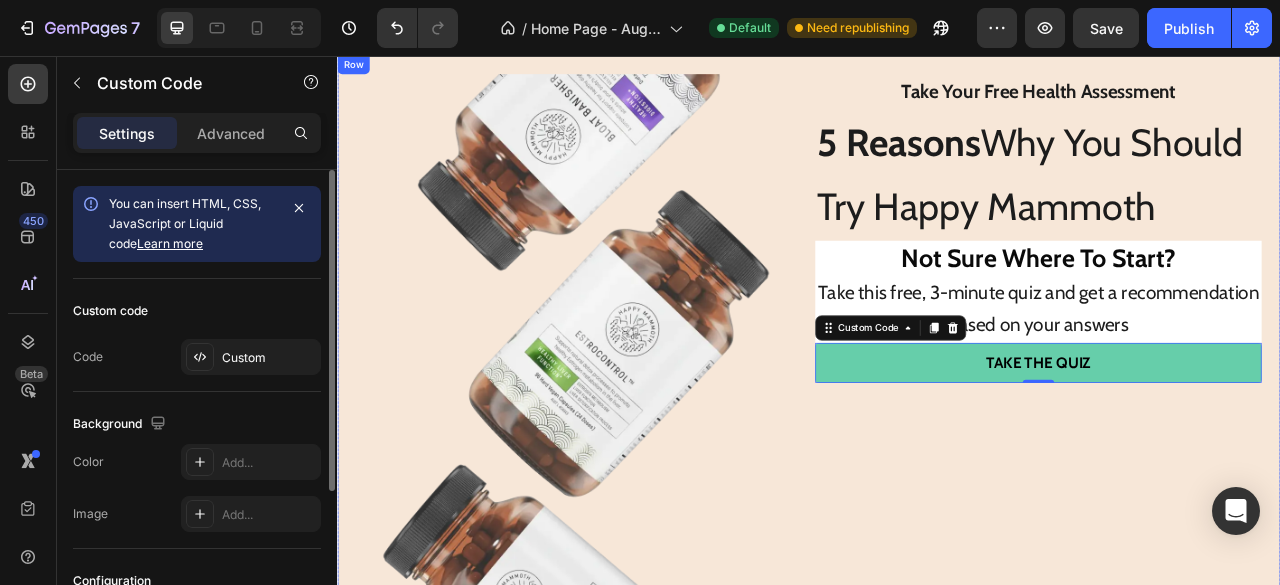 click on "Take Your Free Health Assessment Text Block 5 Reasons  Why You Should Try Happy Mammoth Text Block Not Sure Where To Start? Take this free, 3-minute quiz and get a recommendation based on your answers Text Block Take The Quiz Custom Code   0" at bounding box center (1229, 463) 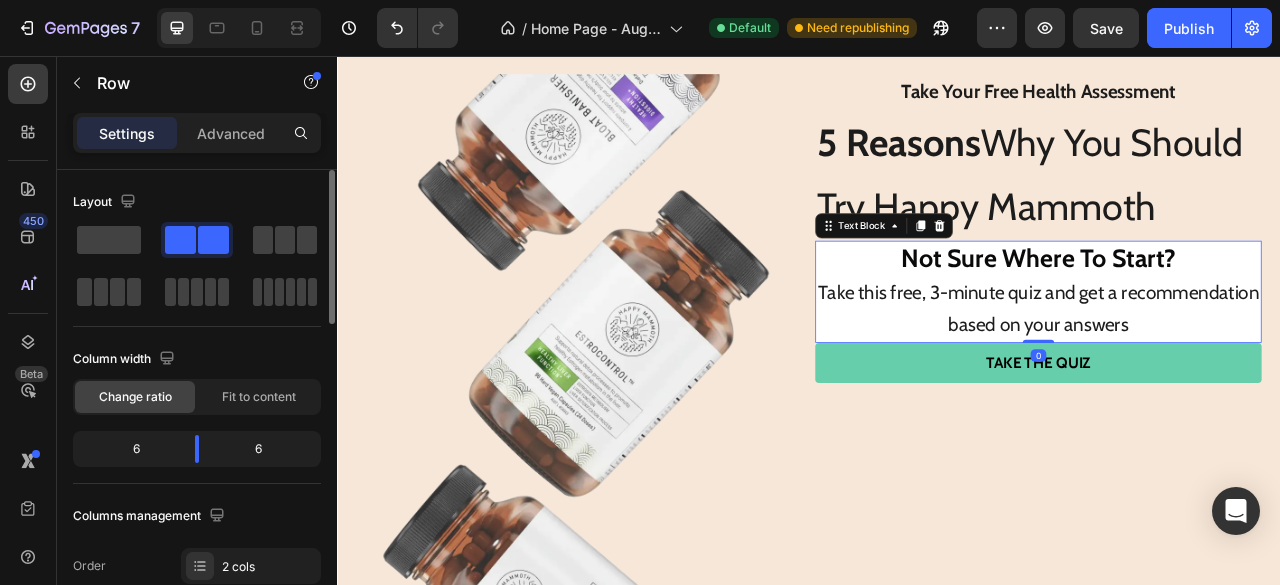 click on "Take this free, 3-minute quiz and get a recommendation based on your answers" at bounding box center [1229, 378] 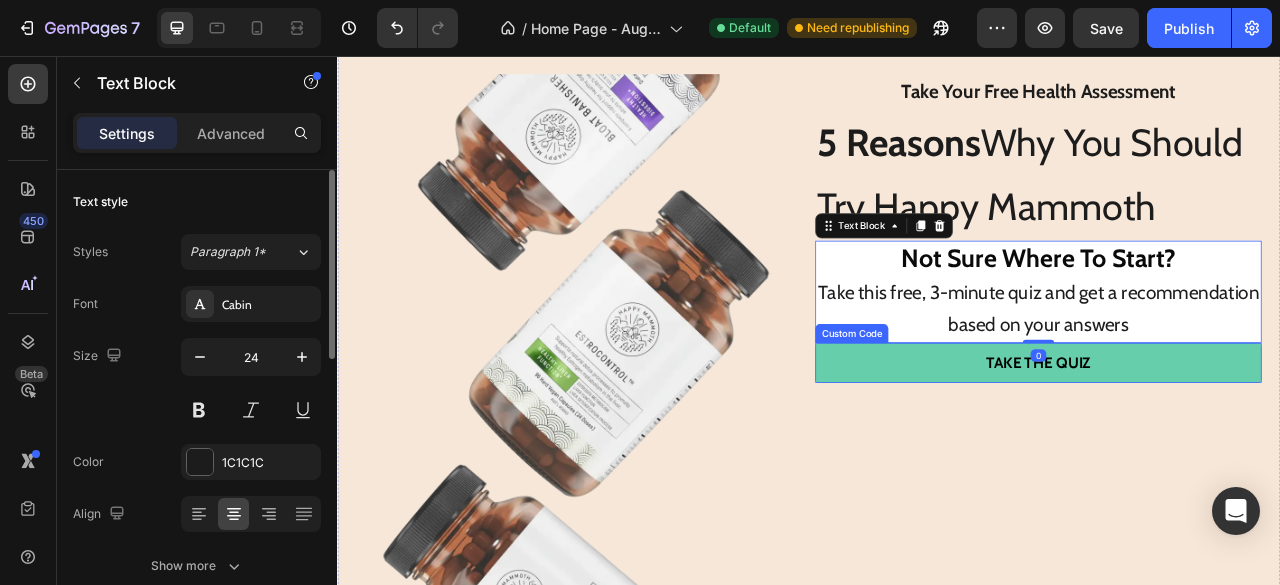 click on "Take The Quiz" at bounding box center [1229, 446] 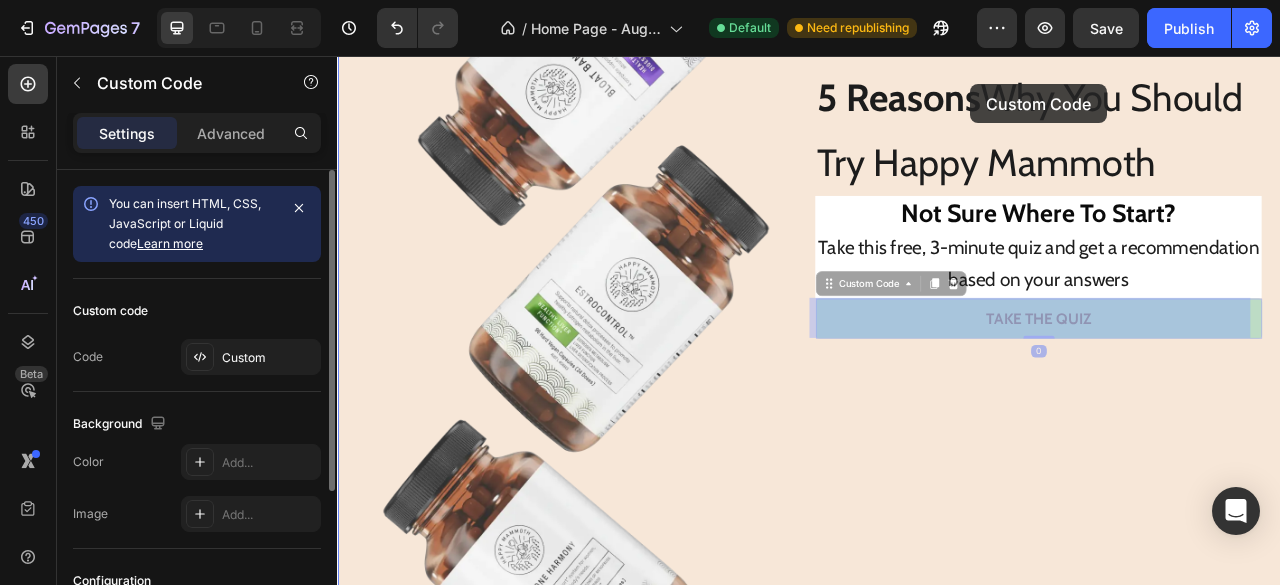 scroll, scrollTop: 4226, scrollLeft: 0, axis: vertical 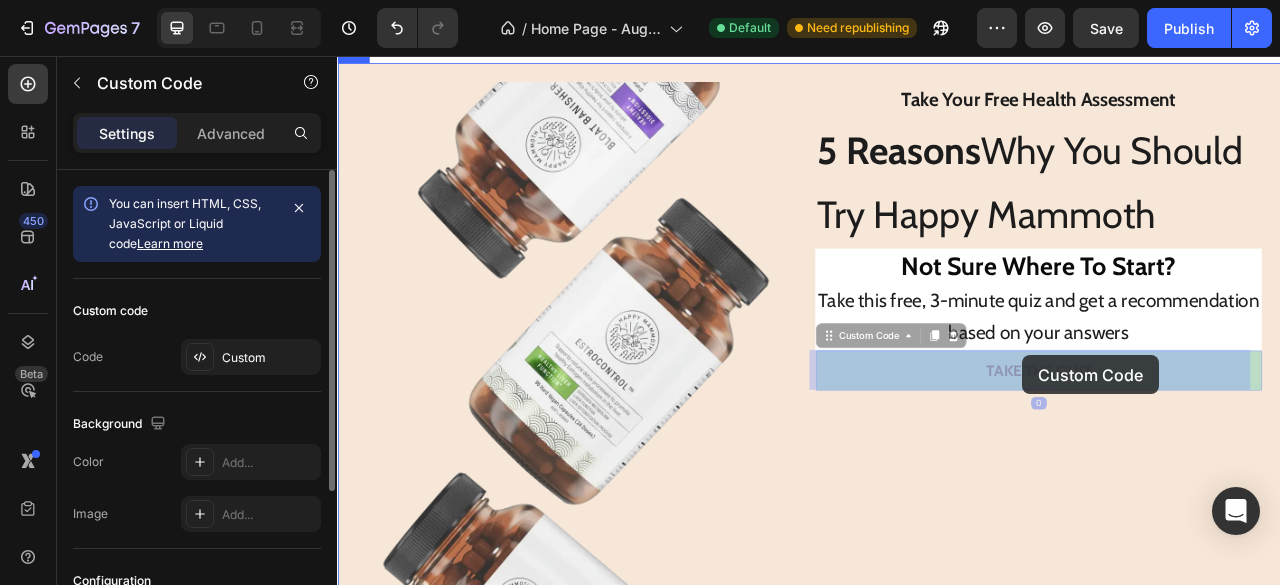 drag, startPoint x: 960, startPoint y: 408, endPoint x: 1209, endPoint y: 437, distance: 250.68306 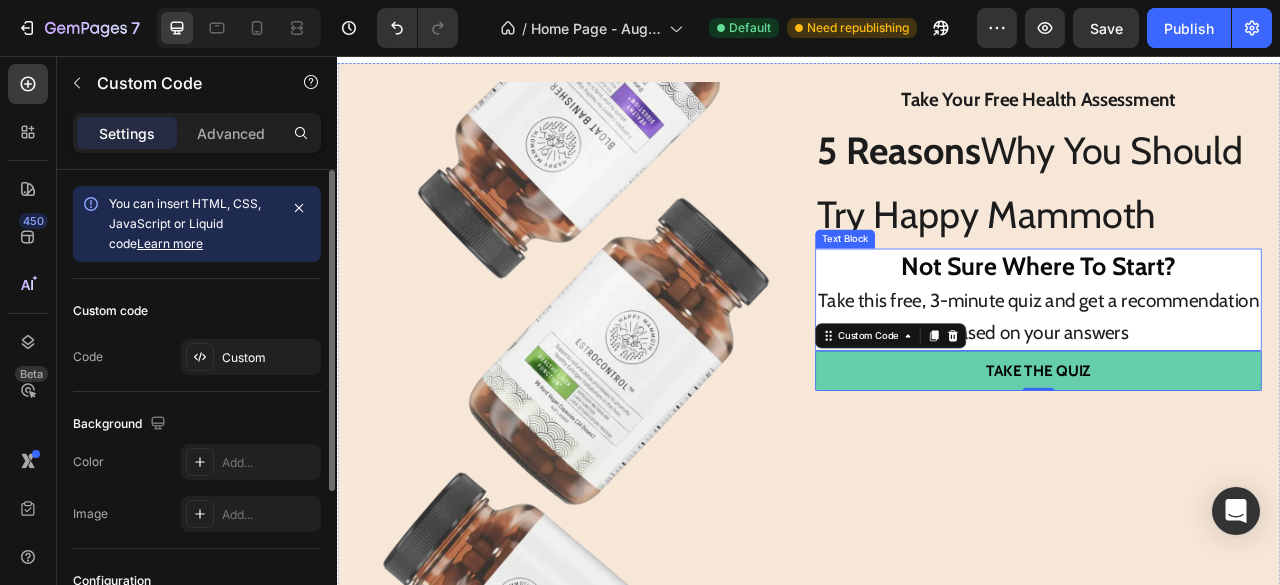 click on "Take this free, 3-minute quiz and get a recommendation based on your answers" at bounding box center (1229, 388) 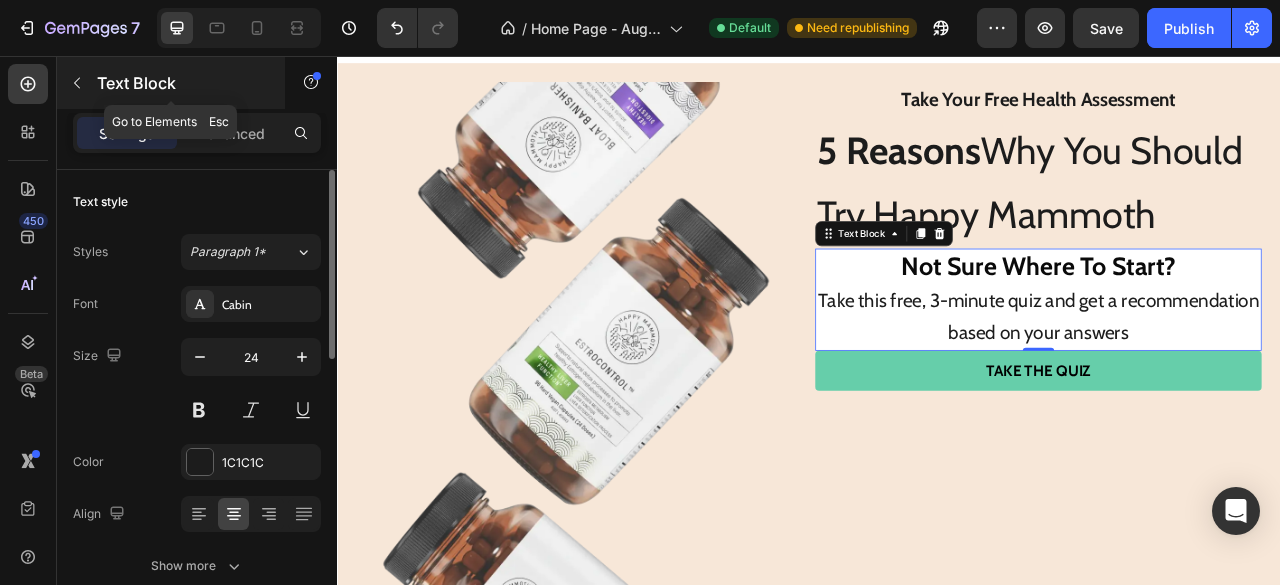 click 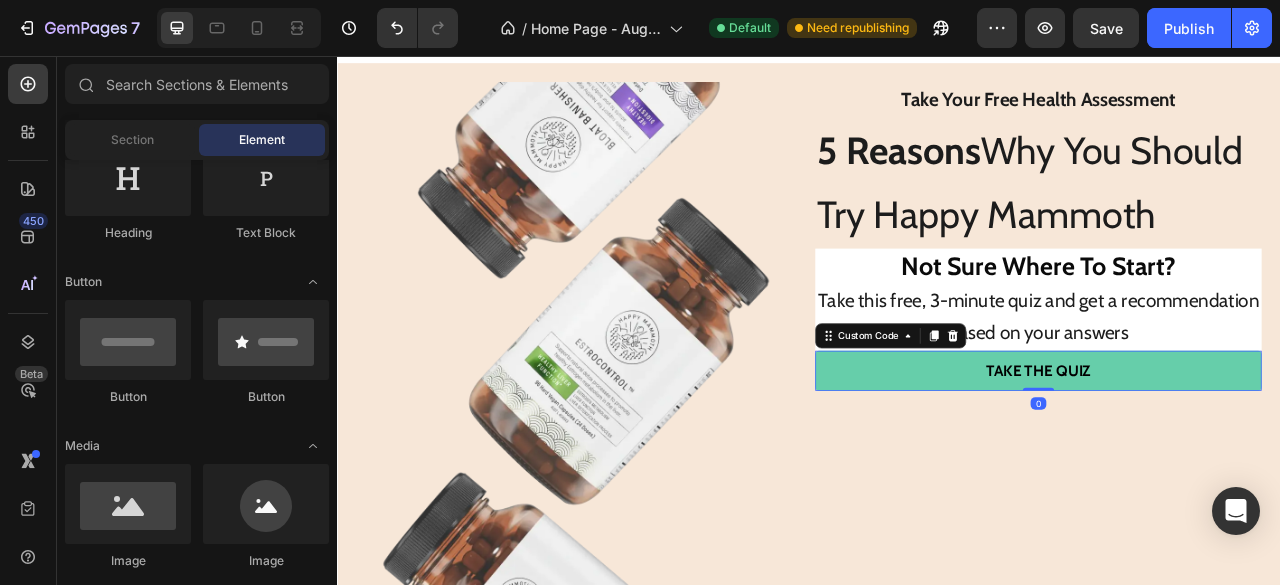 click on "Take The Quiz" at bounding box center [1229, 456] 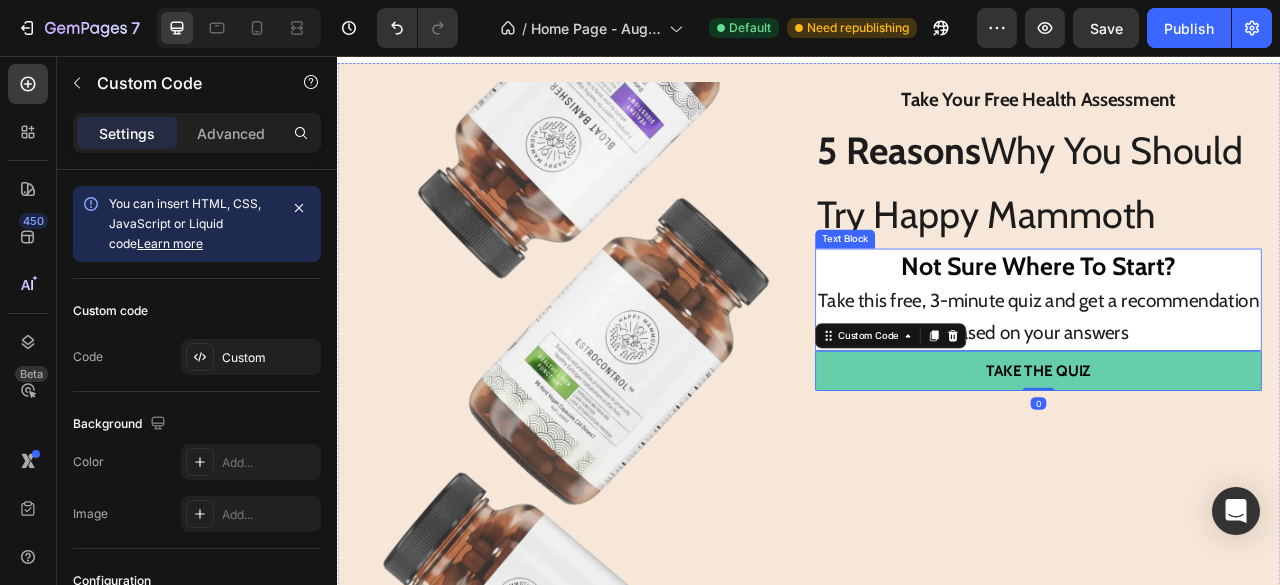 click on "Not Sure Where To Start?" at bounding box center (1229, 325) 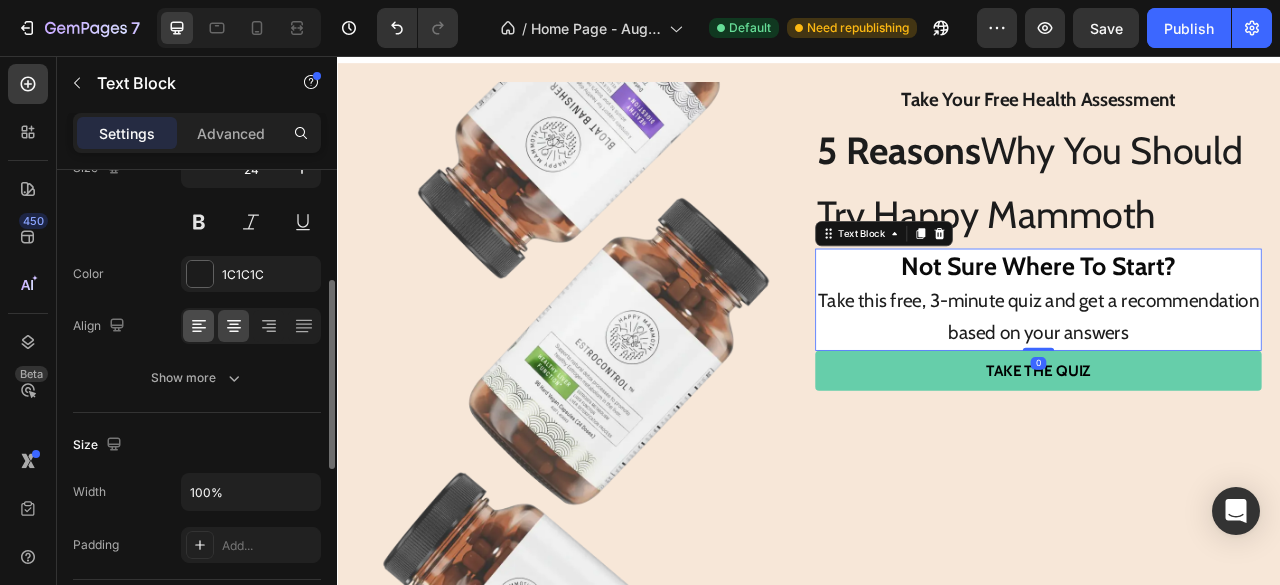 scroll, scrollTop: 214, scrollLeft: 0, axis: vertical 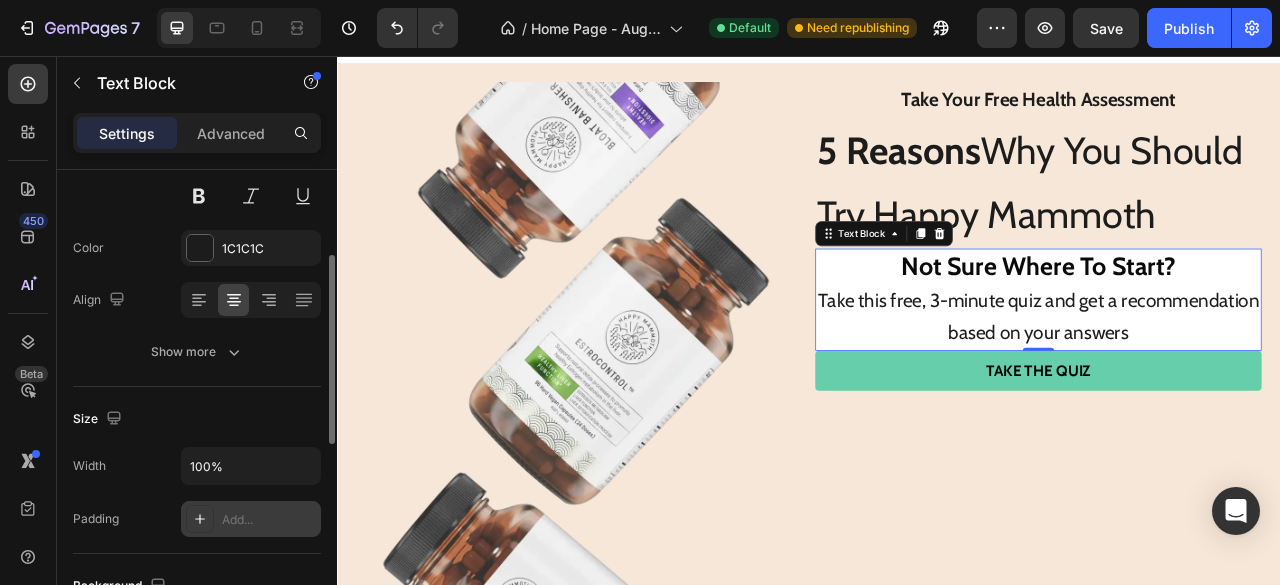 click 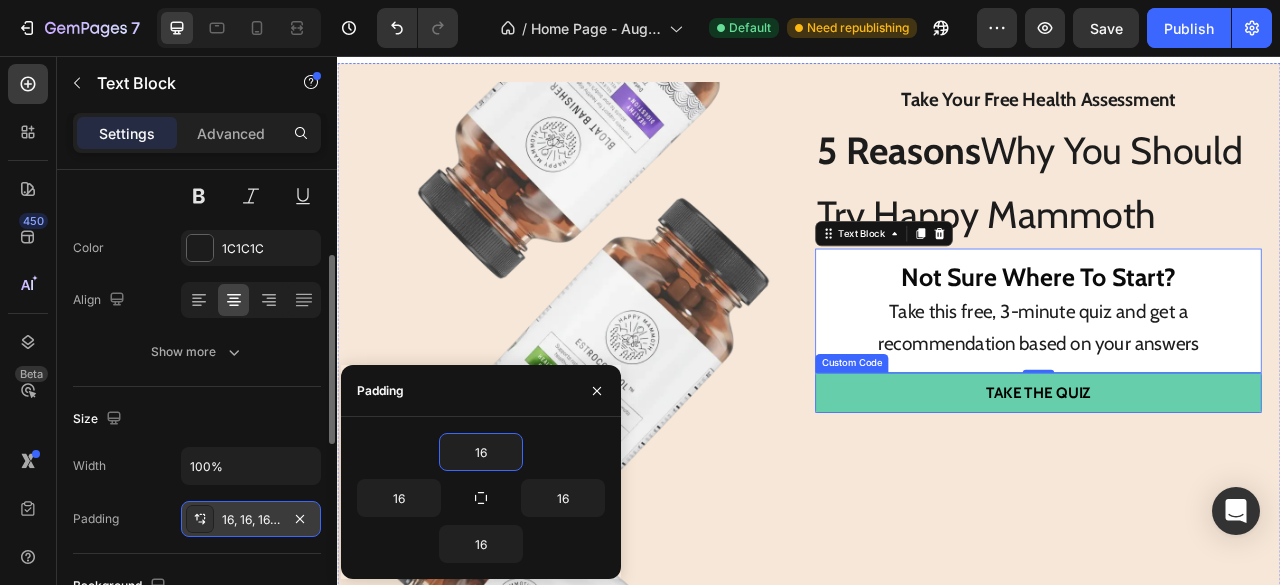 click on "Take The Quiz" at bounding box center (1229, 484) 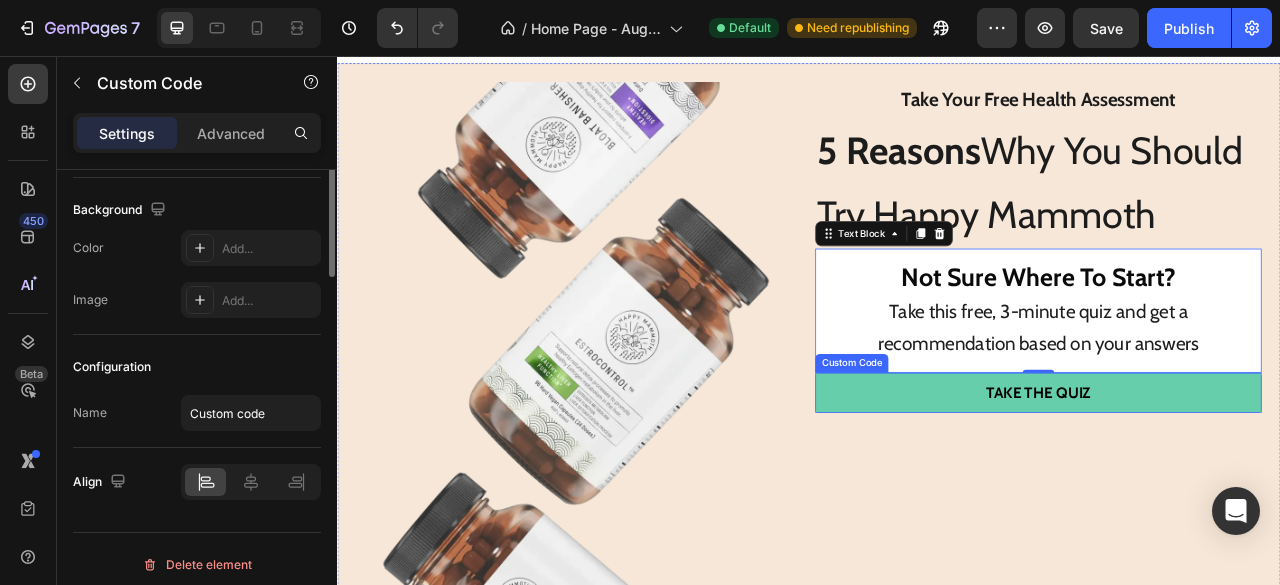 scroll, scrollTop: 0, scrollLeft: 0, axis: both 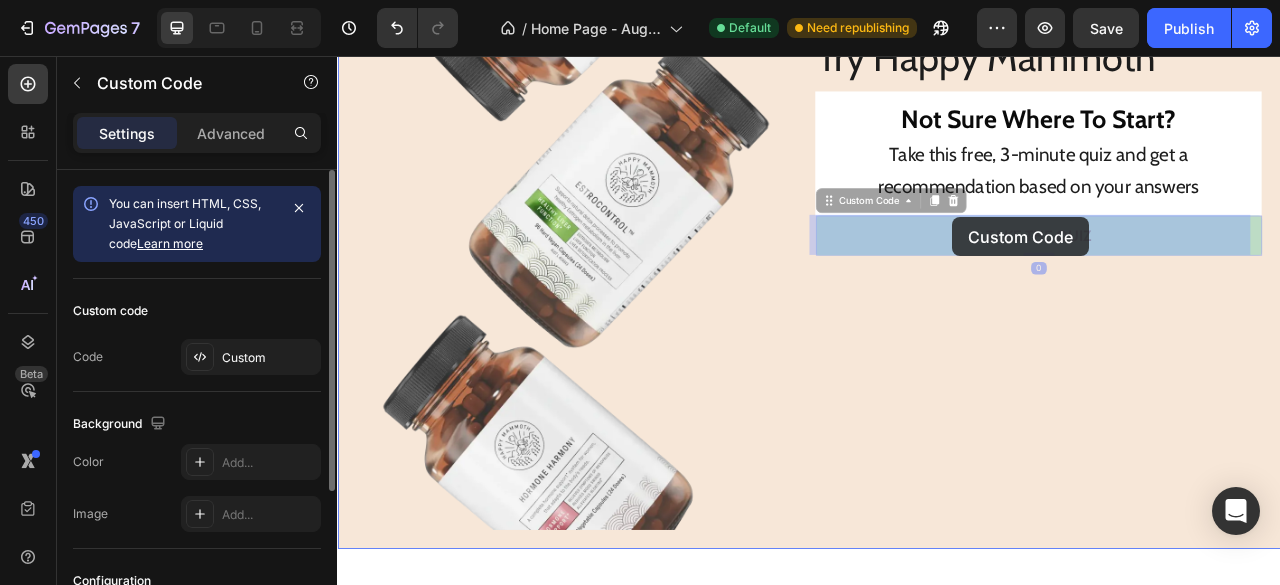drag, startPoint x: 958, startPoint y: 438, endPoint x: 1120, endPoint y: 261, distance: 239.94374 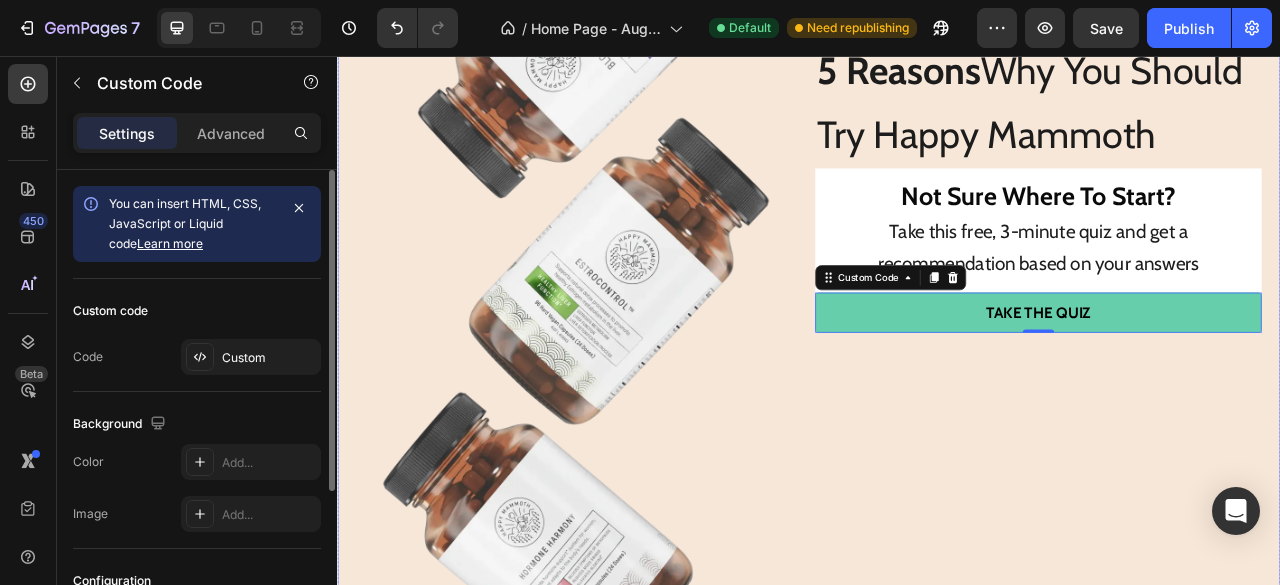 scroll, scrollTop: 4326, scrollLeft: 0, axis: vertical 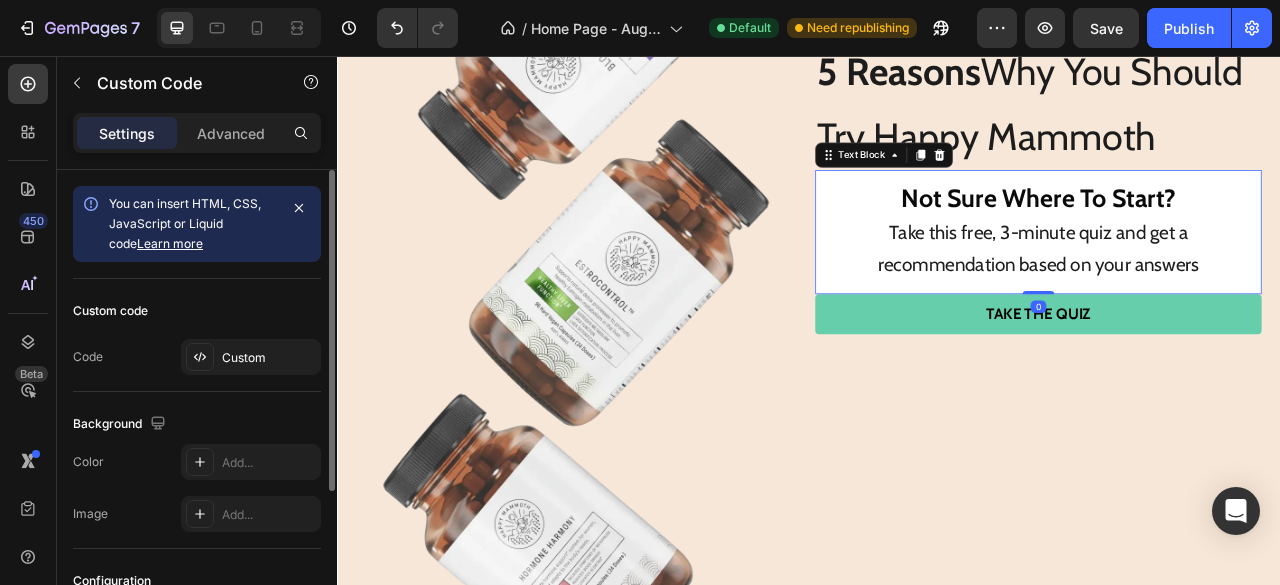 click on "Not Sure Where To Start? Take this free, 3-minute quiz and get a recommendation based on your answers" at bounding box center [1229, 279] 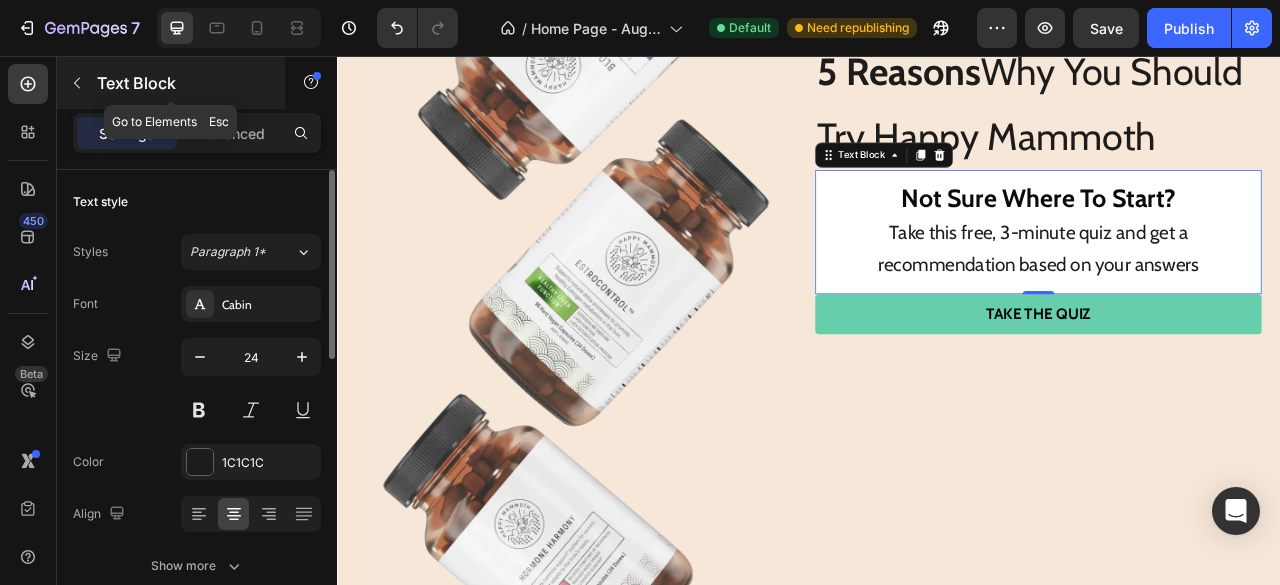 click at bounding box center (77, 83) 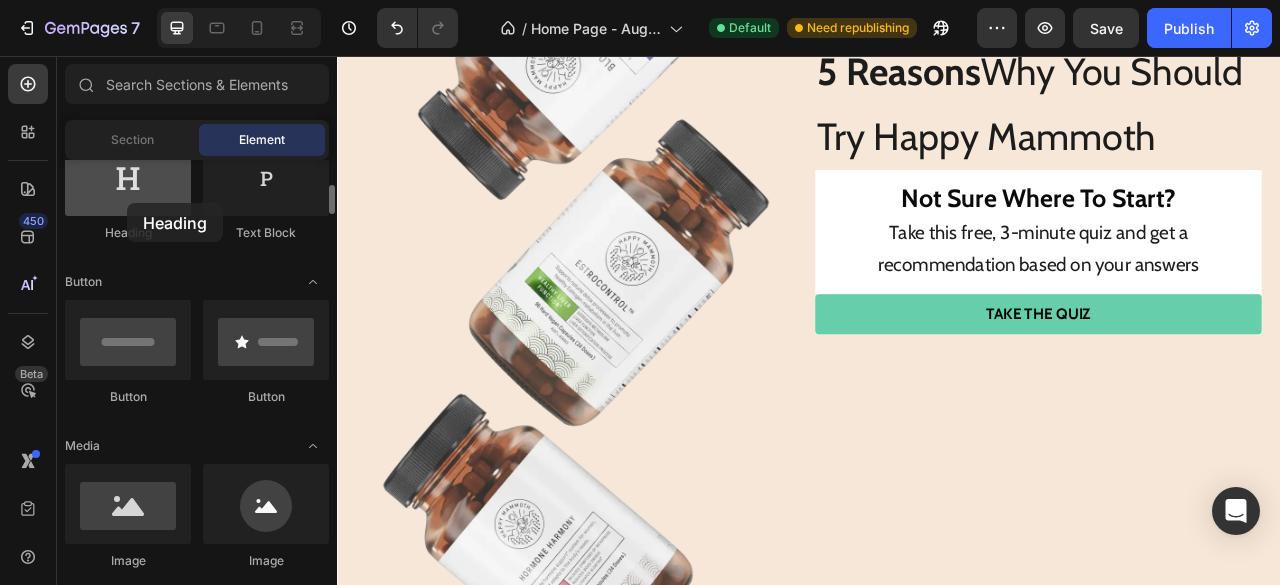 click at bounding box center [128, 176] 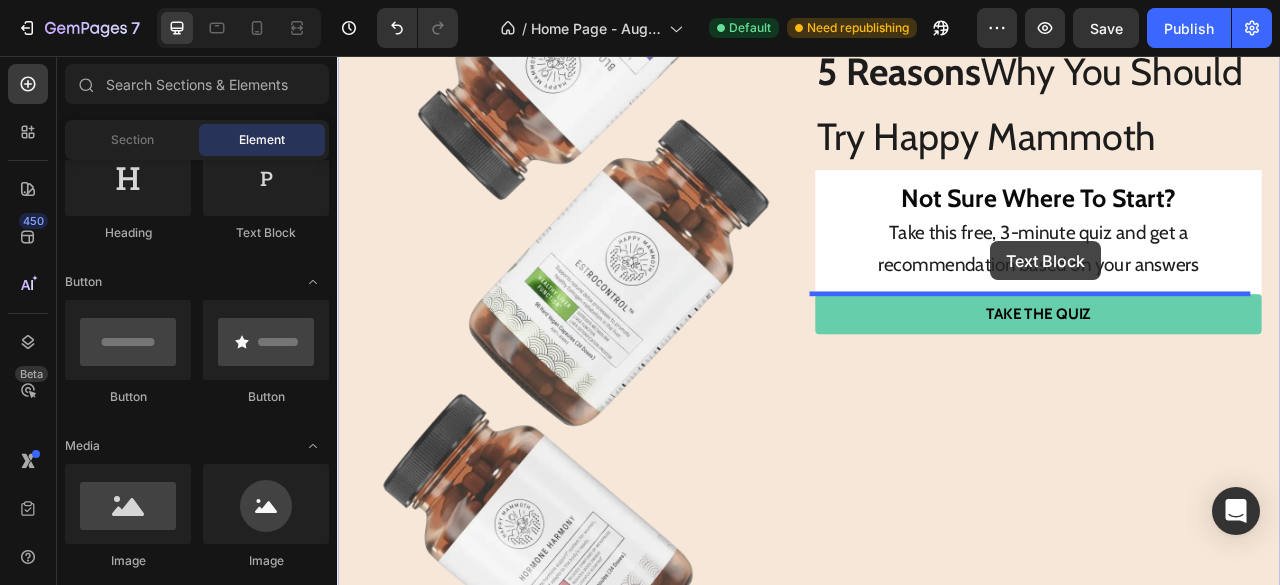 drag, startPoint x: 588, startPoint y: 241, endPoint x: 1168, endPoint y: 292, distance: 582.2379 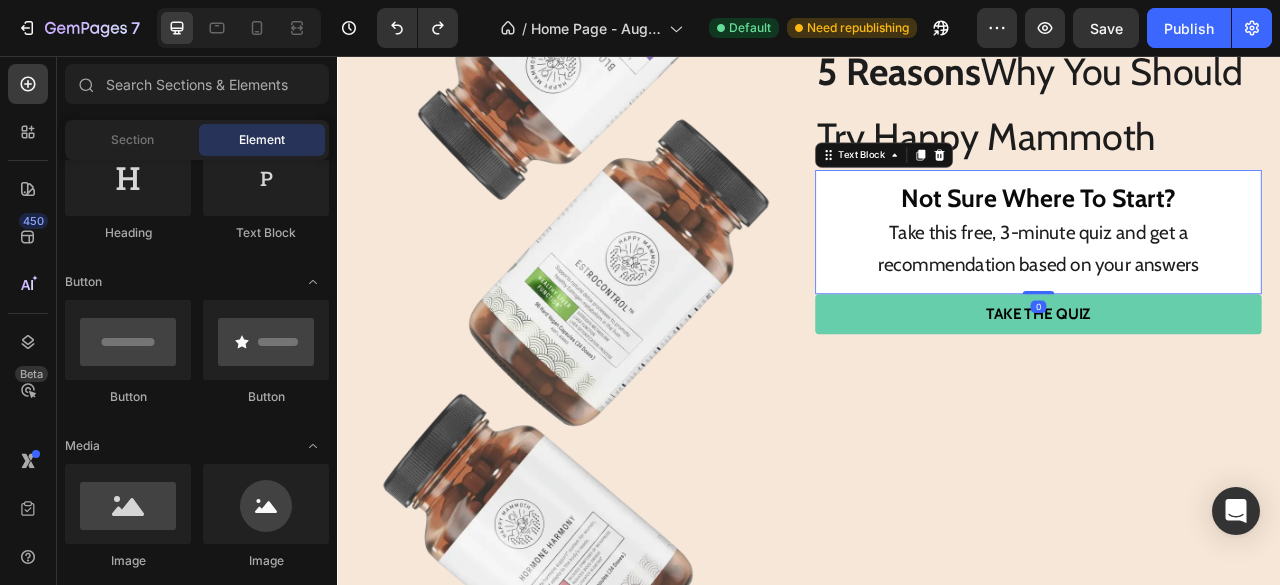 click on "Not Sure Where To Start?" at bounding box center (1229, 236) 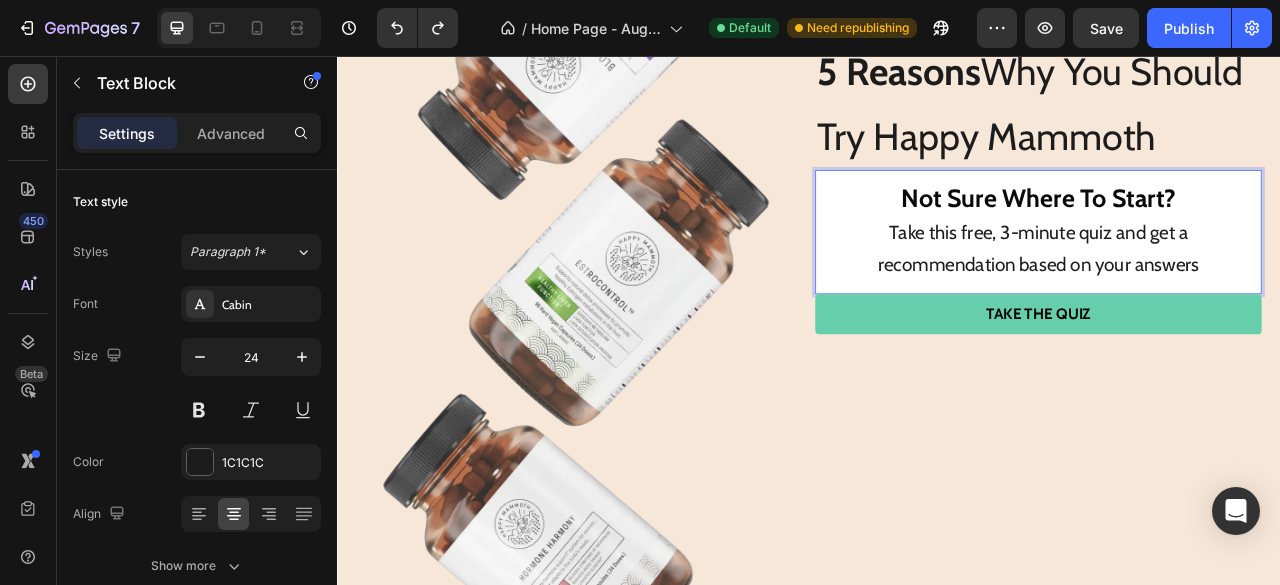 click on "Take this free, 3-minute quiz and get a recommendation based on your answers" at bounding box center (1229, 302) 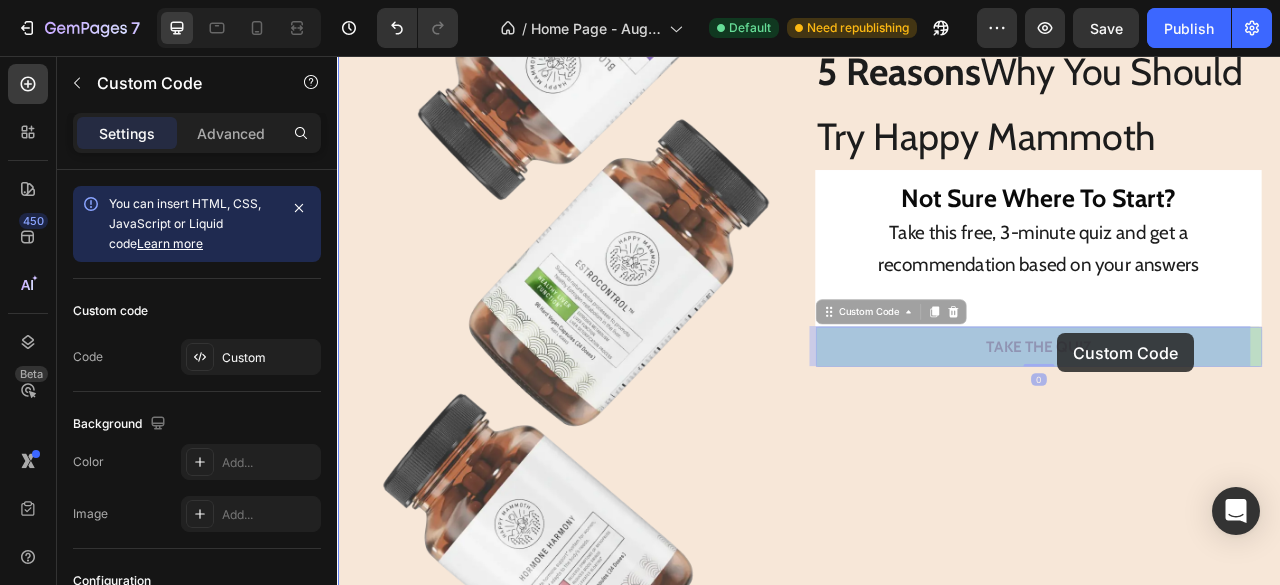 drag, startPoint x: 1245, startPoint y: 432, endPoint x: 1253, endPoint y: 409, distance: 24.351591 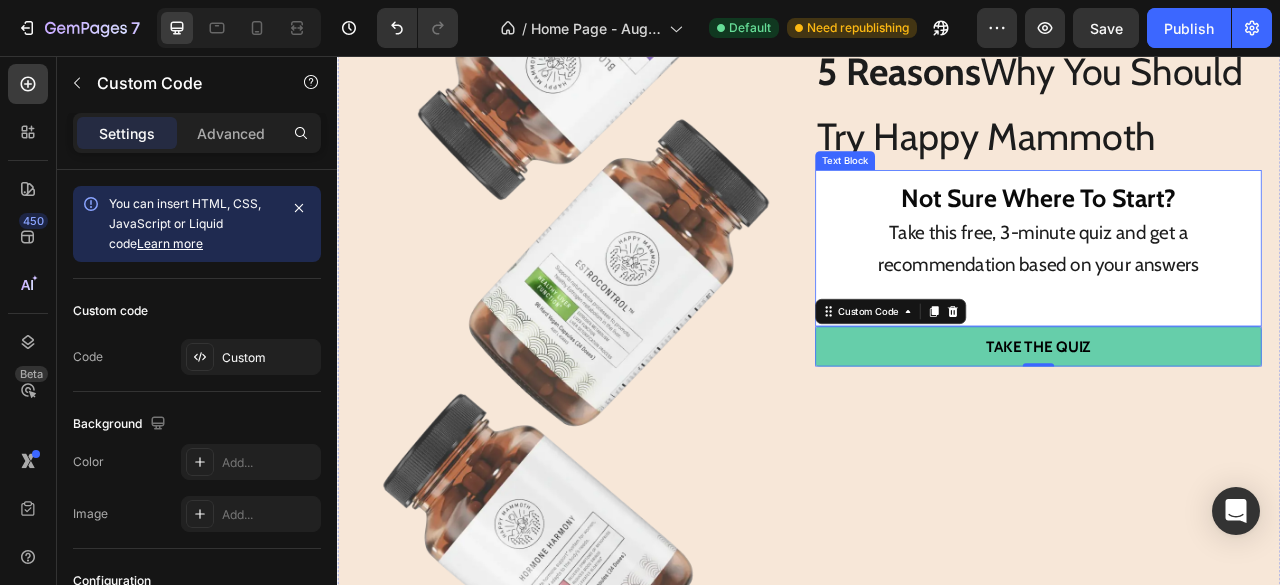 click on "Take this free, 3-minute quiz and get a recommendation based on your answers" at bounding box center [1229, 302] 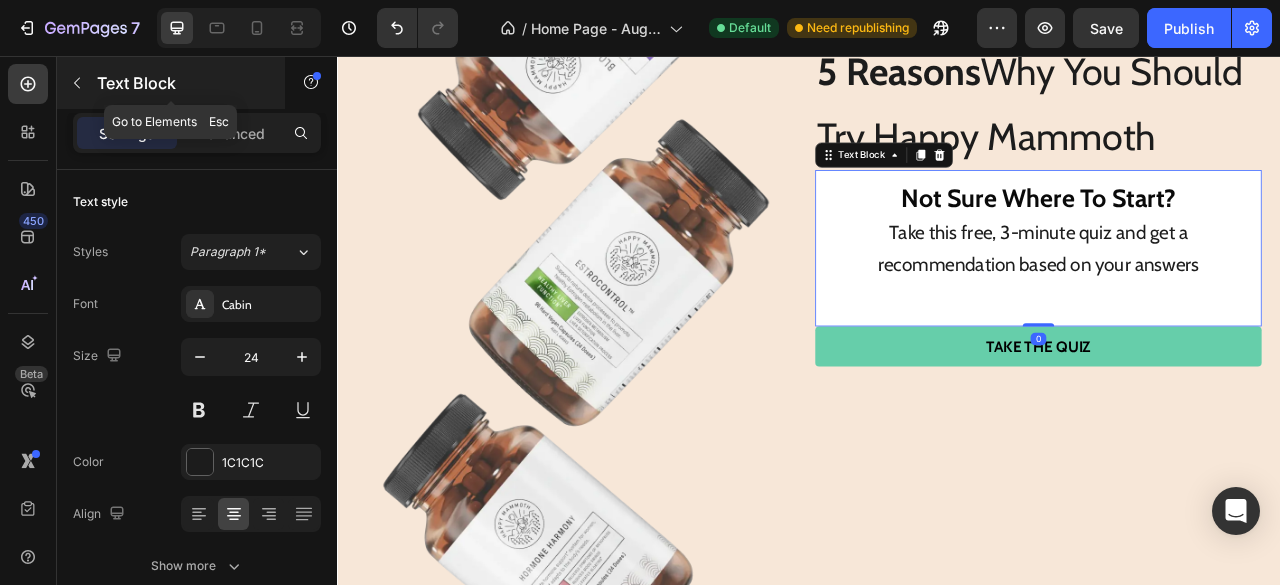 click on "Text Block" at bounding box center (182, 83) 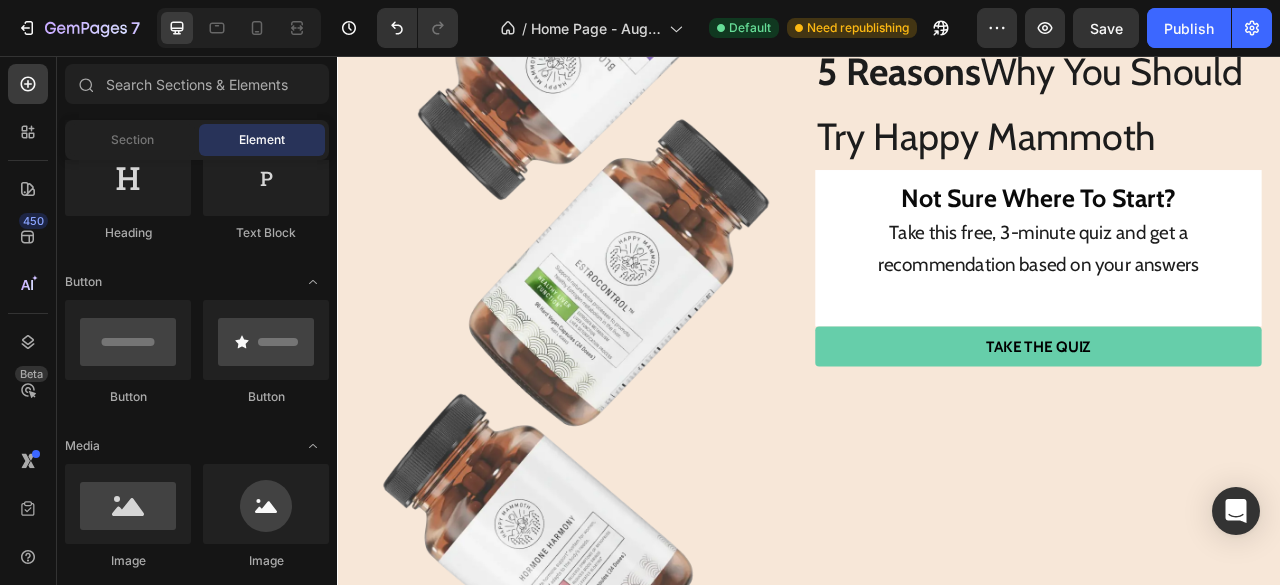 scroll, scrollTop: 0, scrollLeft: 0, axis: both 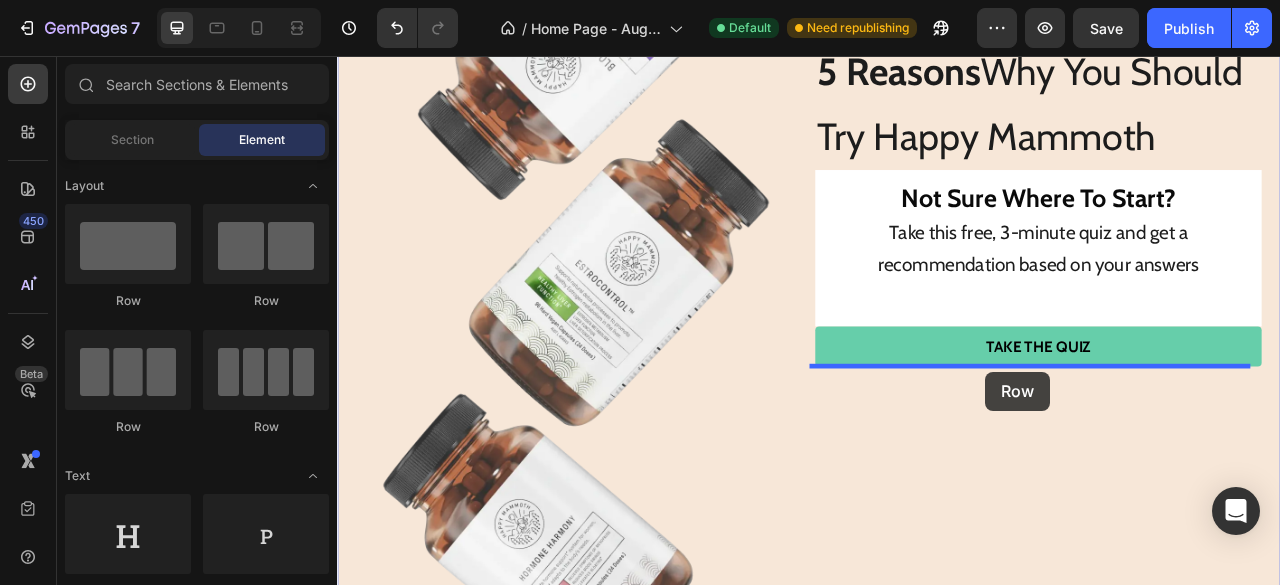 drag, startPoint x: 493, startPoint y: 294, endPoint x: 1162, endPoint y: 458, distance: 688.8084 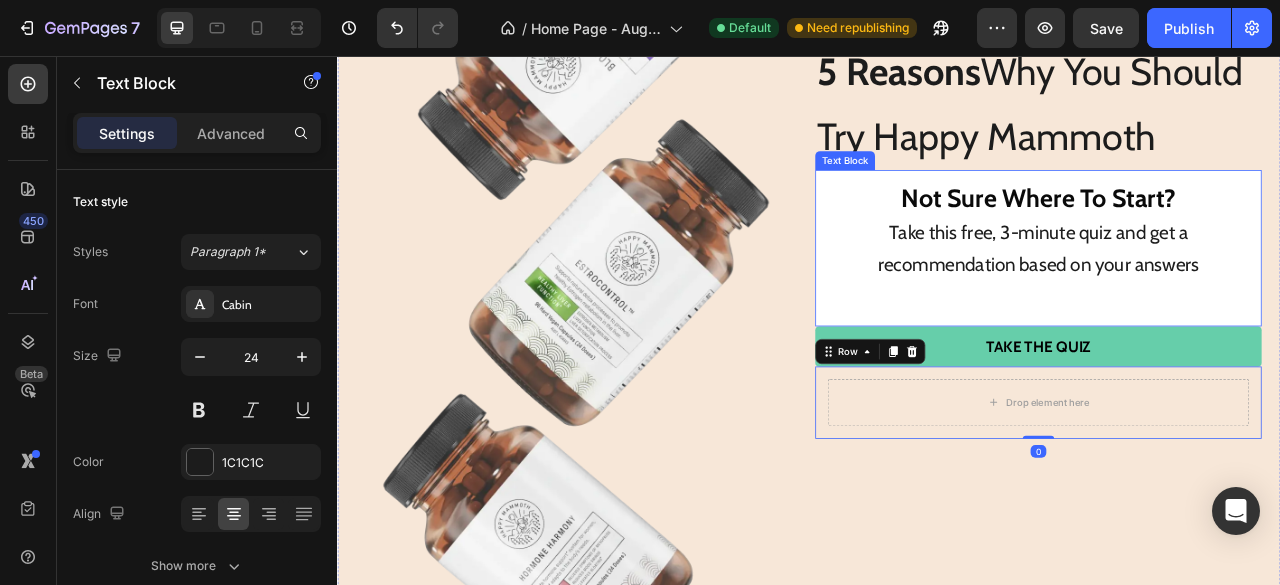 click on "Take this free, 3-minute quiz and get a recommendation based on your answers" at bounding box center [1229, 302] 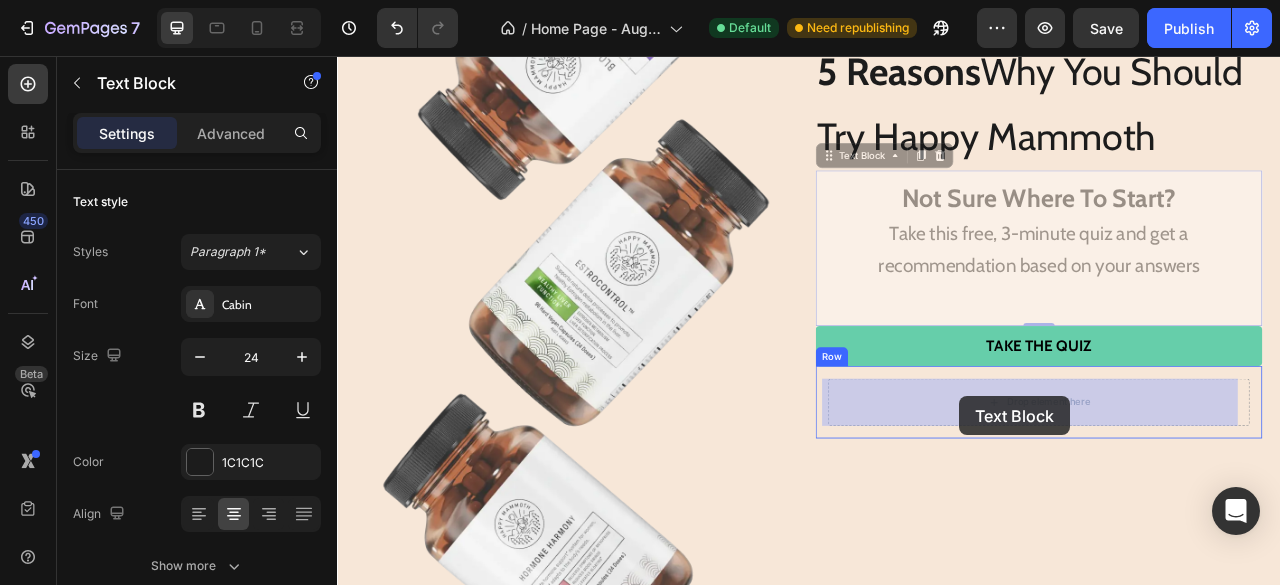 drag, startPoint x: 953, startPoint y: 180, endPoint x: 1128, endPoint y: 489, distance: 355.11407 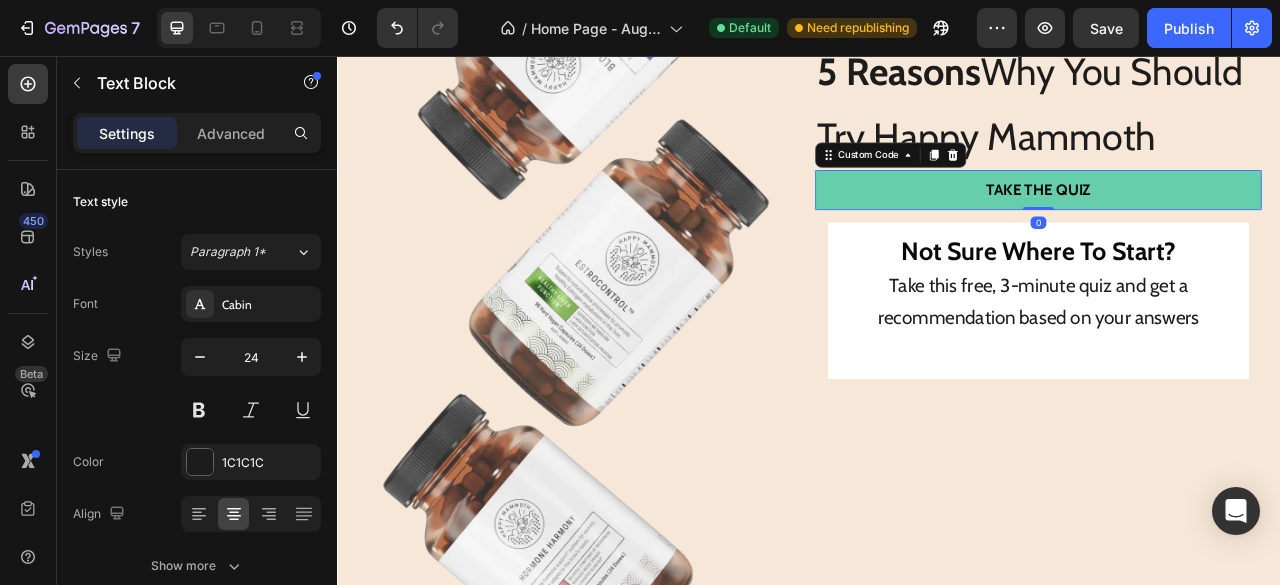 click on "Take The Quiz" at bounding box center [1229, 226] 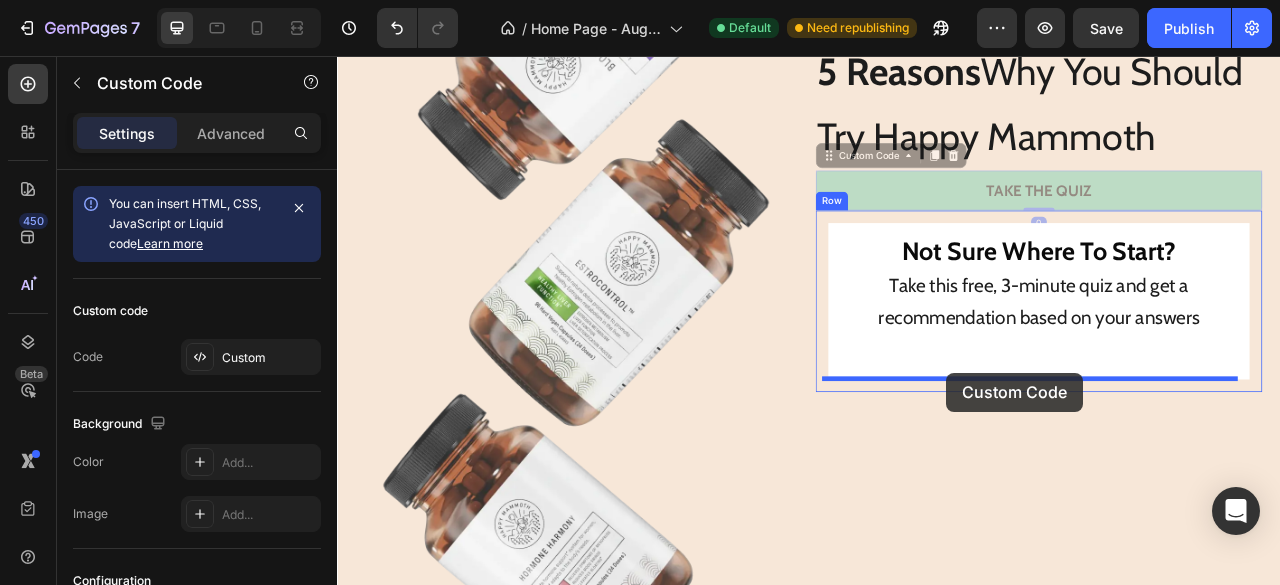 drag, startPoint x: 964, startPoint y: 182, endPoint x: 1112, endPoint y: 466, distance: 320.2499 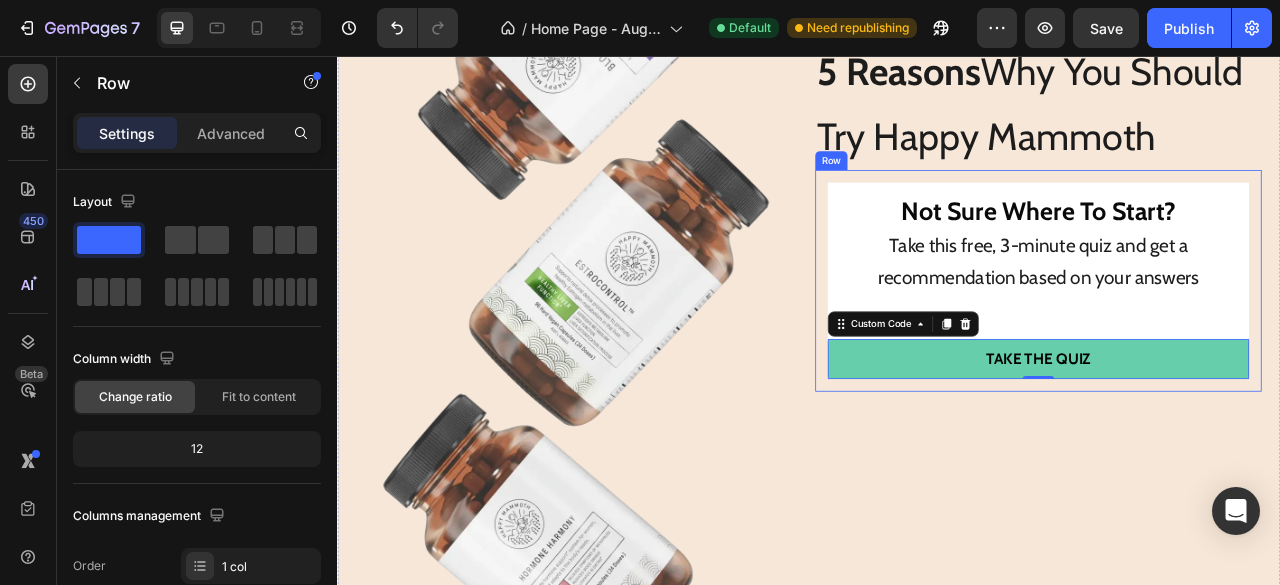 click on "Not Sure Where To Start? Take this free, 3-minute quiz and get a recommendation based on your answers   Text Block Take The Quiz Custom Code   0 Row" at bounding box center [1229, 341] 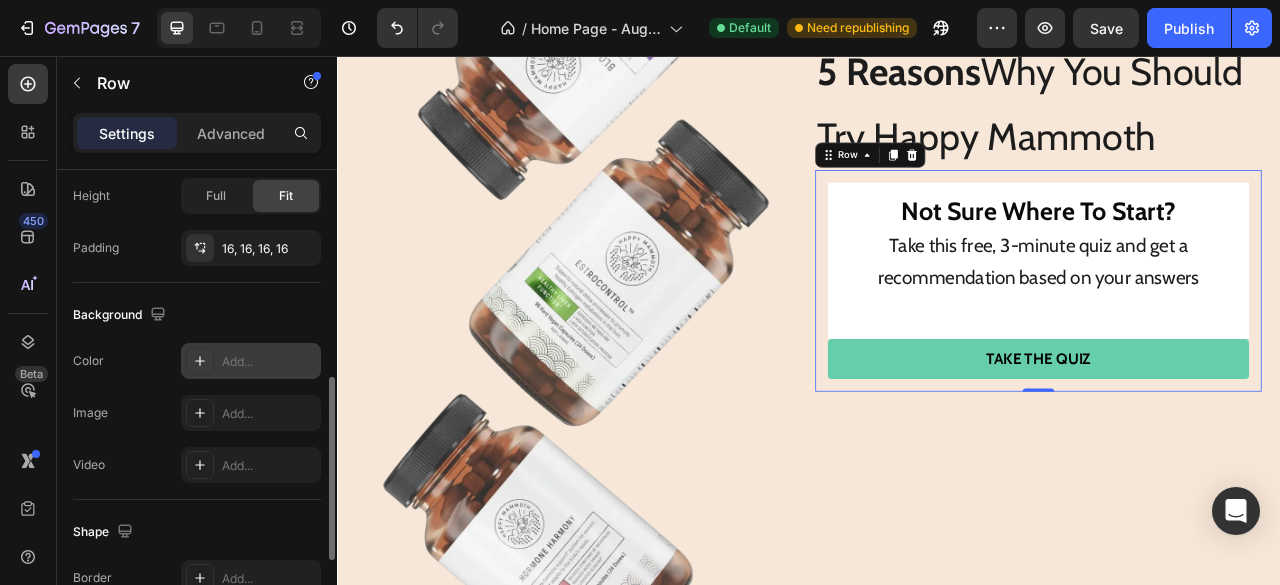 scroll, scrollTop: 536, scrollLeft: 0, axis: vertical 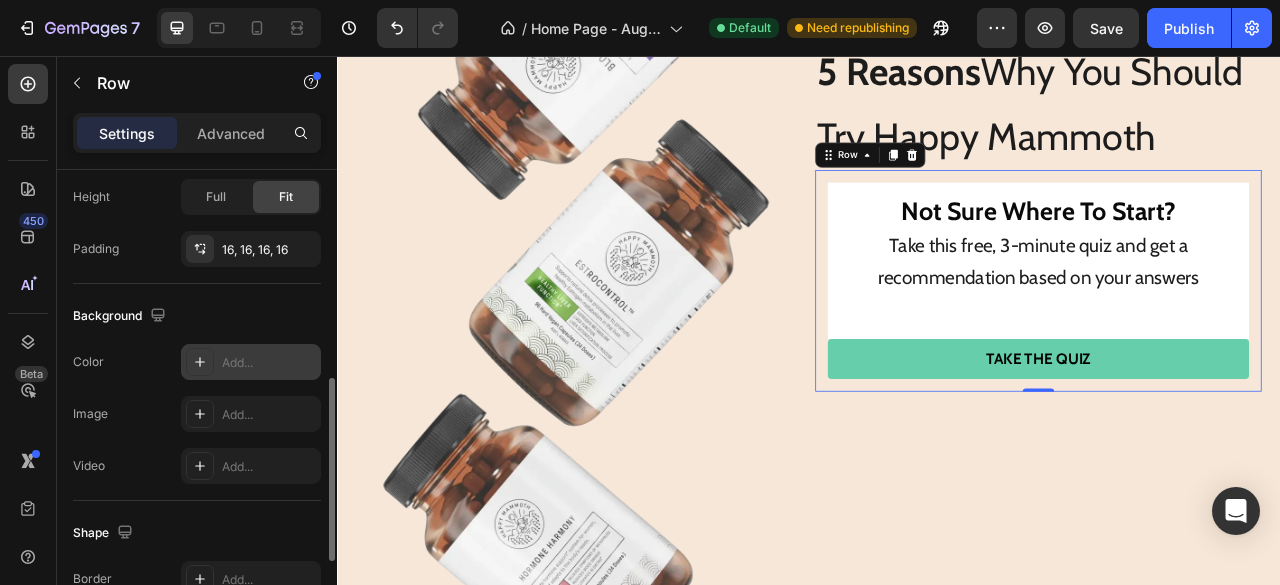 click on "Add..." at bounding box center (251, 362) 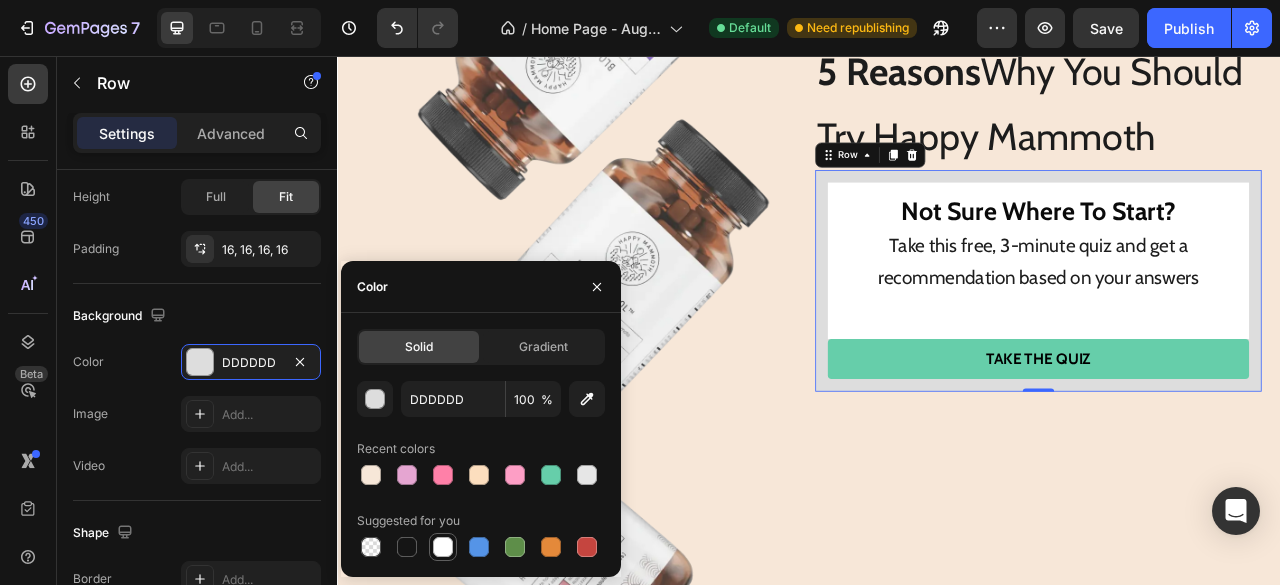 click at bounding box center [443, 547] 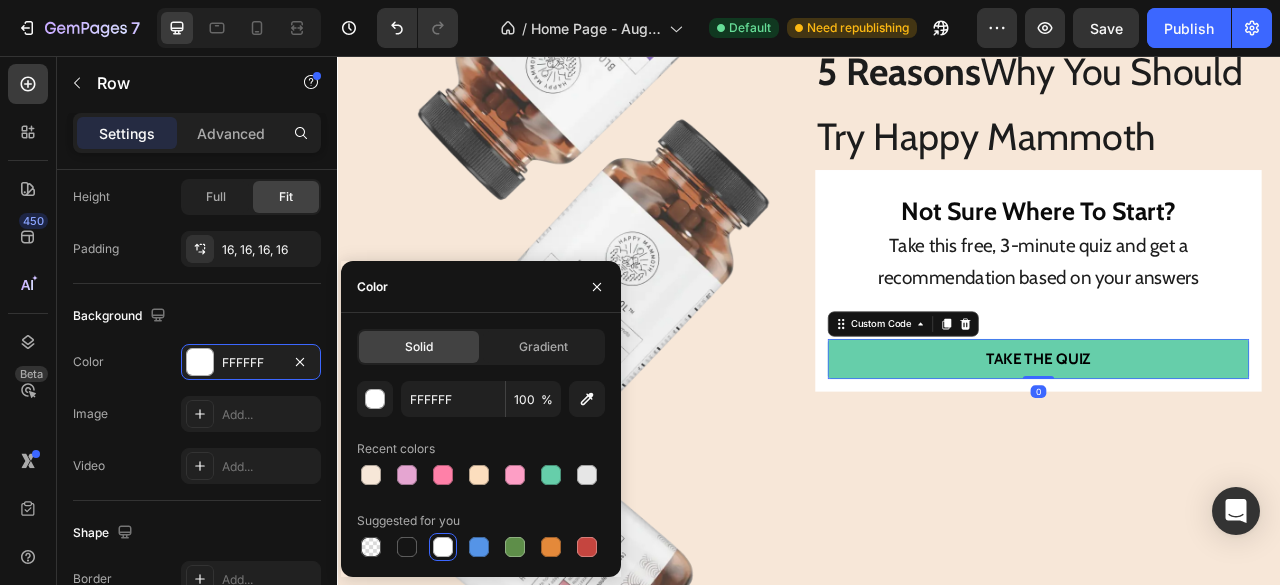 scroll, scrollTop: 223, scrollLeft: 0, axis: vertical 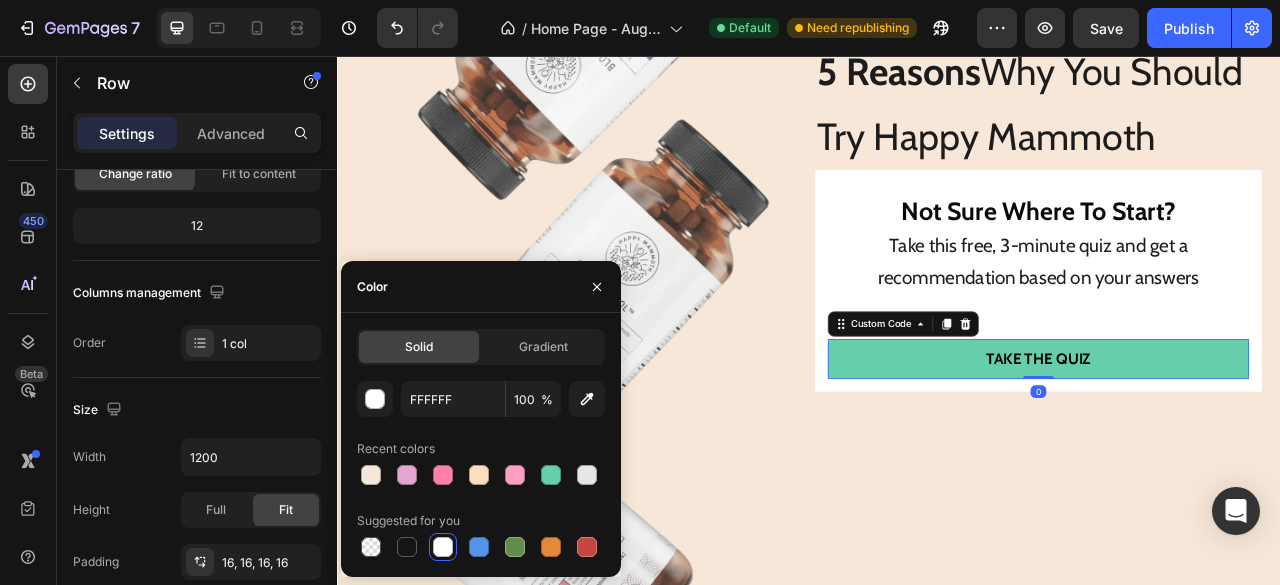 click on "Take The Quiz" at bounding box center [1229, 441] 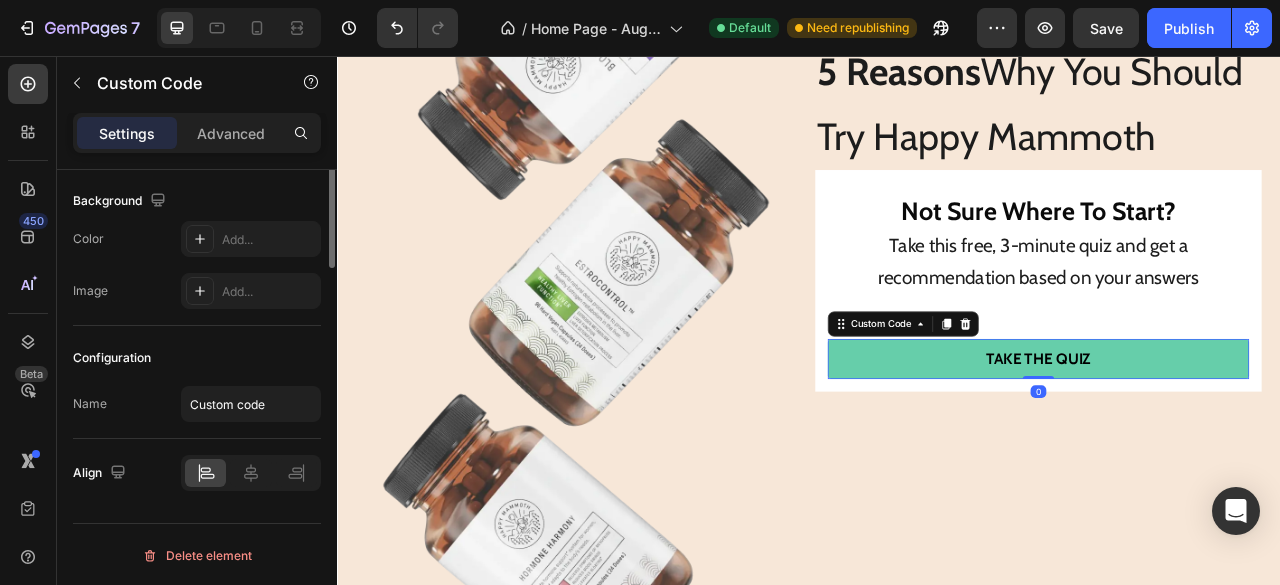 scroll, scrollTop: 0, scrollLeft: 0, axis: both 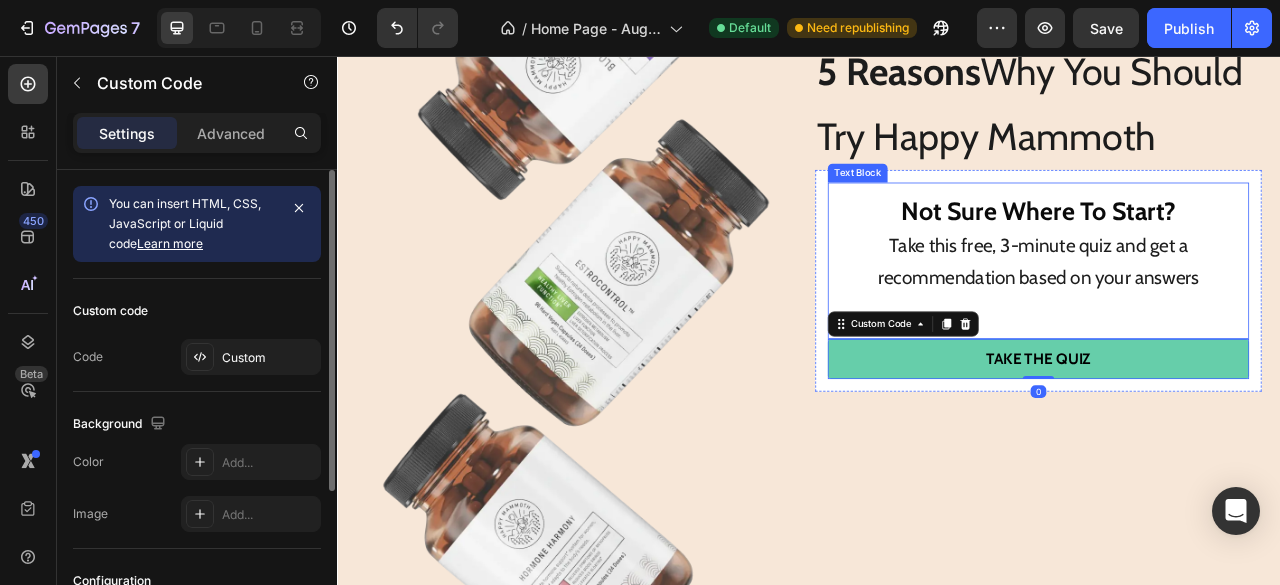 click on "Take this free, 3-minute quiz and get a recommendation based on your answers" at bounding box center (1229, 318) 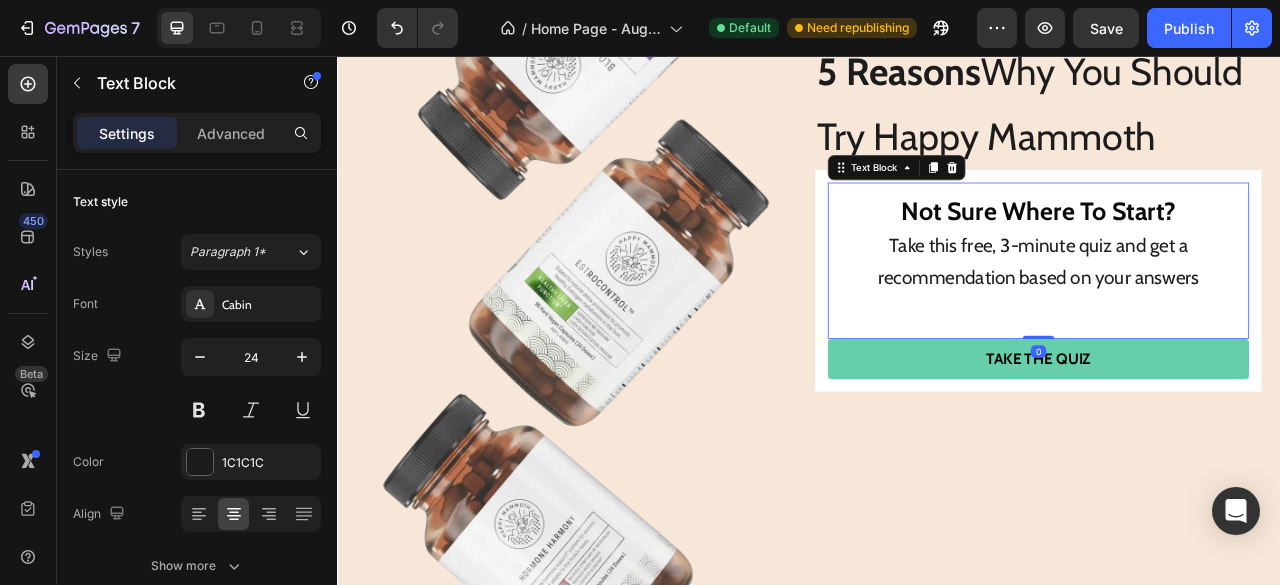 click at bounding box center [1229, 379] 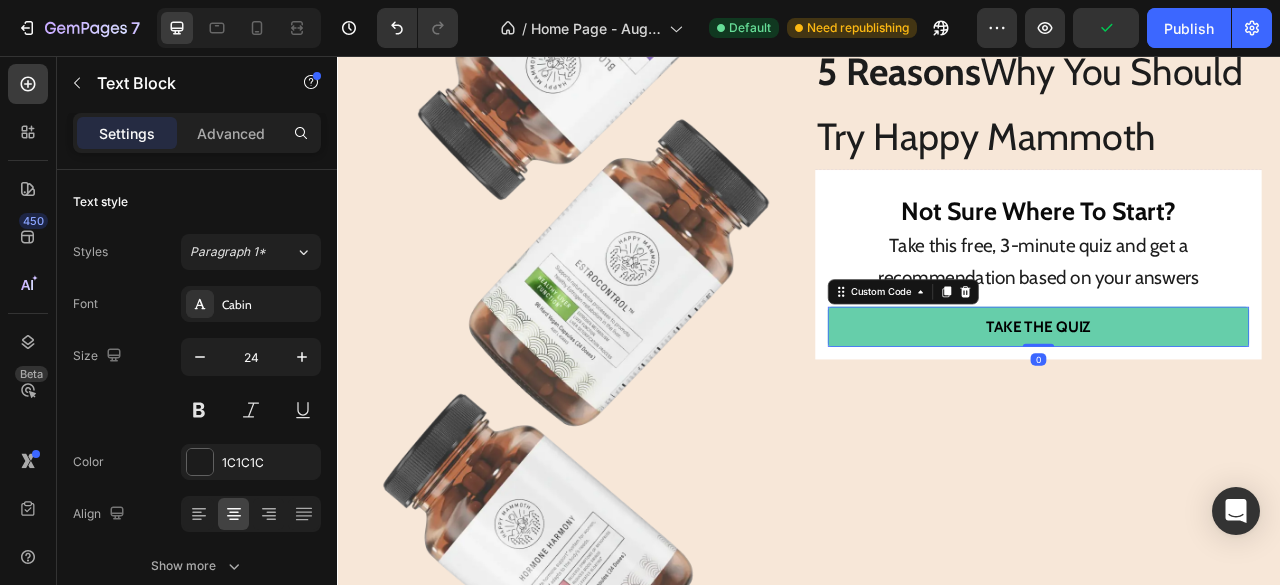 click on "Take The Quiz" at bounding box center (1229, 400) 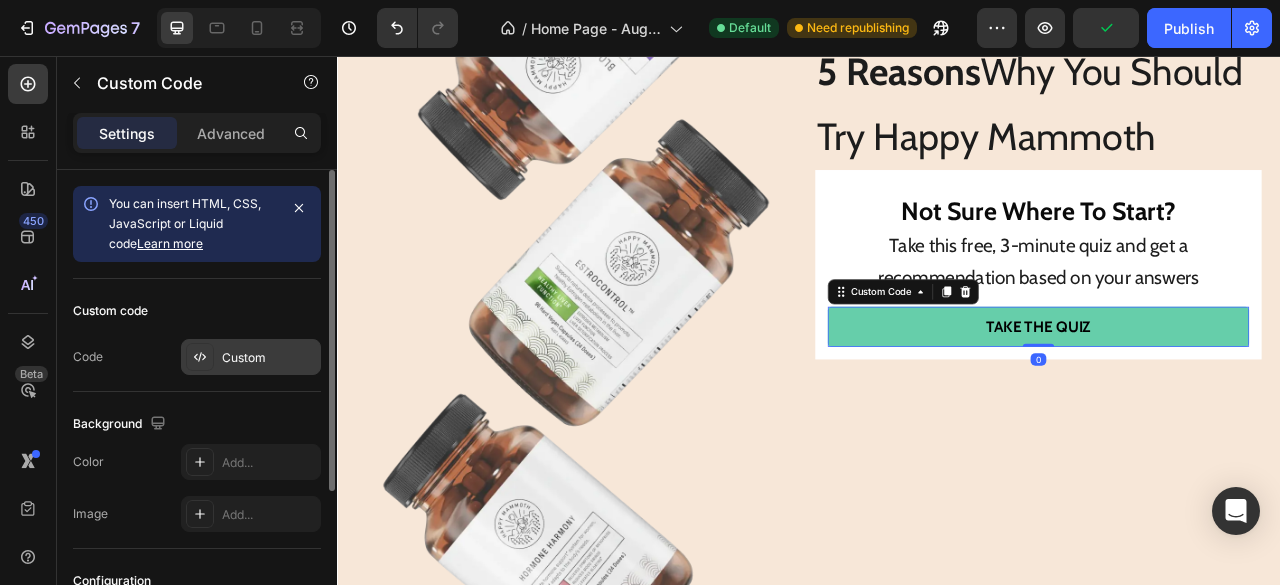 click on "Custom" at bounding box center [269, 358] 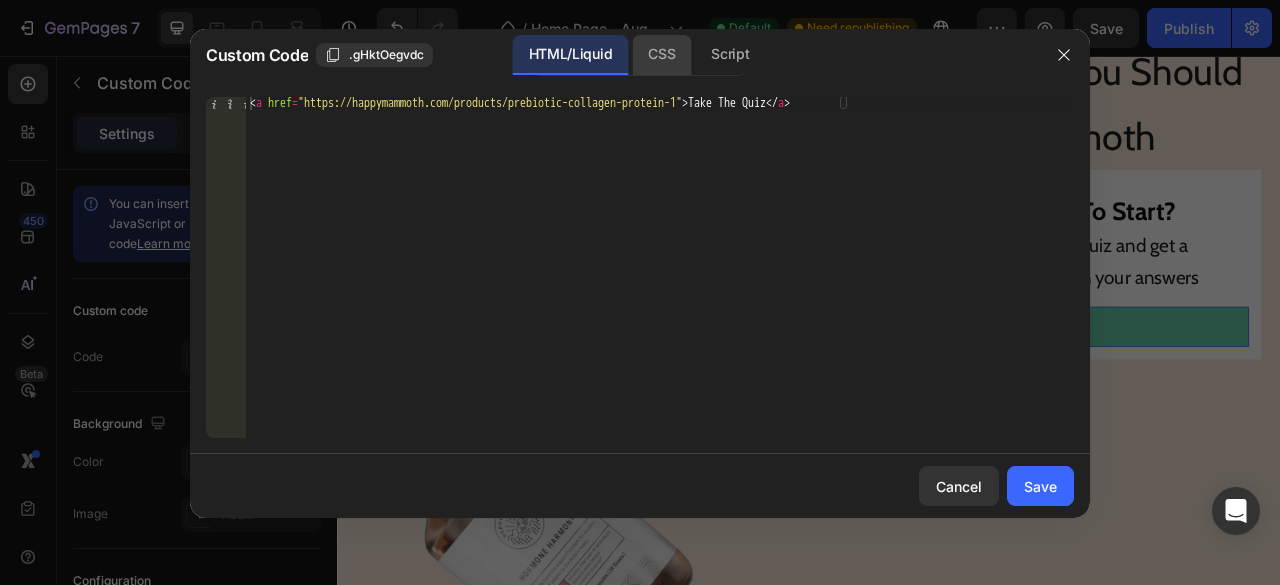 click on "CSS" 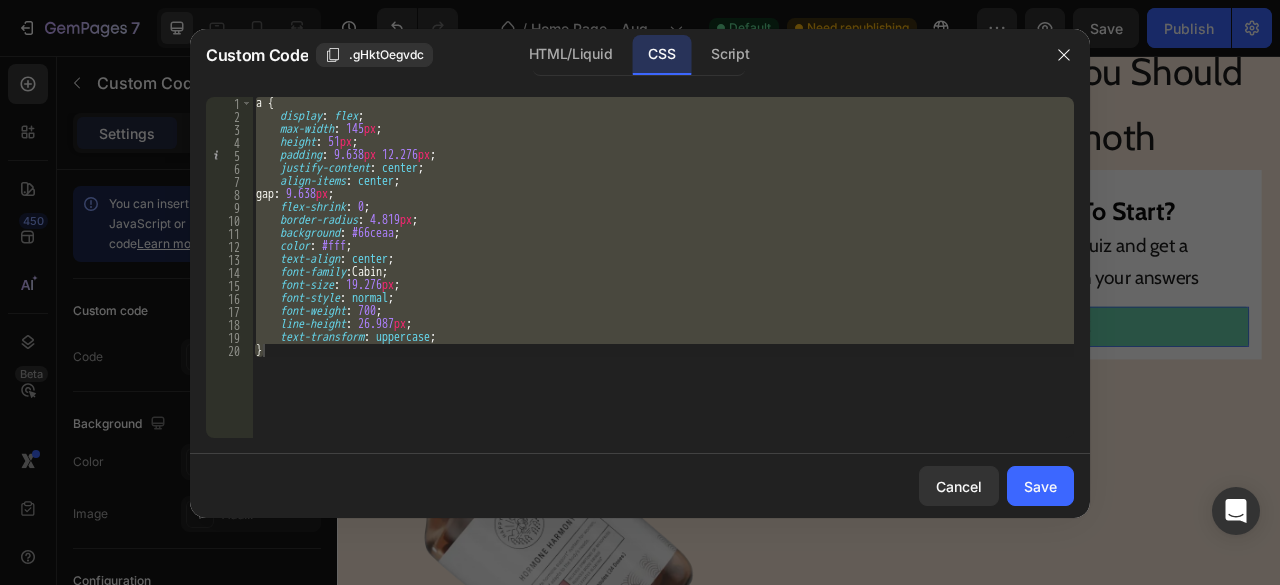 click on "a   {      display :   flex ;      max-width :   145 px ;      height :   51 px ;      padding :   9.638 px   12.276 px ;      justify-content :   center ;      align-items :   center ;     gap :   9.638 px ;      flex-shrink :   0 ;      border-radius :   4.819 px ;      background :   #66ceaa ;      color :   #fff ;      text-align :   center ;      font-family :  Cabin ;      font-size :   19.276 px ;      font-style :   normal ;      font-weight :   700 ;      line-height :   26.987 px ;      text-transform :   uppercase ; }" at bounding box center [663, 267] 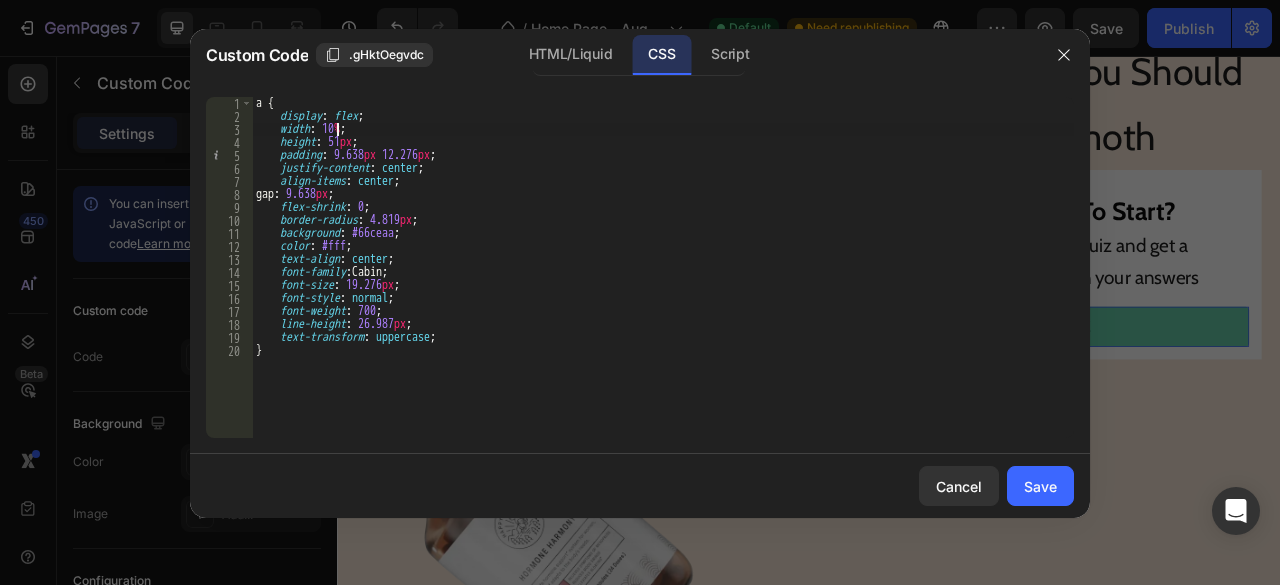 scroll, scrollTop: 0, scrollLeft: 6, axis: horizontal 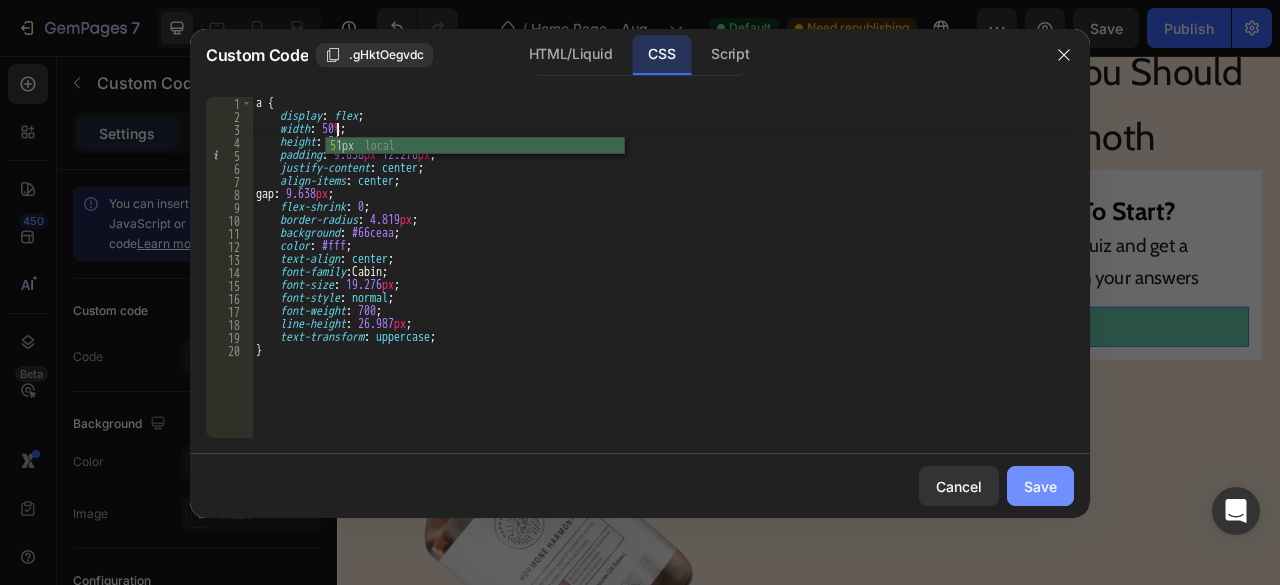 type on "width: 50%;" 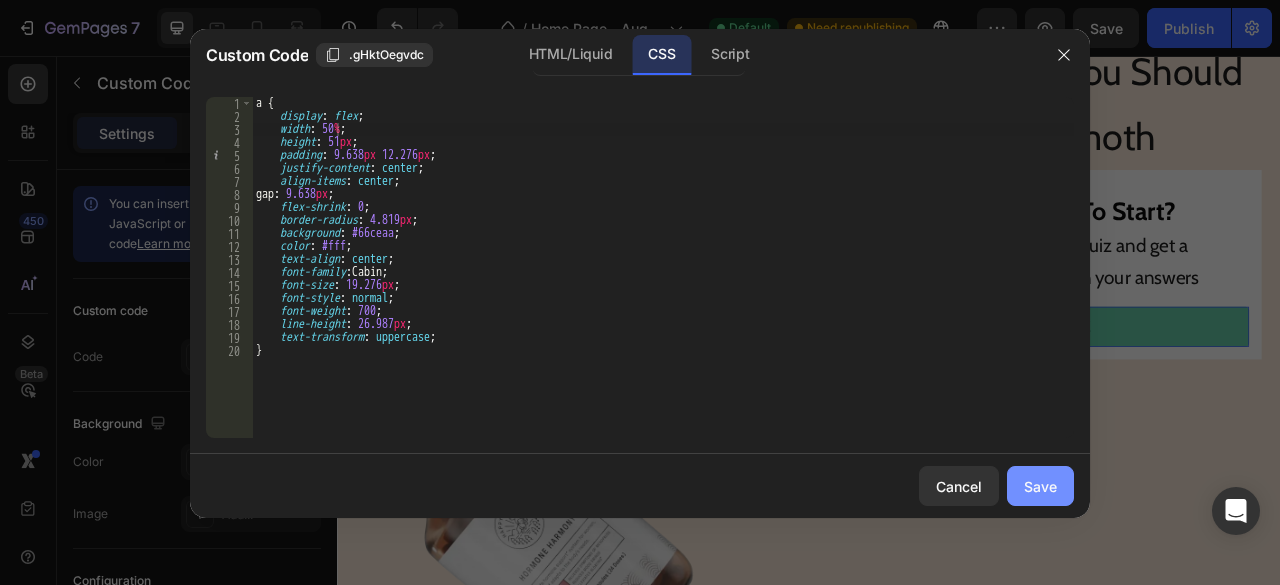 click on "Save" at bounding box center [1040, 486] 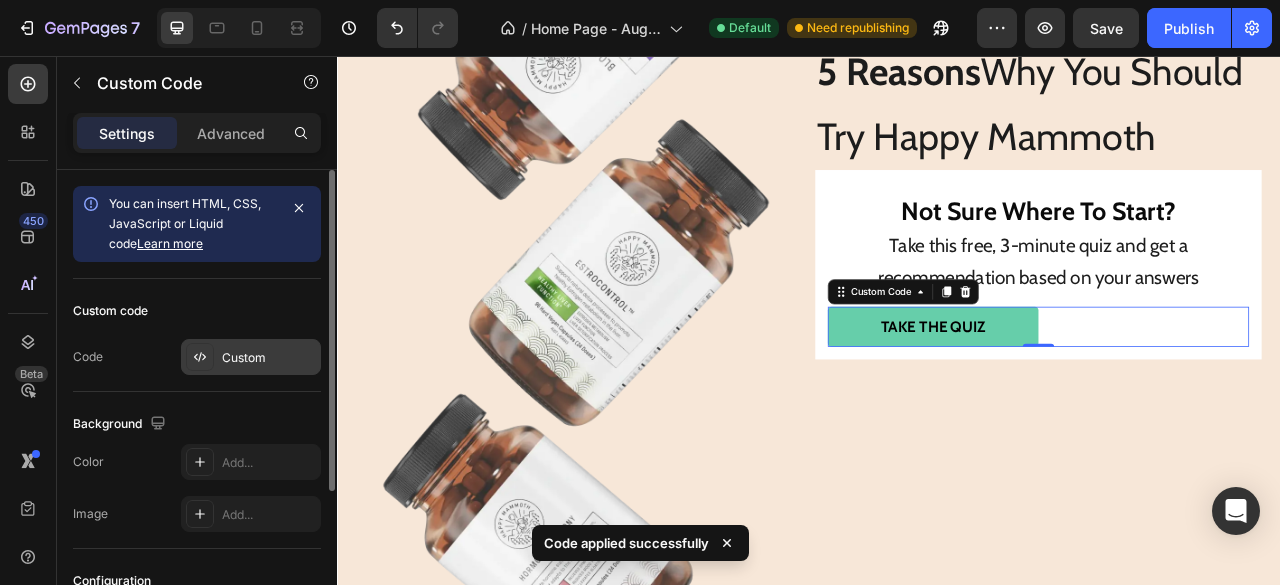 click on "Custom" at bounding box center [251, 357] 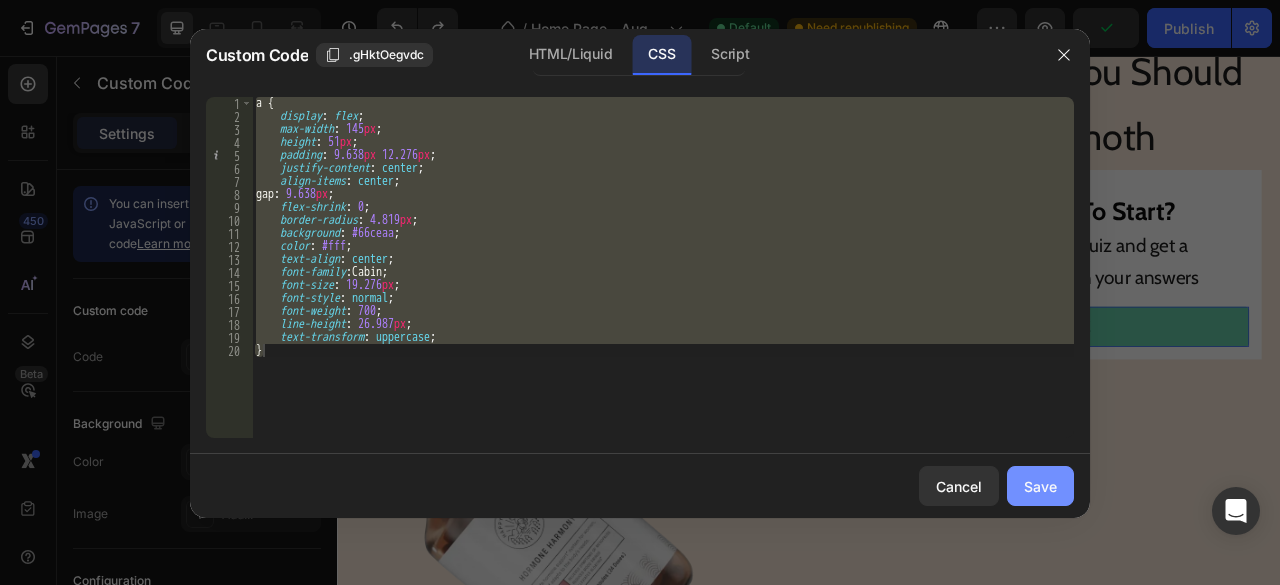 click on "Save" 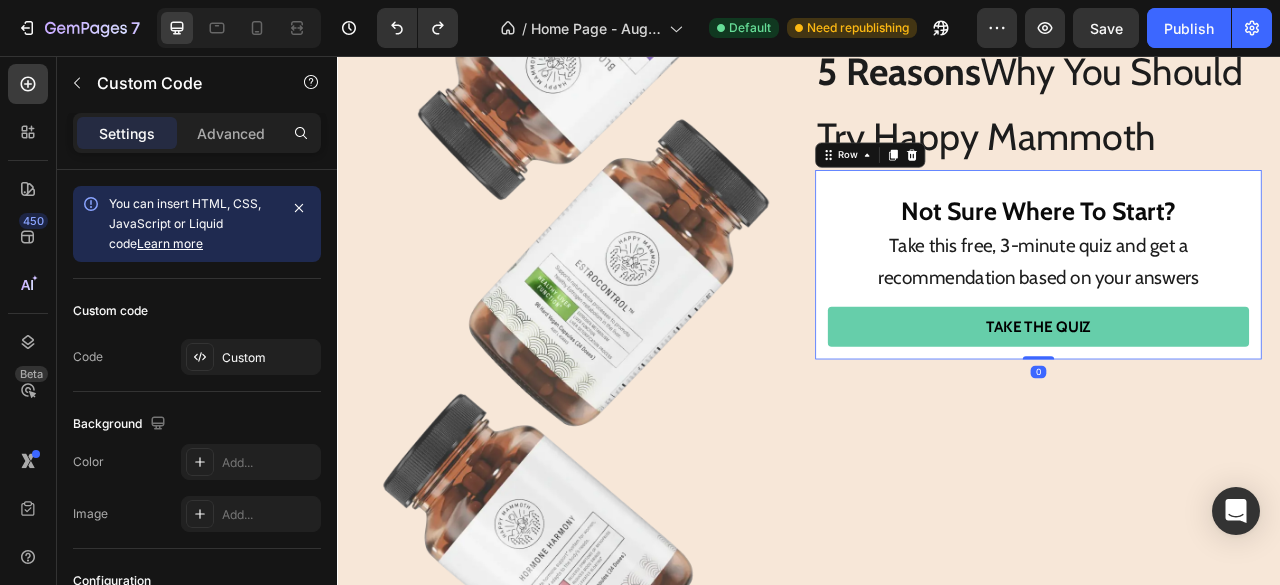 click on "Not Sure Where To Start? Take this free, 3-minute quiz and get a recommendation based on your answers Text Block Take The Quiz Custom Code Row   0" at bounding box center (1229, 321) 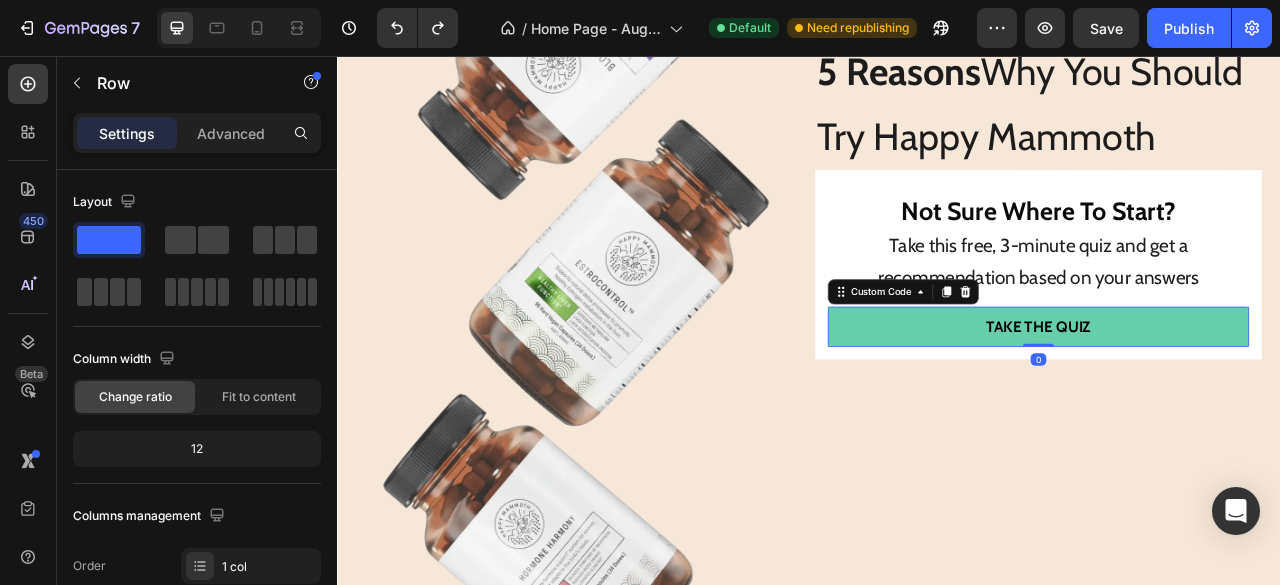 click on "Take The Quiz" at bounding box center (1229, 400) 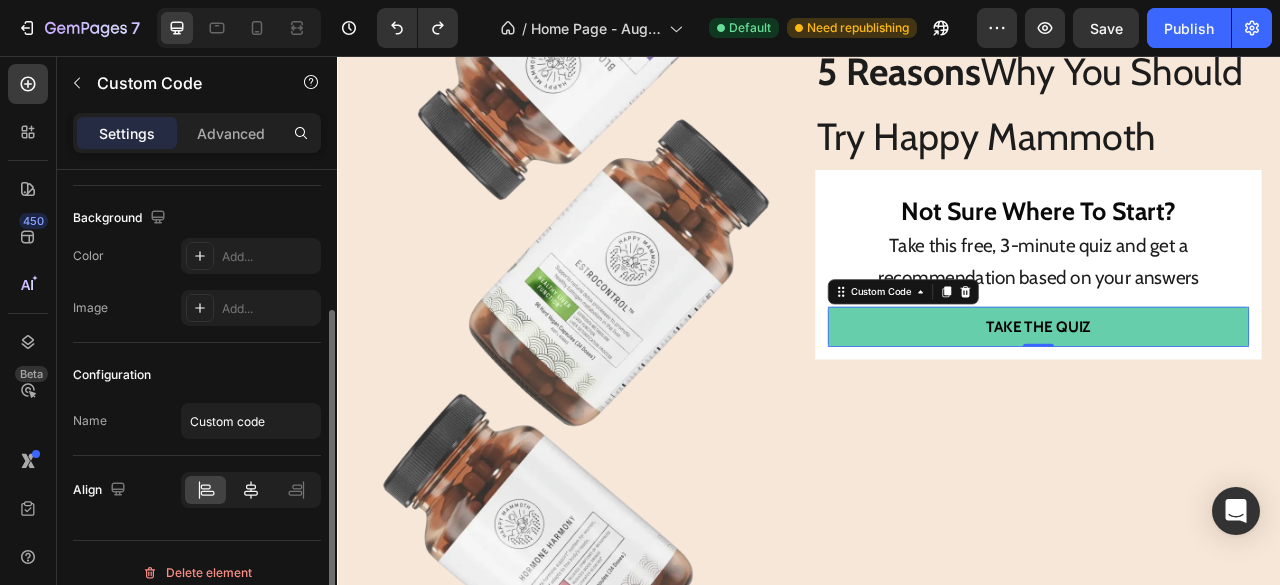 scroll, scrollTop: 207, scrollLeft: 0, axis: vertical 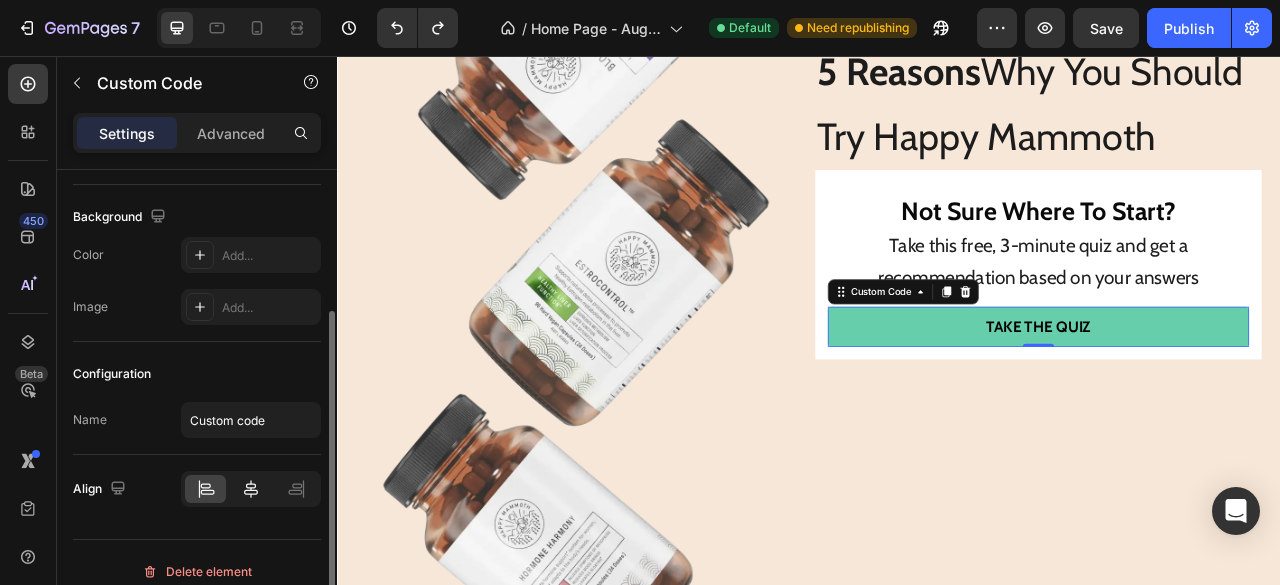 click 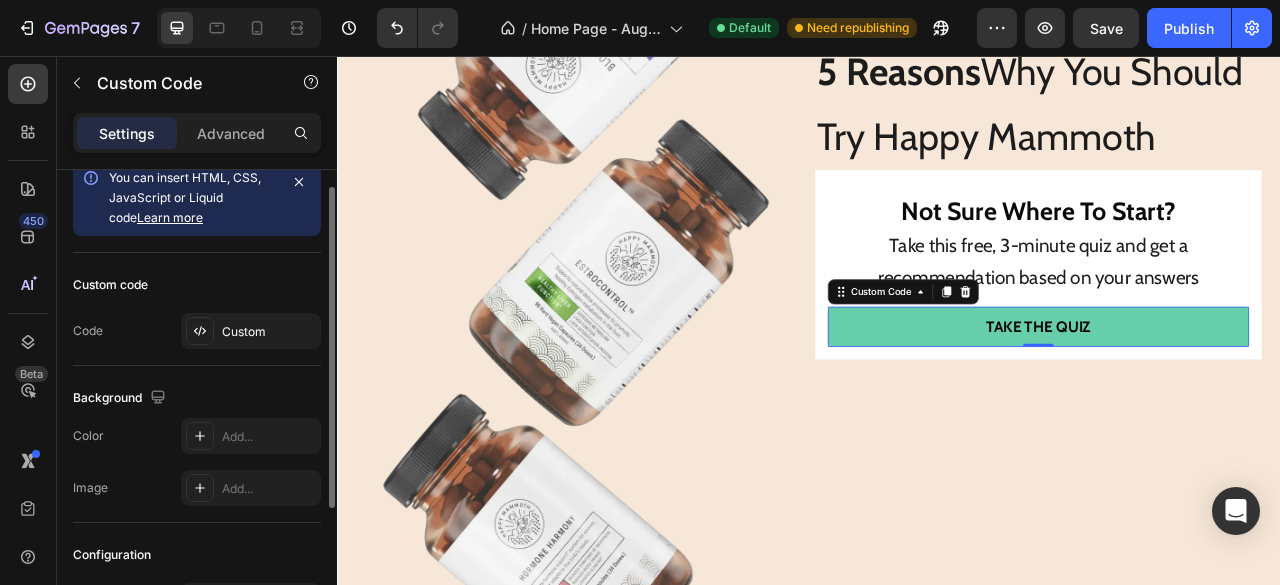scroll, scrollTop: 25, scrollLeft: 0, axis: vertical 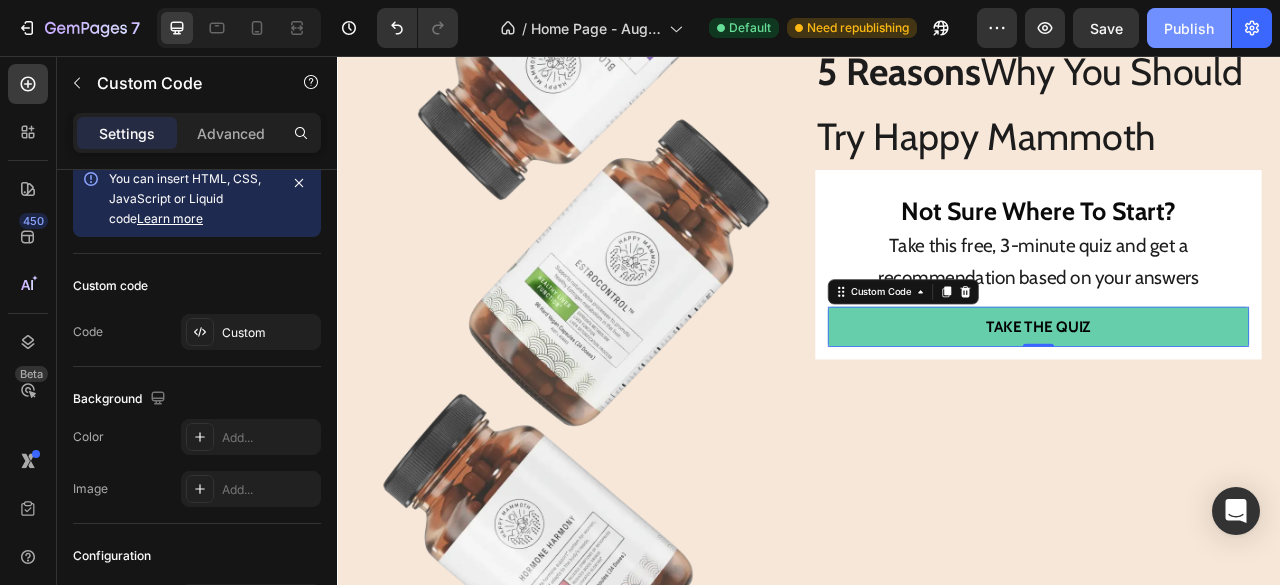 click on "Publish" 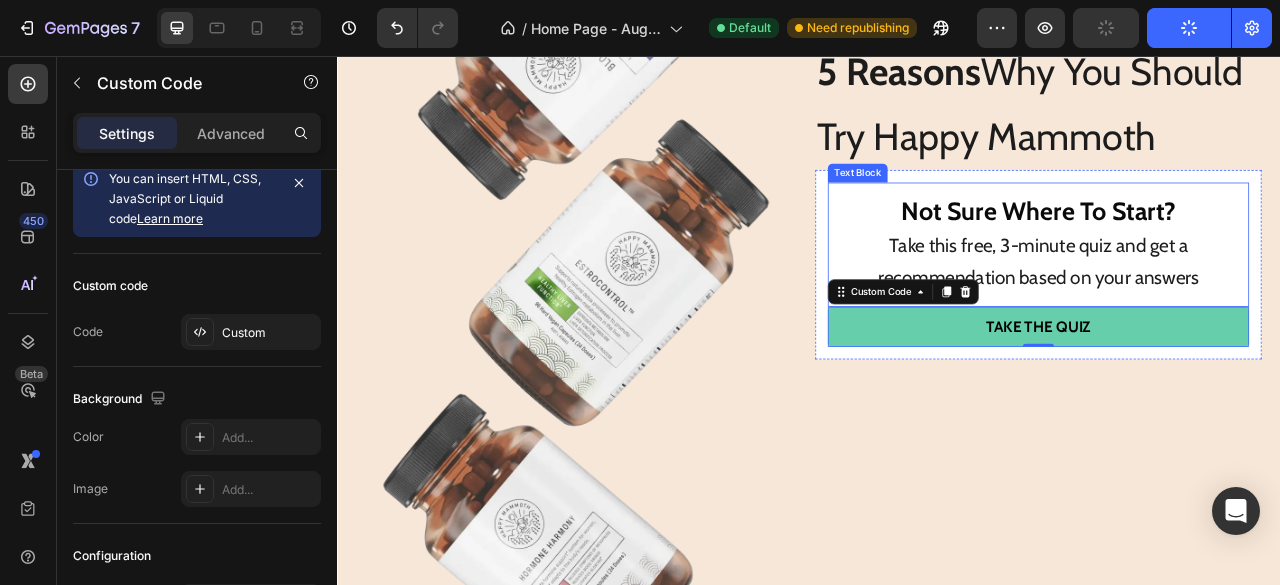 type 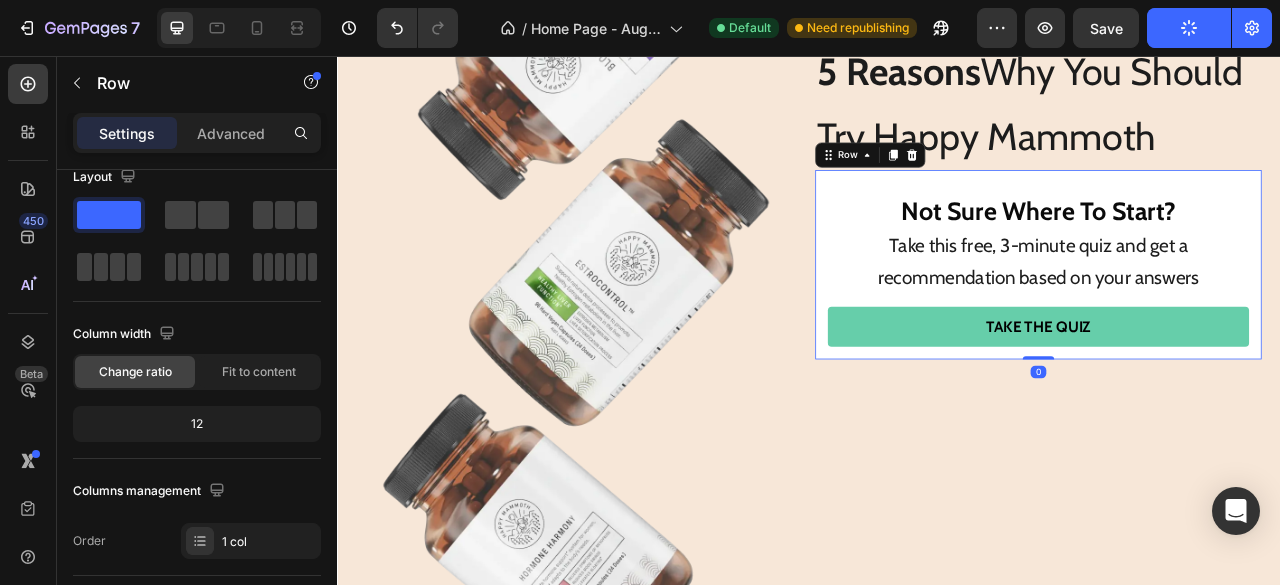 click on "Not Sure Where To Start? Take this free, 3-minute quiz and get a recommendation based on your answers Text Block Take The Quiz Custom Code Row   0" at bounding box center (1229, 321) 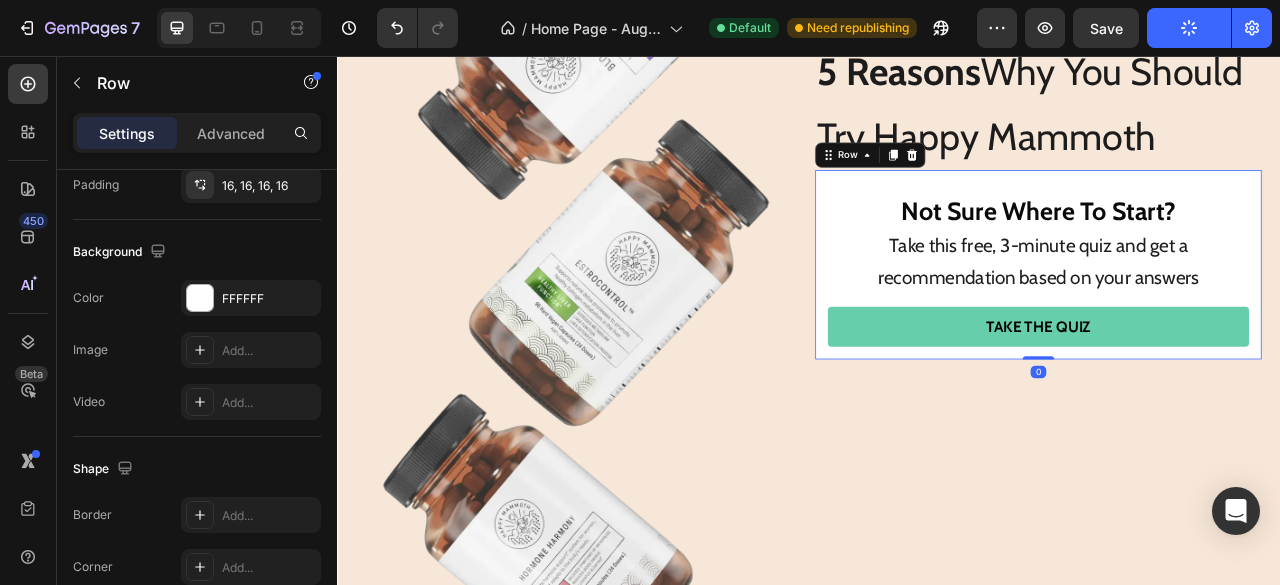 scroll, scrollTop: 745, scrollLeft: 0, axis: vertical 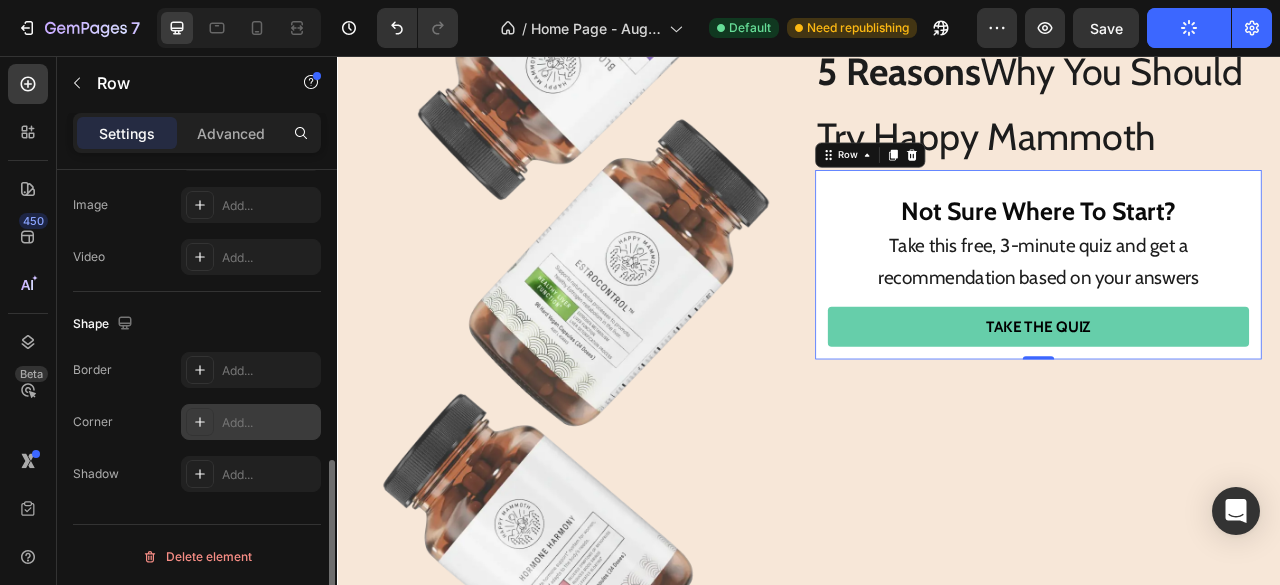 click 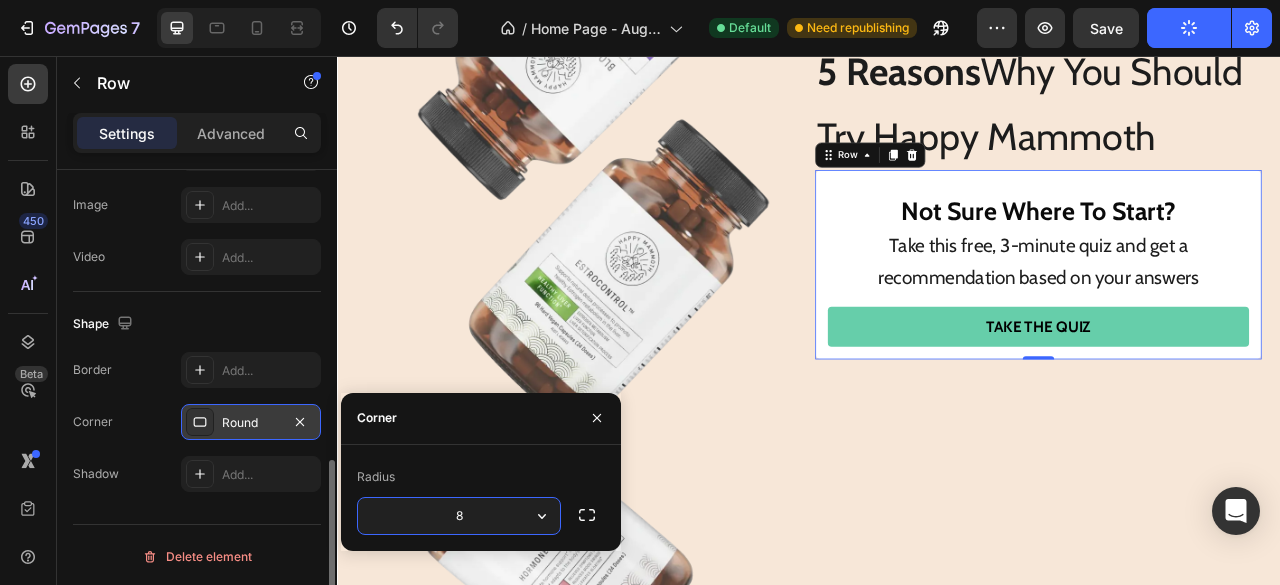 click on "8" at bounding box center [459, 516] 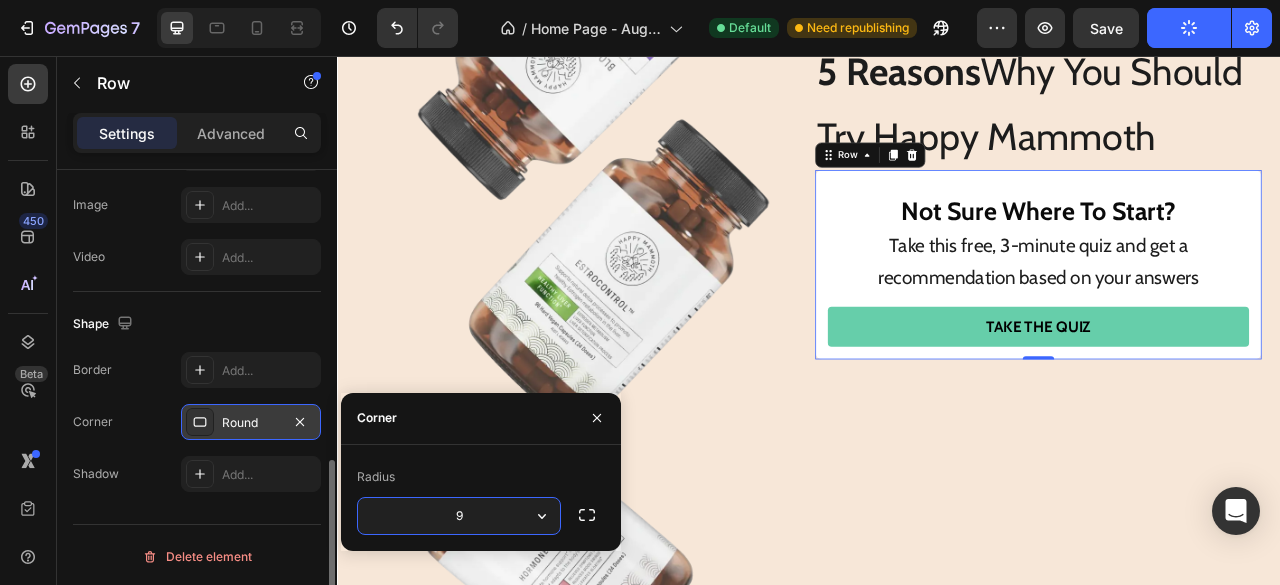 type on "10" 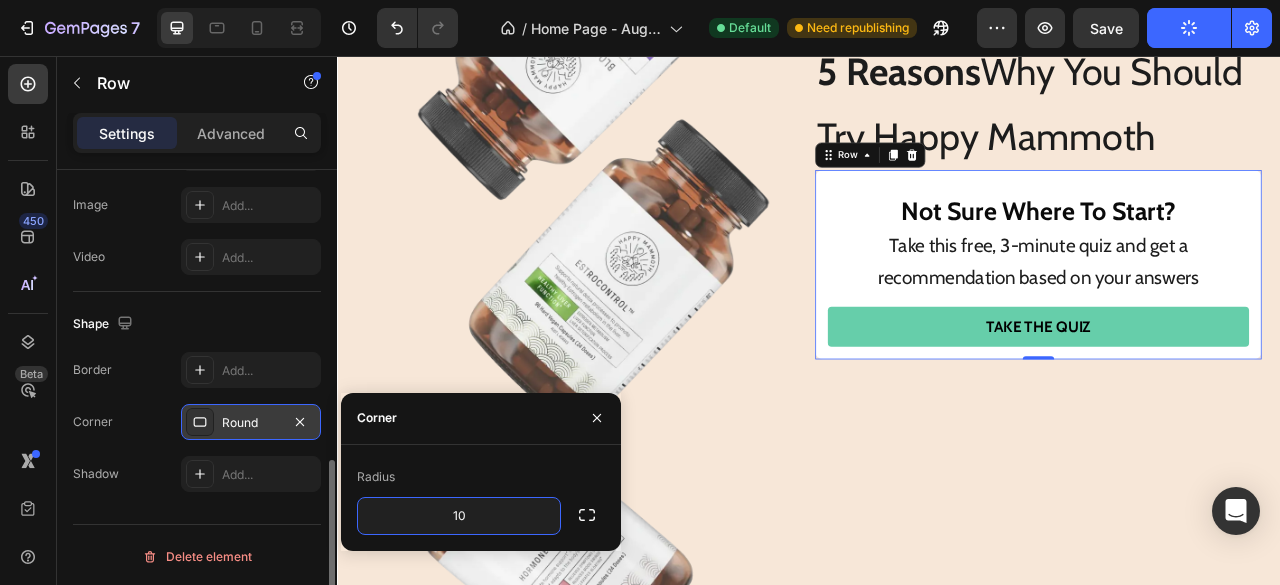 click at bounding box center [645, 373] 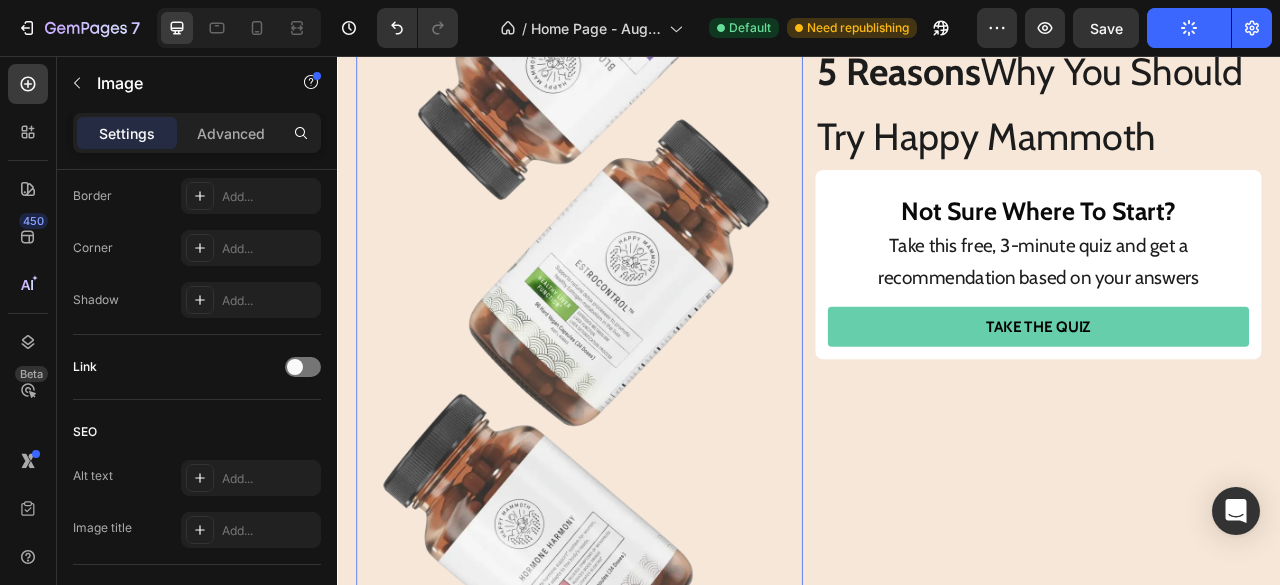 scroll, scrollTop: 0, scrollLeft: 0, axis: both 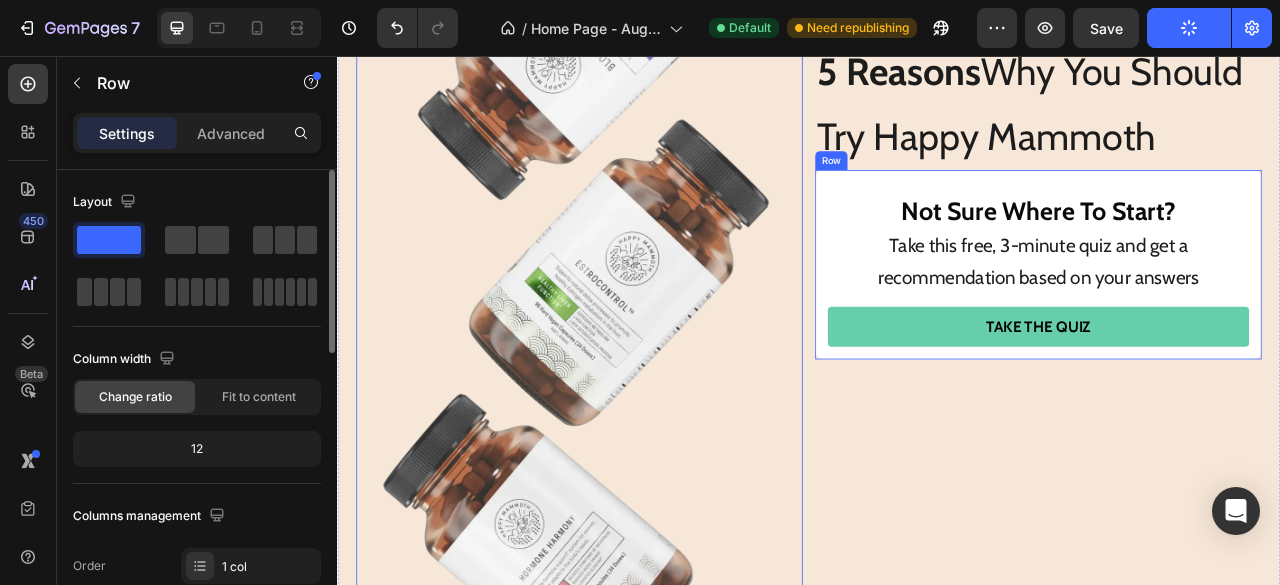 click on "Not Sure Where To Start? Take this free, 3-minute quiz and get a recommendation based on your answers Text Block Take The Quiz Custom Code Row" at bounding box center [1229, 321] 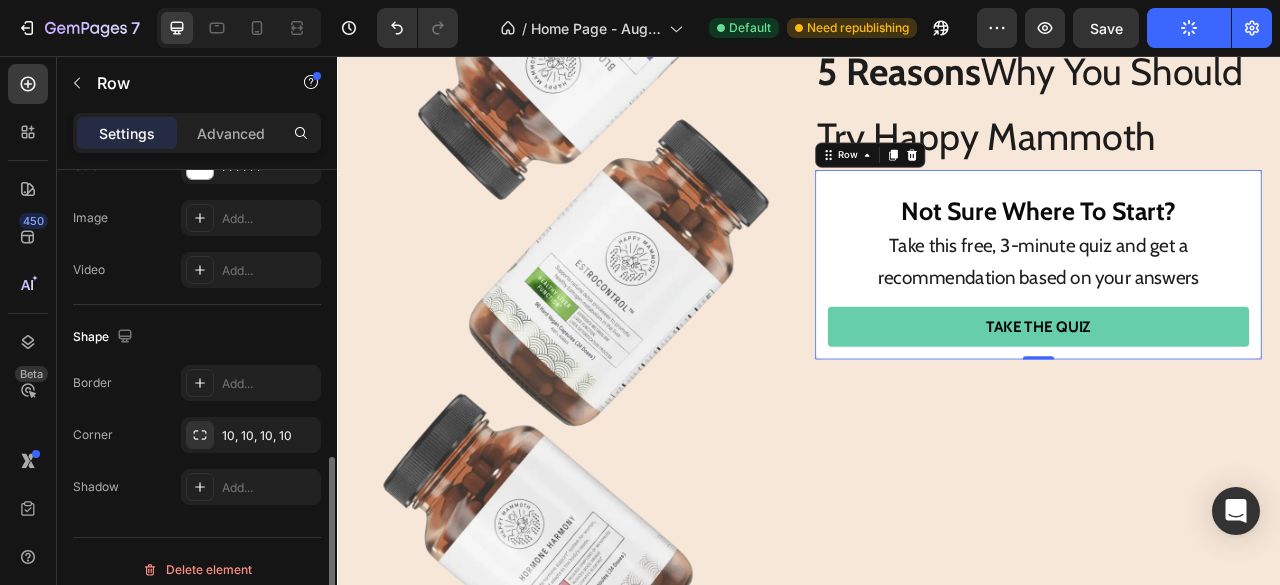 scroll, scrollTop: 734, scrollLeft: 0, axis: vertical 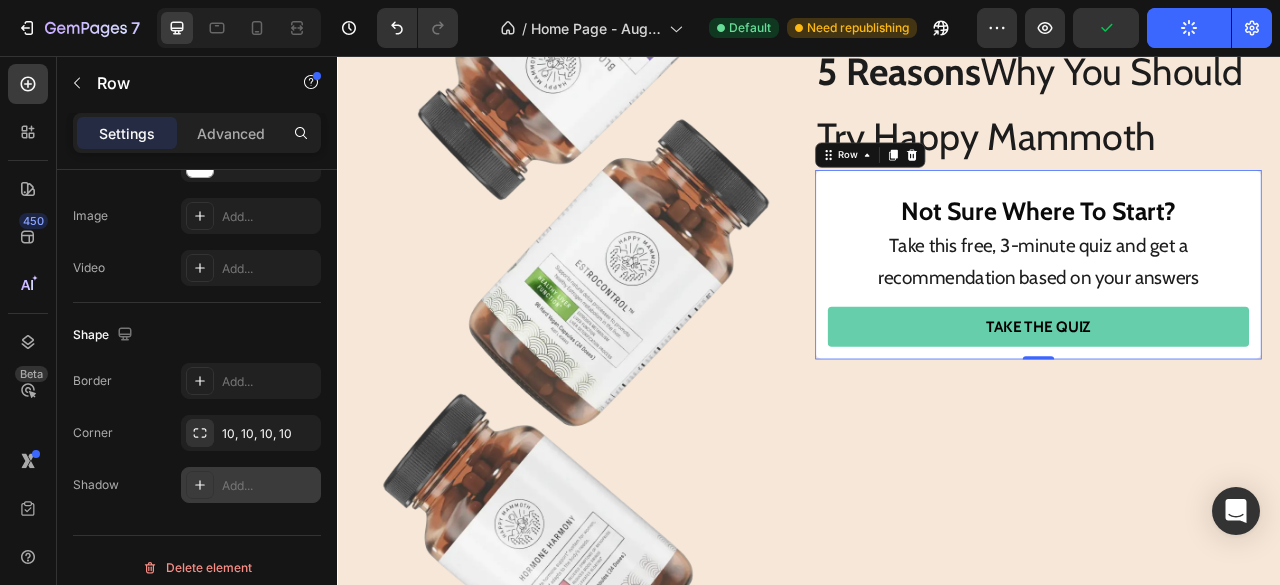 click on "Add..." at bounding box center [251, 485] 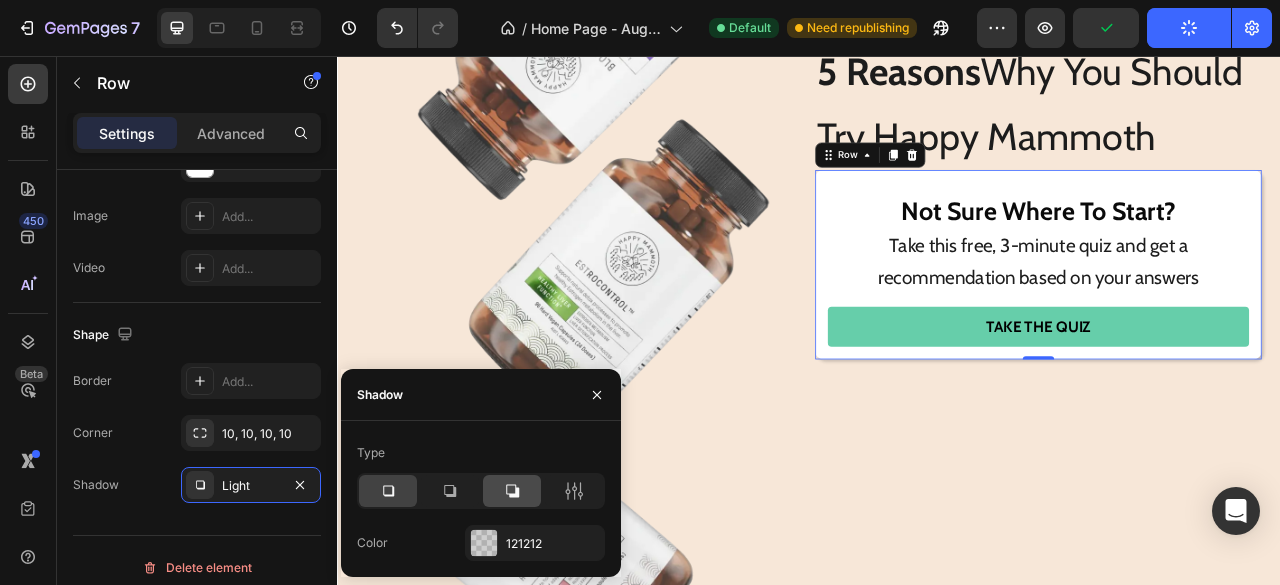 click 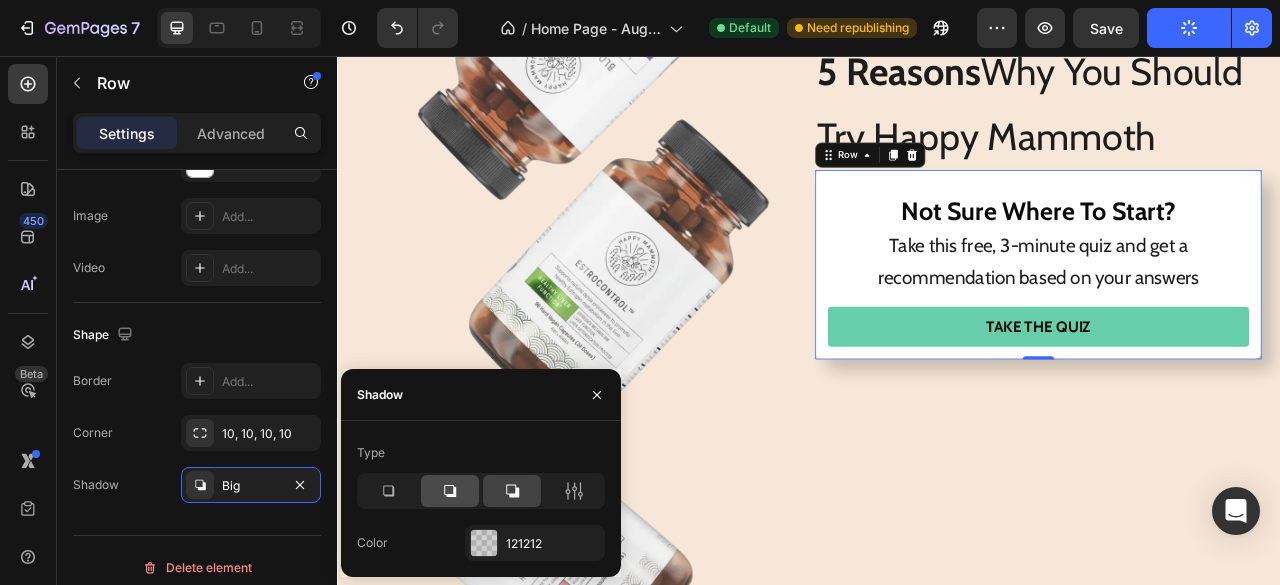 click 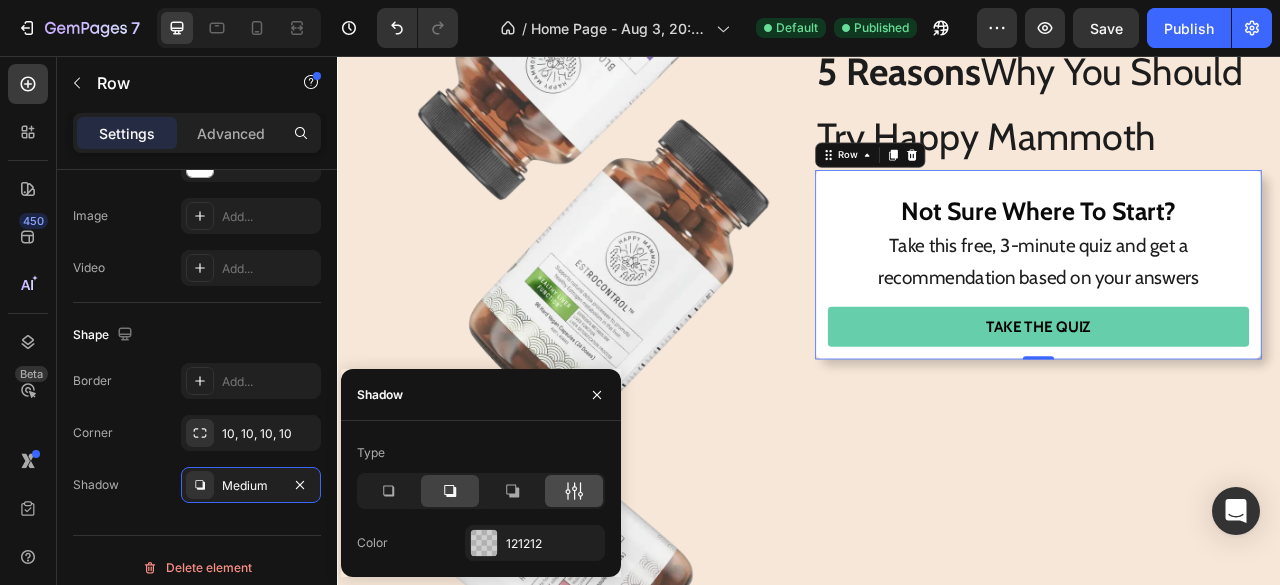click 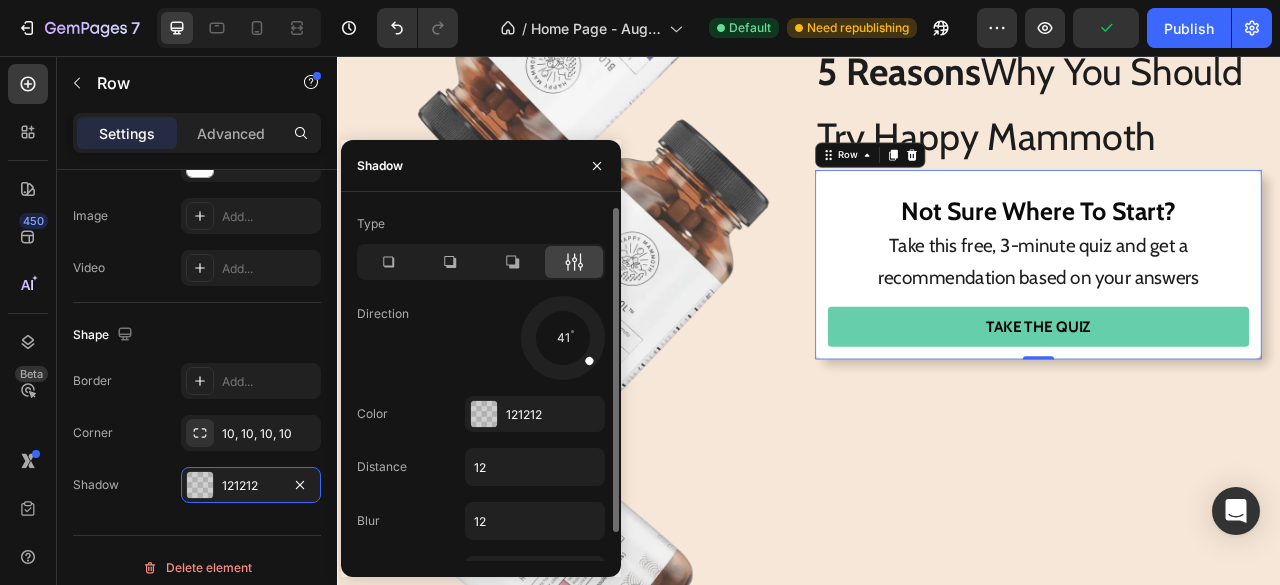 drag, startPoint x: 582, startPoint y: 359, endPoint x: 596, endPoint y: 366, distance: 15.652476 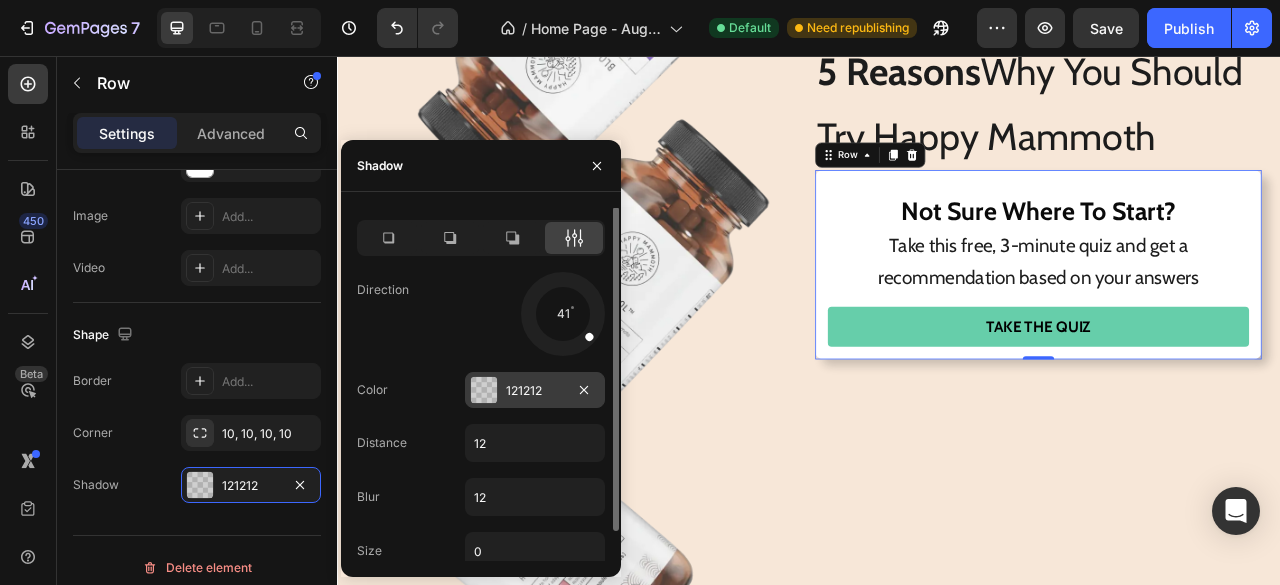 scroll, scrollTop: 30, scrollLeft: 0, axis: vertical 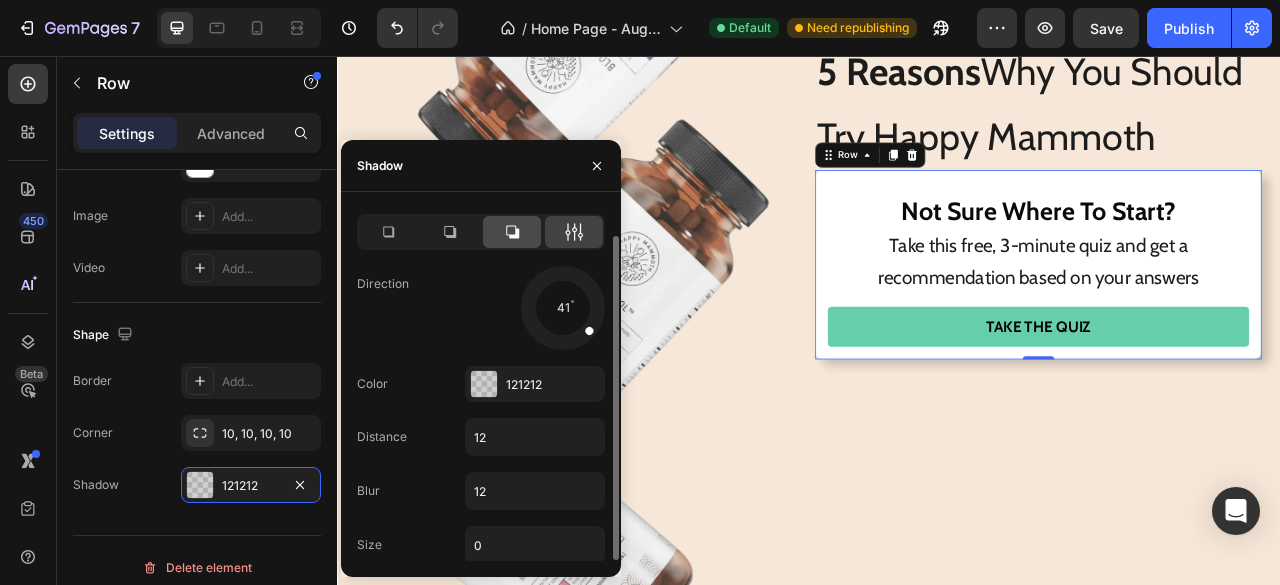 click 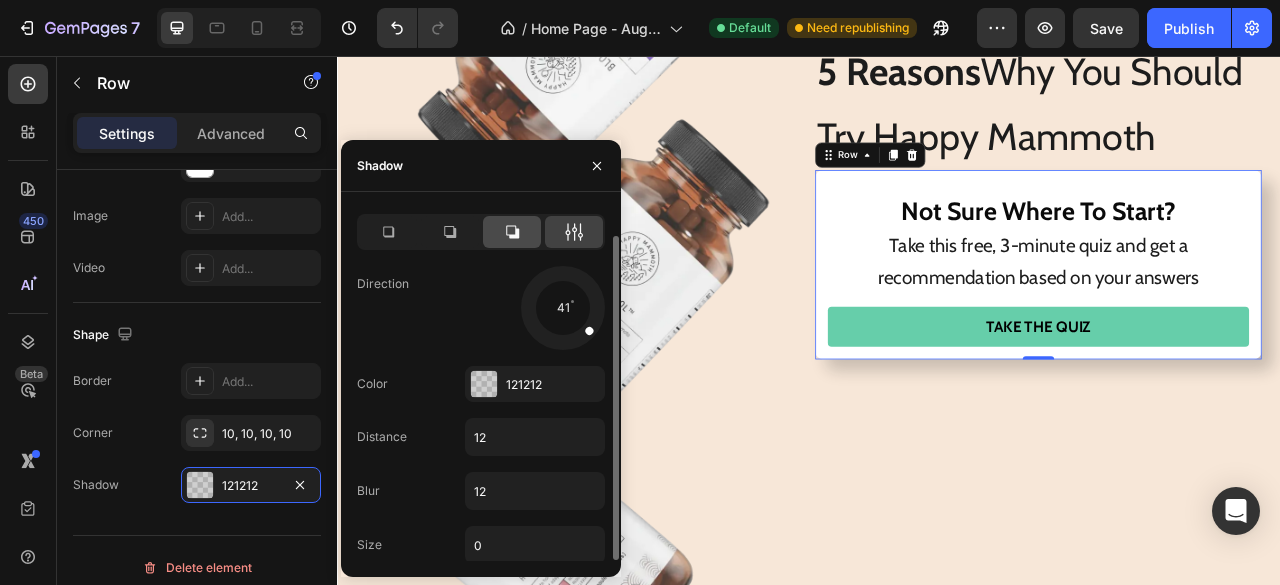 scroll, scrollTop: 0, scrollLeft: 0, axis: both 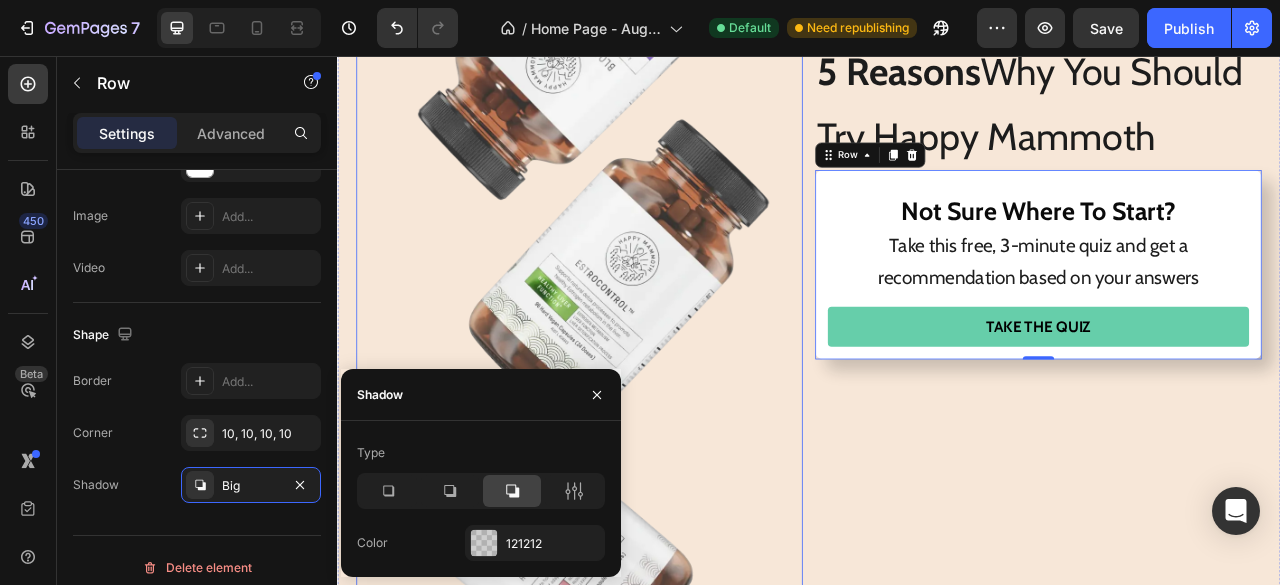 click at bounding box center (645, 373) 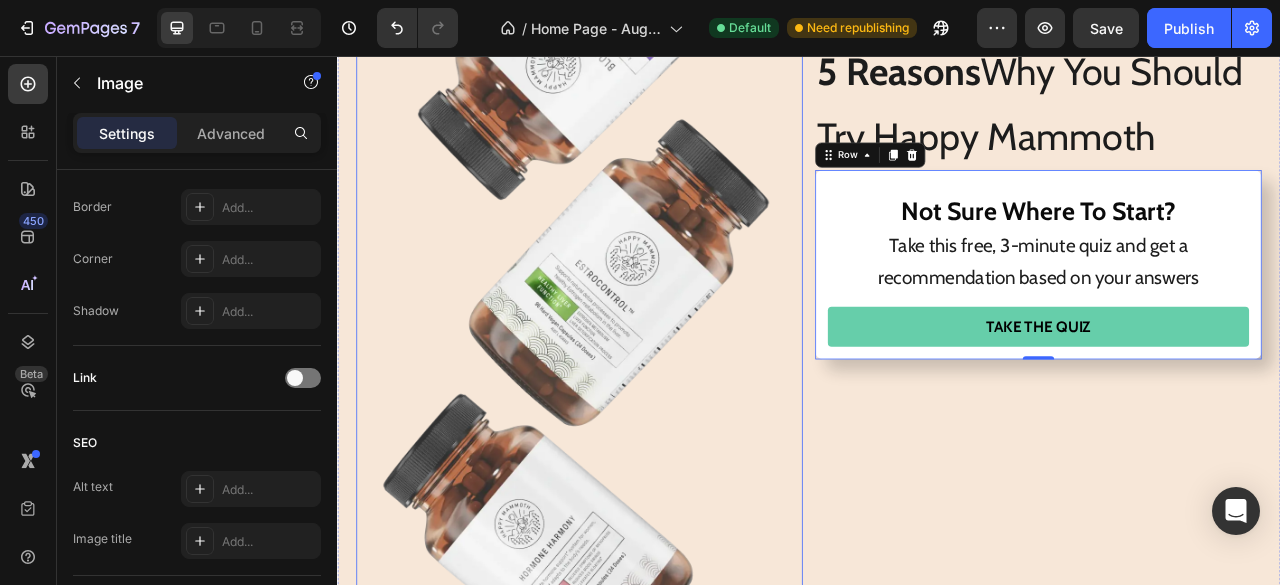 scroll, scrollTop: 0, scrollLeft: 0, axis: both 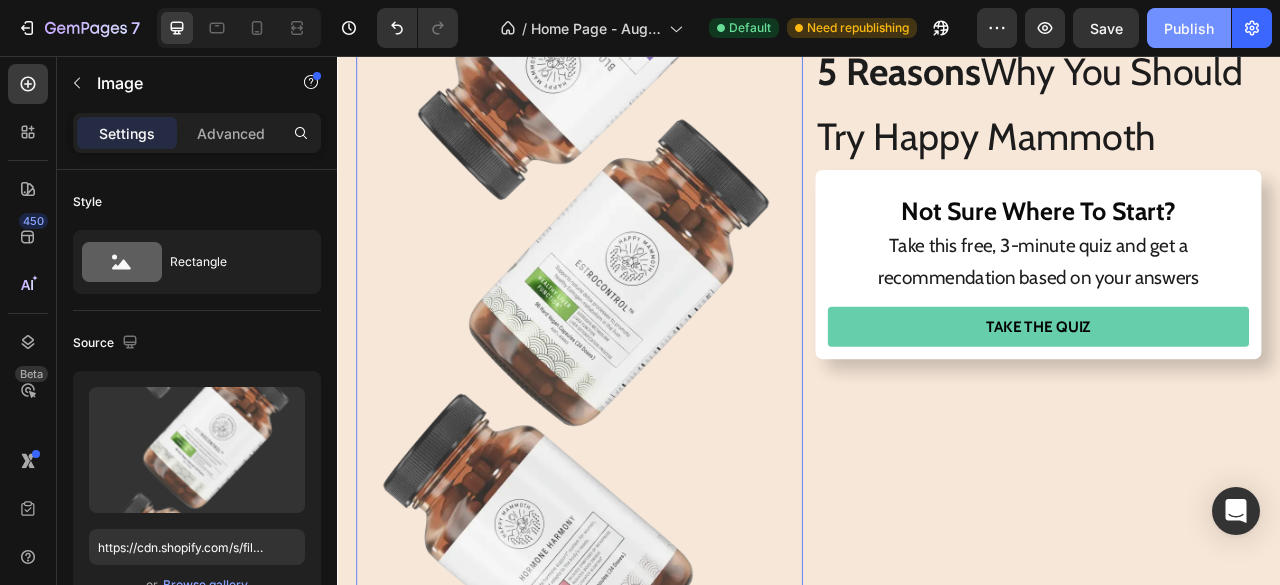click on "Publish" at bounding box center [1189, 28] 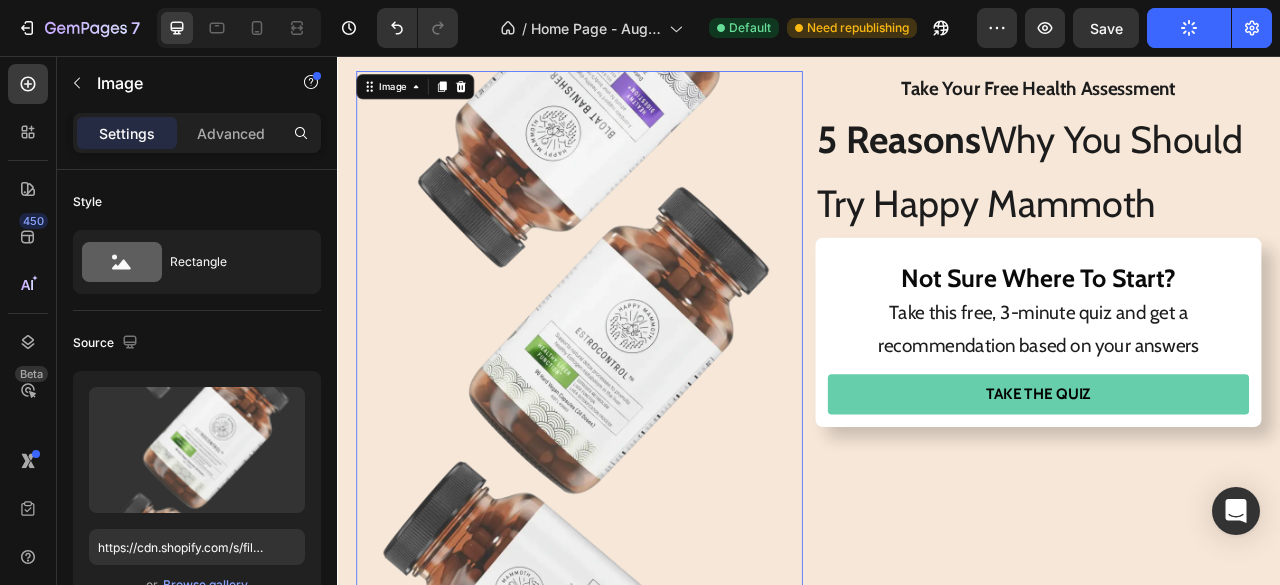 scroll, scrollTop: 4205, scrollLeft: 0, axis: vertical 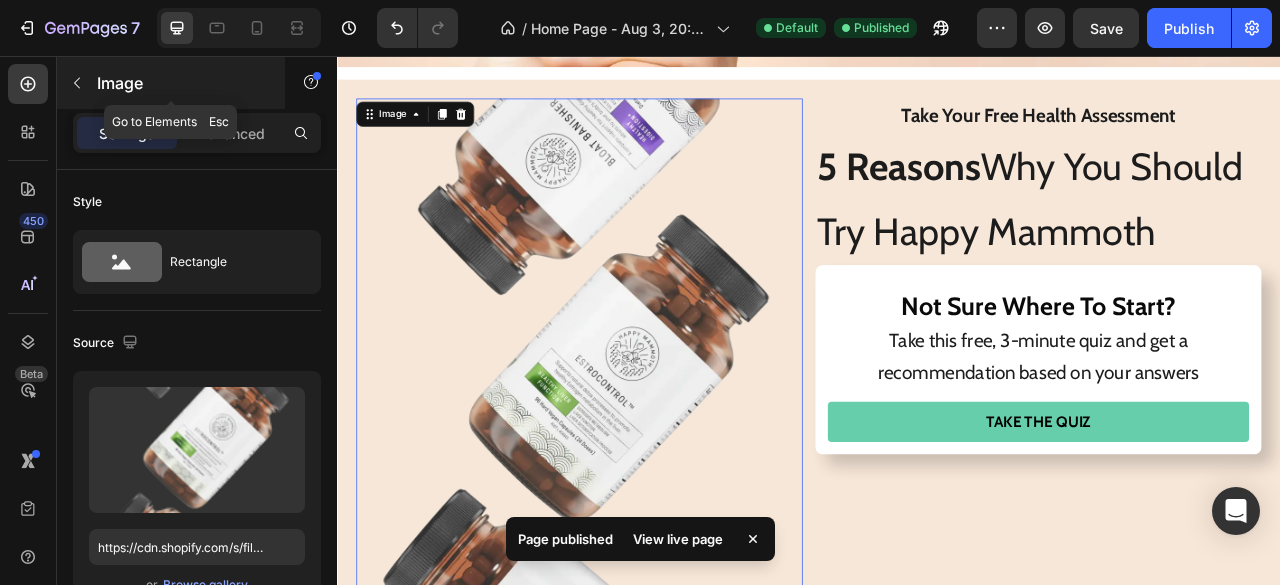 click on "Image" at bounding box center (182, 83) 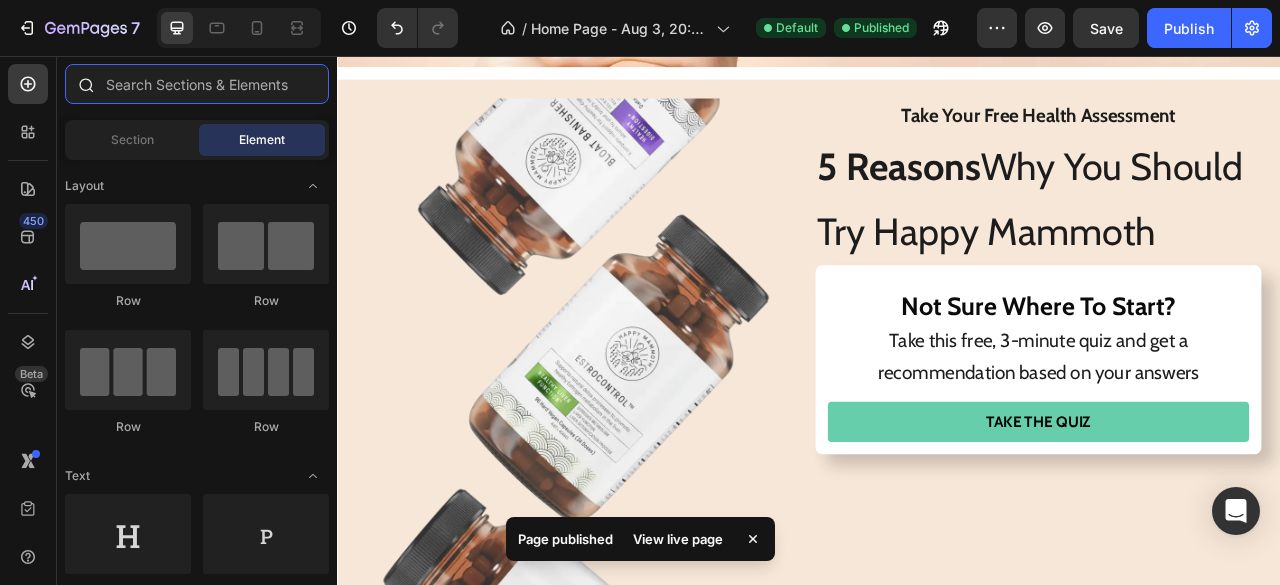 click at bounding box center (197, 84) 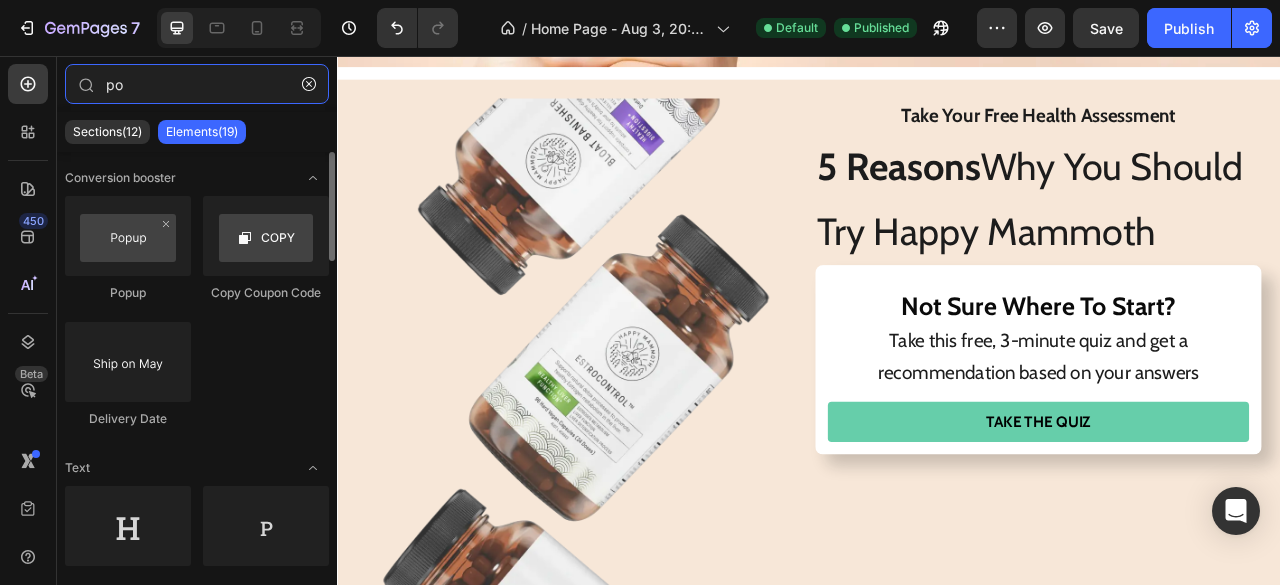type on "p" 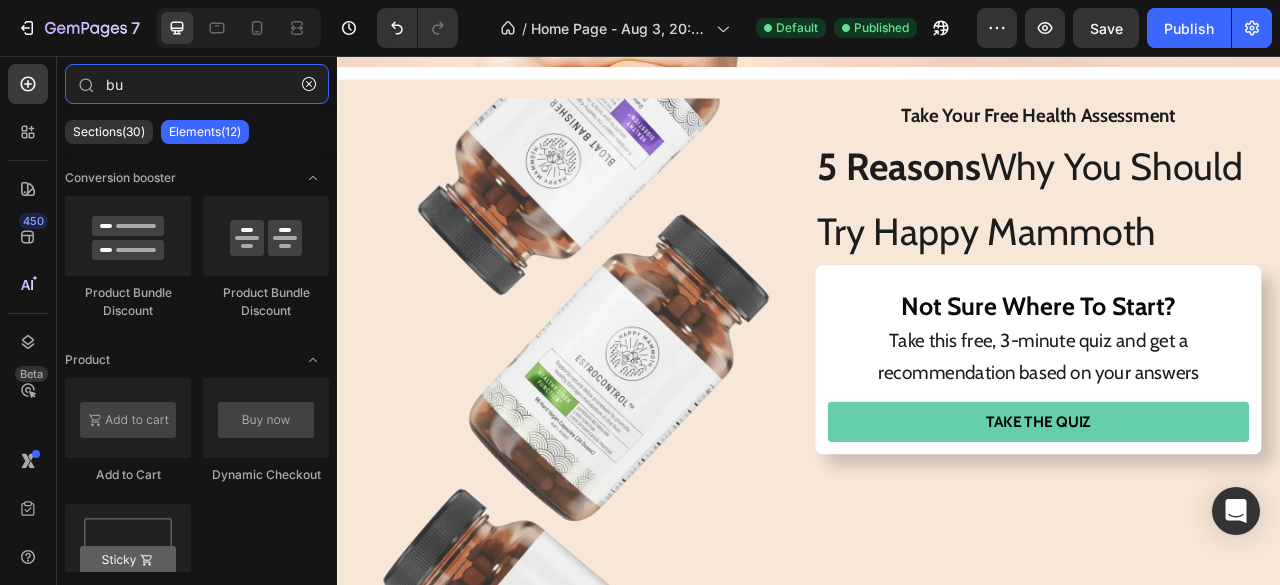 type on "b" 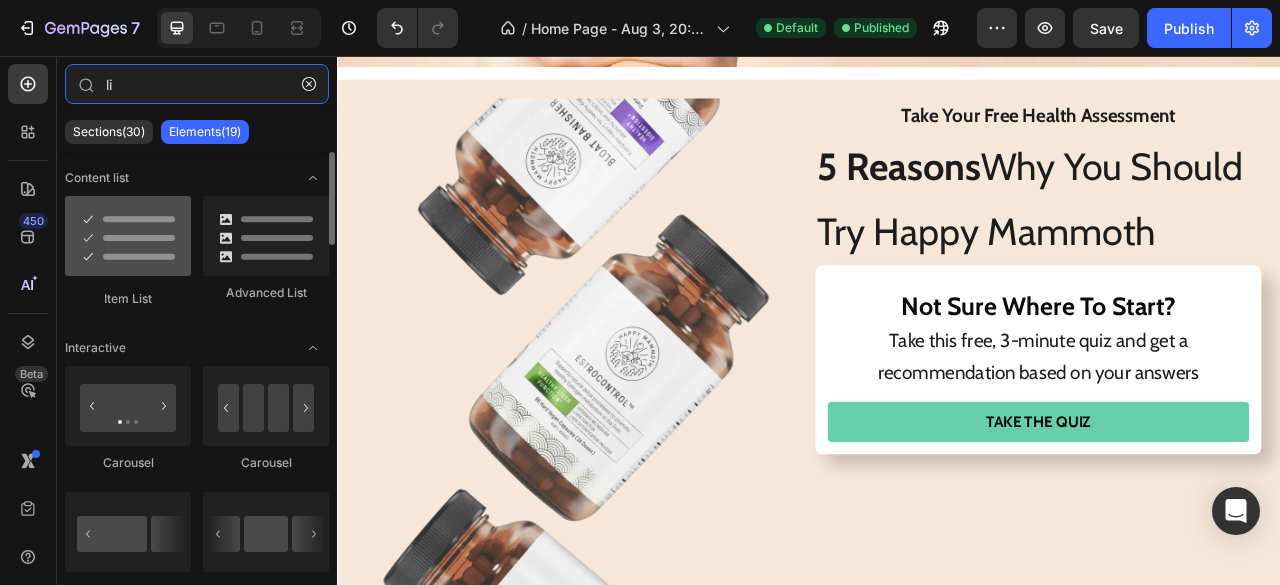 type on "li" 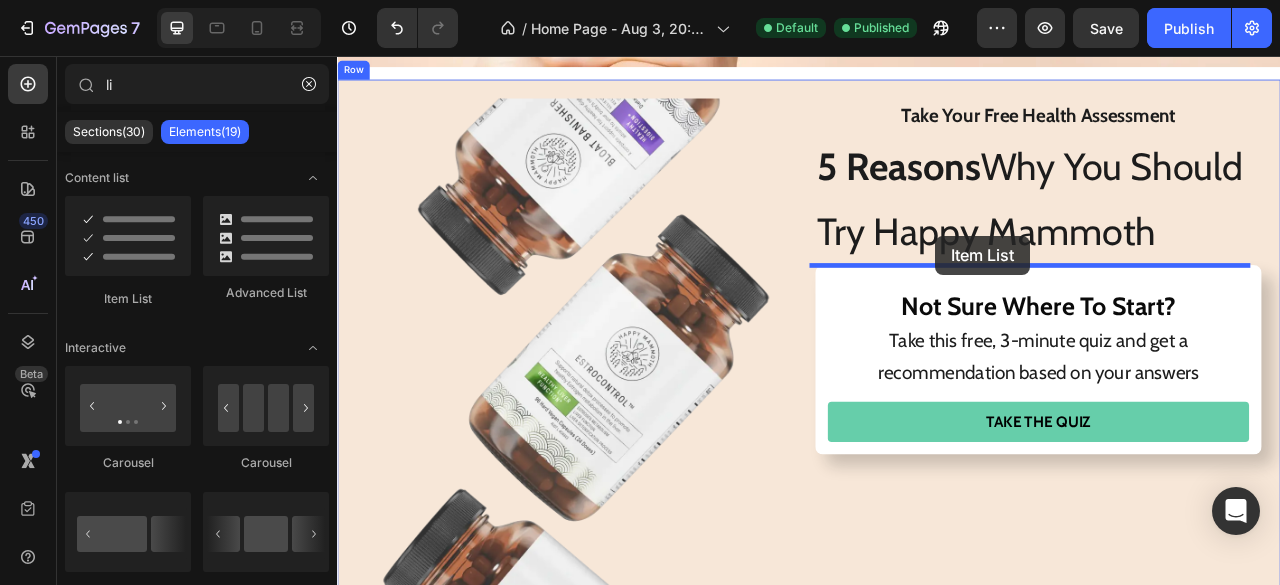 drag, startPoint x: 447, startPoint y: 293, endPoint x: 1098, endPoint y: 285, distance: 651.04913 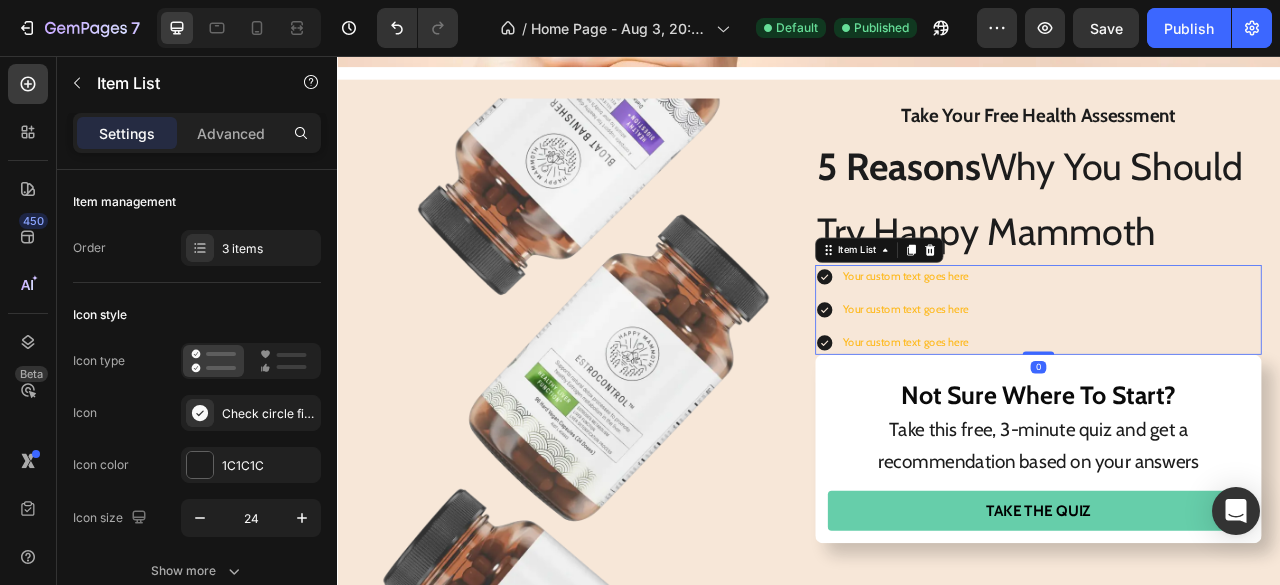 click 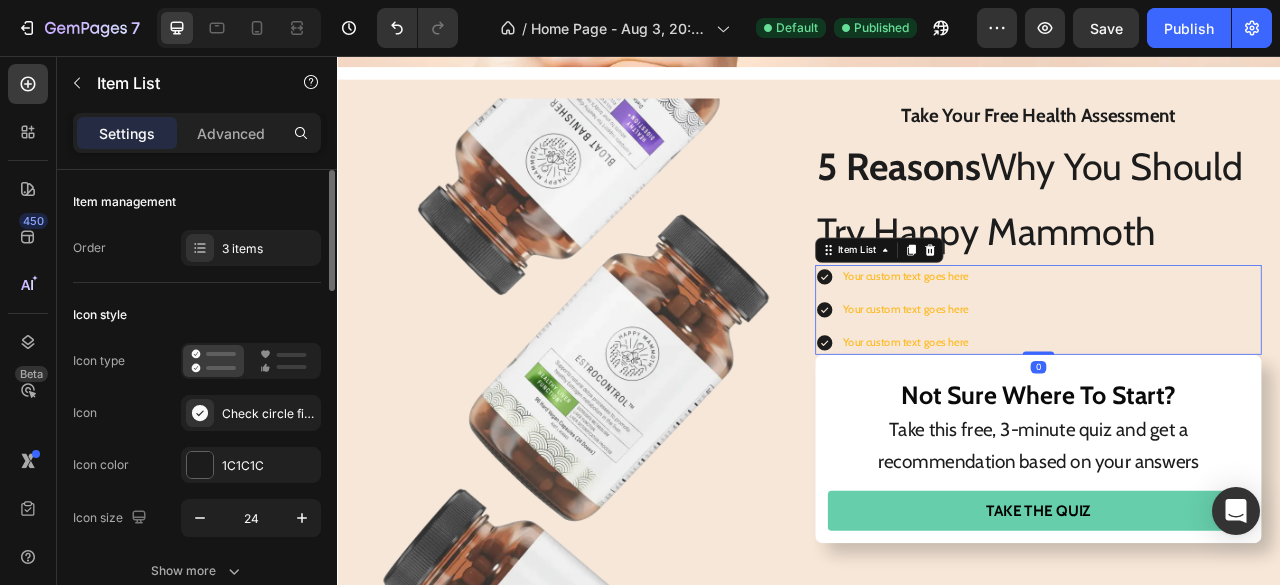click on "Icon type  Icon Check circle filled Icon color 1C1C1C Icon size 24" at bounding box center [197, 440] 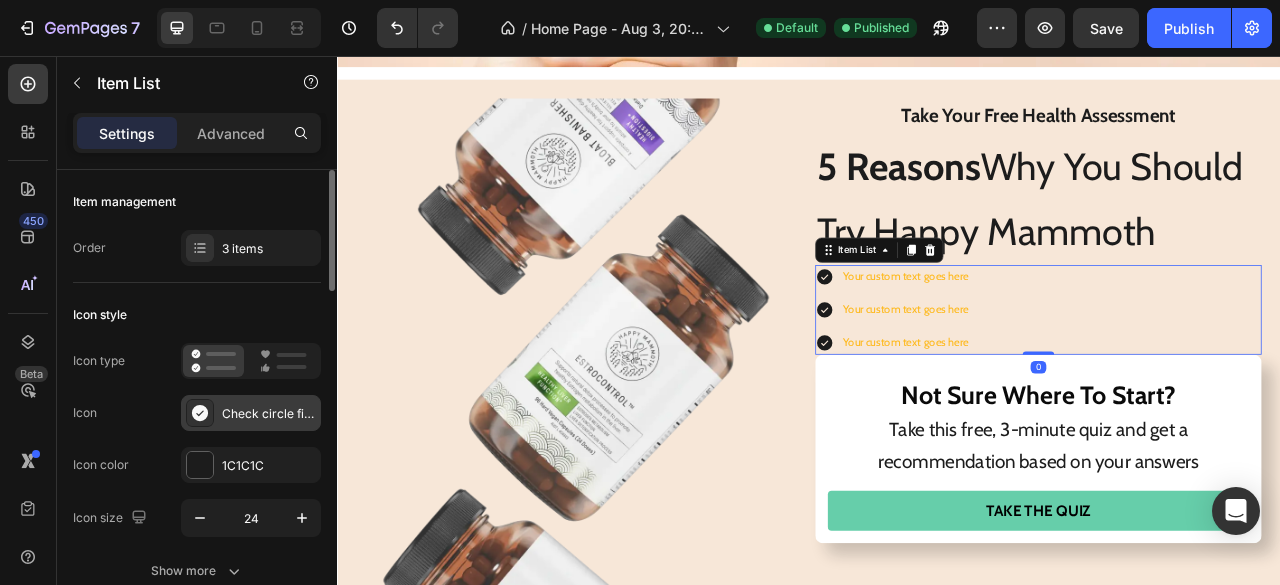 click on "Check circle filled" at bounding box center (269, 414) 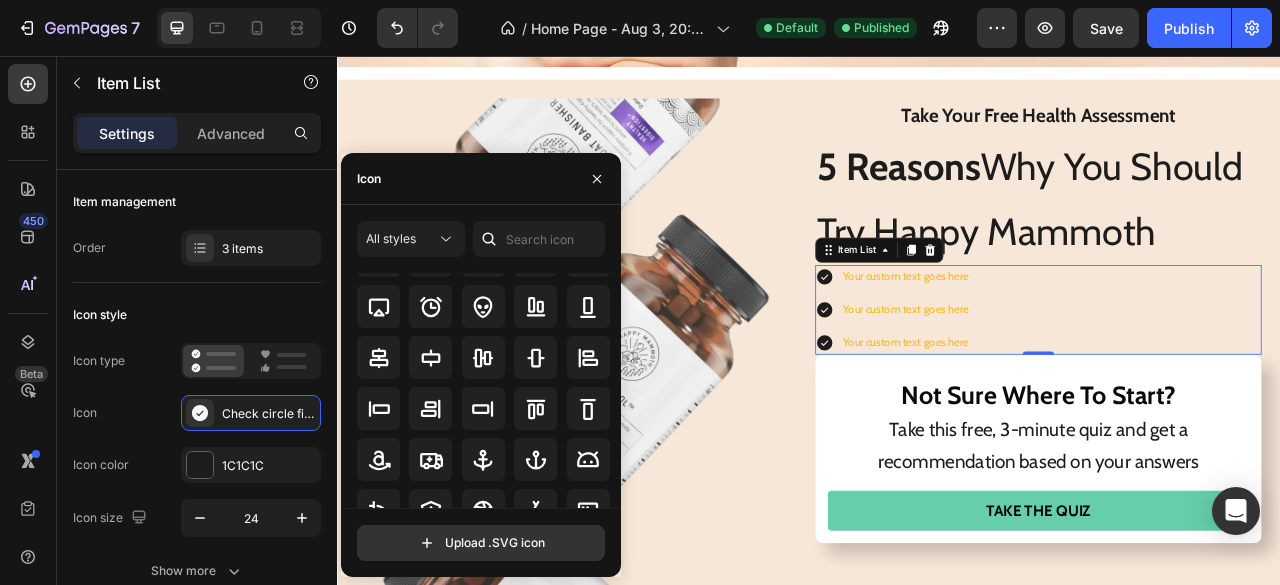 scroll, scrollTop: 0, scrollLeft: 0, axis: both 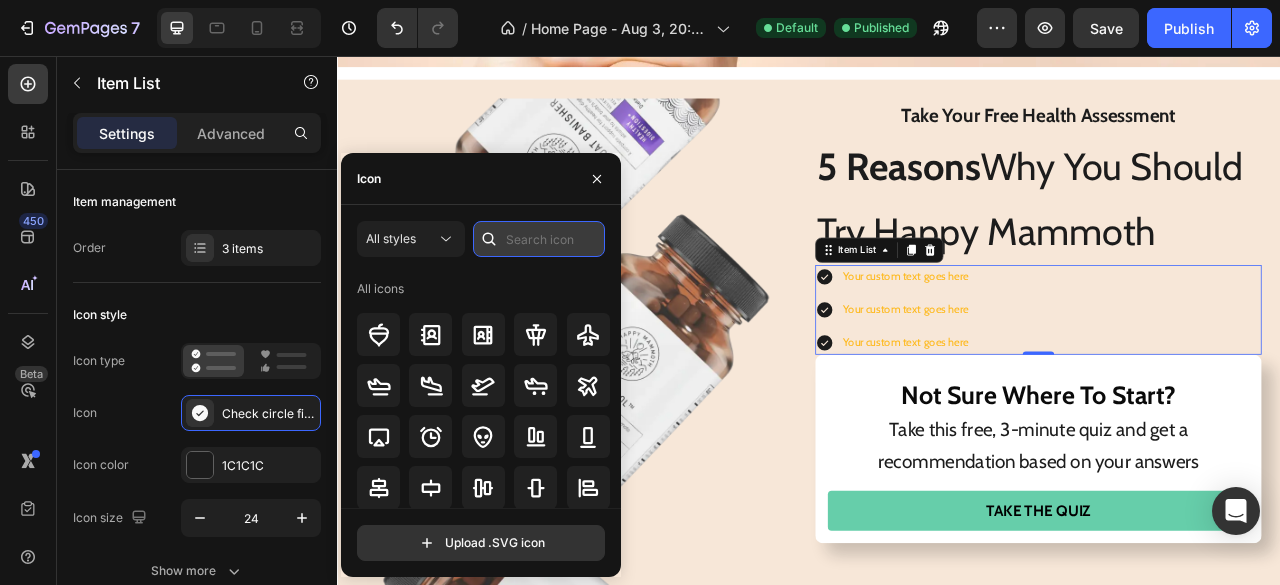 click at bounding box center [539, 239] 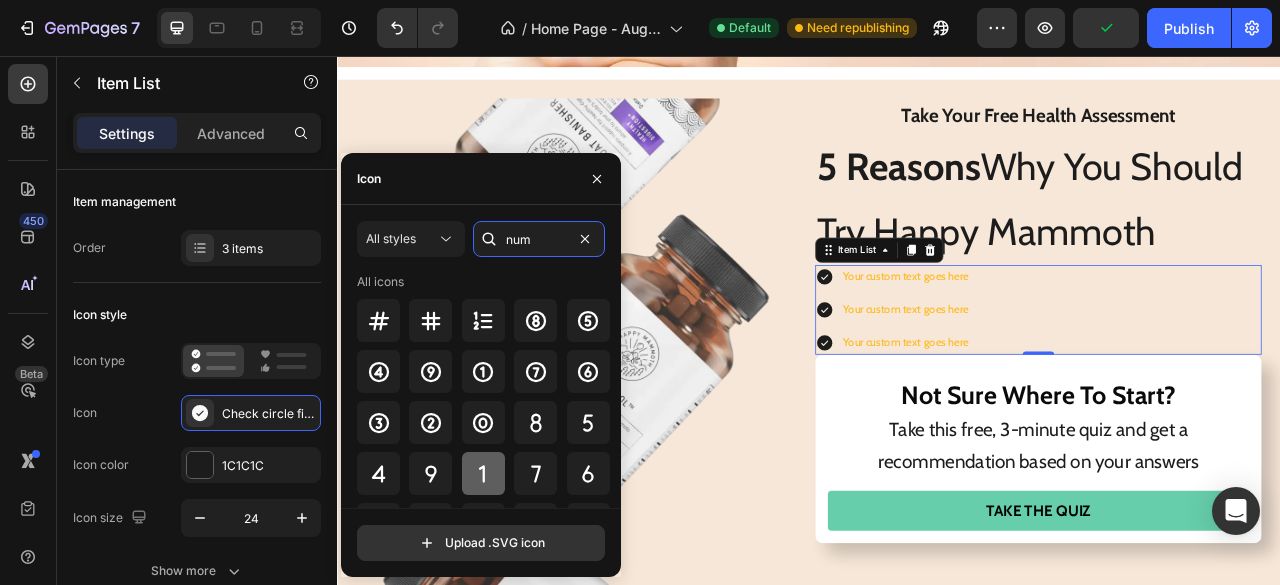 type on "num" 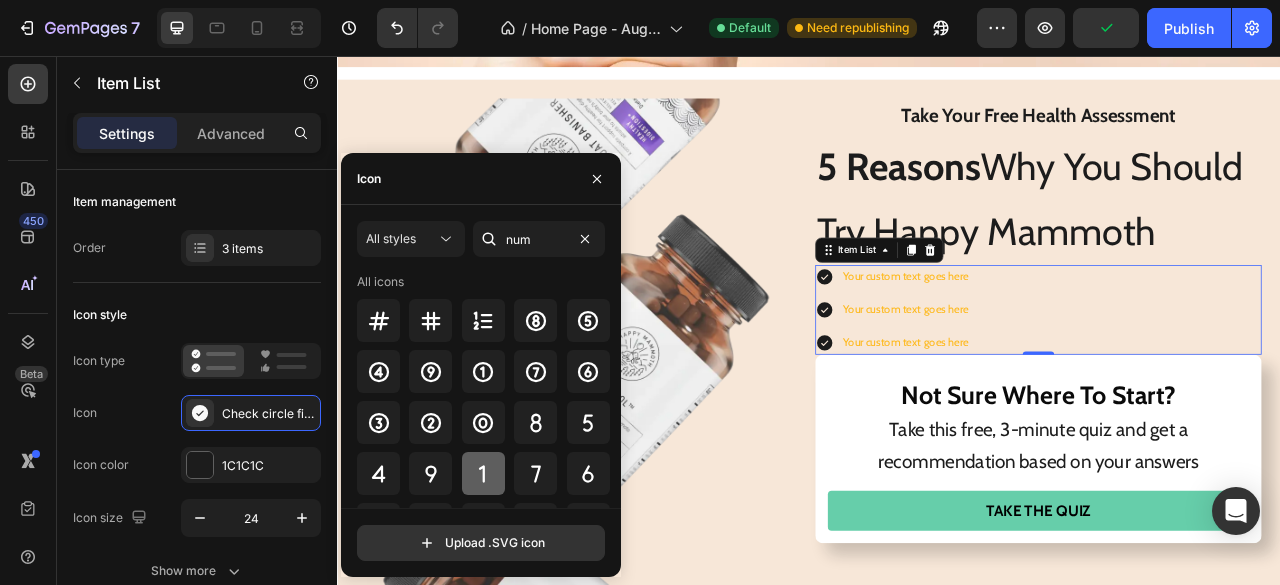click 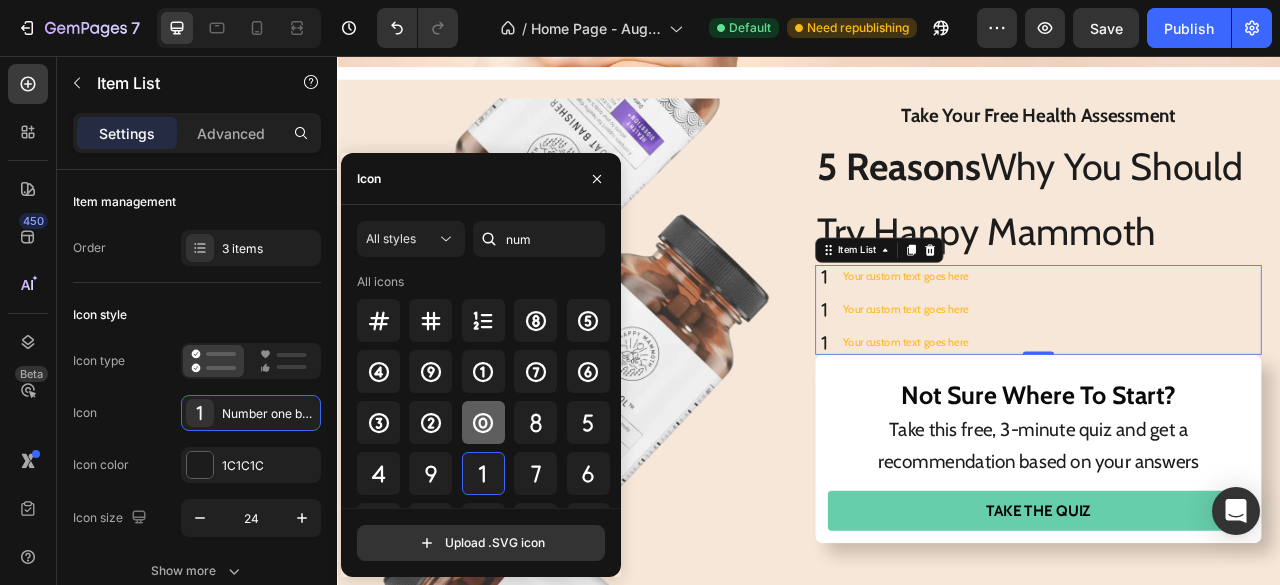 click 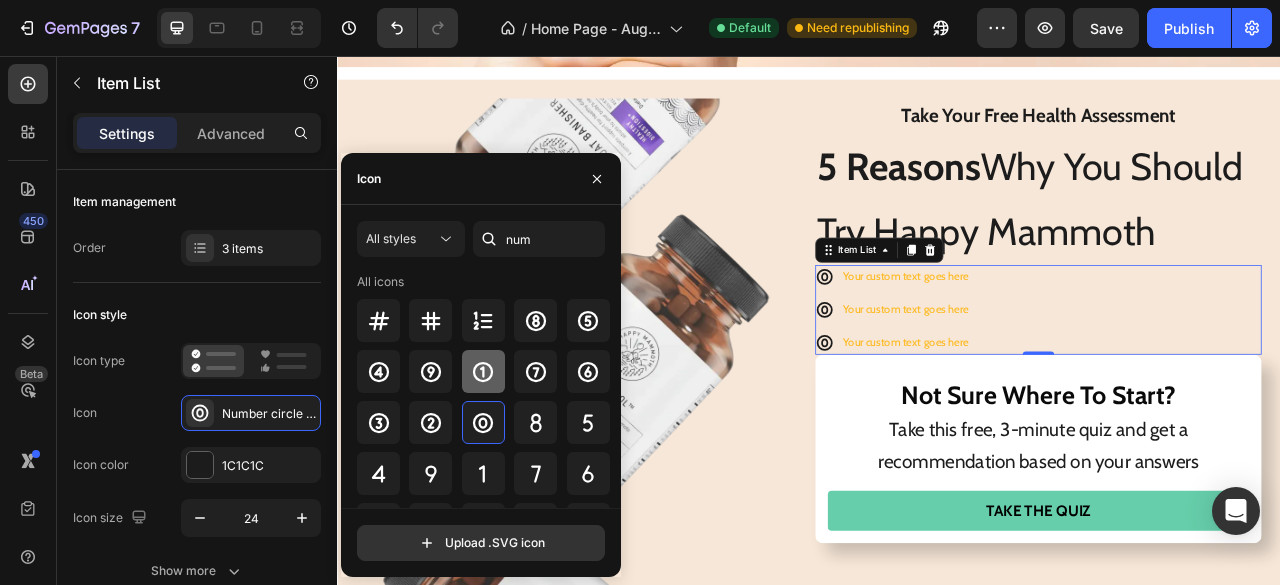 click 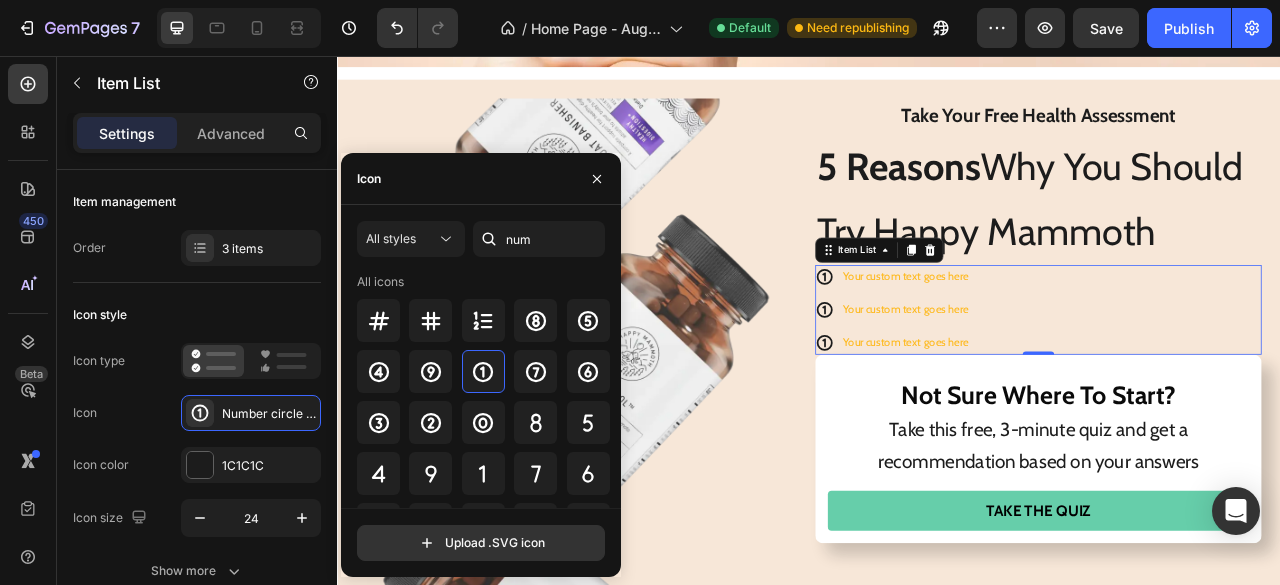 click on "All icons" at bounding box center (484, 488) 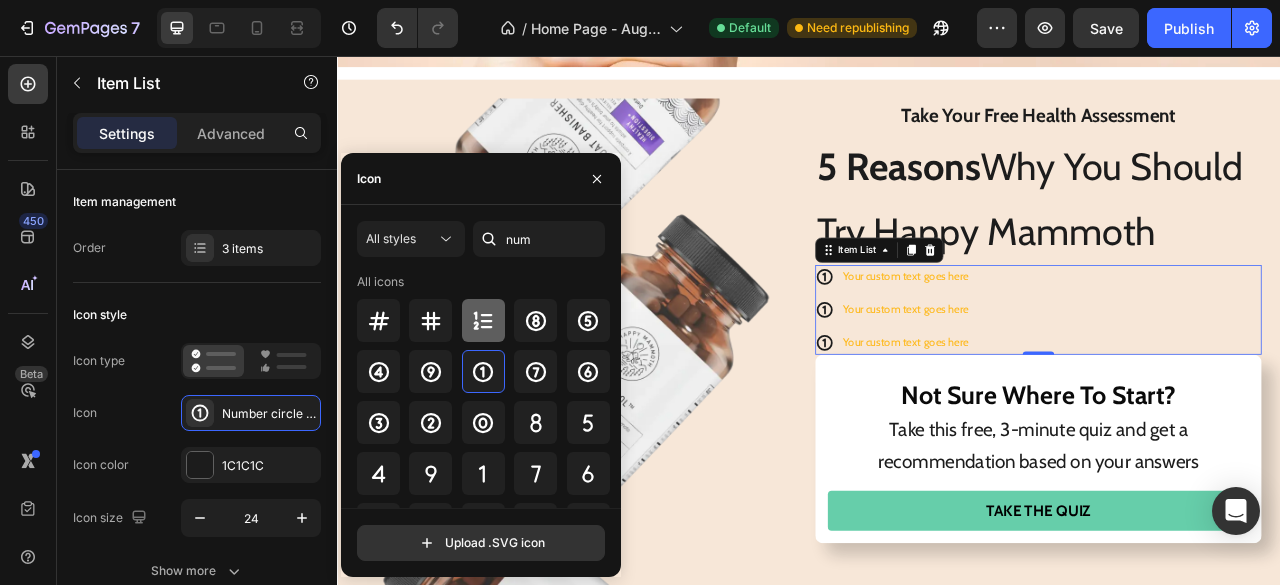 click 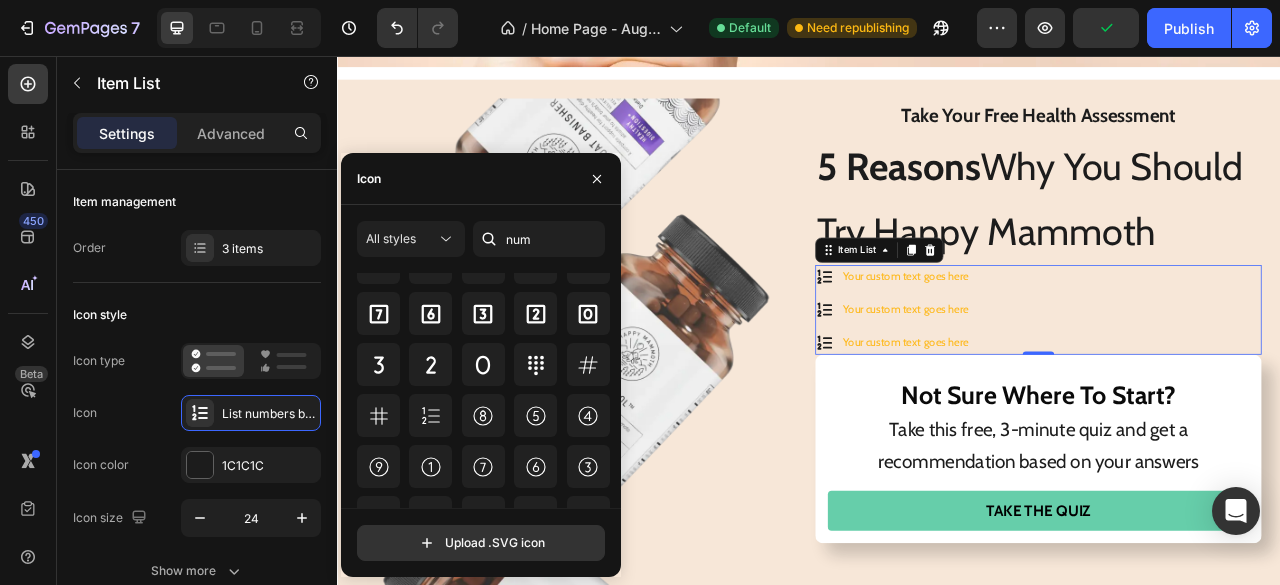 scroll, scrollTop: 0, scrollLeft: 0, axis: both 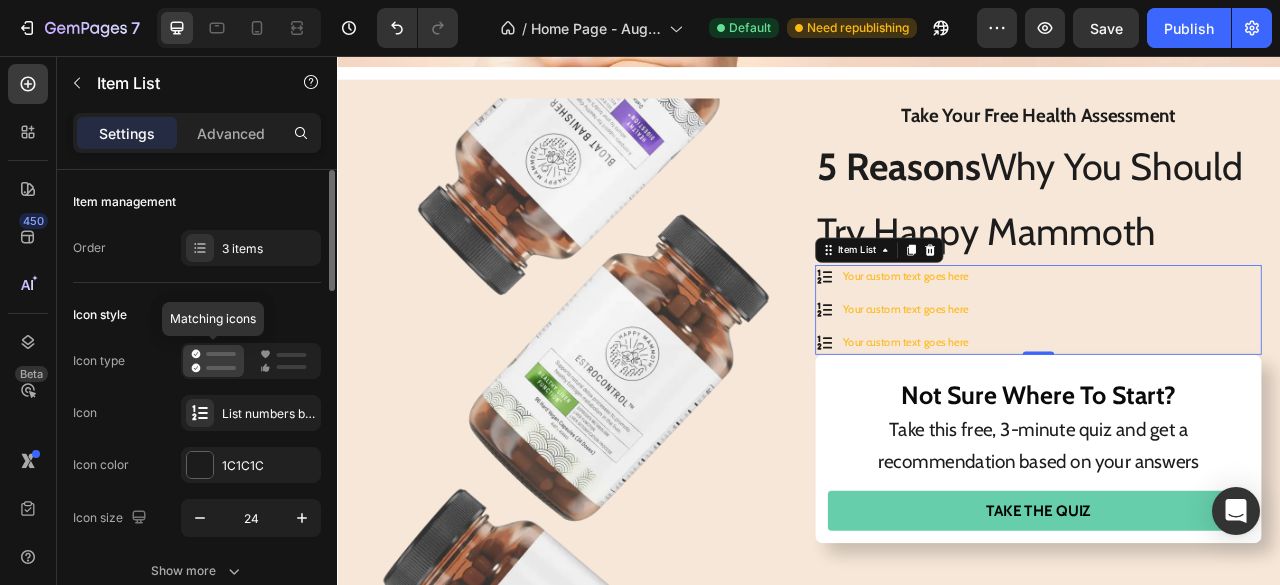click 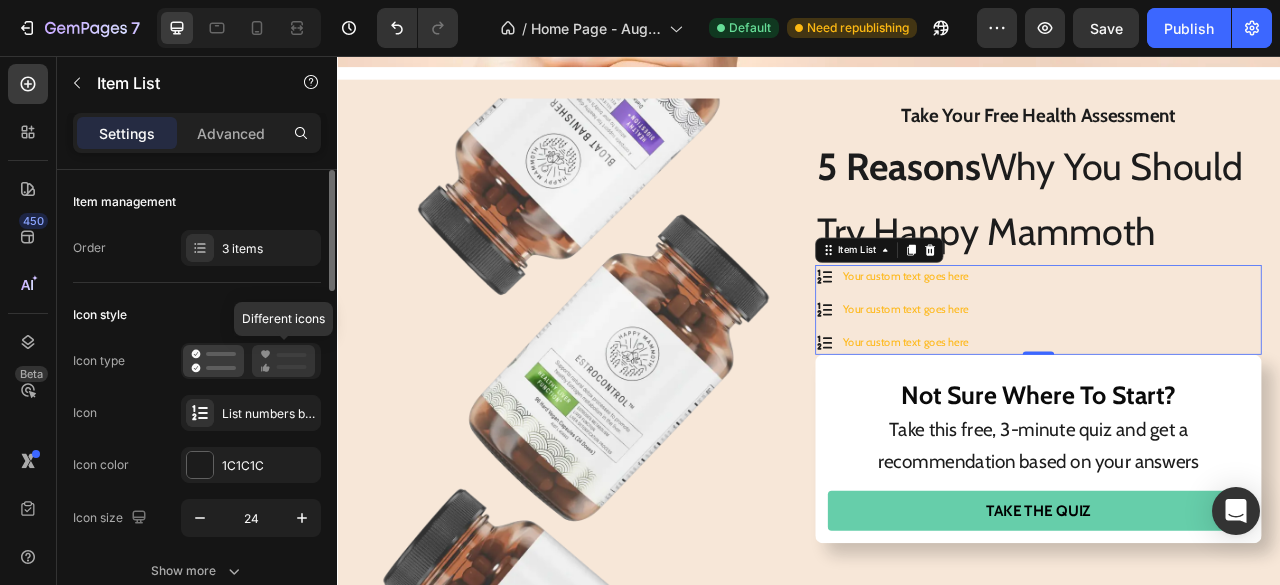 click 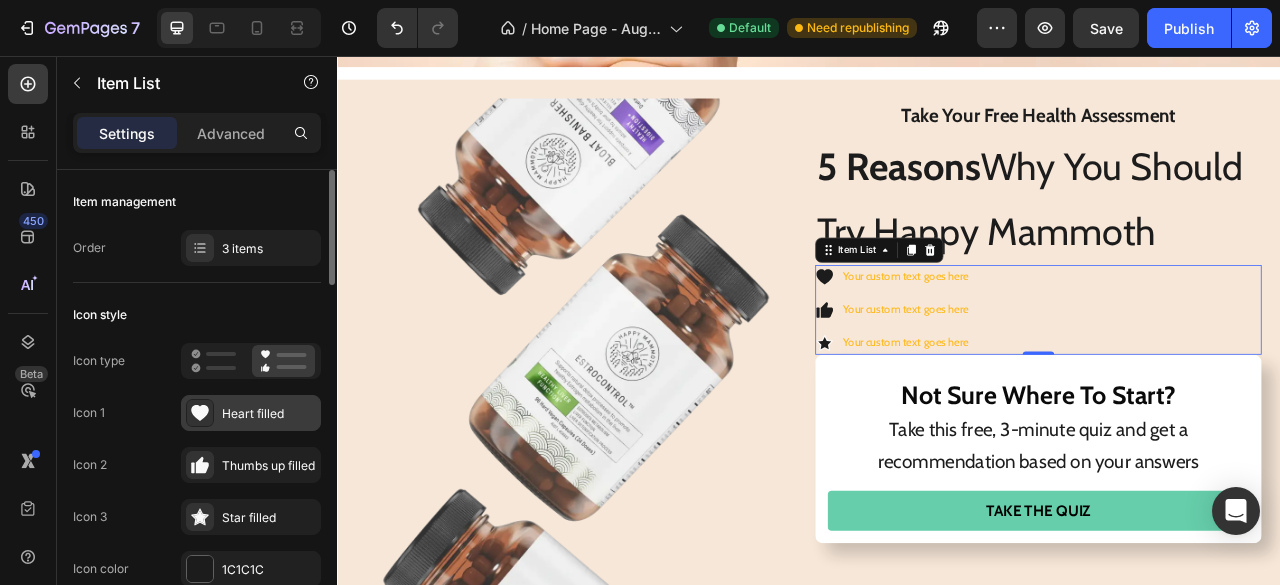click on "Heart filled" at bounding box center (269, 414) 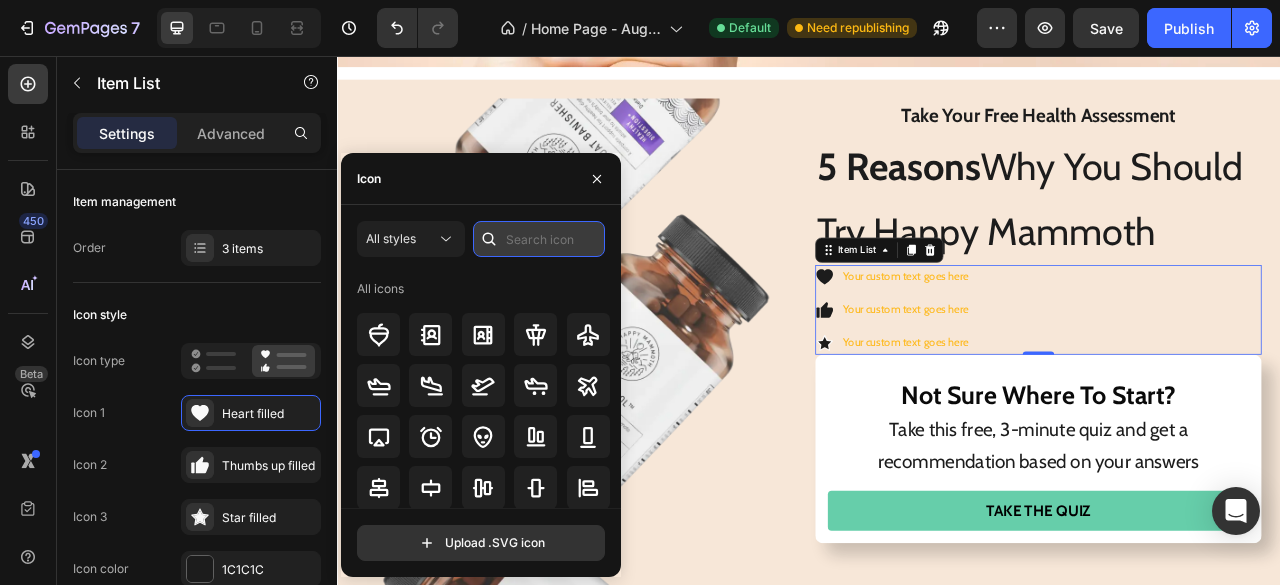 click at bounding box center [539, 239] 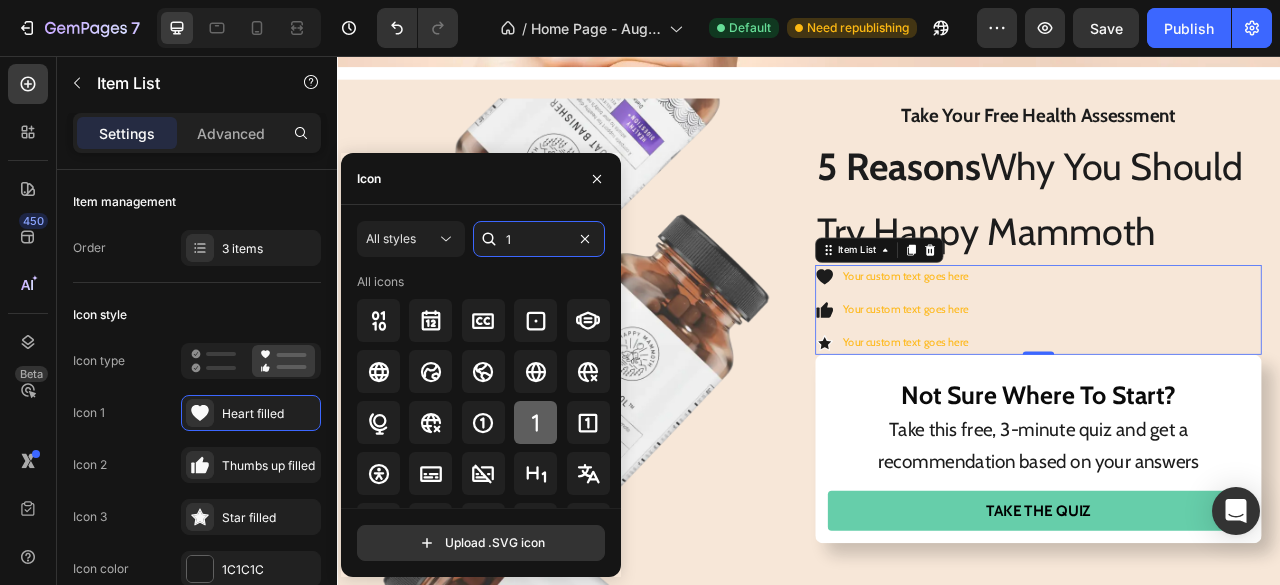 type on "1" 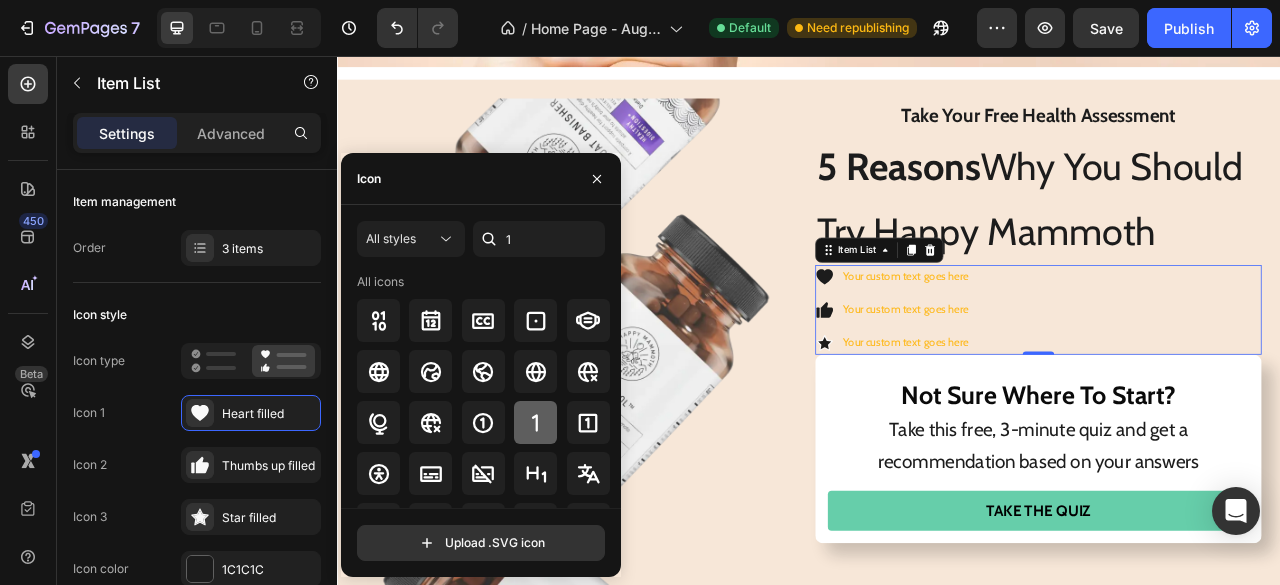 click 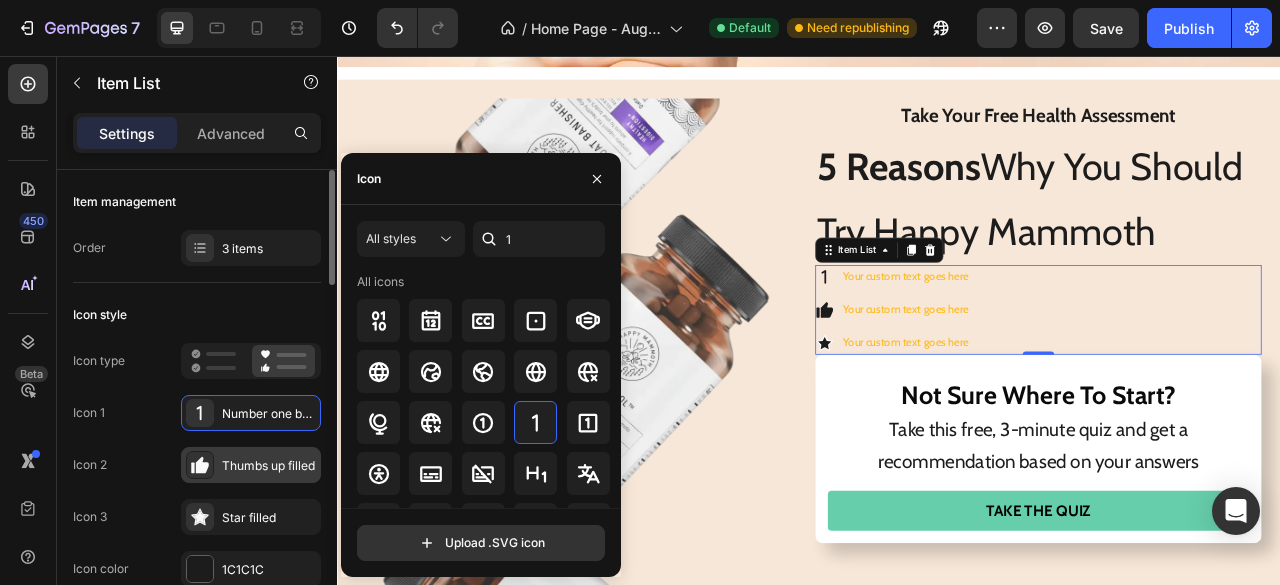 click on "Thumbs up filled" at bounding box center [269, 466] 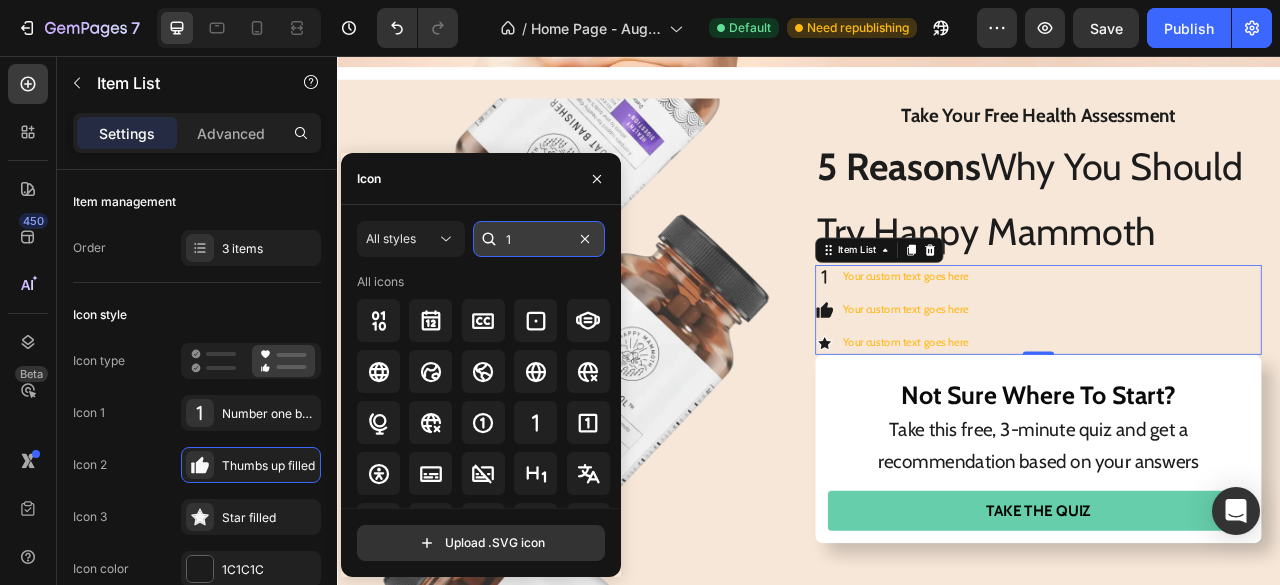 click on "1" at bounding box center [539, 239] 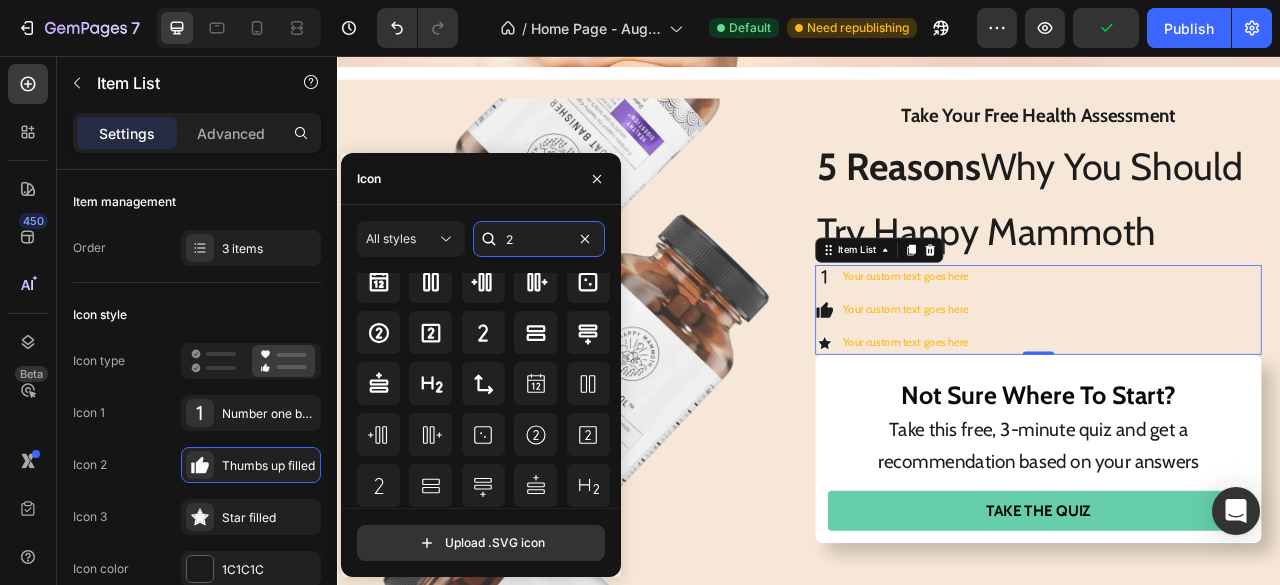scroll, scrollTop: 42, scrollLeft: 0, axis: vertical 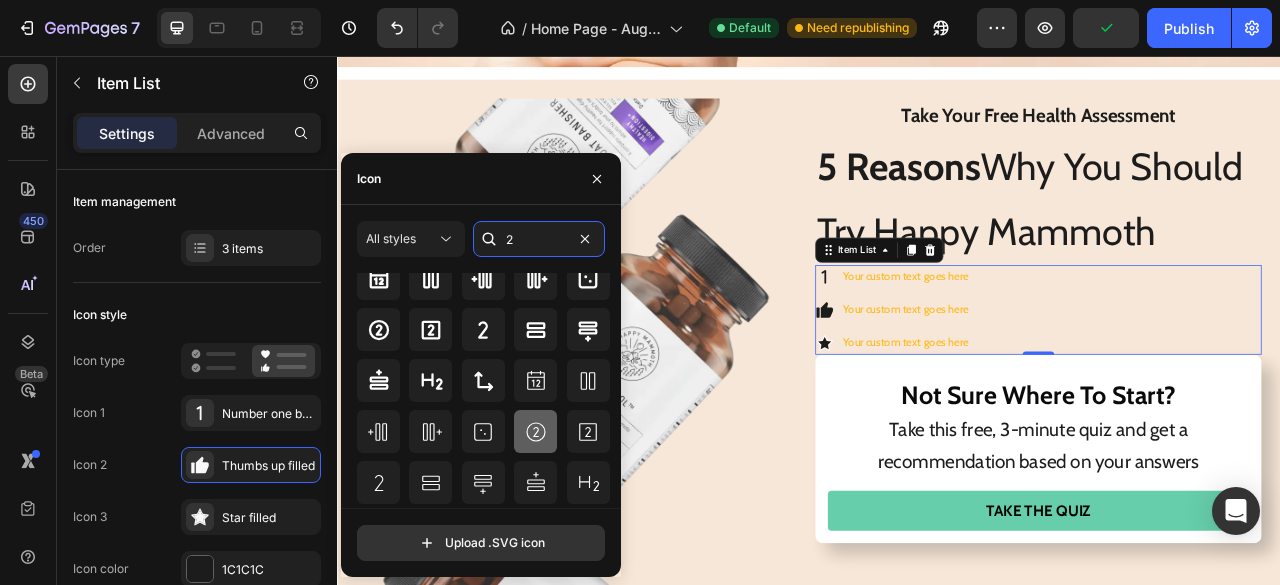 type on "2" 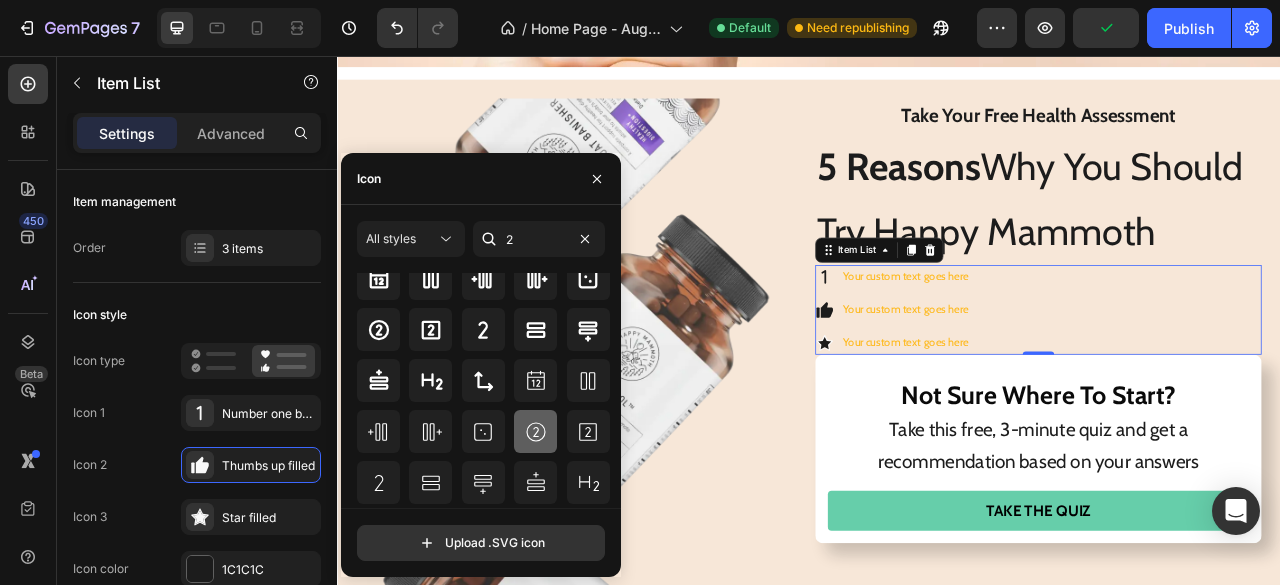 click 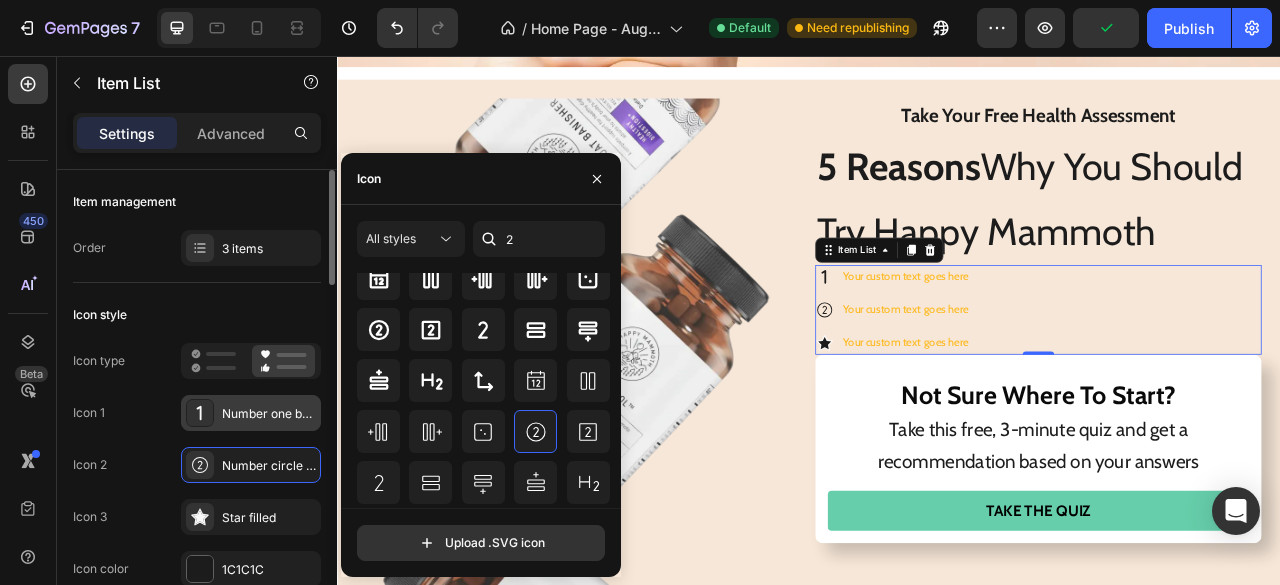 click on "Number one bold" at bounding box center (269, 414) 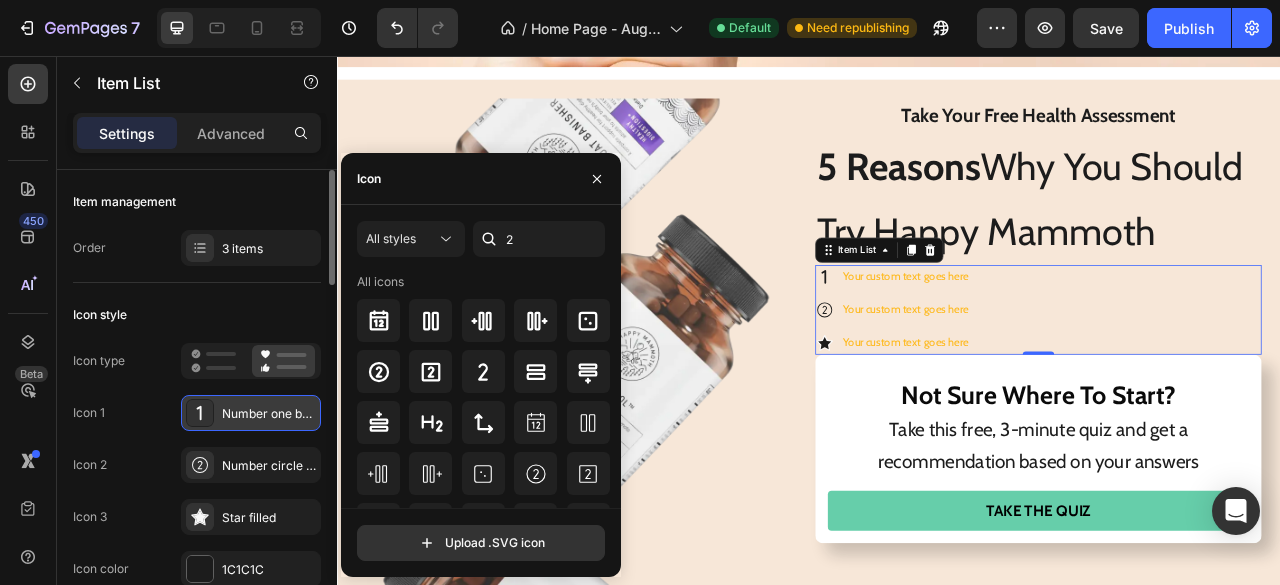 click on "Number one bold" at bounding box center (269, 414) 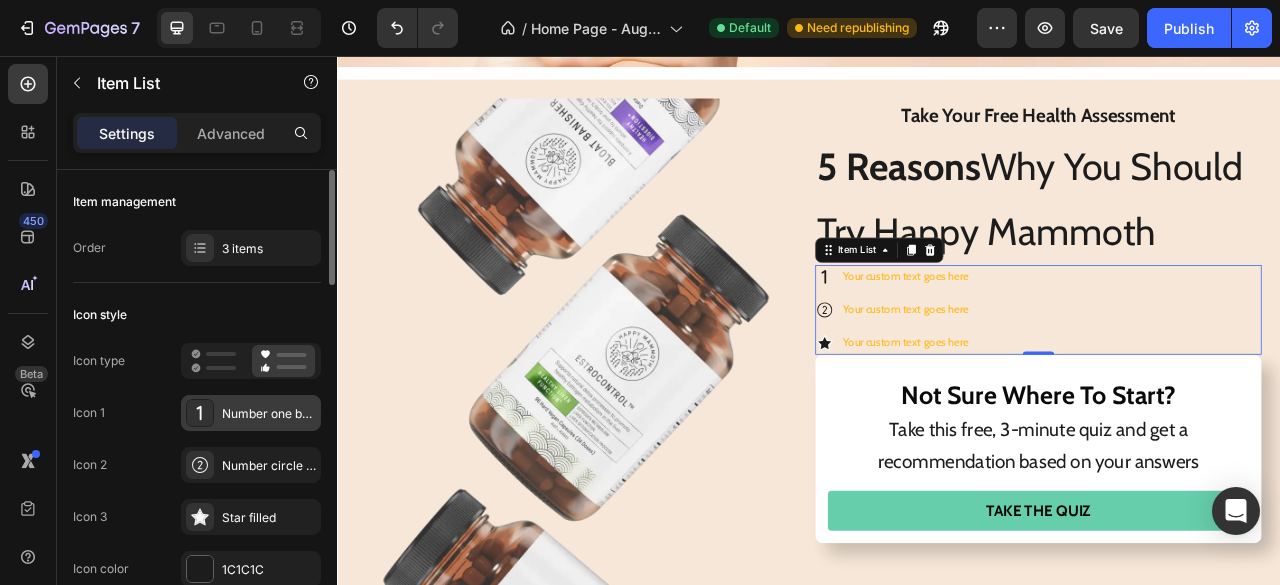 click on "Number one bold" at bounding box center [251, 413] 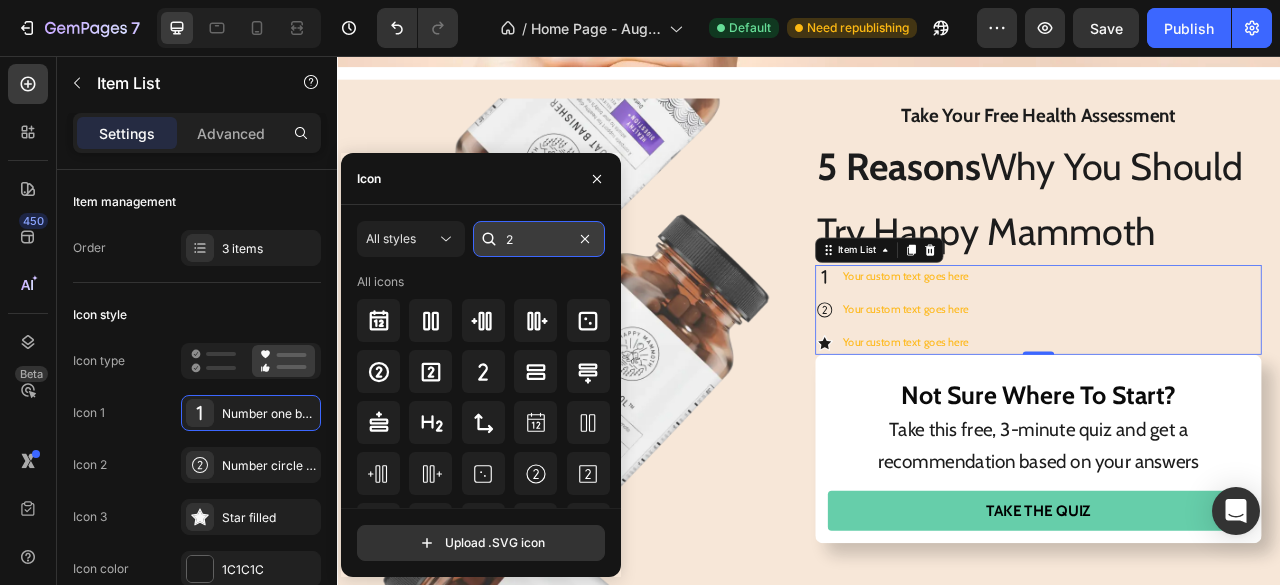 click on "2" at bounding box center (539, 239) 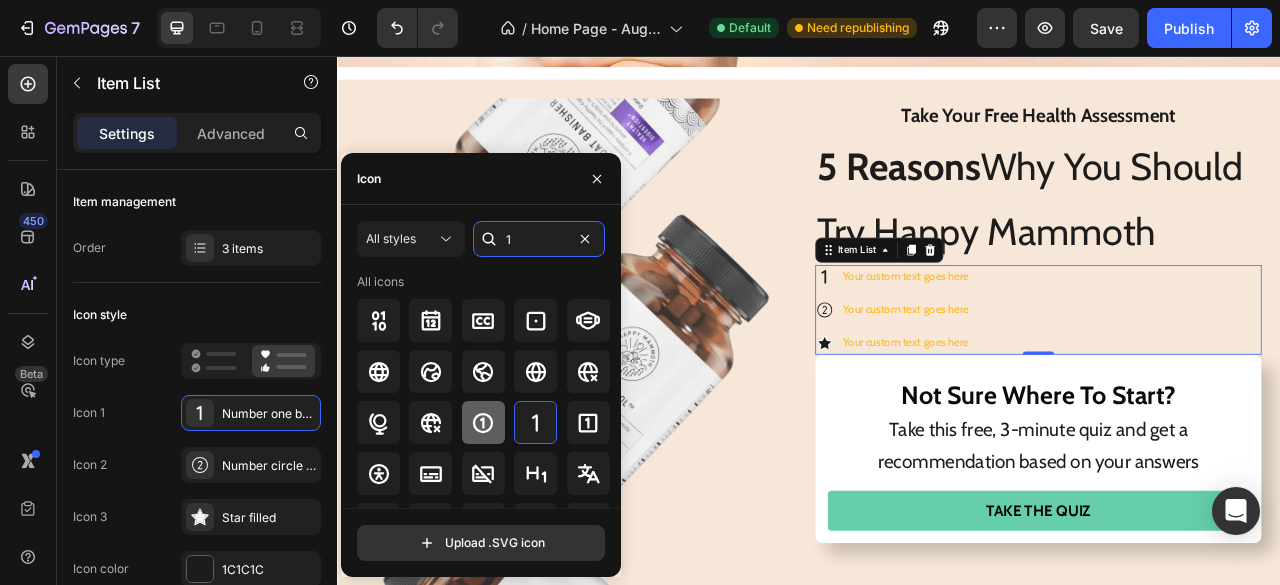 type on "1" 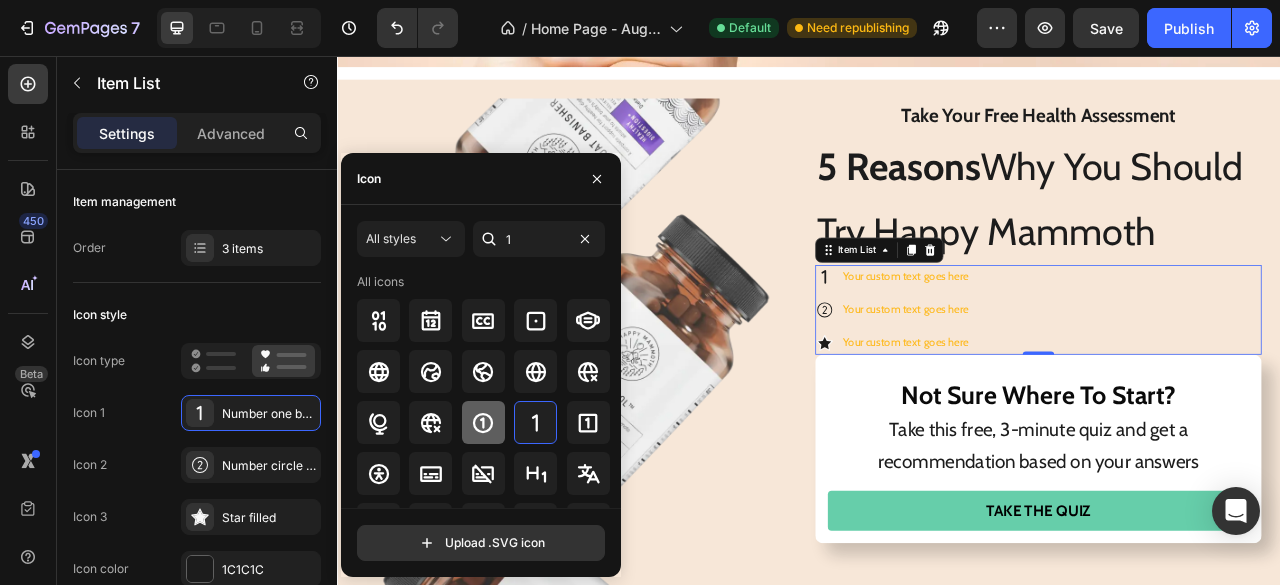 click 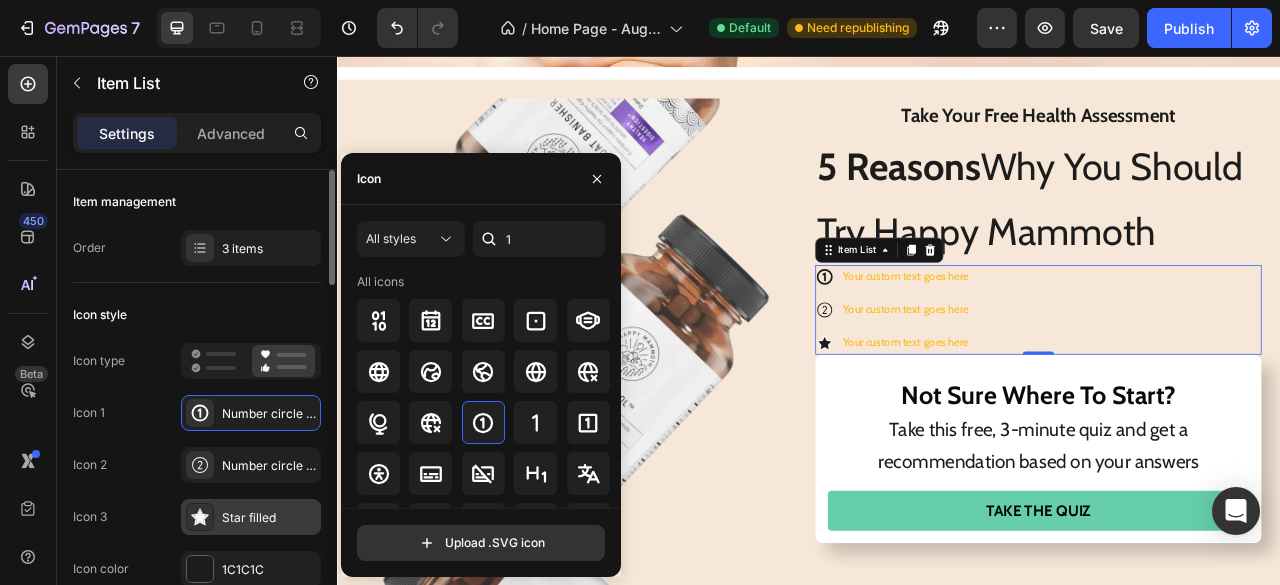 click on "Star filled" at bounding box center [251, 517] 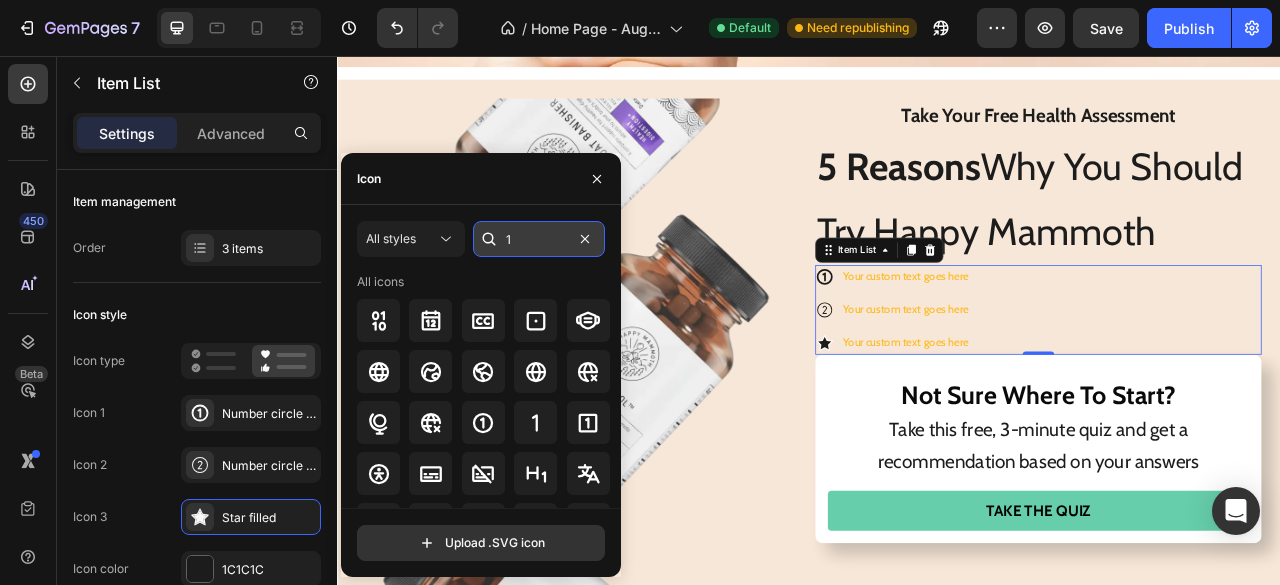 click on "1" at bounding box center [539, 239] 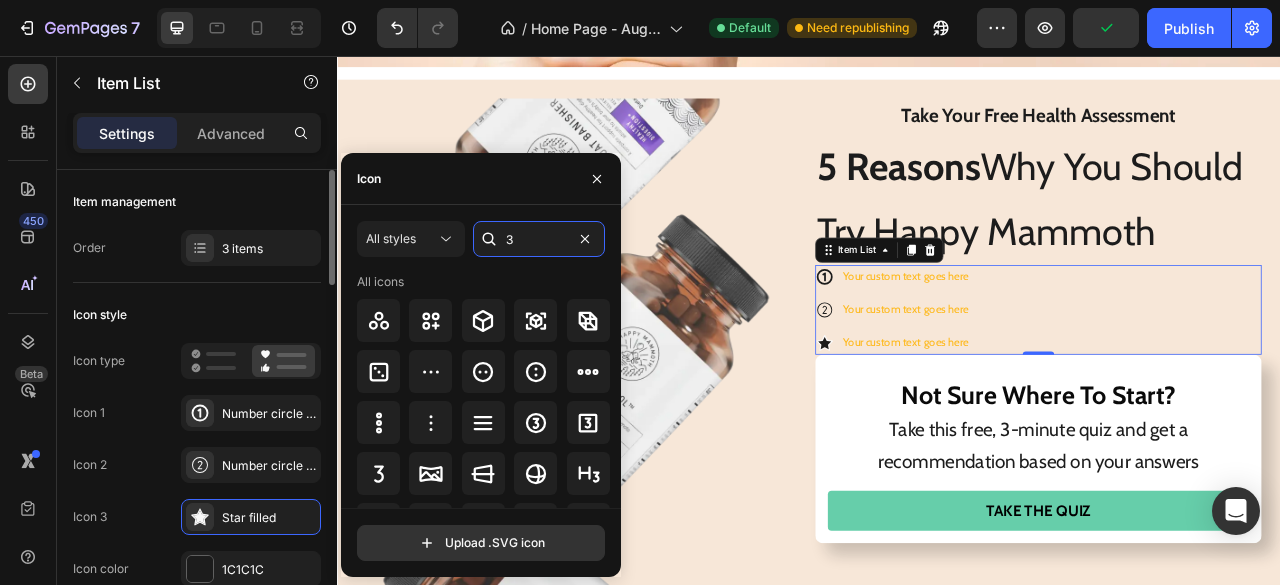 type on "3" 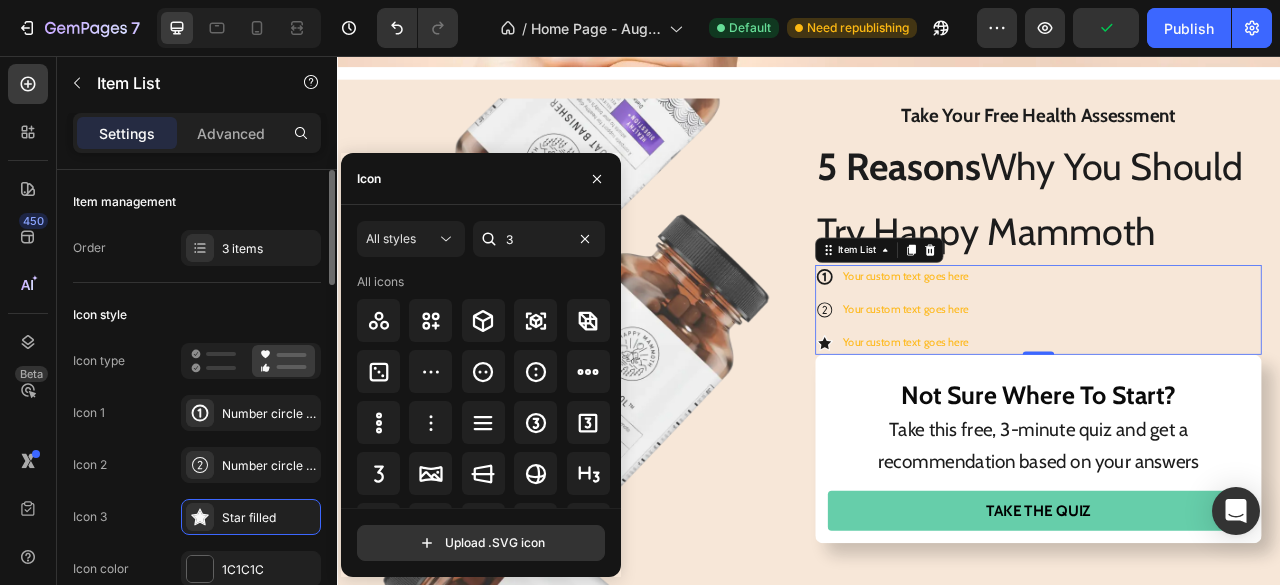 click on "Icon style Icon type  Icon 1
Number circle one bold Icon 2
Number circle two light Icon 3
Star filled Icon color 1C1C1C Icon size 24 Show more" 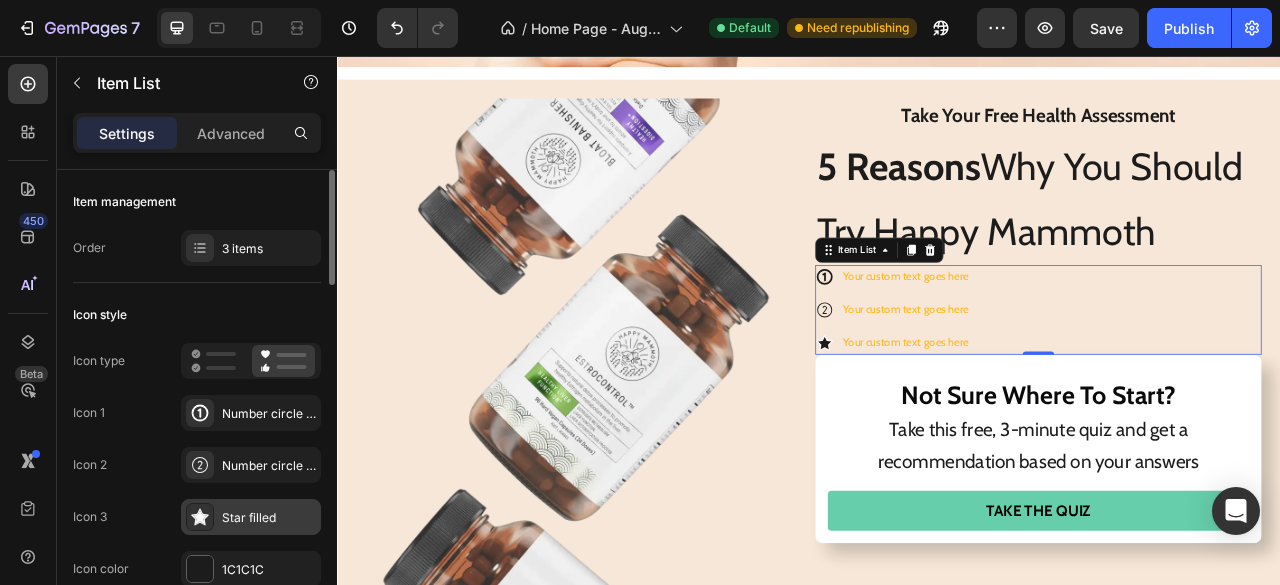 click on "Star filled" at bounding box center (269, 518) 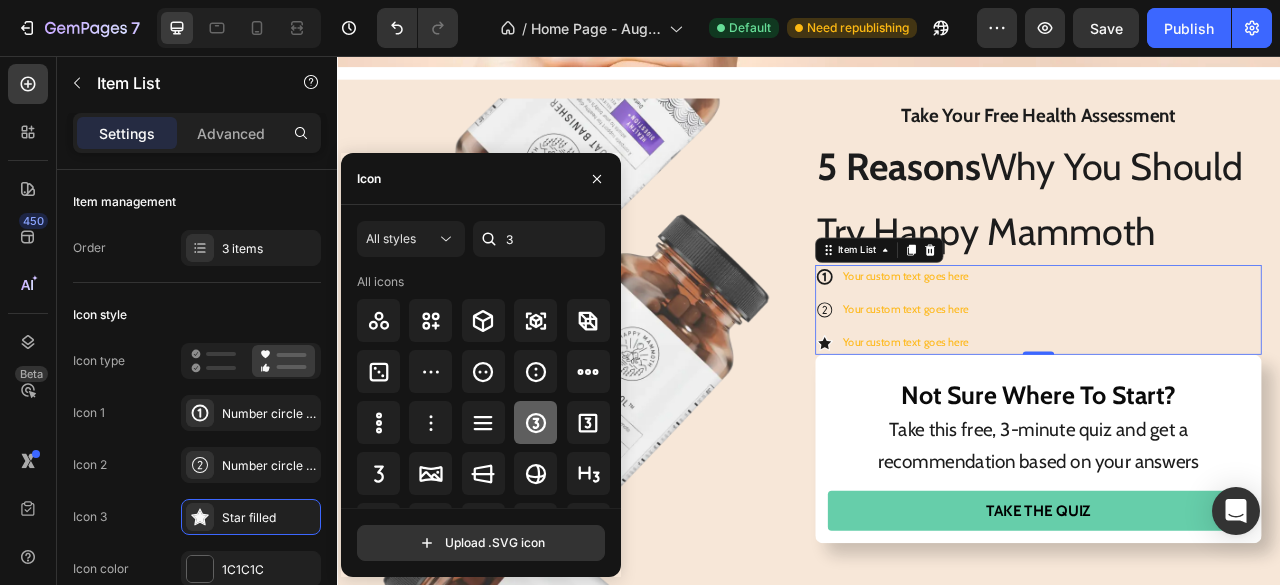 click 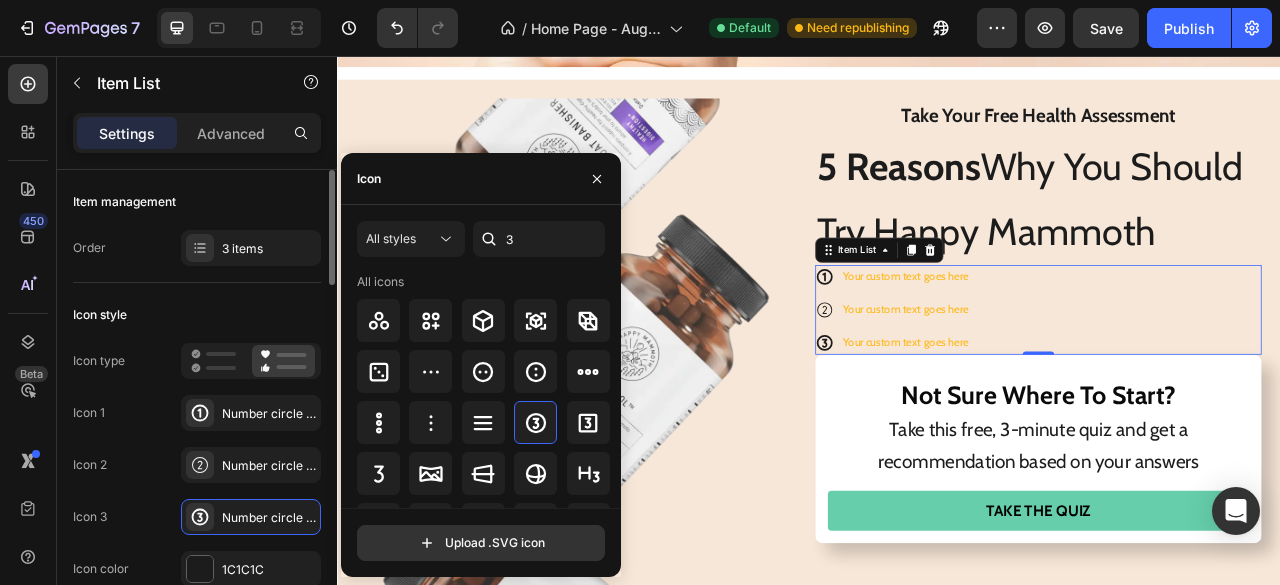 click on "Icon style Icon type  Icon 1
Number circle one bold Icon 2
Number circle two light Icon 3
Number circle three bold Icon color 1C1C1C Icon size 24 Show more" 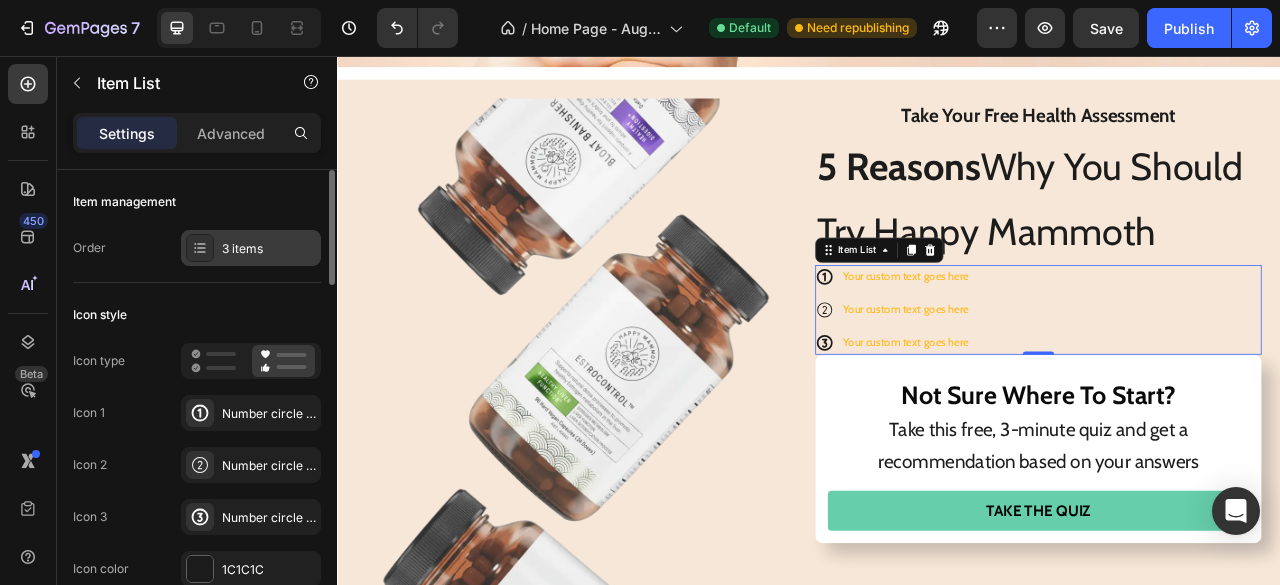 click on "3 items" at bounding box center [269, 249] 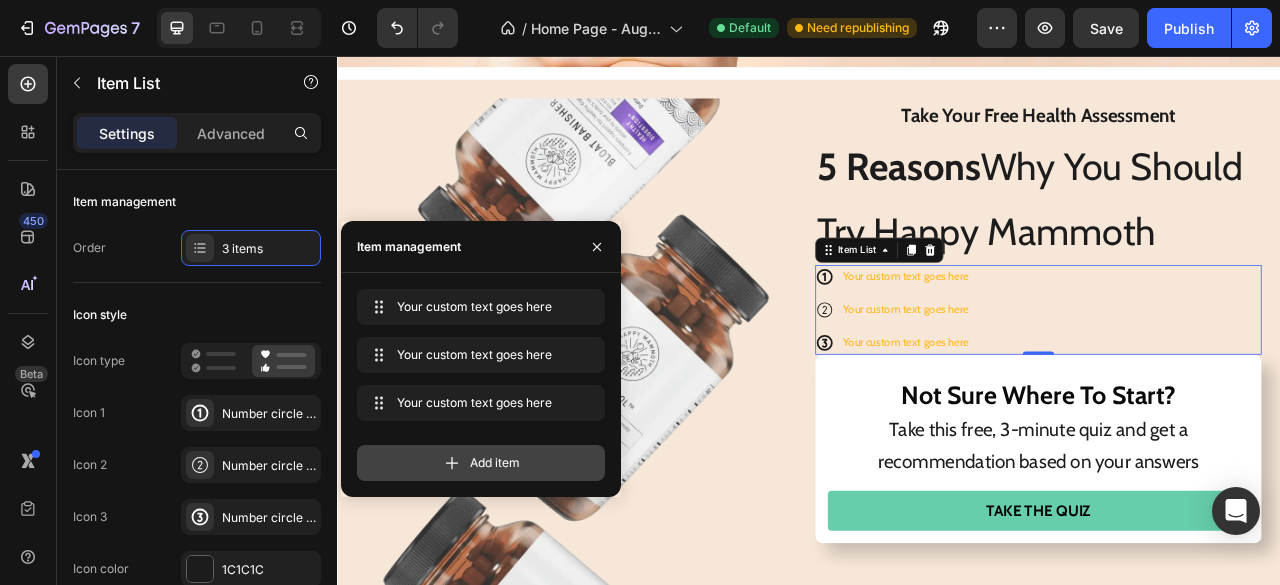 click on "Add item" at bounding box center (481, 463) 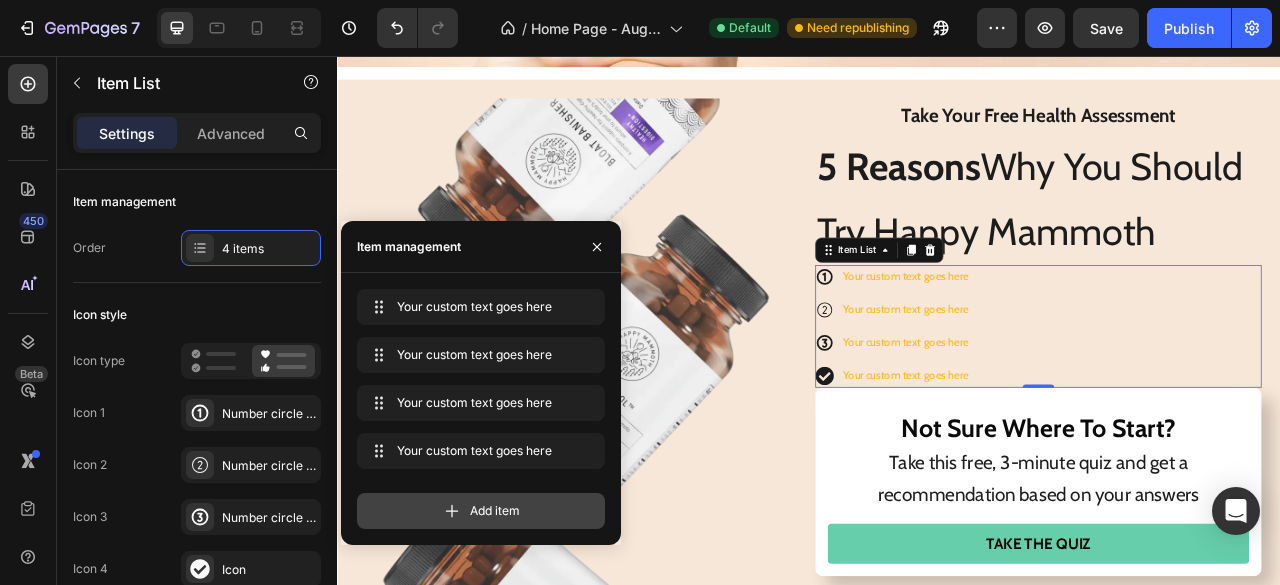 click 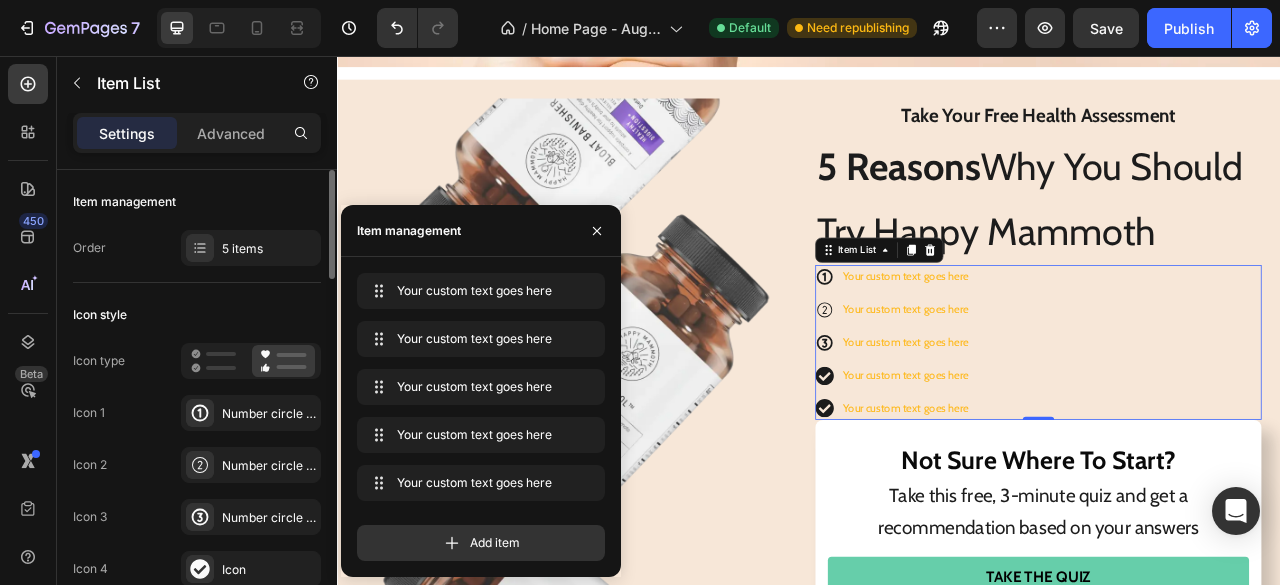 click on "Icon style Icon type  Icon 1
Number circle one bold Icon 2
Number circle two light Icon 3
Number circle three bold Icon 4 Icon Icon 5 Icon Icon color 1C1C1C Icon size 24 Show more" 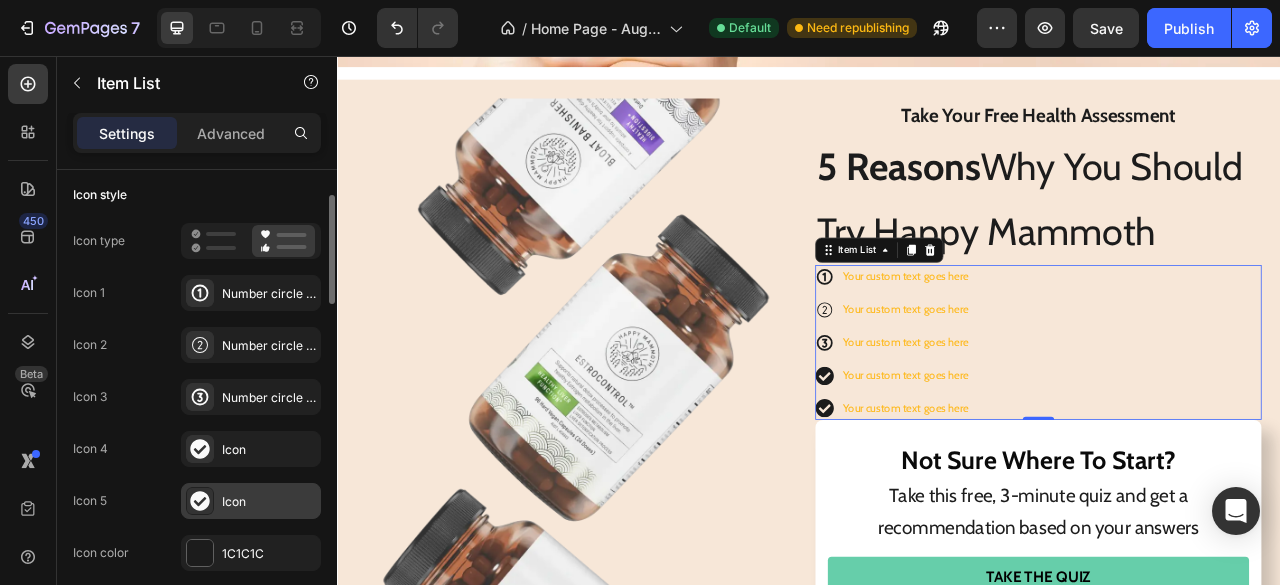 scroll, scrollTop: 121, scrollLeft: 0, axis: vertical 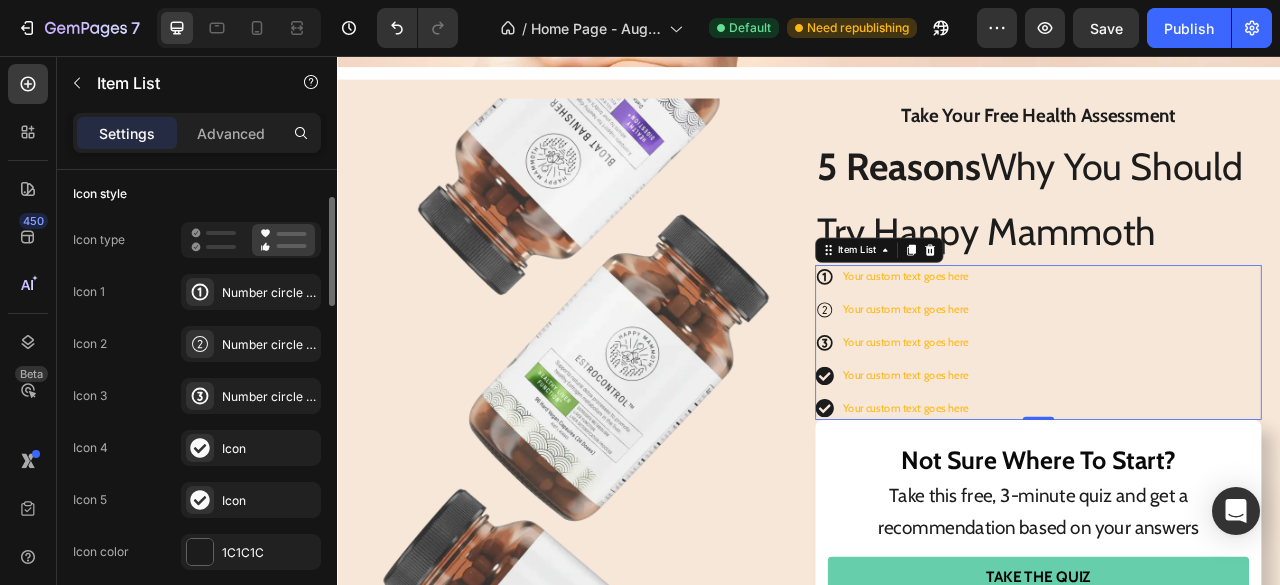 click on "Icon 1
Number circle one bold Icon 2
Number circle two light Icon 3
Number circle three bold Icon 4 Icon Icon 5 Icon" 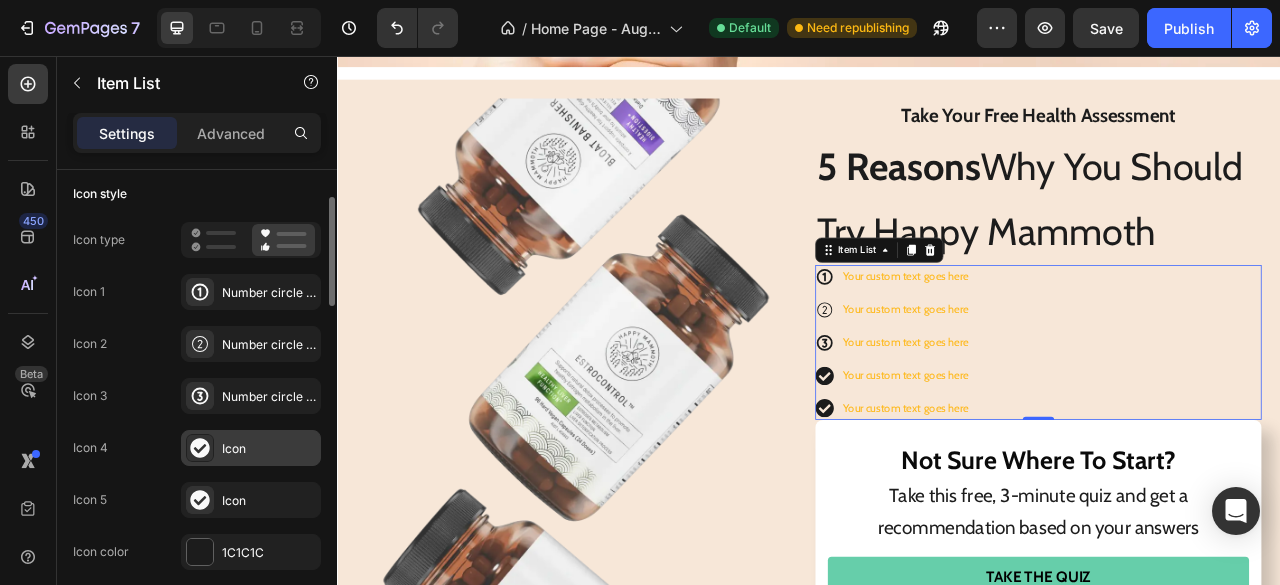 click on "Icon" at bounding box center (269, 449) 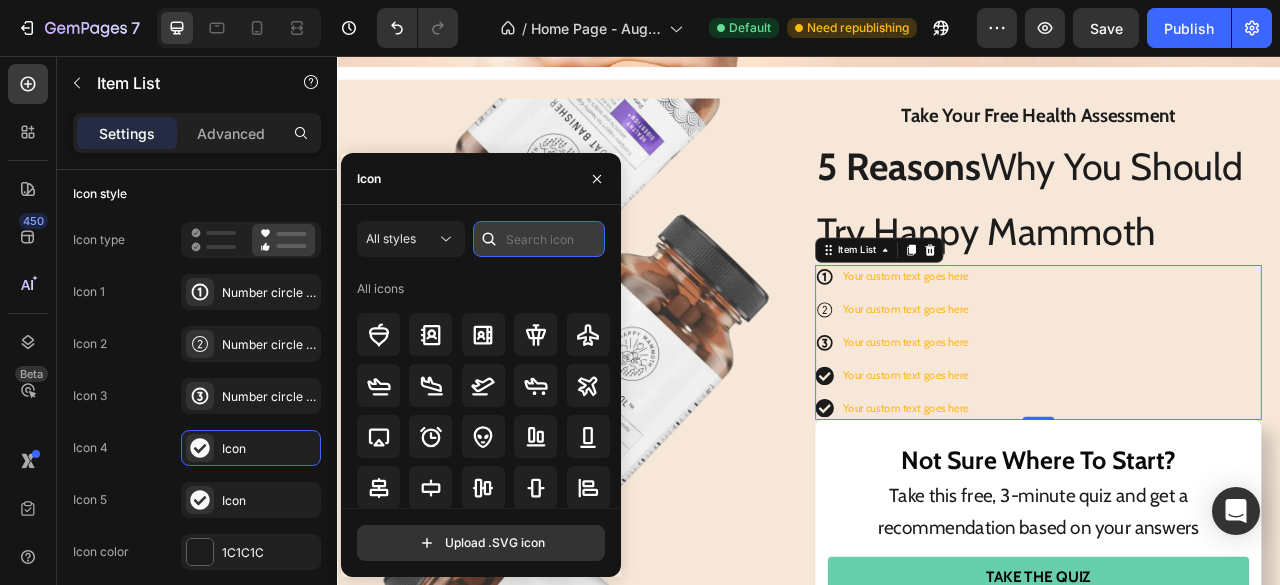 click at bounding box center (539, 239) 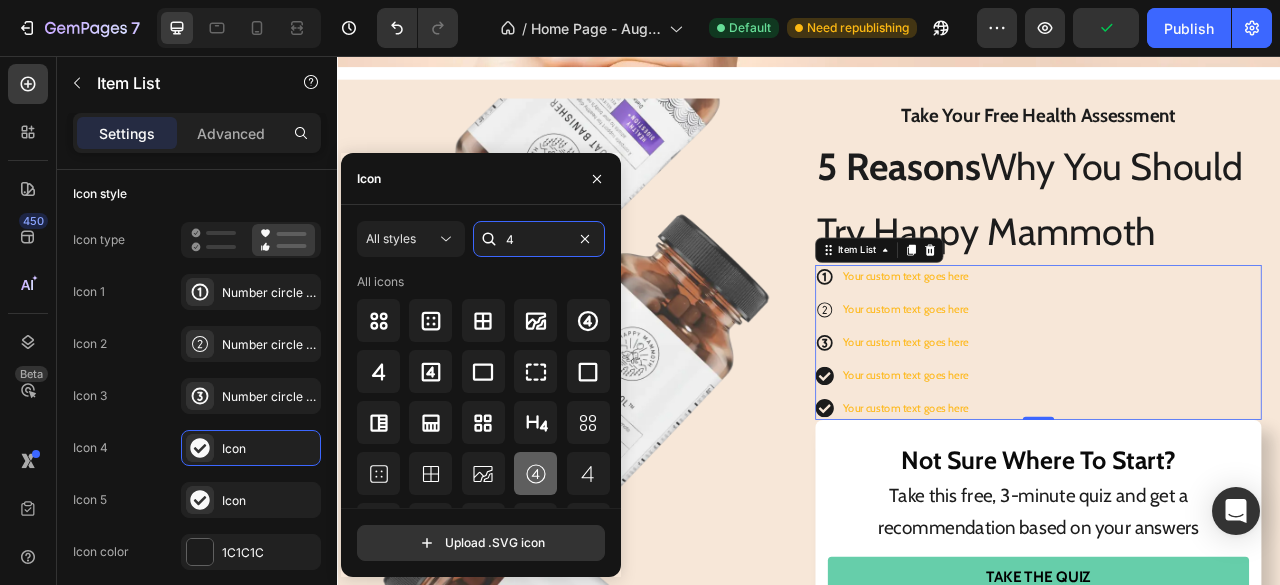 type on "4" 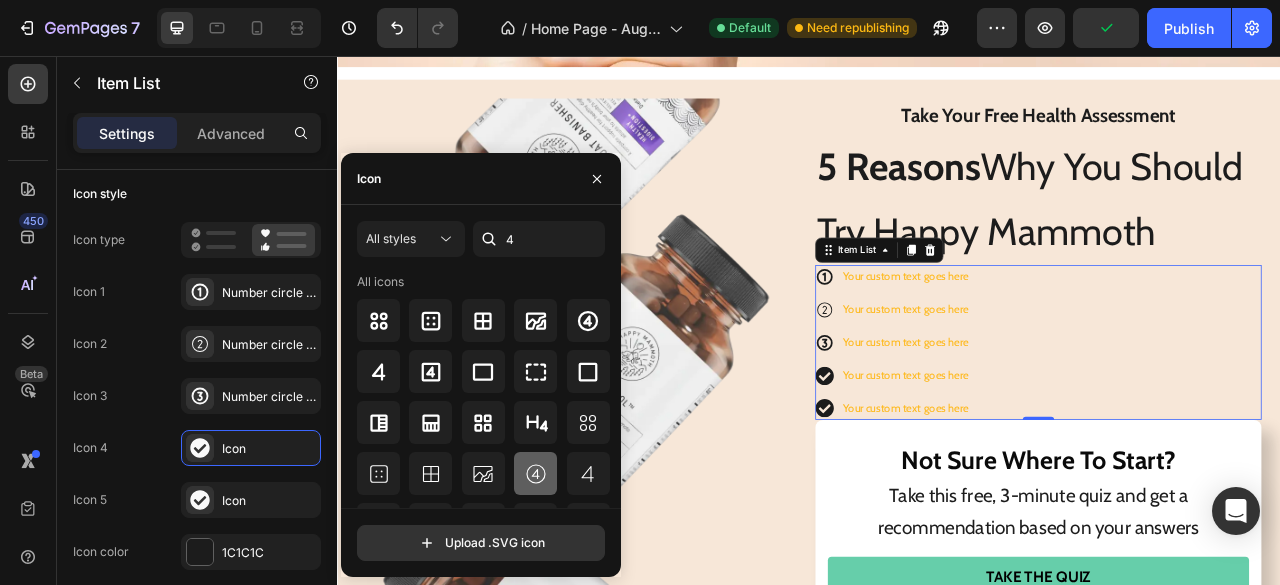 click 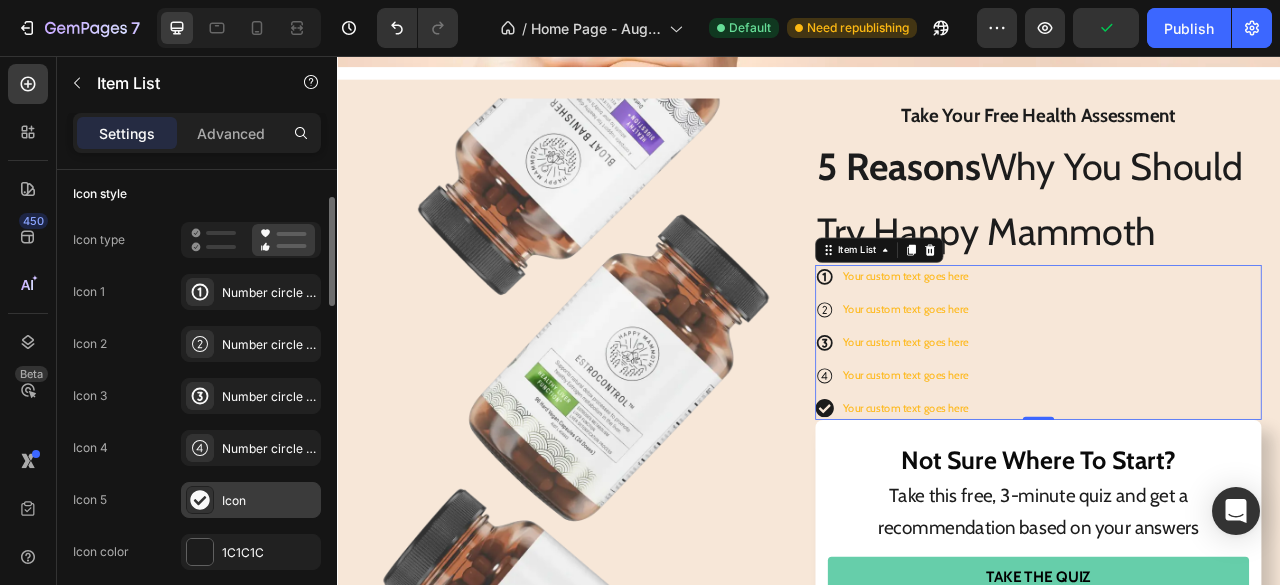 click on "Icon" at bounding box center (269, 501) 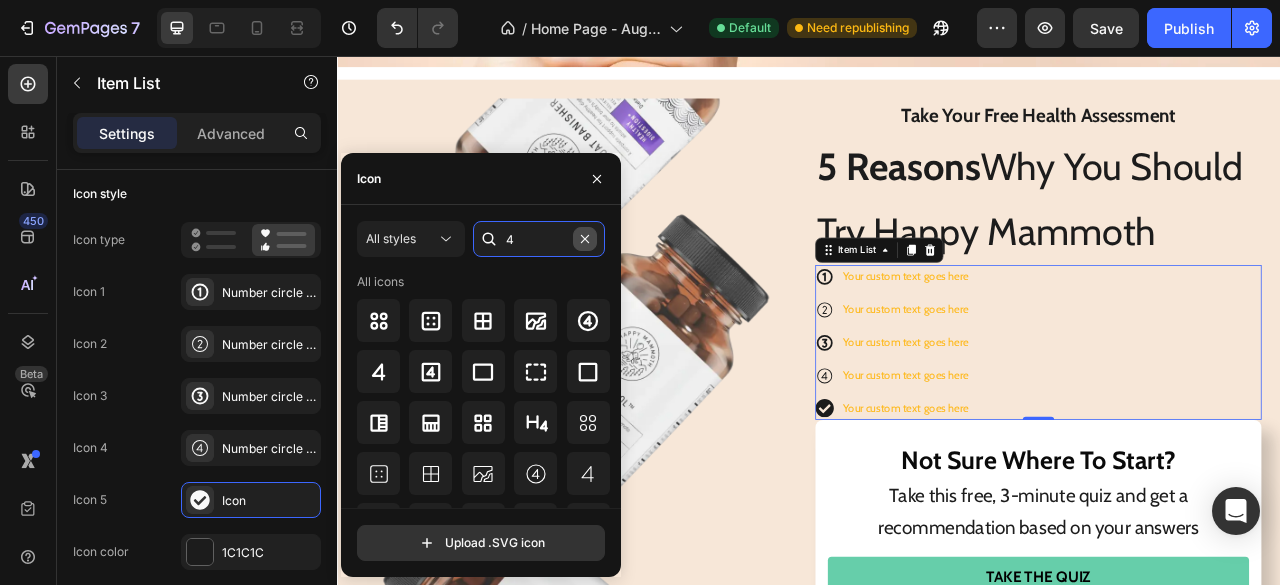 click 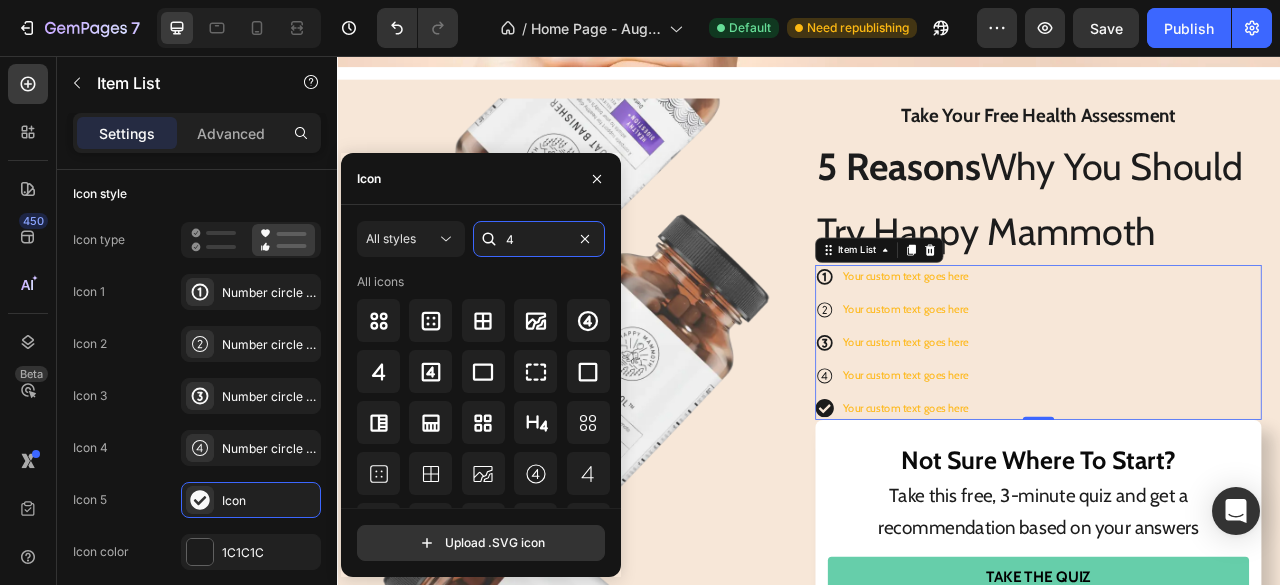 type on "5" 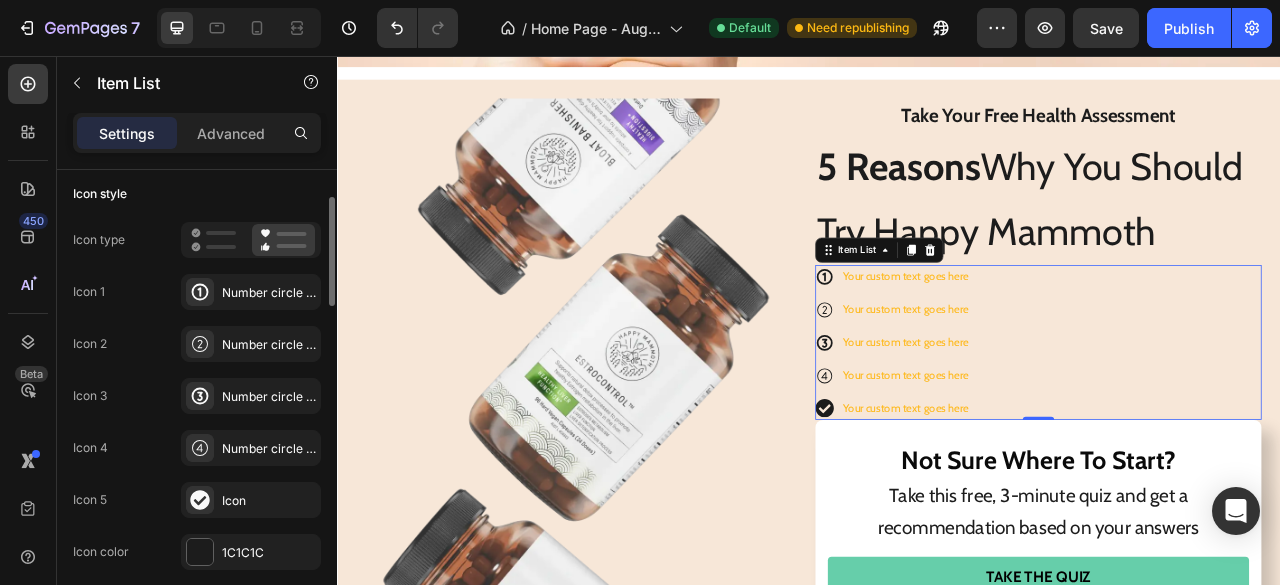 click on "Icon style" at bounding box center [197, 194] 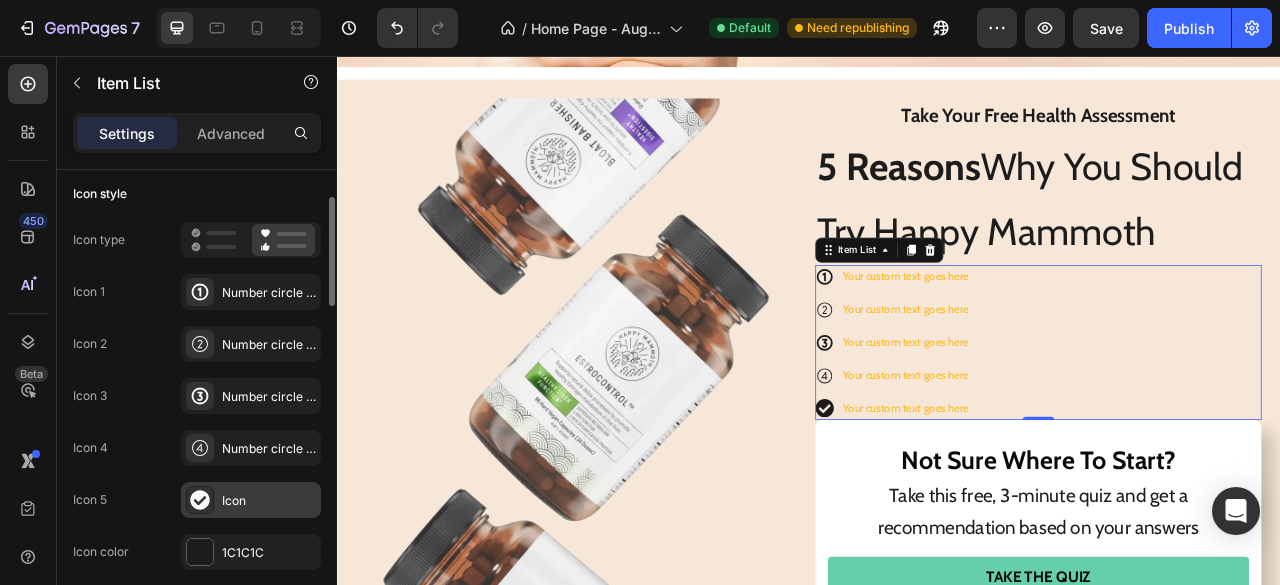click on "Icon" at bounding box center (251, 500) 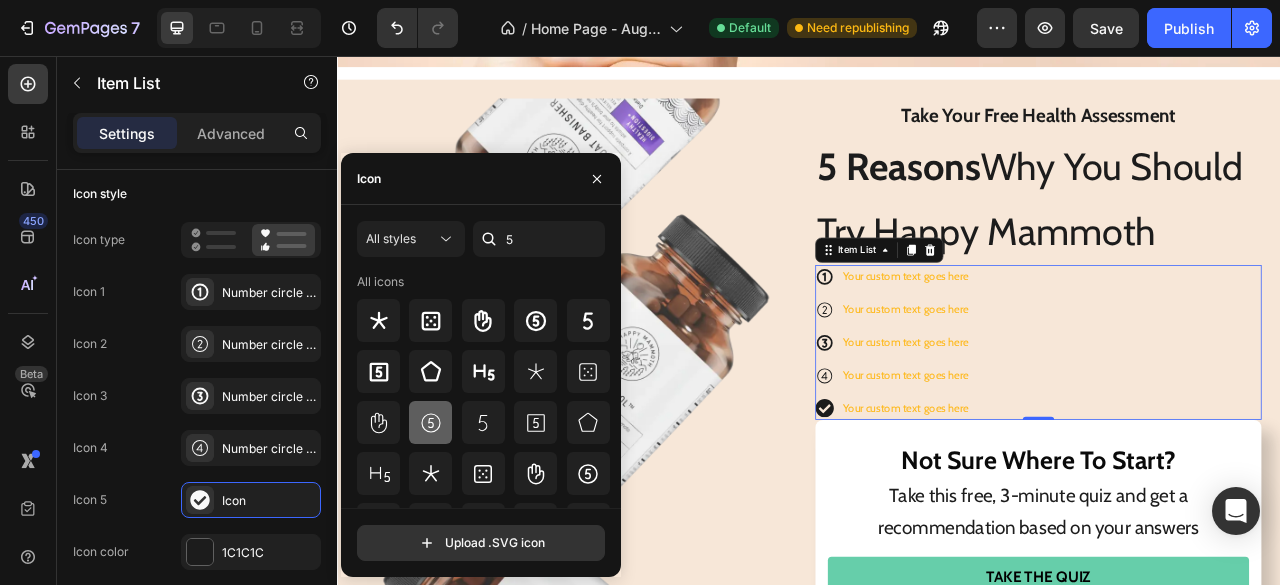 click 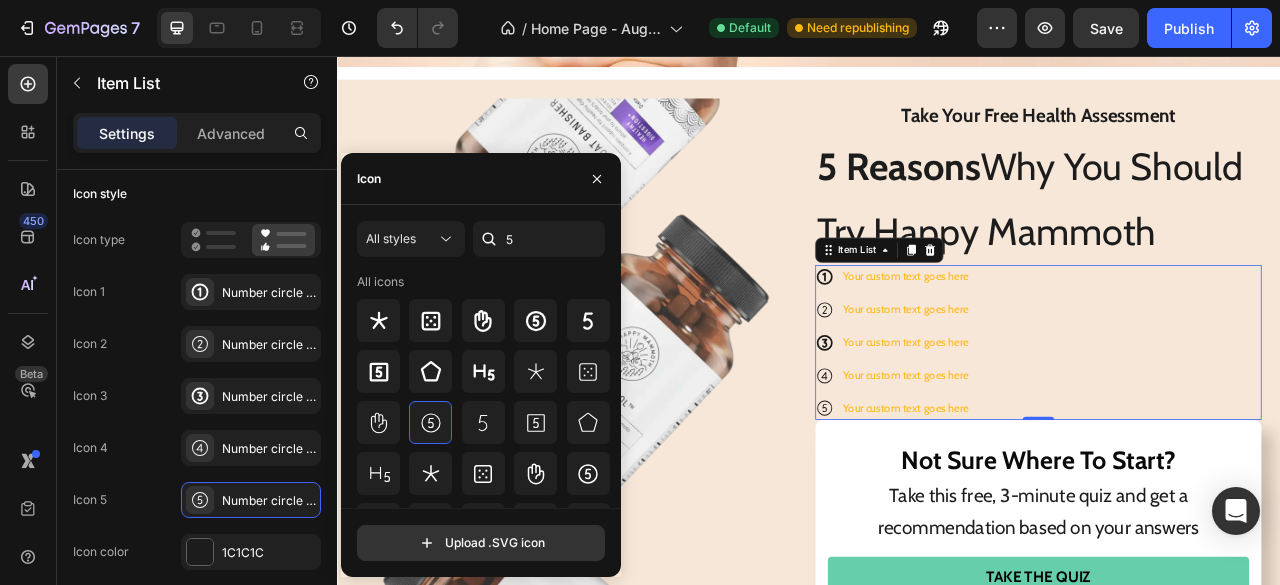 click 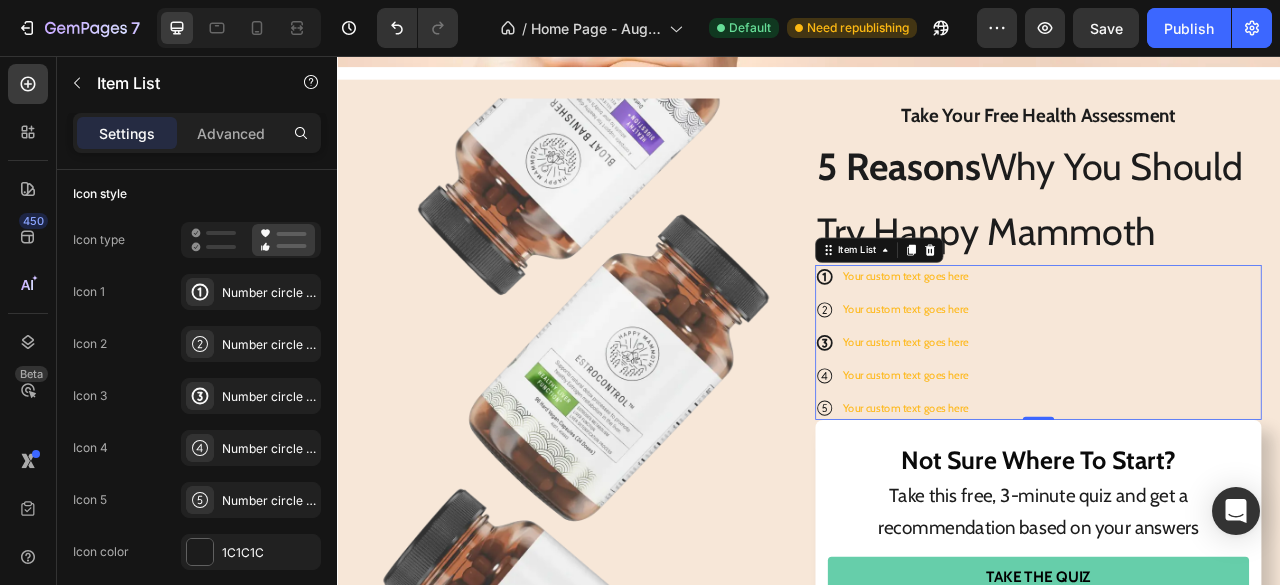 click 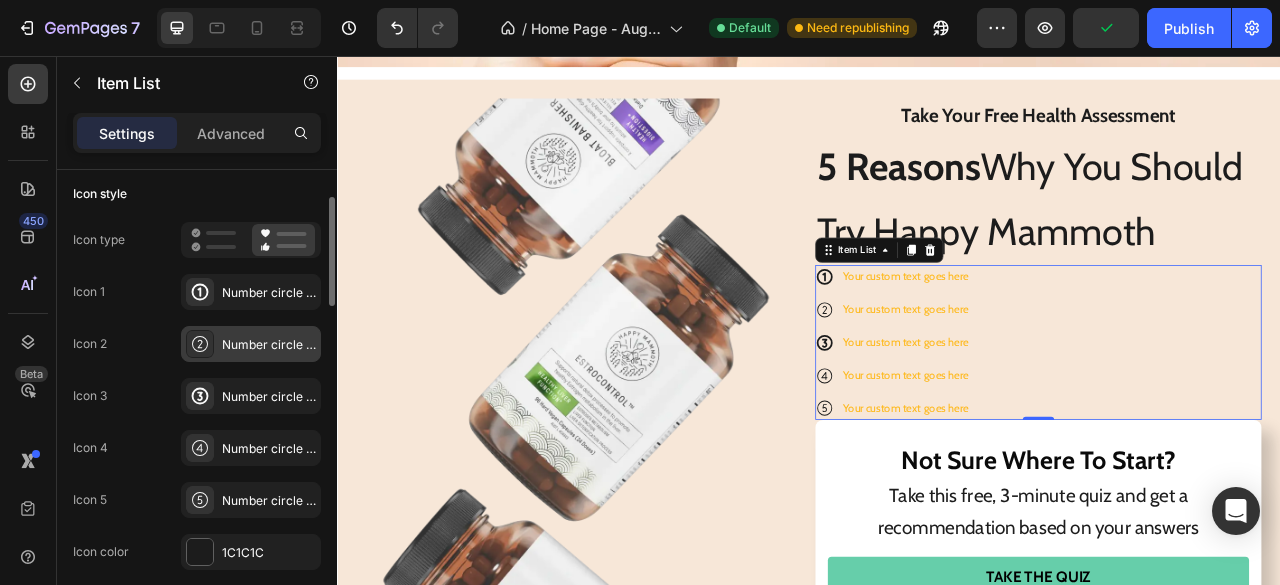 drag, startPoint x: 254, startPoint y: 384, endPoint x: 281, endPoint y: 345, distance: 47.434166 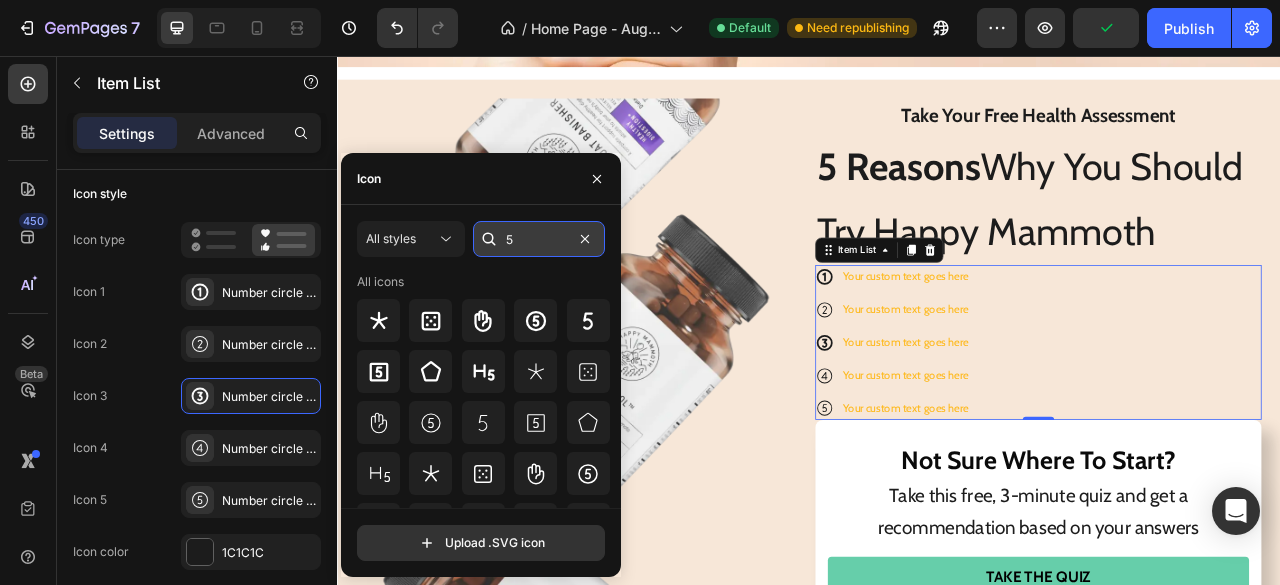 click on "5" at bounding box center [539, 239] 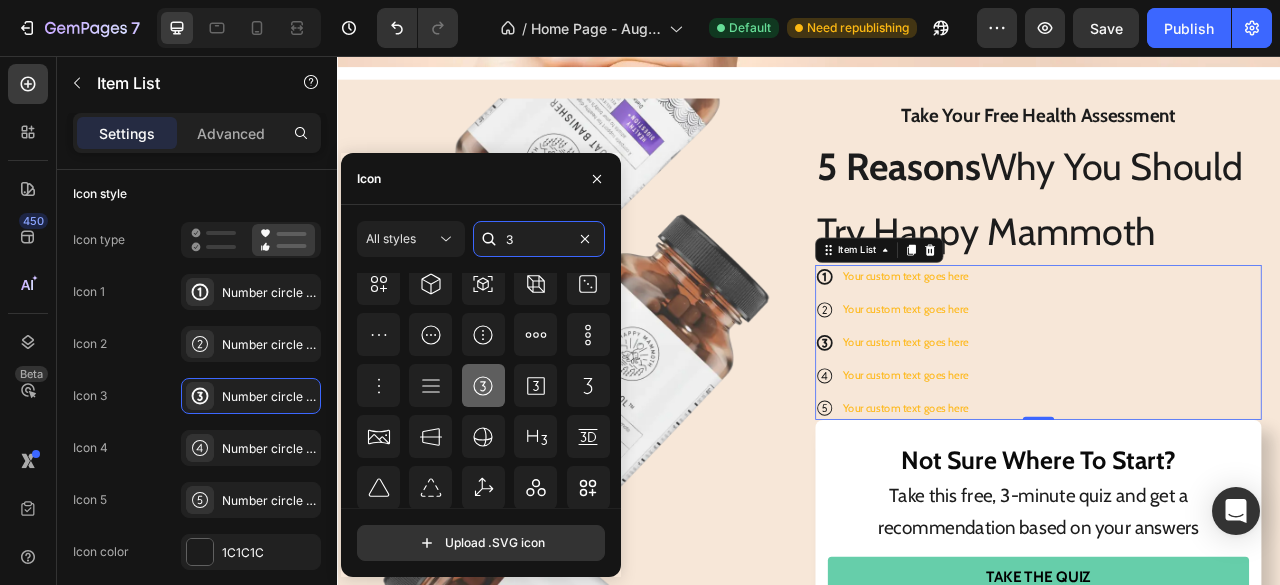 scroll, scrollTop: 276, scrollLeft: 0, axis: vertical 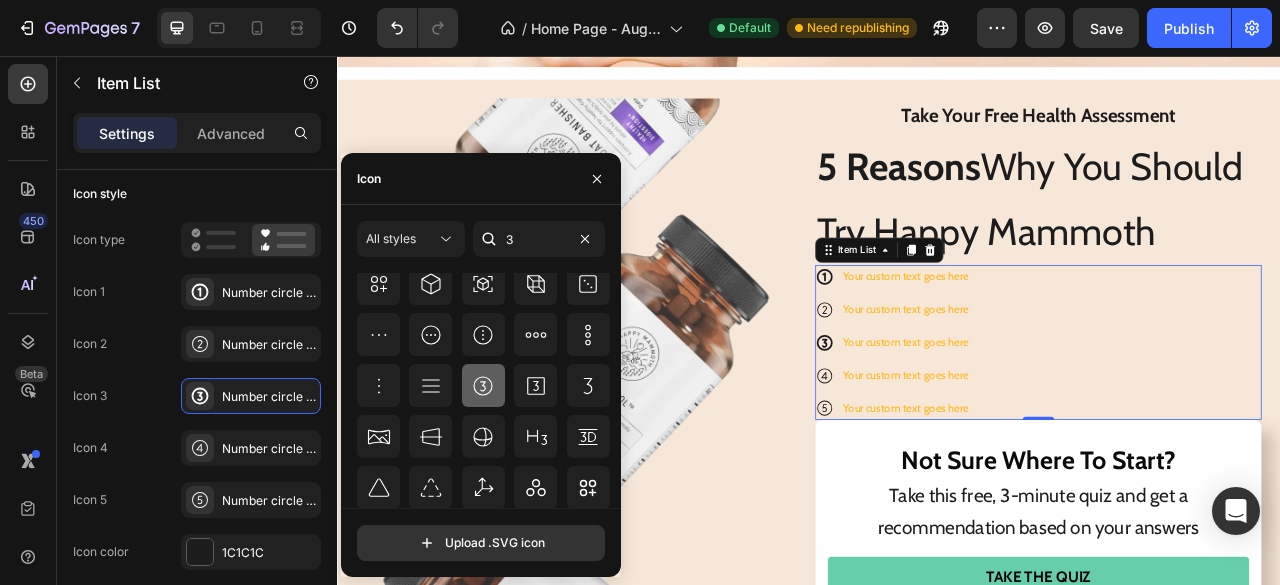 click 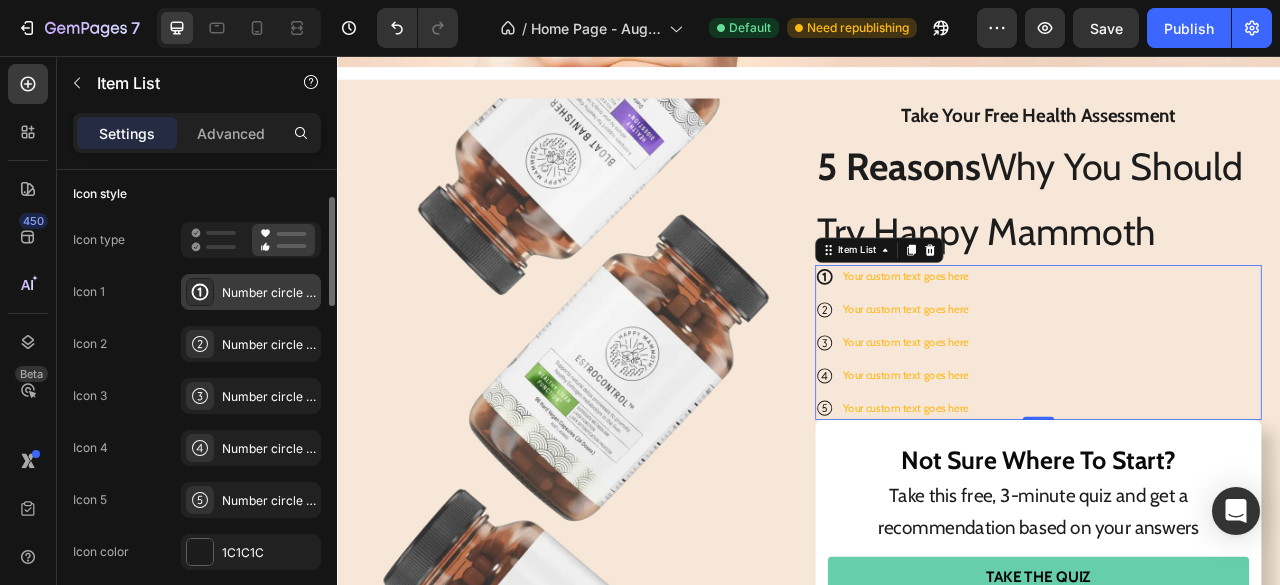 click on "Number circle one bold" at bounding box center (251, 292) 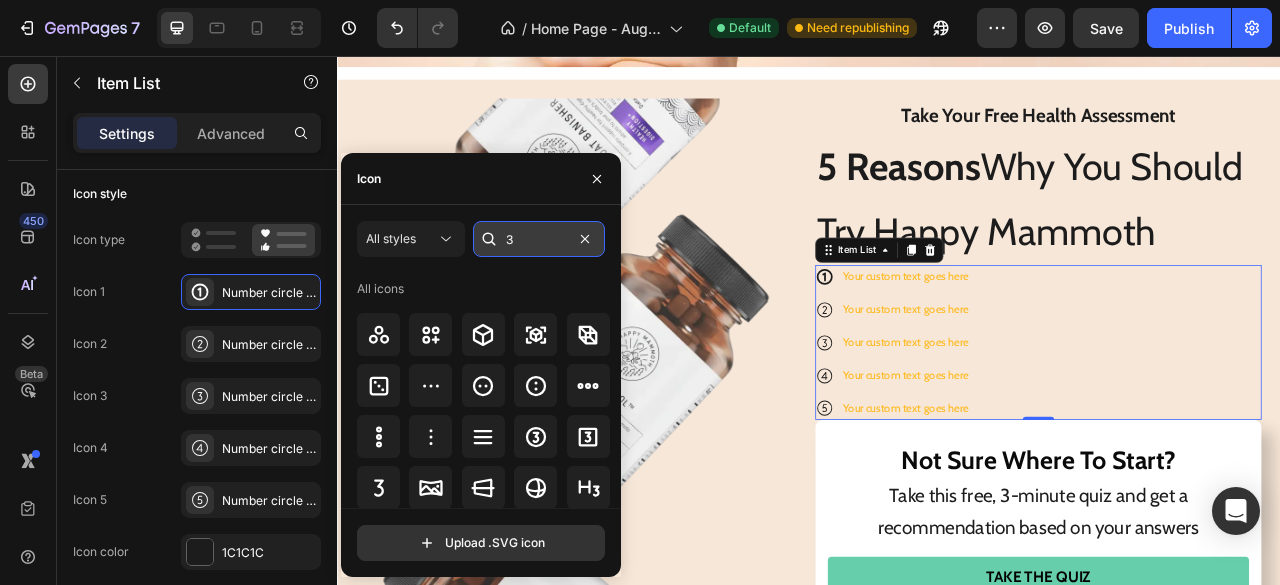 click on "3" at bounding box center [539, 239] 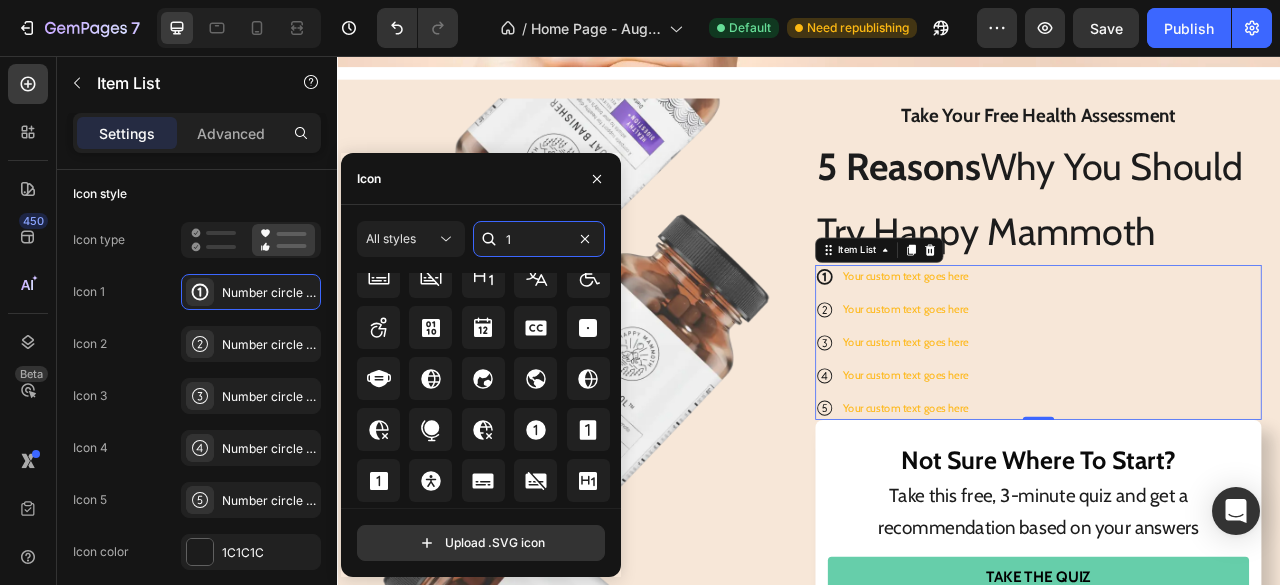scroll, scrollTop: 620, scrollLeft: 0, axis: vertical 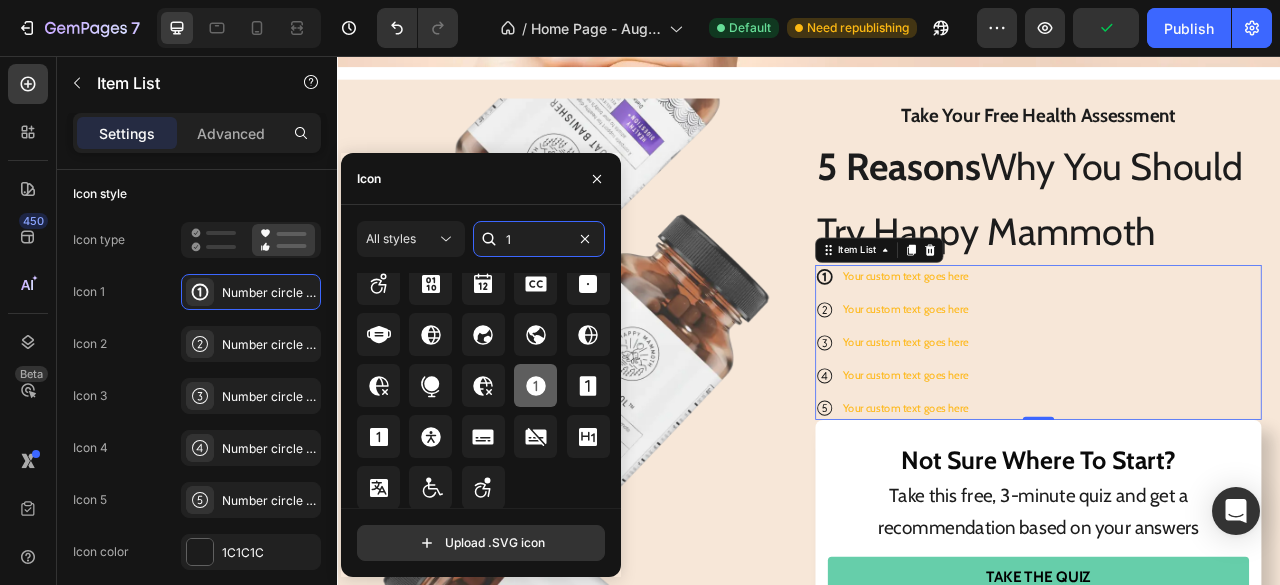 type on "1" 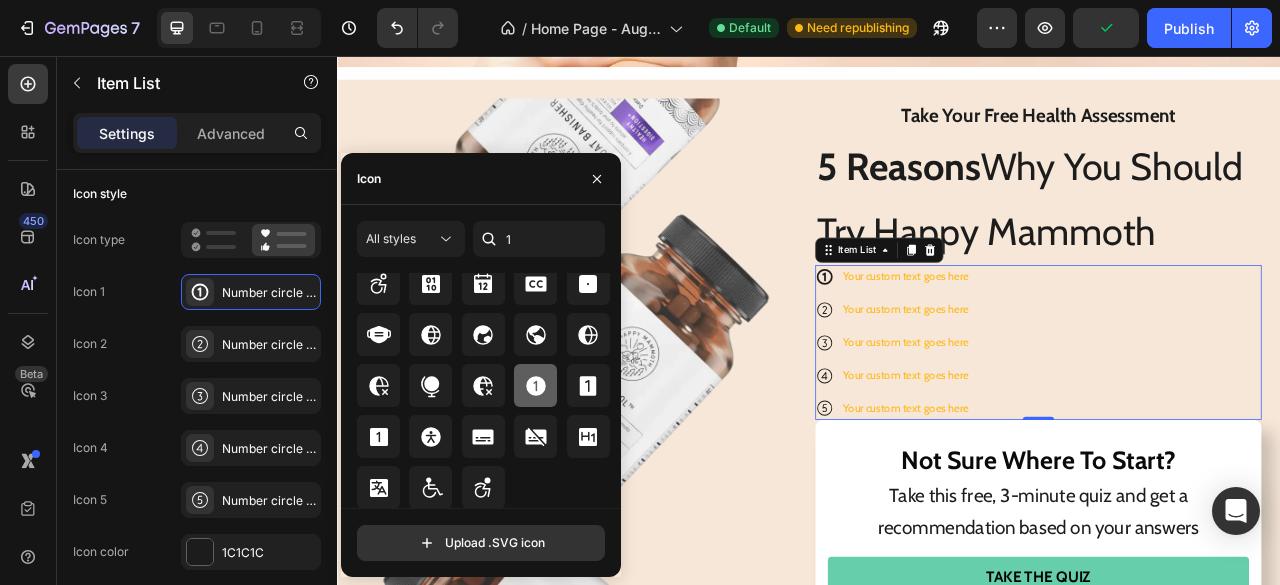 click 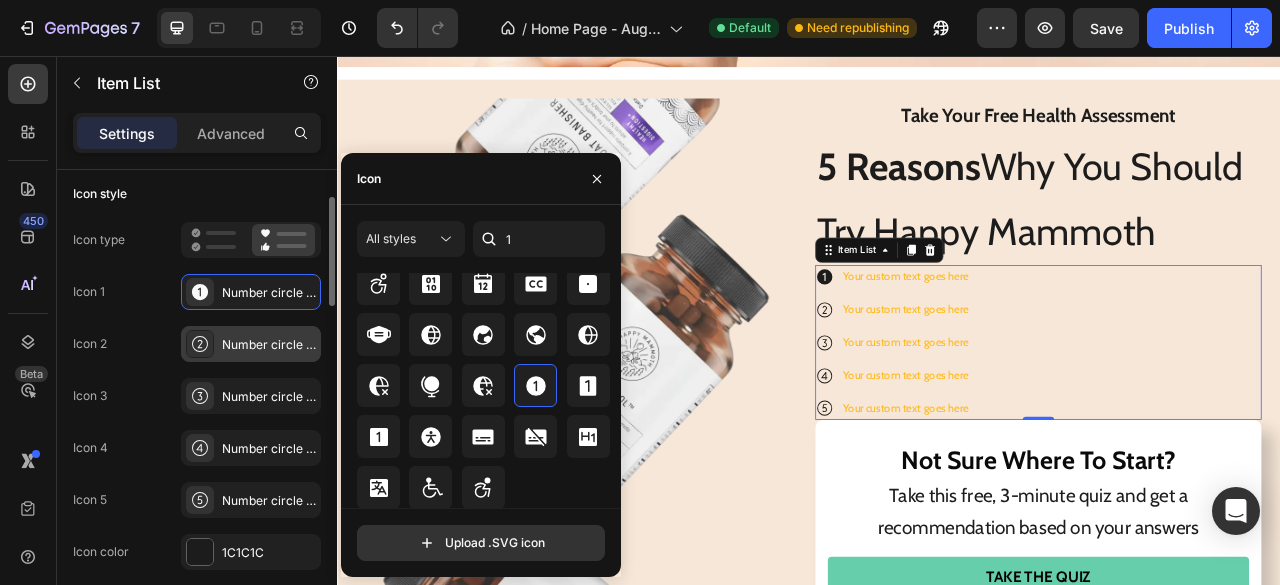 click on "Number circle two light" at bounding box center [251, 344] 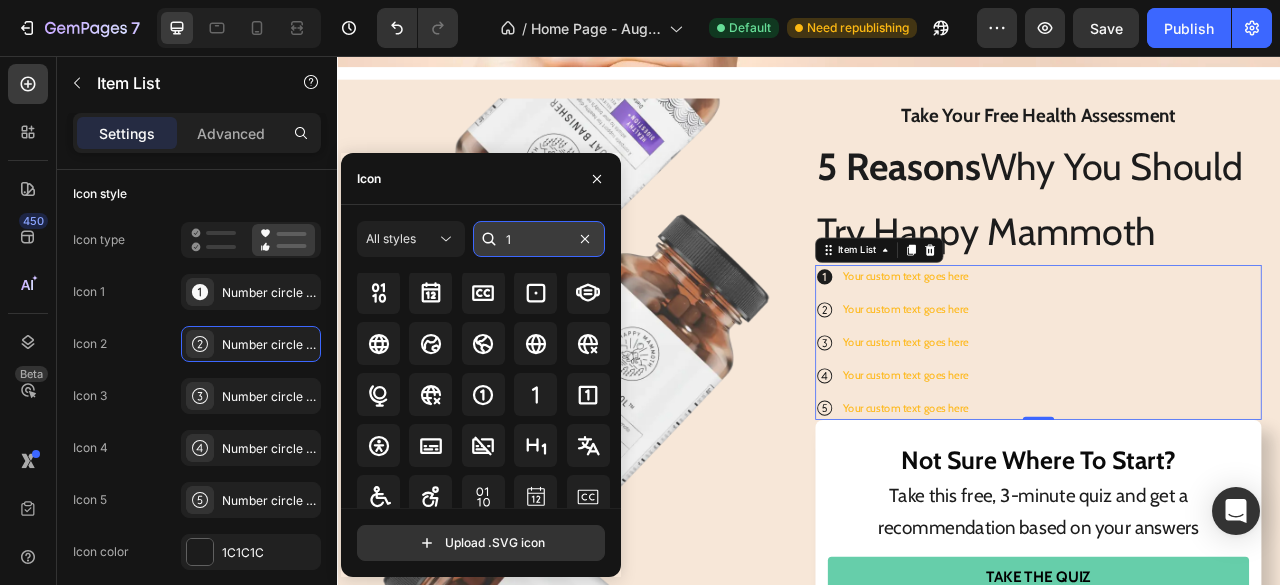 click on "1" at bounding box center (539, 239) 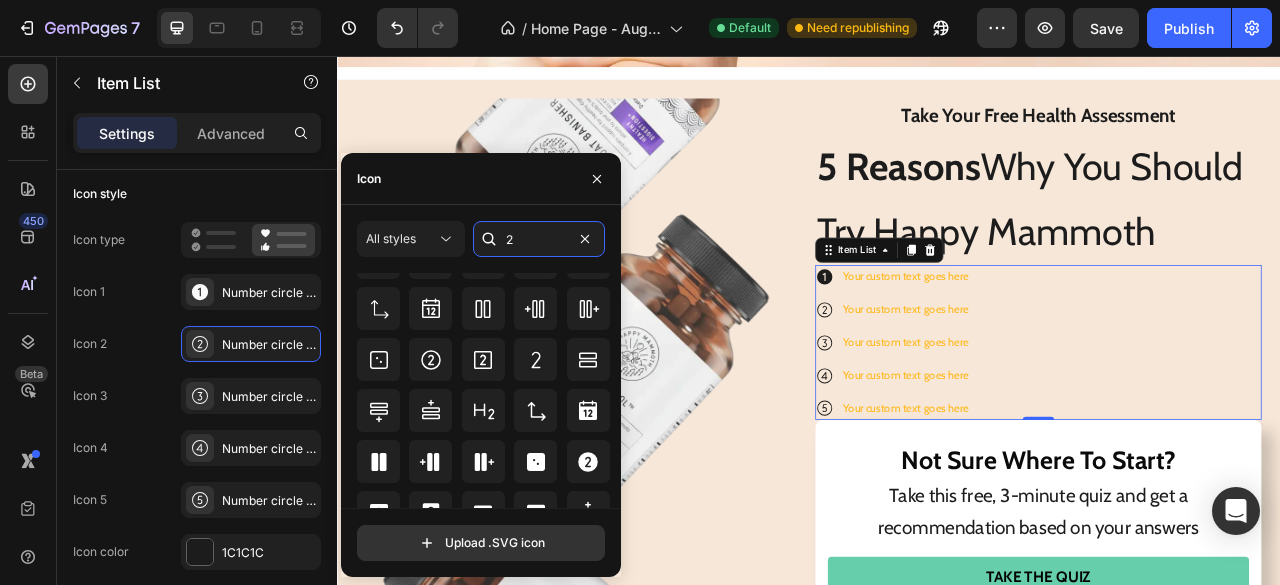 scroll, scrollTop: 276, scrollLeft: 0, axis: vertical 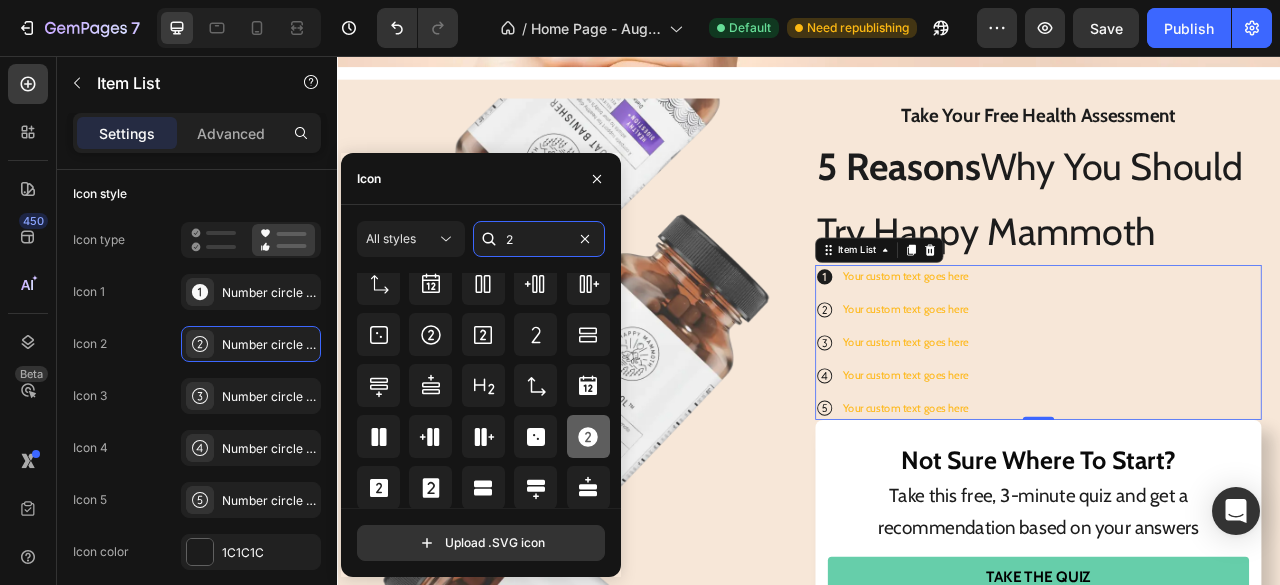 type on "2" 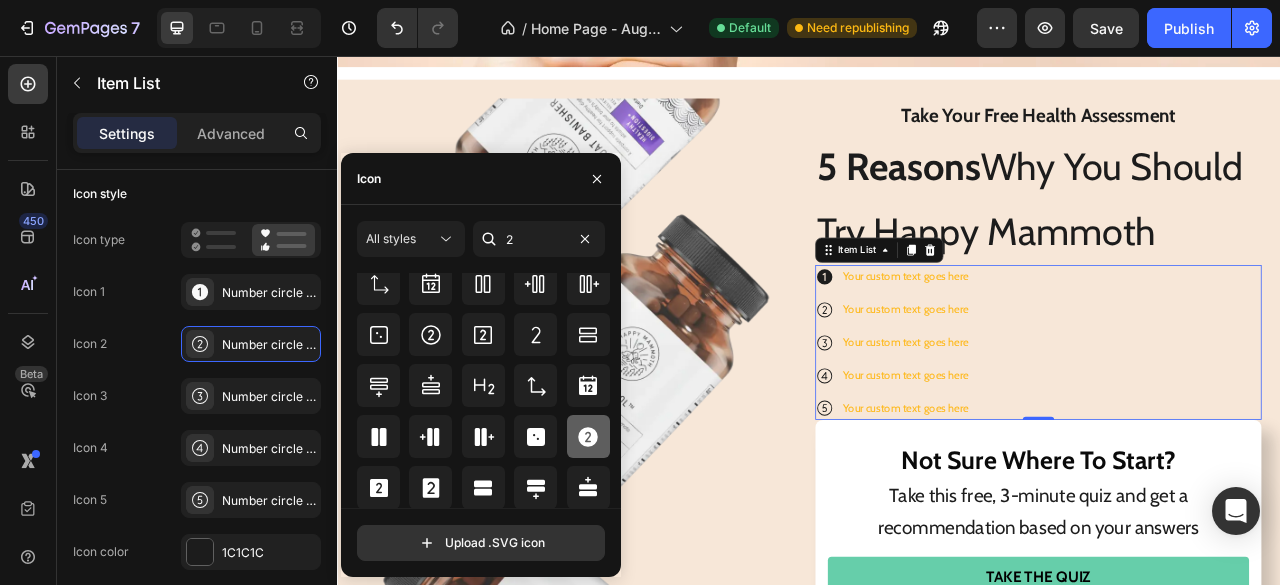 click 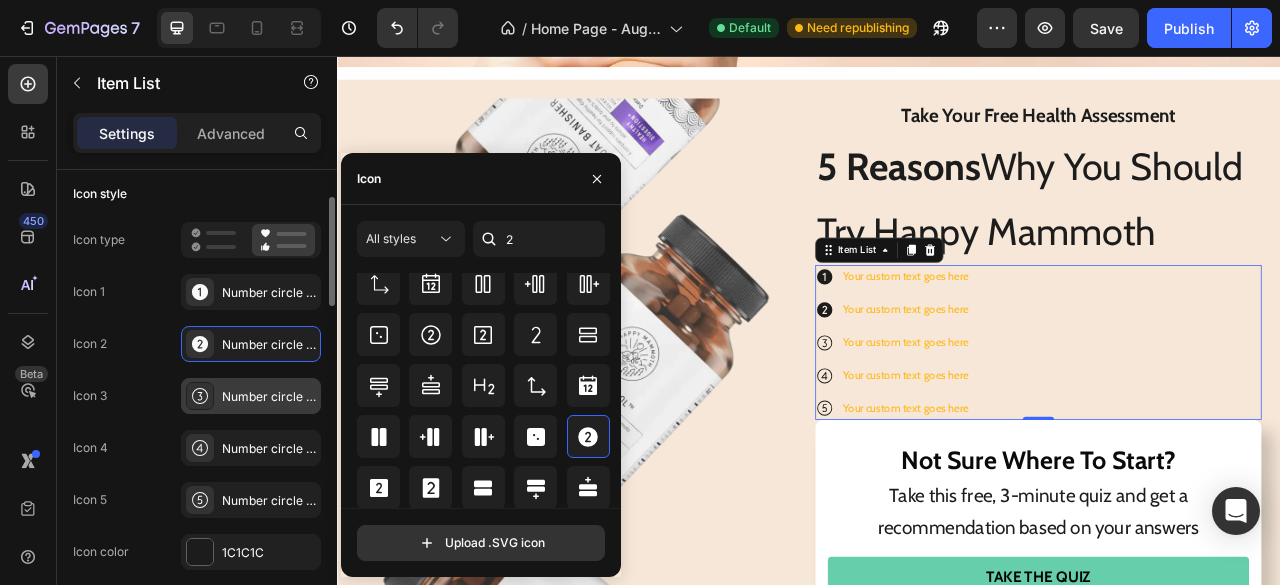 click on "Number circle three light" at bounding box center (269, 397) 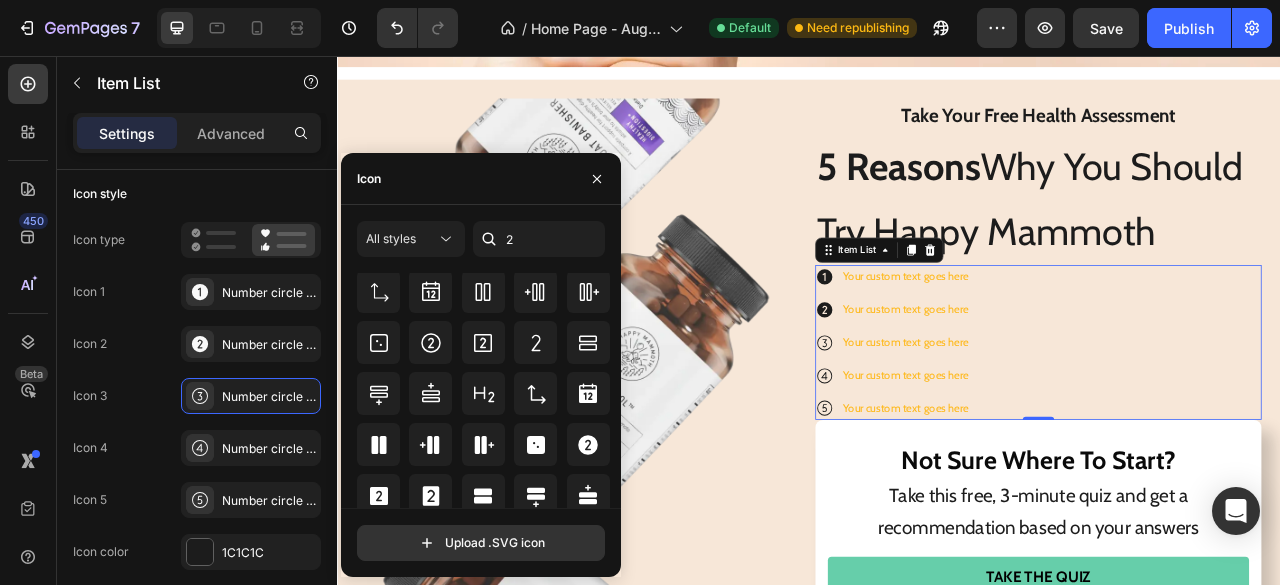 scroll, scrollTop: 238, scrollLeft: 0, axis: vertical 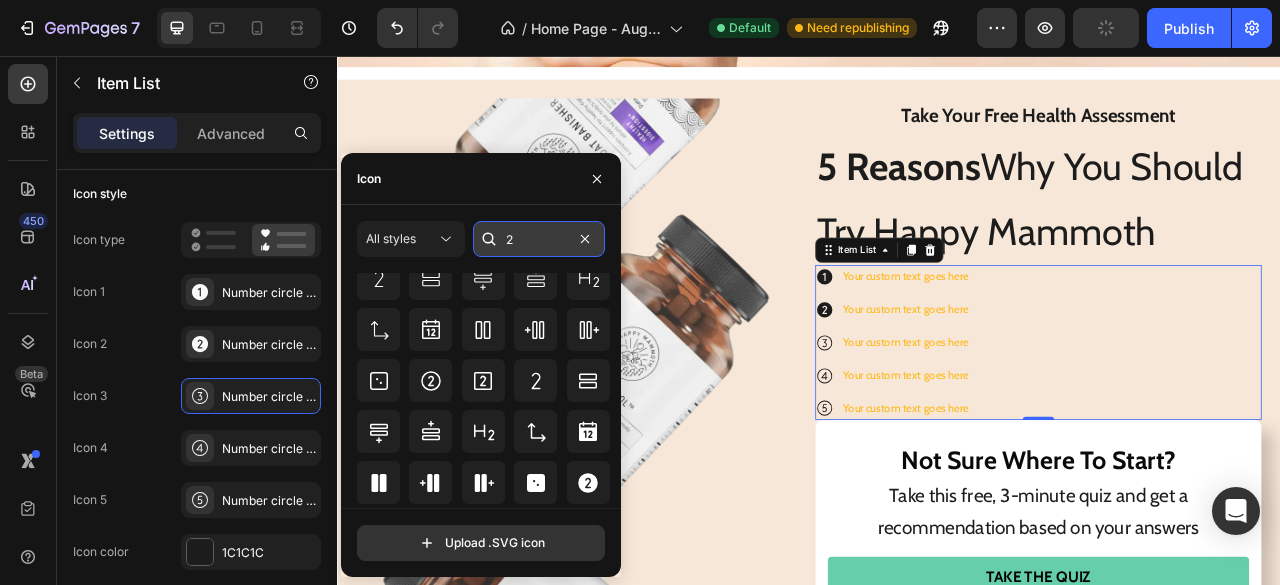 click on "2" at bounding box center [539, 239] 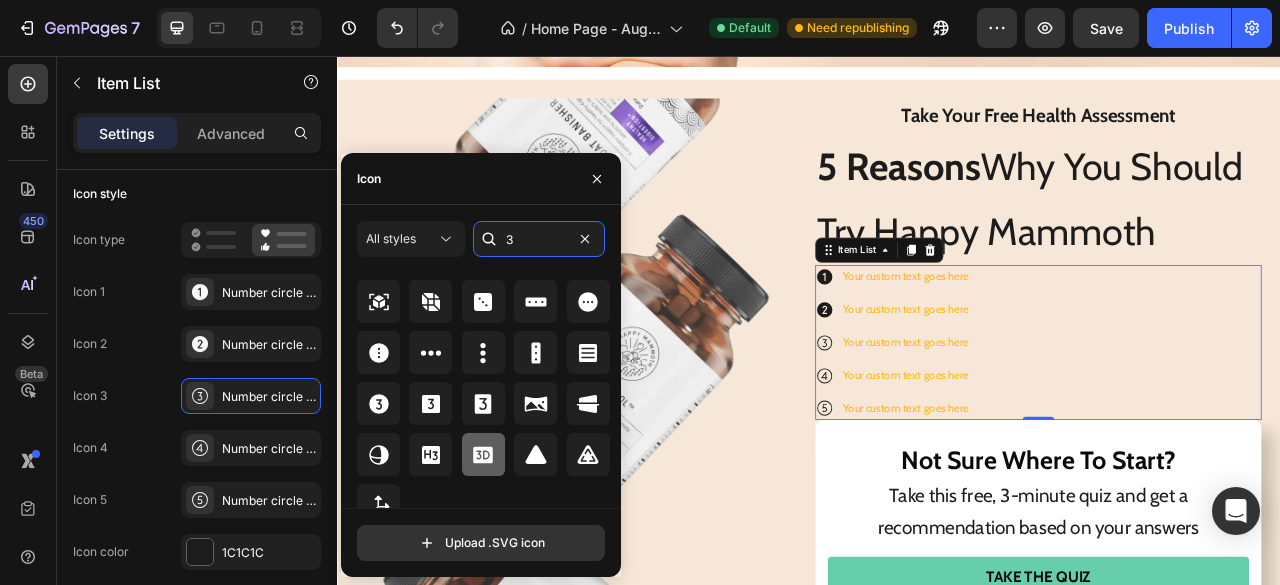 scroll, scrollTop: 689, scrollLeft: 0, axis: vertical 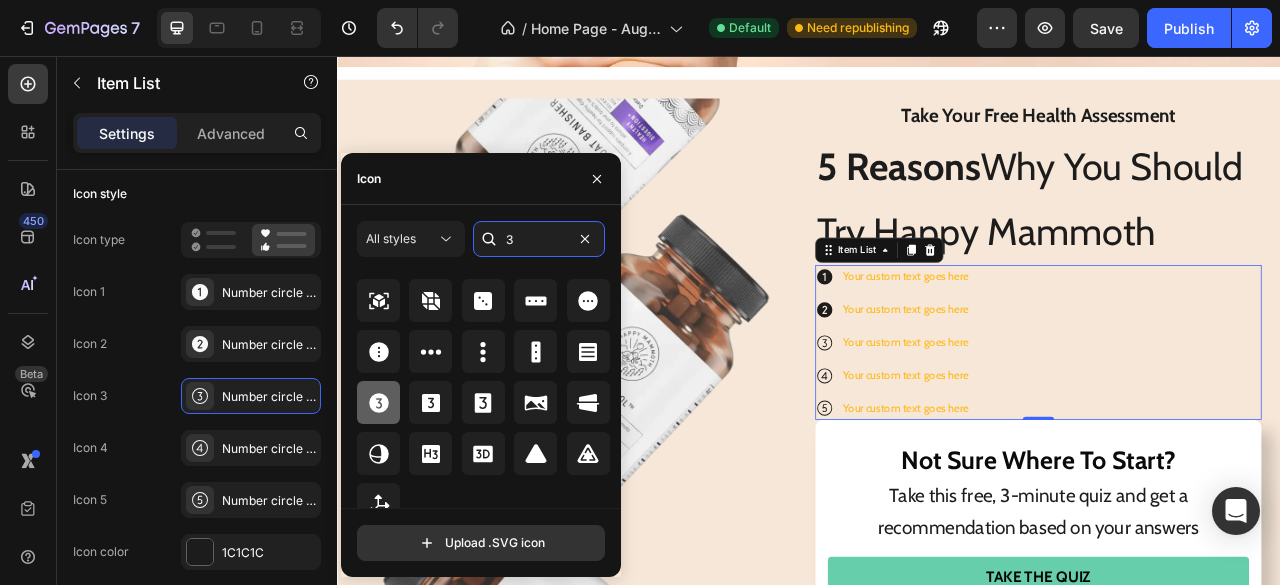 type on "3" 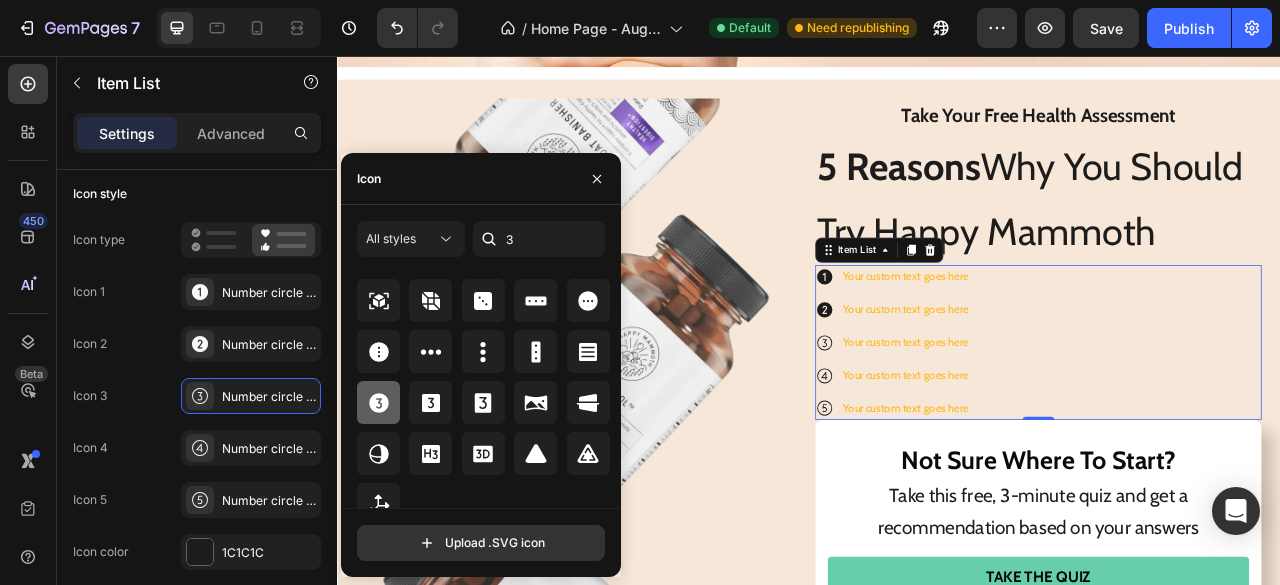 click 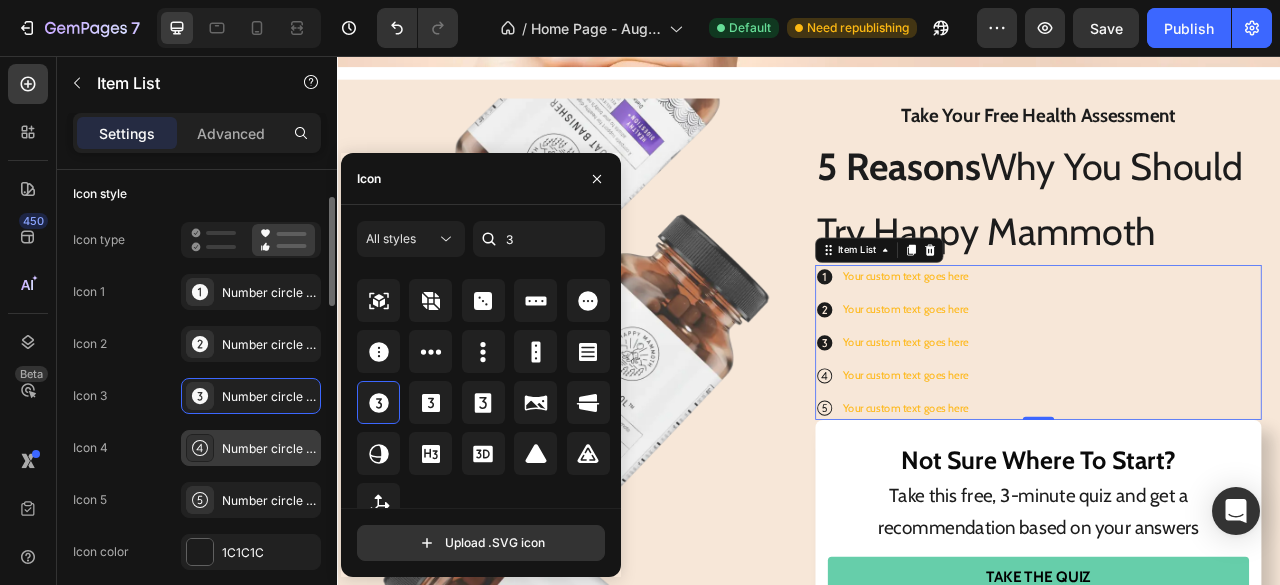 click on "Number circle four light" at bounding box center (269, 449) 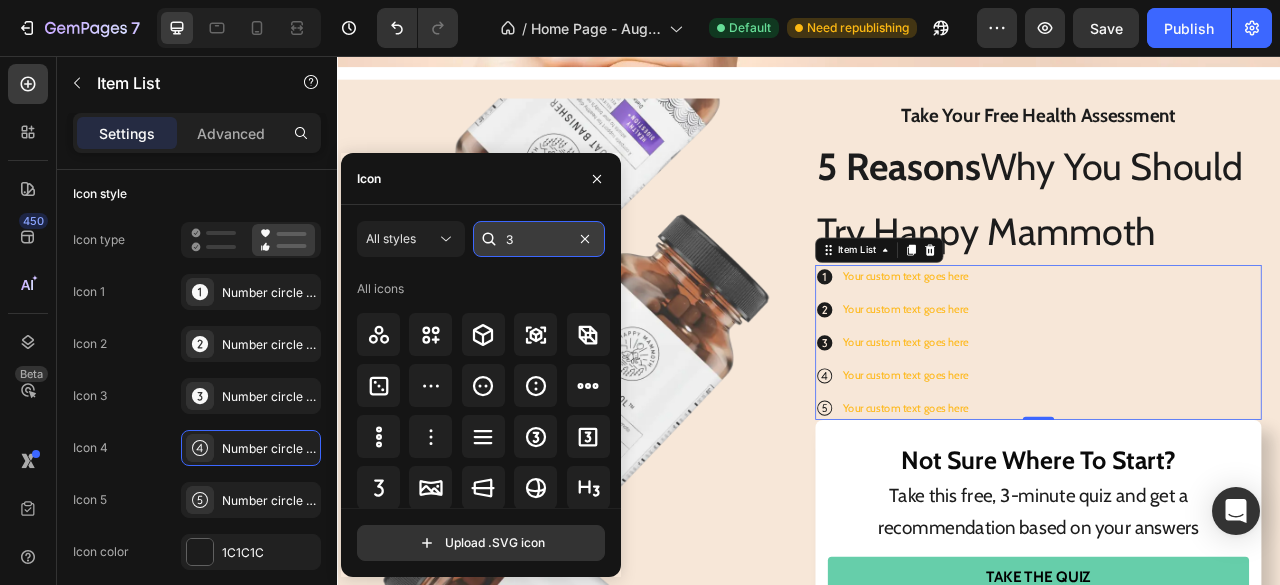 click on "3" at bounding box center (539, 239) 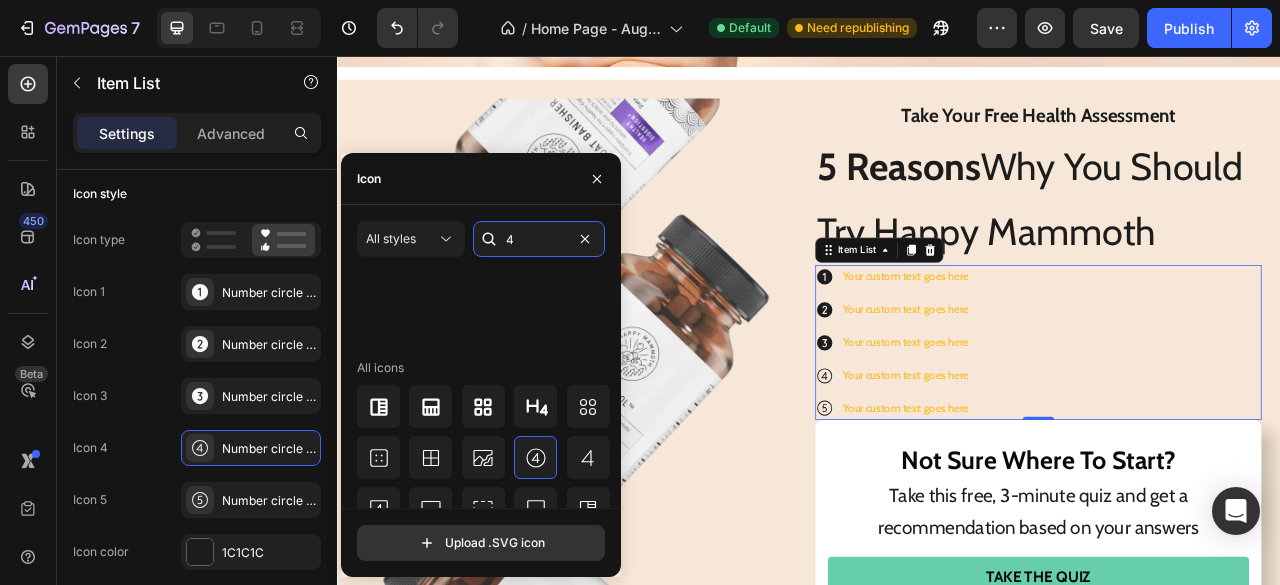 scroll, scrollTop: 276, scrollLeft: 0, axis: vertical 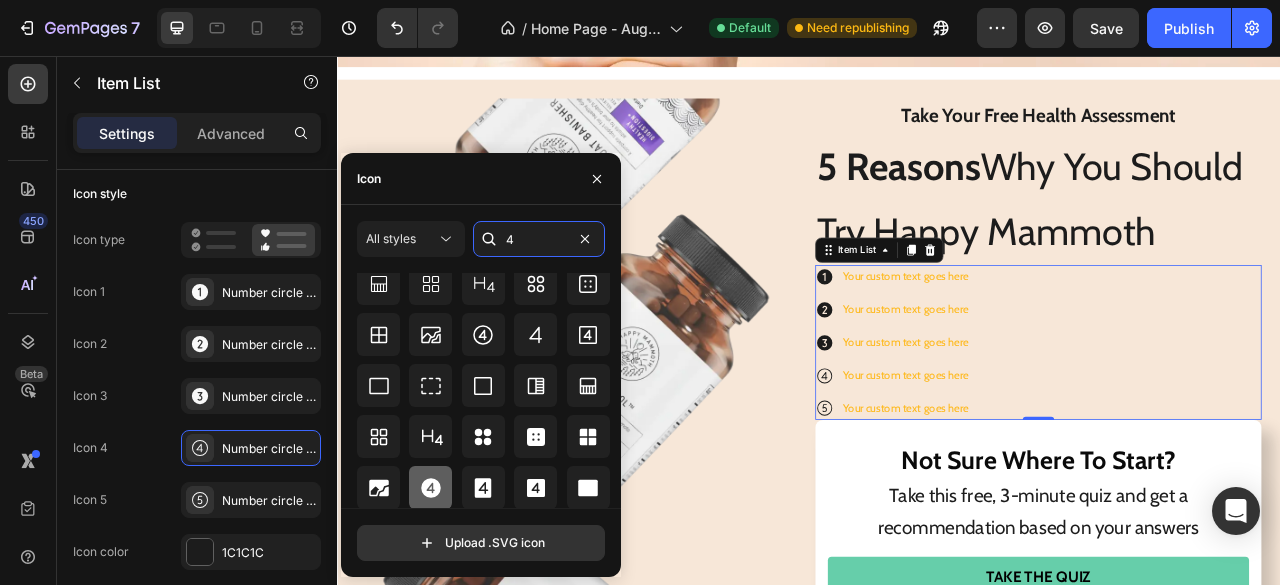 type on "4" 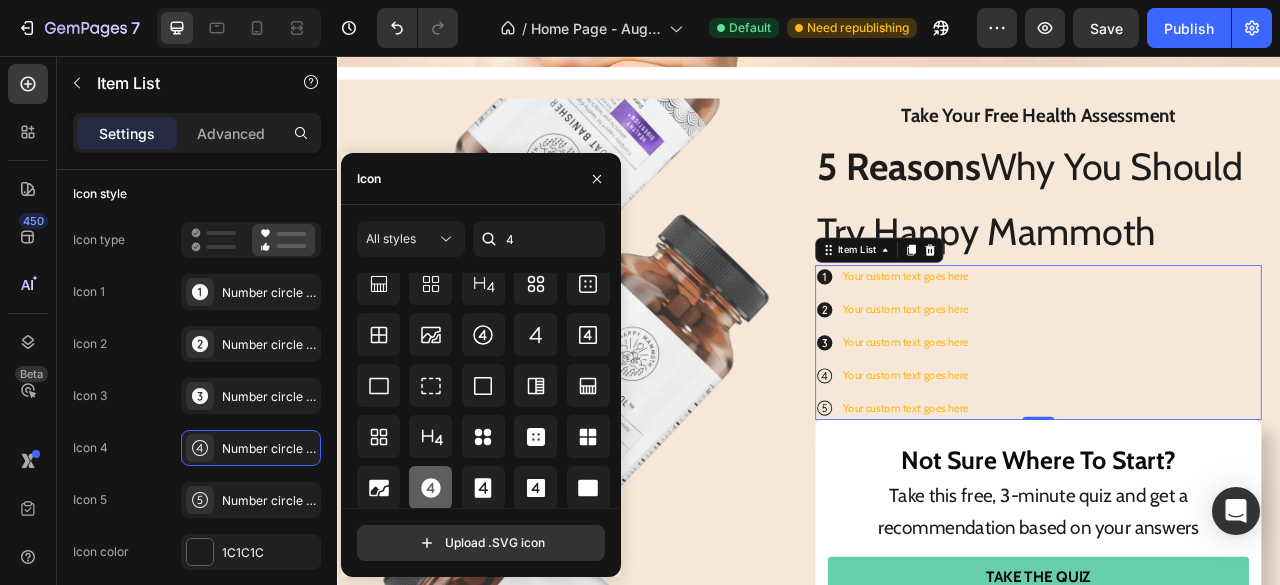 click 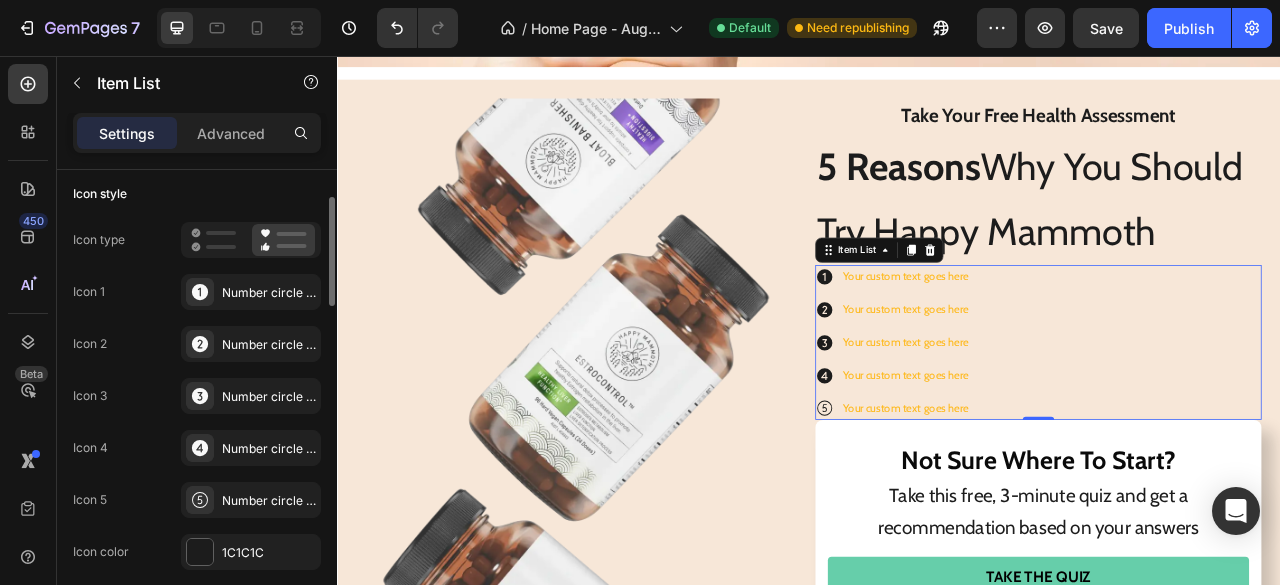 click on "Icon 1
Number circle one filled Icon 2
Number circle two filled Icon 3
Number circle three filled Icon 4
Number circle four filled Icon 5
Number circle five light" 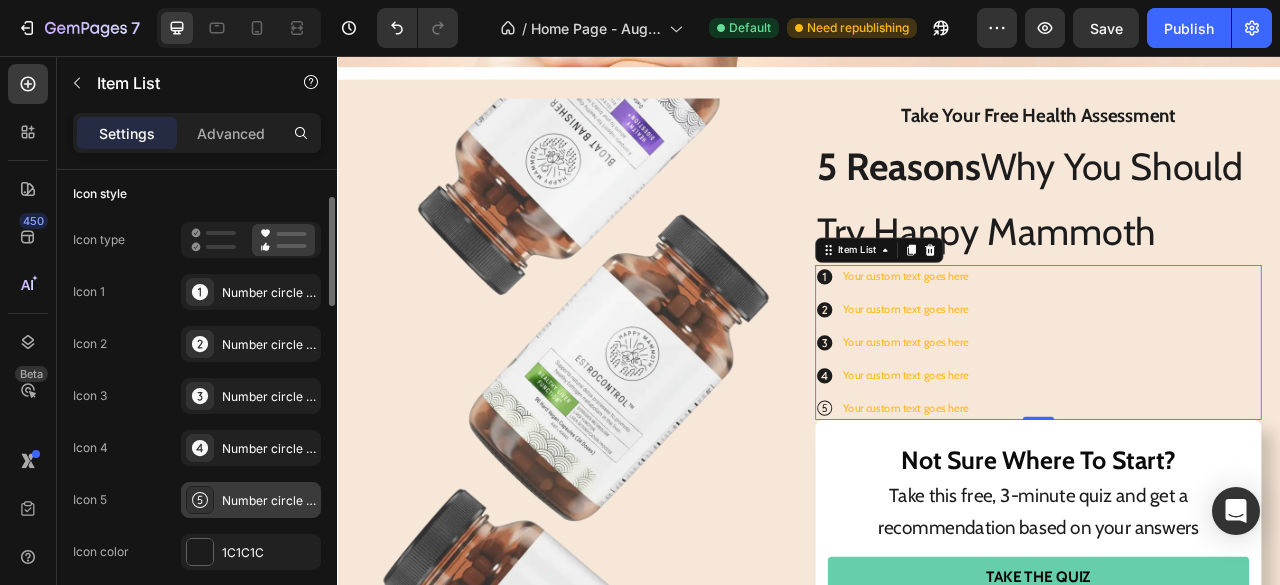 click on "Number circle five light" at bounding box center [269, 501] 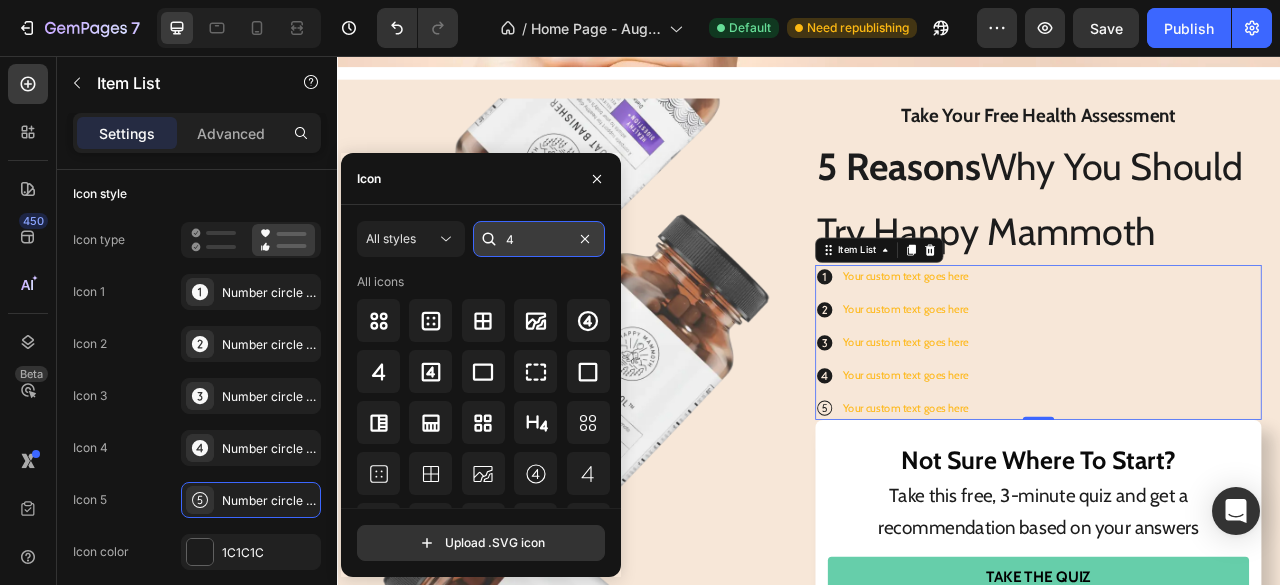 click on "4" at bounding box center [539, 239] 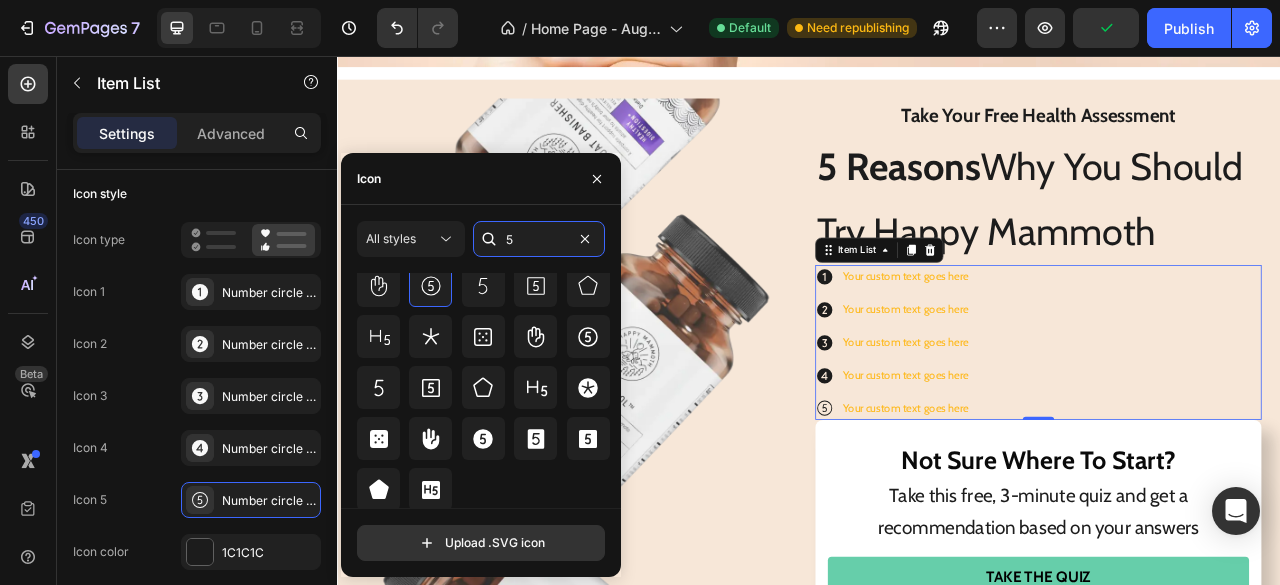 scroll, scrollTop: 140, scrollLeft: 0, axis: vertical 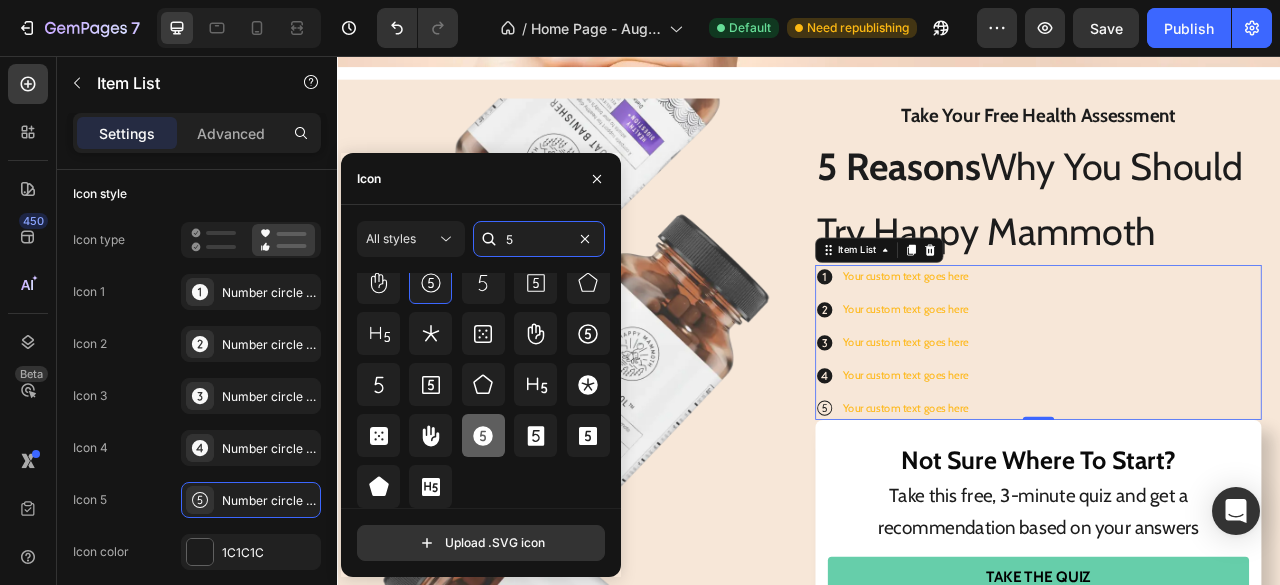 type on "5" 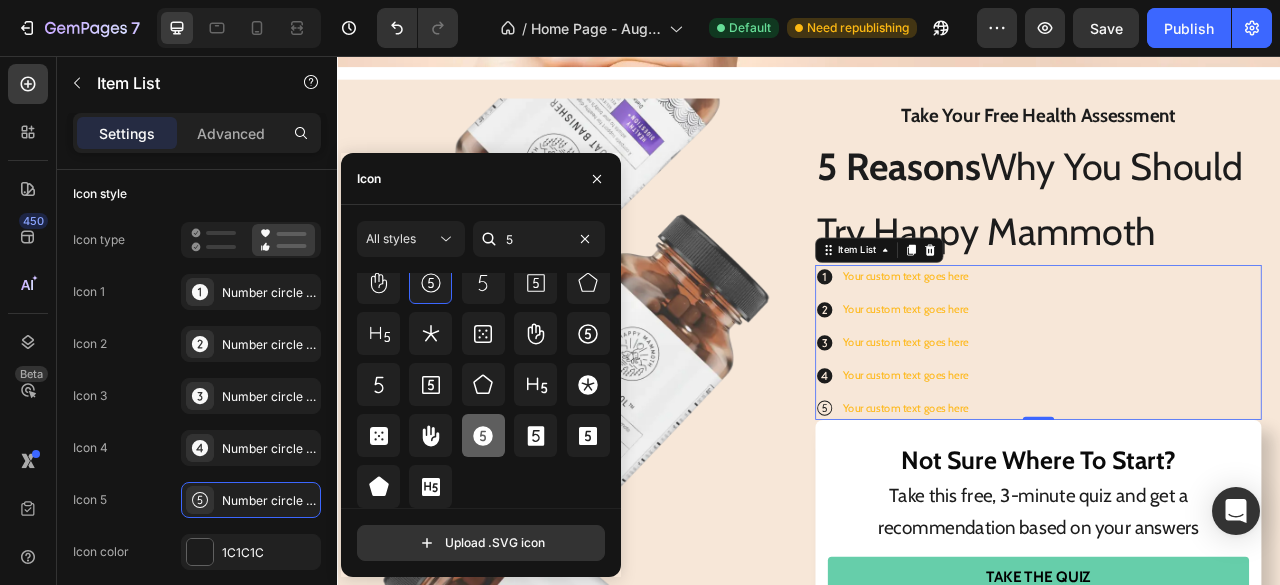 click 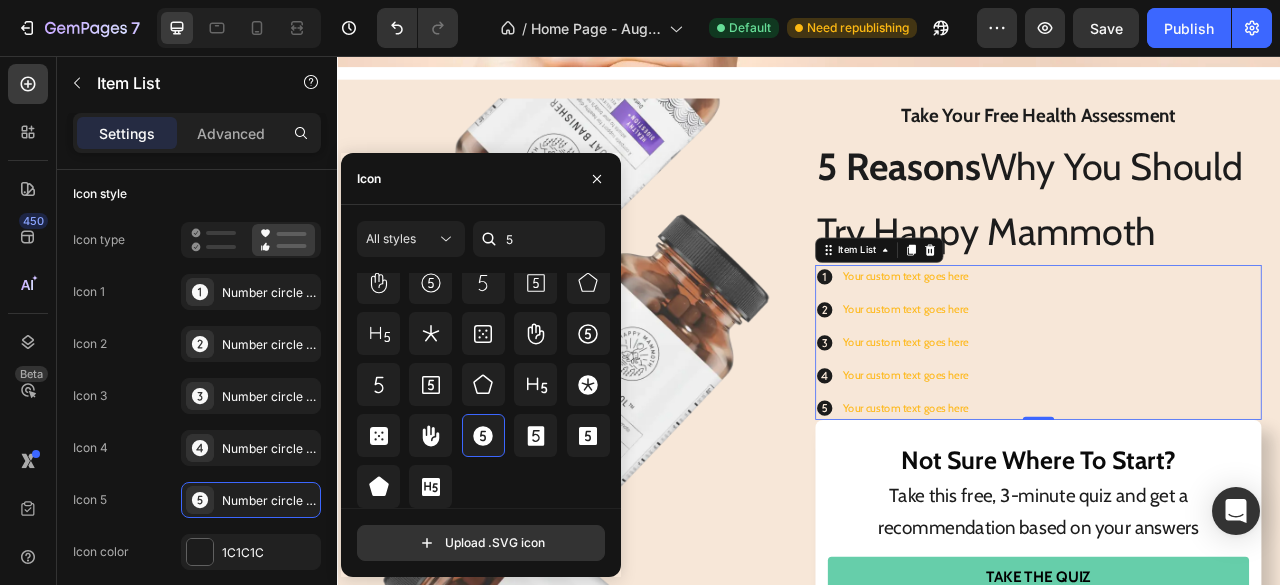 click on "Your custom text goes here
Your custom text goes here
Your custom text goes here
Your custom text goes here
Your custom text goes here" at bounding box center [1044, 420] 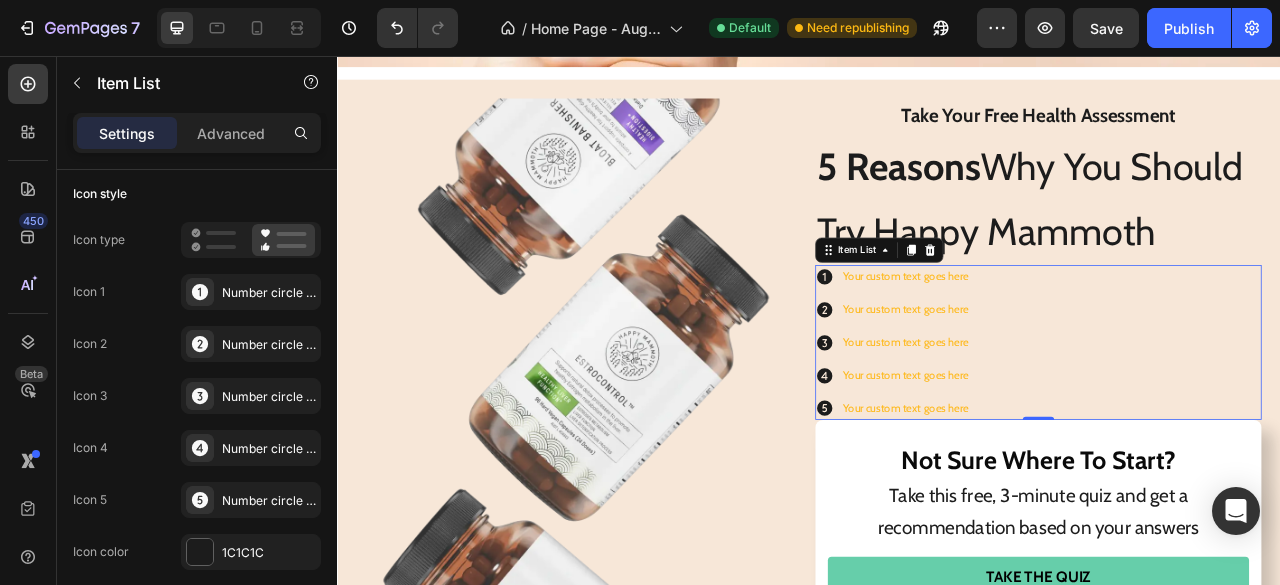 click 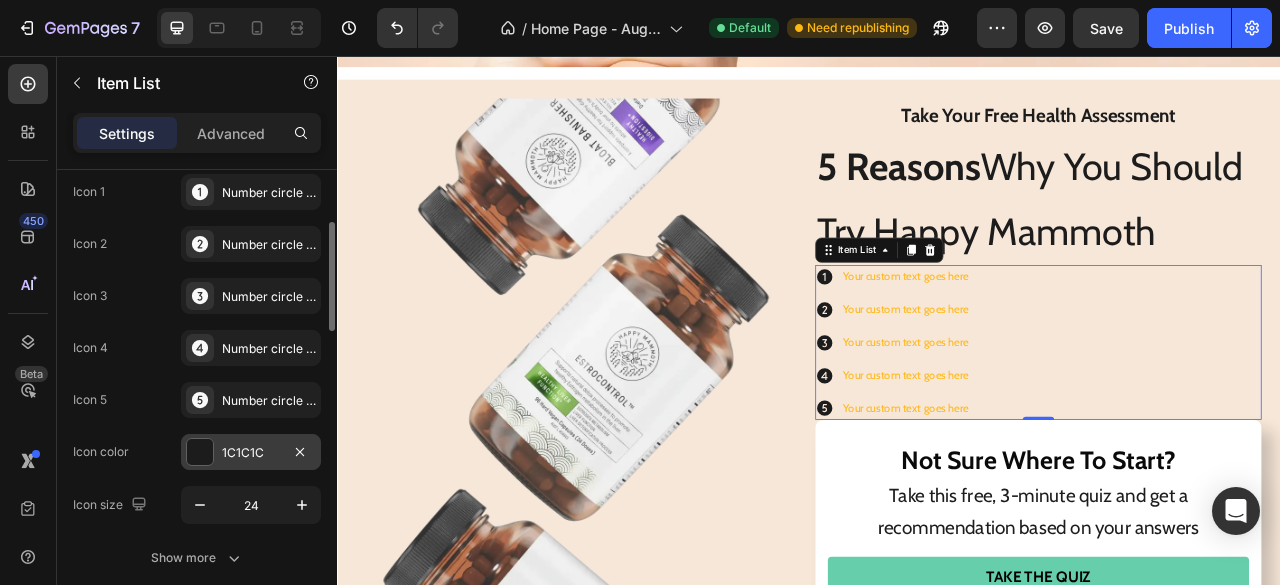 scroll, scrollTop: 222, scrollLeft: 0, axis: vertical 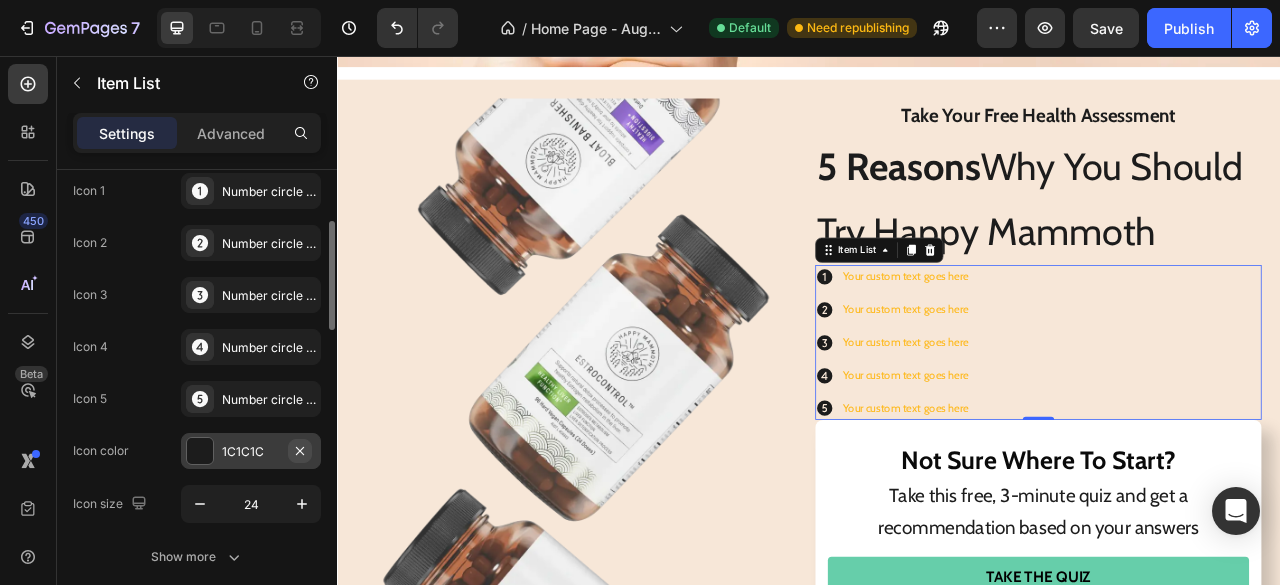 click 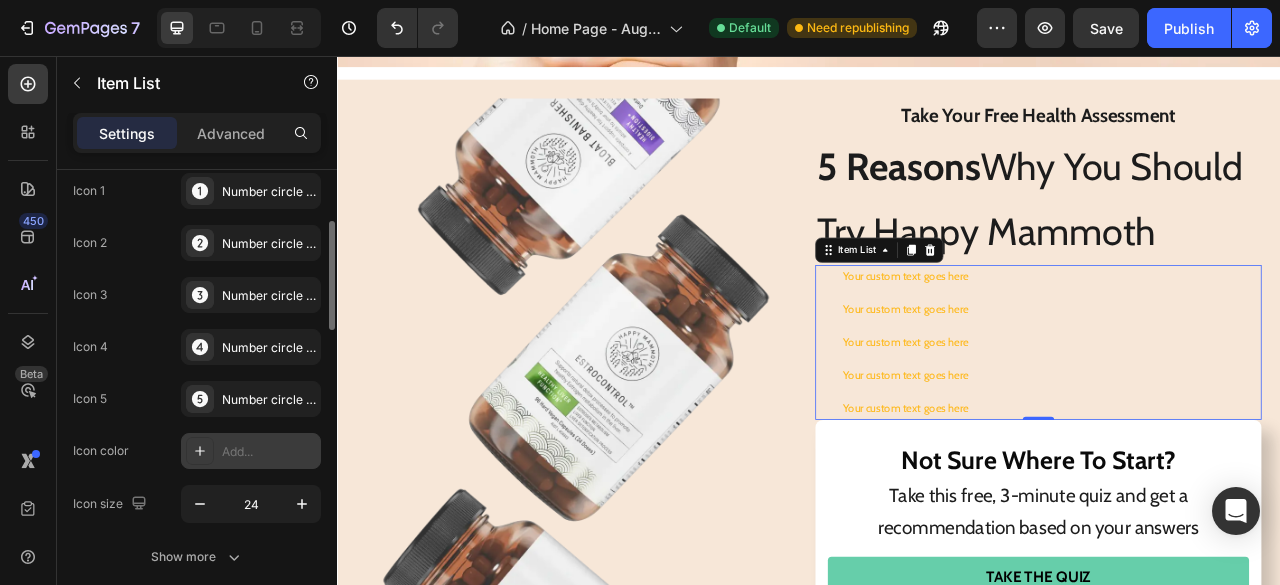click on "Icon type  Icon 1
Number circle one filled Icon 2
Number circle two filled Icon 3
Number circle three filled Icon 4
Number circle four filled Icon 5
Number circle five filled Icon color Add... Icon size 24" at bounding box center [197, 322] 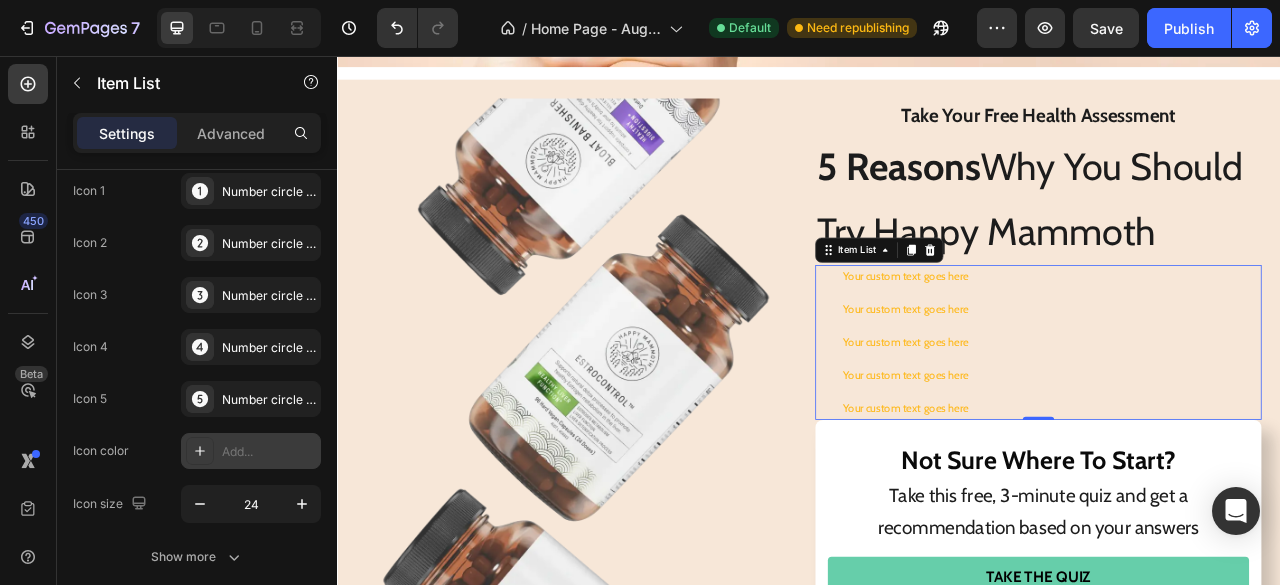 click 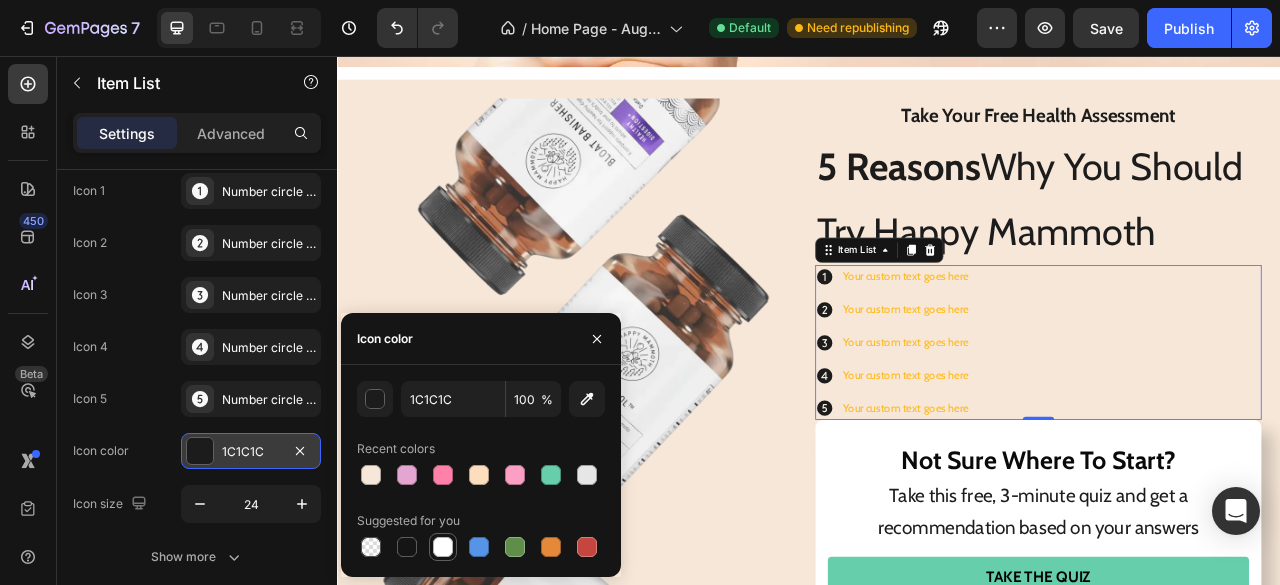 click at bounding box center (443, 547) 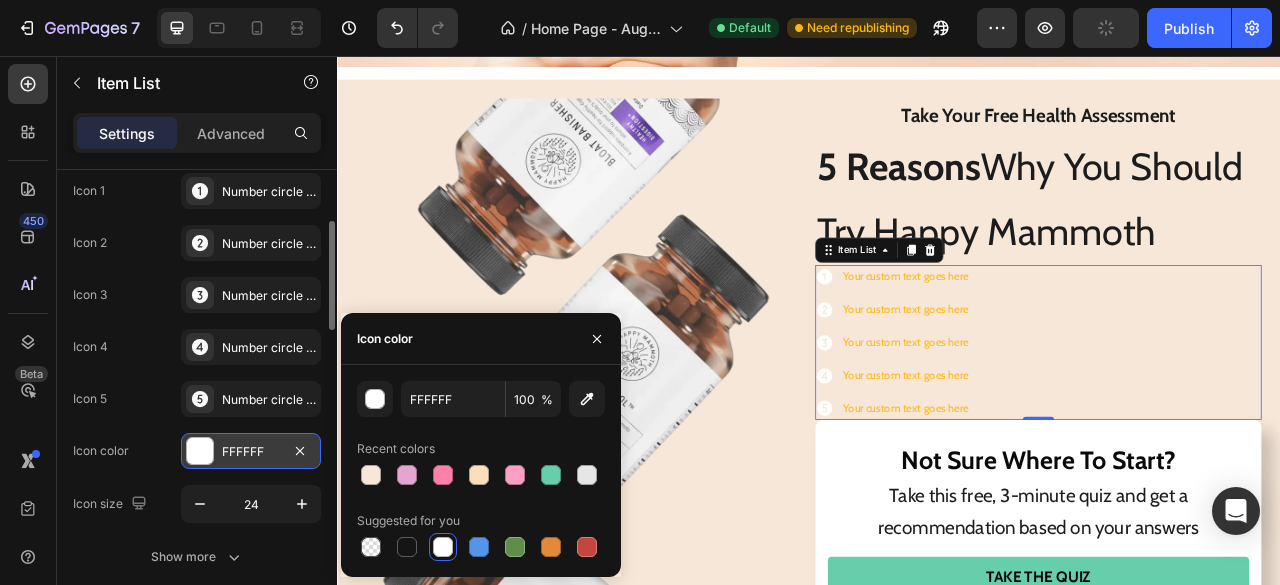click on "Icon type  Icon 1
Number circle one filled Icon 2
Number circle two filled Icon 3
Number circle three filled Icon 4
Number circle four filled Icon 5
Number circle five filled Icon color FFFFFF Icon size 24" at bounding box center (197, 322) 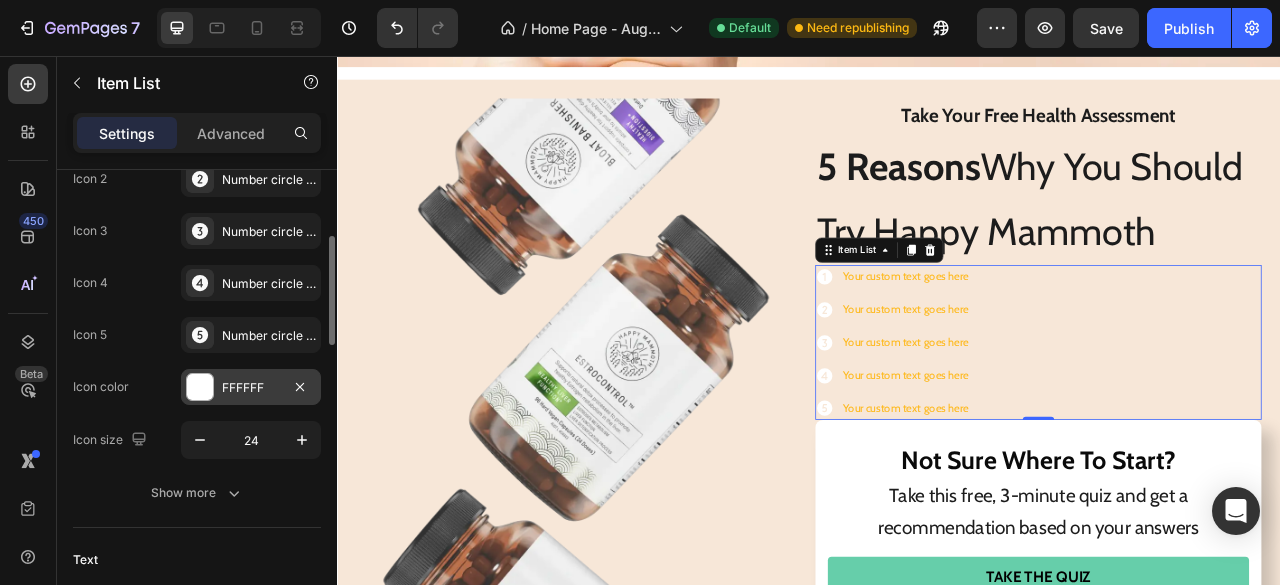 scroll, scrollTop: 287, scrollLeft: 0, axis: vertical 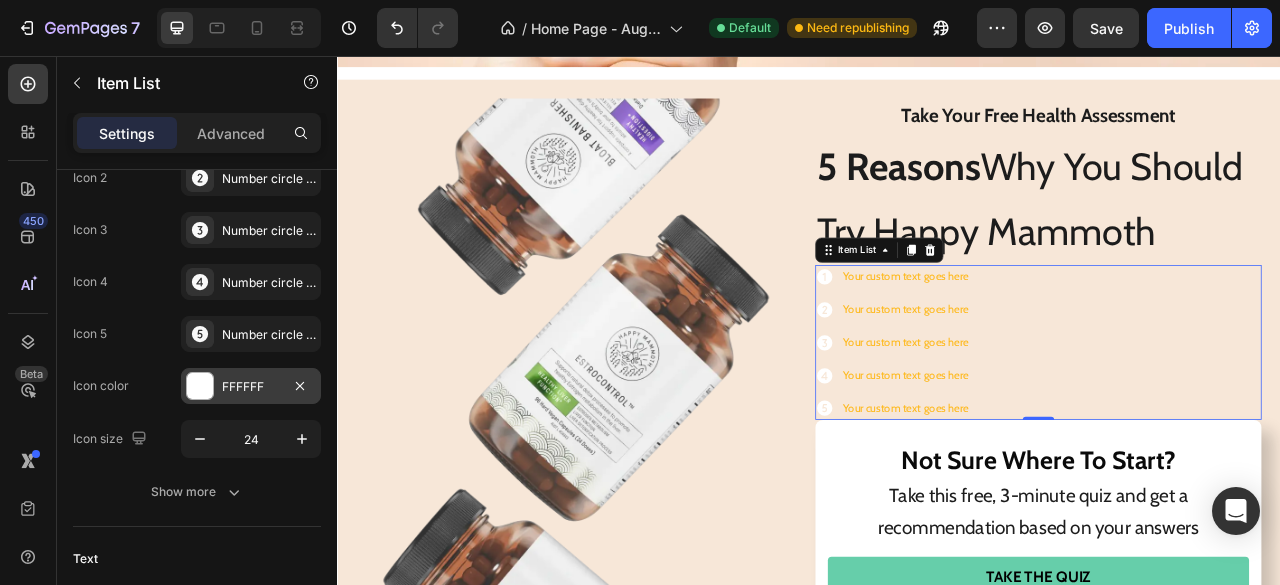 click on "FFFFFF" at bounding box center [251, 387] 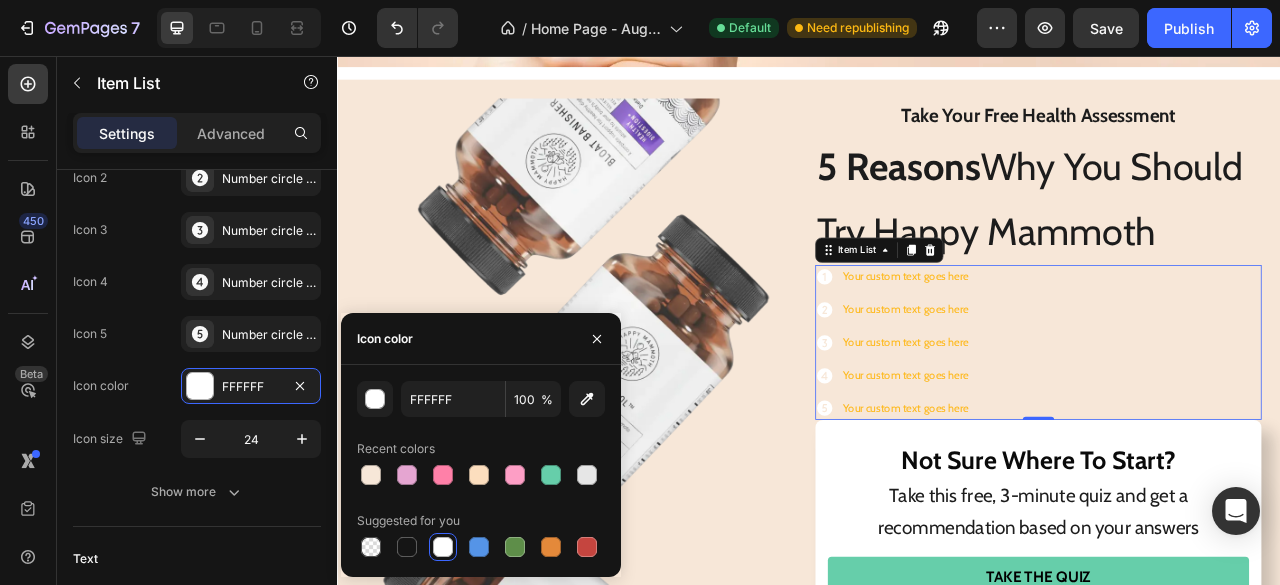 click on "Icon type  Icon 1
Number circle one filled Icon 2
Number circle two filled Icon 3
Number circle three filled Icon 4
Number circle four filled Icon 5
Number circle five filled Icon color FFFFFF Icon size 24" at bounding box center [197, 257] 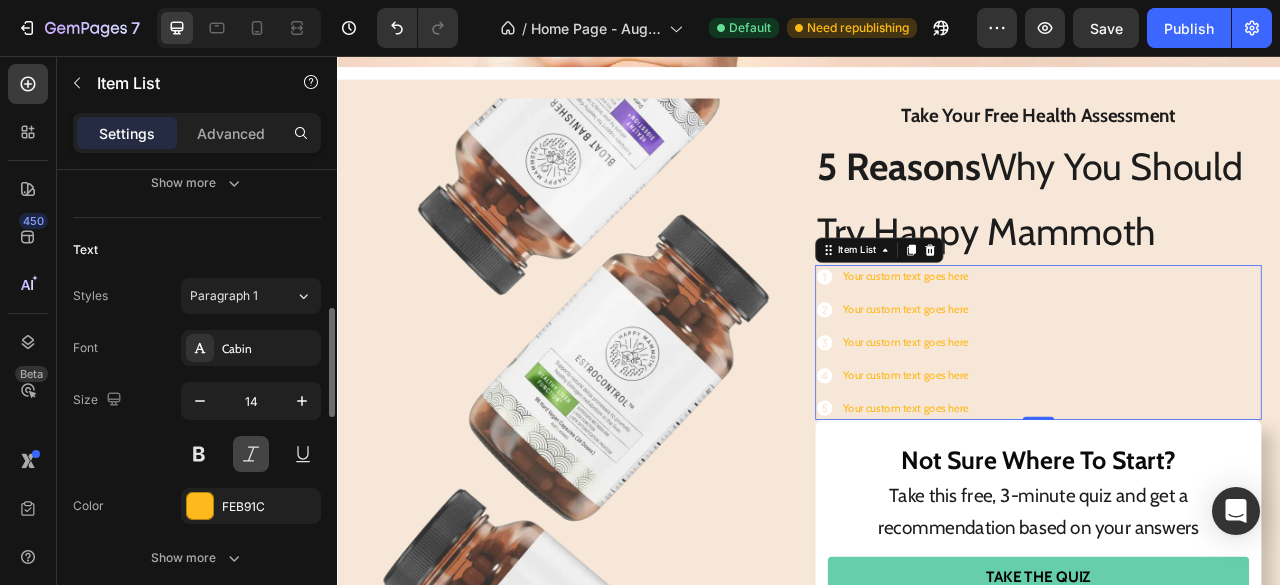 scroll, scrollTop: 604, scrollLeft: 0, axis: vertical 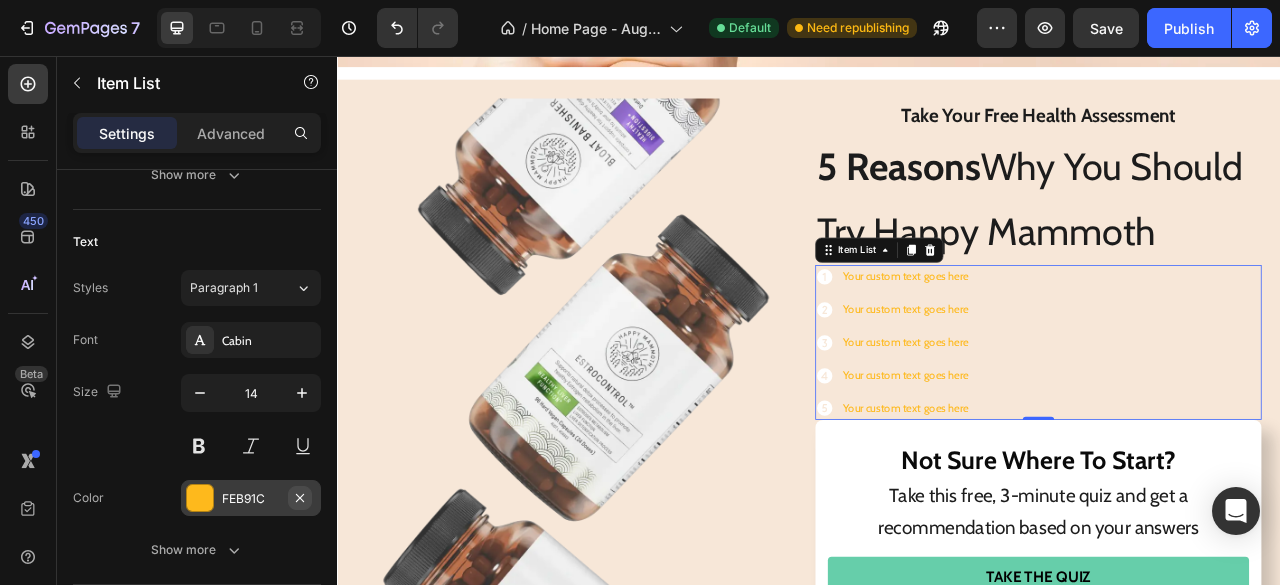 click 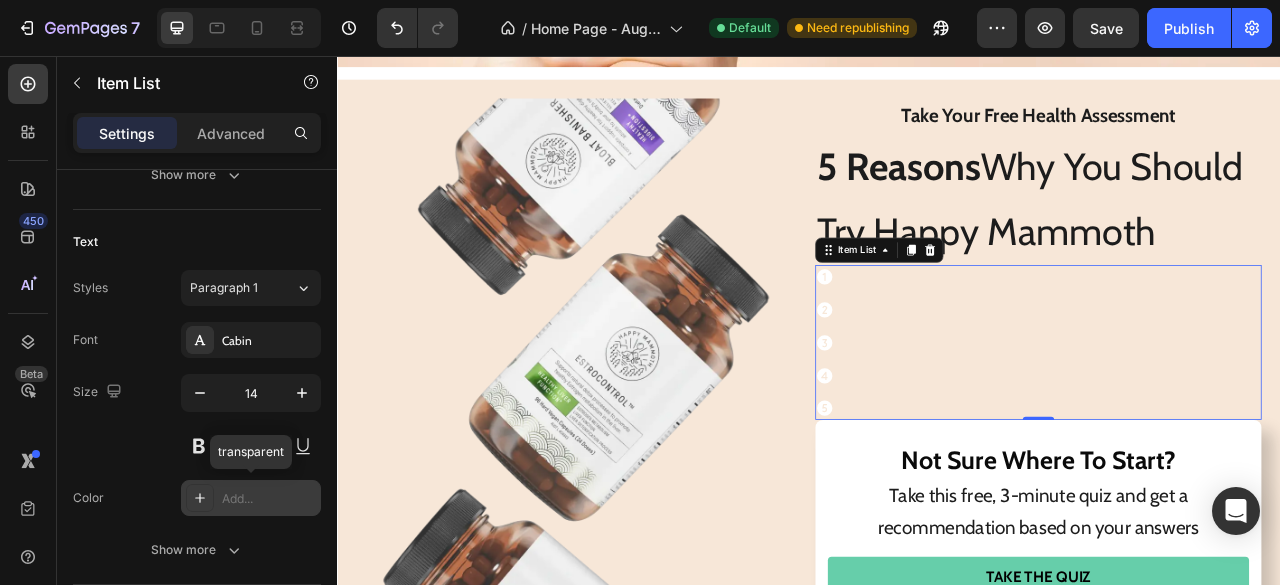 click on "Add..." at bounding box center (269, 499) 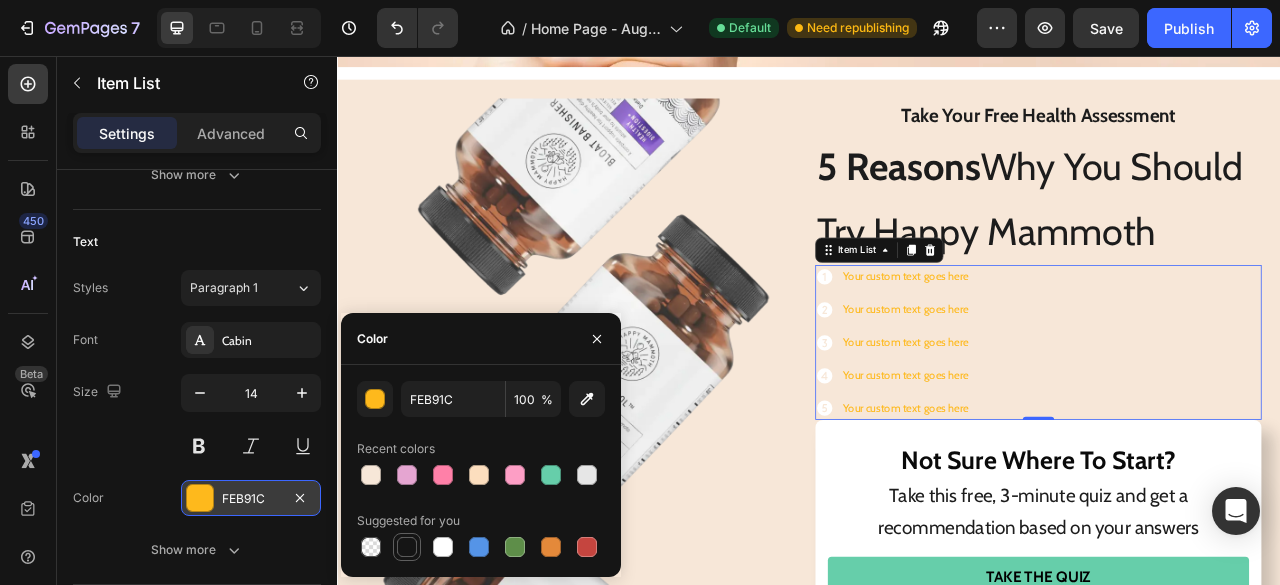 click at bounding box center (407, 547) 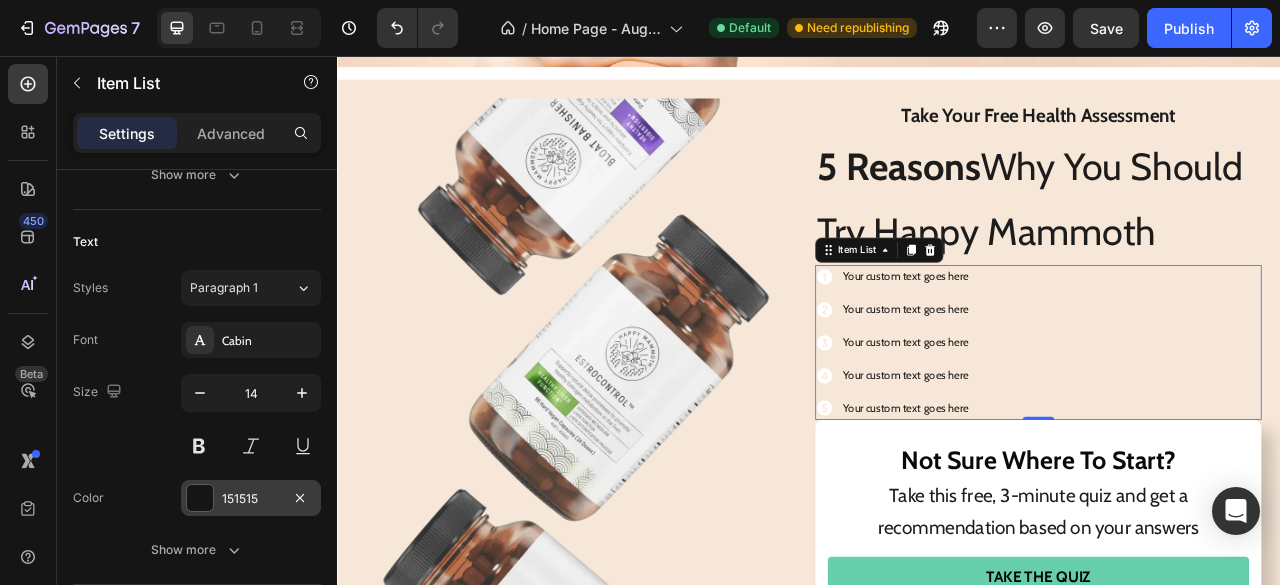 click on "Size 14" at bounding box center (197, 419) 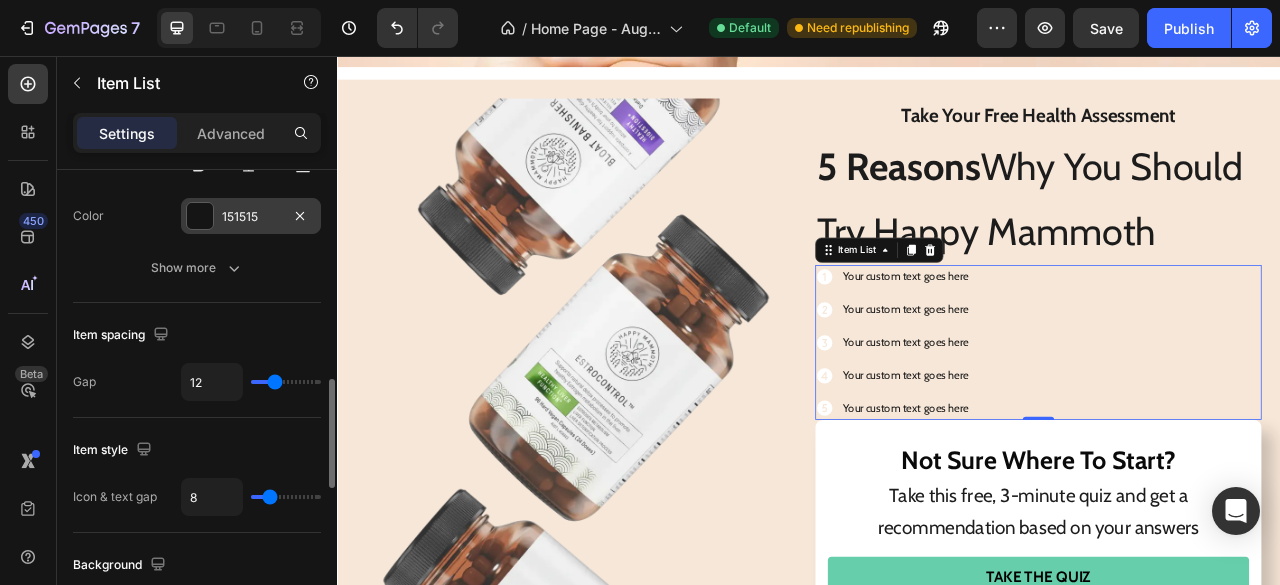 scroll, scrollTop: 901, scrollLeft: 0, axis: vertical 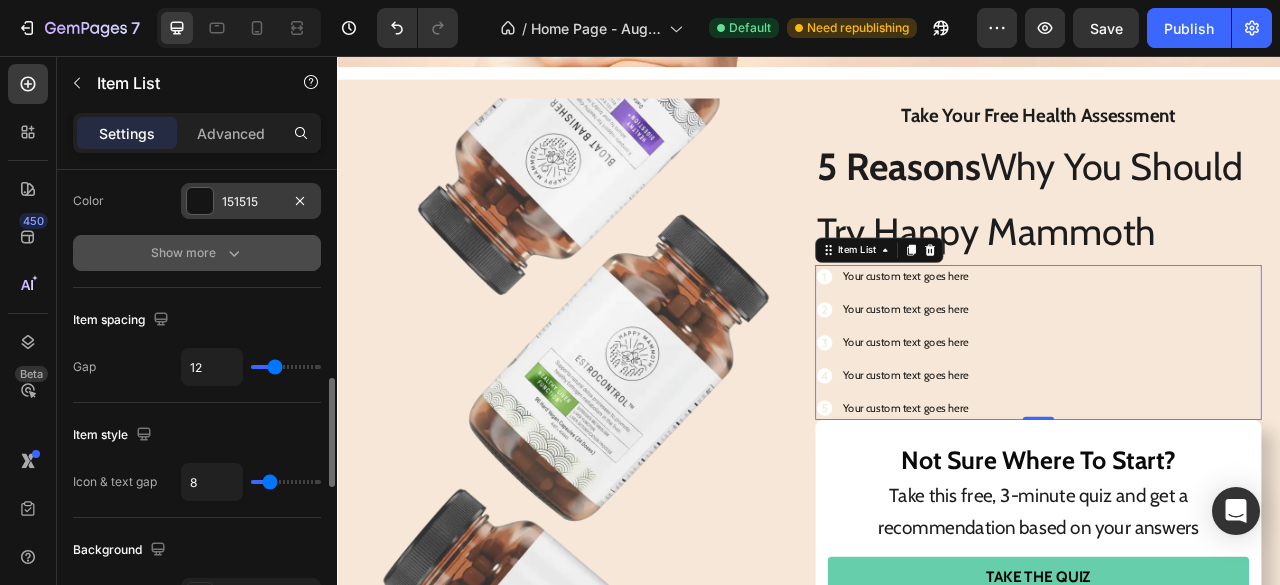 click on "Show more" at bounding box center [197, 253] 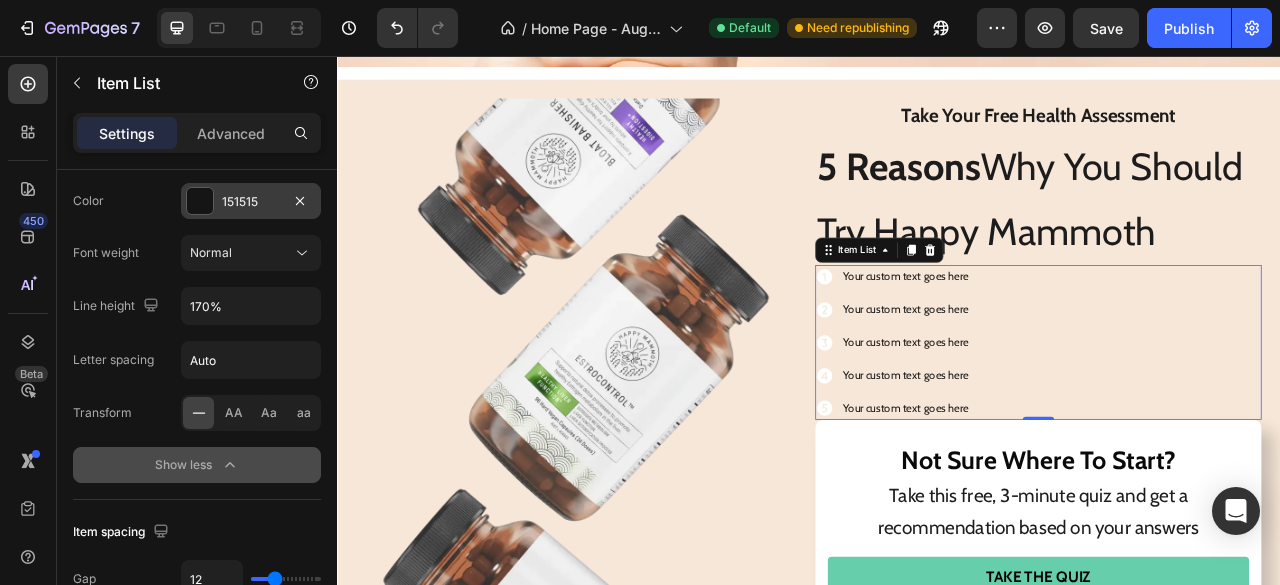 click on "Show less" 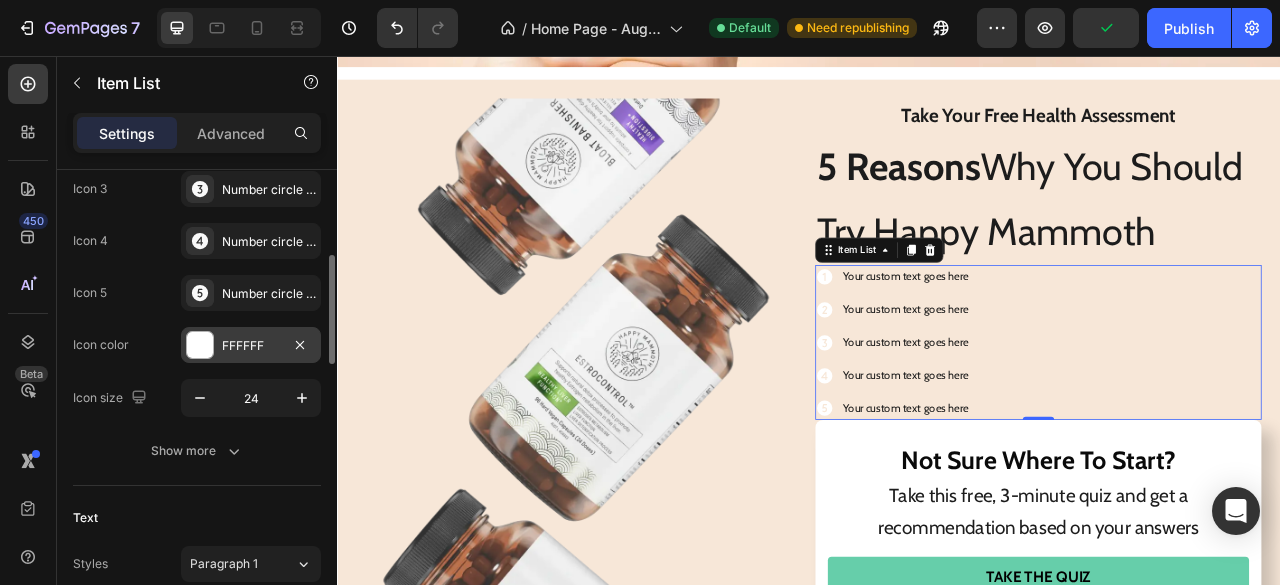 scroll, scrollTop: 328, scrollLeft: 0, axis: vertical 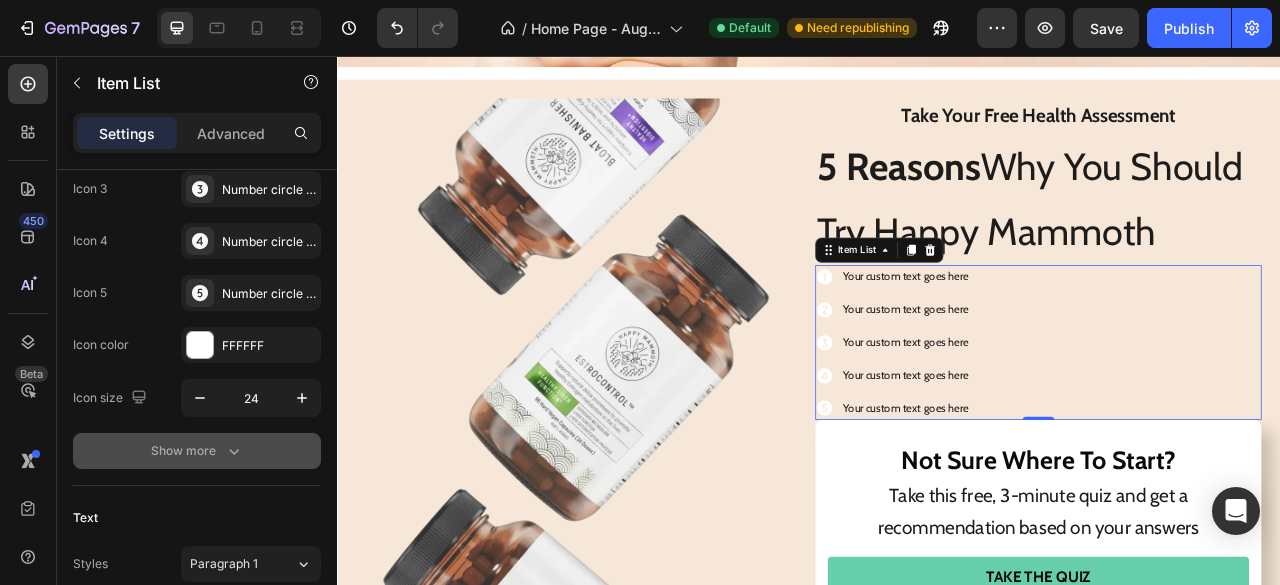 type 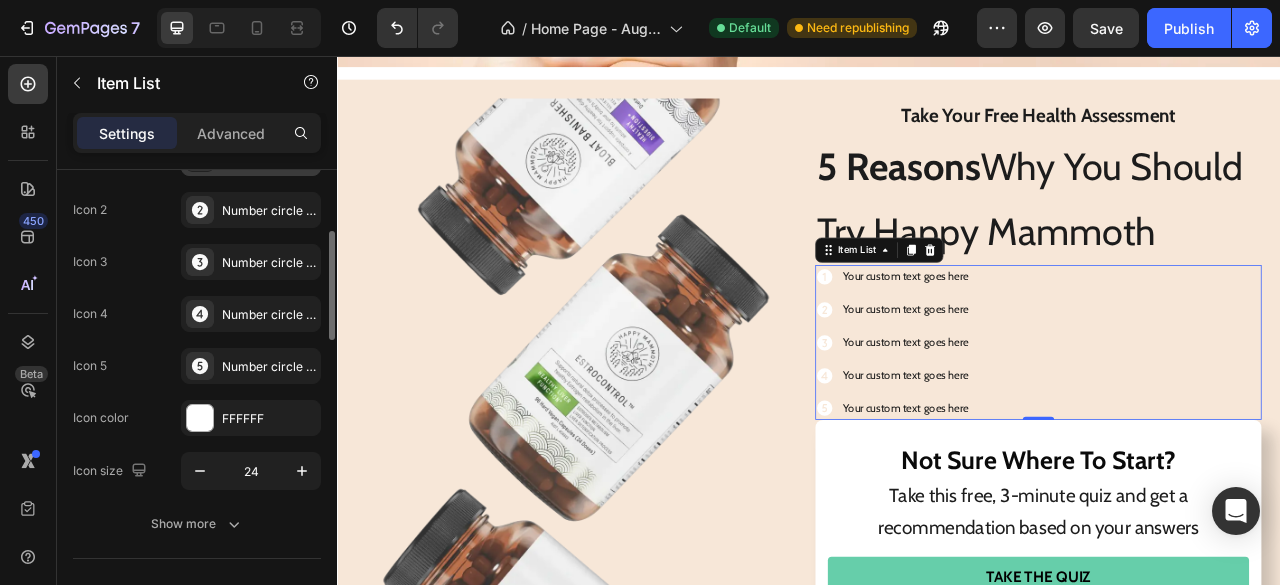 scroll, scrollTop: 261, scrollLeft: 0, axis: vertical 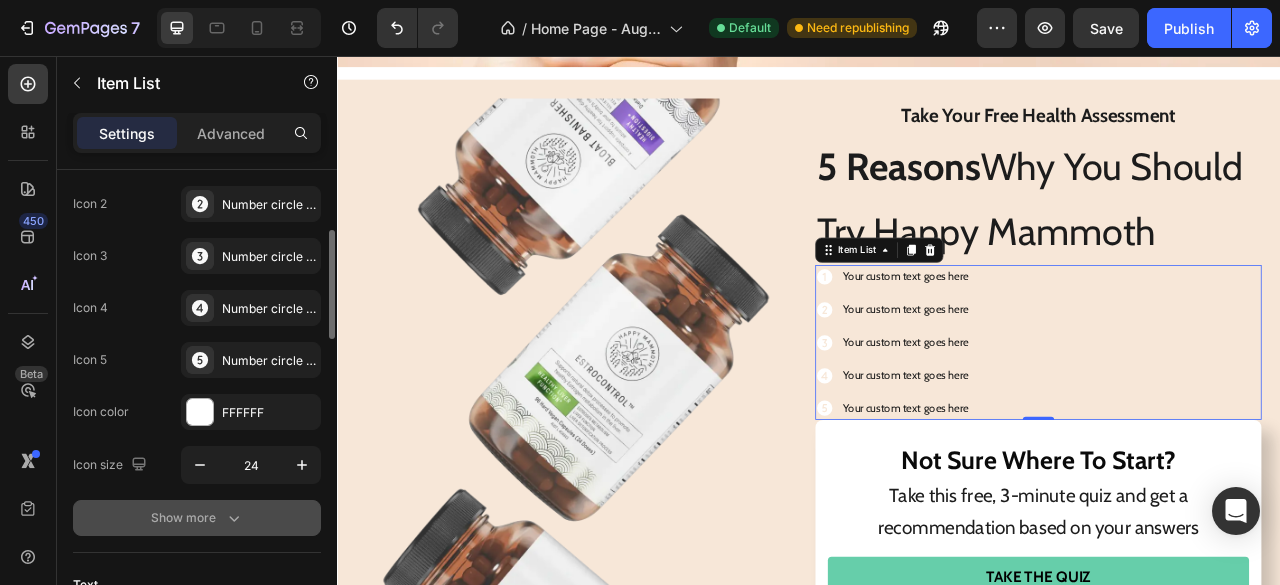 click on "Show more" at bounding box center (197, 518) 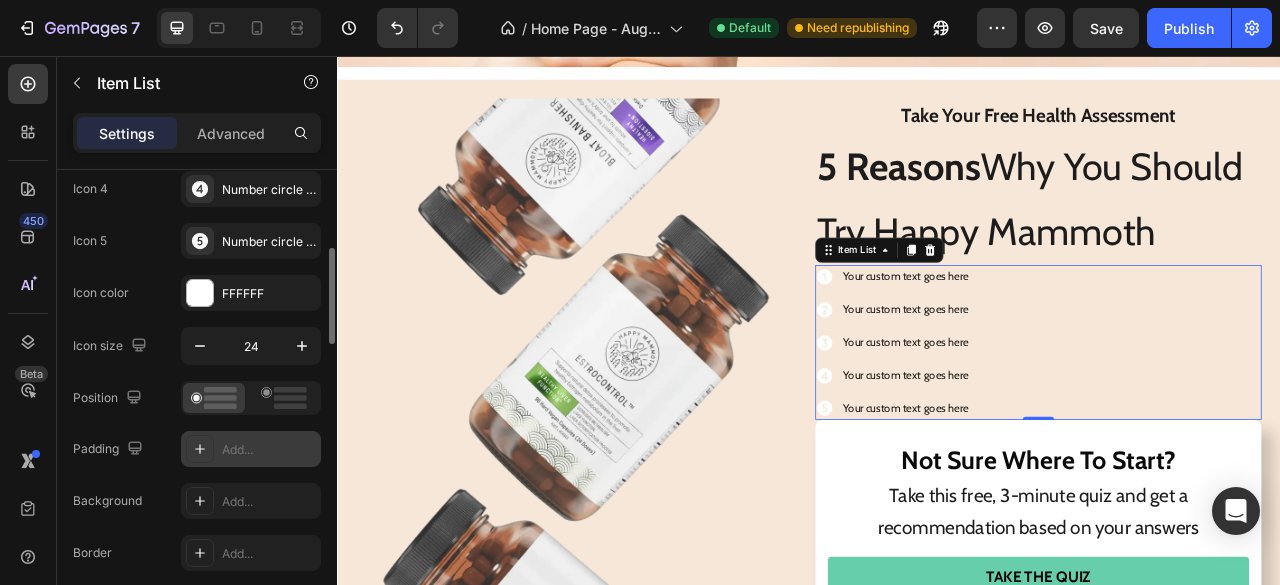 scroll, scrollTop: 382, scrollLeft: 0, axis: vertical 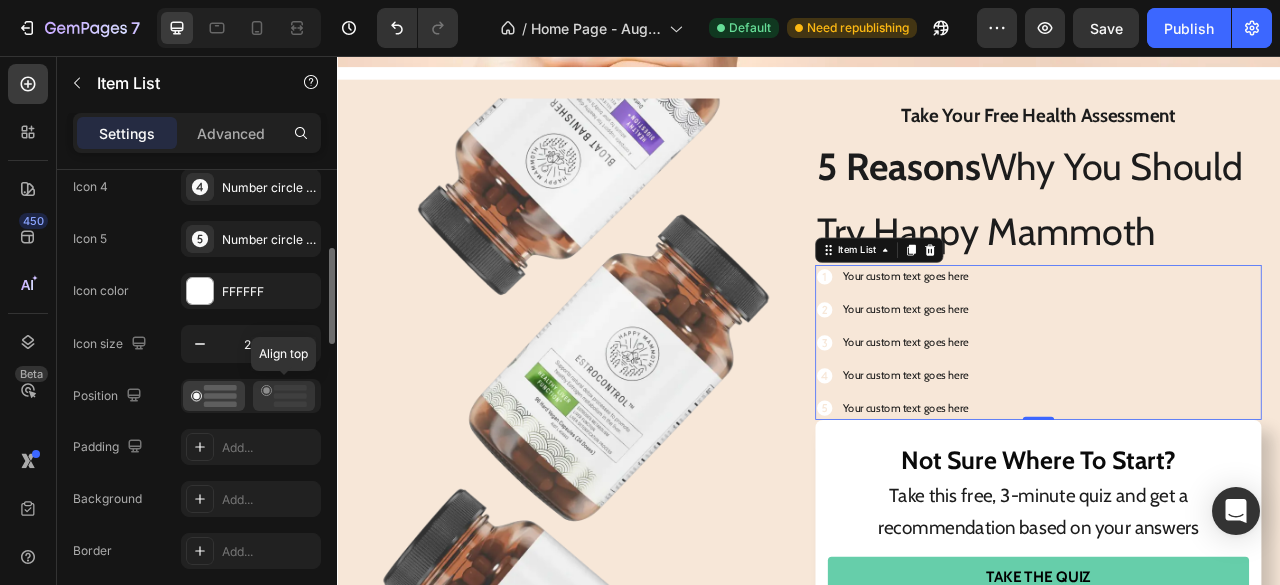 click 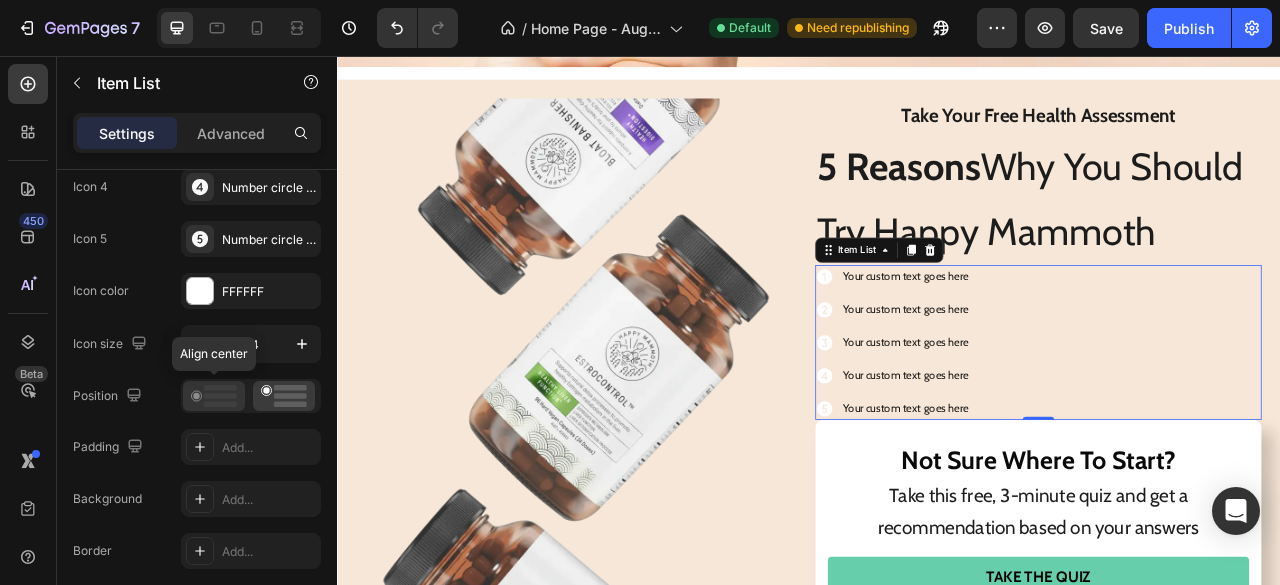 click 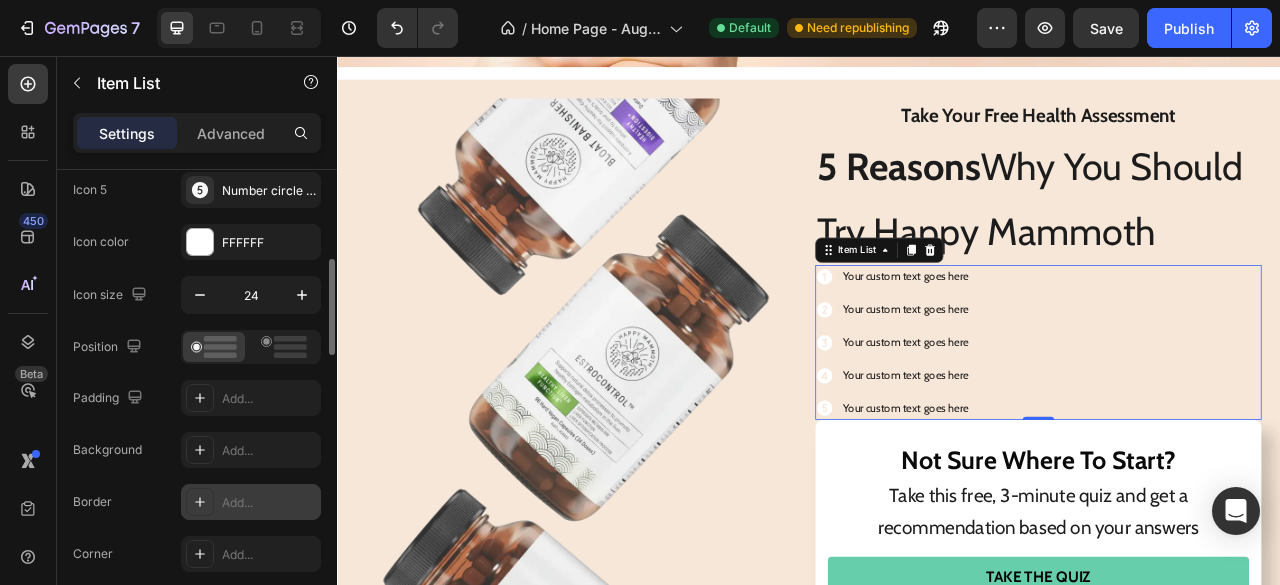 scroll, scrollTop: 432, scrollLeft: 0, axis: vertical 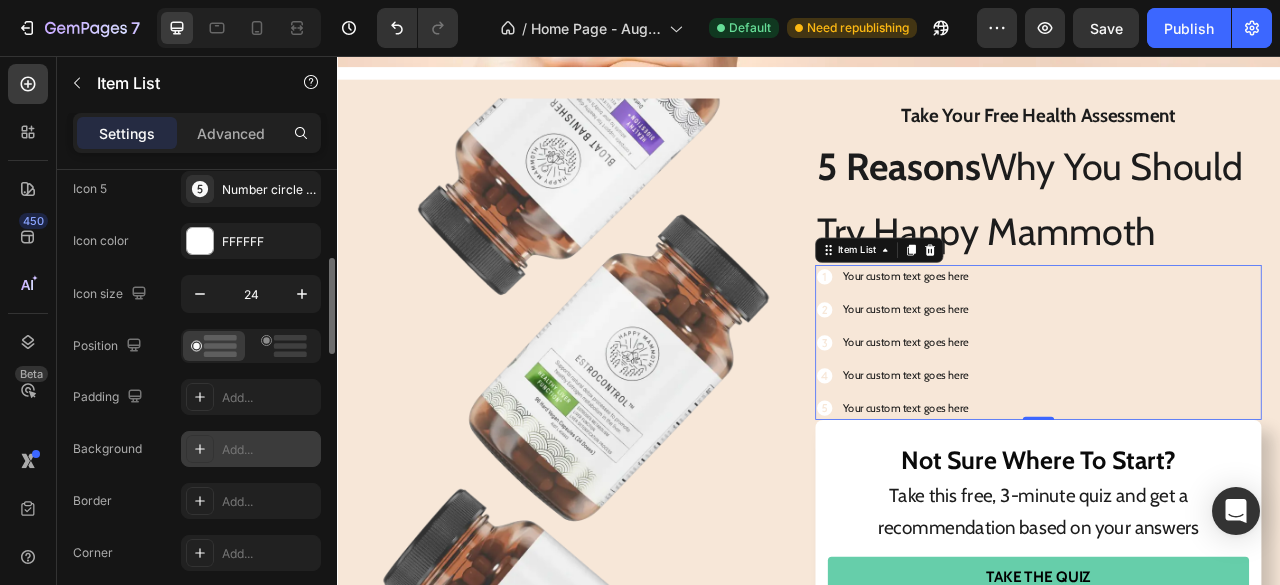 click on "Add..." at bounding box center [251, 449] 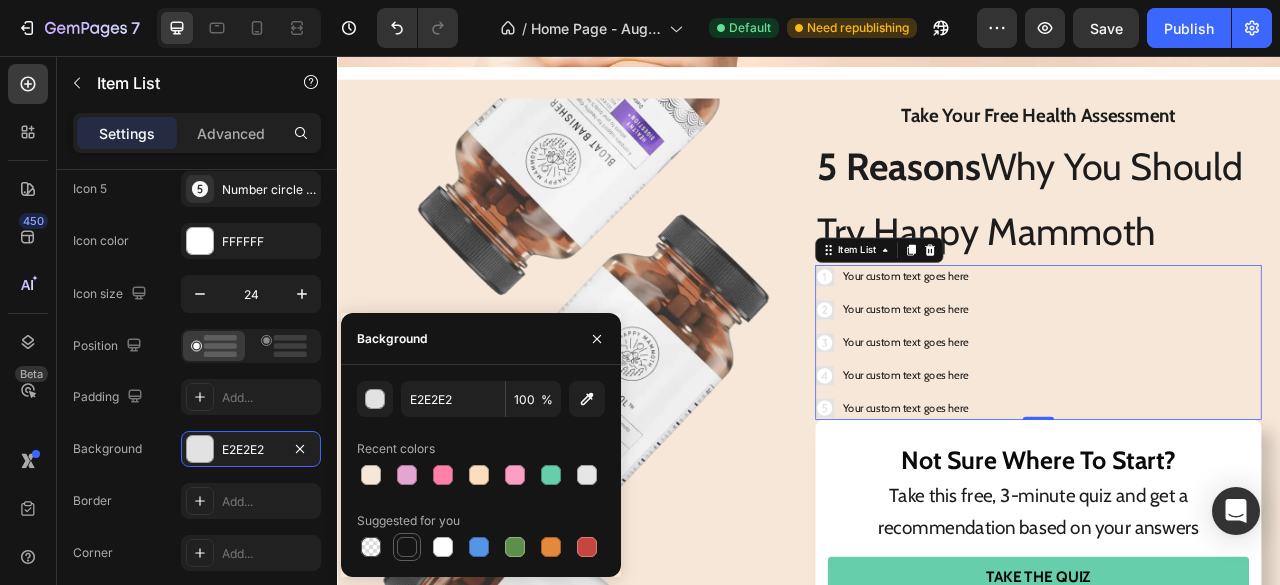 click at bounding box center [407, 547] 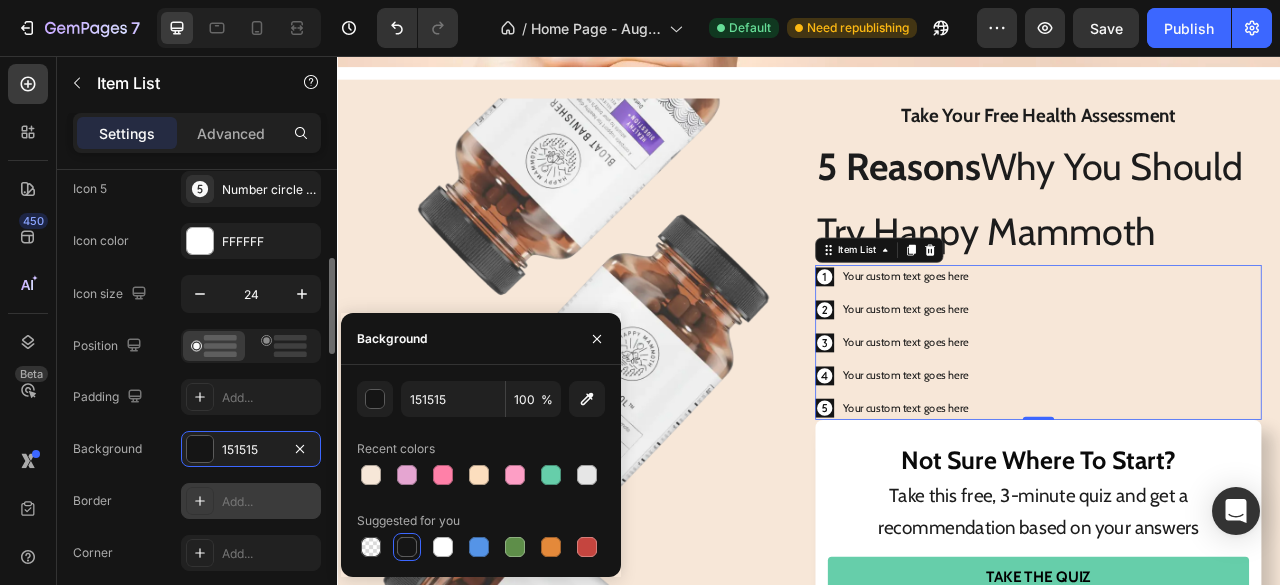 click at bounding box center [200, 501] 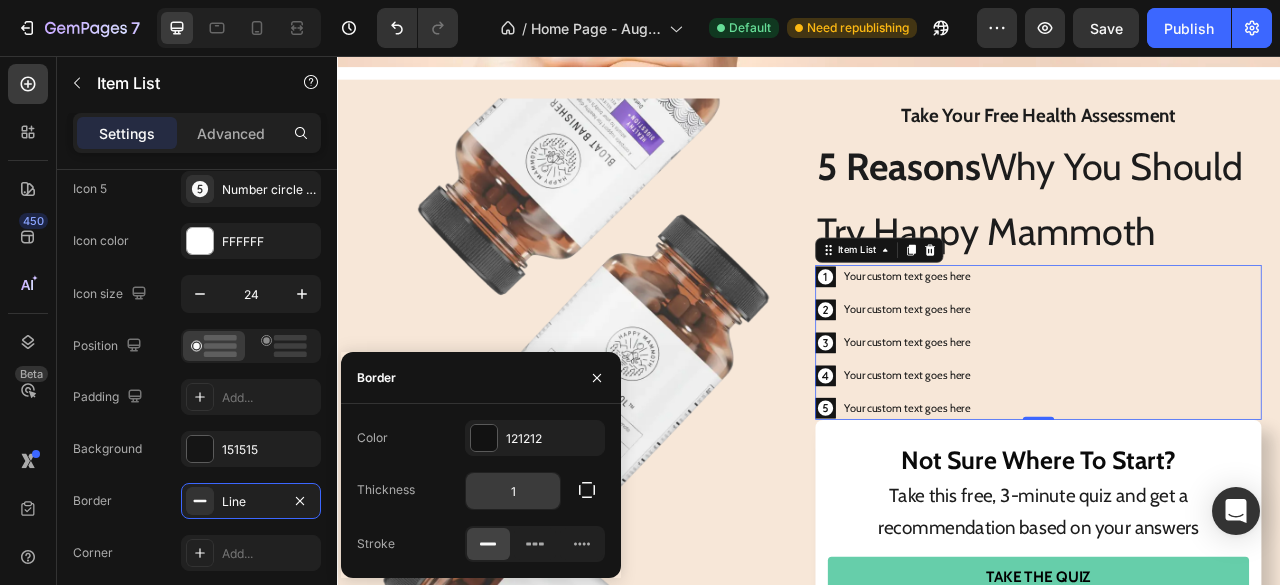 click on "1" at bounding box center (513, 491) 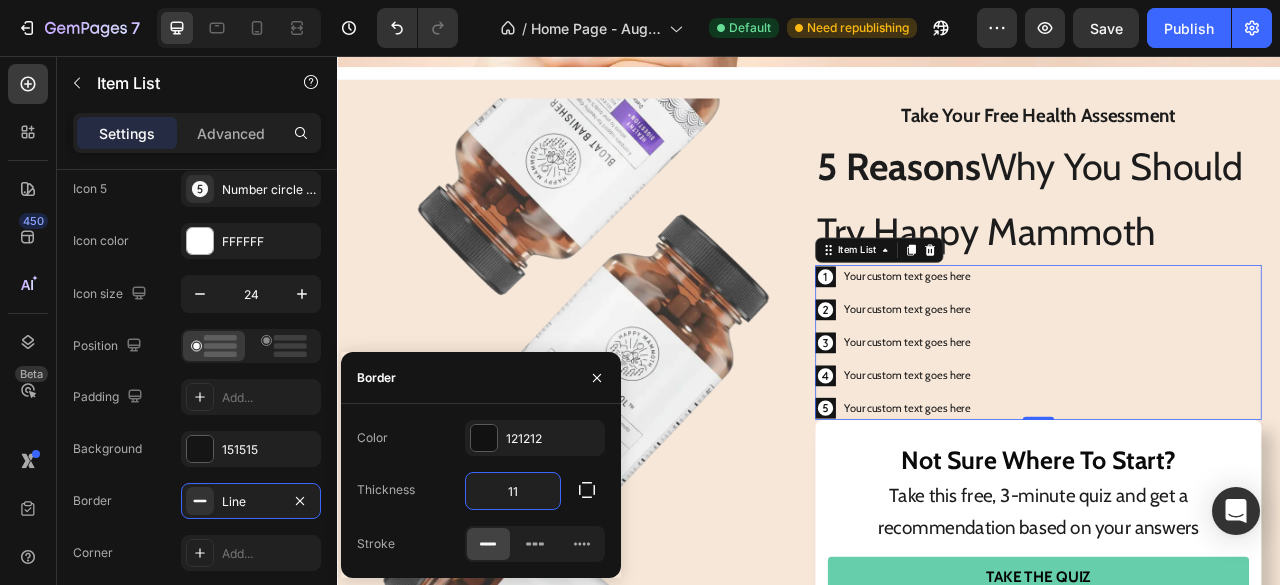 type on "12" 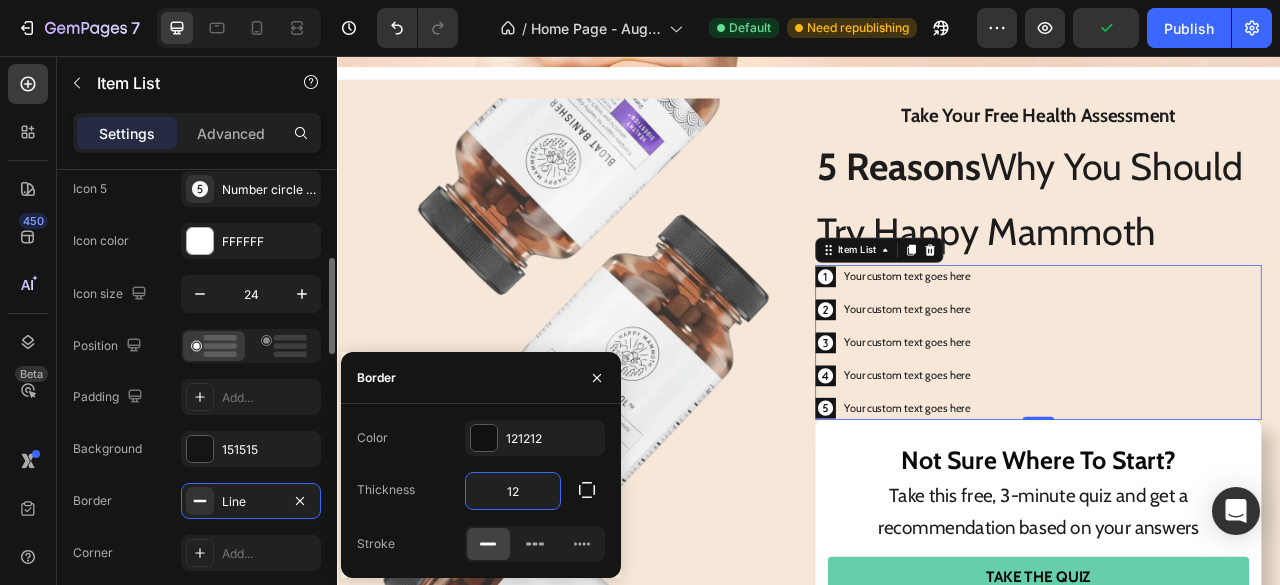 click on "Position Padding Add... Background 151515 Border Line Corner Add..." 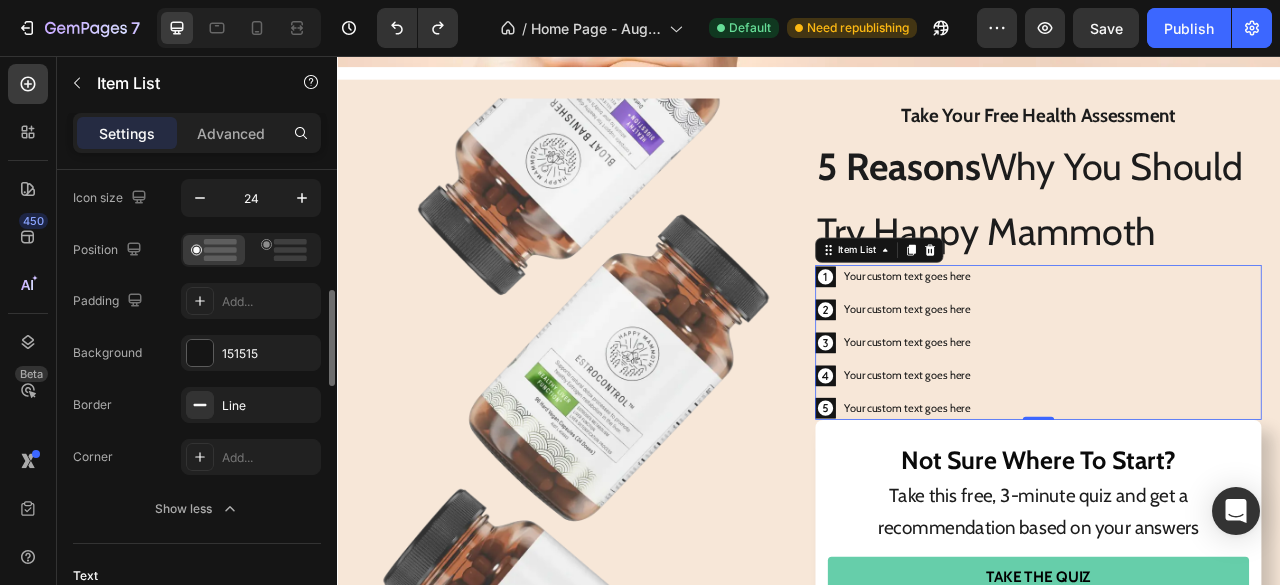 scroll, scrollTop: 550, scrollLeft: 0, axis: vertical 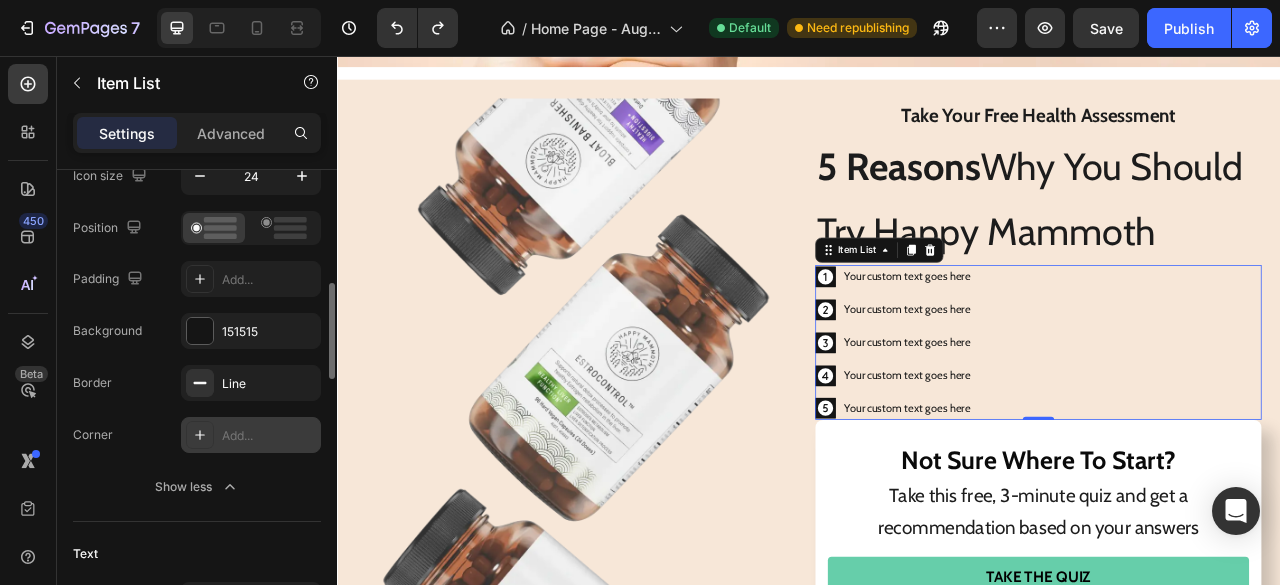 click 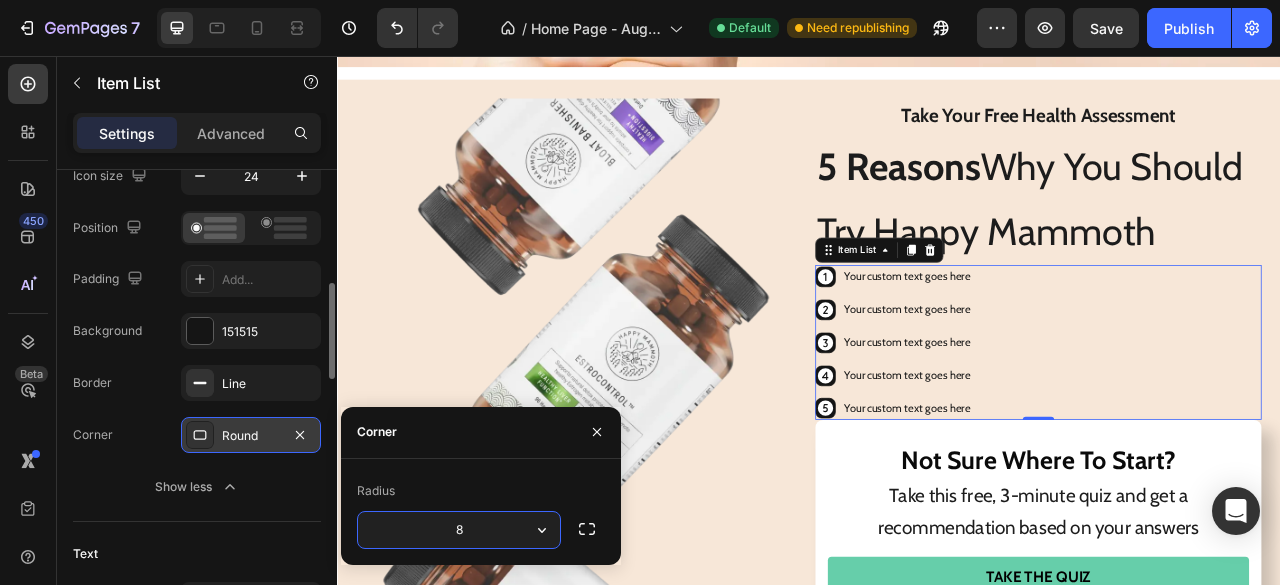 click on "8" at bounding box center (459, 530) 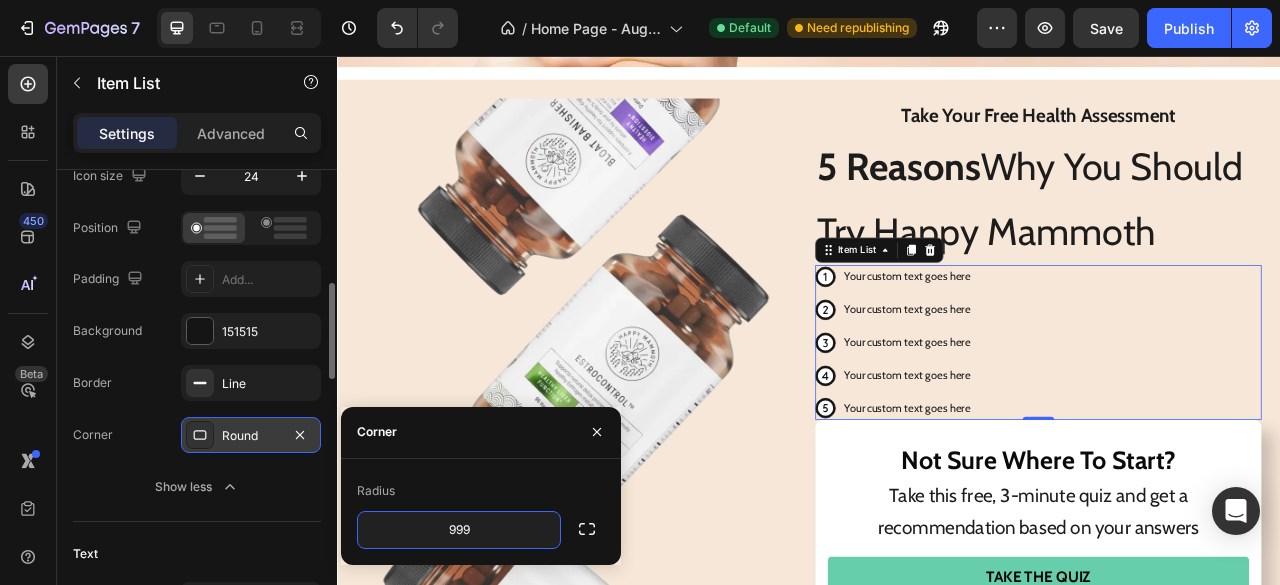 type on "9999" 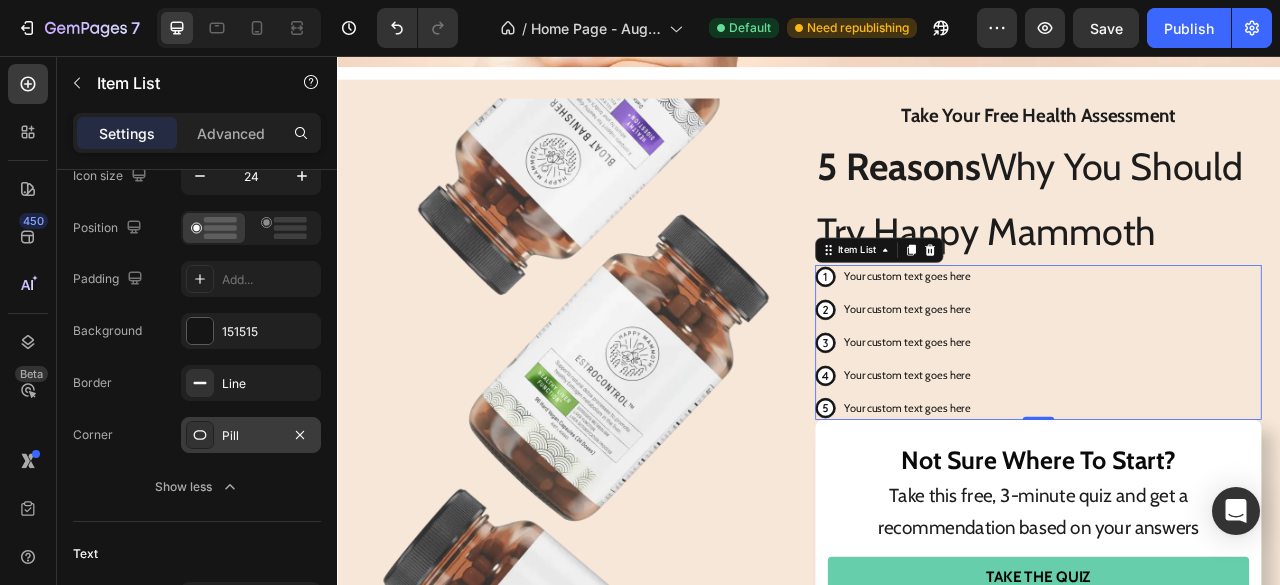 click on "Corner Pill" at bounding box center (197, 435) 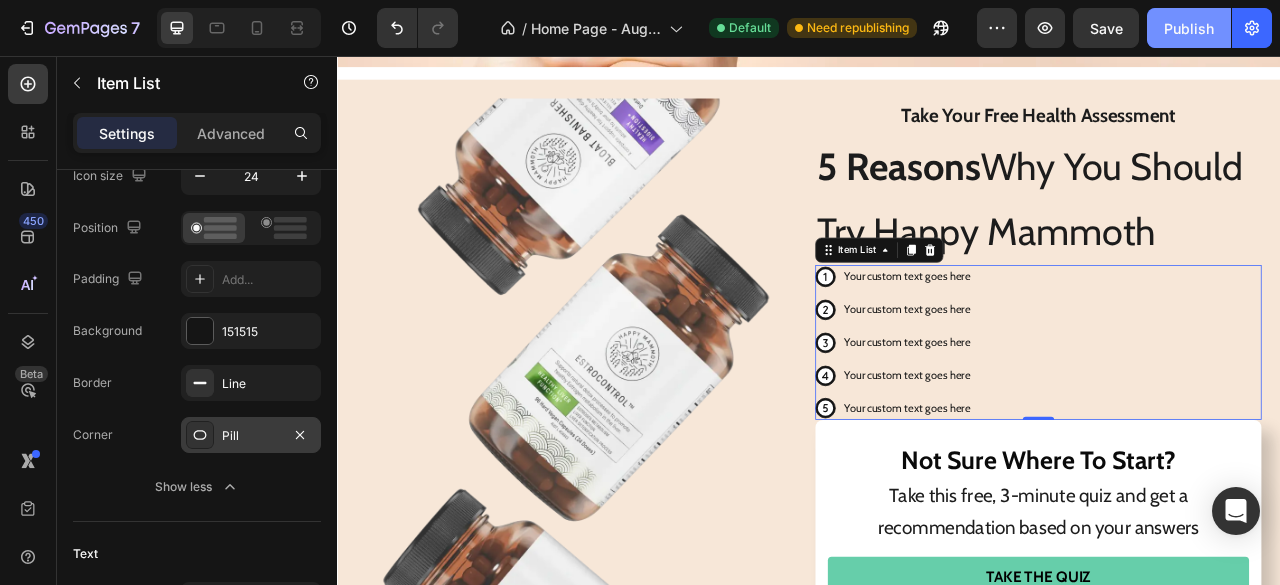 click on "Publish" at bounding box center (1189, 28) 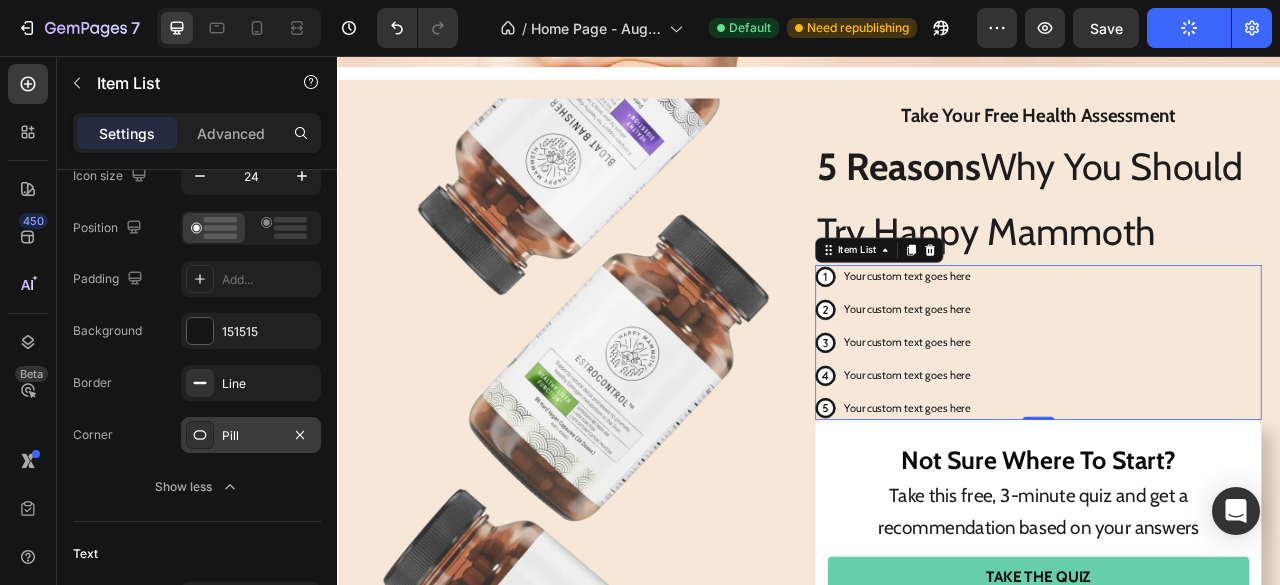 click on "Your custom text goes here" at bounding box center (1062, 337) 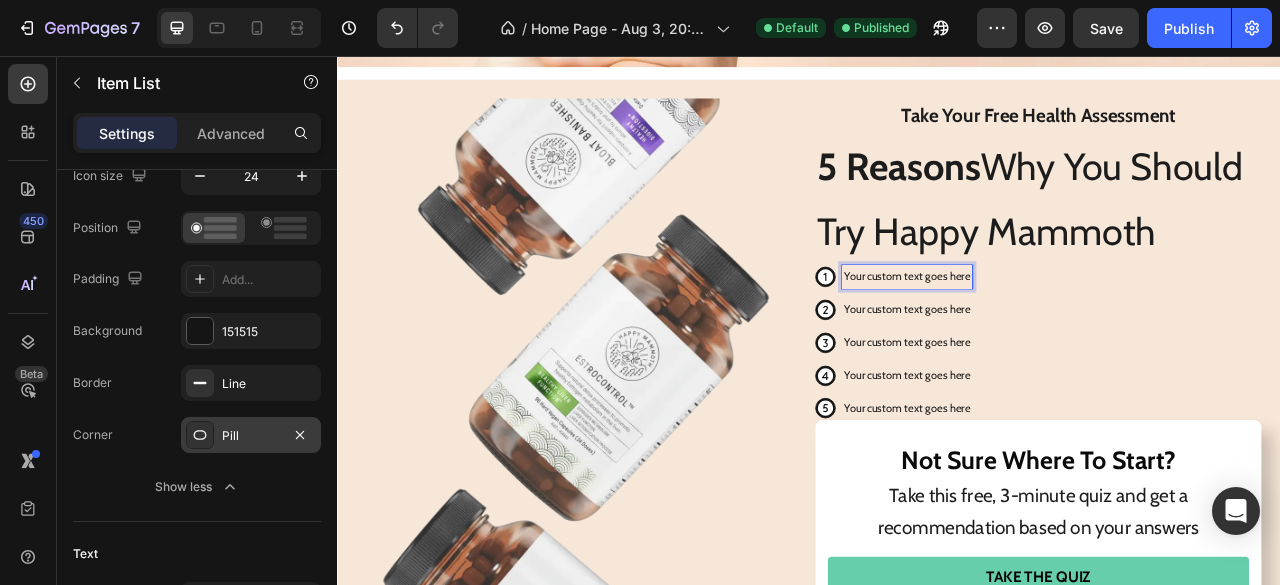 click on "Your custom text goes here" at bounding box center [1062, 337] 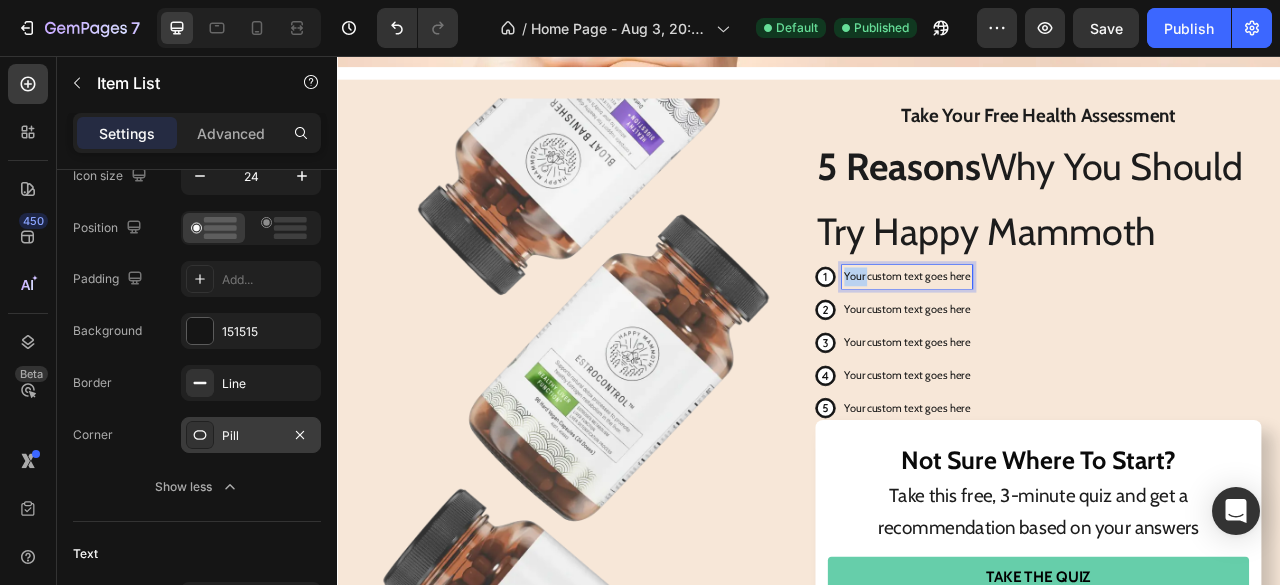 click on "Your custom text goes here" at bounding box center (1062, 337) 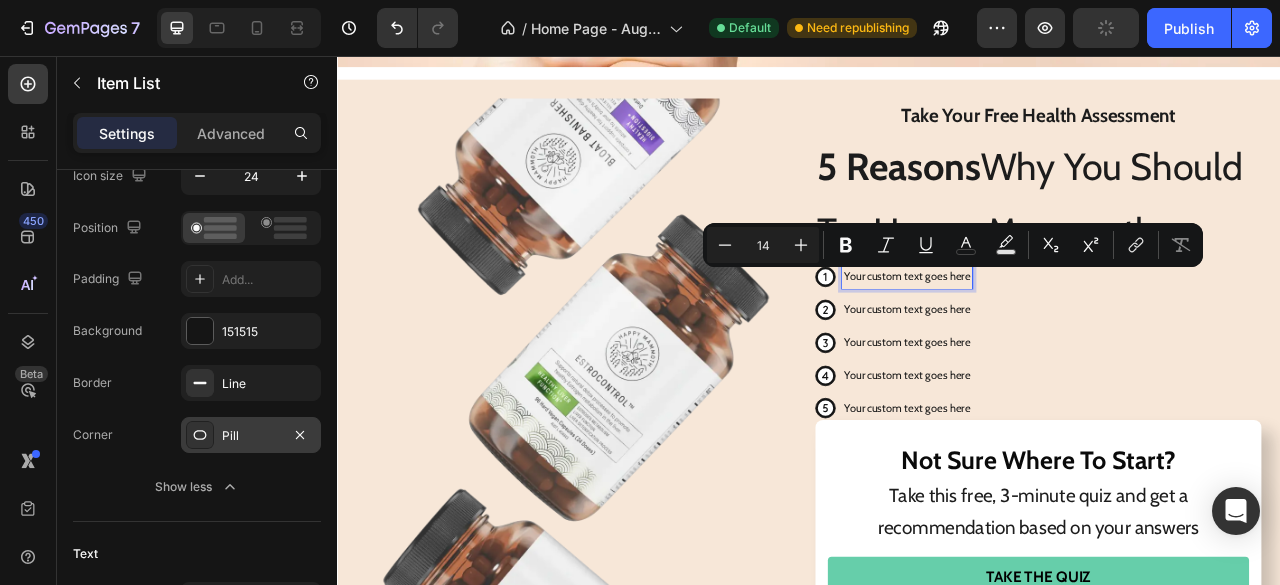 type on "20" 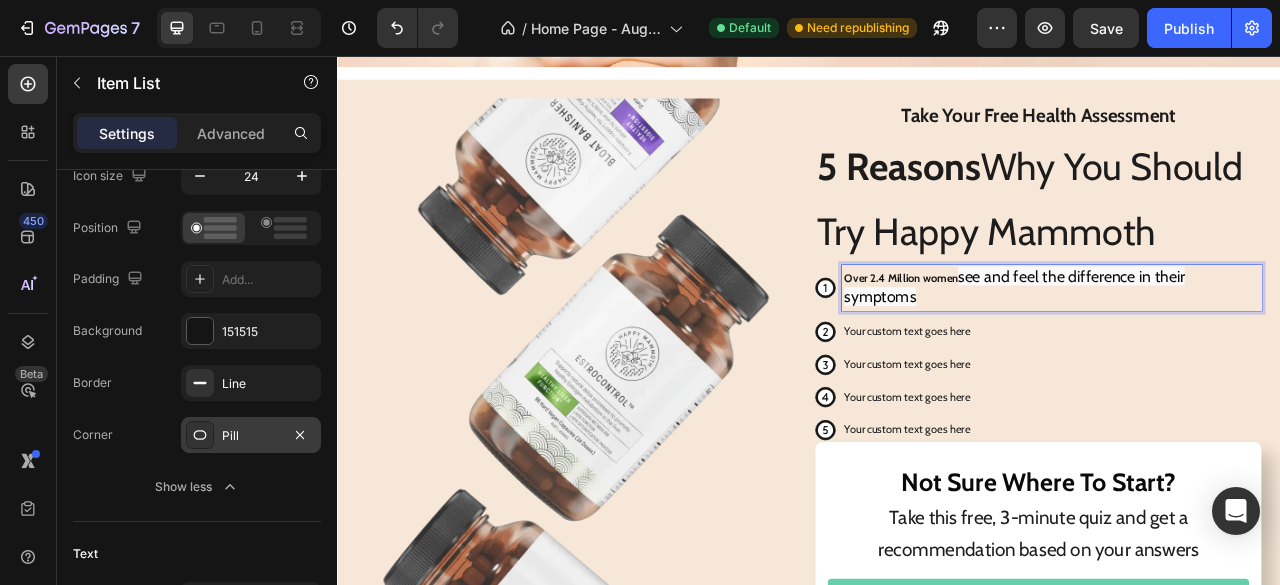 click on "see and feel the difference in their symptoms" at bounding box center (1198, 349) 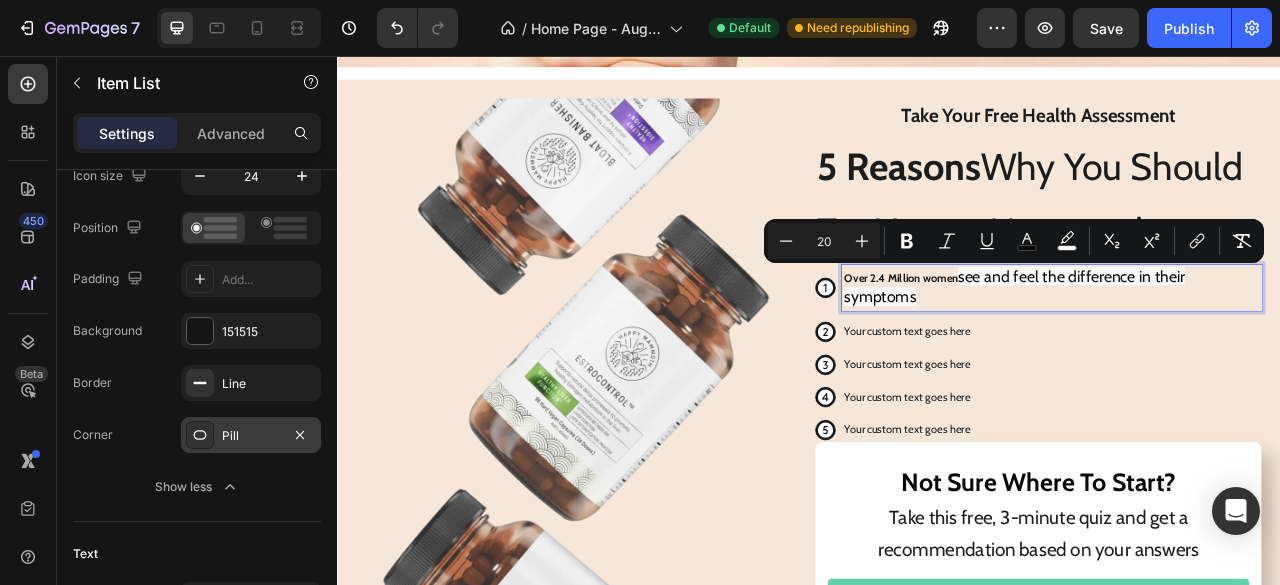drag, startPoint x: 1124, startPoint y: 342, endPoint x: 1117, endPoint y: 387, distance: 45.54119 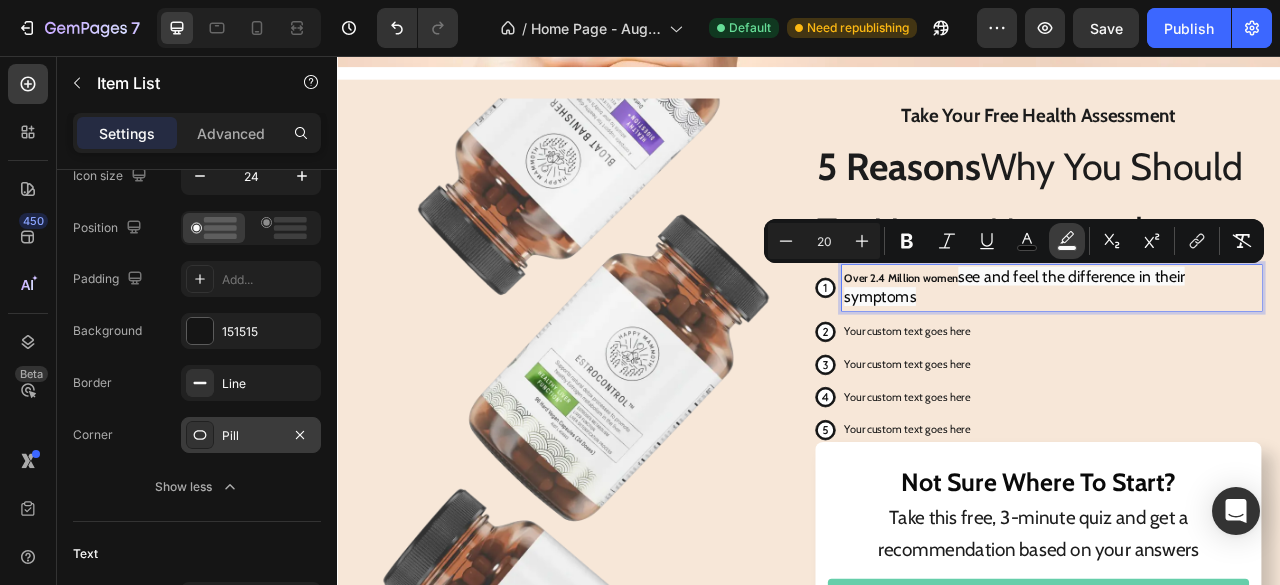 click 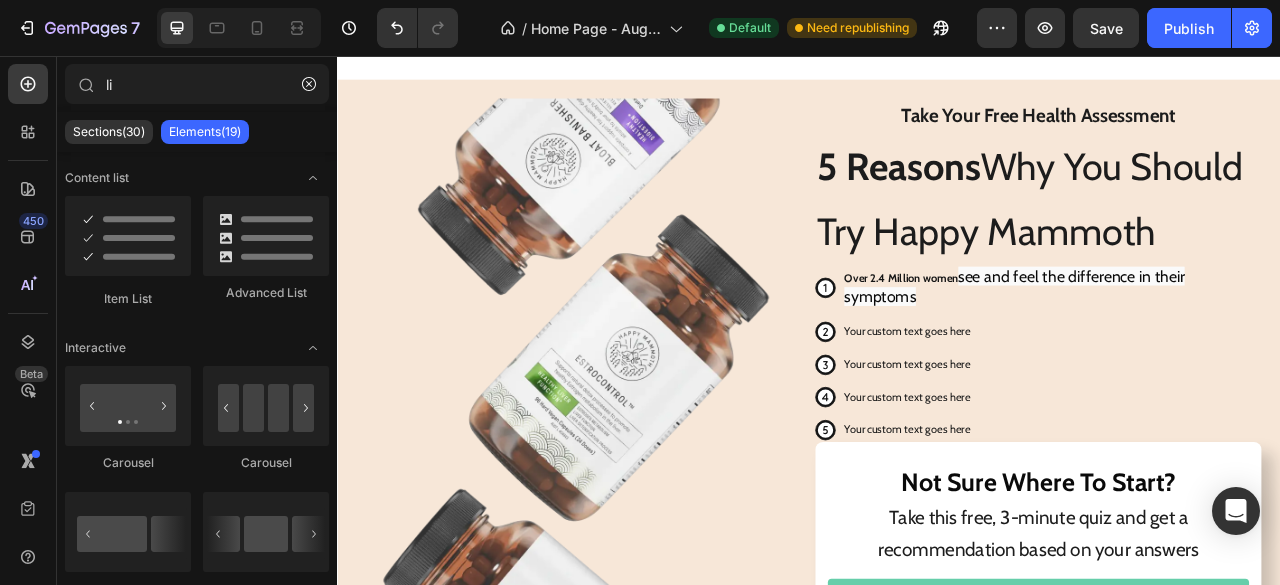 scroll, scrollTop: 4358, scrollLeft: 0, axis: vertical 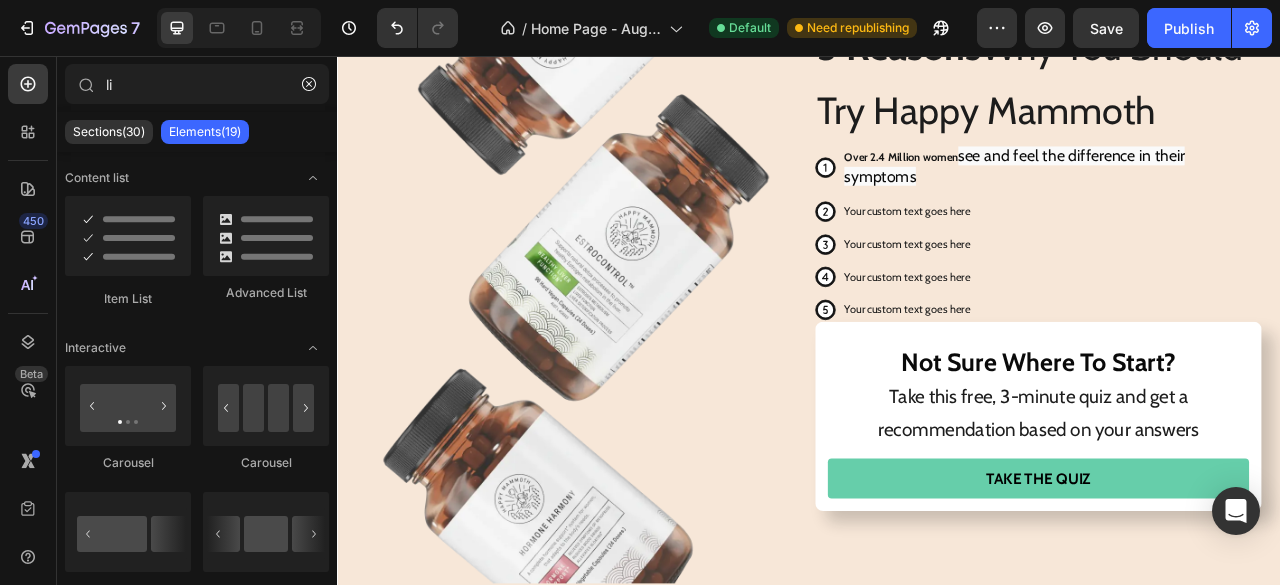 drag, startPoint x: 1530, startPoint y: 620, endPoint x: 1579, endPoint y: 543, distance: 91.26884 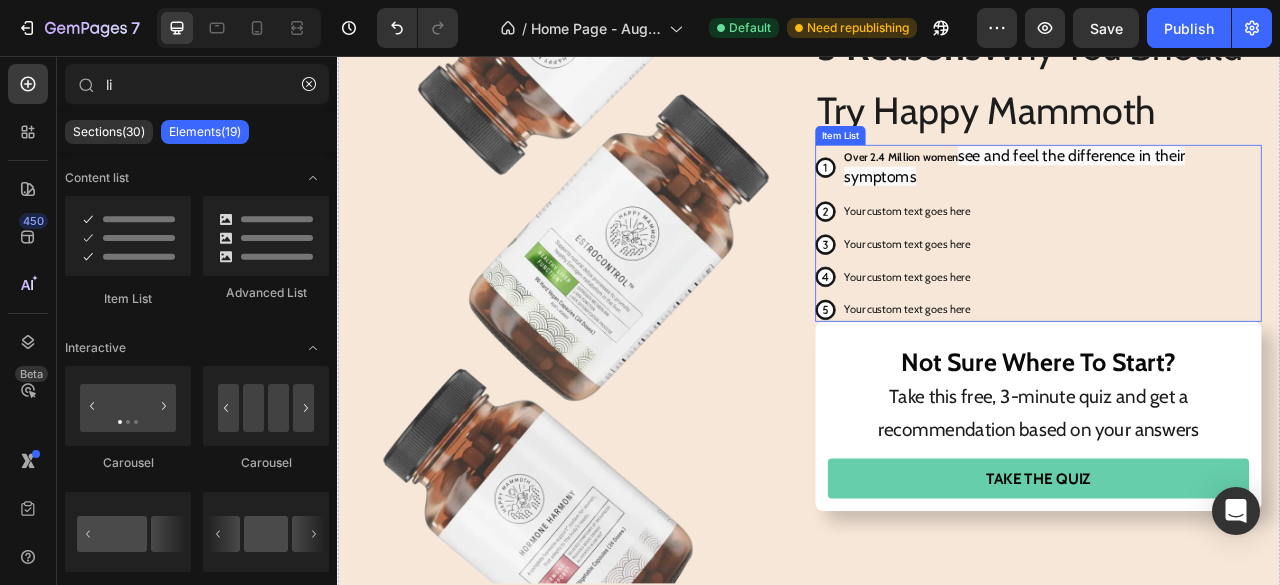click on "see and feel the difference in their symptoms" at bounding box center (1198, 196) 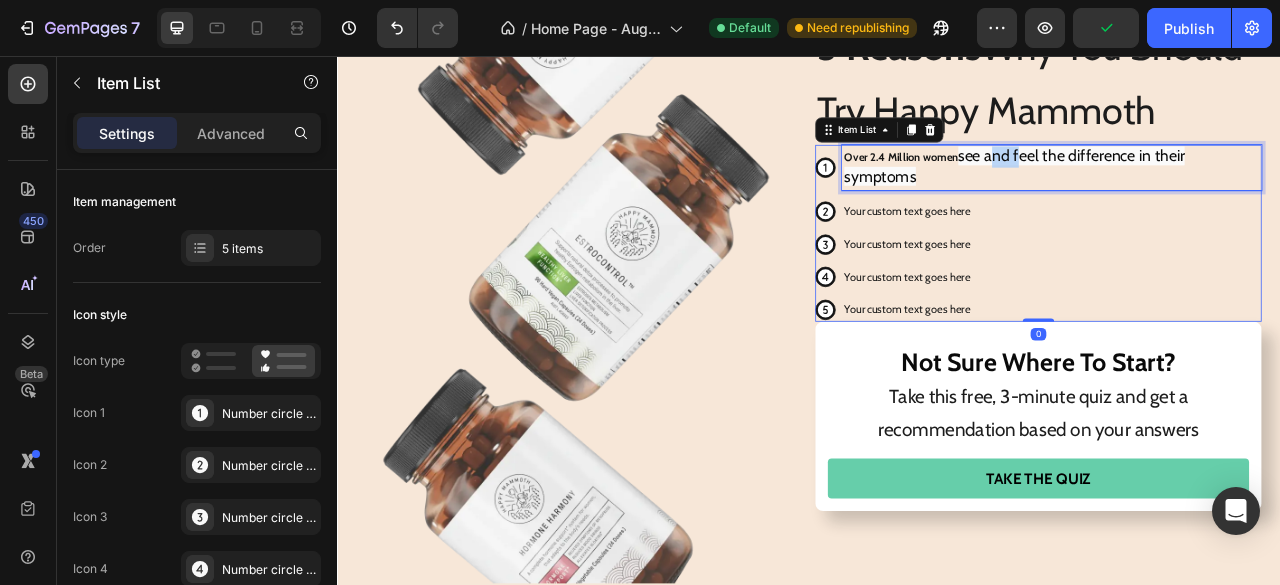 click on "see and feel the difference in their symptoms" at bounding box center (1198, 196) 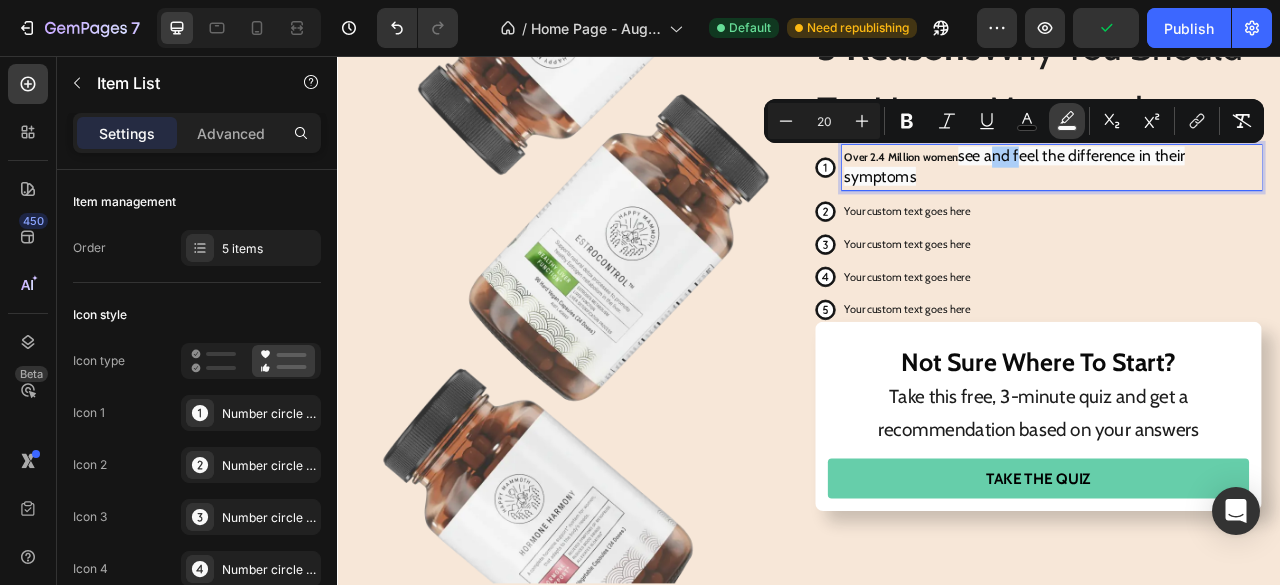 click on "color" at bounding box center (1067, 121) 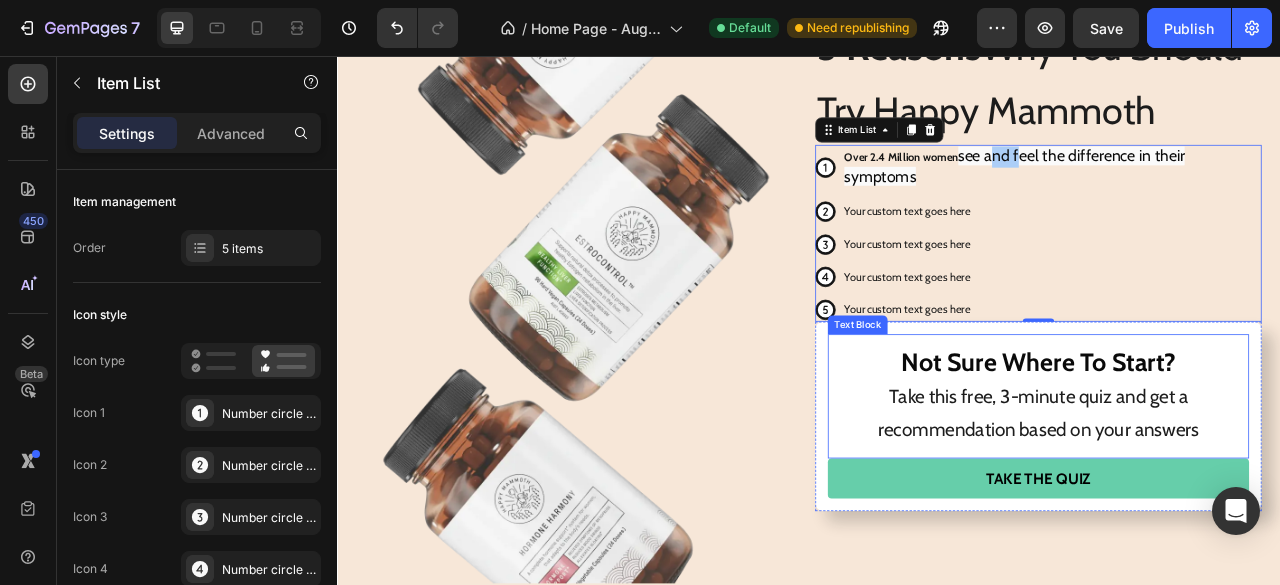 drag, startPoint x: 1403, startPoint y: 481, endPoint x: 974, endPoint y: 530, distance: 431.7893 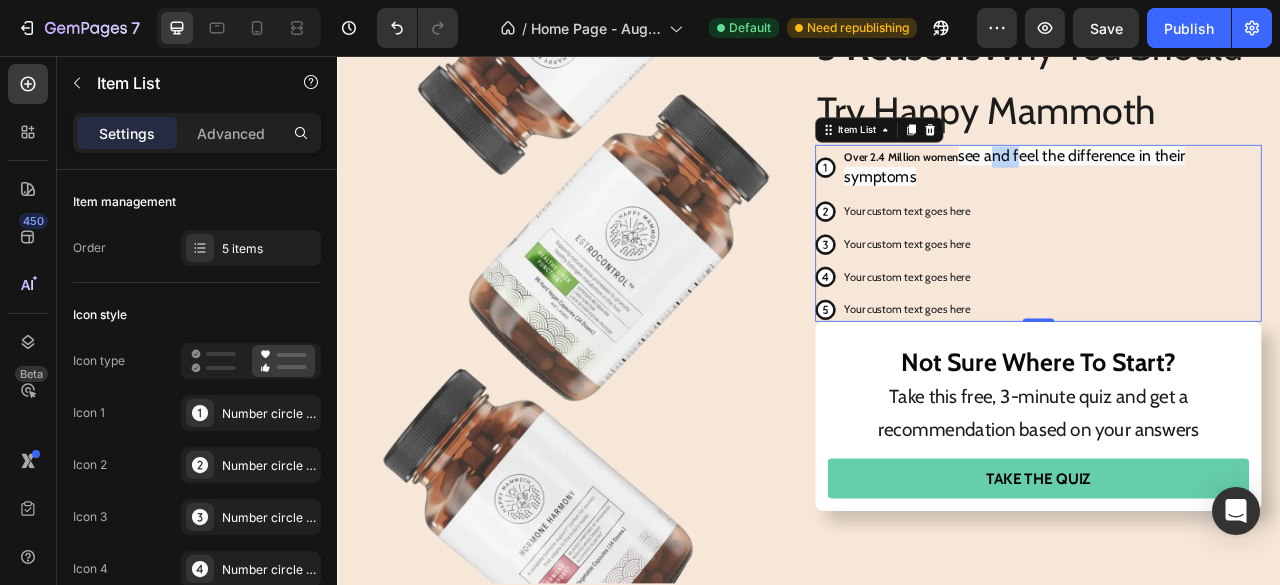 click on "Over 2.4 Million women  see and feel the difference in their symptoms
Your custom text goes here
Your custom text goes here
Your custom text goes here
Your custom text goes here" at bounding box center (1229, 281) 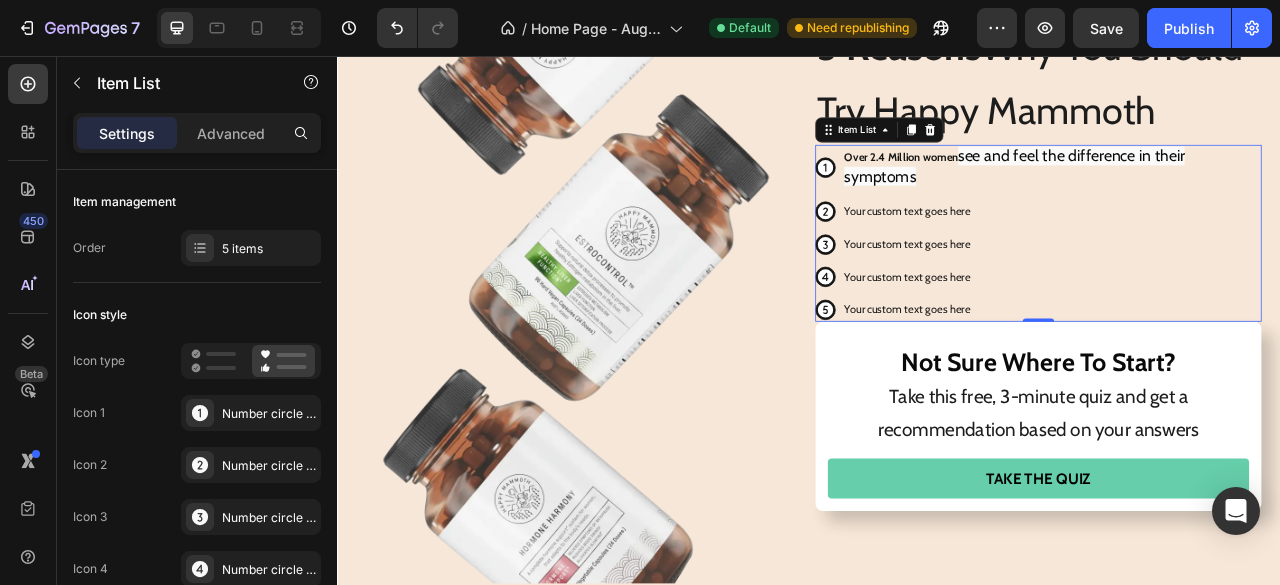 click on "Your custom text goes here" at bounding box center [1246, 296] 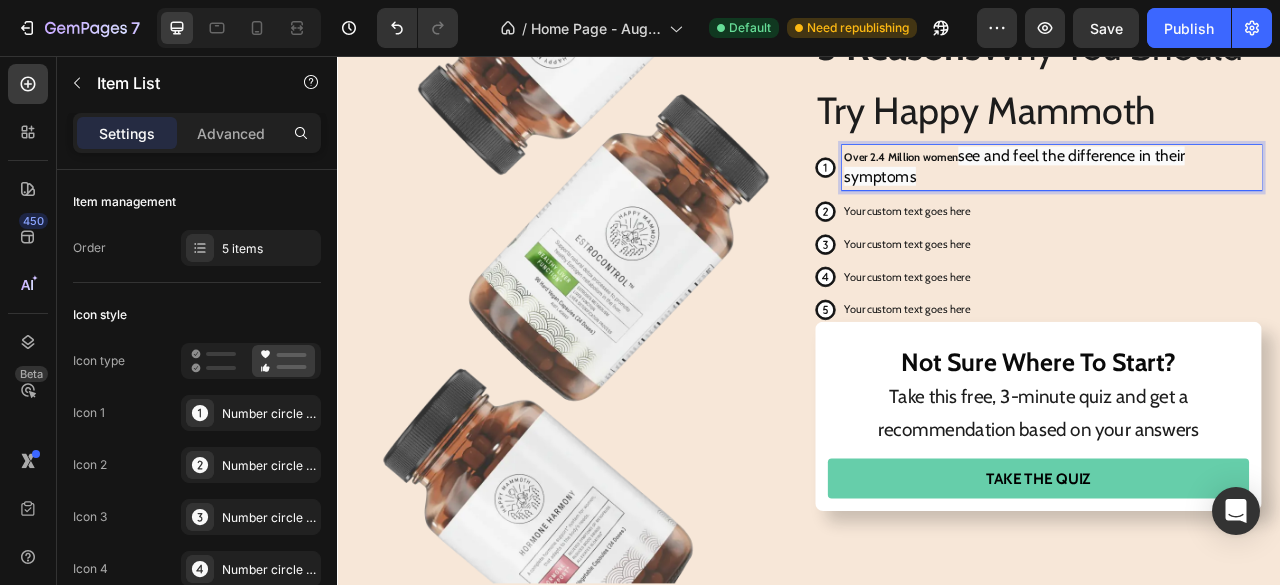 click on "Over 2.4 Million women" at bounding box center (1054, 185) 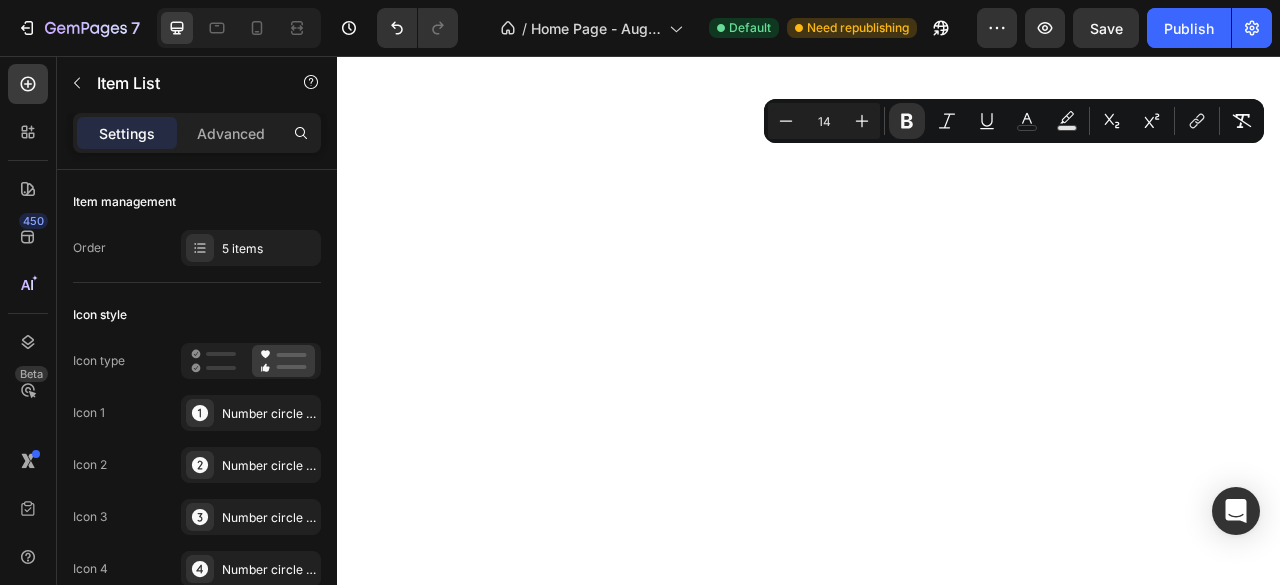 scroll, scrollTop: 0, scrollLeft: 0, axis: both 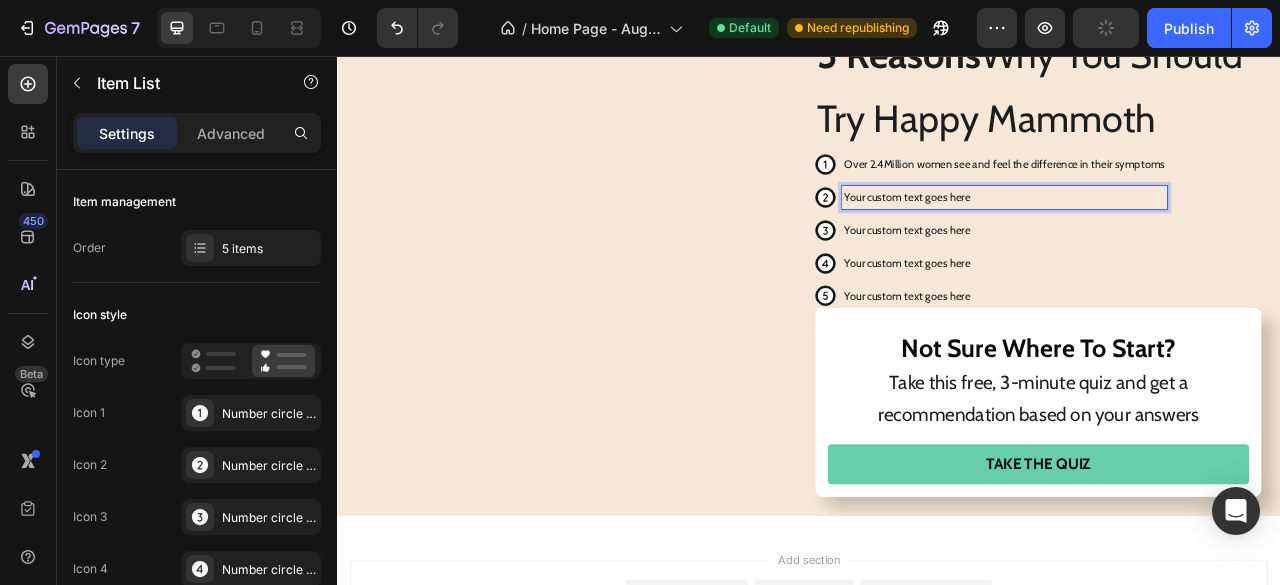 click on "Your custom text goes here" at bounding box center [1186, 236] 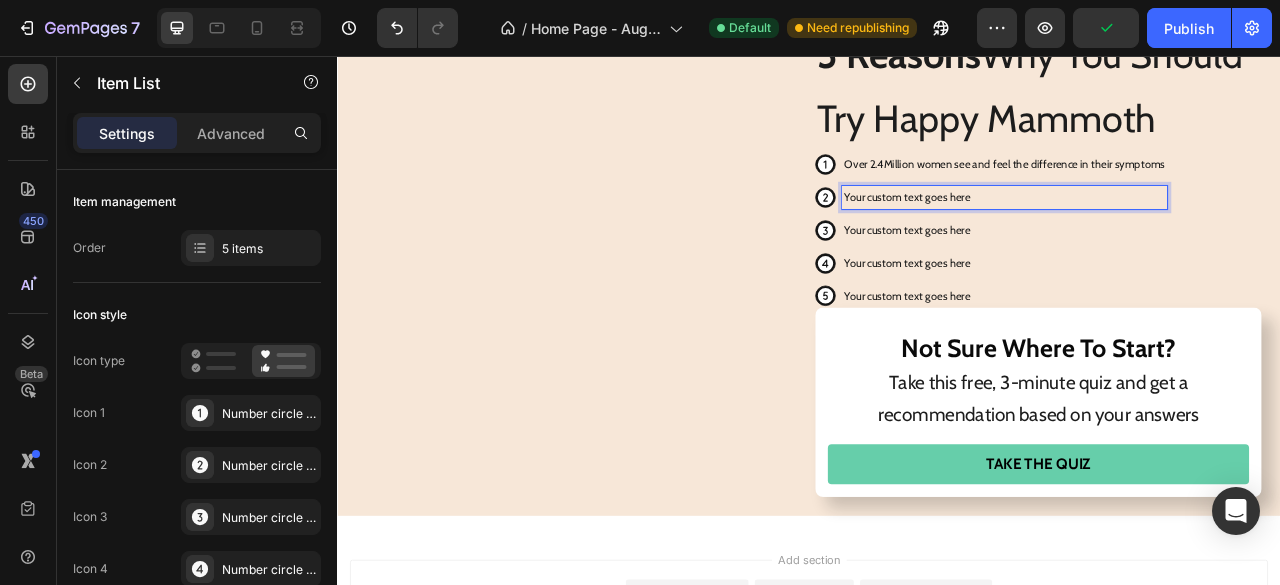 click on "Your custom text goes here" at bounding box center (1186, 236) 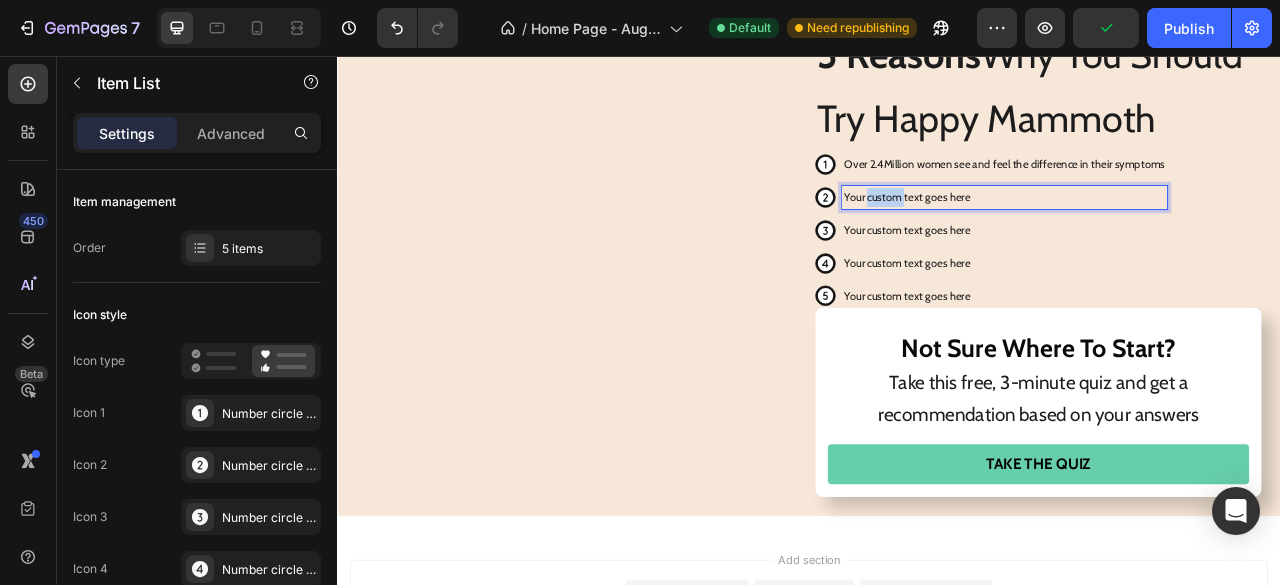 click on "Your custom text goes here" at bounding box center [1186, 236] 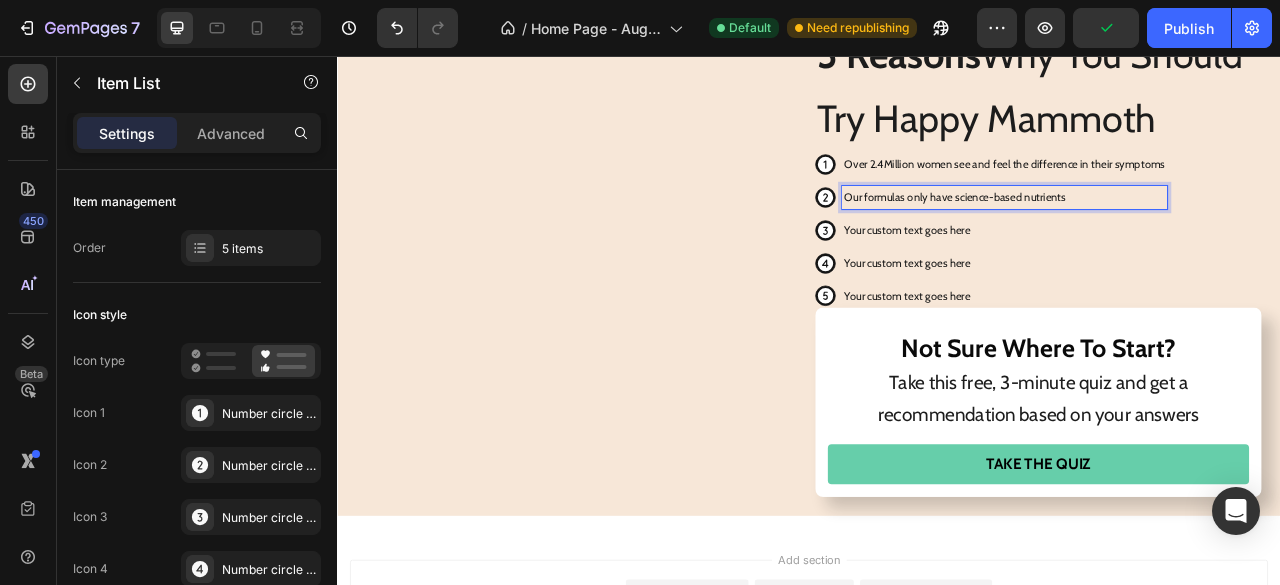 click on "Your custom text goes here" at bounding box center (1186, 278) 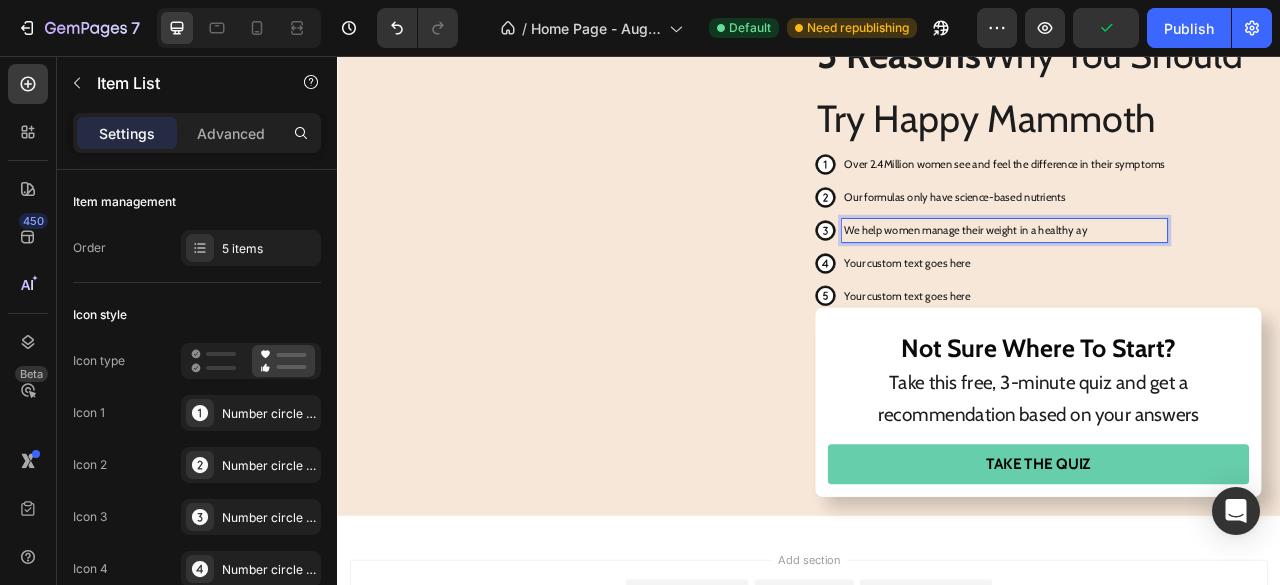 click on "Your custom text goes here" at bounding box center [1186, 320] 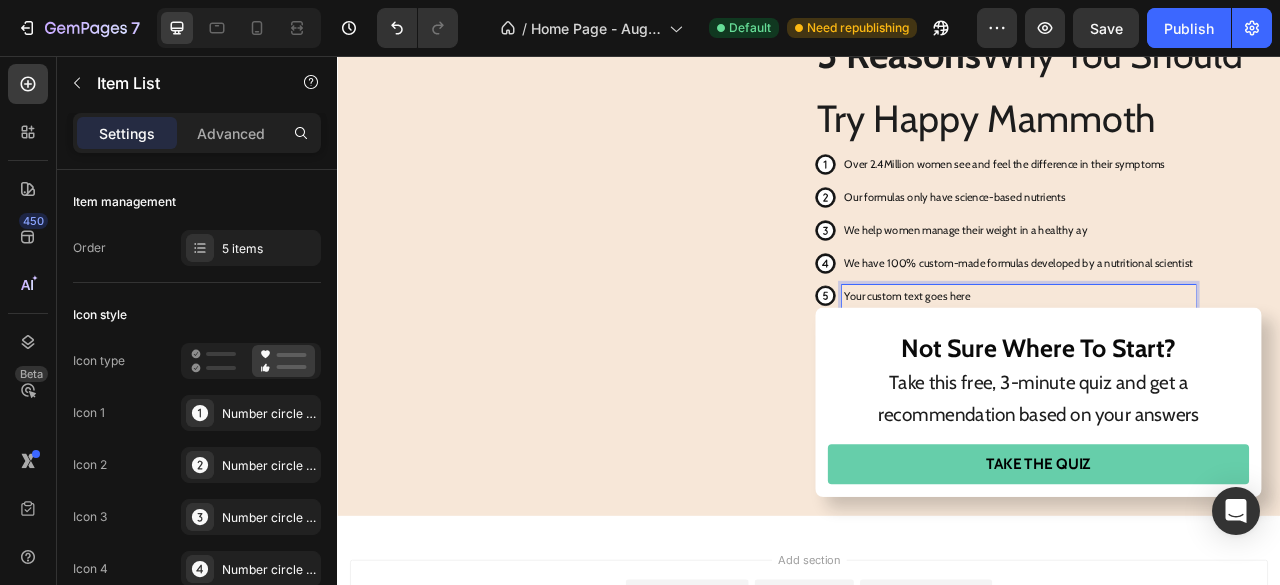 click on "Your custom text goes here" at bounding box center (1204, 362) 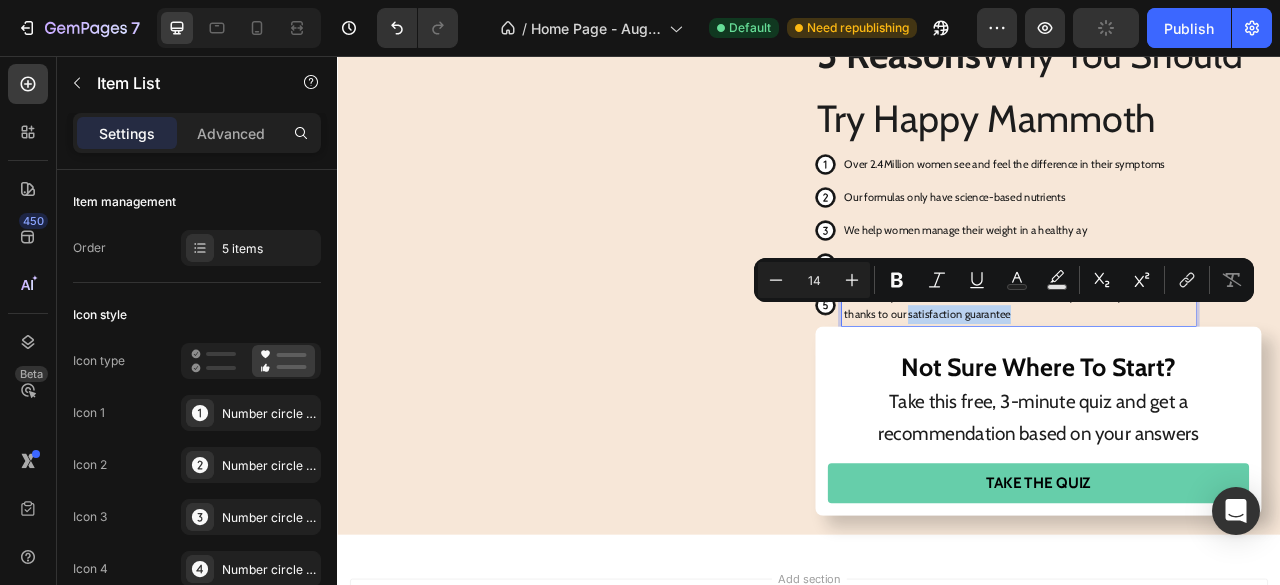 drag, startPoint x: 1195, startPoint y: 383, endPoint x: 1052, endPoint y: 388, distance: 143.08739 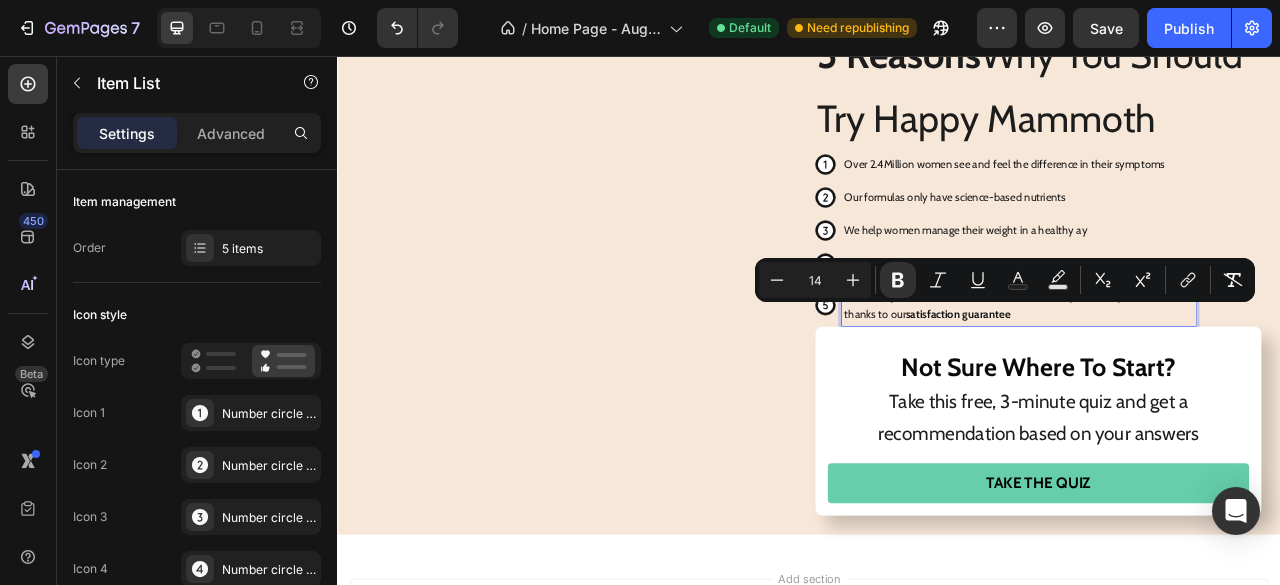 click on "We help women manage their weight in a healthy ay" at bounding box center [1204, 278] 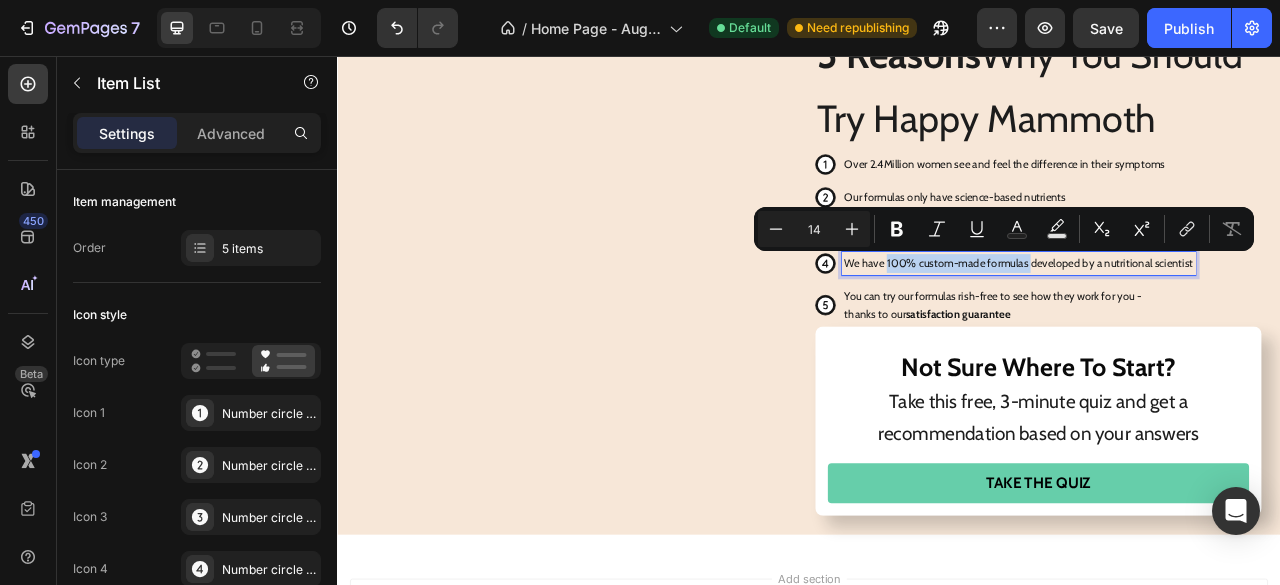drag, startPoint x: 1029, startPoint y: 317, endPoint x: 1211, endPoint y: 317, distance: 182 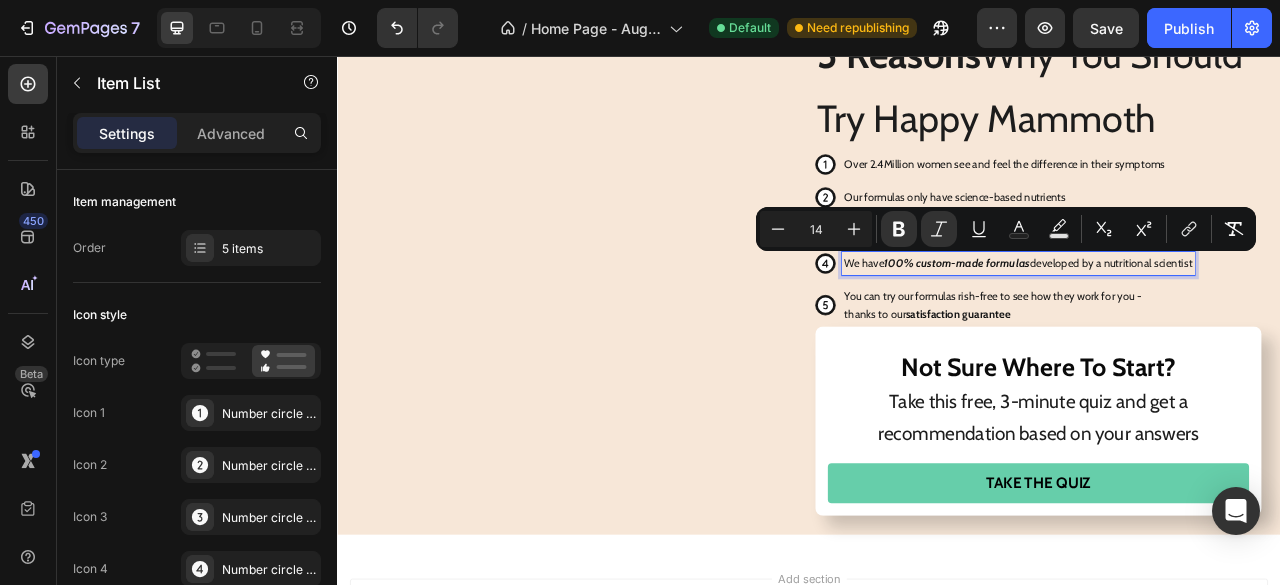 click on "100% custom-made formulas" at bounding box center [1125, 319] 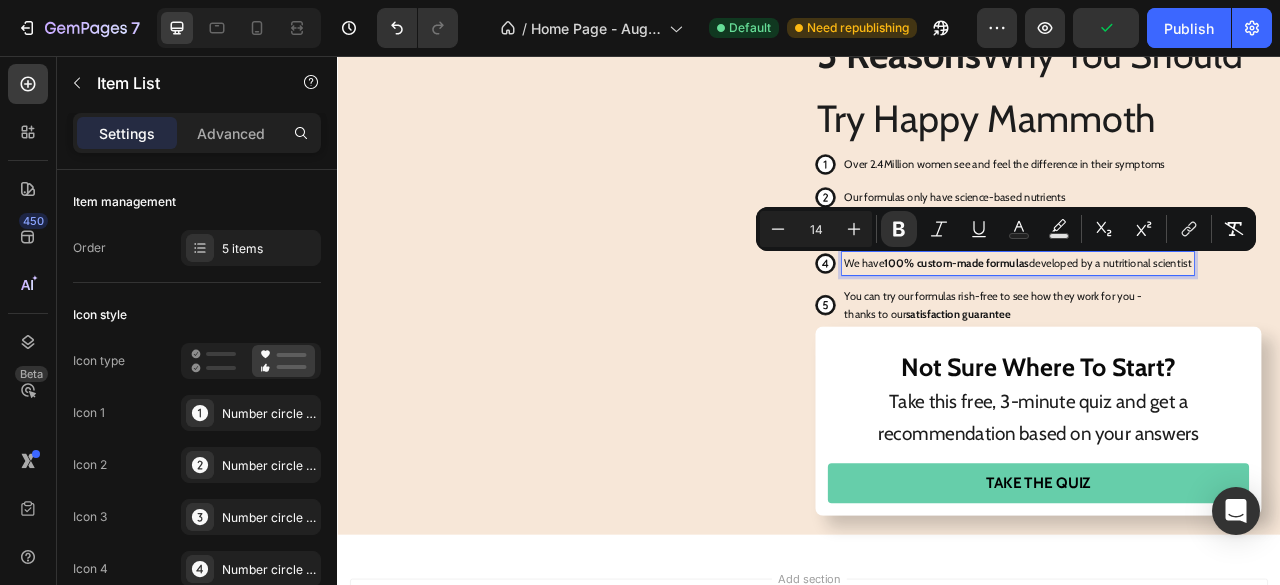 click on "You can try our formulas rish-free to see how they work for you -" at bounding box center (1203, 362) 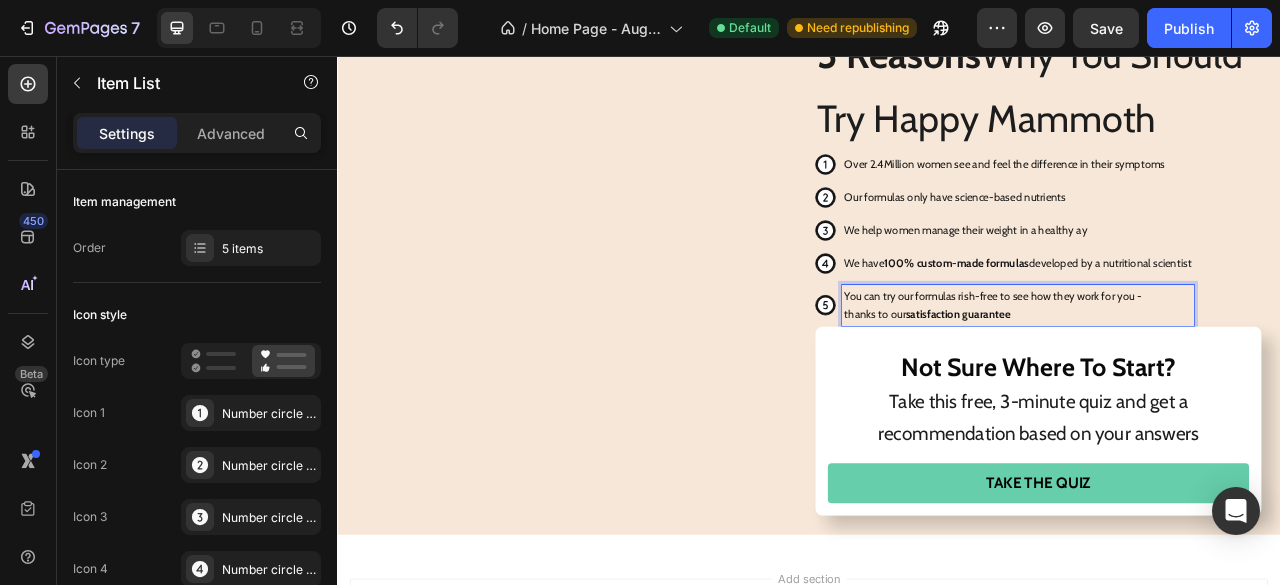 click on "We help women manage their weight in a healthy ay" at bounding box center (1203, 278) 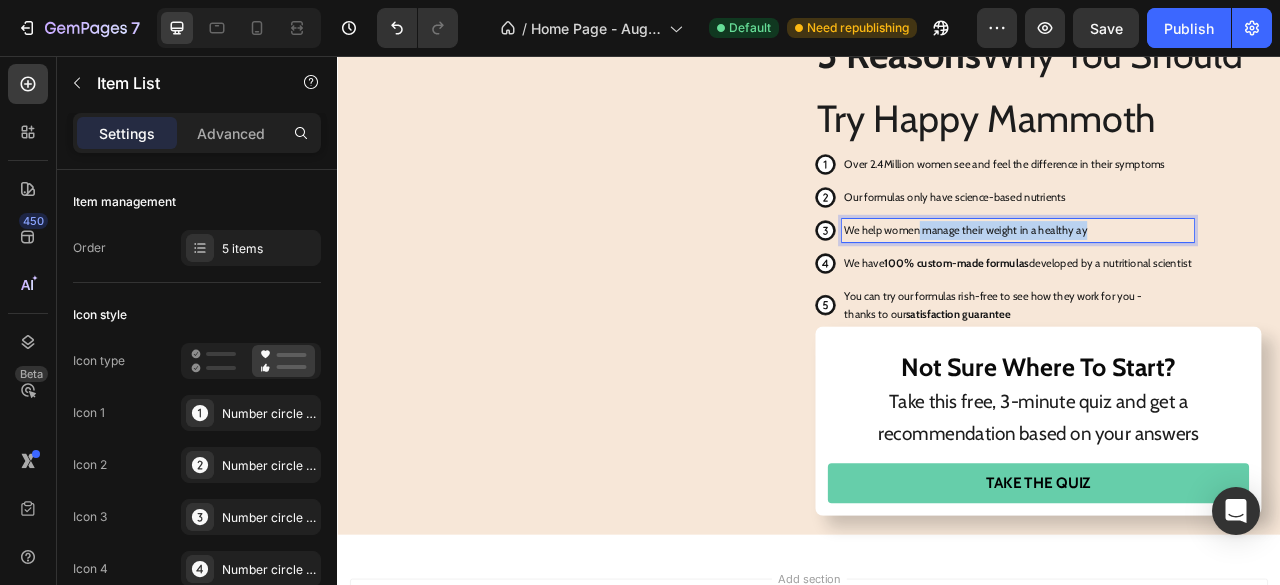 drag, startPoint x: 1071, startPoint y: 276, endPoint x: 1285, endPoint y: 274, distance: 214.00934 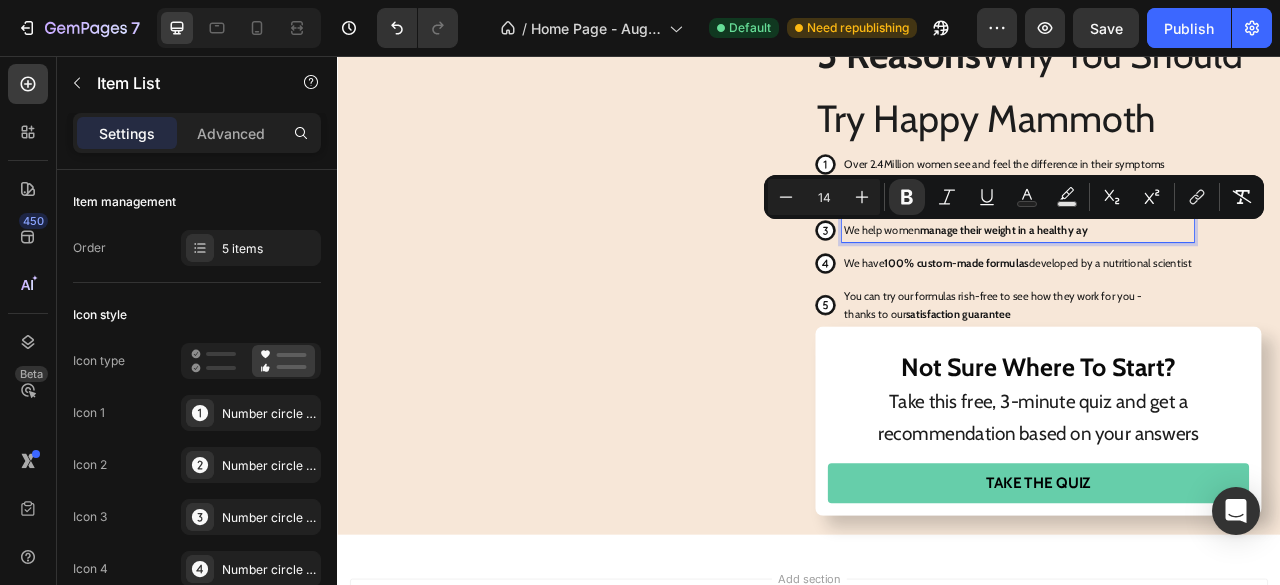 click on "manage their weight in a healthy ay" at bounding box center (1185, 277) 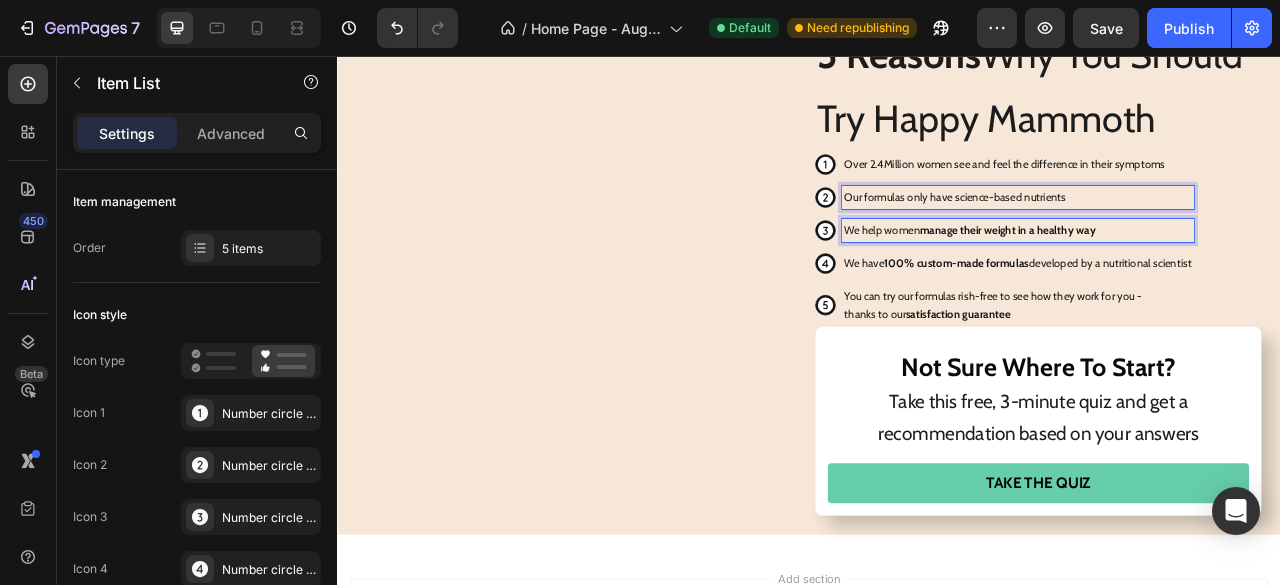 click on "Our formulas only have science-based nutrients" at bounding box center [1203, 236] 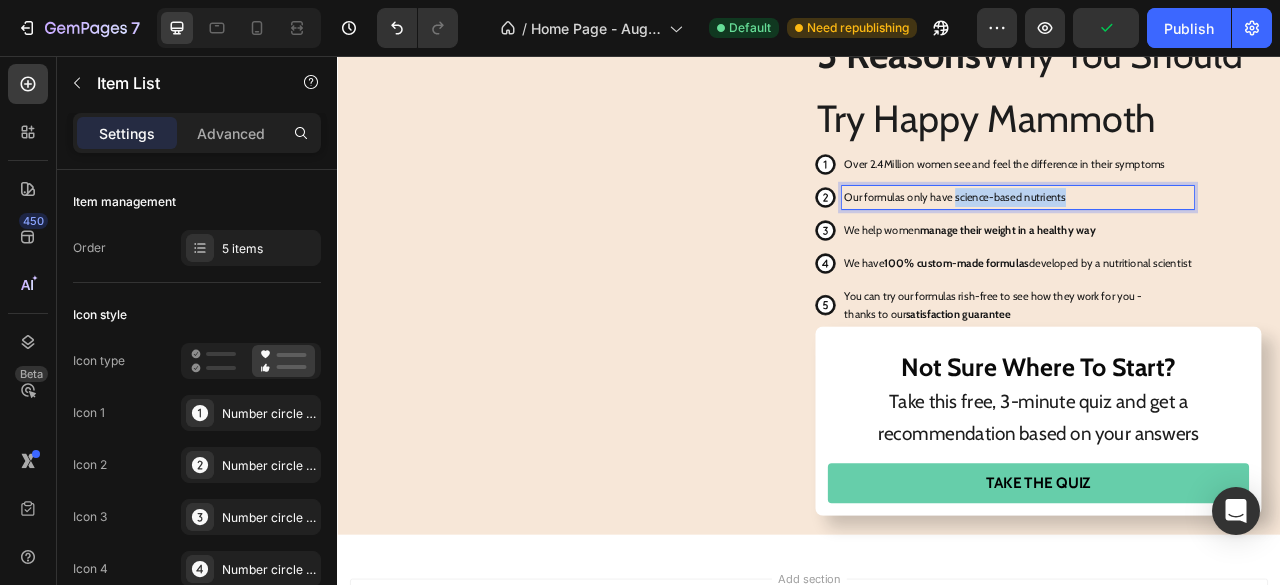 drag, startPoint x: 1112, startPoint y: 237, endPoint x: 1269, endPoint y: 244, distance: 157.15598 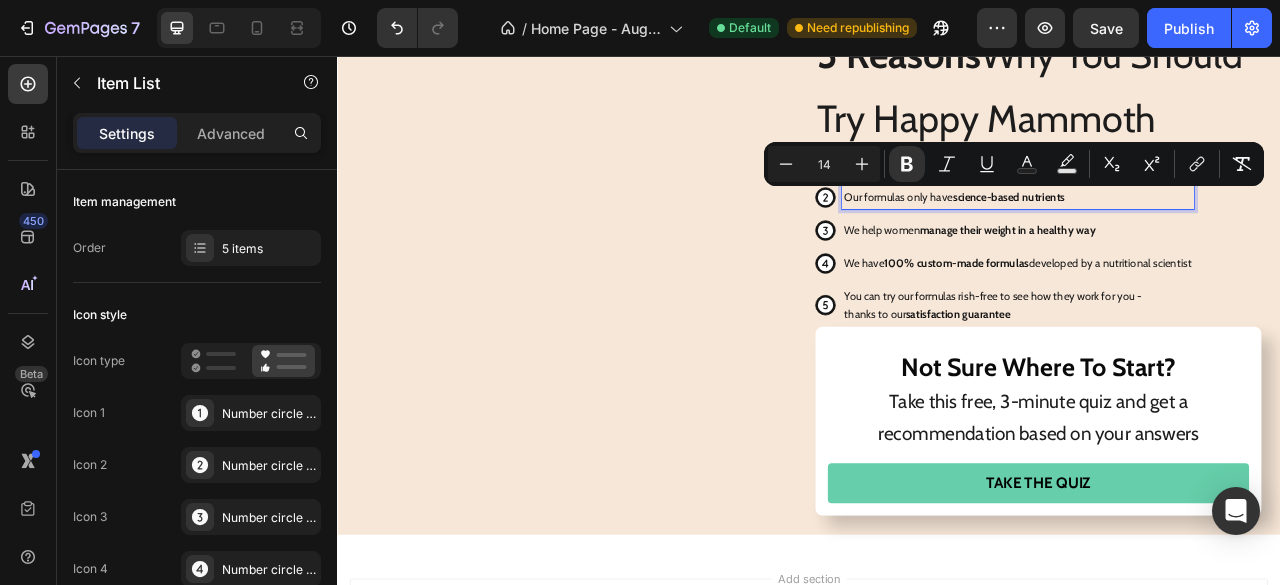 type on "16" 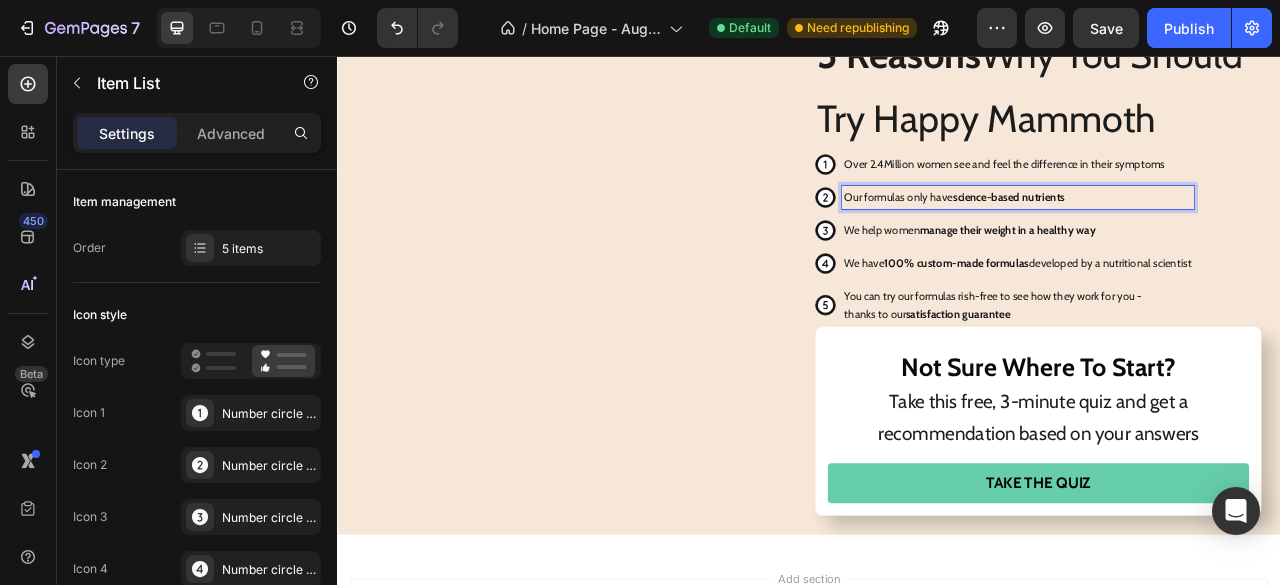 type on "14" 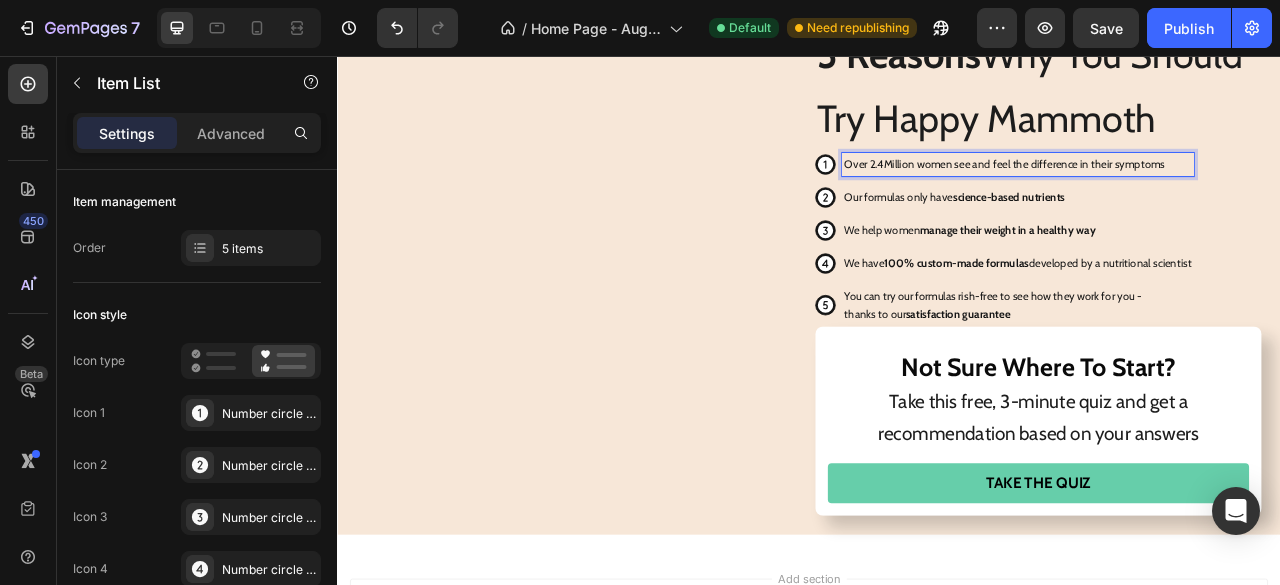 click on "Over 2.4Million women see and feel the difference in their symptoms" at bounding box center [1203, 194] 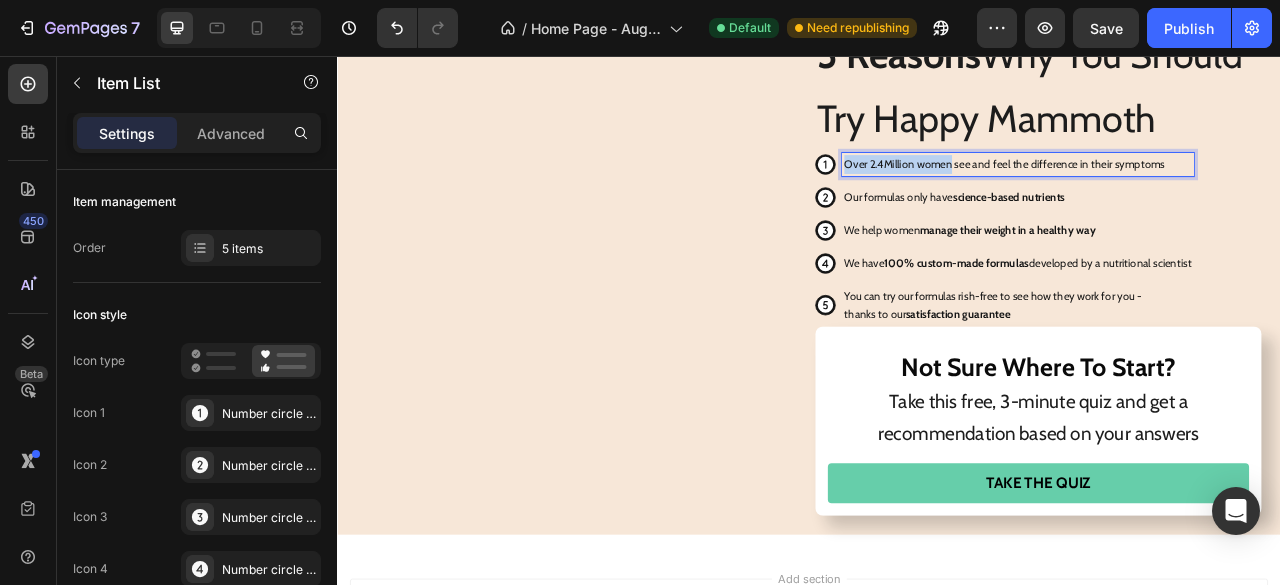 drag, startPoint x: 976, startPoint y: 192, endPoint x: 1108, endPoint y: 203, distance: 132.45753 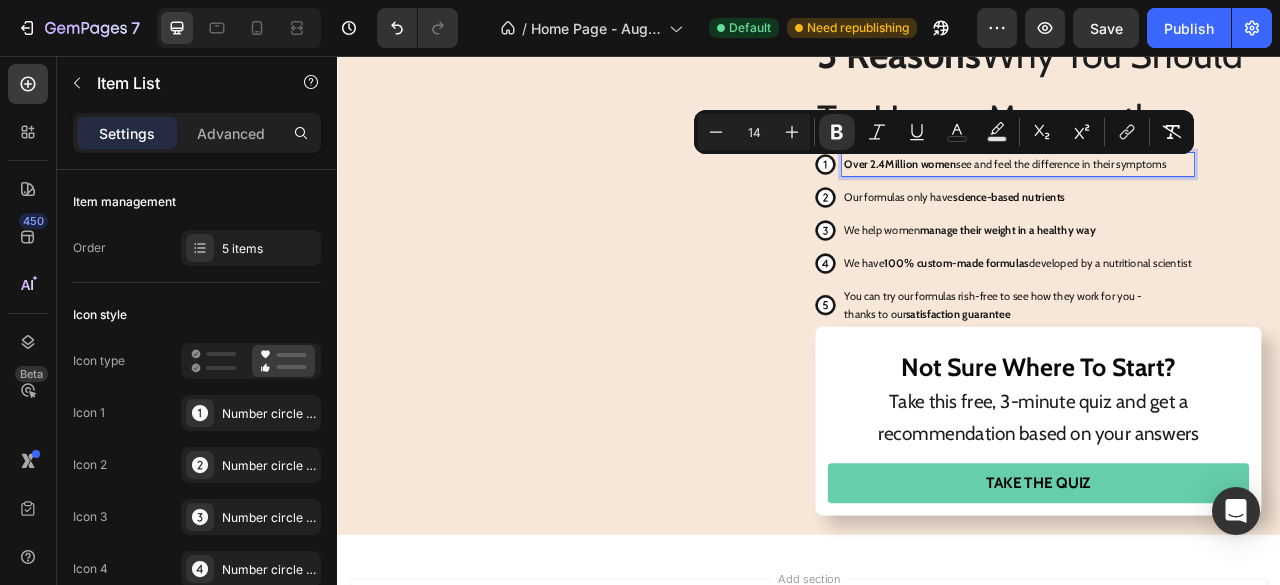 click on "We help women  manage their weight in a healthy way" at bounding box center (1203, 278) 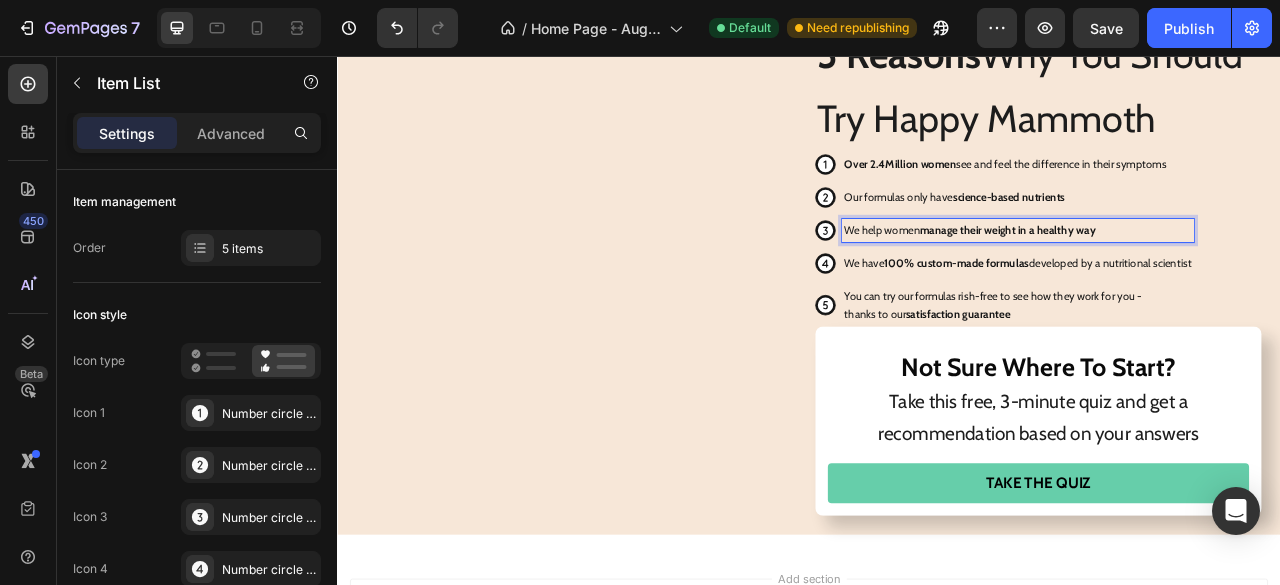 click on "Over 2.4Million women  see and feel the difference in their symptoms
Our formulas only have  science-based nutrients
We help women  manage their weight in a healthy way
We have  100% custom-made formulas  developed by a nutritional scientist
You can try our formulas rish-free to see how they work for you -  thanks to our  satisfaction guarantee" at bounding box center (1186, 289) 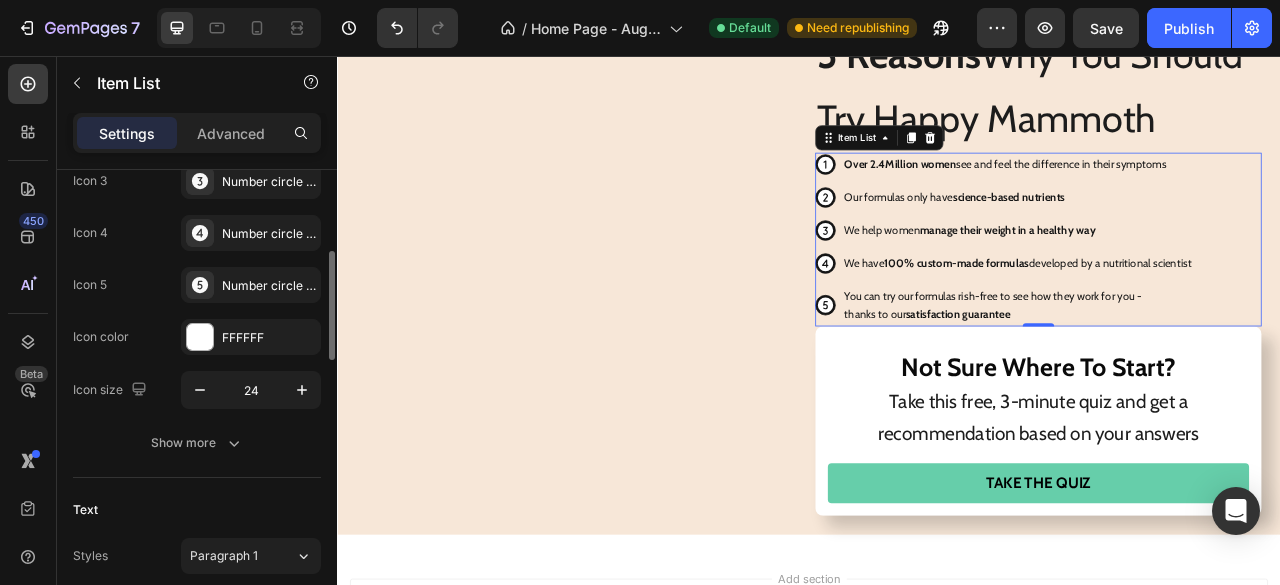 scroll, scrollTop: 339, scrollLeft: 0, axis: vertical 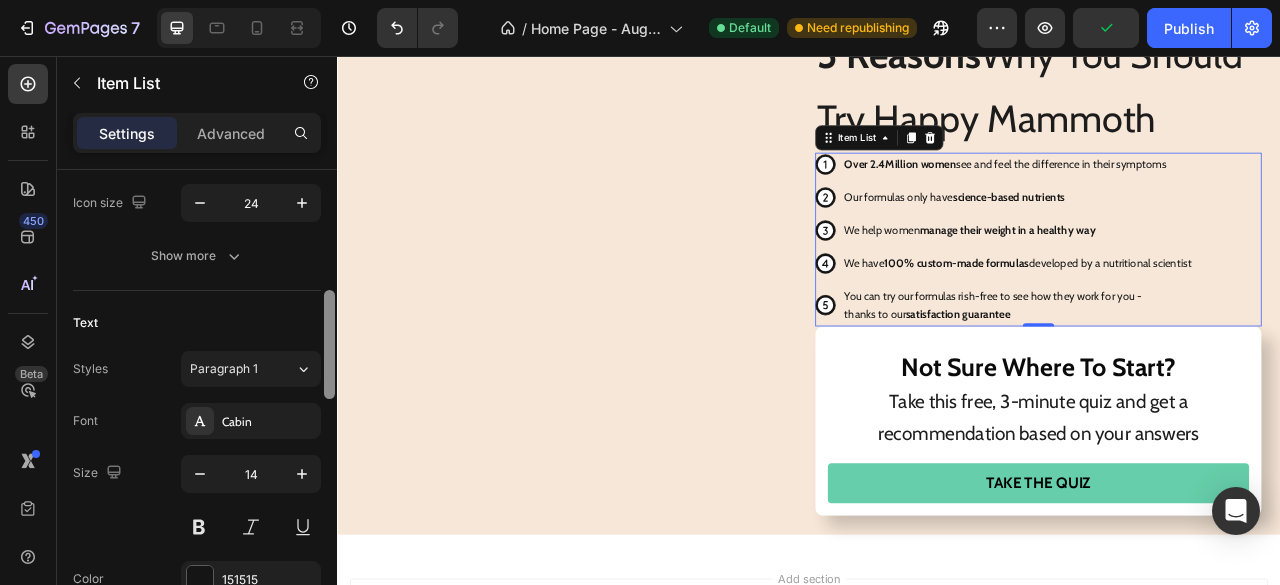 click at bounding box center (329, 406) 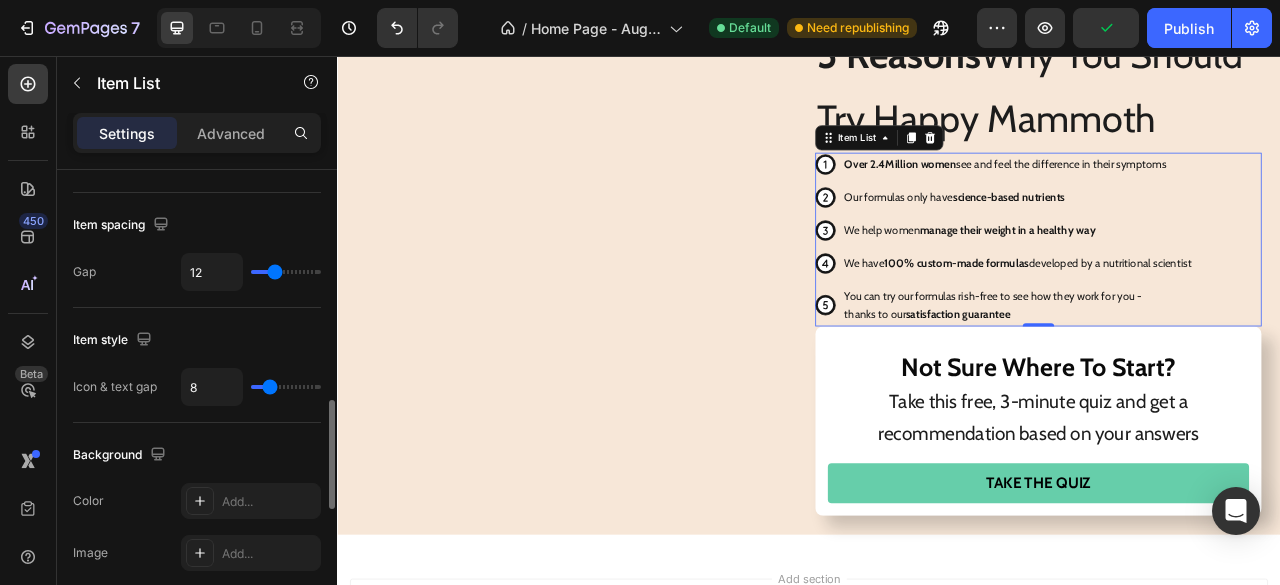 drag, startPoint x: 651, startPoint y: 478, endPoint x: 1174, endPoint y: 236, distance: 576.2751 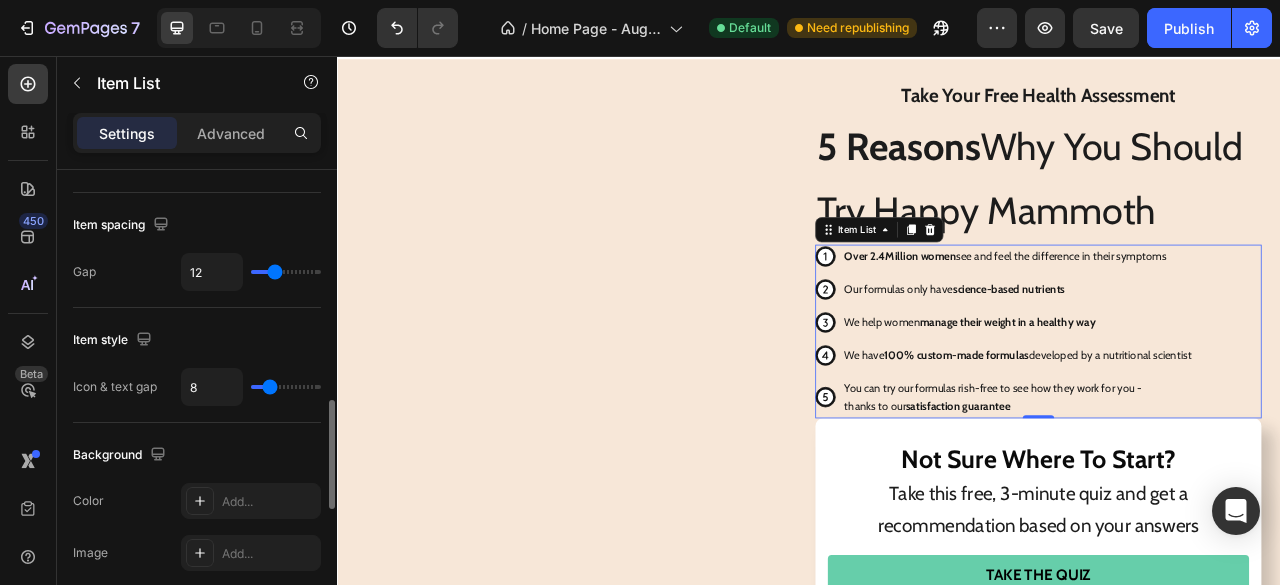 scroll, scrollTop: 4230, scrollLeft: 0, axis: vertical 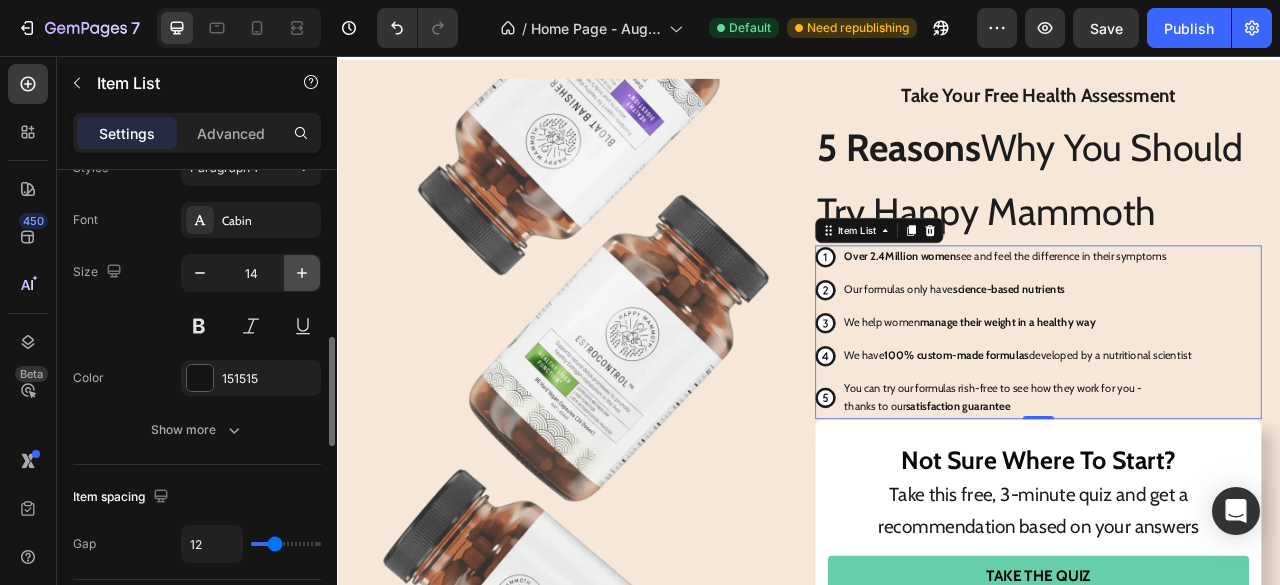 click 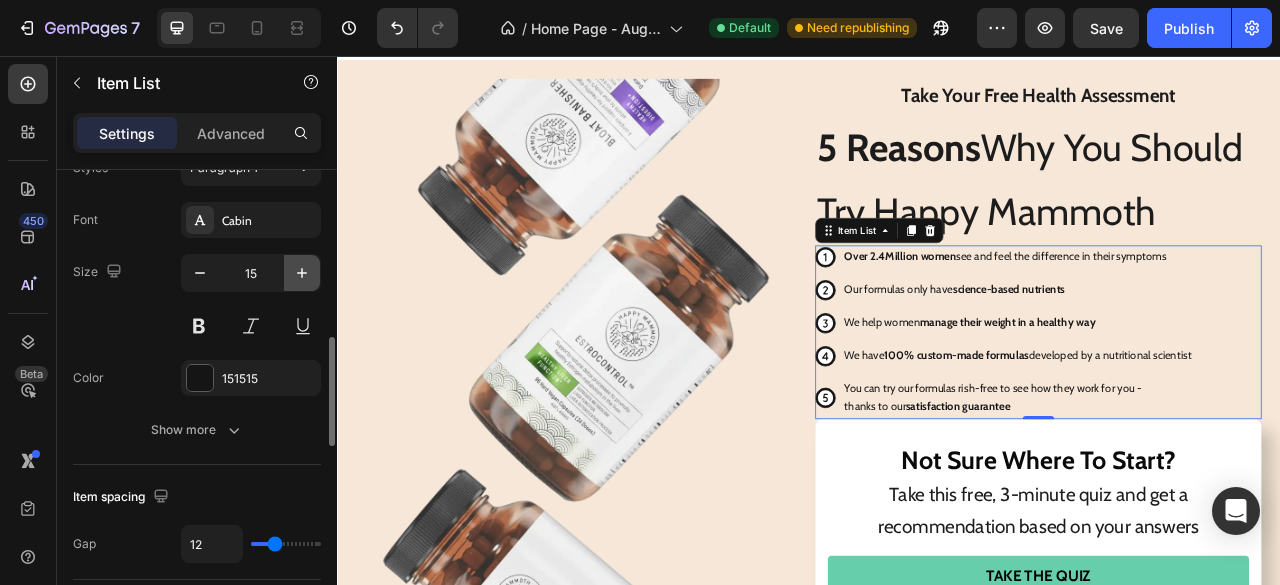 click 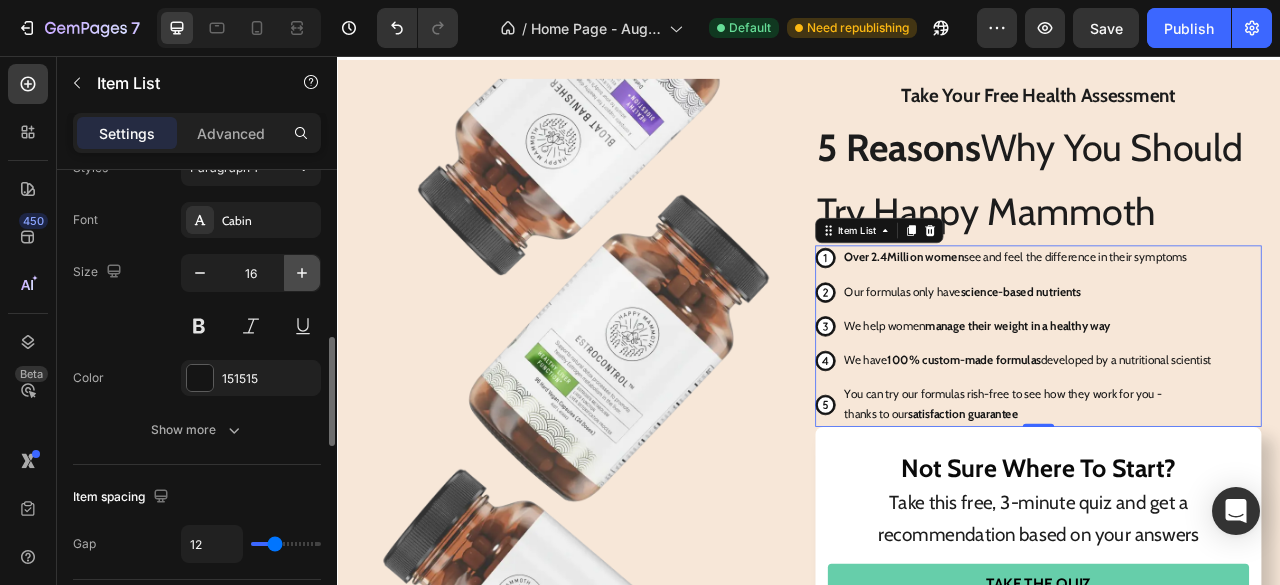 click 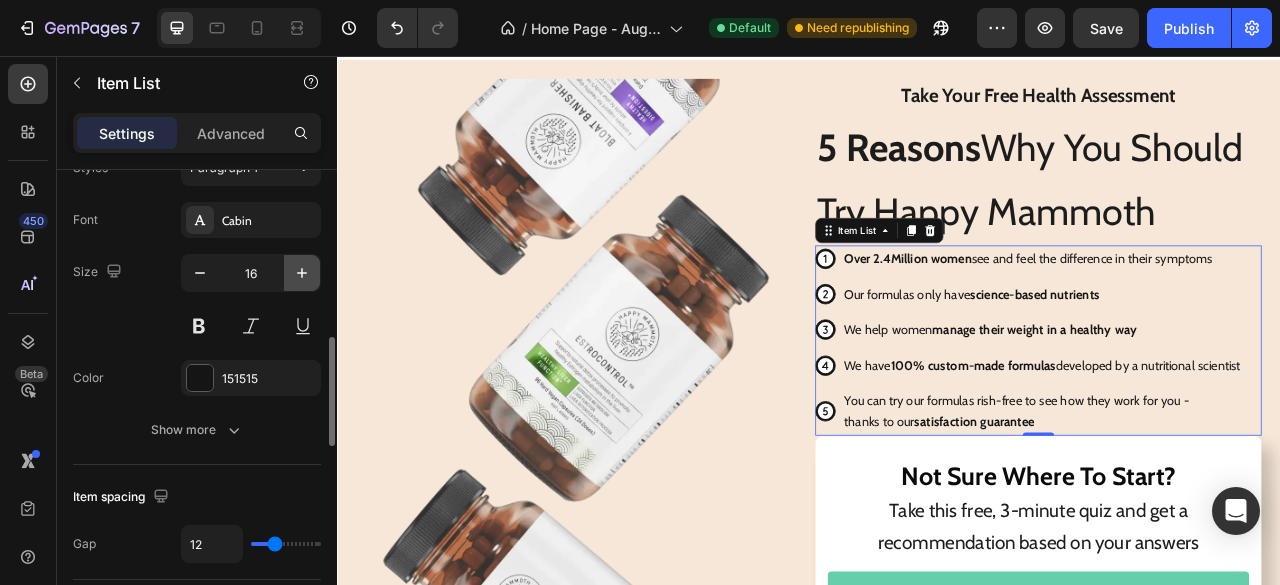 type on "17" 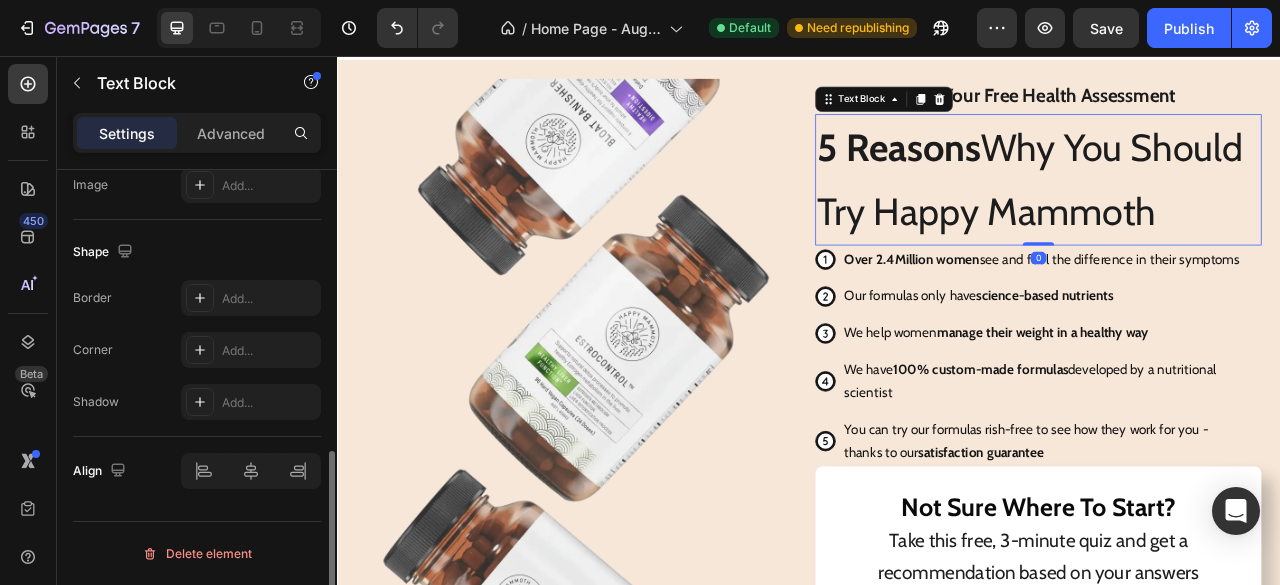 click on "5 Reasons" at bounding box center [1051, 172] 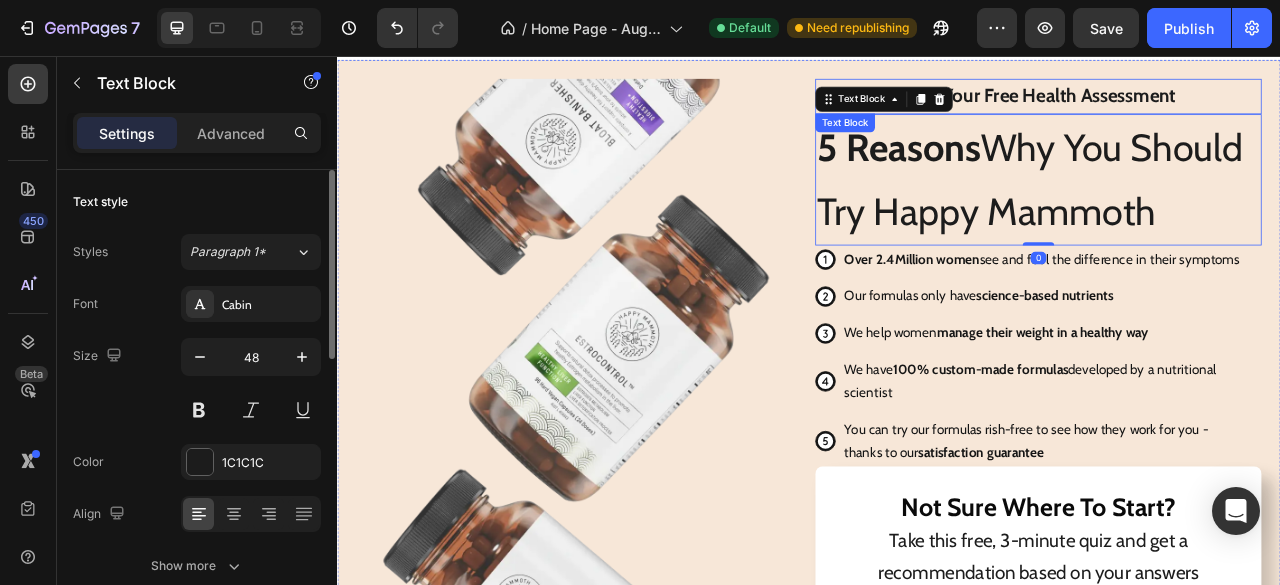 click on "Take Your Free Health Assessment" at bounding box center [1229, 106] 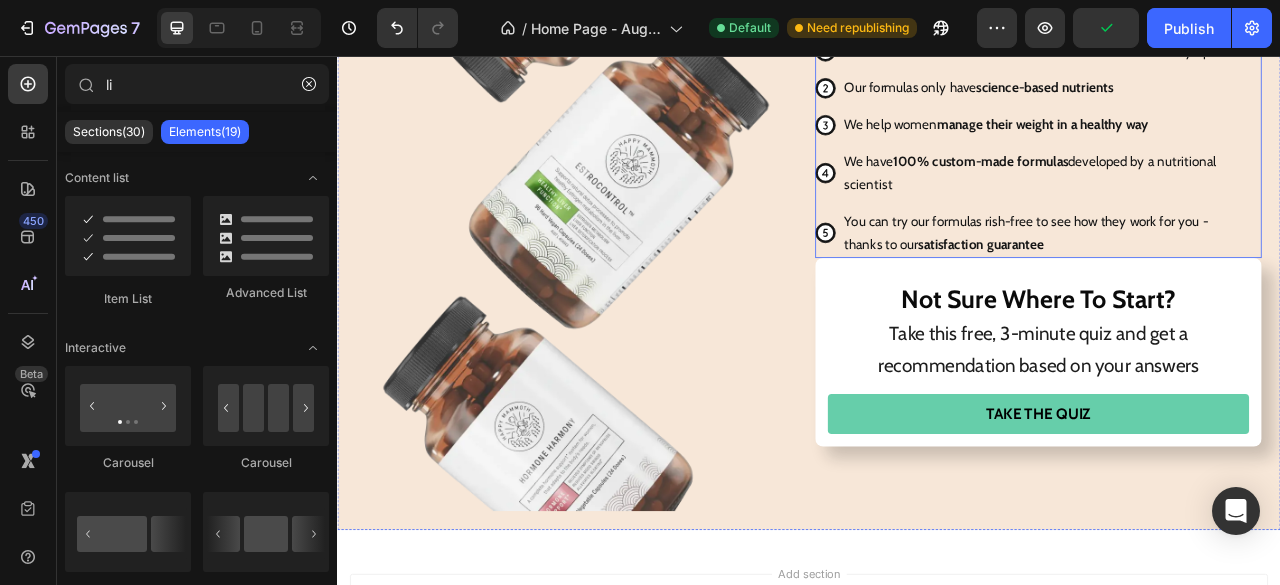 scroll, scrollTop: 4453, scrollLeft: 0, axis: vertical 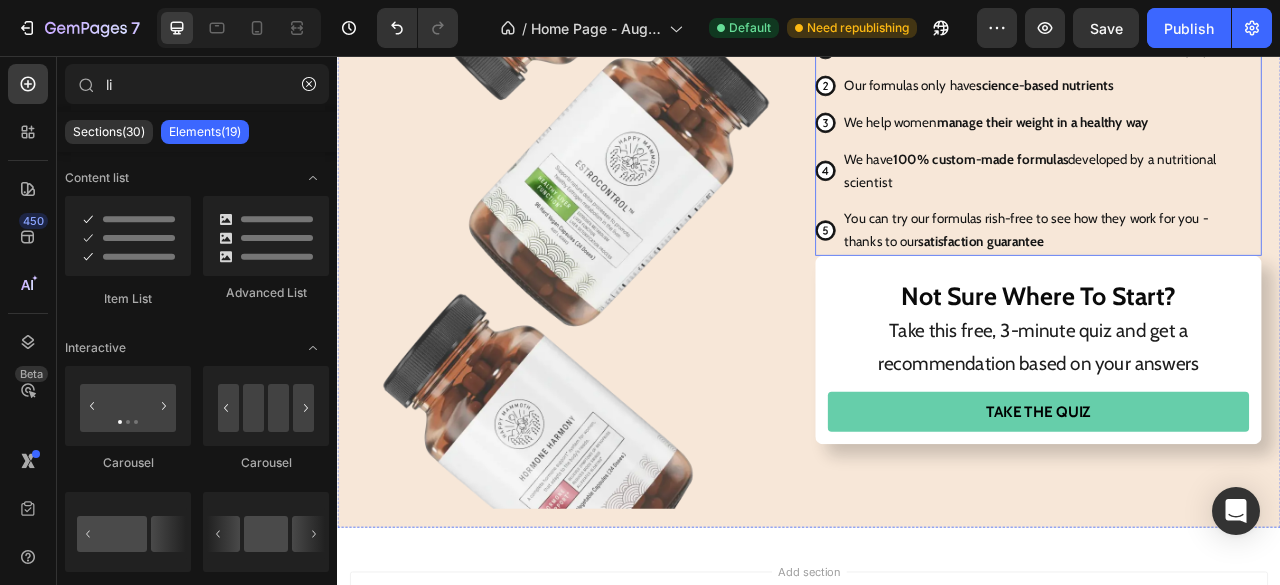 click on "satisfaction guarantee" at bounding box center (1156, 292) 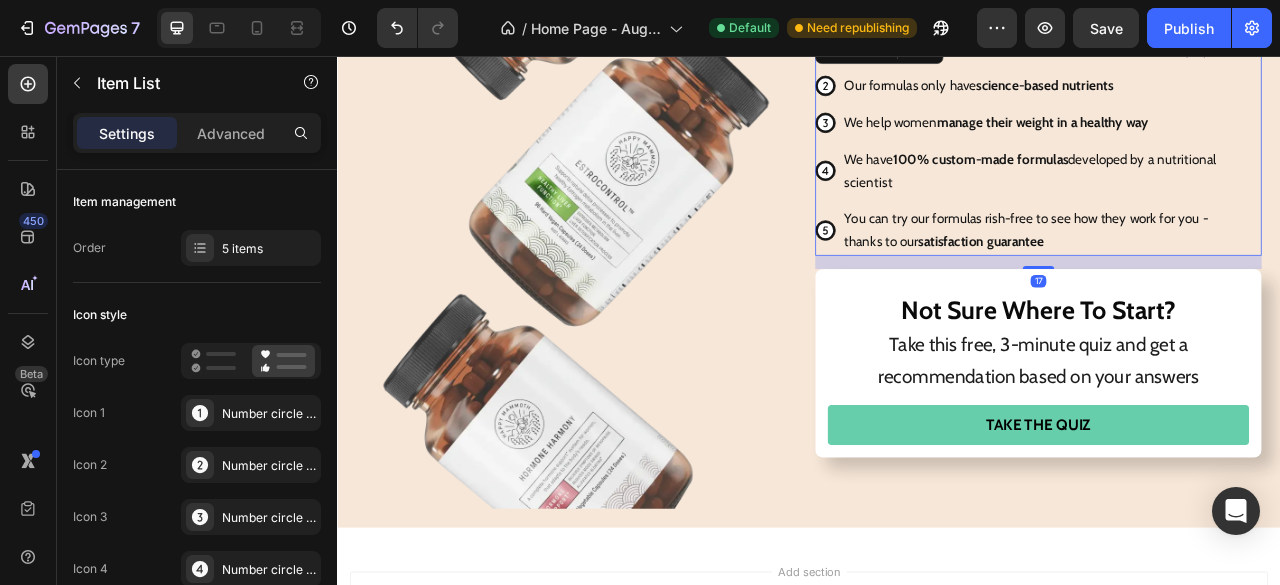 drag, startPoint x: 1219, startPoint y: 304, endPoint x: 1225, endPoint y: 321, distance: 18.027756 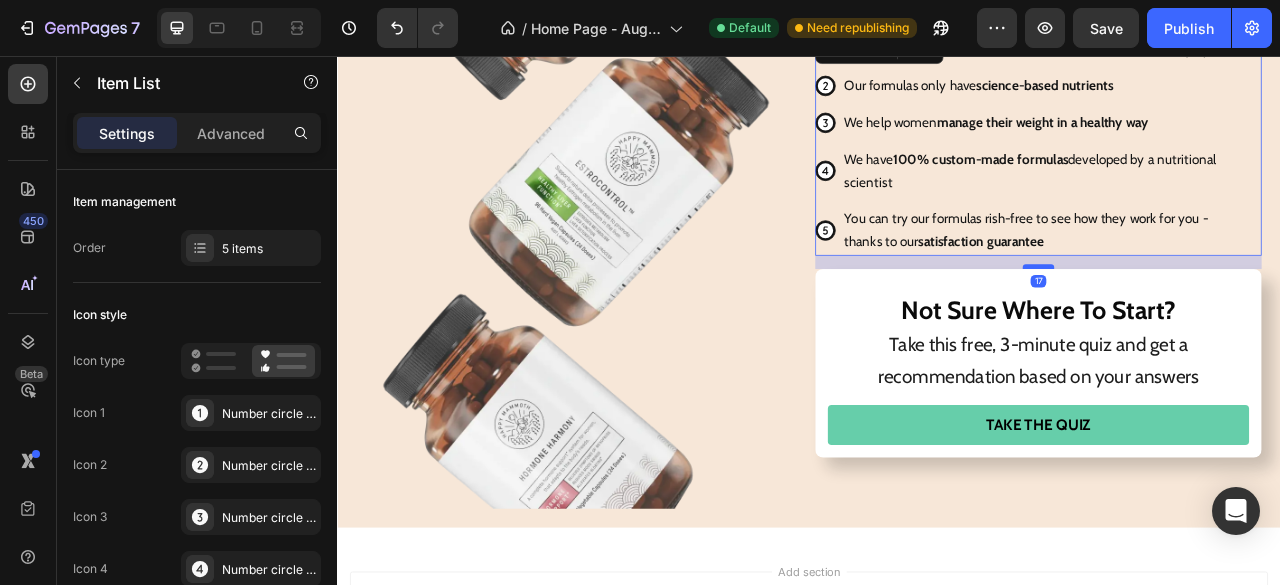 type on "100%" 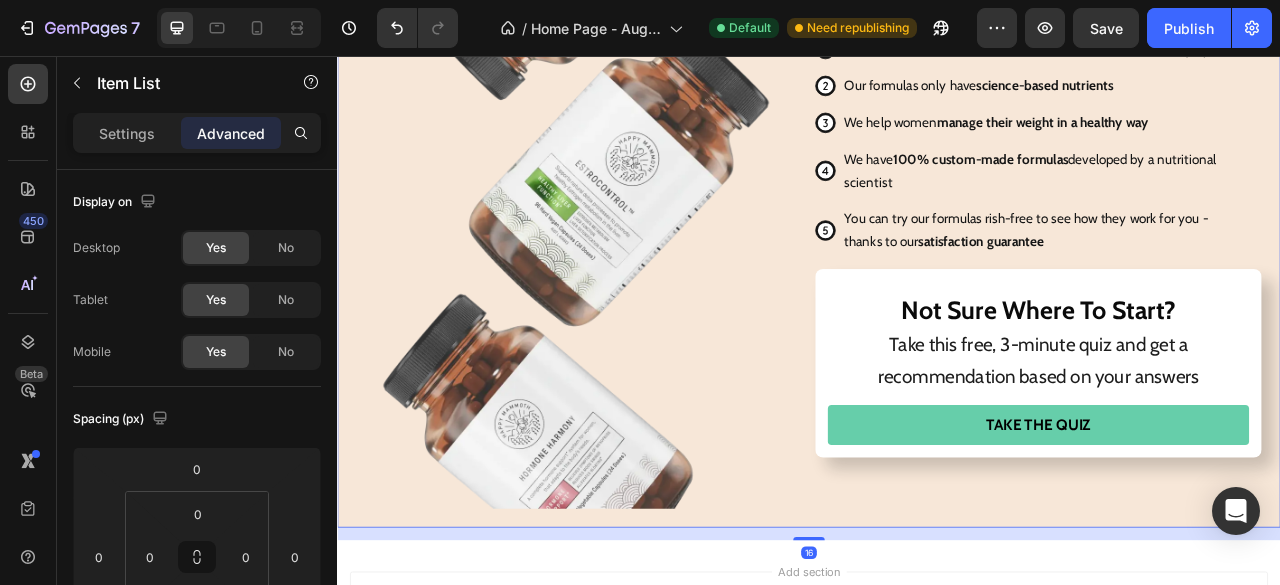 click on "5 Reasons  Why You Should Try Happy Mammoth Text Block
Over 2.4Million women  see and feel the difference in their symptoms
Our formulas only have  science-based nutrients
We help women  manage their weight in a healthy way
We have  100% custom-made formulas  developed by a nutritional scientist
You can try our formulas rish-free to see how they work for you -  thanks to our  satisfaction guarantee Item List Not Sure Where To Start? Take this free, 3-minute quiz and get a recommendation based on your answers Text Block Take The Quiz Custom Code Row" at bounding box center [1229, 246] 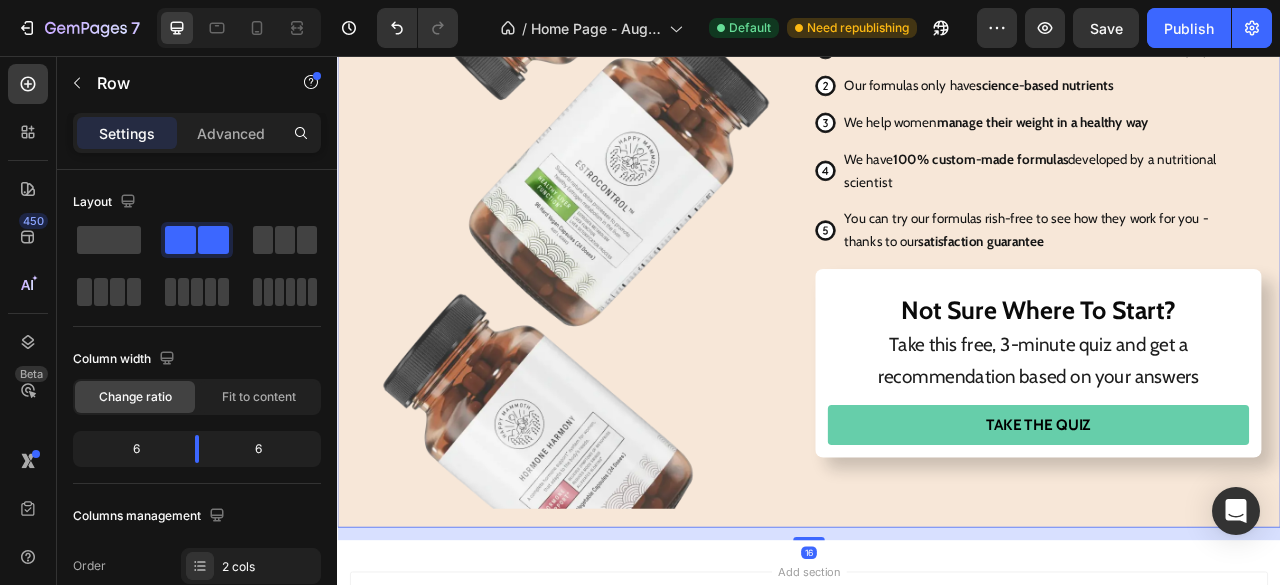 click on "5 Reasons  Why You Should Try Happy Mammoth Text Block
Over 2.4Million women  see and feel the difference in their symptoms
Our formulas only have  science-based nutrients
We help women  manage their weight in a healthy way
We have  100% custom-made formulas  developed by a nutritional scientist
You can try our formulas rish-free to see how they work for you -  thanks to our  satisfaction guarantee Item List Not Sure Where To Start? Take this free, 3-minute quiz and get a recommendation based on your answers Text Block Take The Quiz Custom Code Row" at bounding box center [1229, 246] 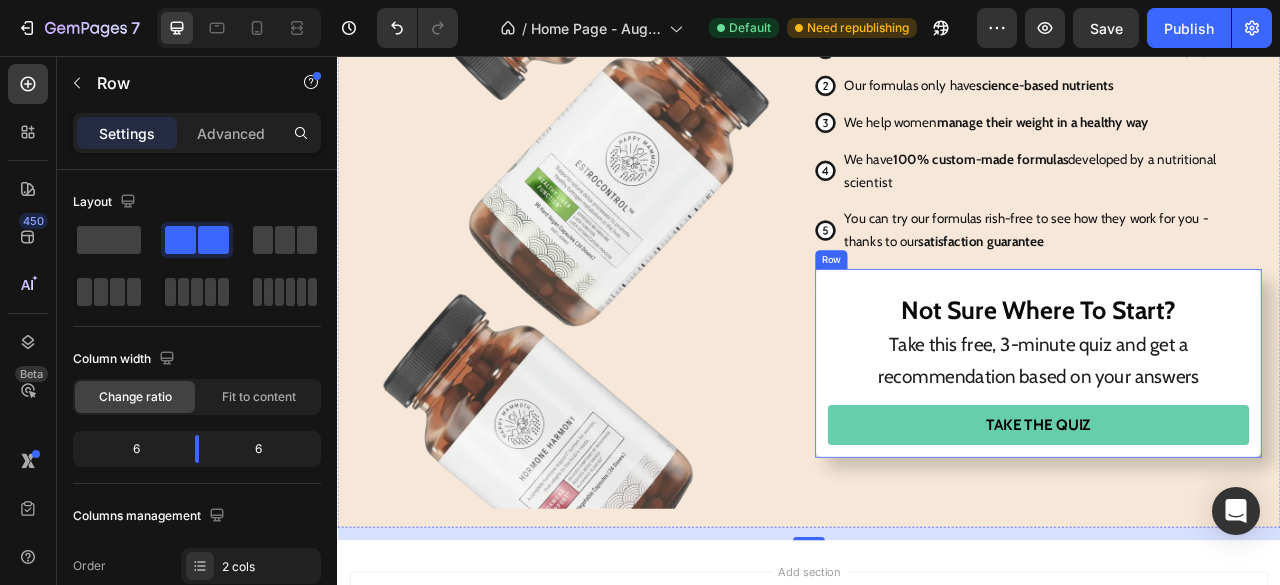 click on "Not Sure Where To Start? Take this free, 3-minute quiz and get a recommendation based on your answers Text Block Take The Quiz Custom Code Row" at bounding box center (1229, 447) 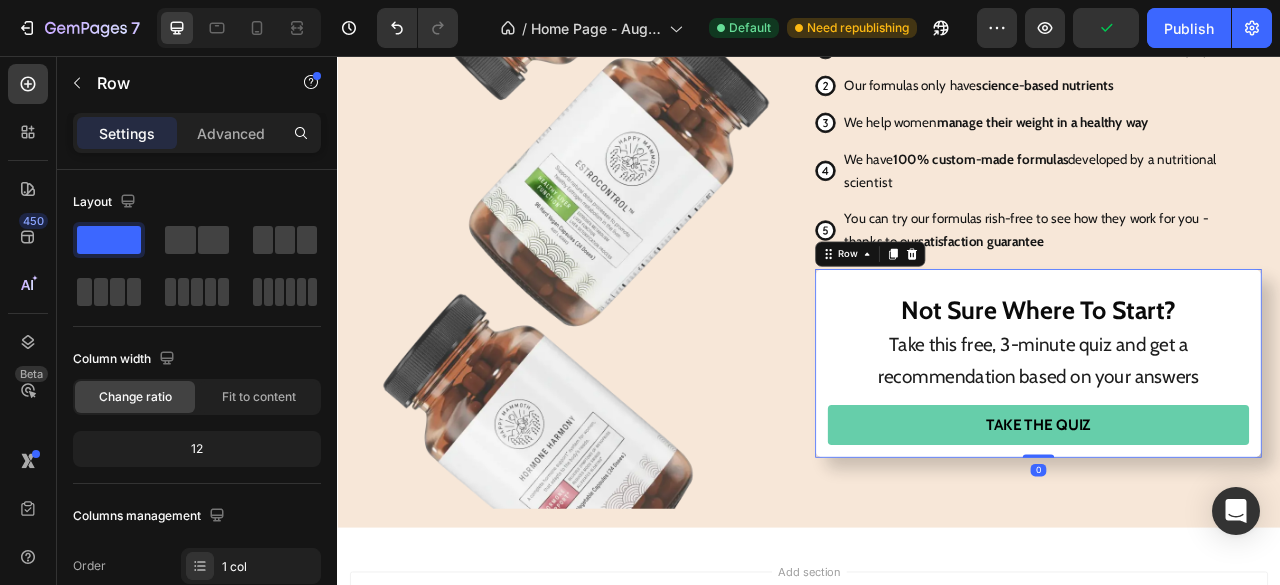 drag, startPoint x: 1216, startPoint y: 559, endPoint x: 1222, endPoint y: 388, distance: 171.10522 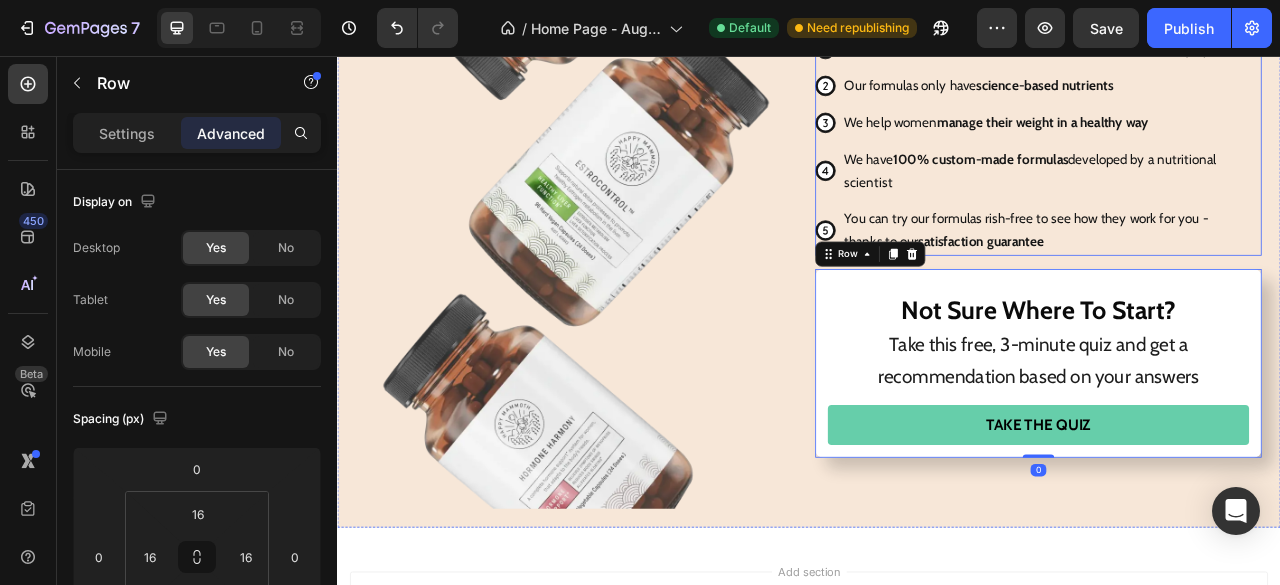 click on "satisfaction guarantee" at bounding box center [1156, 292] 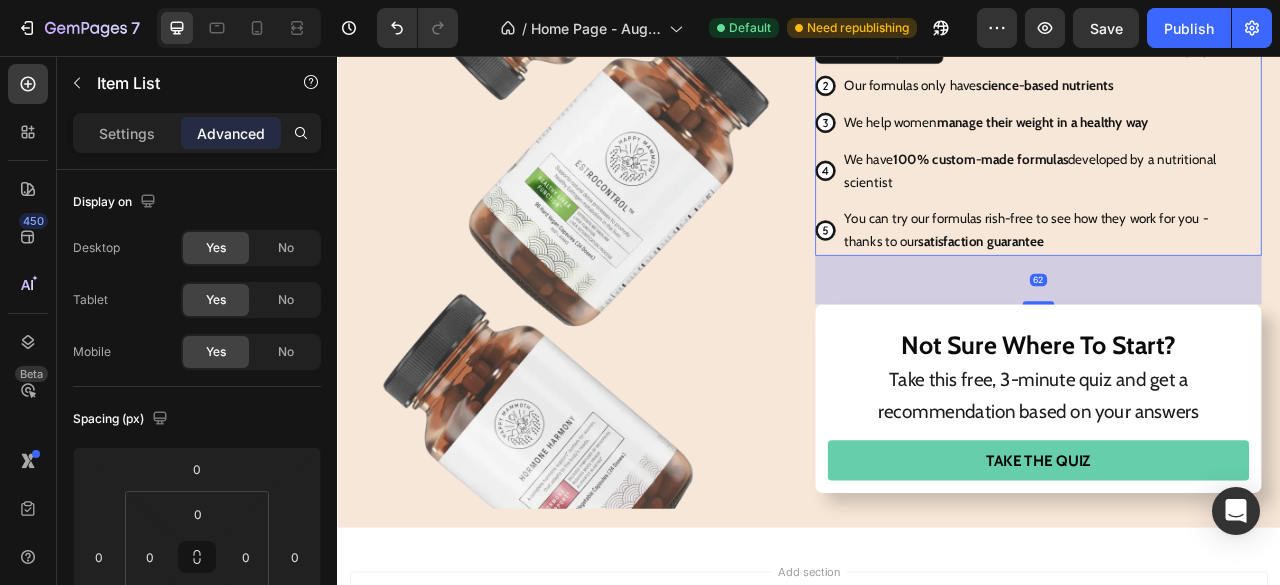 drag, startPoint x: 1206, startPoint y: 318, endPoint x: 1224, endPoint y: 363, distance: 48.466484 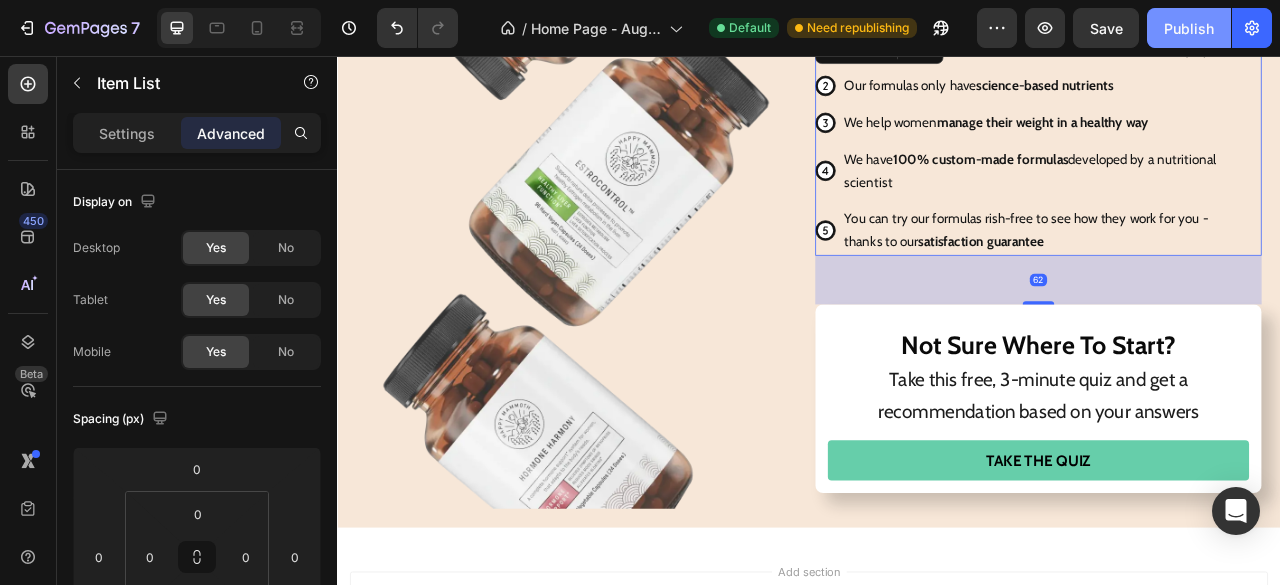 click on "Publish" at bounding box center [1189, 28] 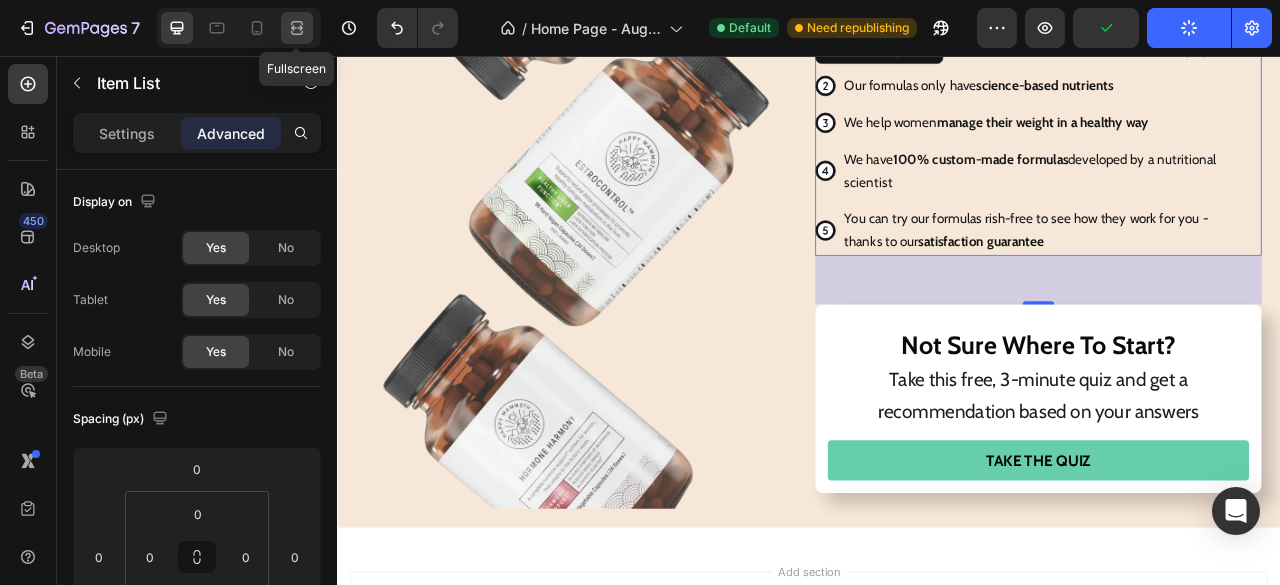 click 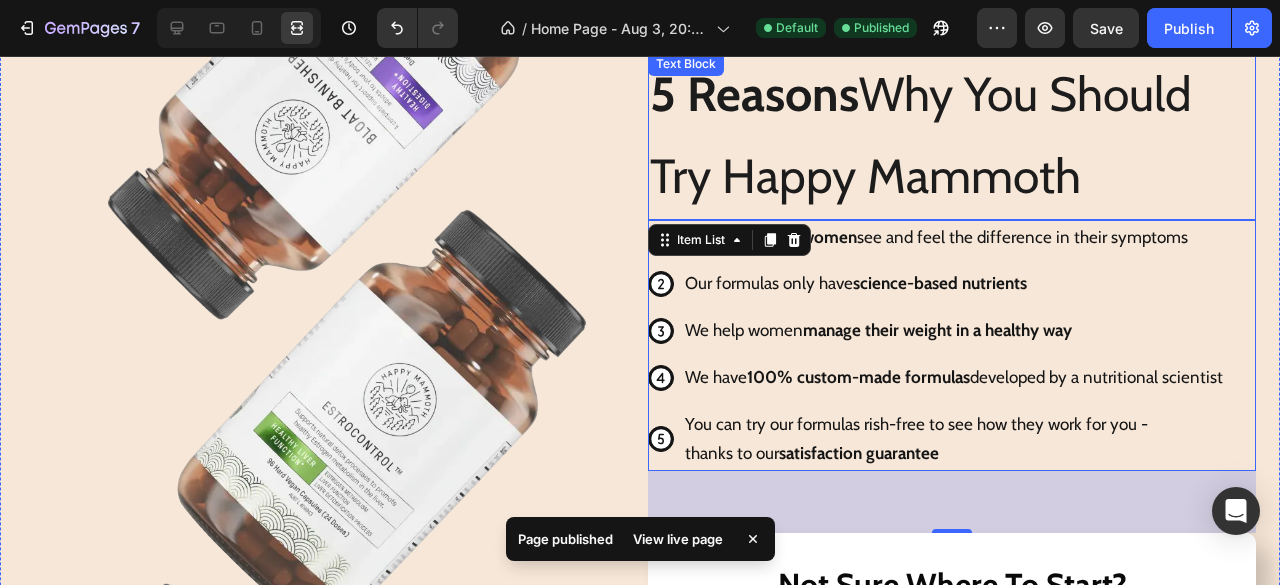 scroll, scrollTop: 4264, scrollLeft: 0, axis: vertical 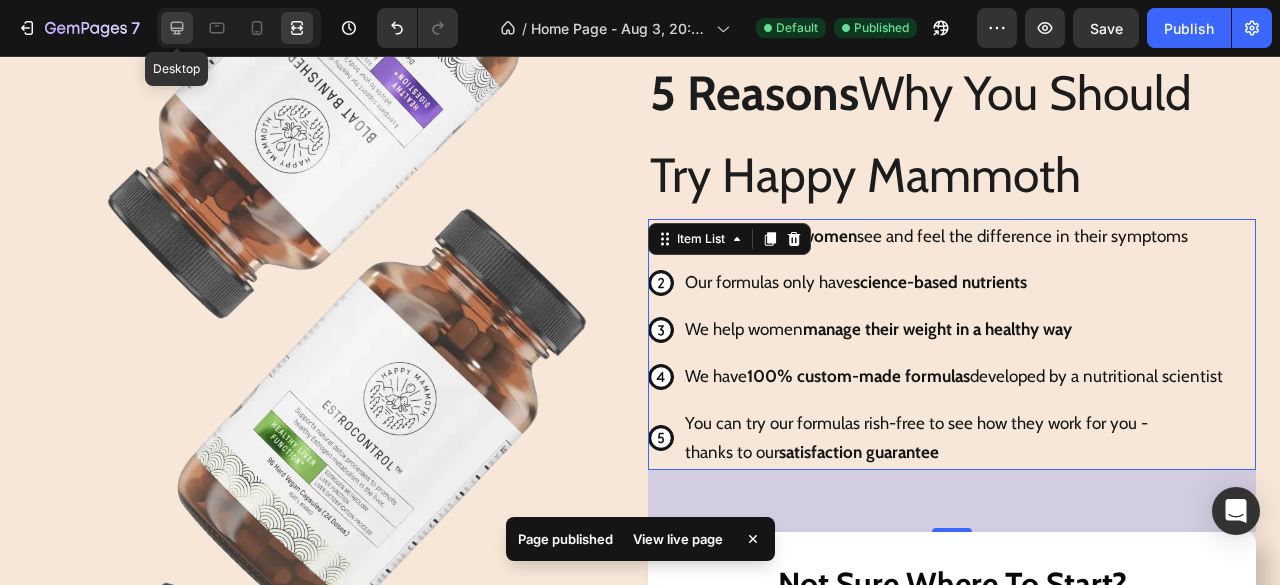 click 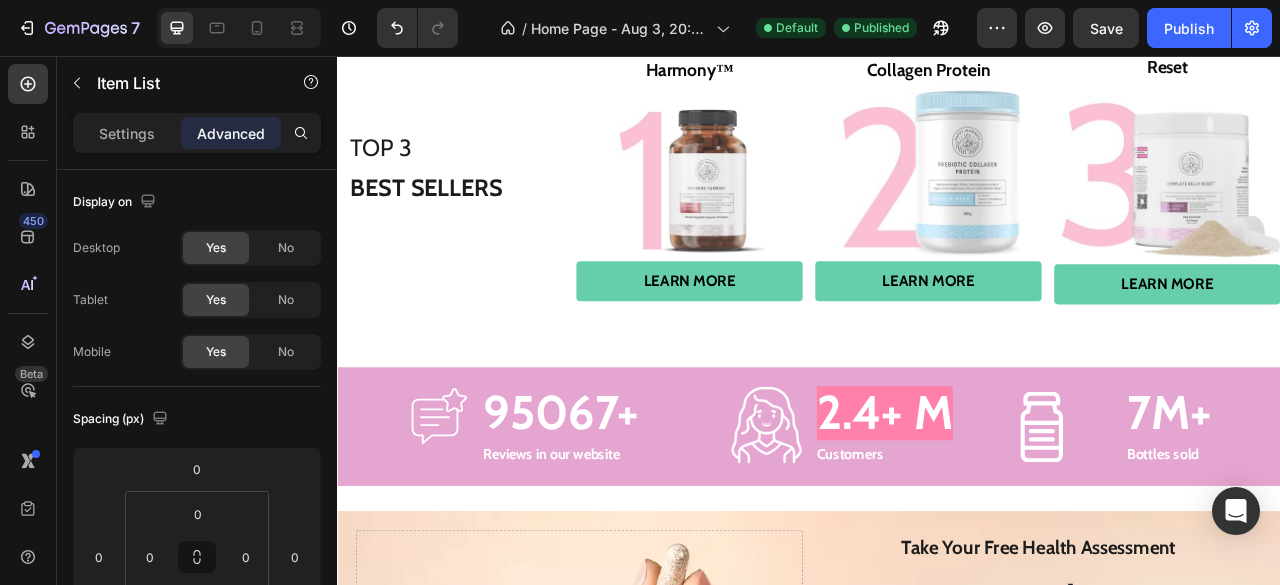 scroll, scrollTop: 3324, scrollLeft: 0, axis: vertical 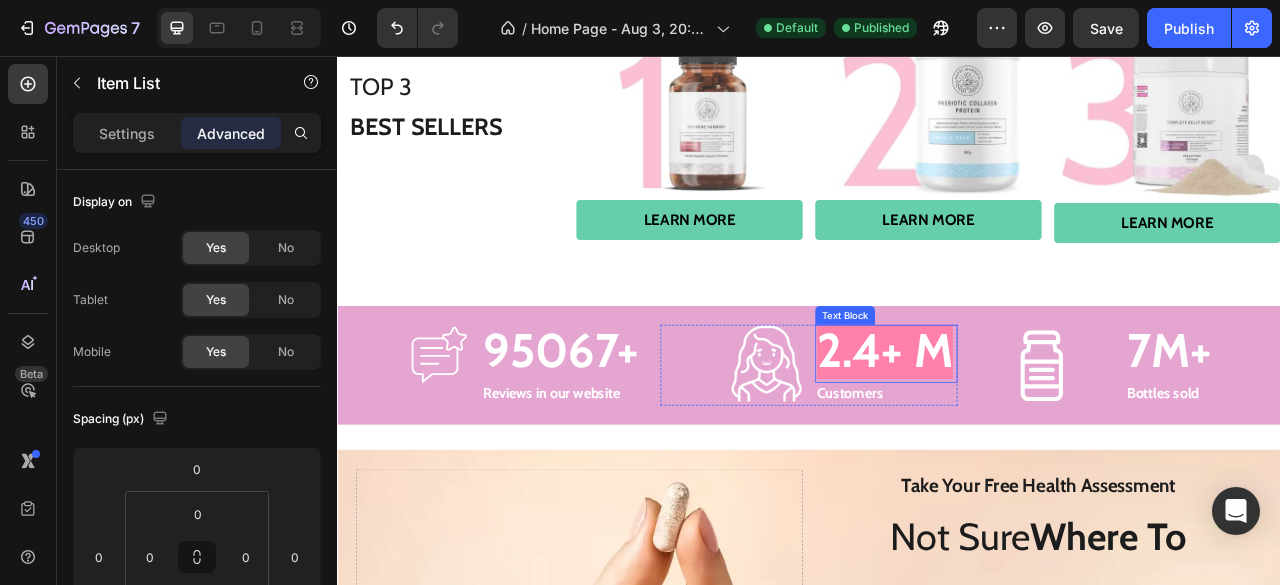 click on "2.4+ M" at bounding box center (1033, 430) 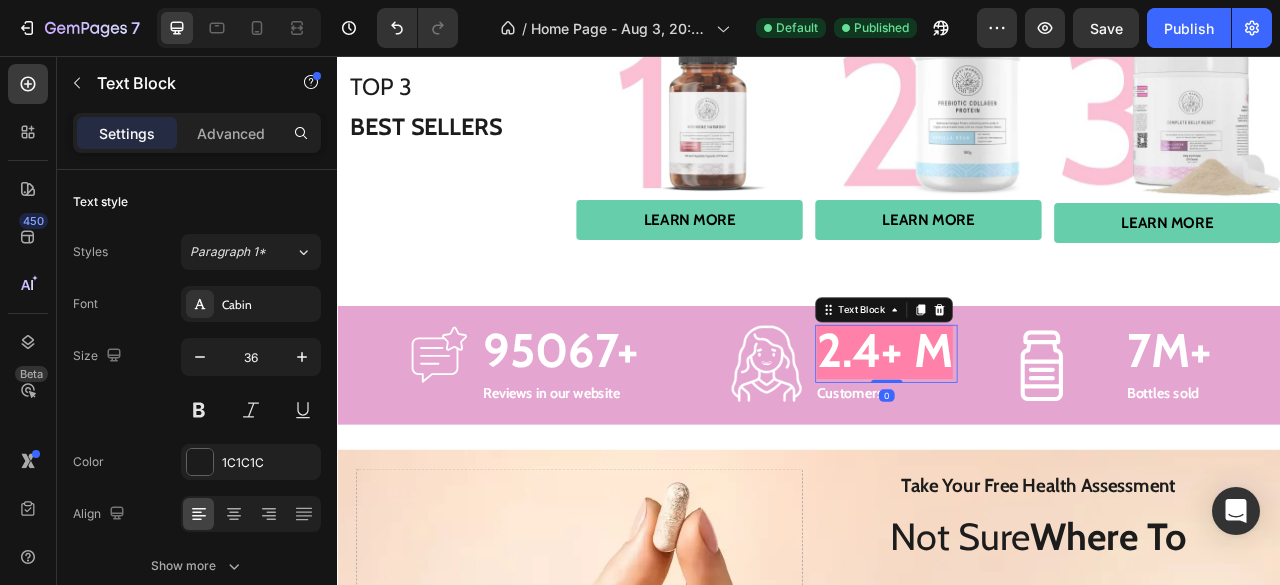 click on "2.4+ M" at bounding box center [1033, 430] 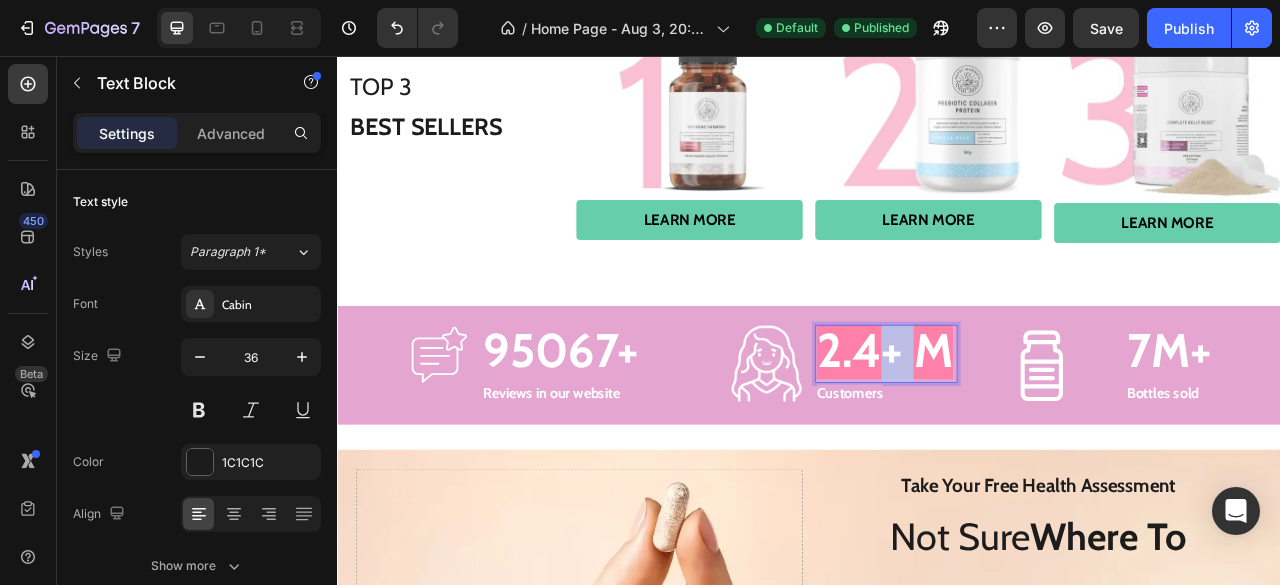 click on "2.4+ M" at bounding box center [1033, 430] 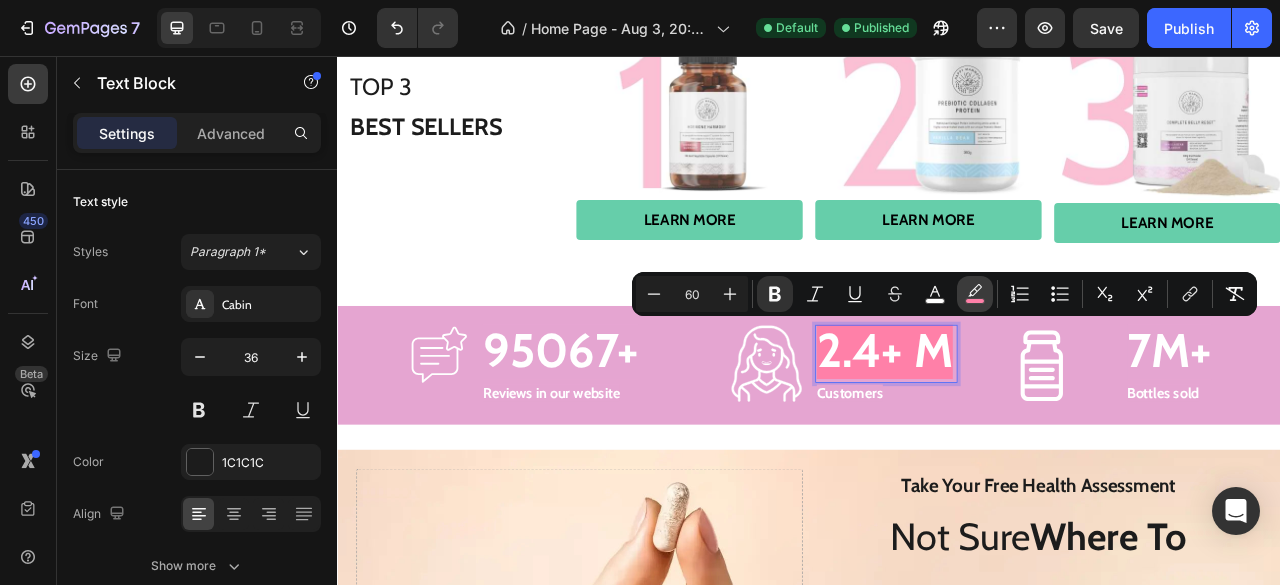 click 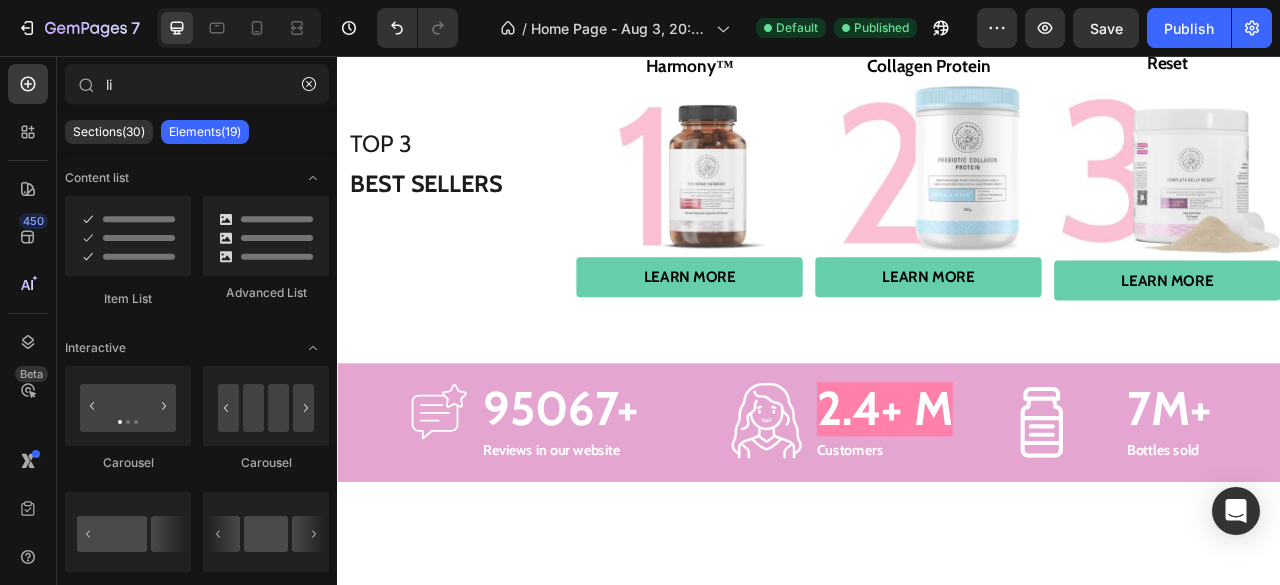 scroll, scrollTop: 3136, scrollLeft: 0, axis: vertical 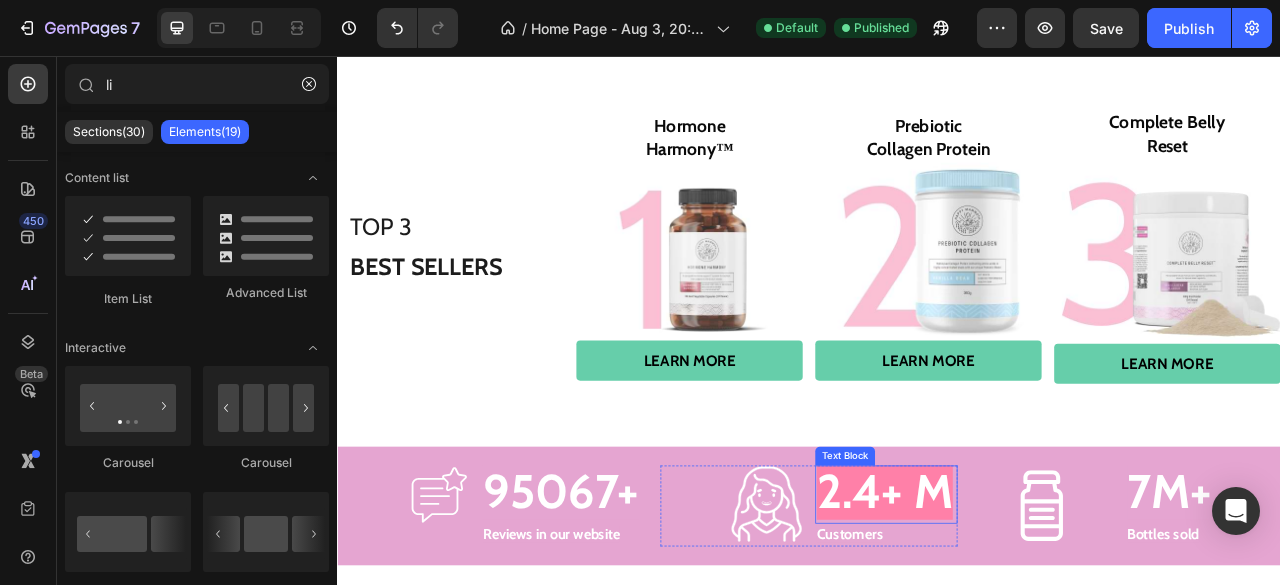 click on "2.4+ M" at bounding box center [1033, 609] 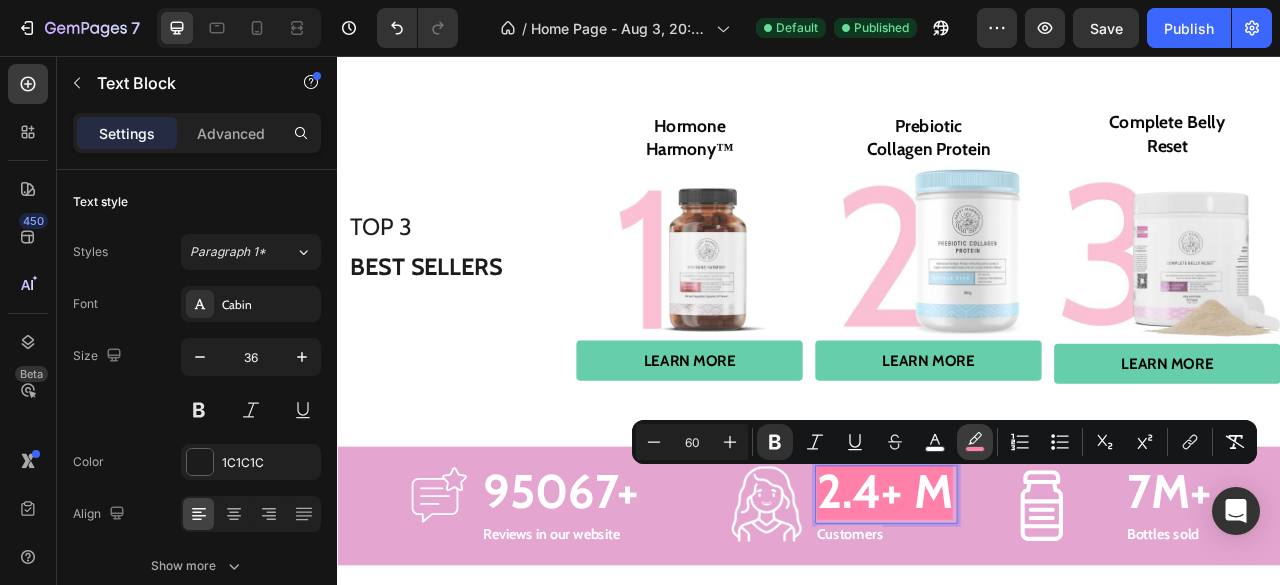 drag, startPoint x: 978, startPoint y: 443, endPoint x: 972, endPoint y: 430, distance: 14.3178215 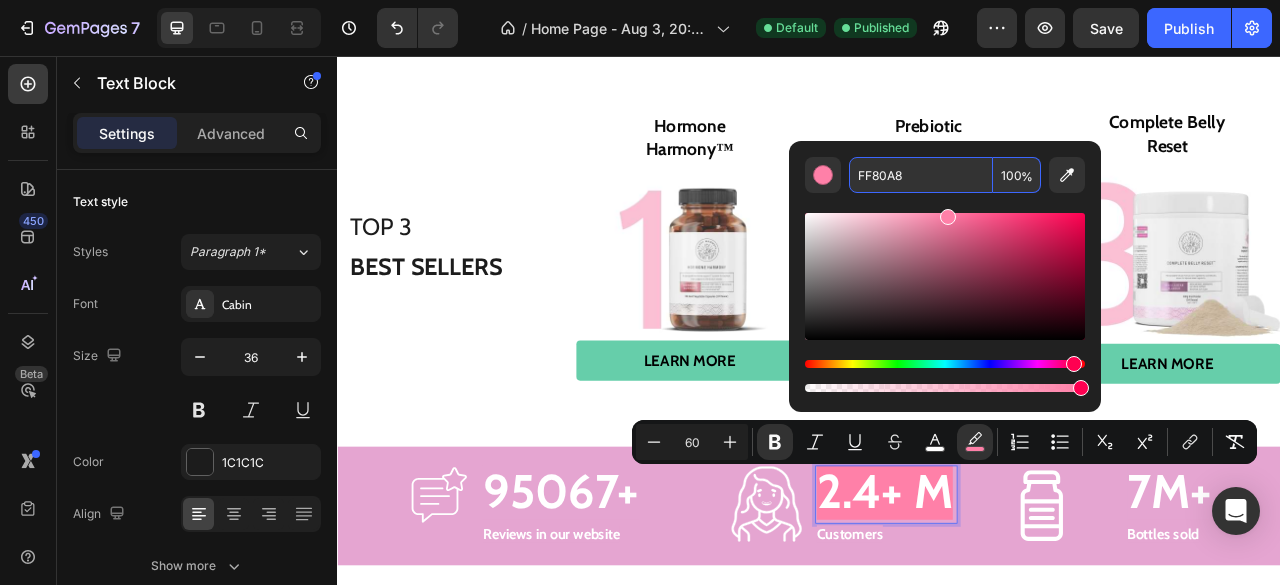 click on "FF80A8" at bounding box center [921, 175] 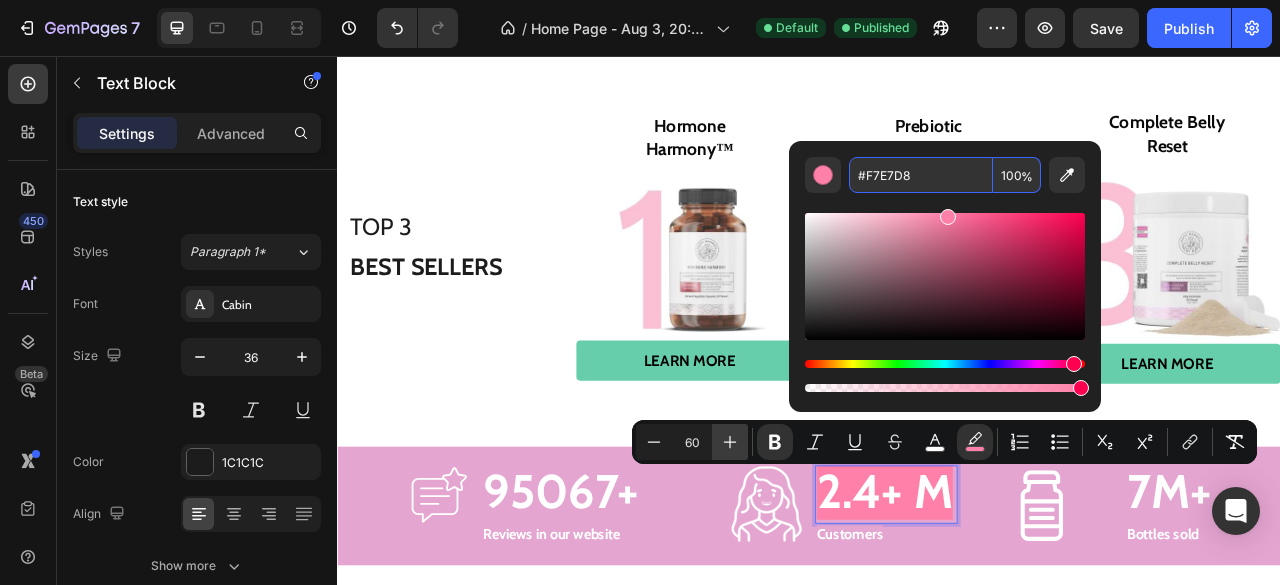 type on "F7E7D8" 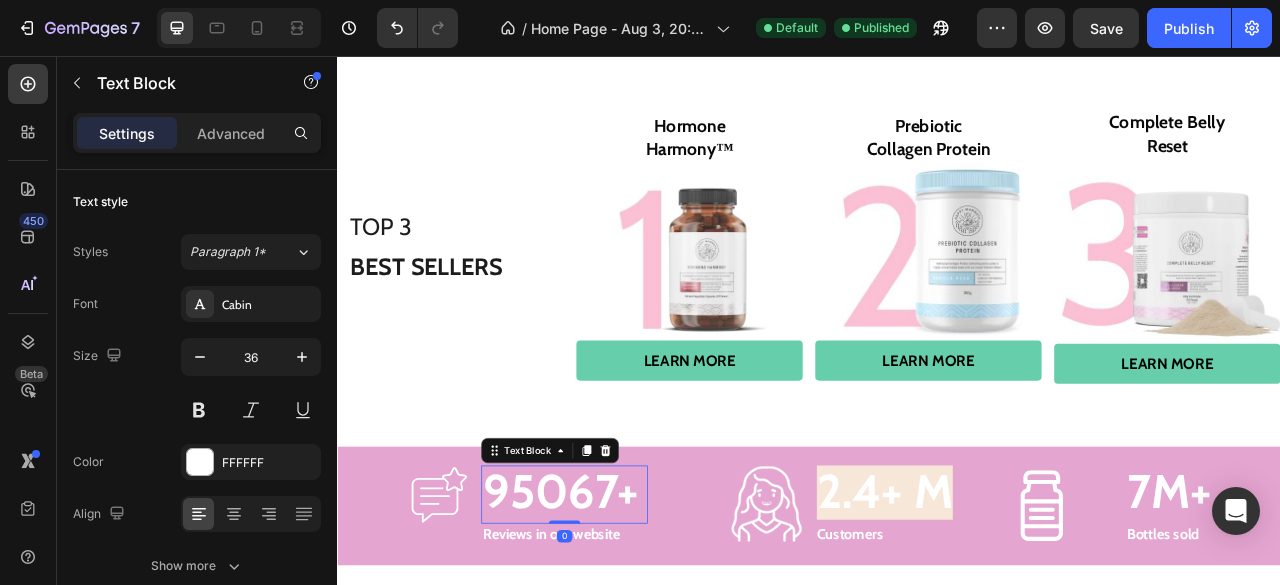 click on "95067+" at bounding box center [621, 609] 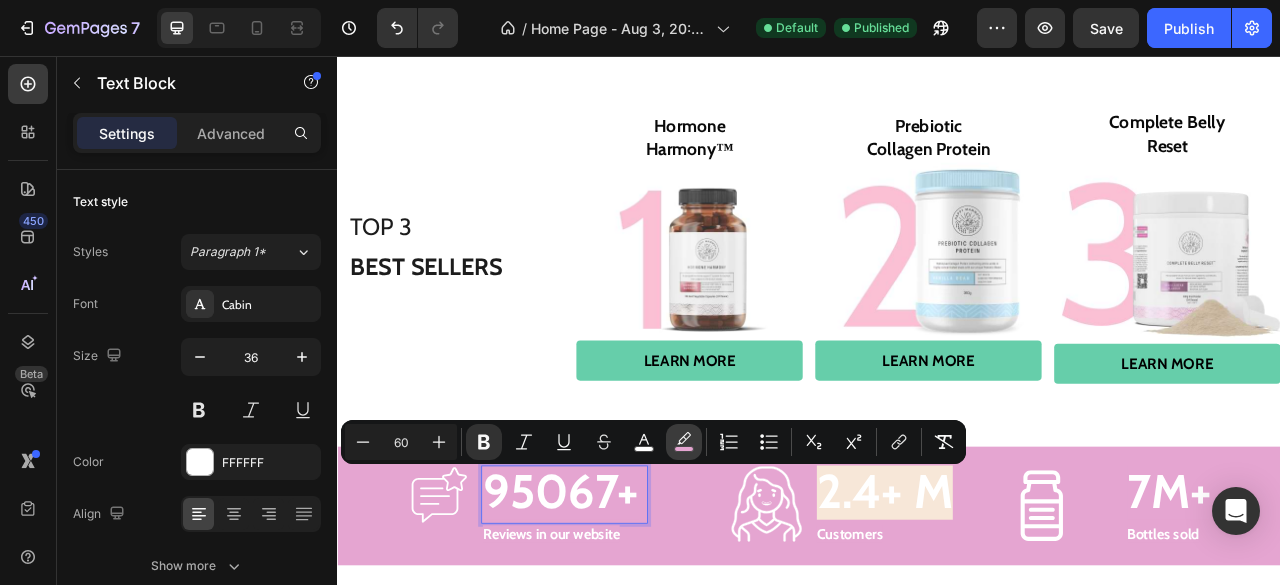 click on "color" at bounding box center (684, 442) 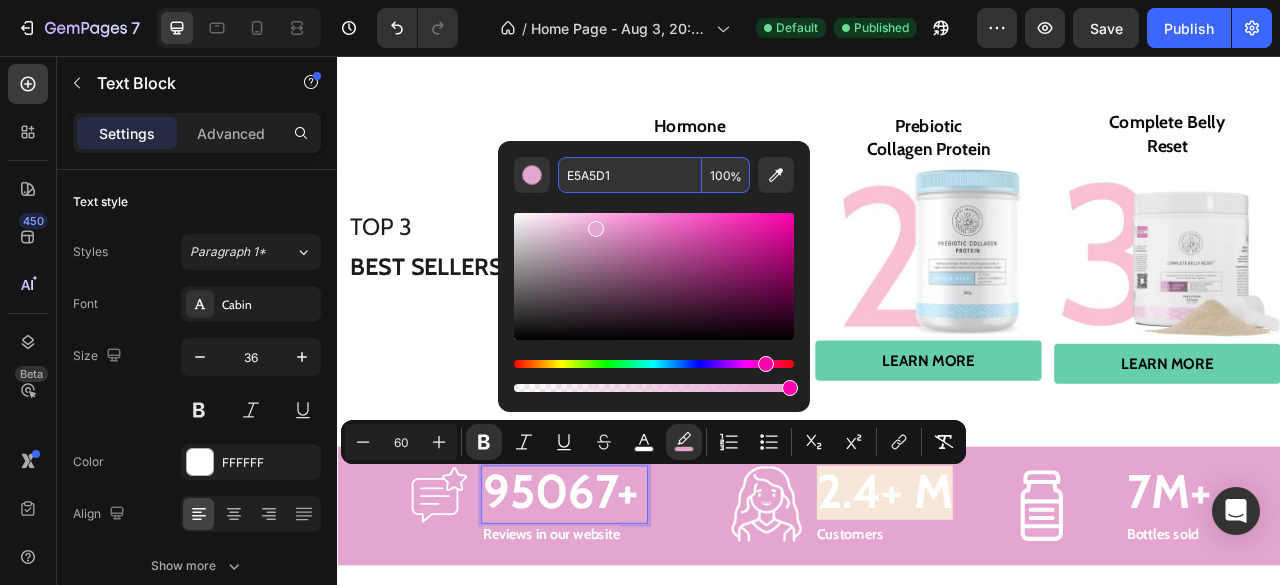 click on "E5A5D1" at bounding box center [630, 175] 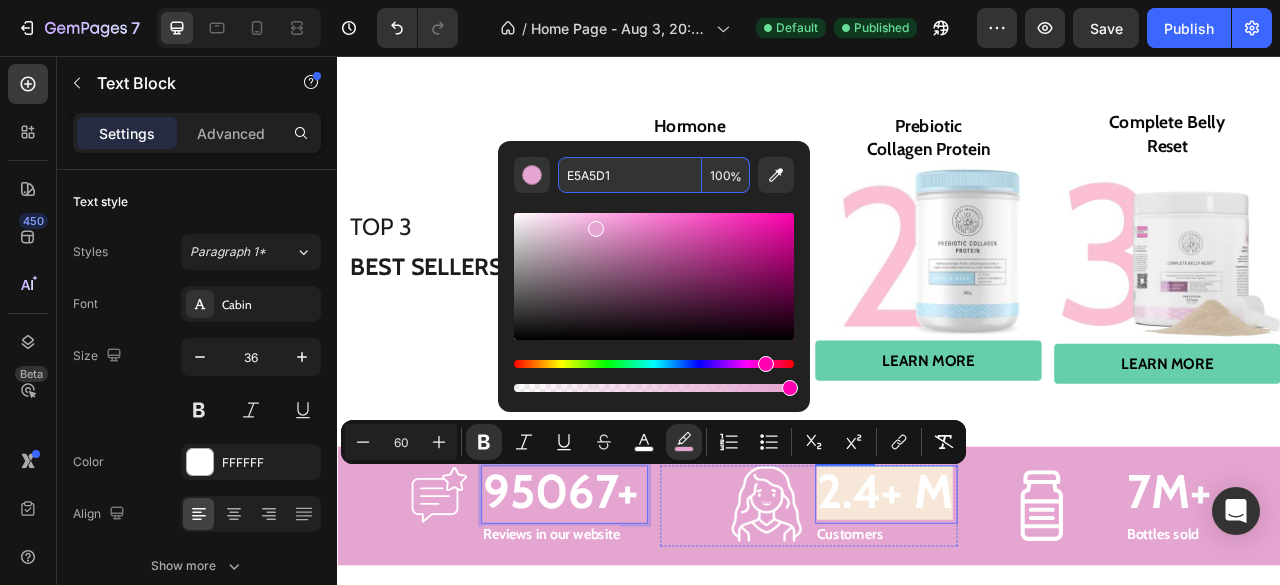 click on "2.4+ M" at bounding box center (1033, 609) 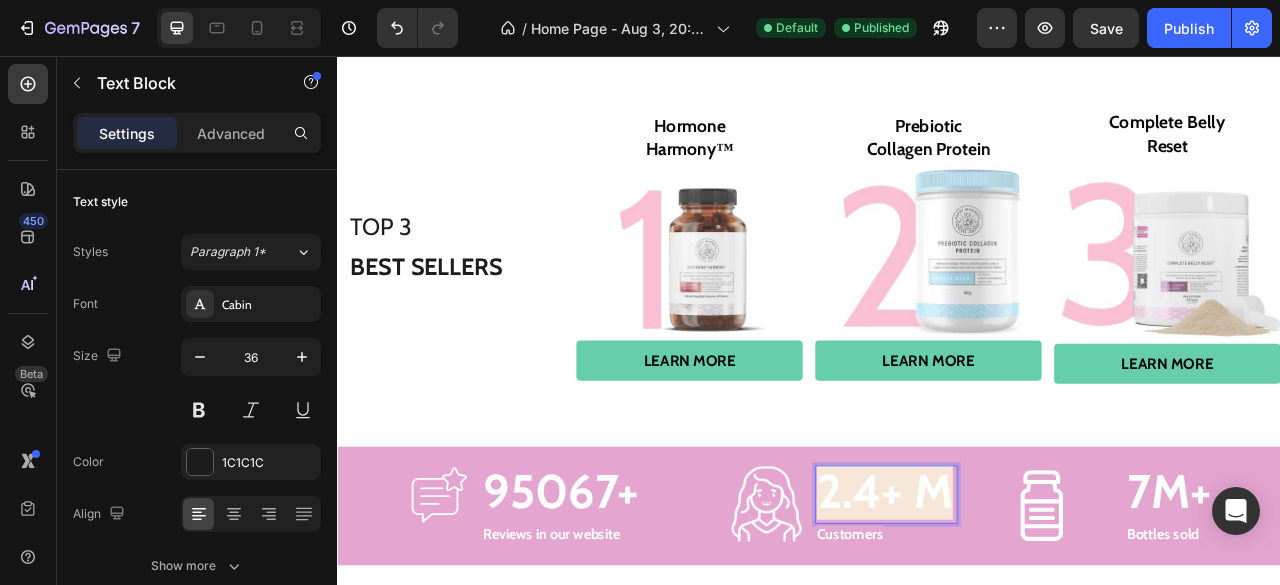 click on "2.4+ M" at bounding box center (1033, 609) 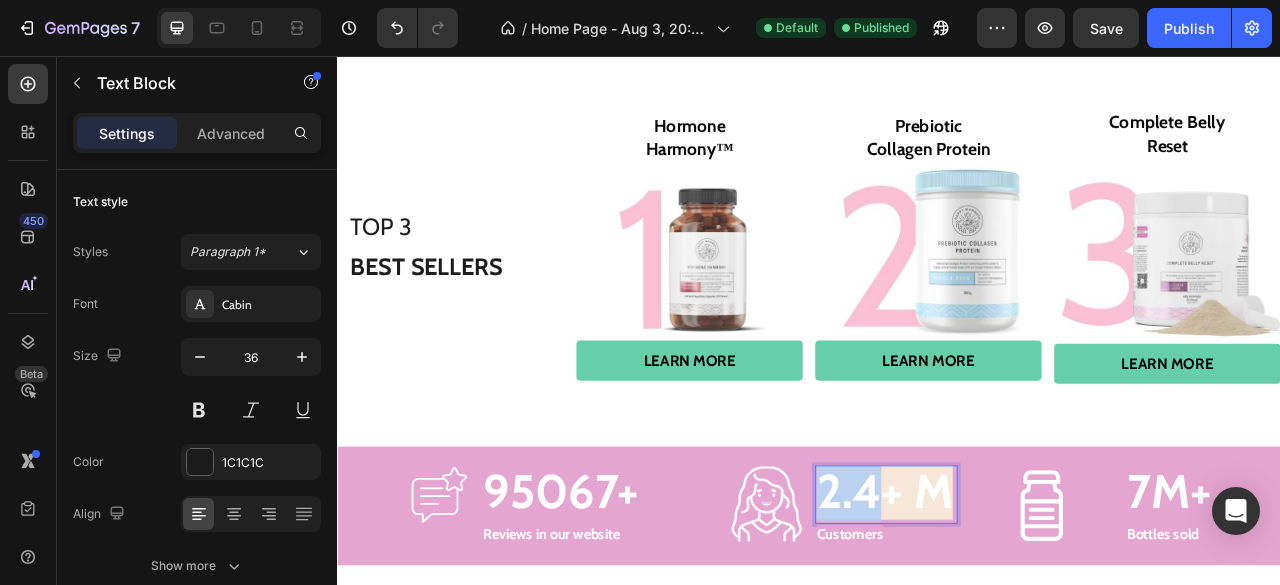 click on "2.4+ M" at bounding box center [1033, 609] 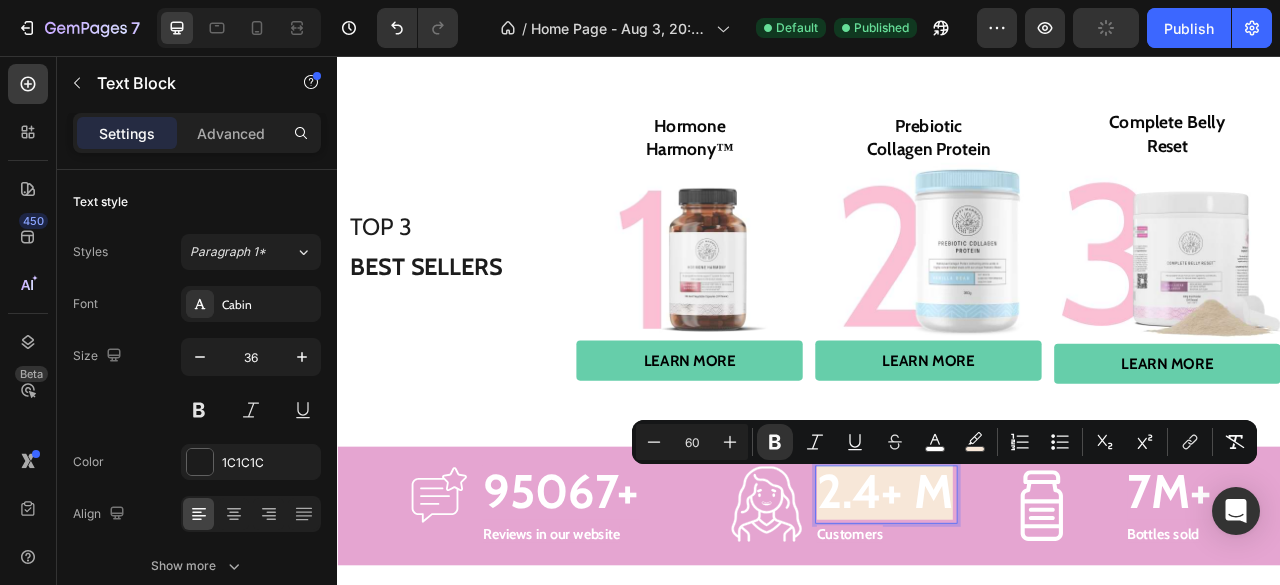 click 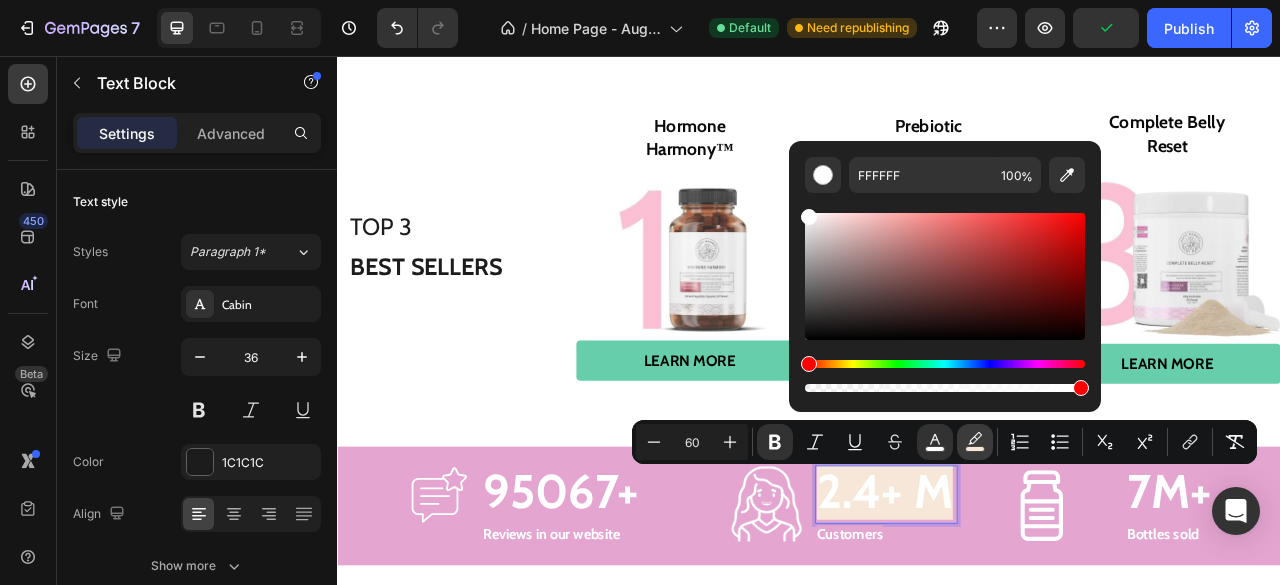 click 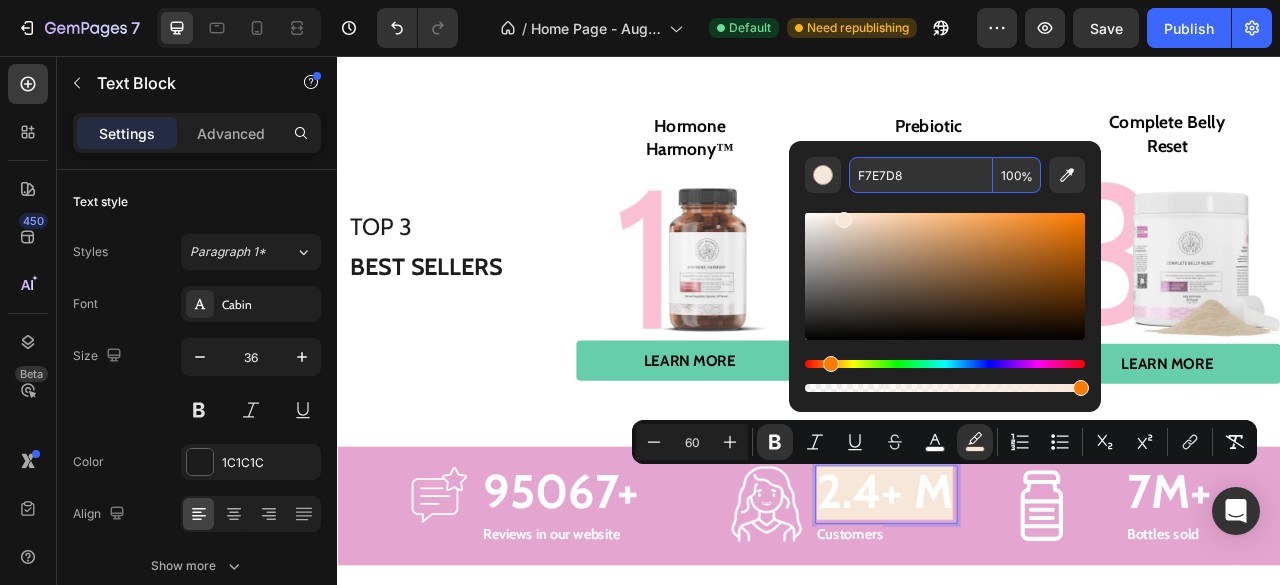 click on "F7E7D8" at bounding box center (921, 175) 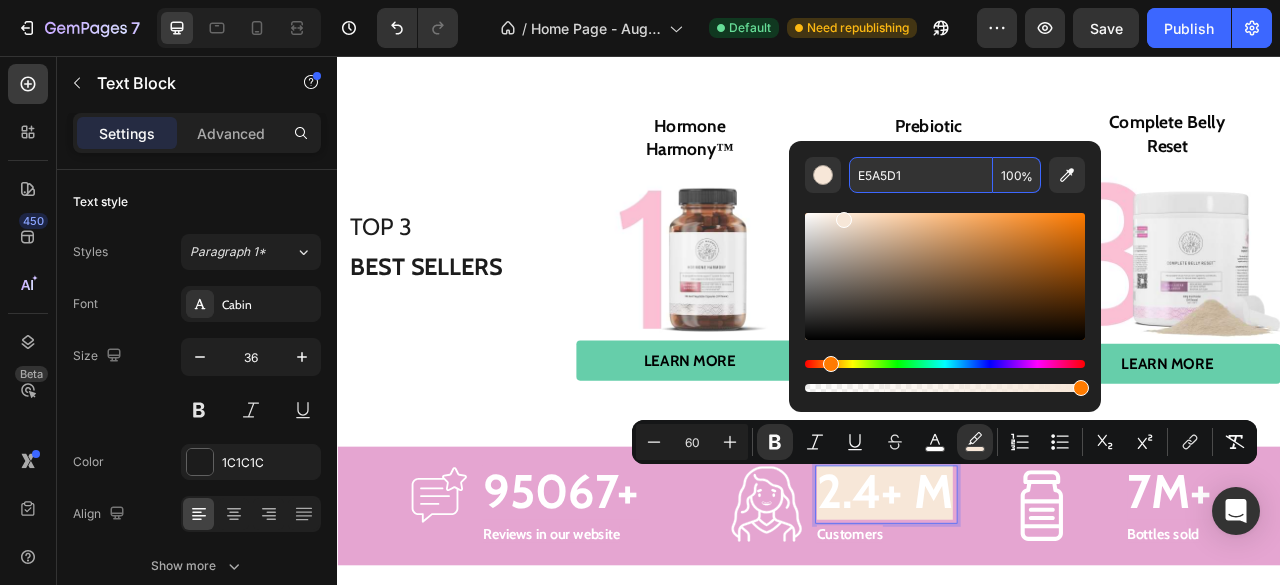 type on "E5A5D1" 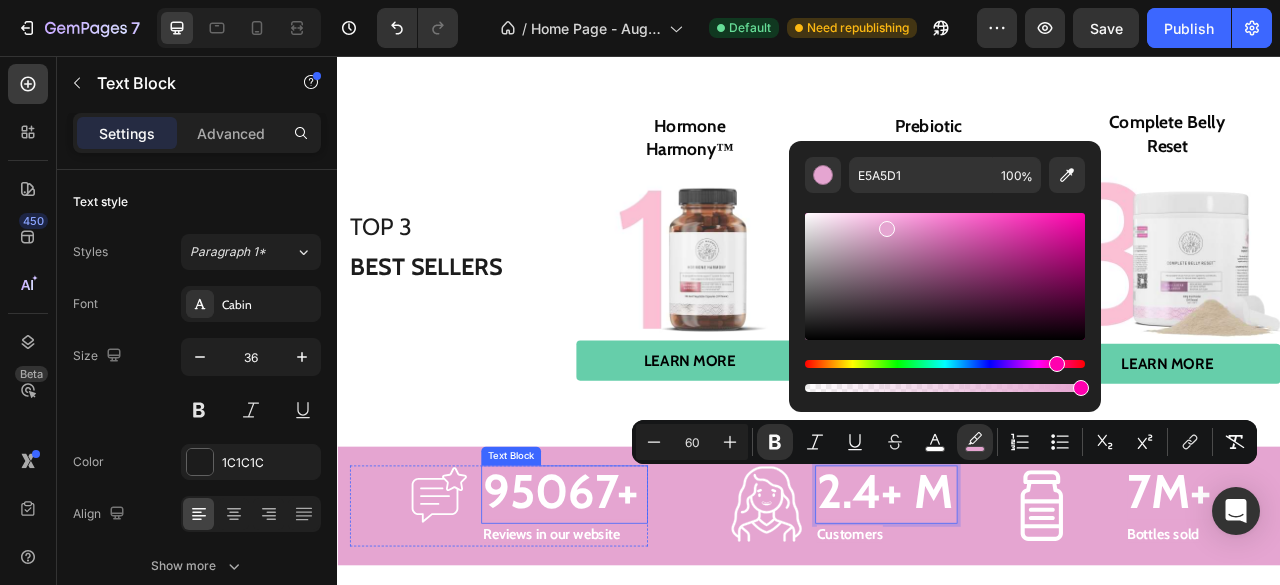 click on "Reviews in our website" at bounding box center [609, 664] 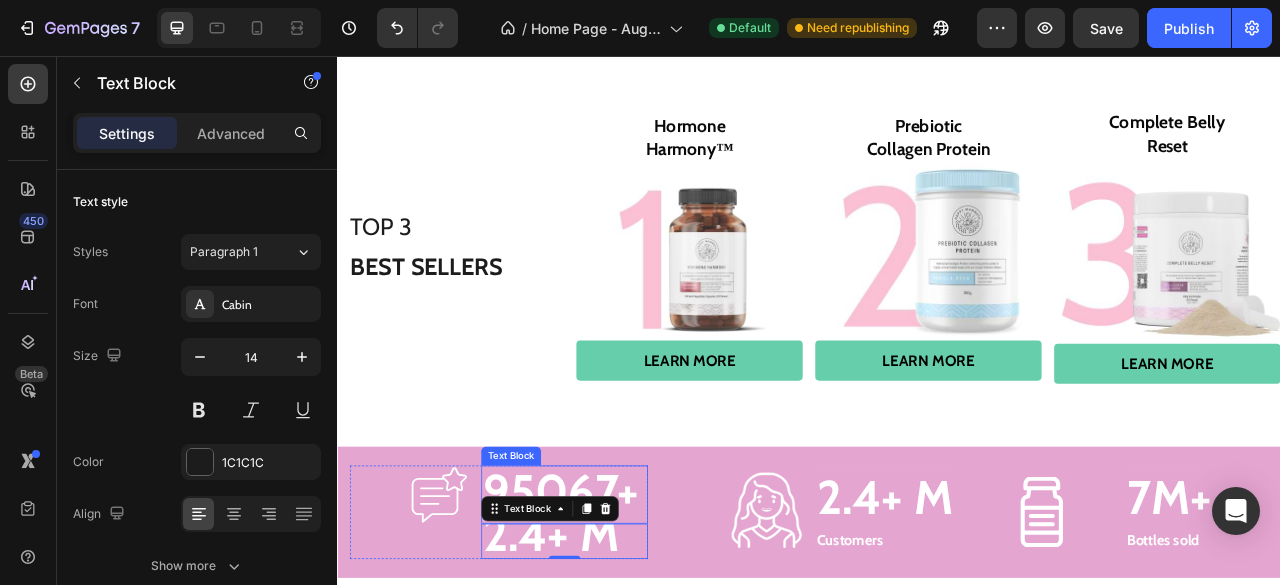 click on "95067+" at bounding box center [621, 609] 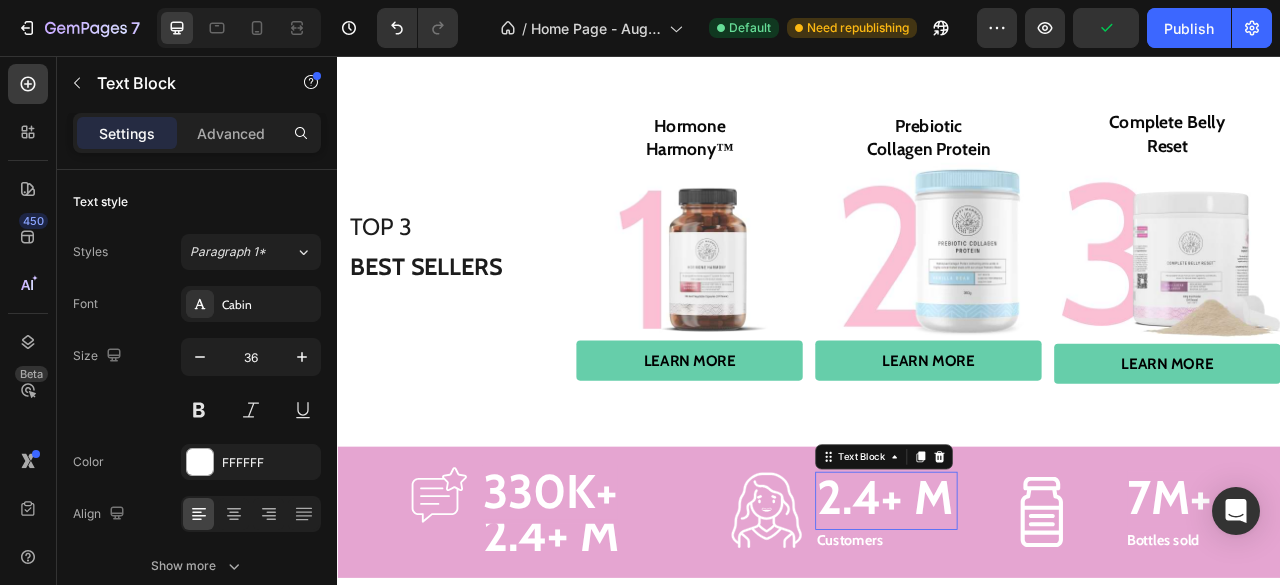 click on "2.4+ M" at bounding box center (1033, 617) 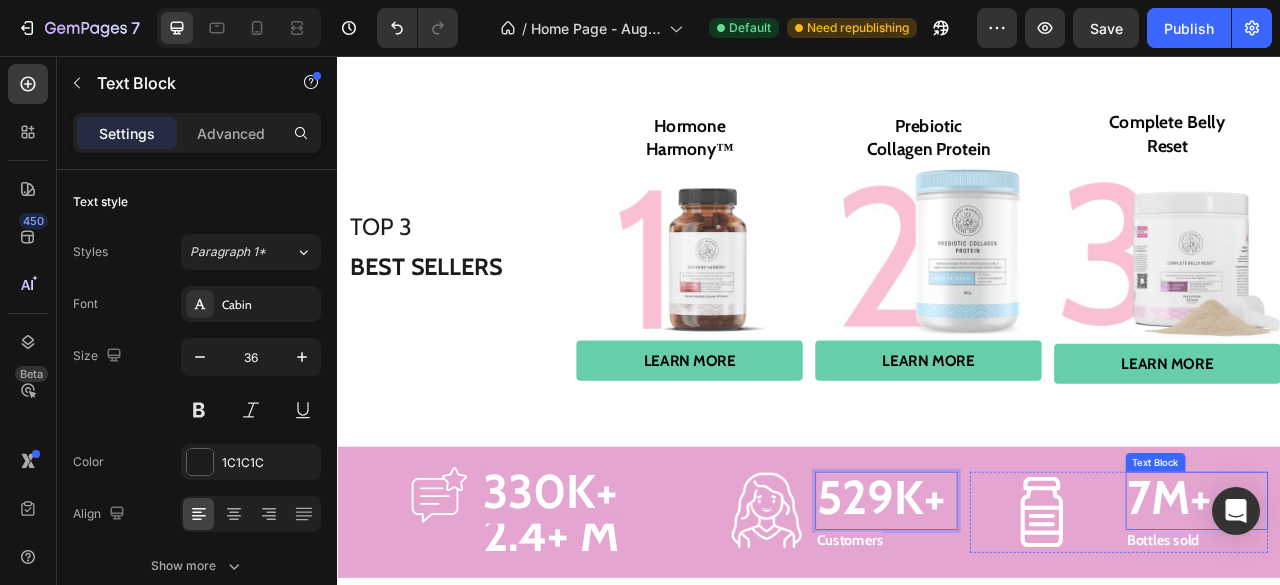 click on "7M+" at bounding box center [1395, 617] 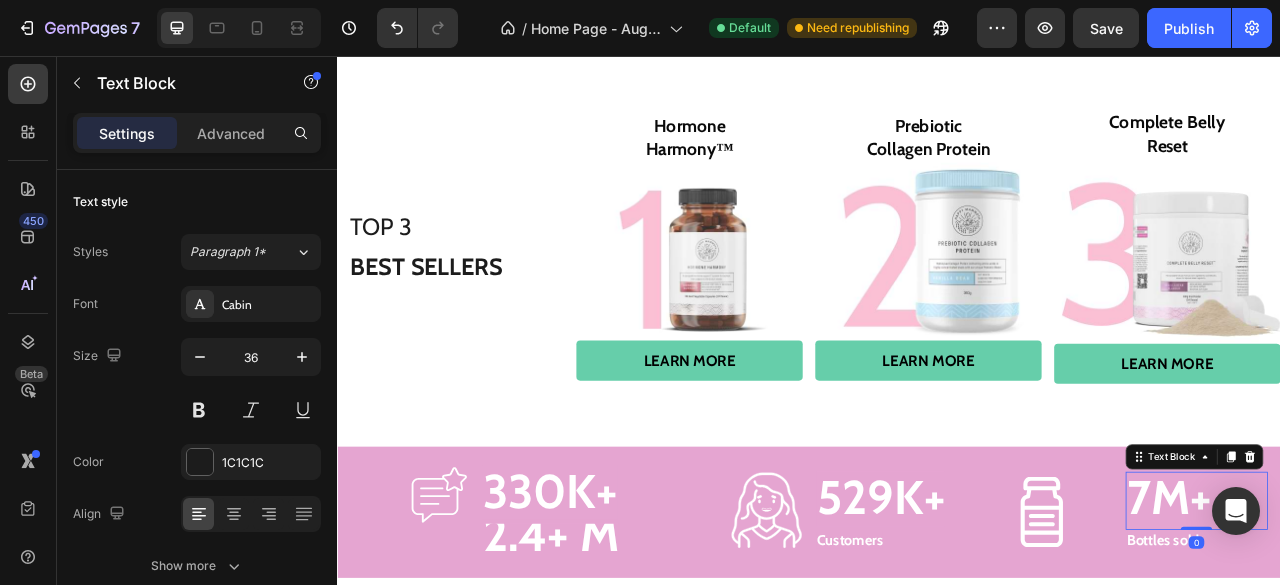 click on "7M+" at bounding box center [1395, 617] 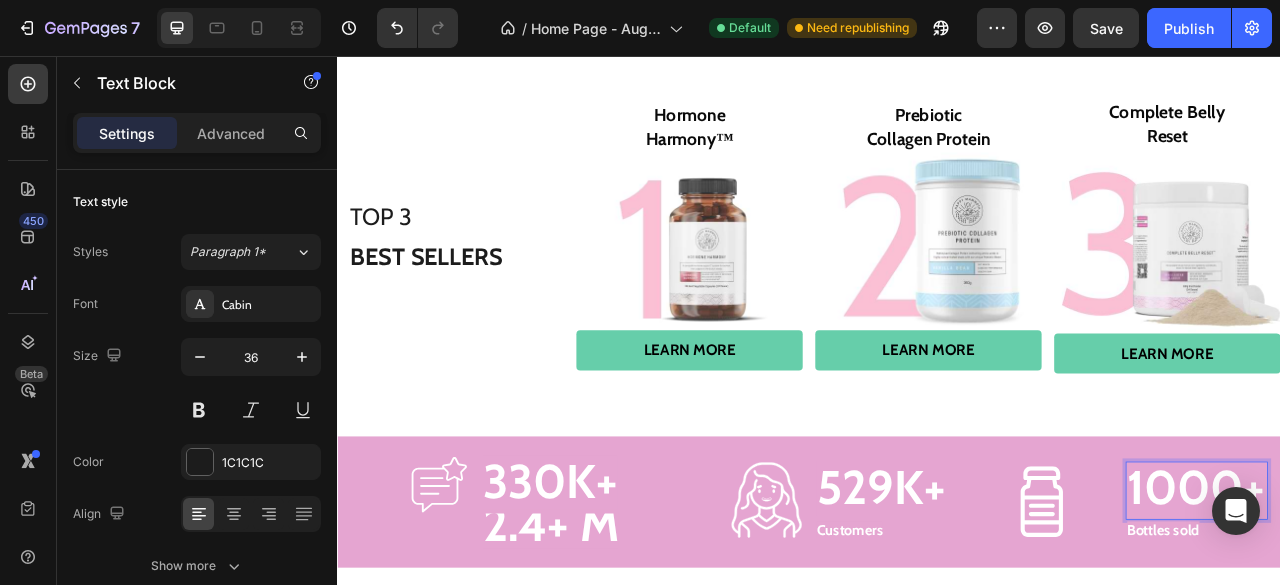 scroll, scrollTop: 3156, scrollLeft: 0, axis: vertical 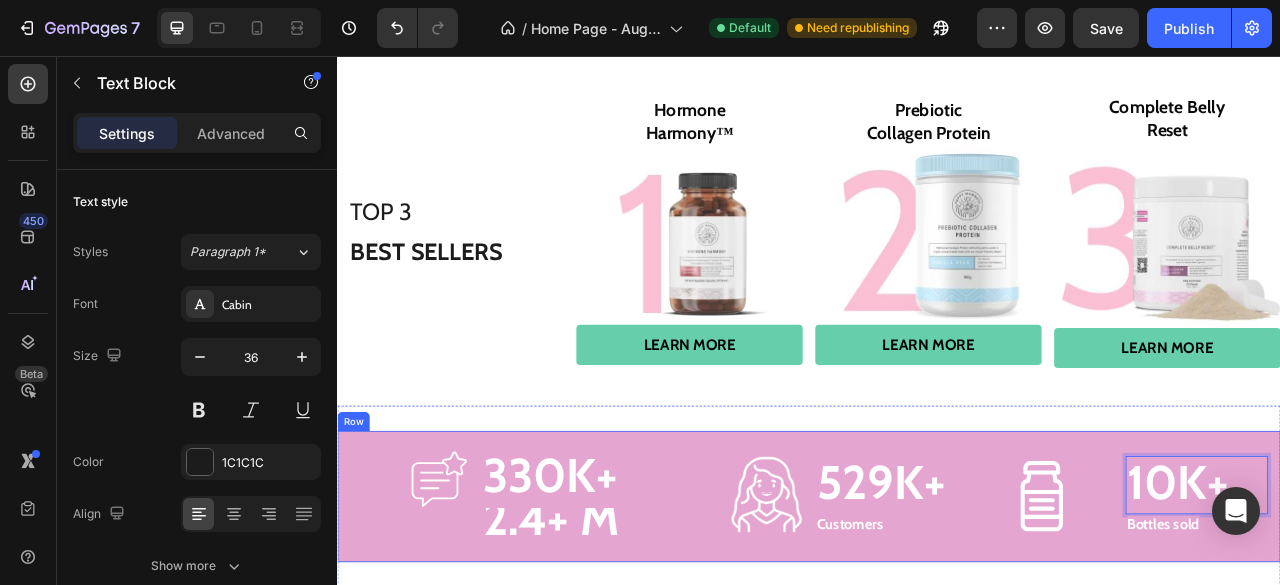 click on "2.4+ M" at bounding box center [608, 644] 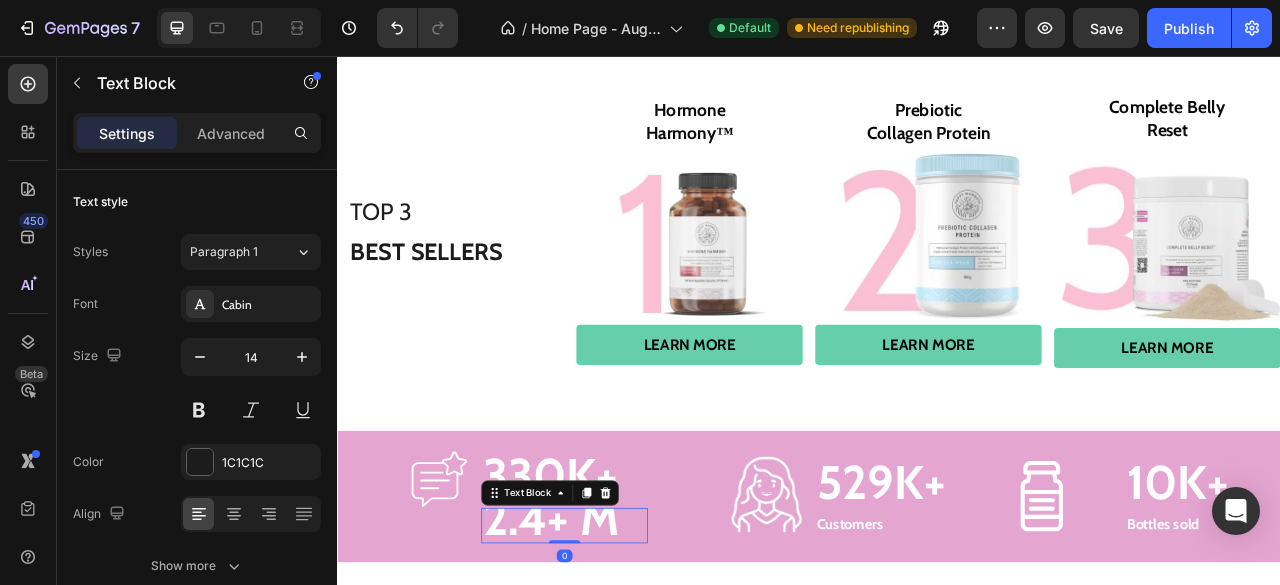 click on "2.4+ M" at bounding box center [608, 644] 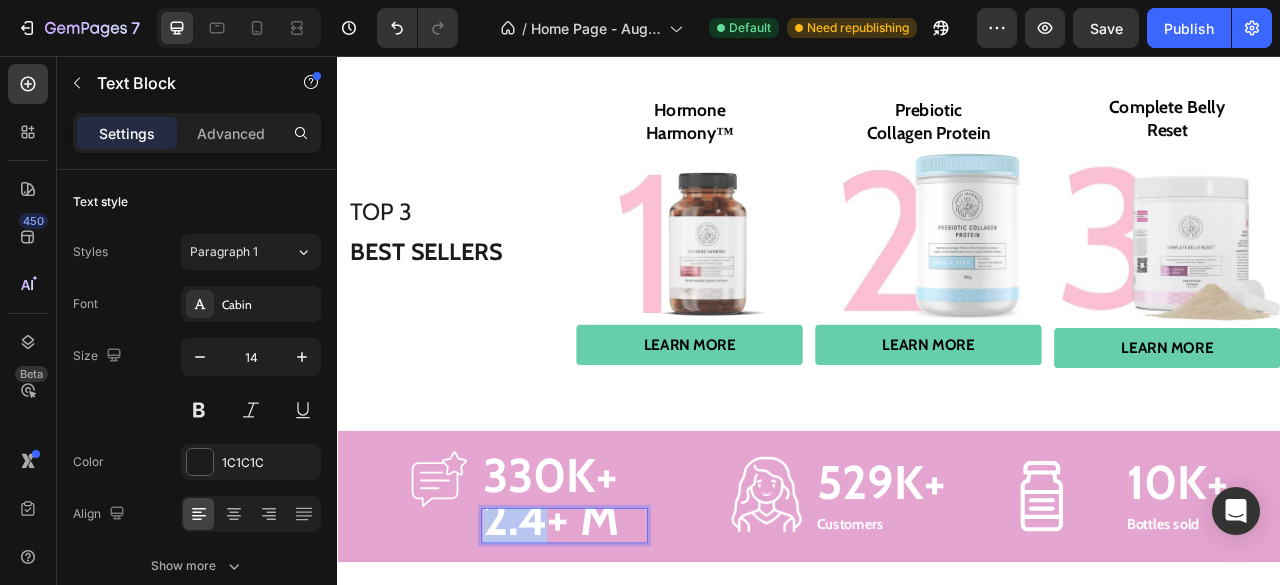 click on "2.4+ M" at bounding box center (608, 644) 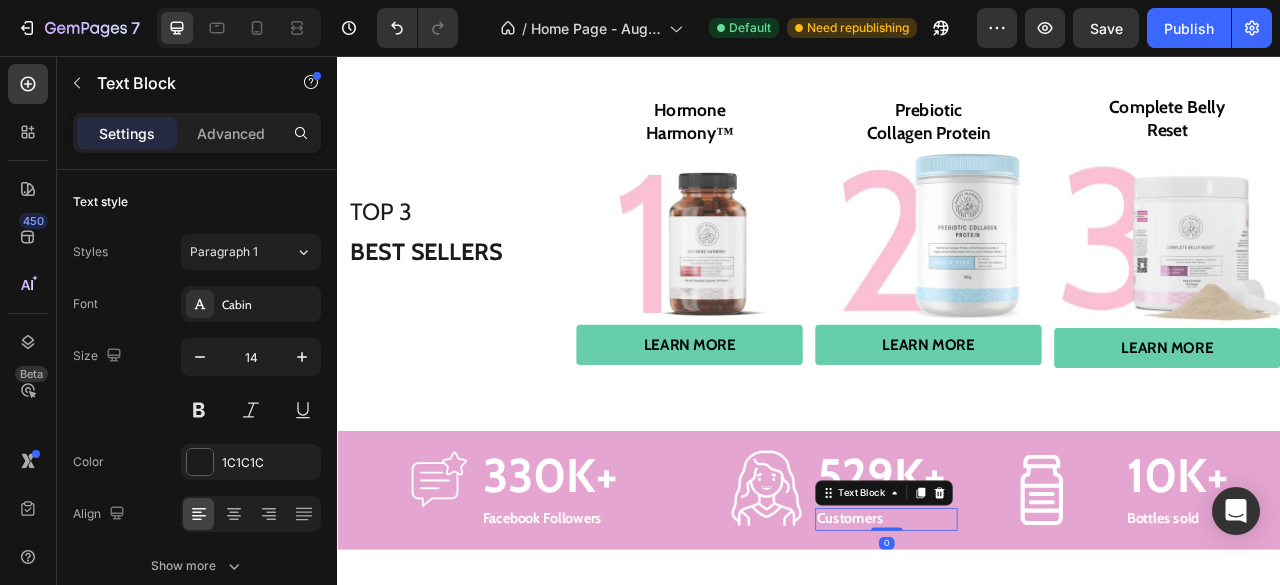 click on "Customers" at bounding box center (989, 644) 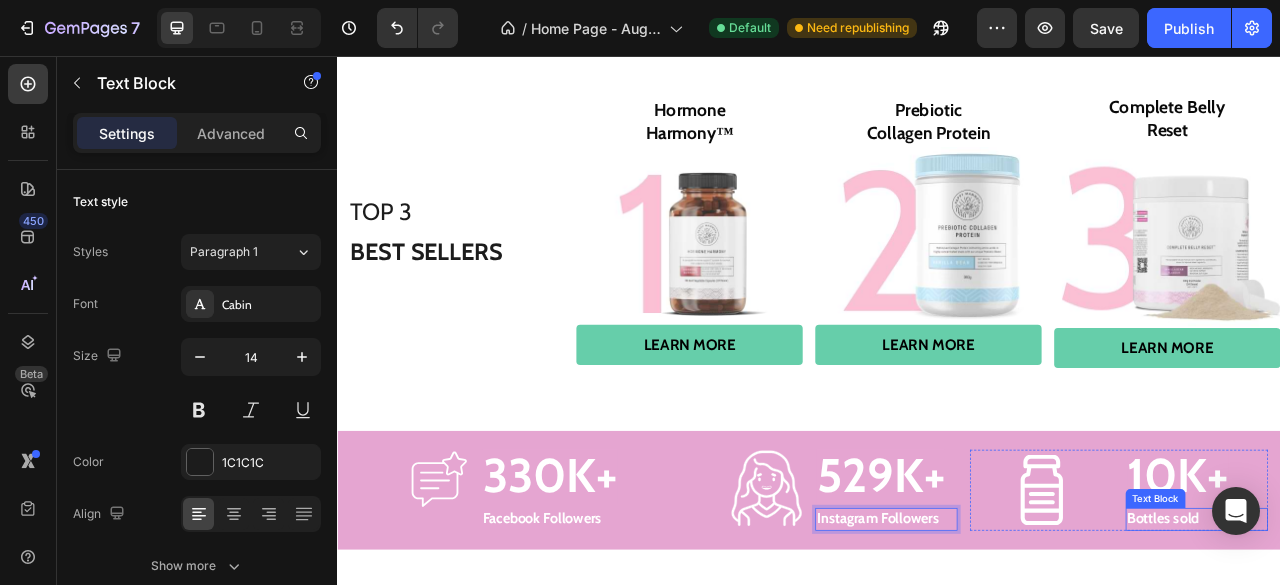 click on "Bottles sold" at bounding box center [1388, 644] 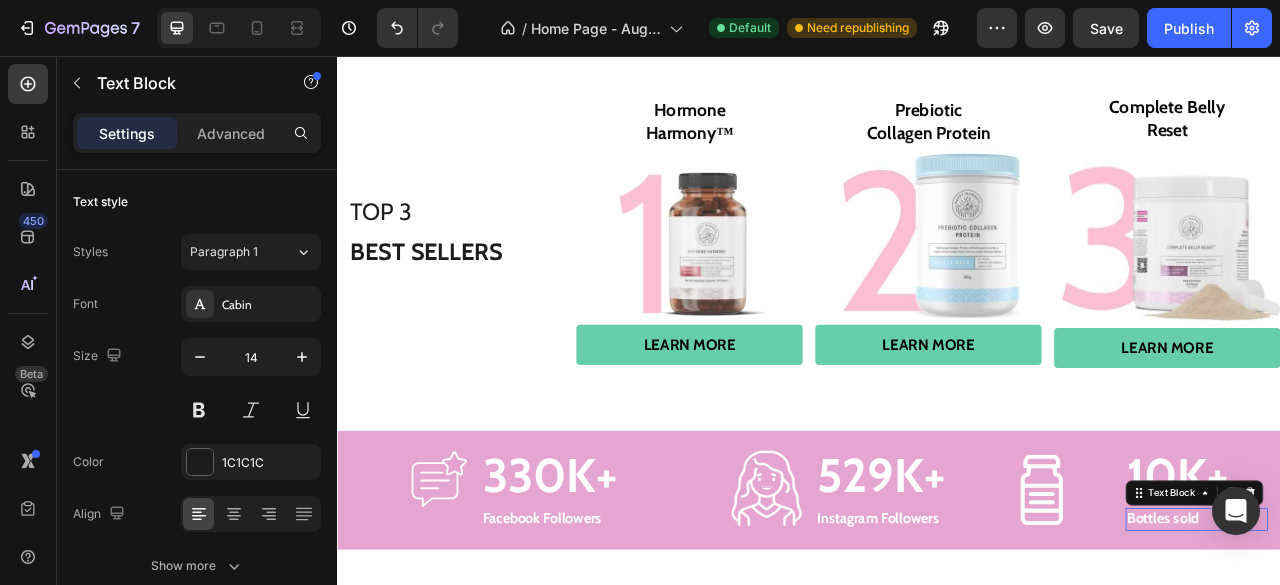 click on "Bottles sold" at bounding box center [1388, 644] 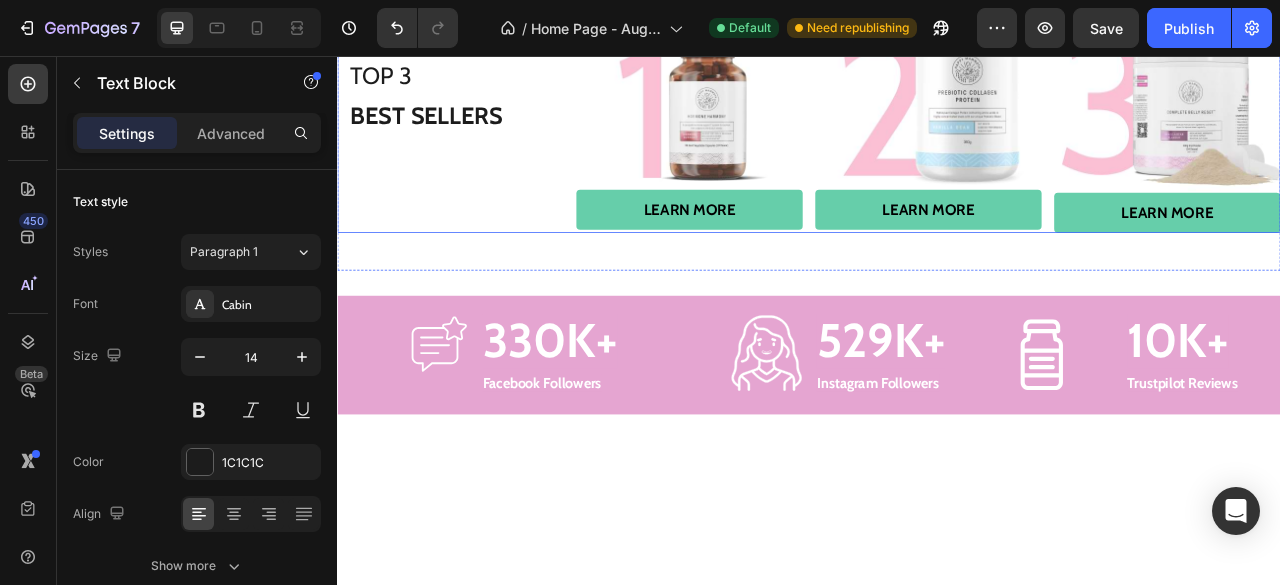 scroll, scrollTop: 2992, scrollLeft: 0, axis: vertical 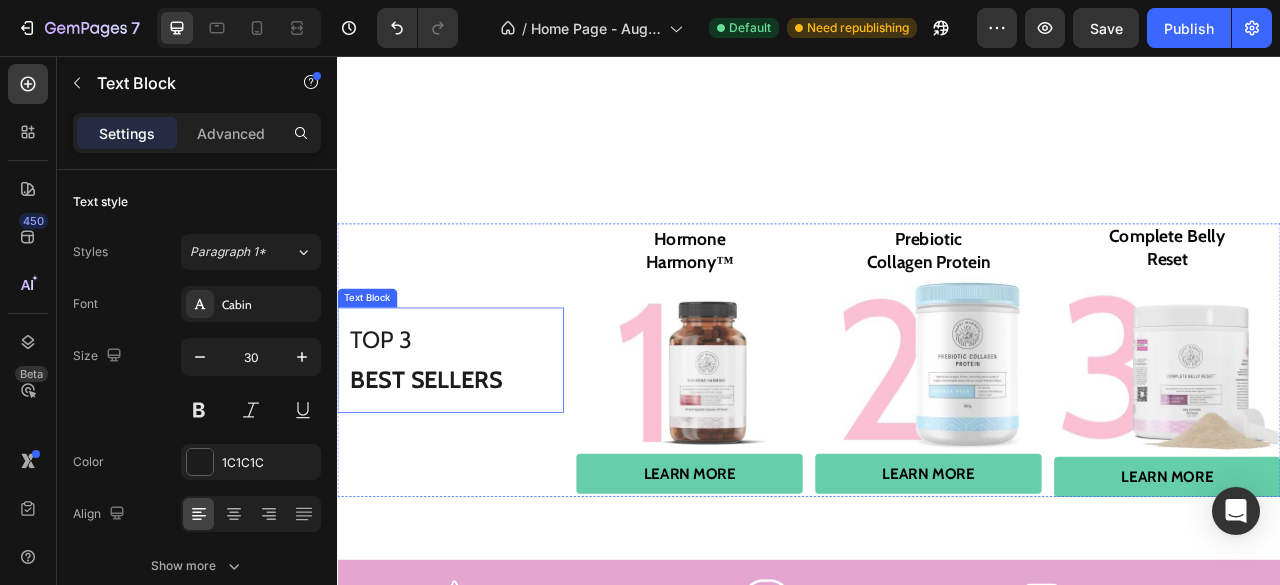 click on "BEST SELLERS" at bounding box center (450, 468) 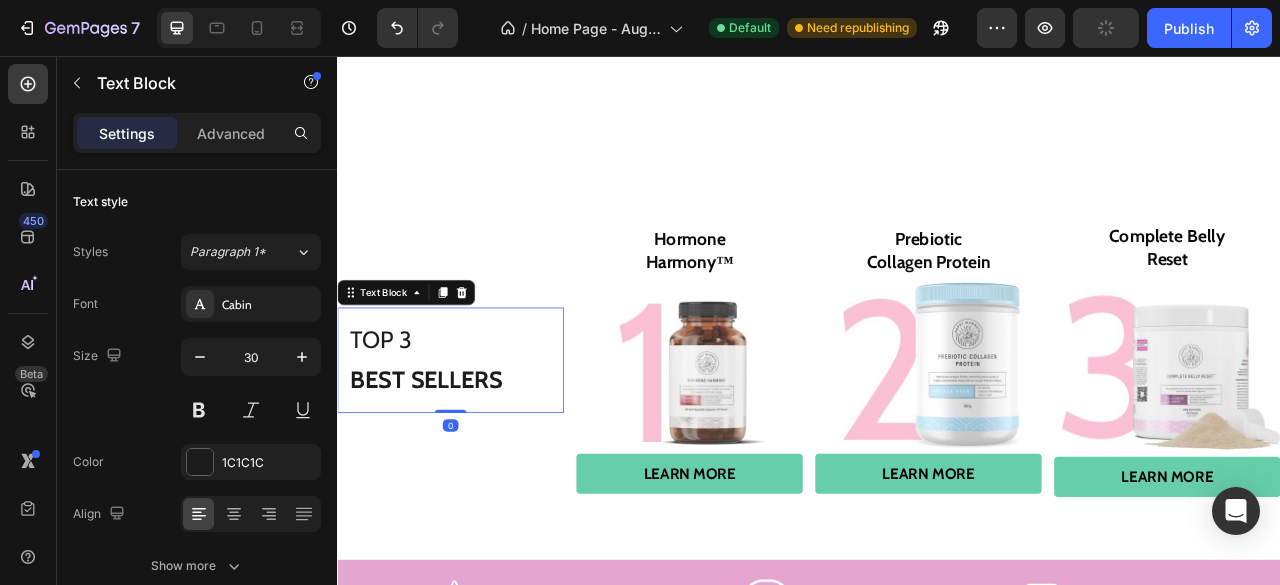 click on "BEST SELLERS" at bounding box center (481, 468) 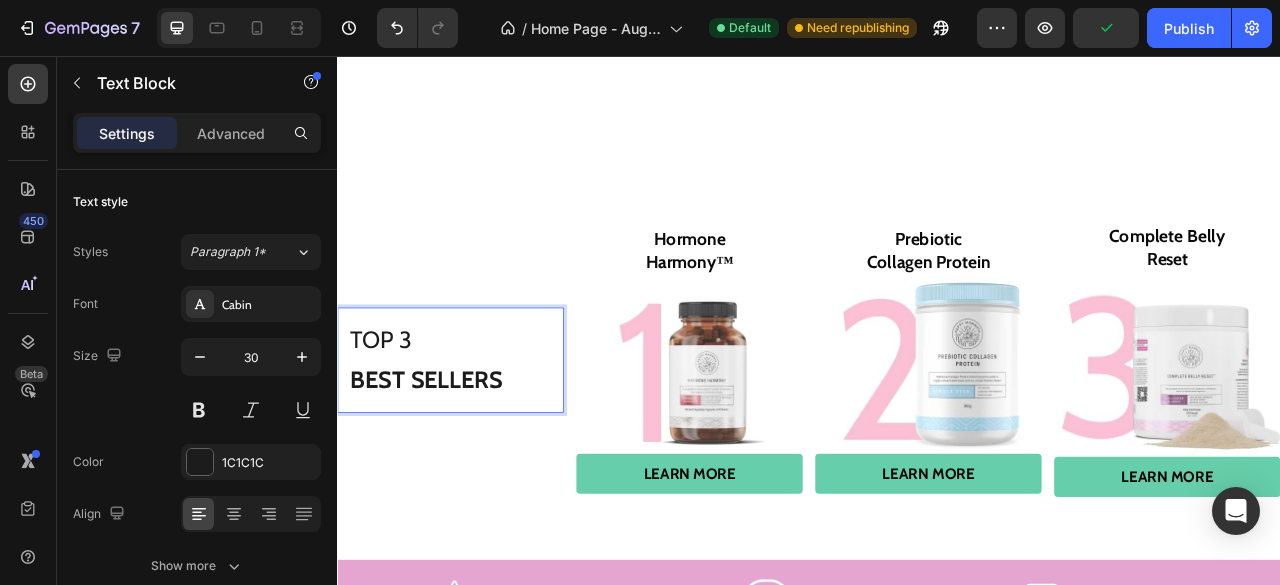 click on "BEST SELLERS" at bounding box center [481, 468] 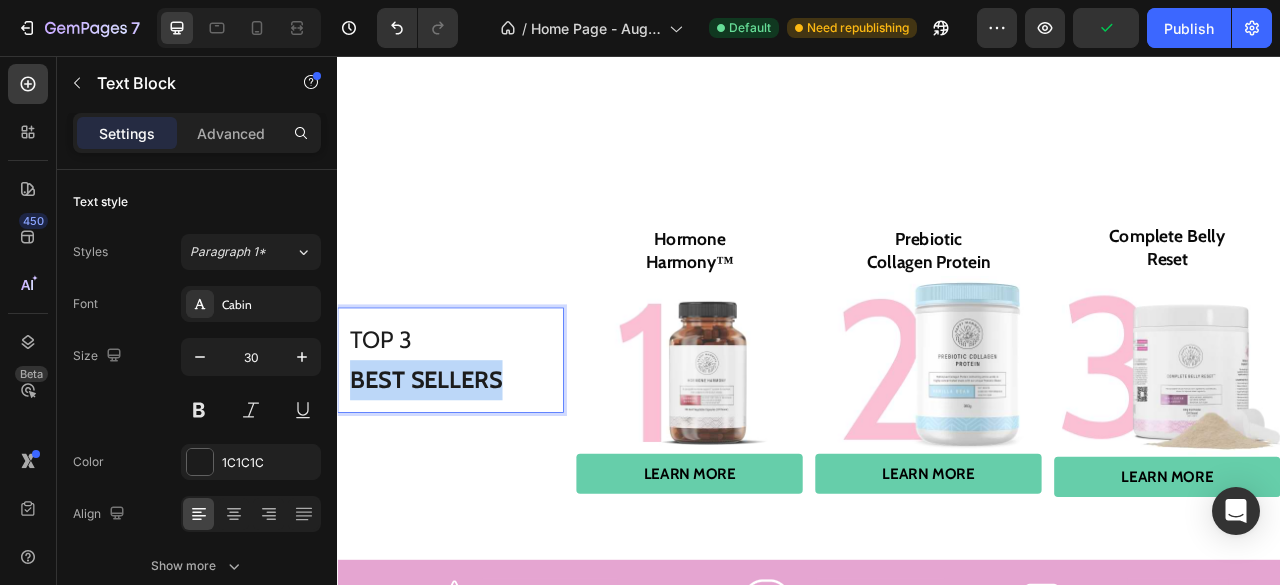drag, startPoint x: 569, startPoint y: 472, endPoint x: 358, endPoint y: 477, distance: 211.05923 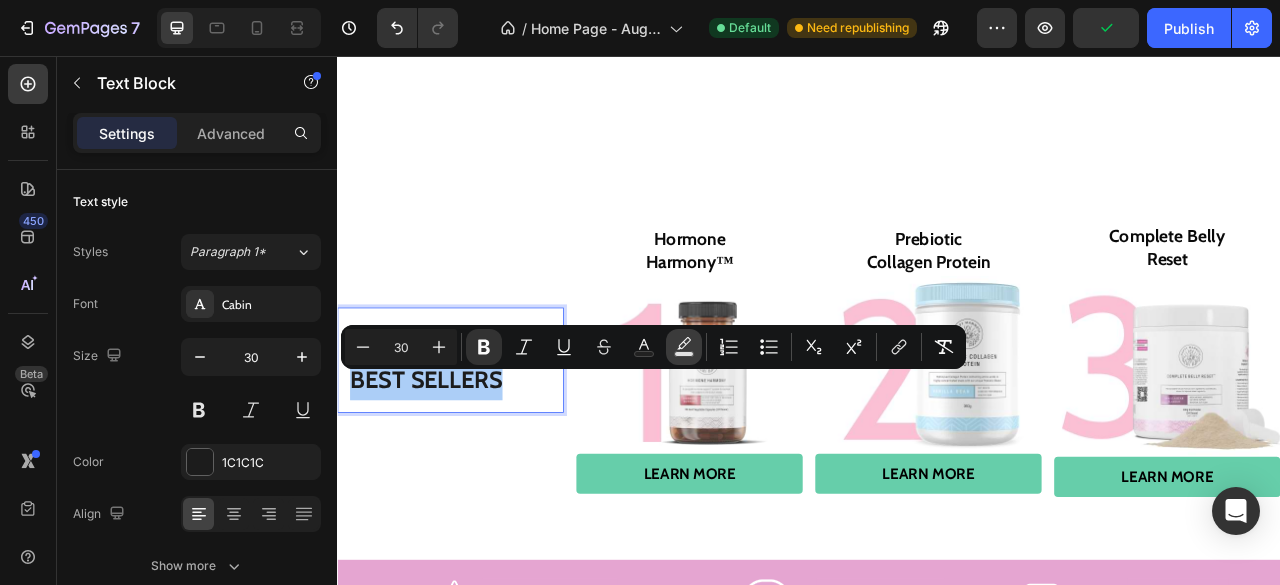 click on "Text Background Color" at bounding box center [684, 347] 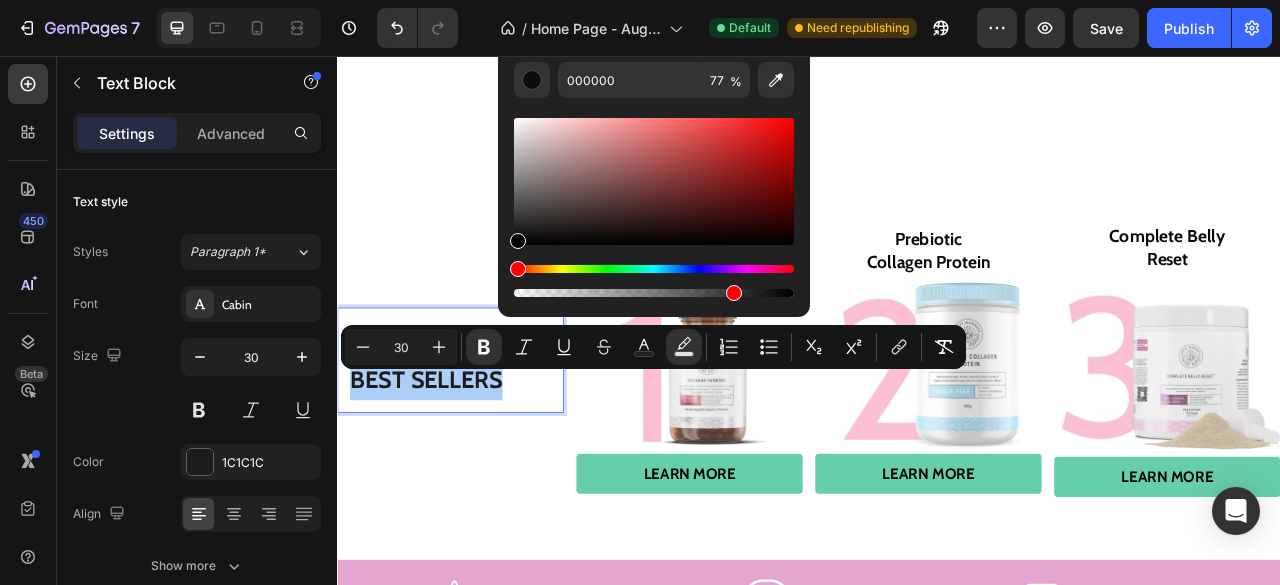 type 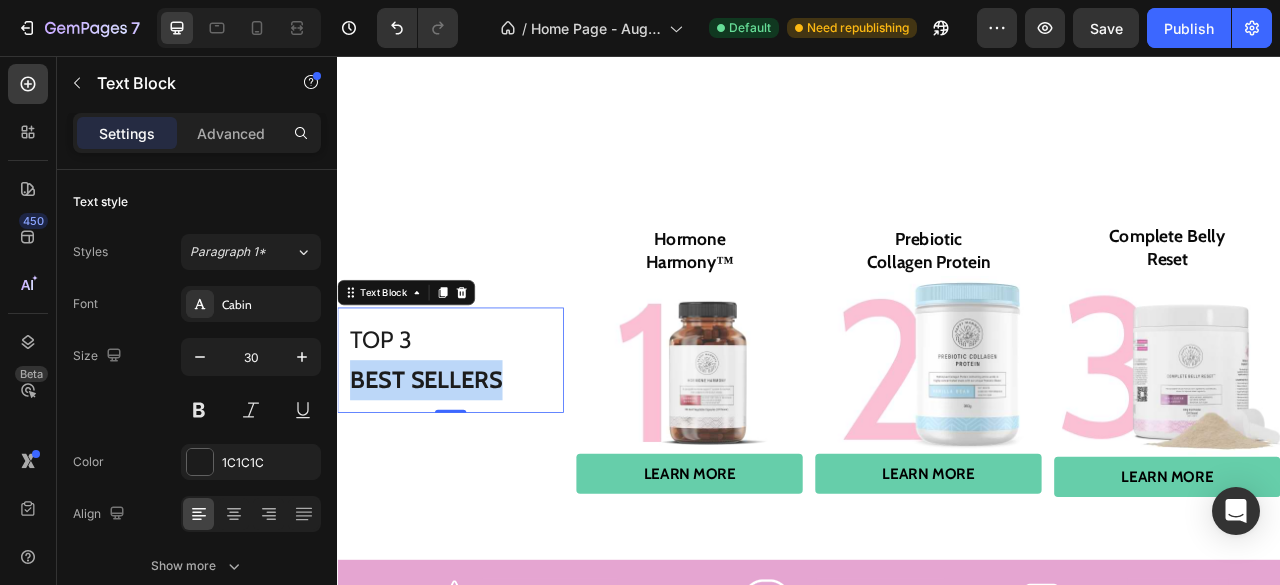 click on "TOP 3 BEST SELLERS" at bounding box center [481, 443] 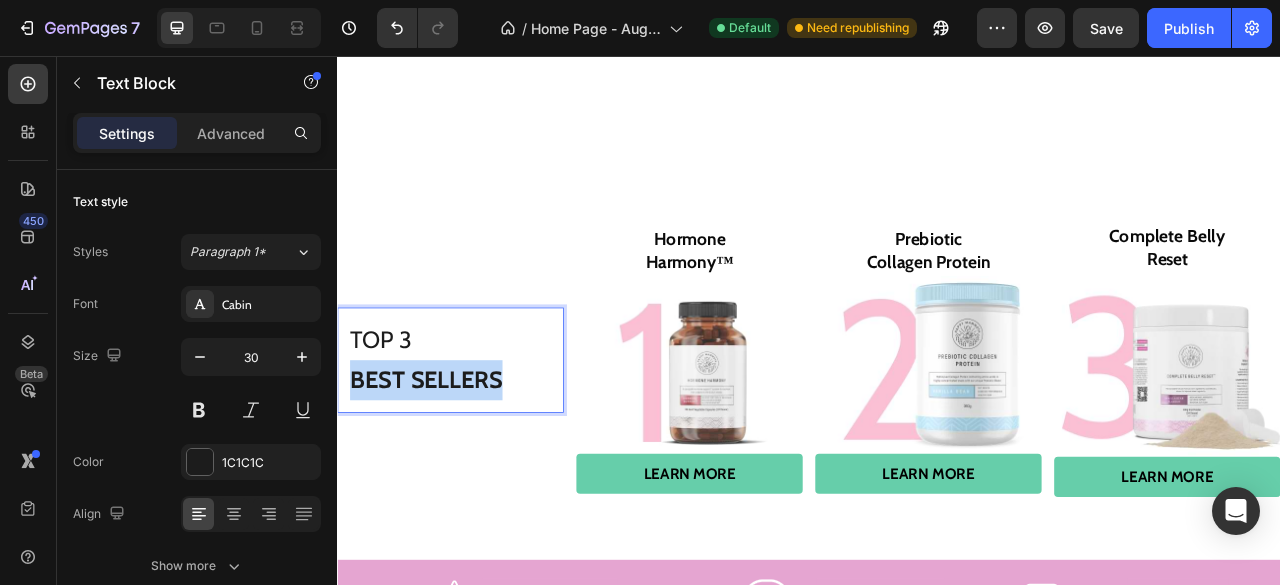 drag, startPoint x: 559, startPoint y: 467, endPoint x: 668, endPoint y: 431, distance: 114.791115 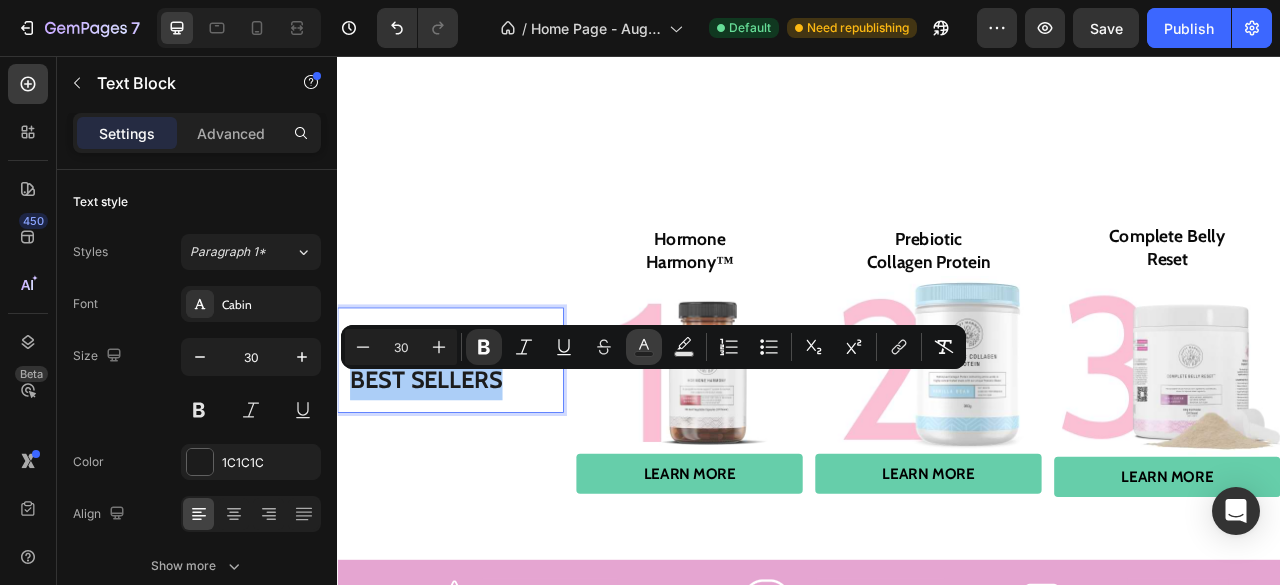 click 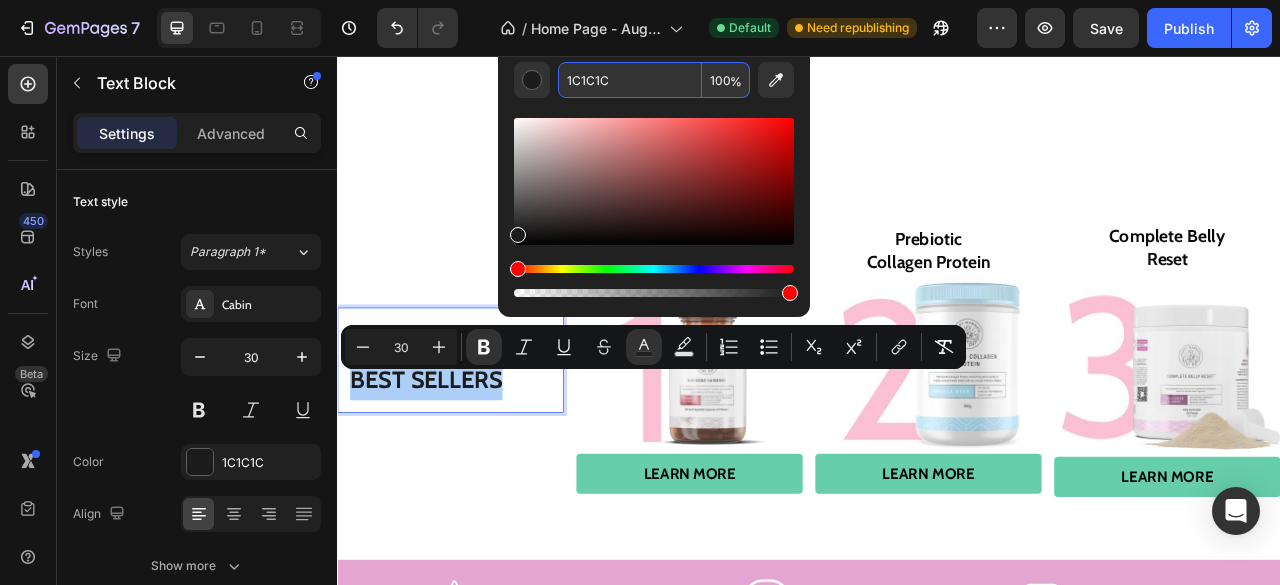 click on "1C1C1C" at bounding box center [630, 80] 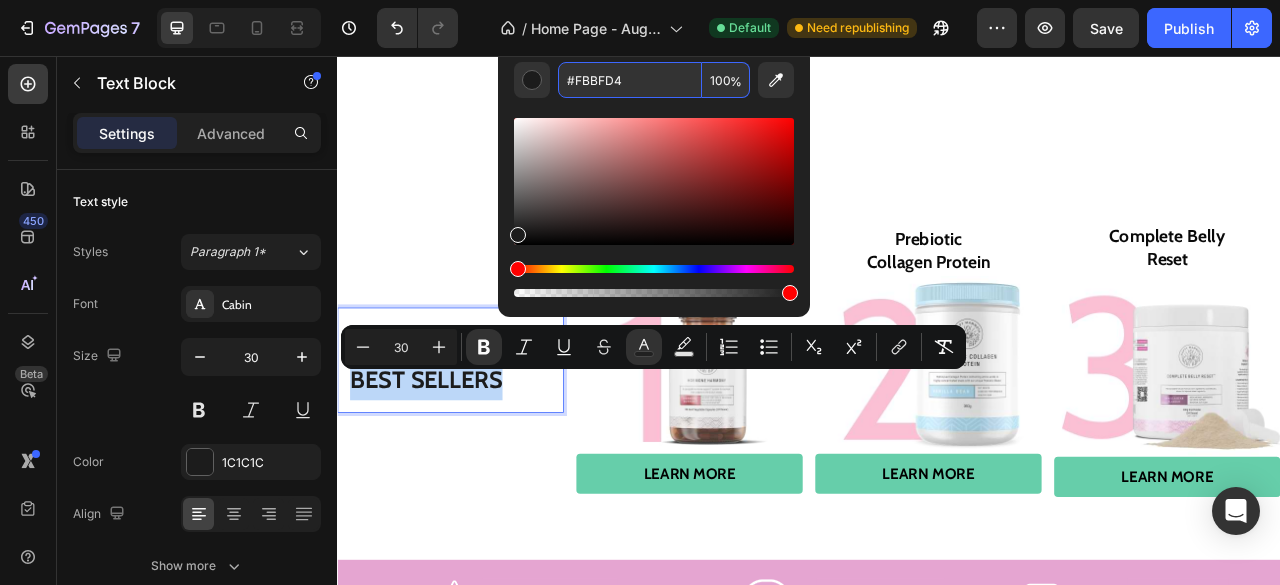 type on "FBBFD4" 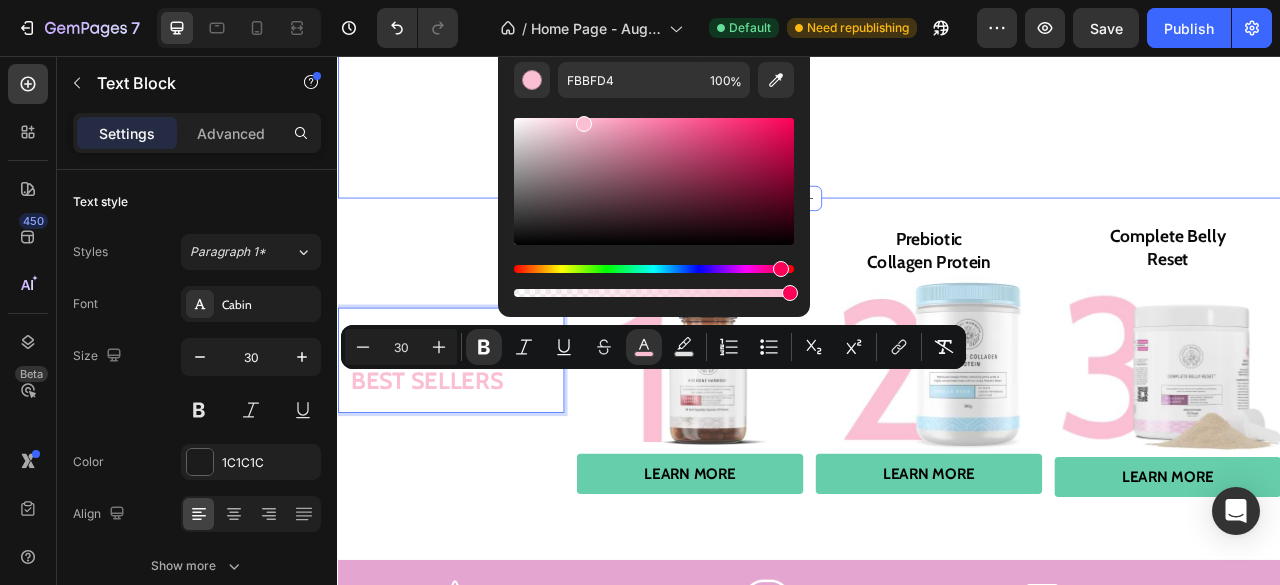 click on "Real Results From Our Customers Text Block 2.4Millton+ Women   Are Making New Long Lasting Poaitive Health Changes Text block
Icon
Icon
Icon
Icon
Icon Row Row Replace this text with your content Text Block "Love it! Great for summer! Good taste, it really owns up to its name “sparkling”, cold with bubbles and lime flavor. When I want that soda feel without drinking a soda, I grab for one of this." Text block Image Jenny.Y Text Block Row Image Row Row
Icon
Icon
Icon
Icon
Icon Row Row Replace this text with your content Text Block "Love it! Great for summer! Good taste, it really owns up to its name “sparkling”, cold with bubbles and lime flavor. When I want that soda feel without drinking a soda, I grab for one of this." Text block Image Jenny.Y Text Block Row Image Row Row
Icon
Icon
Icon Icon Icon" at bounding box center (937, -141) 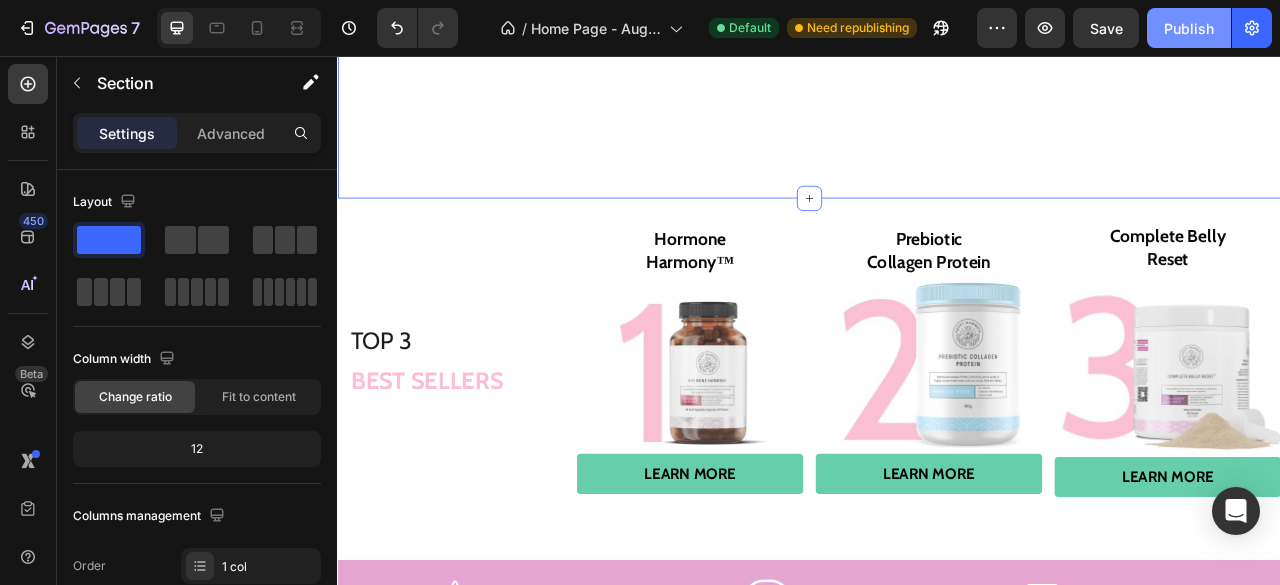 click on "Publish" at bounding box center (1189, 28) 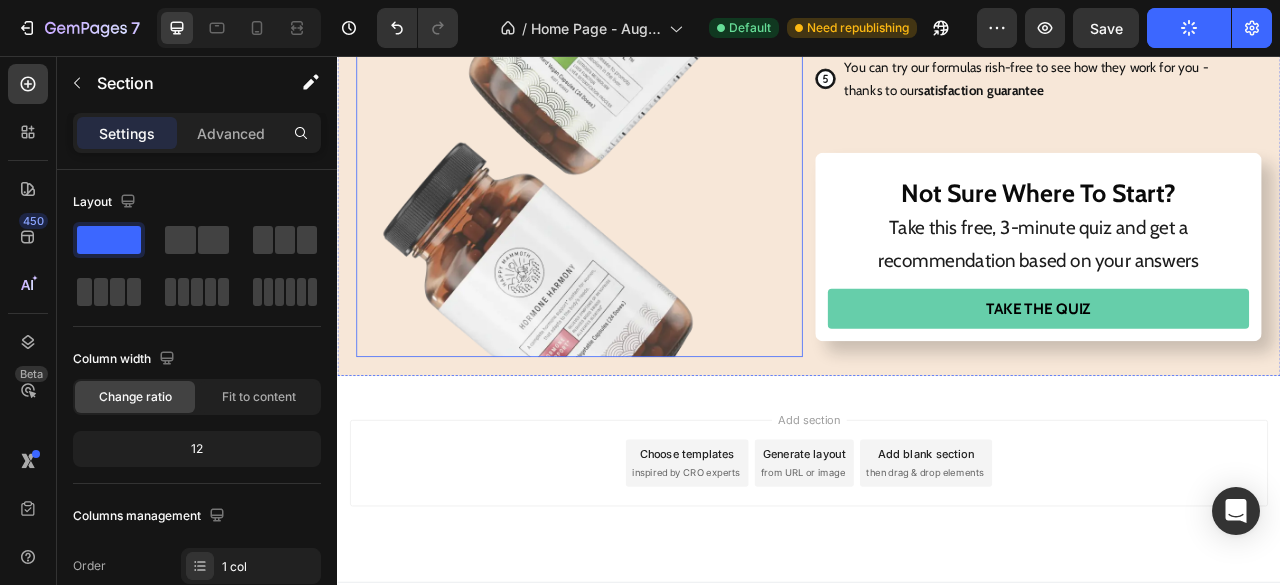 scroll, scrollTop: 4671, scrollLeft: 0, axis: vertical 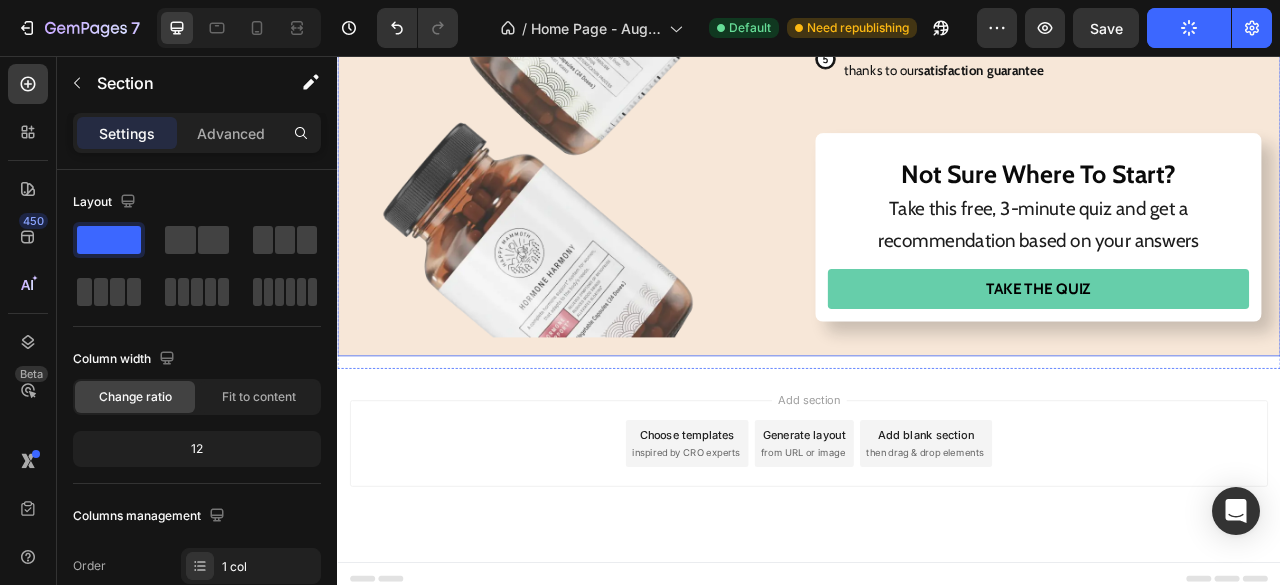 type 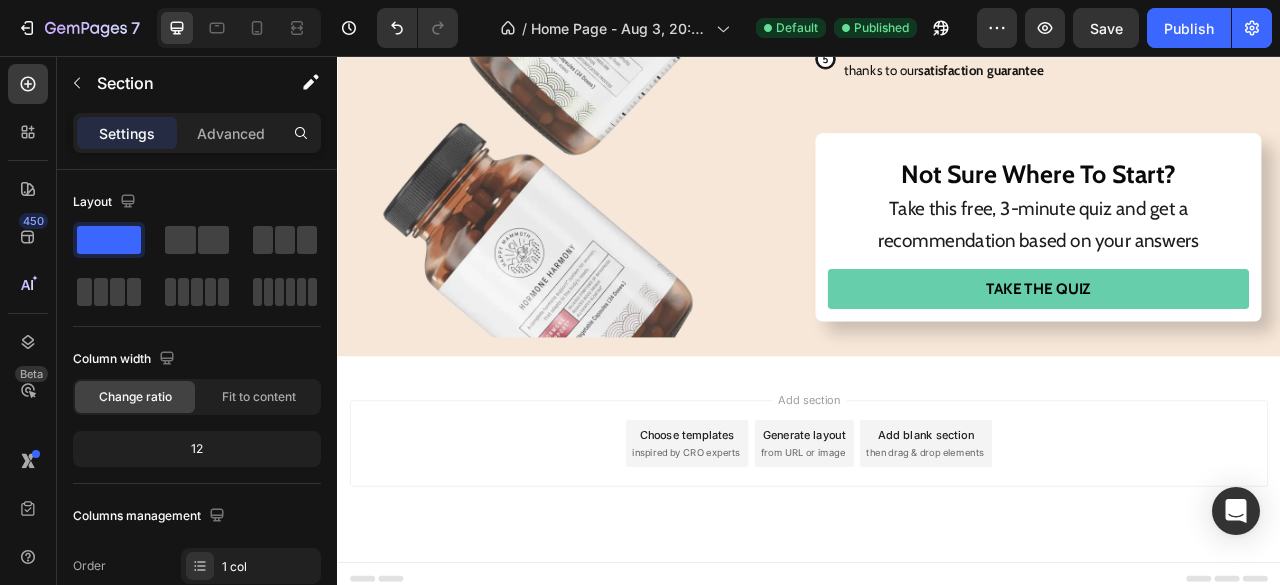 drag, startPoint x: 444, startPoint y: 301, endPoint x: 897, endPoint y: 550, distance: 516.9236 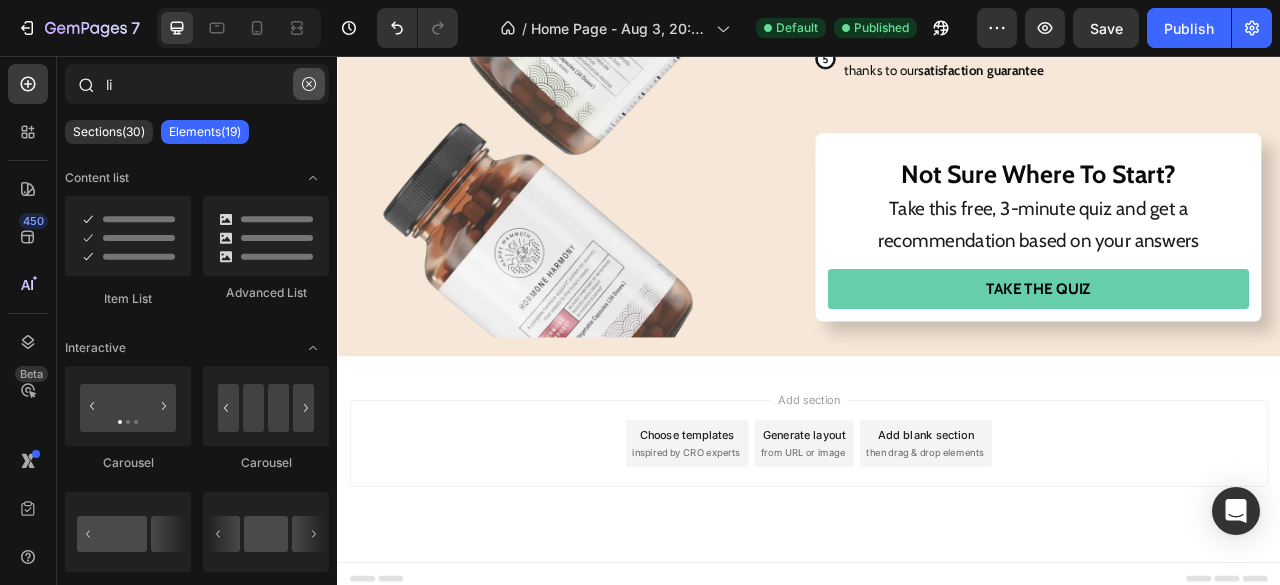 click at bounding box center [309, 84] 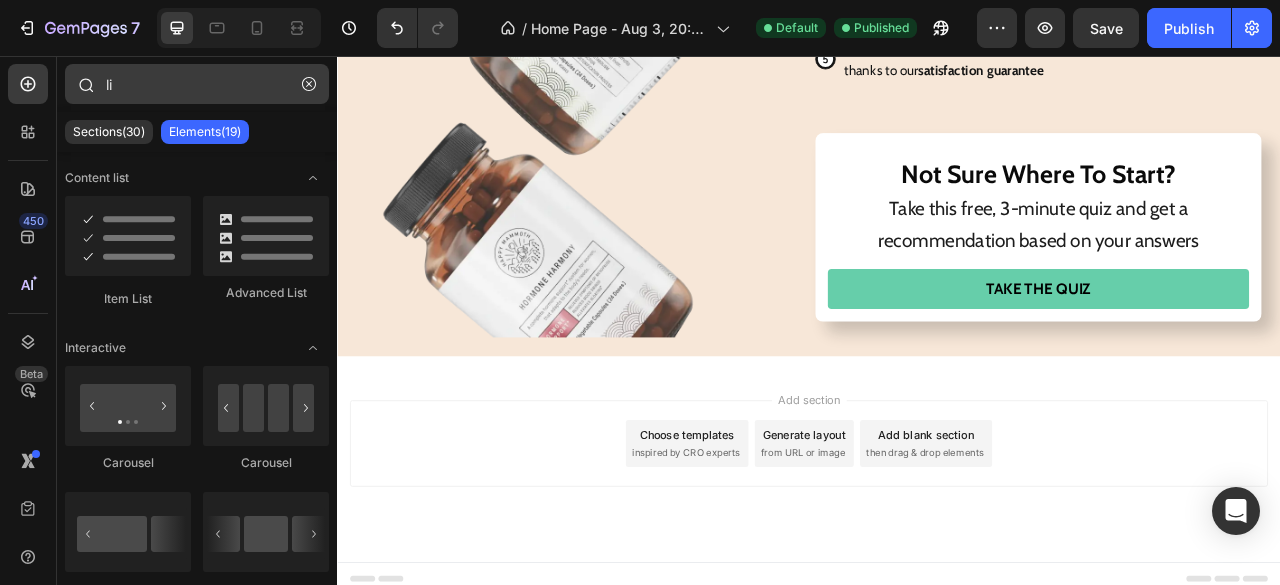 type 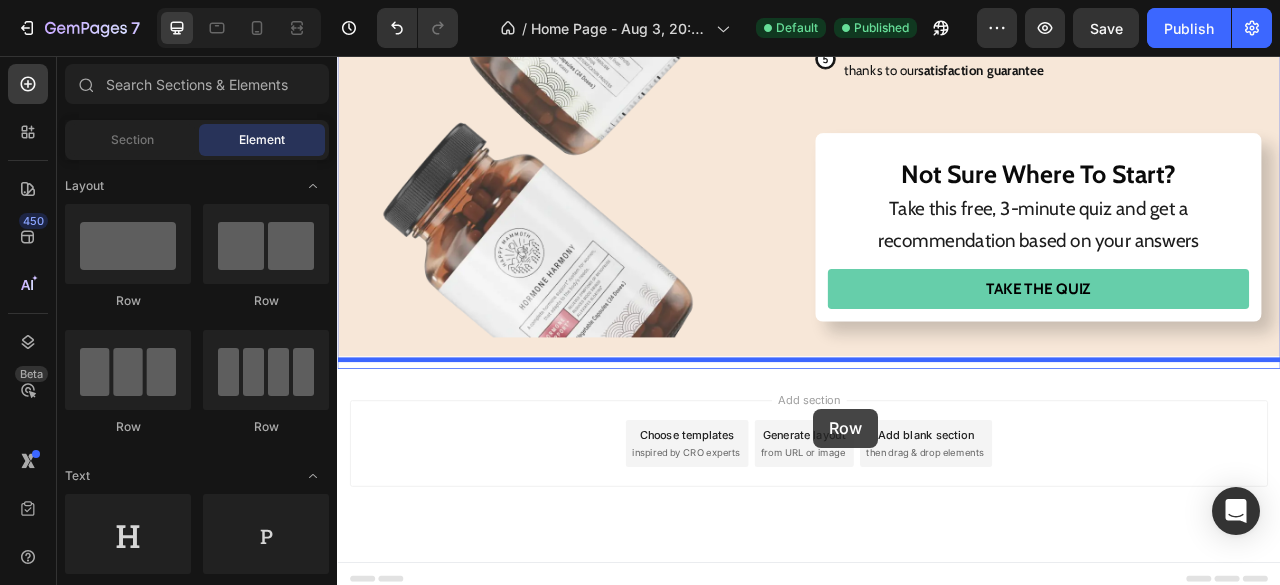 drag, startPoint x: 469, startPoint y: 299, endPoint x: 943, endPoint y: 505, distance: 516.8288 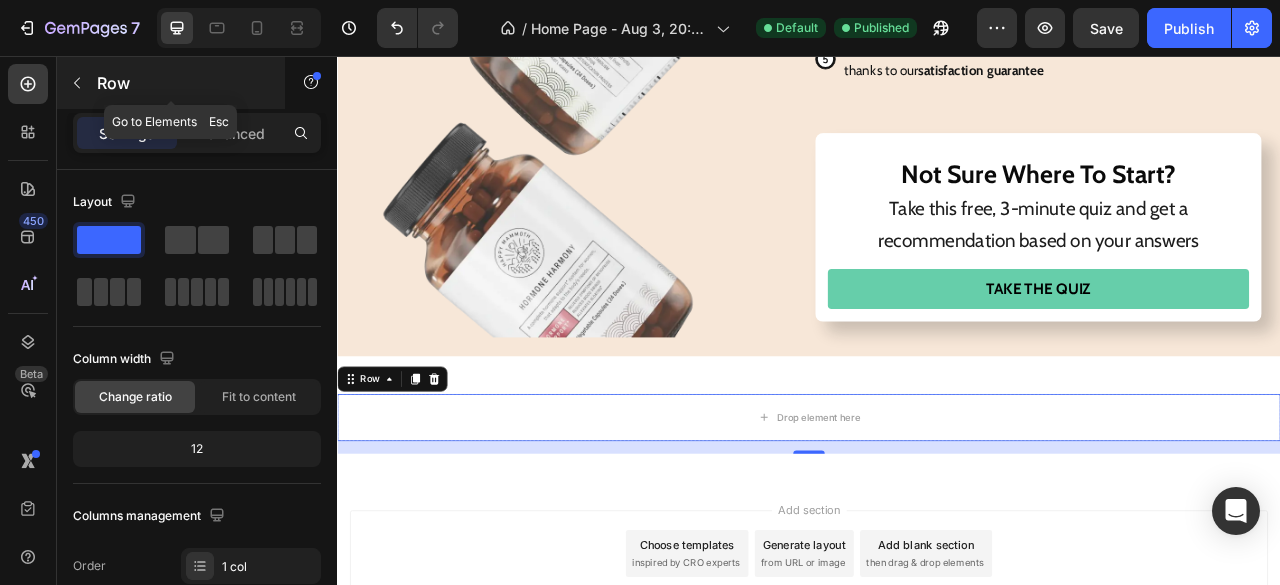 click 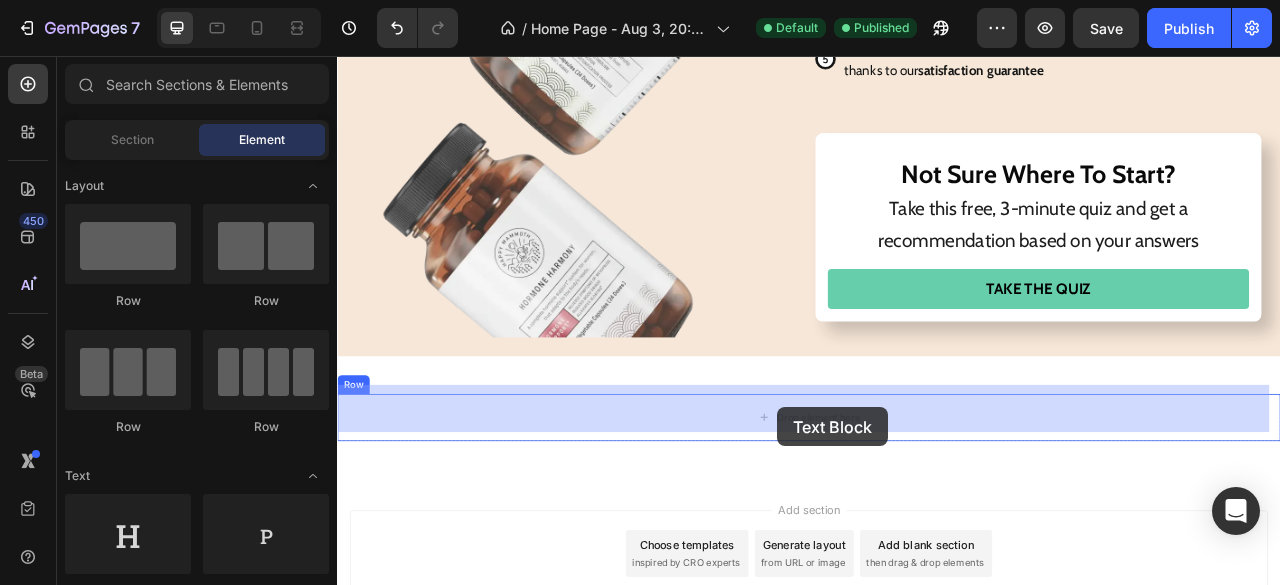 drag, startPoint x: 561, startPoint y: 601, endPoint x: 897, endPoint y: 503, distance: 350 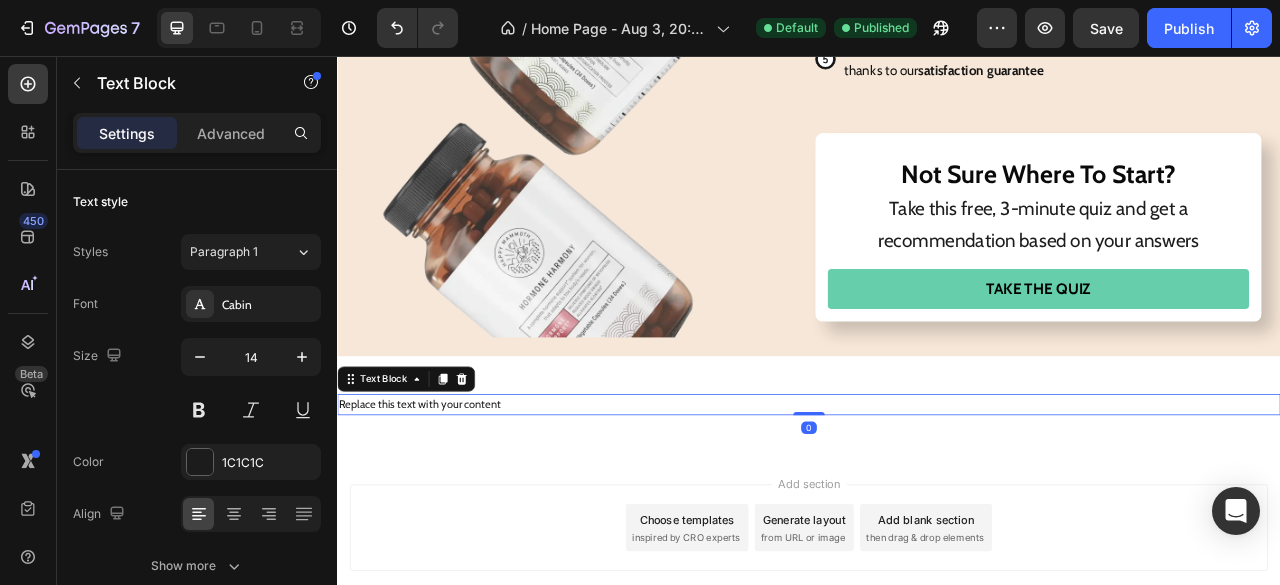 click on "Replace this text with your content" at bounding box center (937, 500) 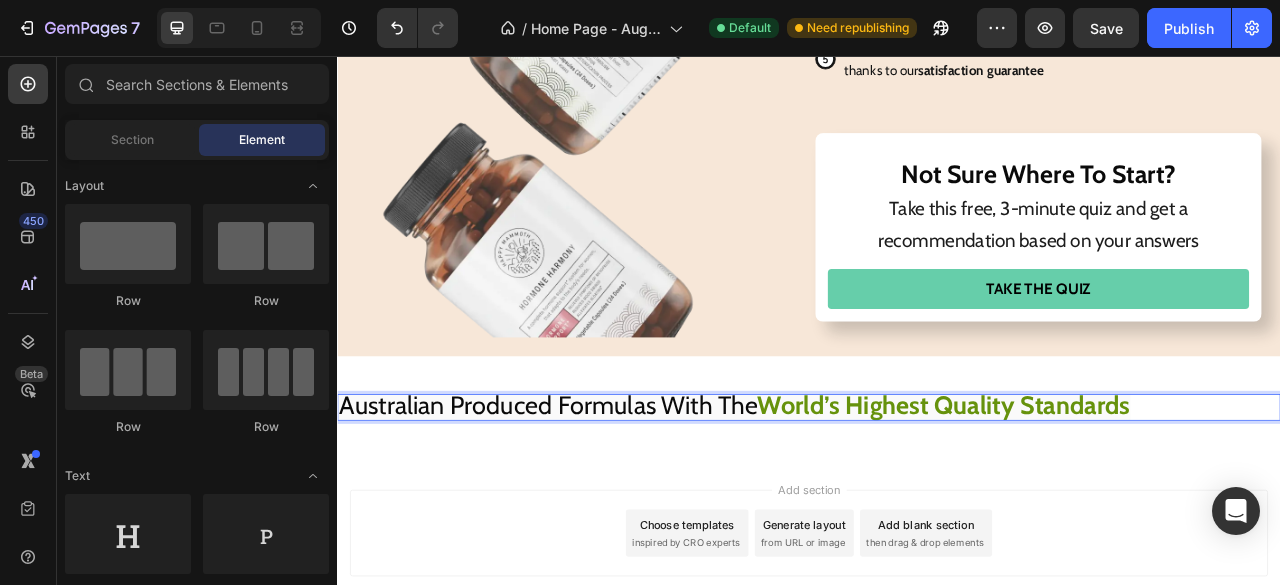 click on "Add section Choose templates inspired by CRO experts Generate layout from URL or image Add blank section then drag & drop elements" at bounding box center [937, 663] 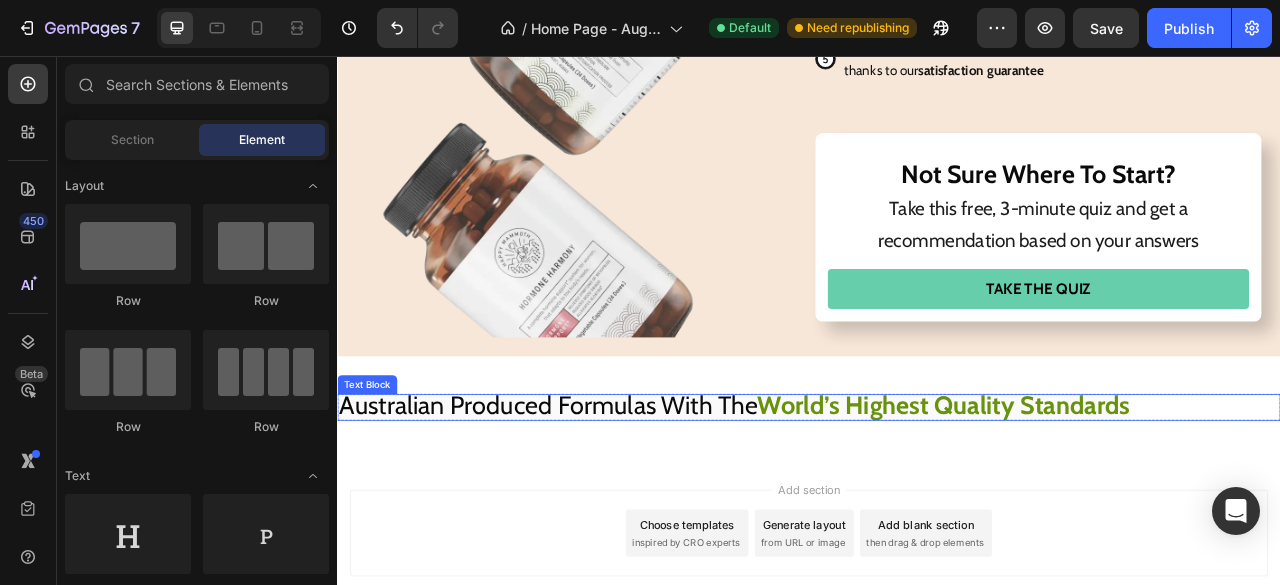 click on "World’s Highest Quality Standards" at bounding box center [1108, 499] 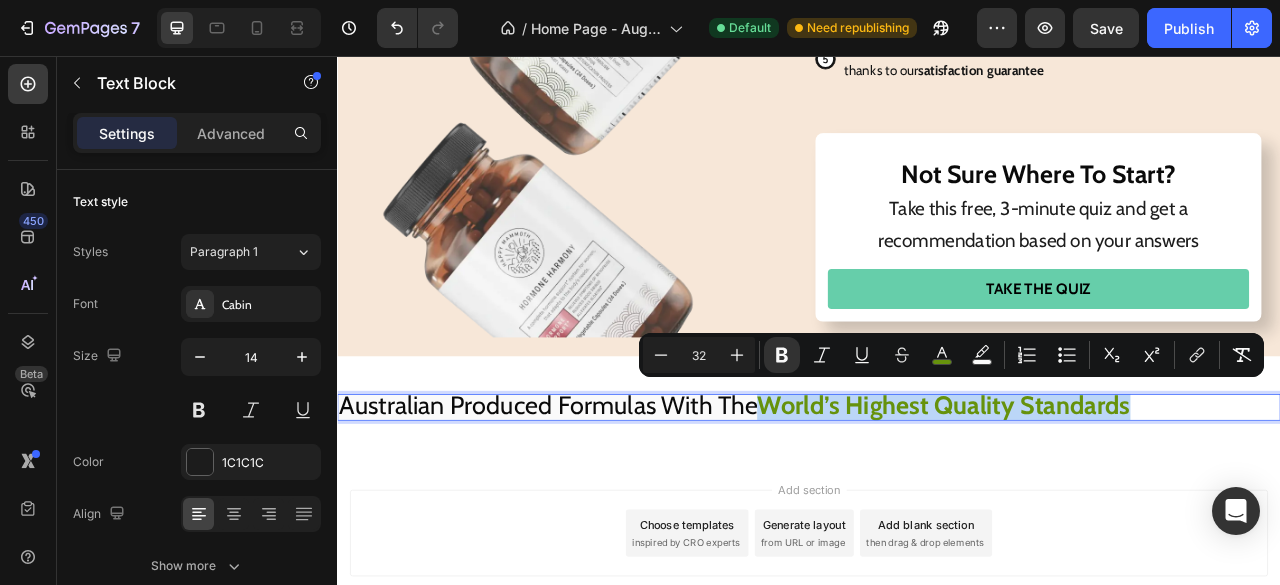 drag, startPoint x: 1356, startPoint y: 493, endPoint x: 875, endPoint y: 495, distance: 481.00415 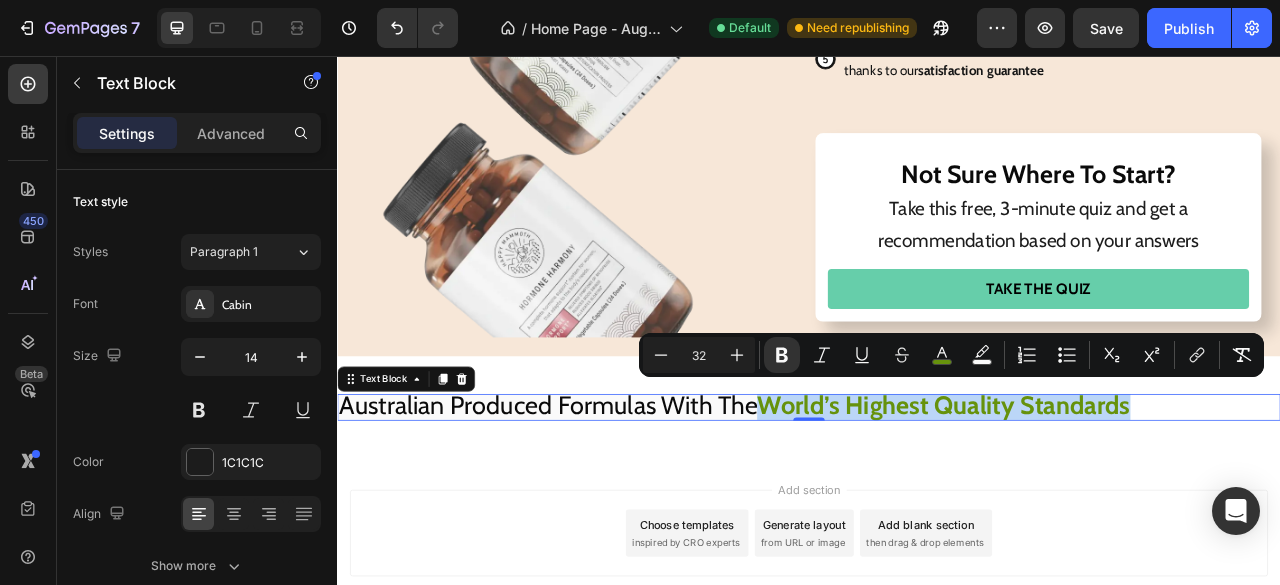 click on "World’s Highest Quality Standards" at bounding box center (1108, 499) 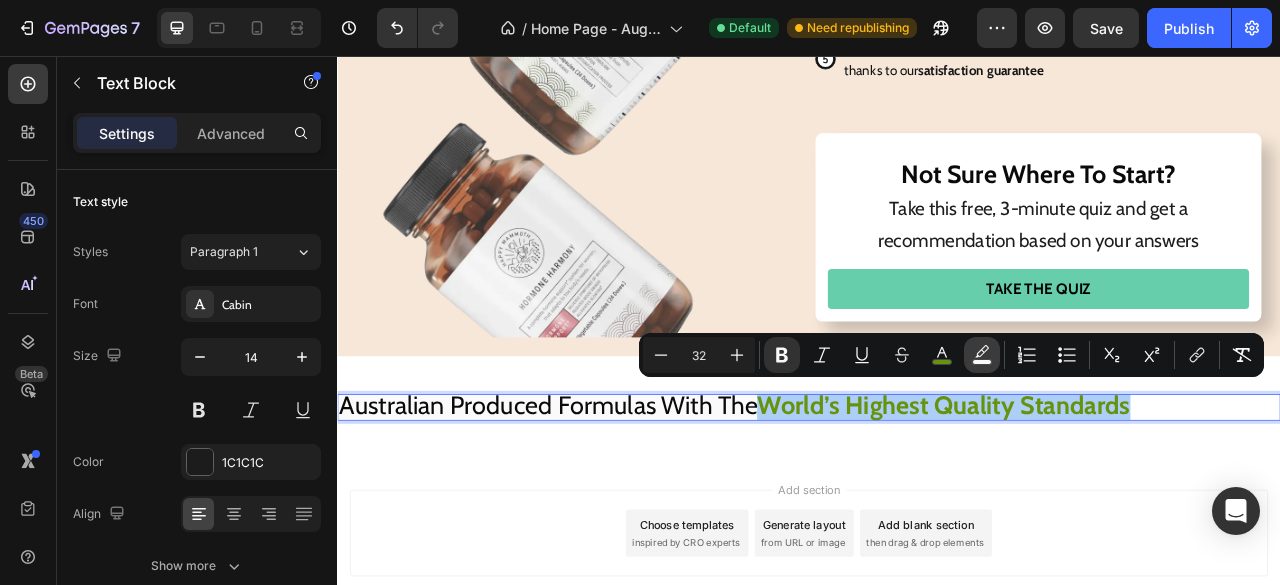 click 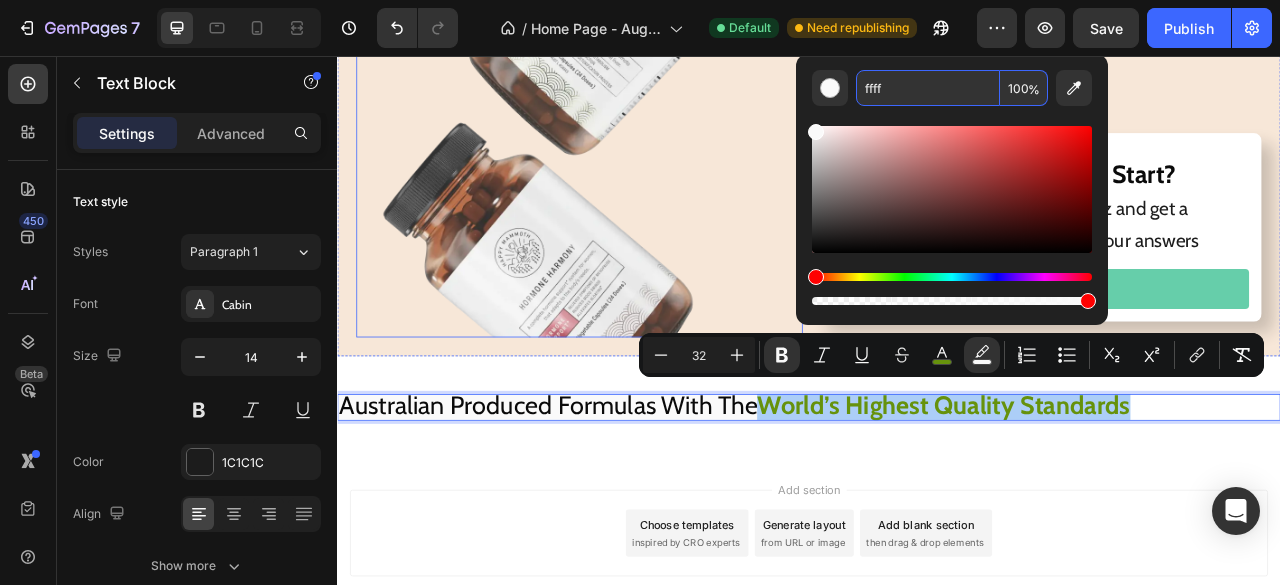 type on "fffff" 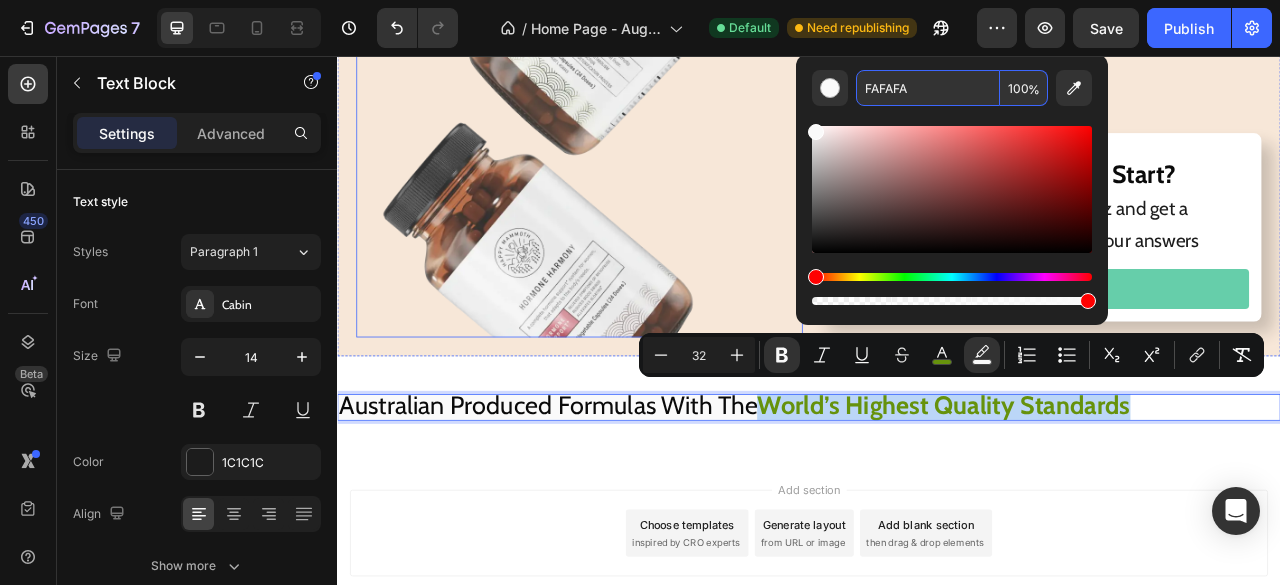 click at bounding box center [645, 28] 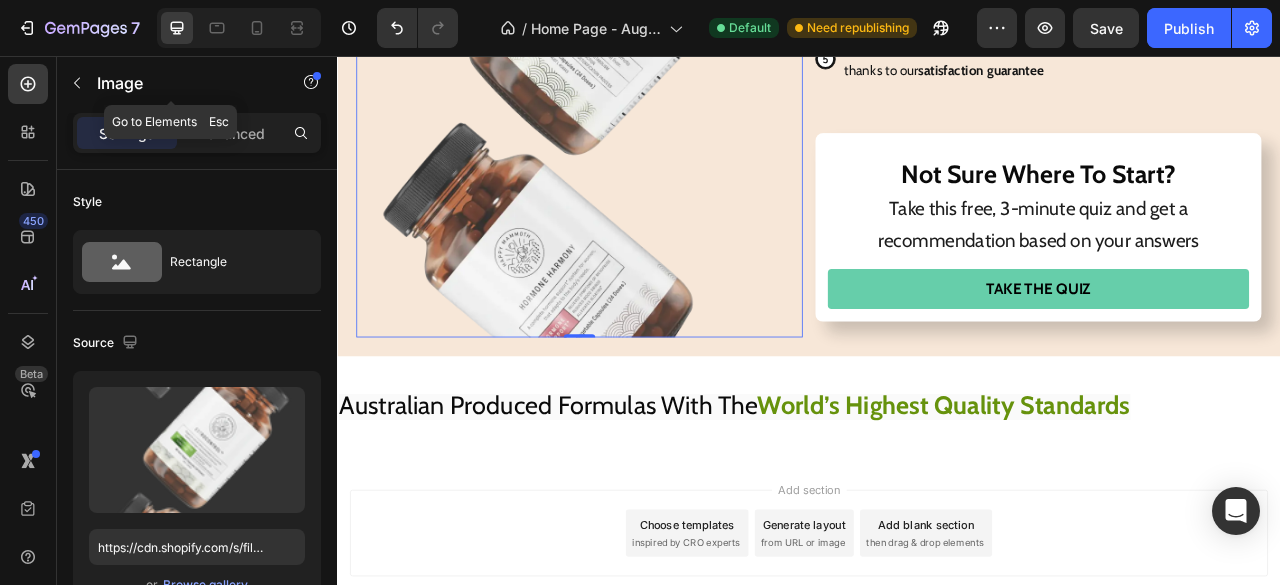 click at bounding box center [77, 83] 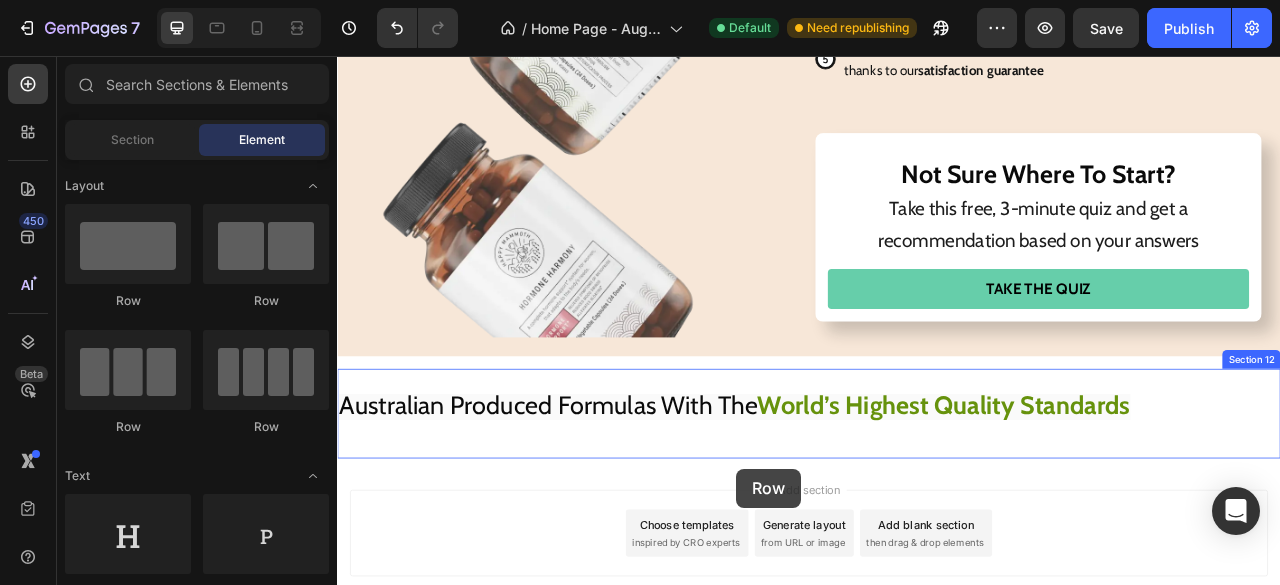 scroll, scrollTop: 4785, scrollLeft: 0, axis: vertical 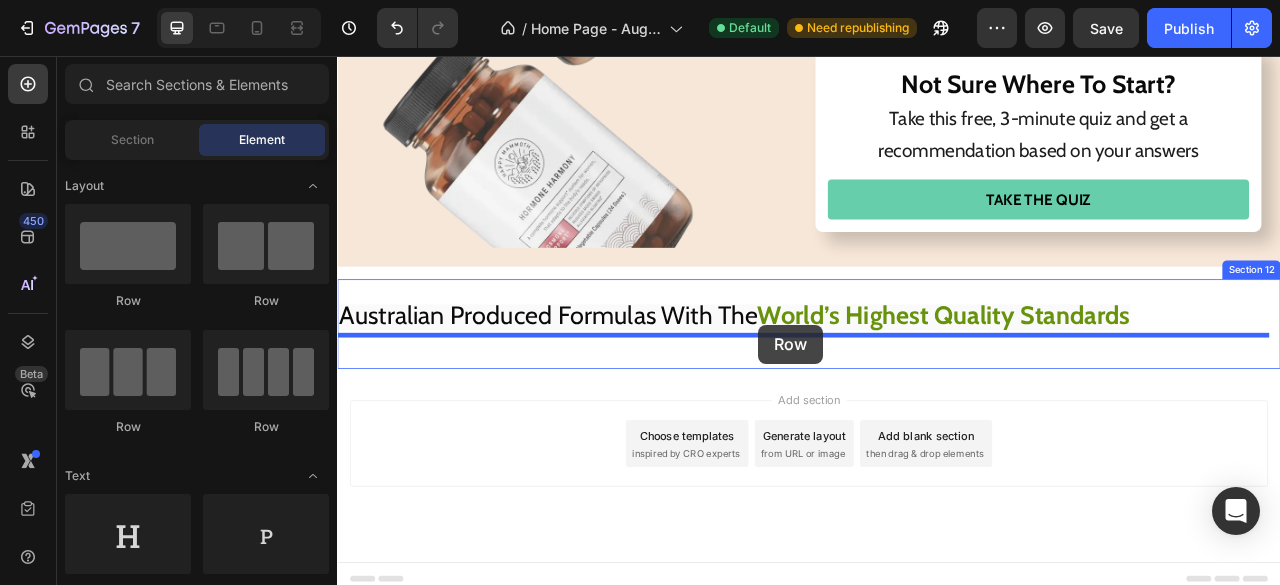 drag, startPoint x: 450, startPoint y: 427, endPoint x: 873, endPoint y: 398, distance: 423.99292 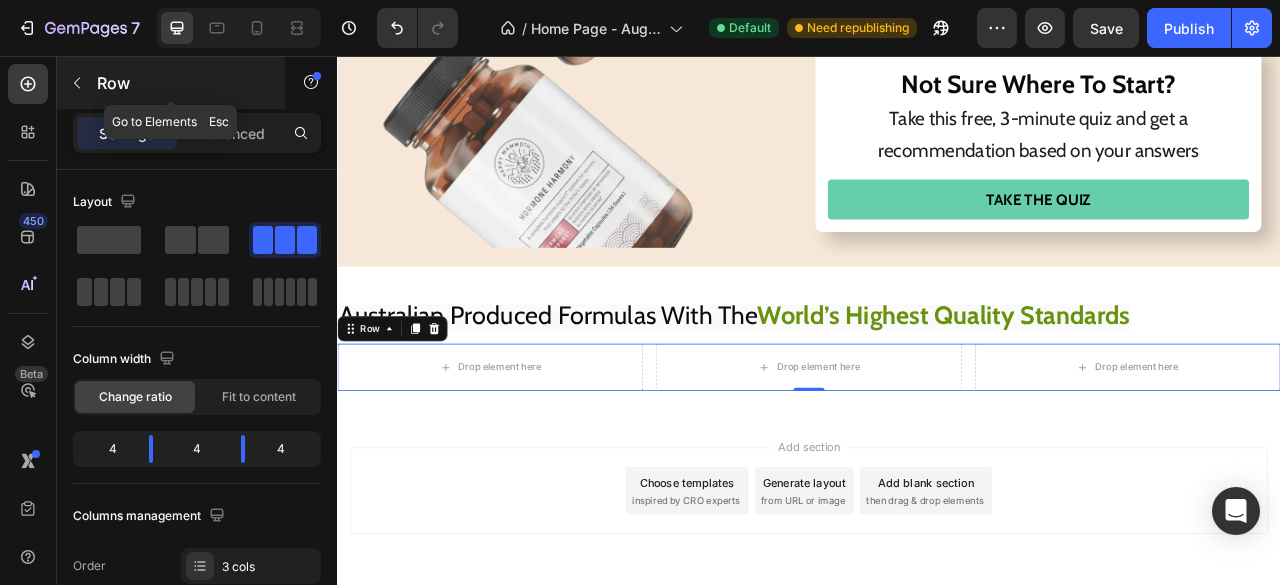 click 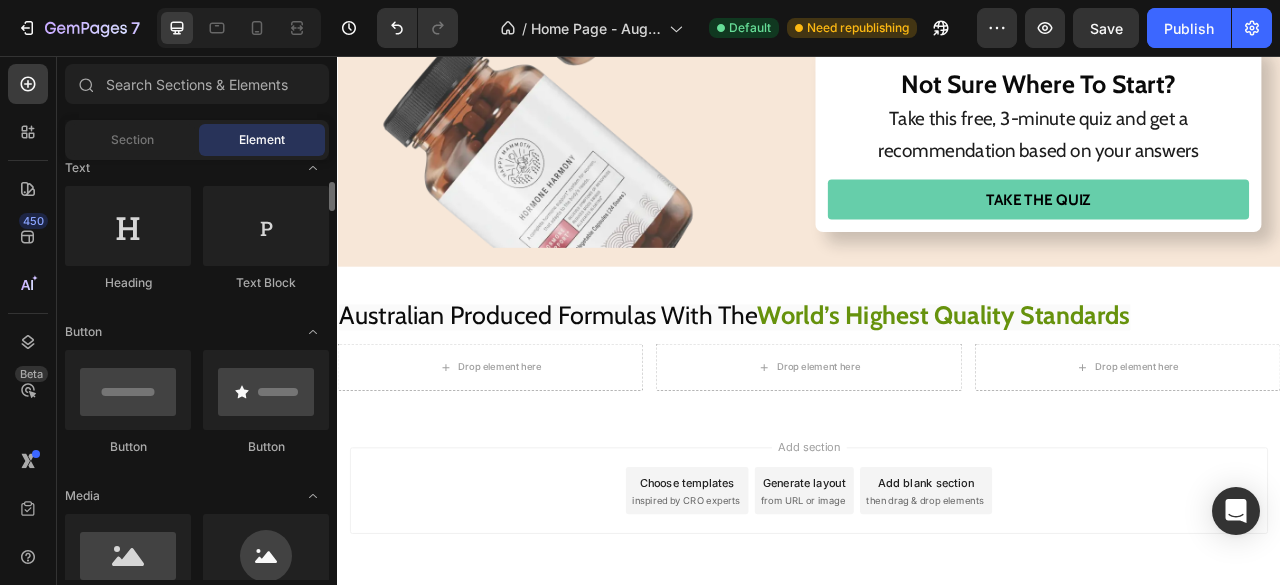 scroll, scrollTop: 316, scrollLeft: 0, axis: vertical 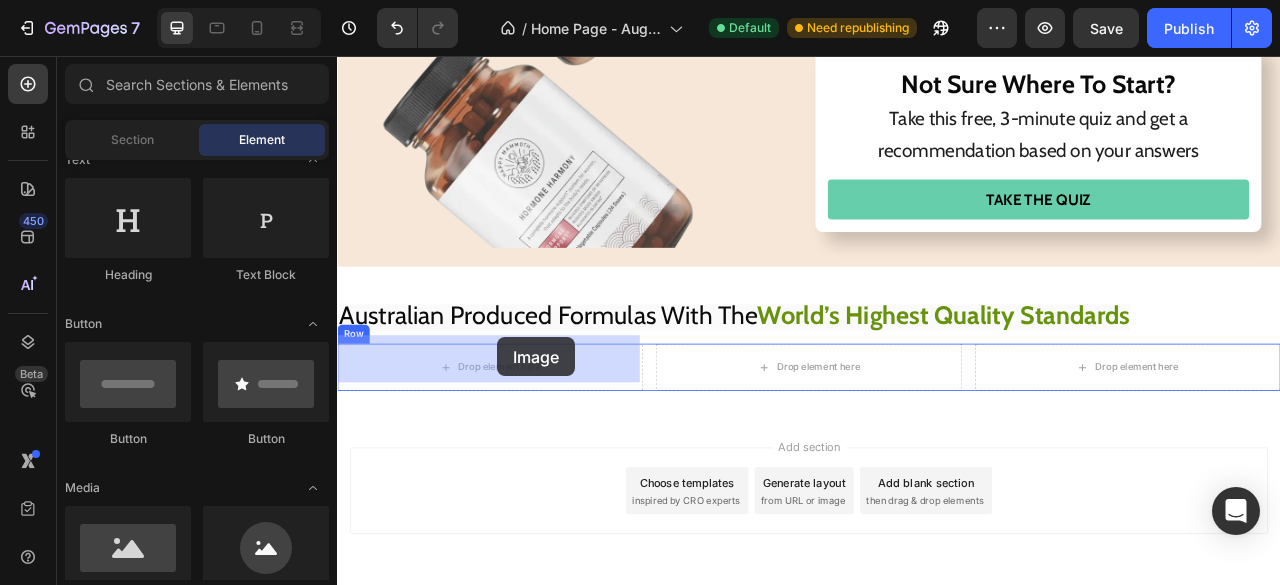 drag, startPoint x: 489, startPoint y: 608, endPoint x: 541, endPoint y: 414, distance: 200.8482 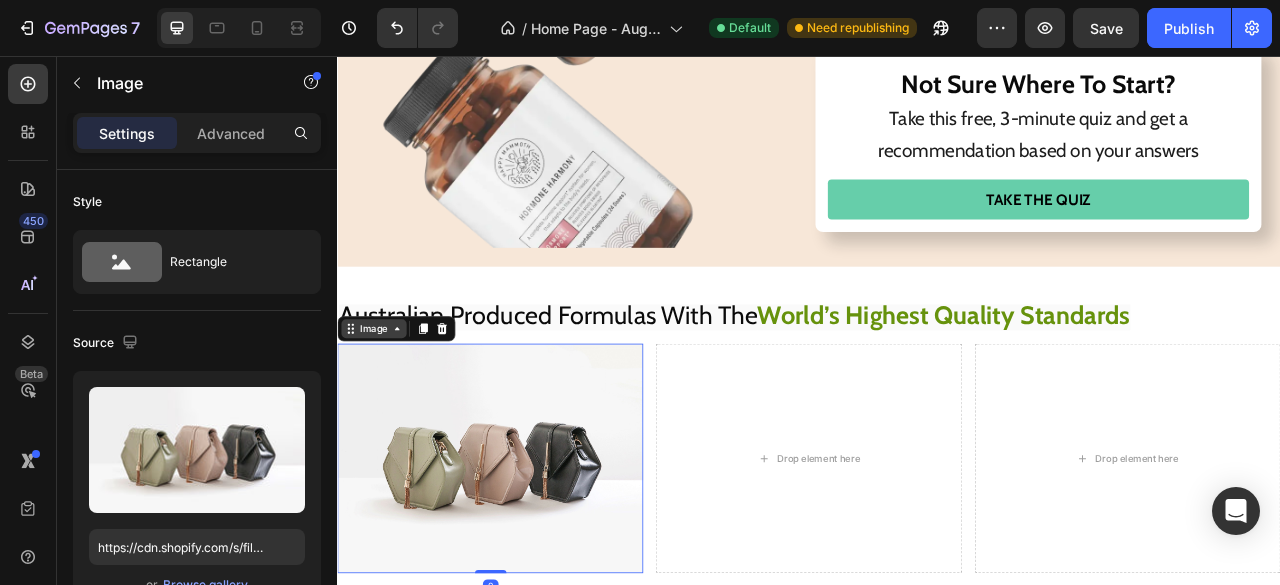 click 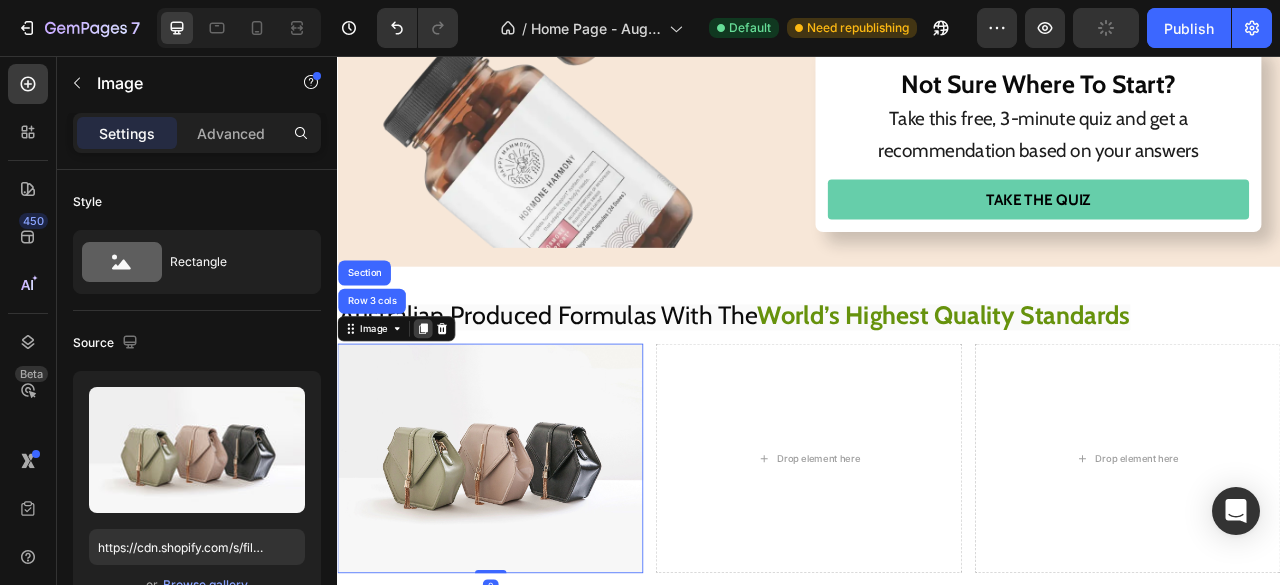 click at bounding box center (446, 403) 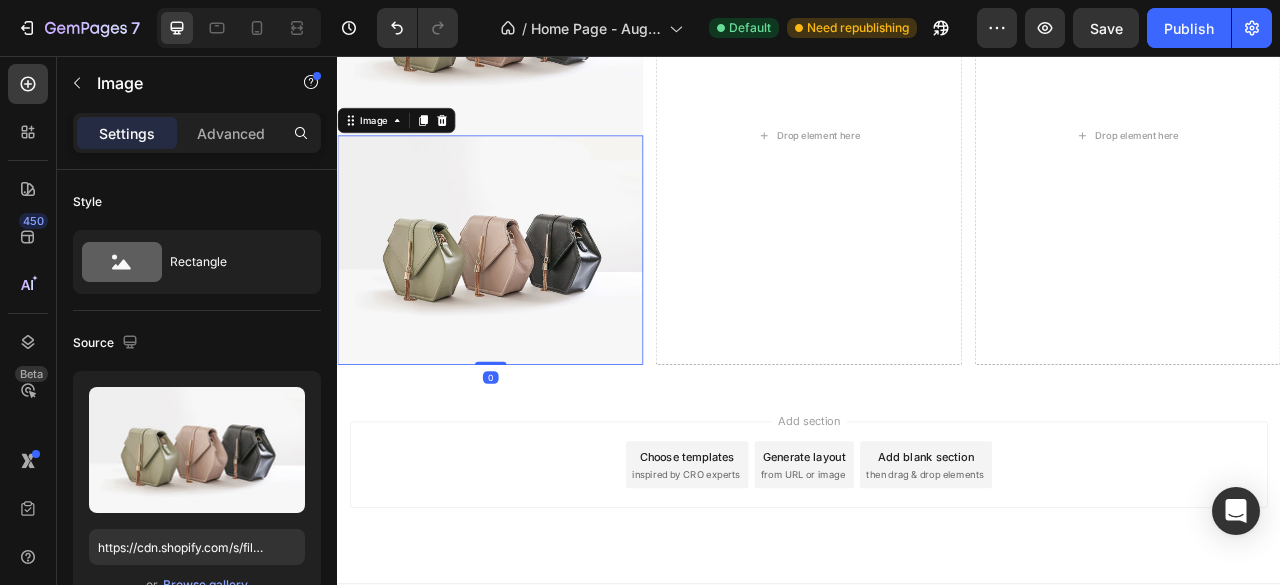 scroll, scrollTop: 5358, scrollLeft: 0, axis: vertical 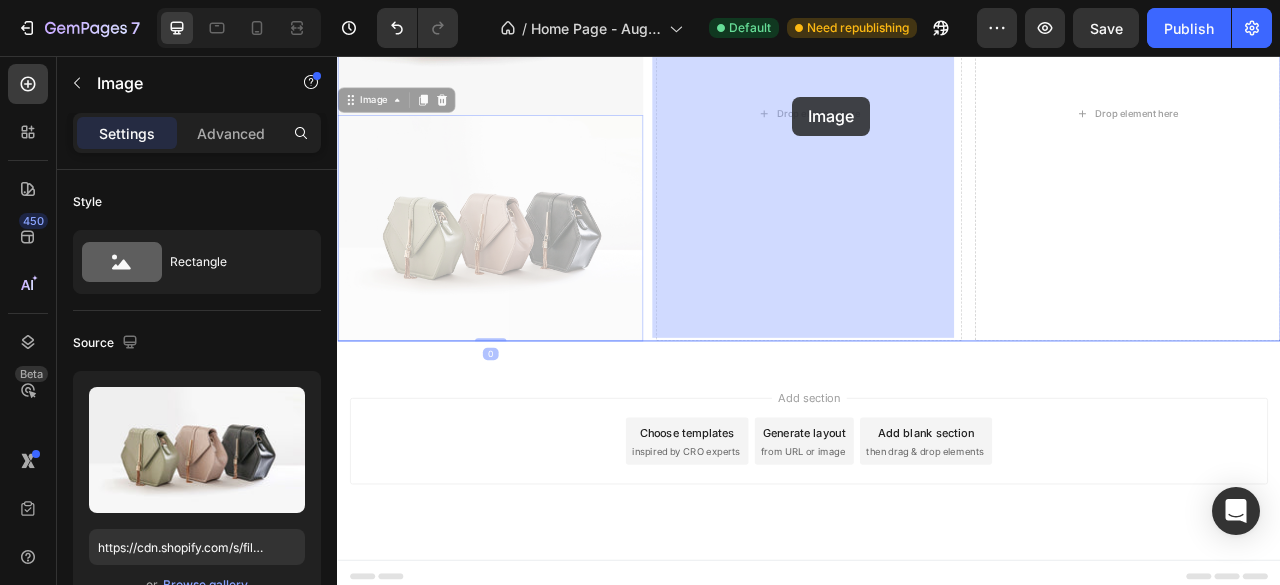 drag, startPoint x: 385, startPoint y: 114, endPoint x: 916, endPoint y: 108, distance: 531.0339 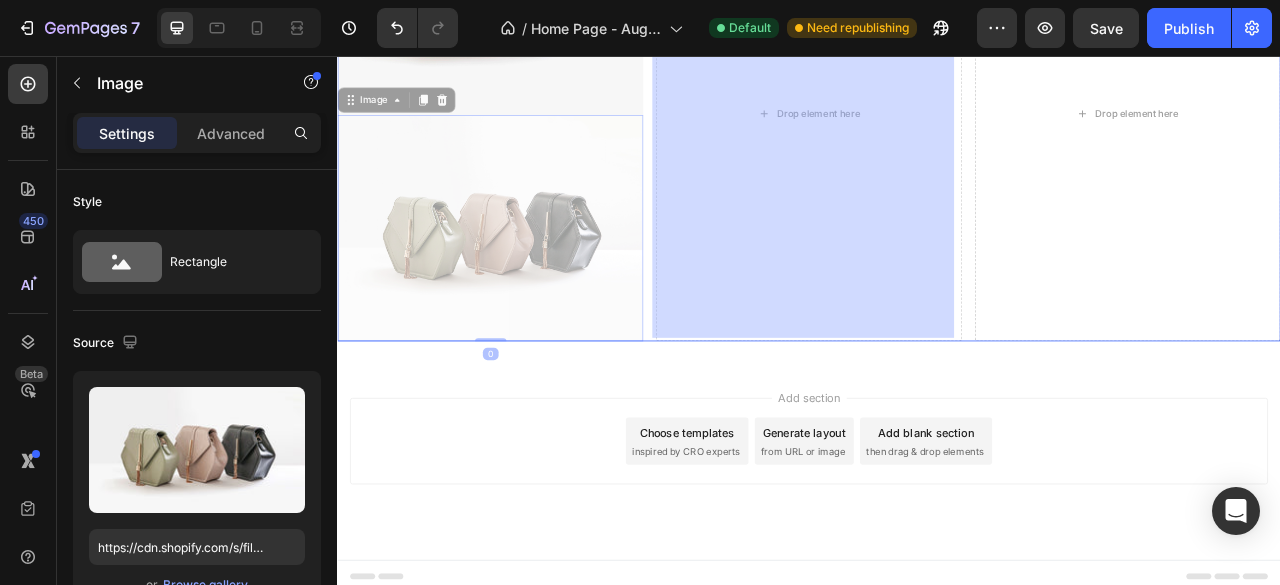 scroll, scrollTop: 5073, scrollLeft: 0, axis: vertical 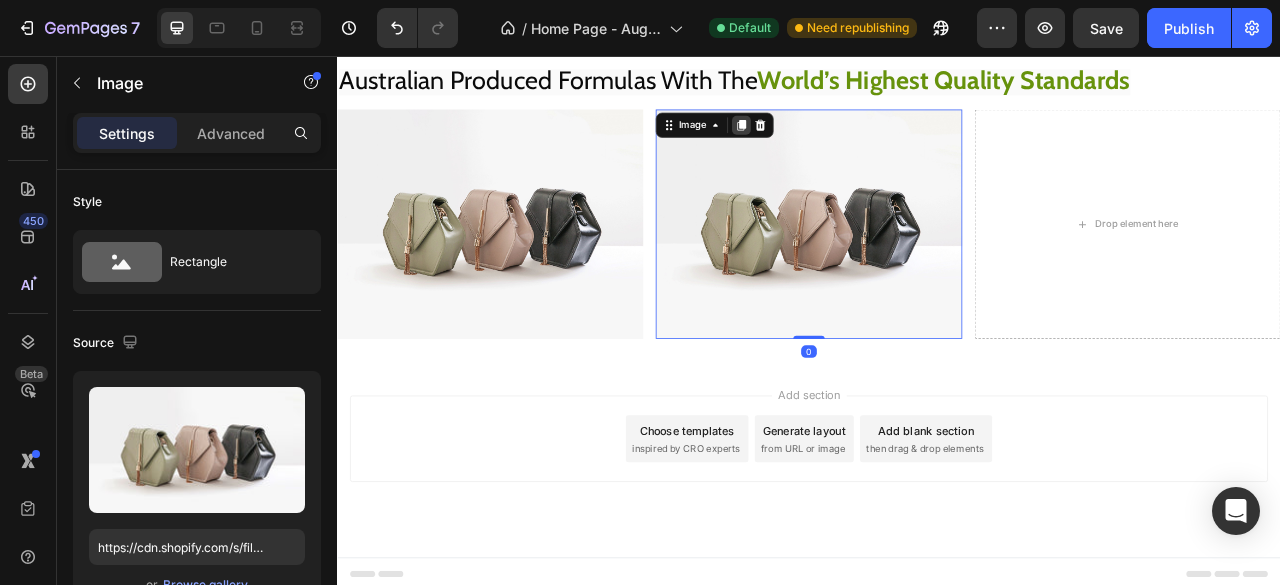 click 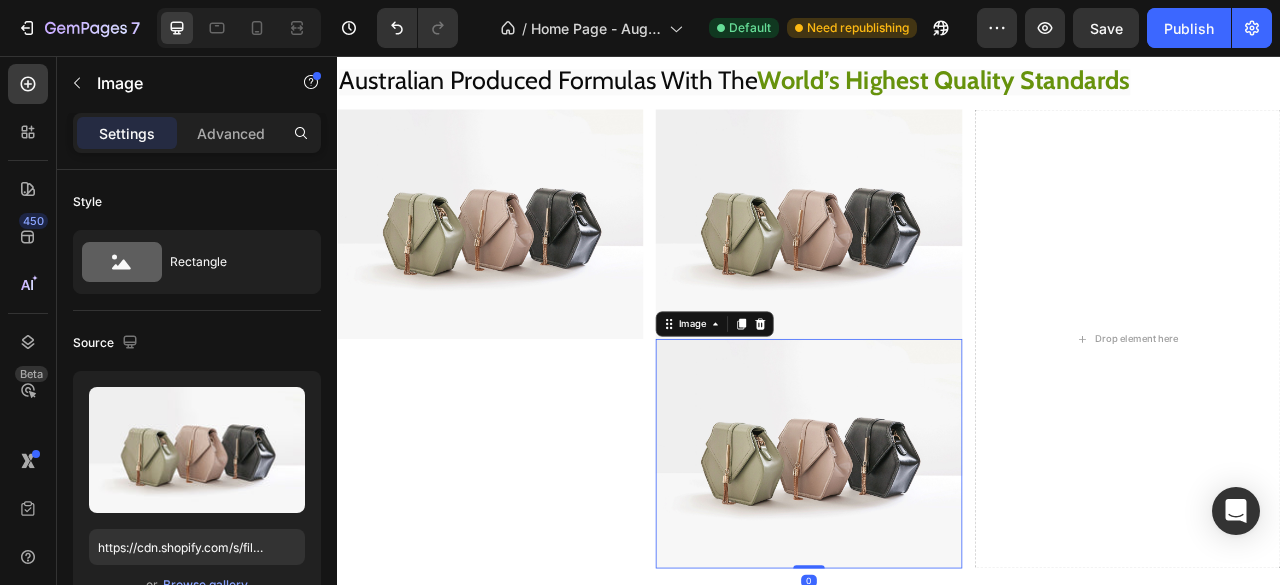 scroll, scrollTop: 5358, scrollLeft: 0, axis: vertical 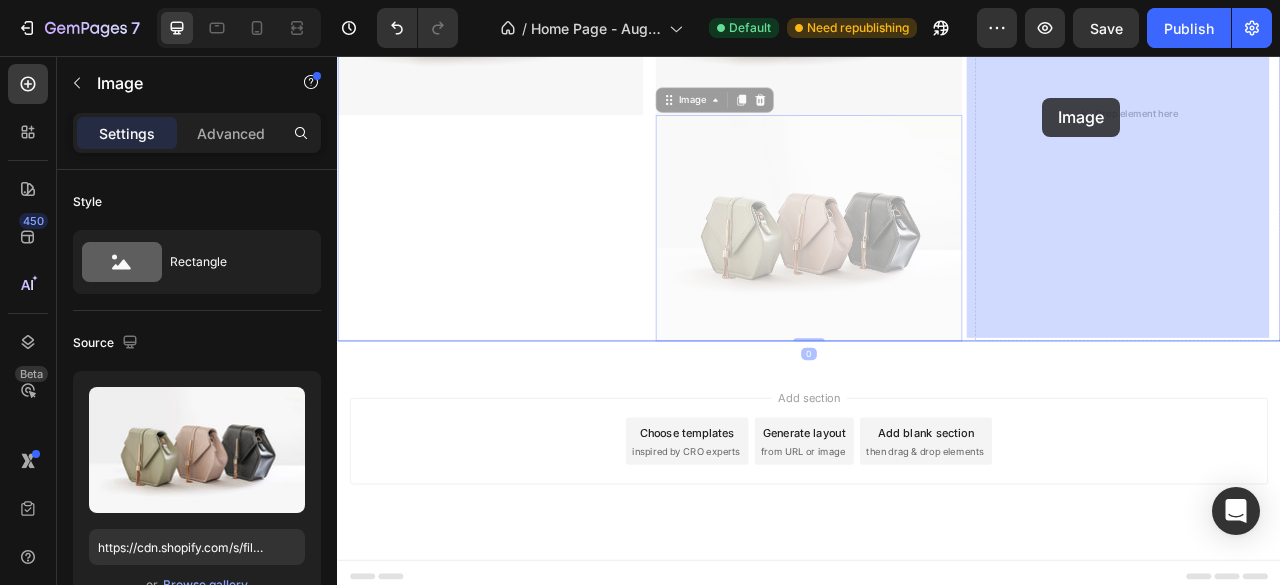 drag, startPoint x: 752, startPoint y: 104, endPoint x: 1226, endPoint y: 109, distance: 474.02637 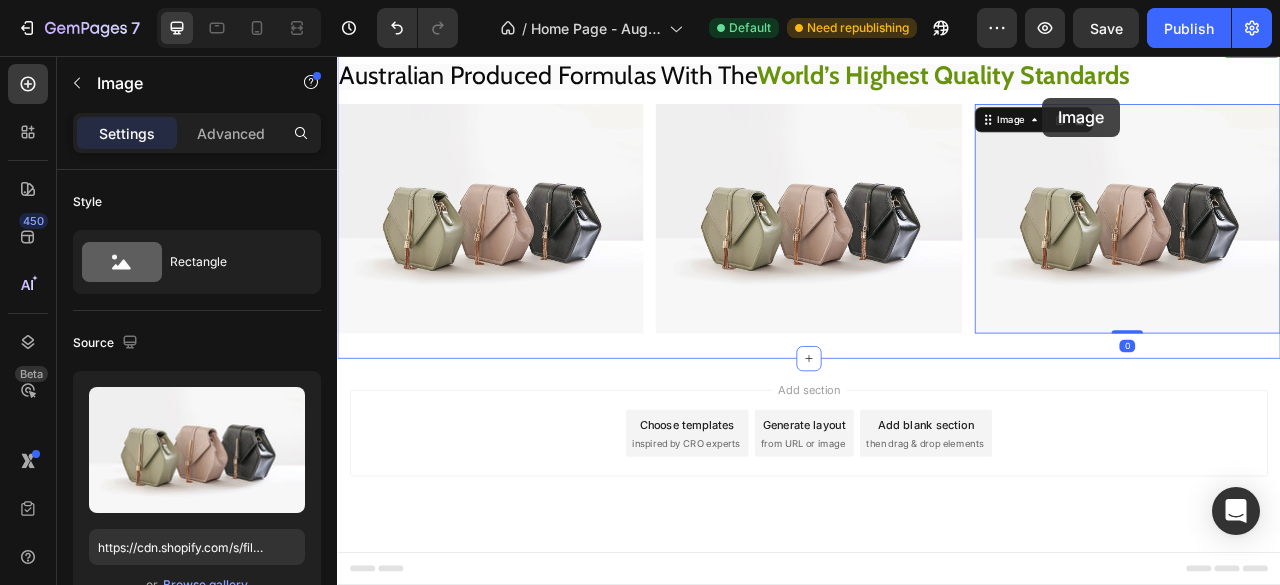 scroll, scrollTop: 5073, scrollLeft: 0, axis: vertical 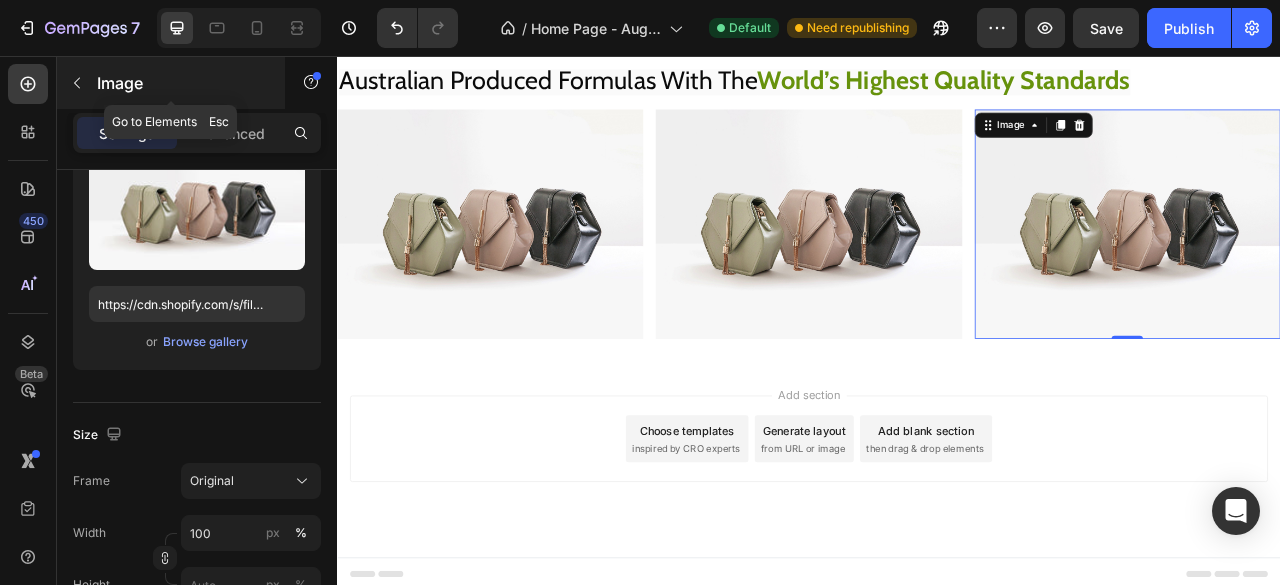click at bounding box center (77, 83) 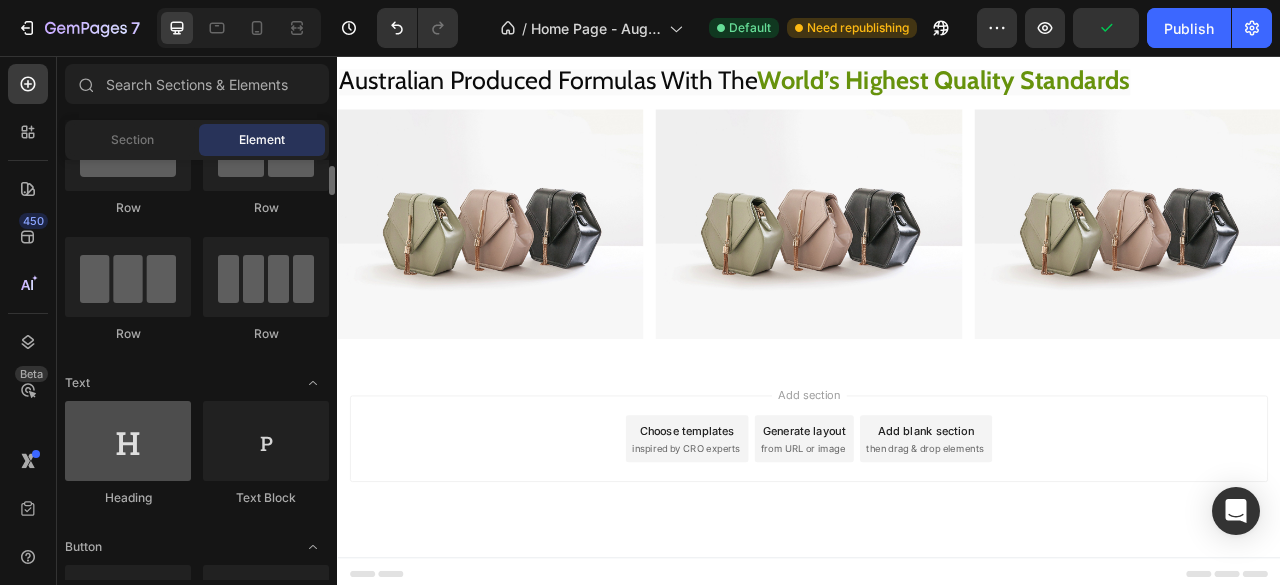 scroll, scrollTop: 94, scrollLeft: 0, axis: vertical 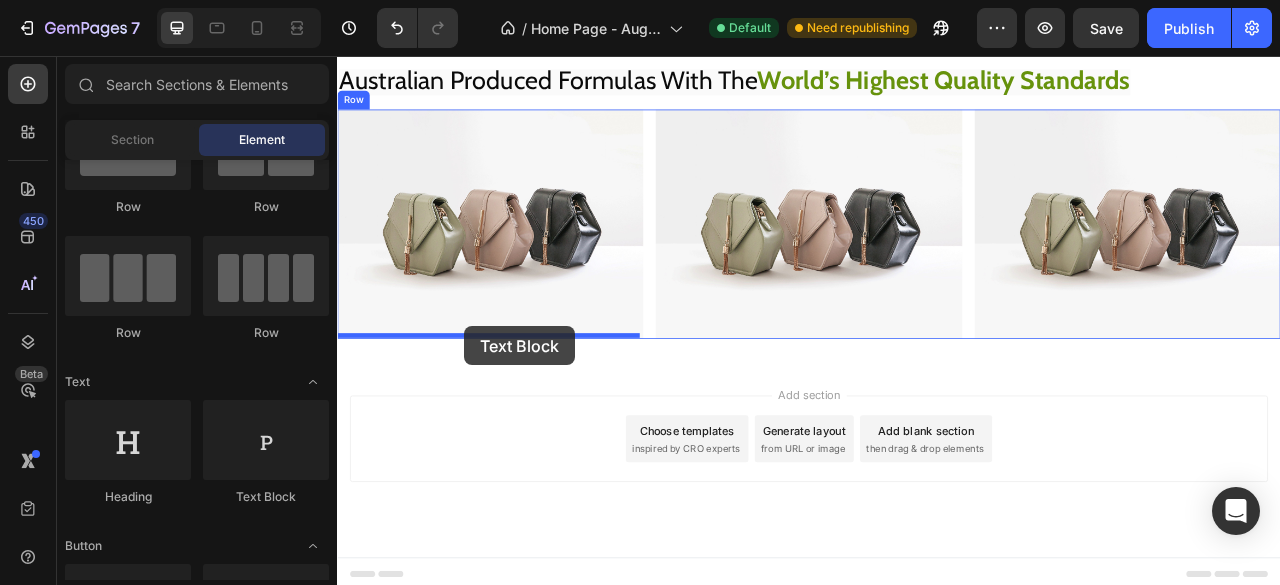 drag, startPoint x: 582, startPoint y: 491, endPoint x: 498, endPoint y: 400, distance: 123.84264 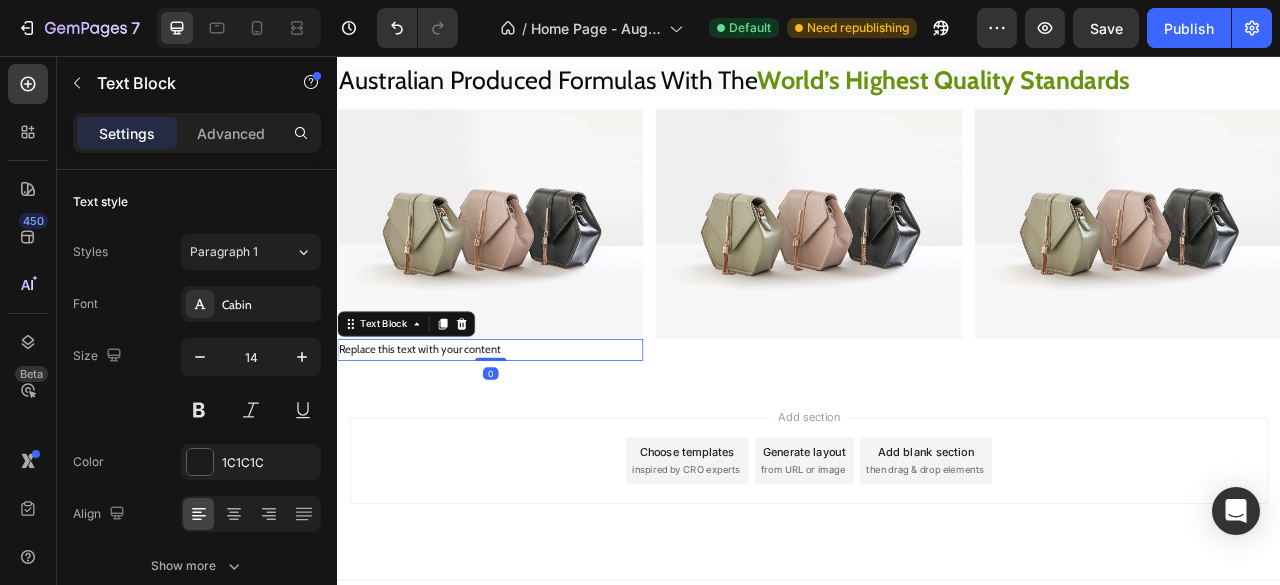 scroll, scrollTop: 5101, scrollLeft: 0, axis: vertical 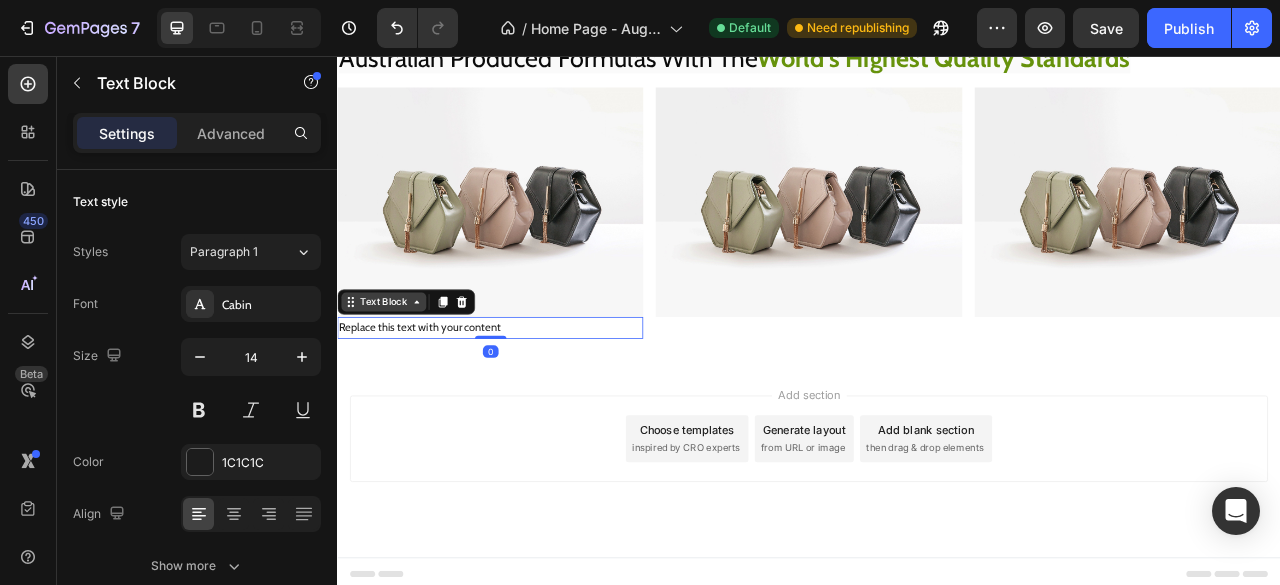 click 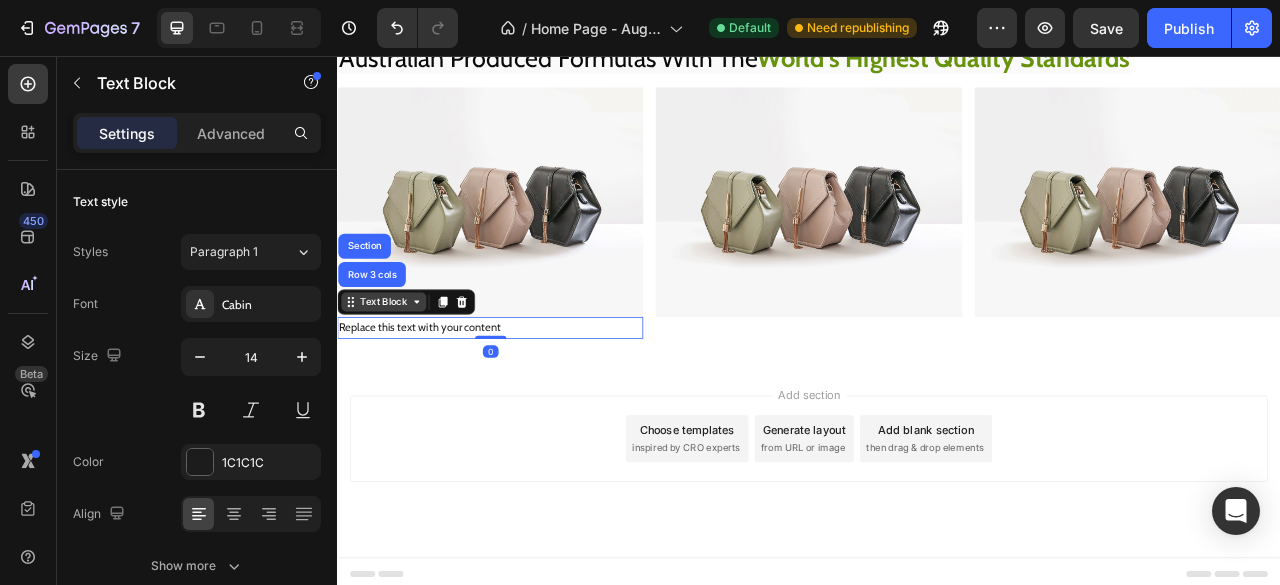 click 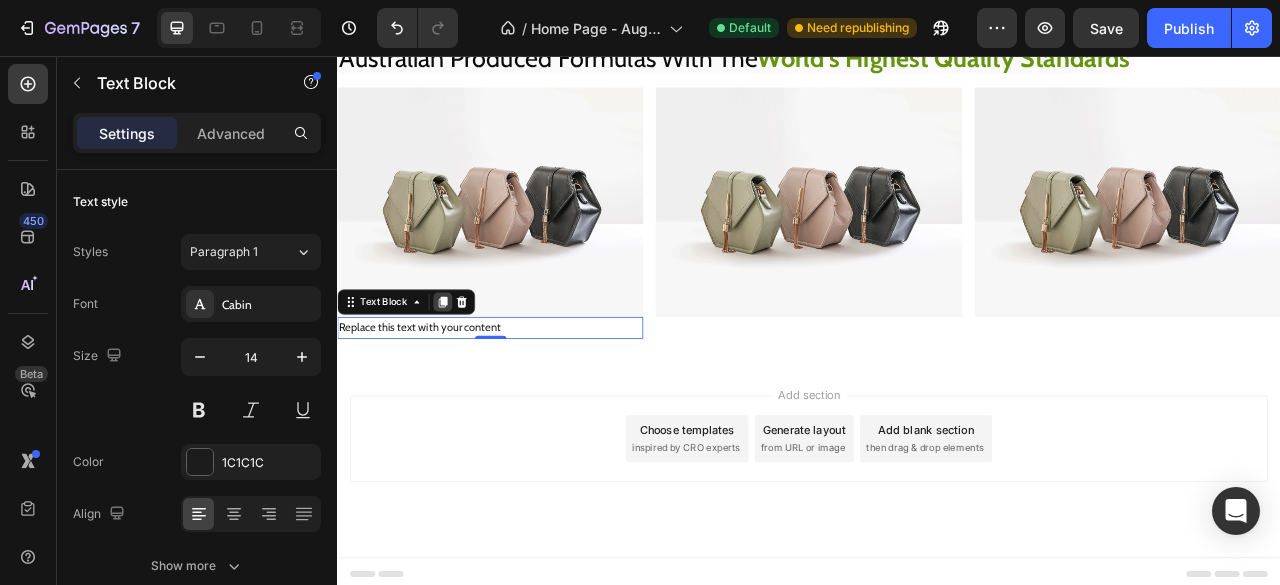 click at bounding box center (471, 369) 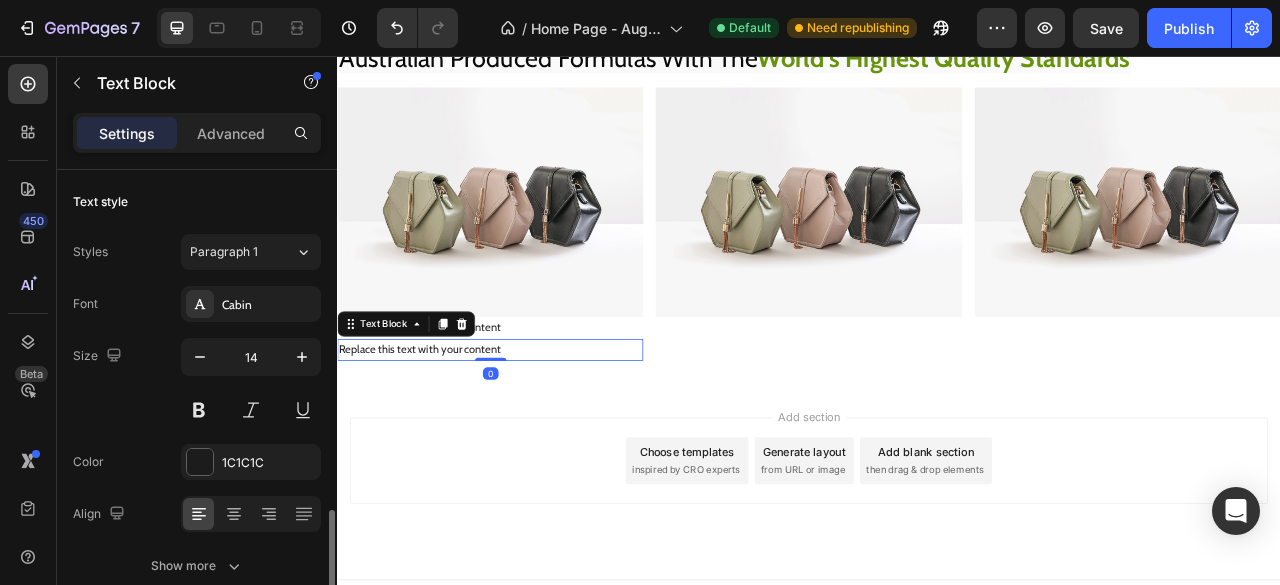 scroll, scrollTop: 5128, scrollLeft: 0, axis: vertical 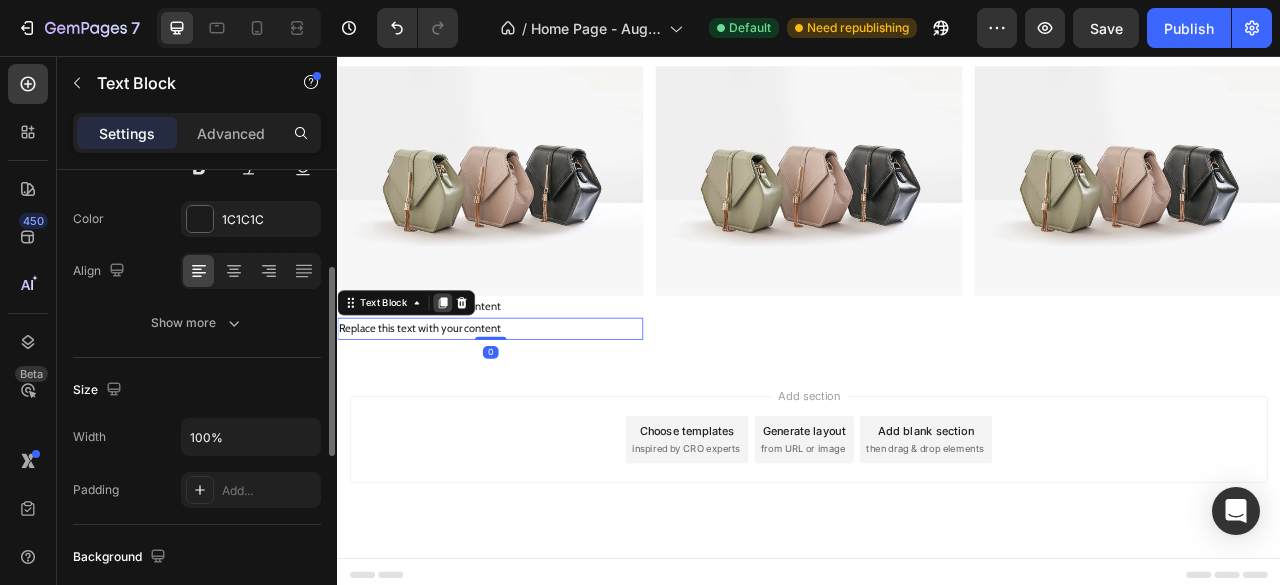 click 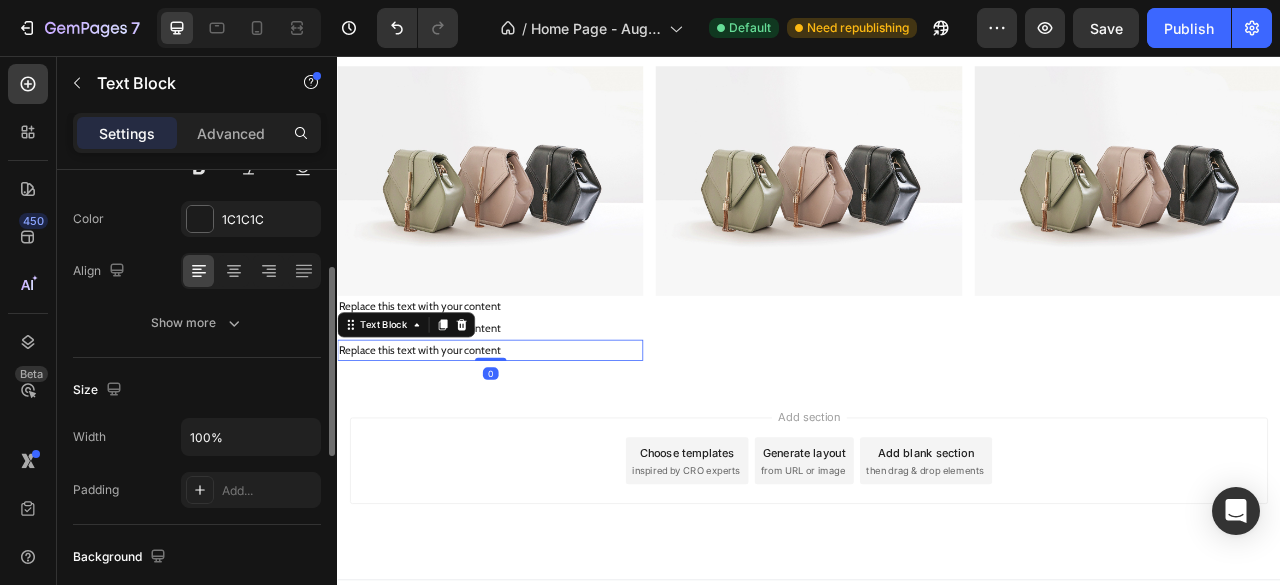 scroll, scrollTop: 5156, scrollLeft: 0, axis: vertical 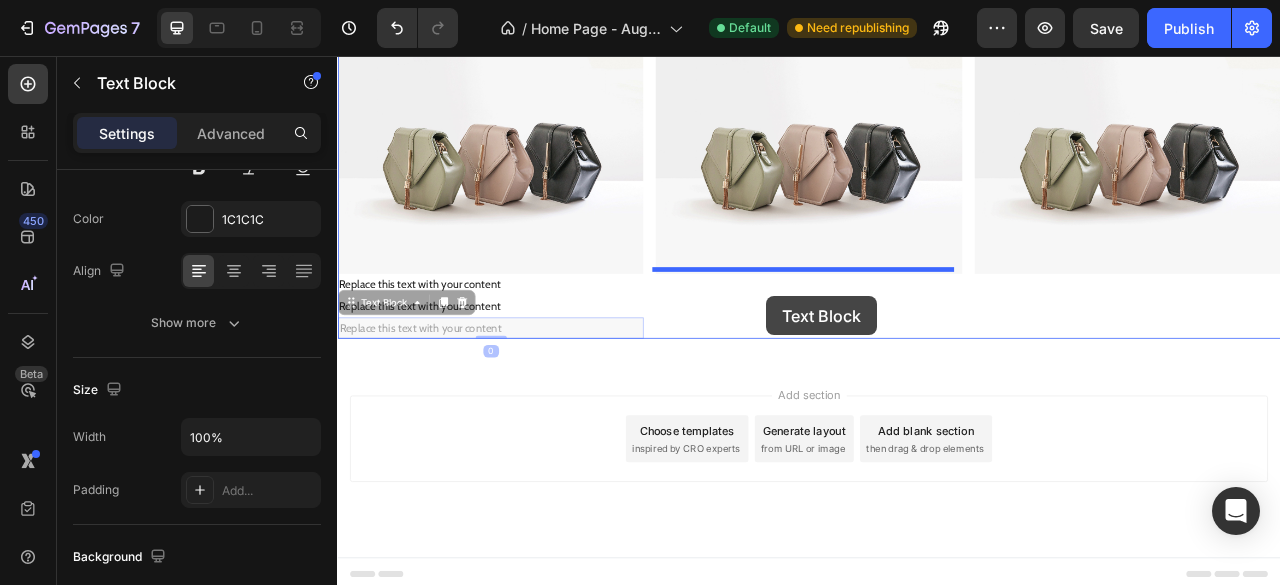 drag, startPoint x: 358, startPoint y: 375, endPoint x: 883, endPoint y: 362, distance: 525.16095 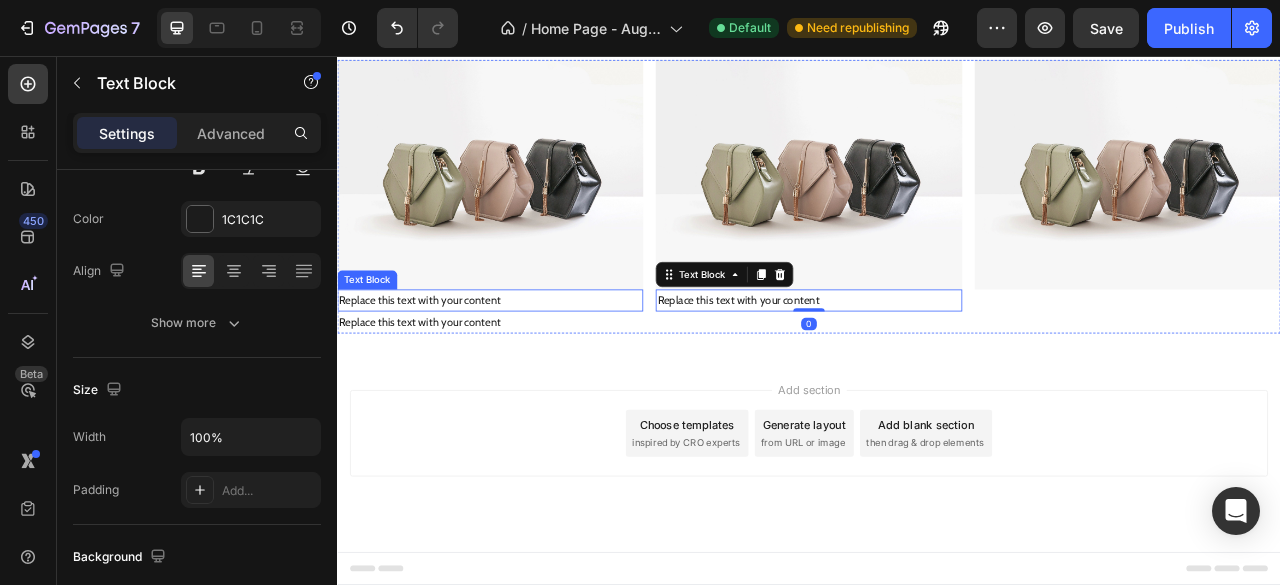 scroll, scrollTop: 5128, scrollLeft: 0, axis: vertical 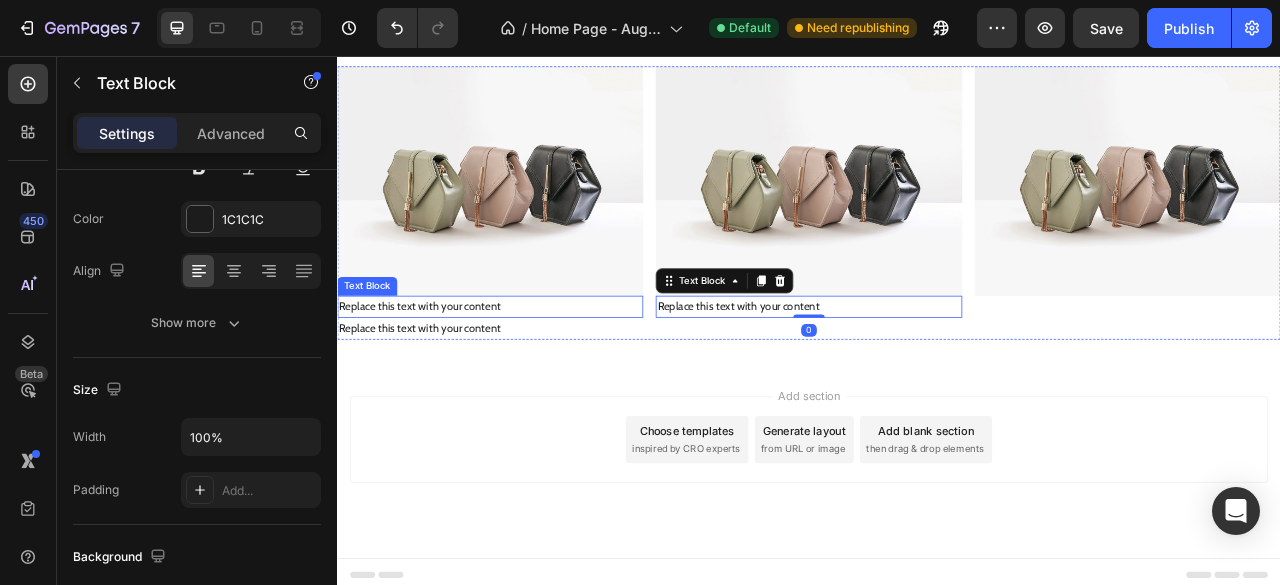 click on "Replace this text with your content" at bounding box center [531, 375] 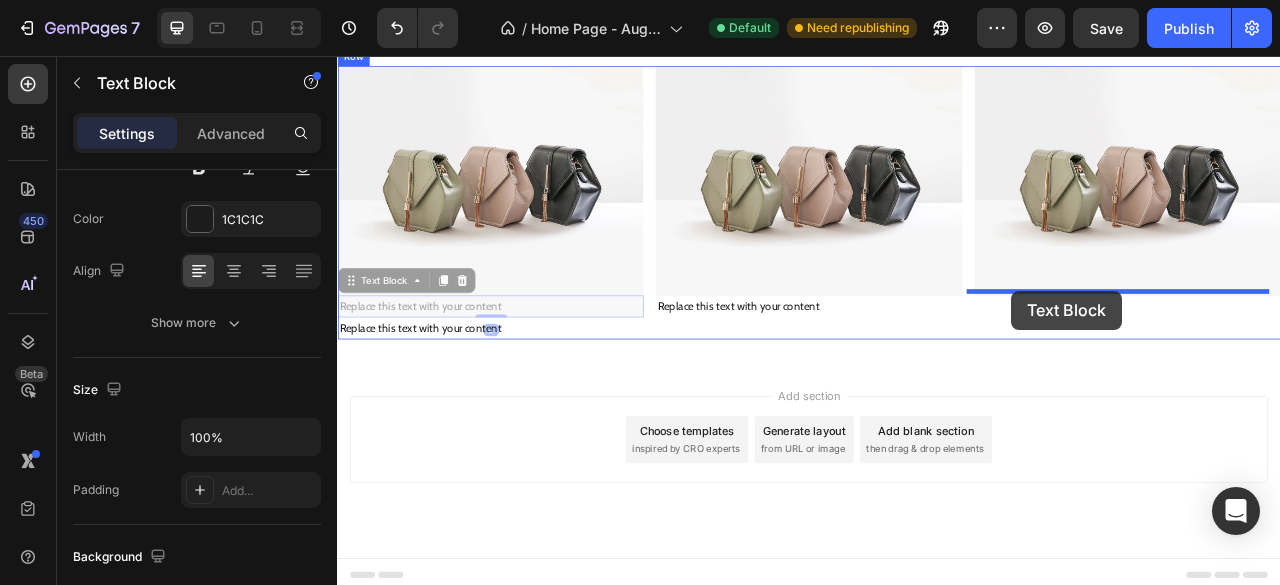 drag, startPoint x: 348, startPoint y: 332, endPoint x: 1195, endPoint y: 355, distance: 847.3122 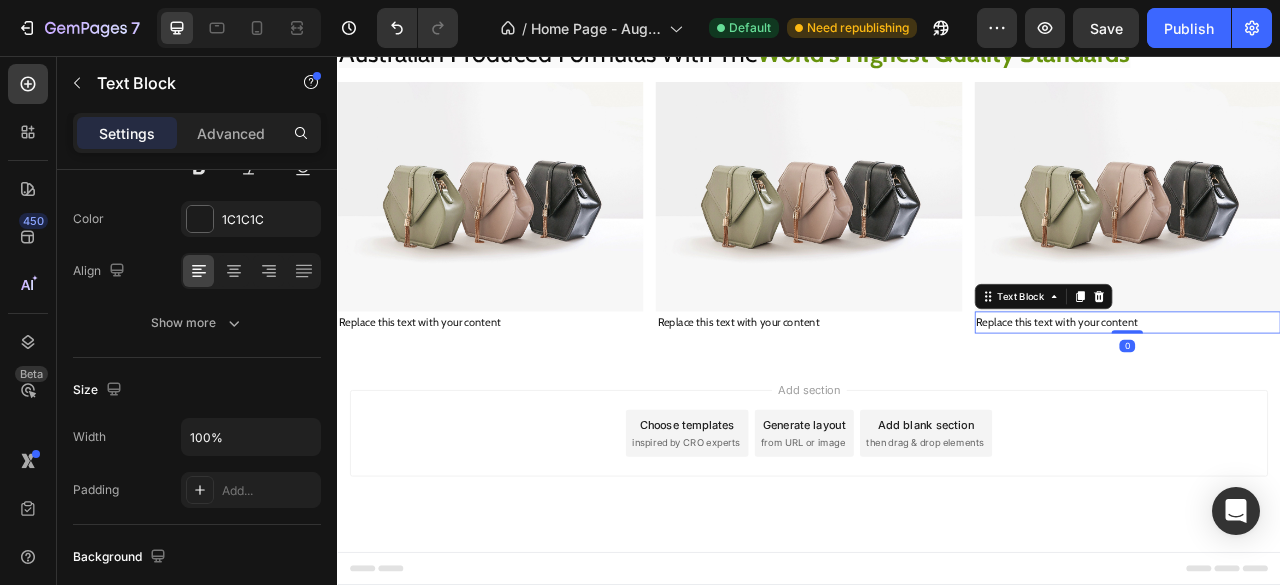scroll, scrollTop: 5101, scrollLeft: 0, axis: vertical 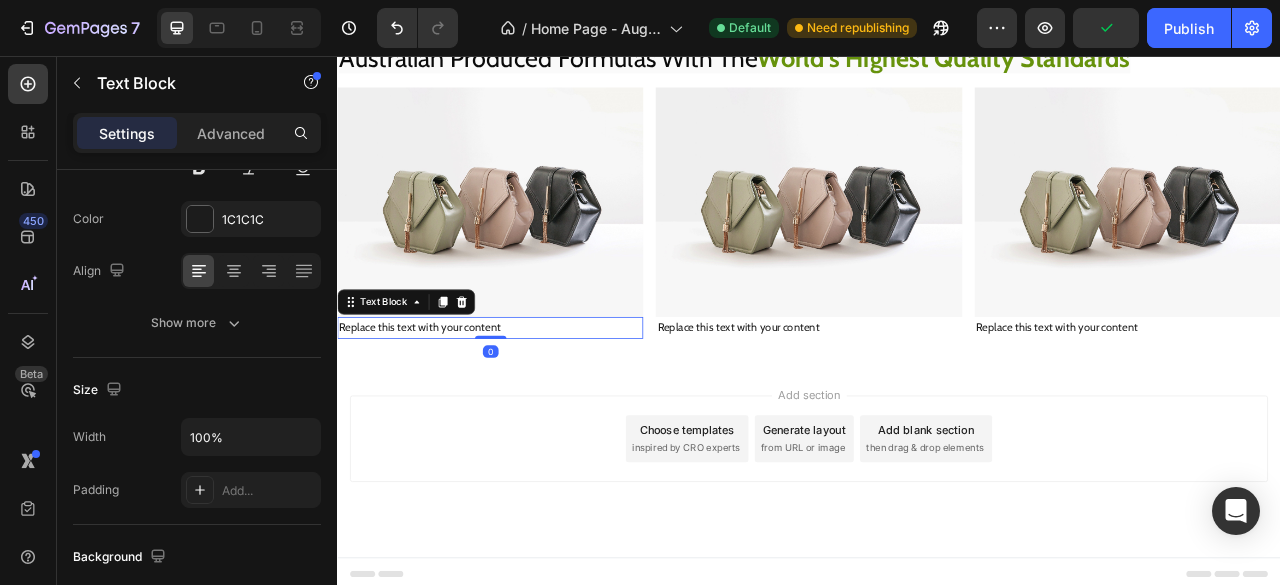 click on "Replace this text with your content" at bounding box center (531, 402) 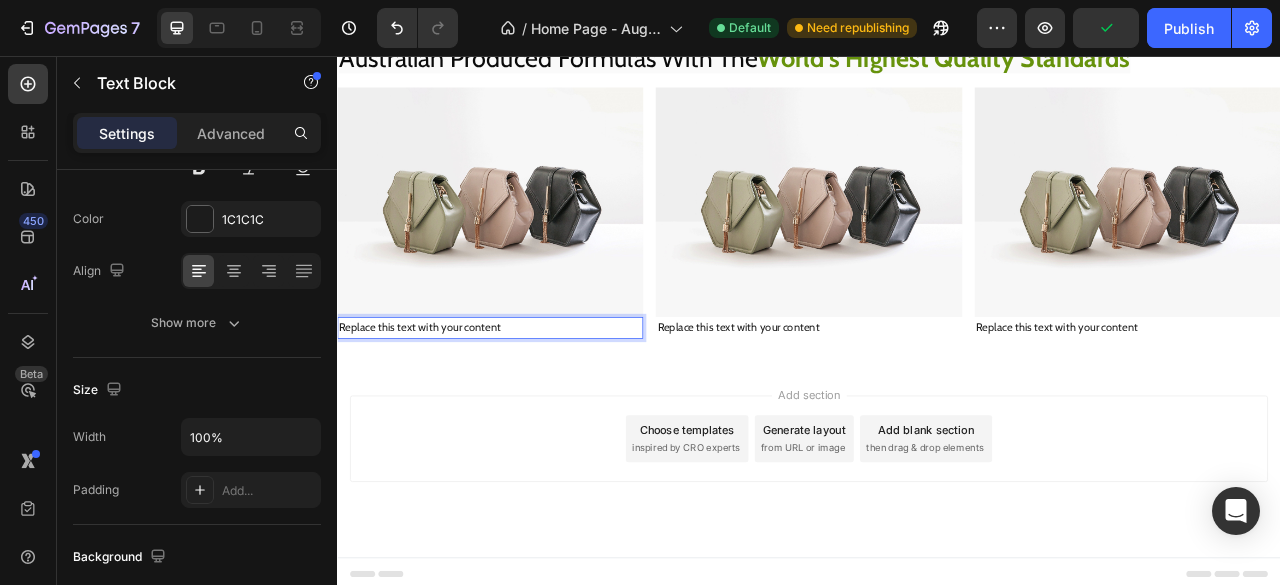click on "Replace this text with your content" at bounding box center [531, 402] 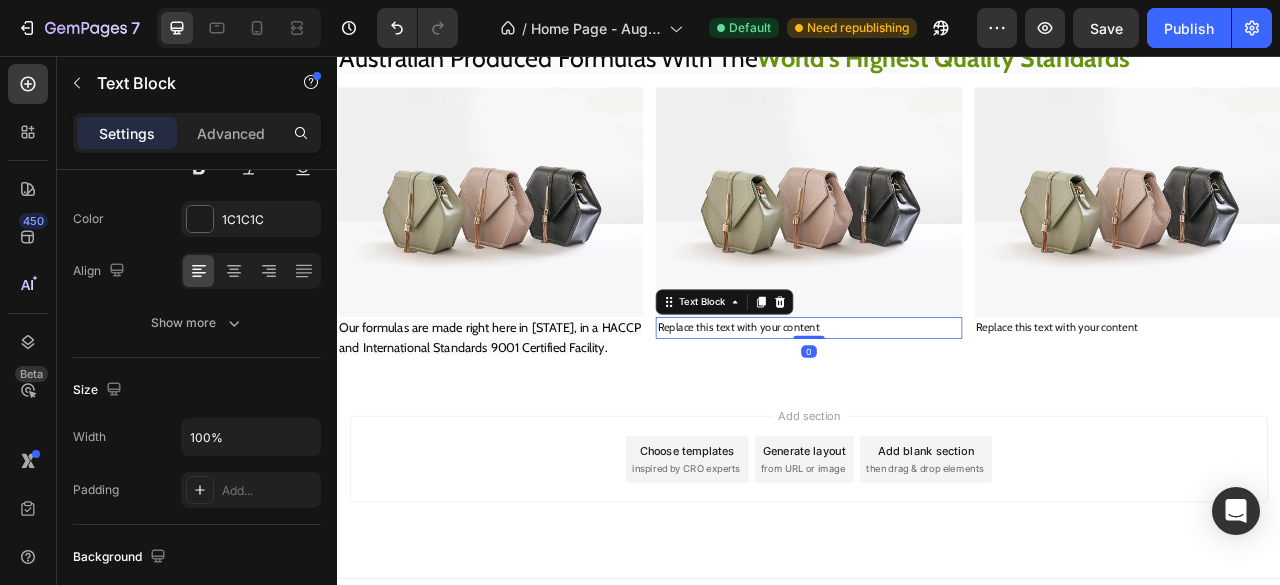 click on "Replace this text with your content" at bounding box center (936, 402) 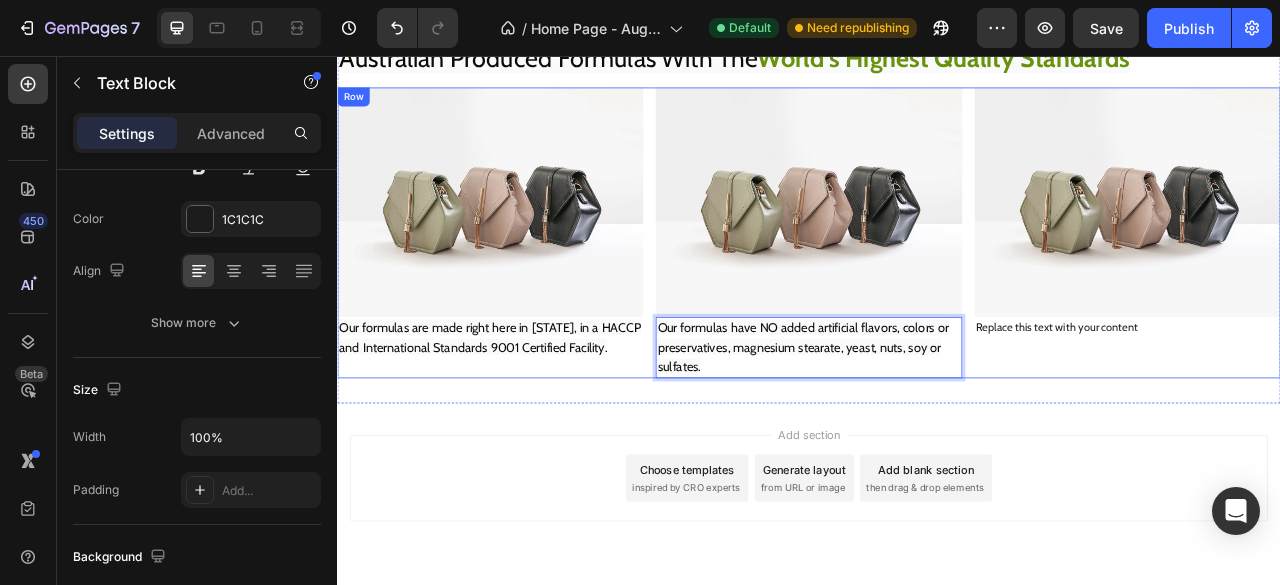 click on "Image Replace this text with your content Text Block" at bounding box center [1342, 281] 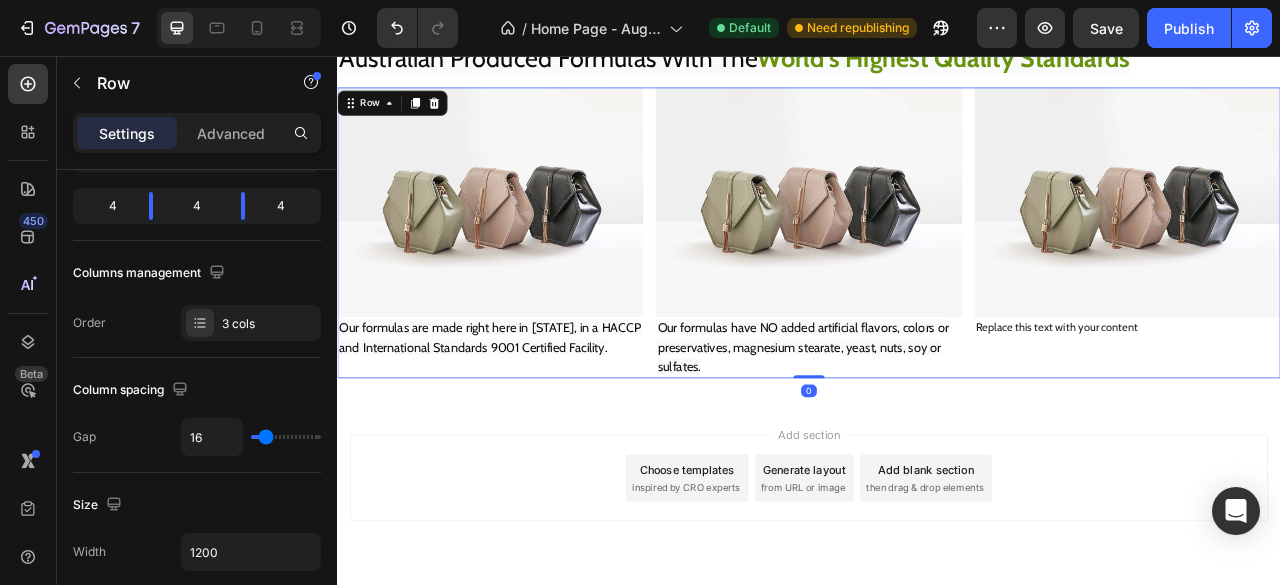 scroll, scrollTop: 0, scrollLeft: 0, axis: both 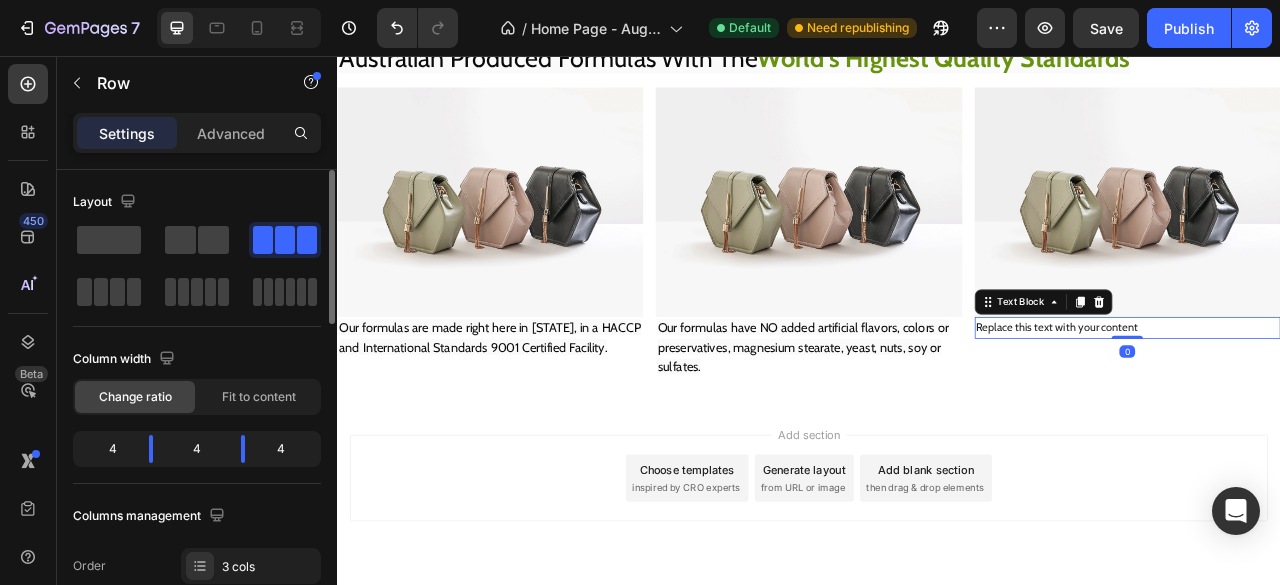 click on "Replace this text with your content" at bounding box center (1342, 402) 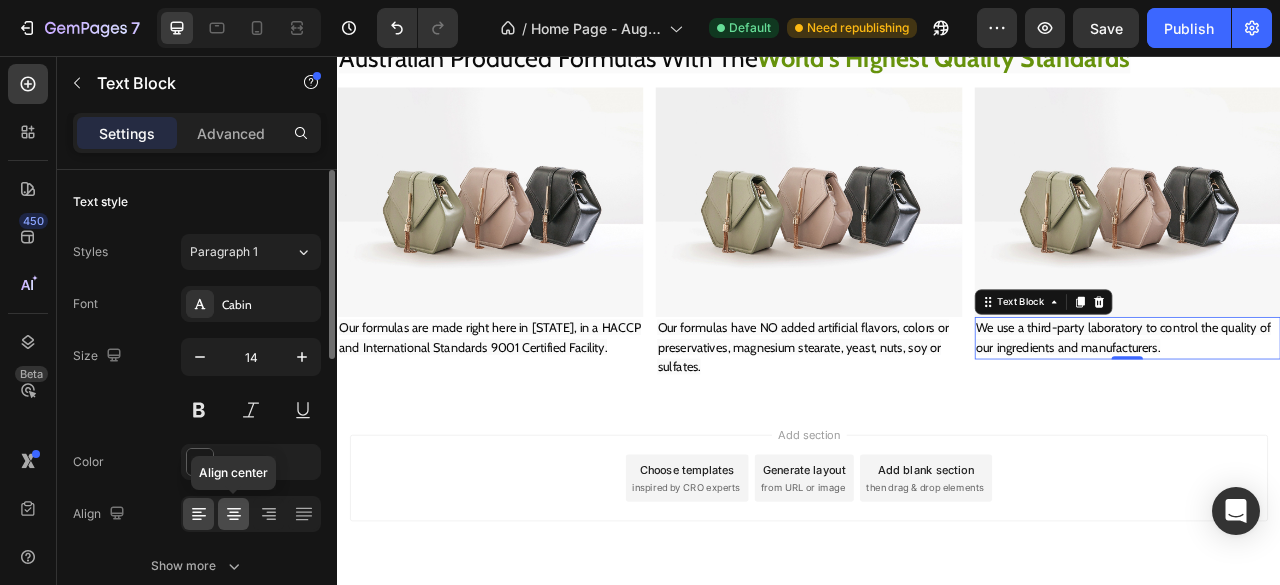click 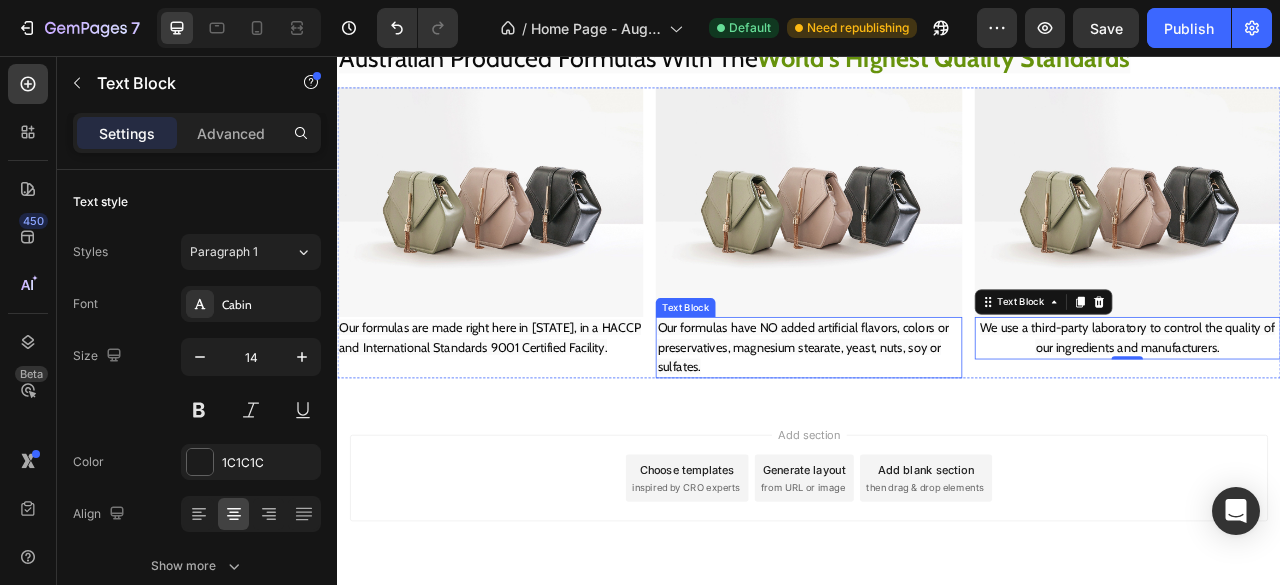 click on "Our formulas have NO added artificial flavors, colors or preservatives, magnesium stearate, yeast, nuts, soy or sulfates." at bounding box center [929, 426] 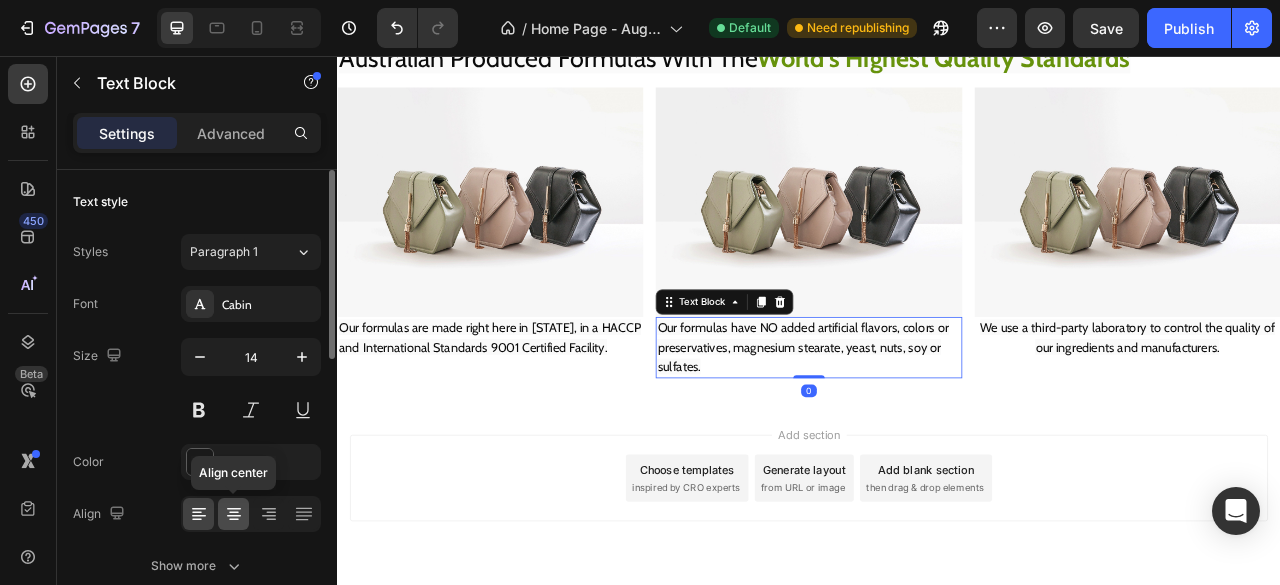 click 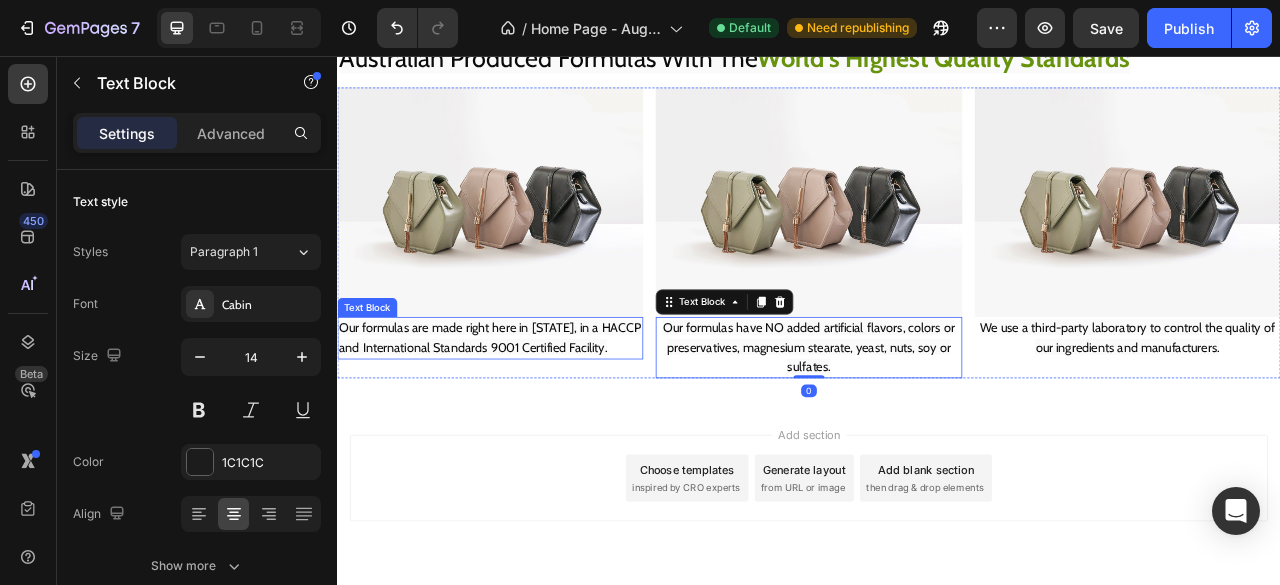 click on "Our formulas are made right here in Australia, in a HACCP and International Standards 9001 Certified Facility." at bounding box center (531, 413) 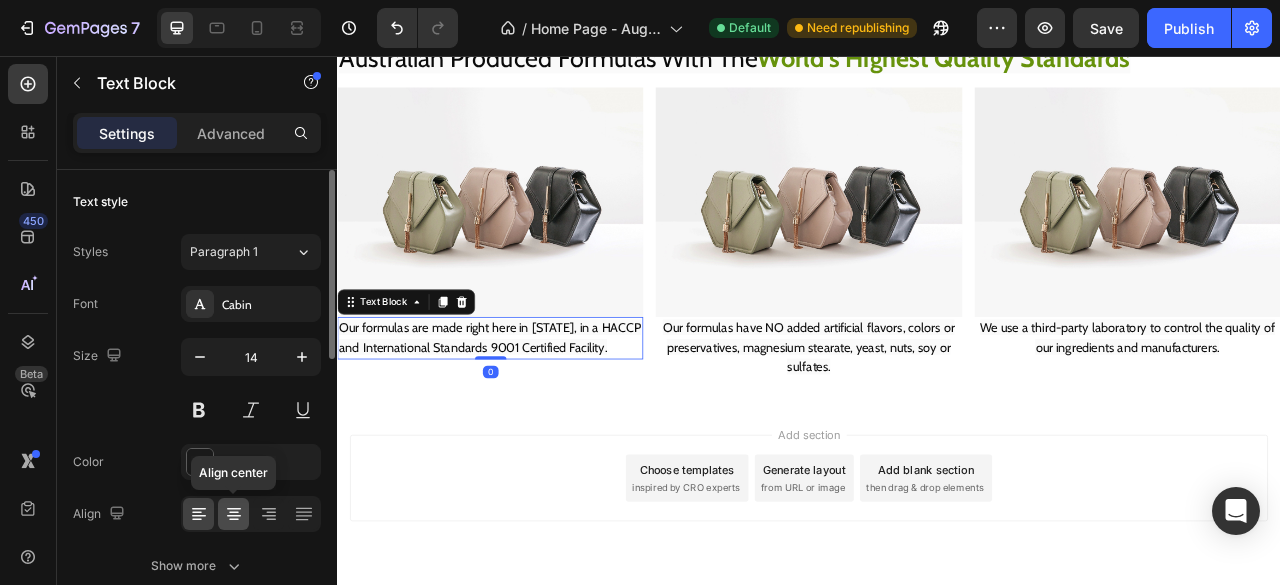 click 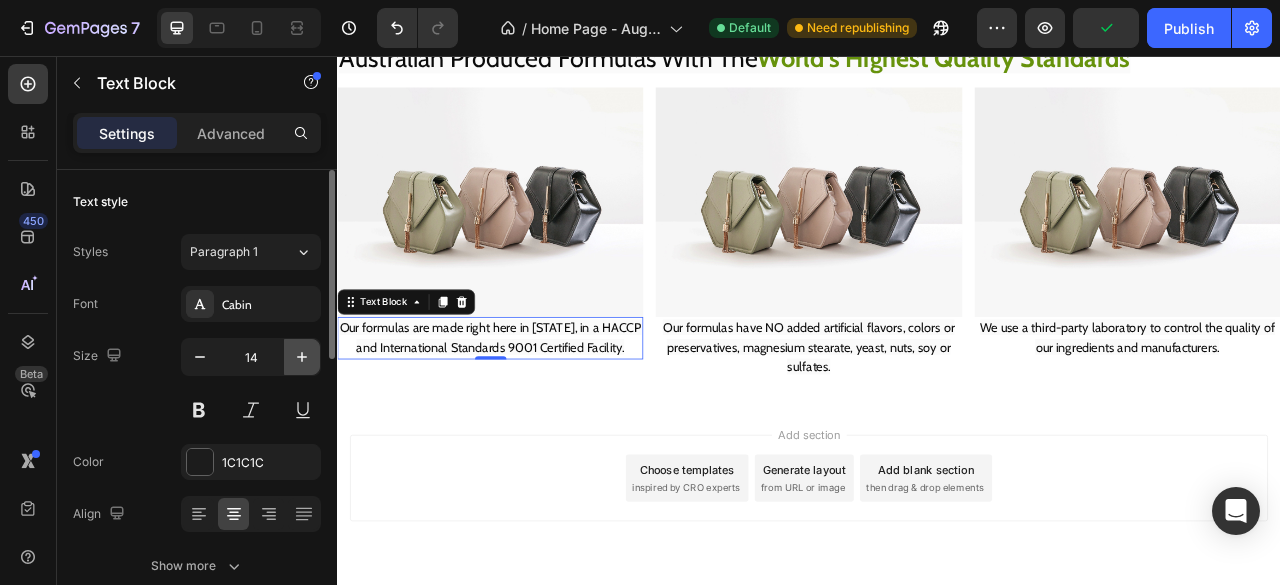 click at bounding box center [302, 357] 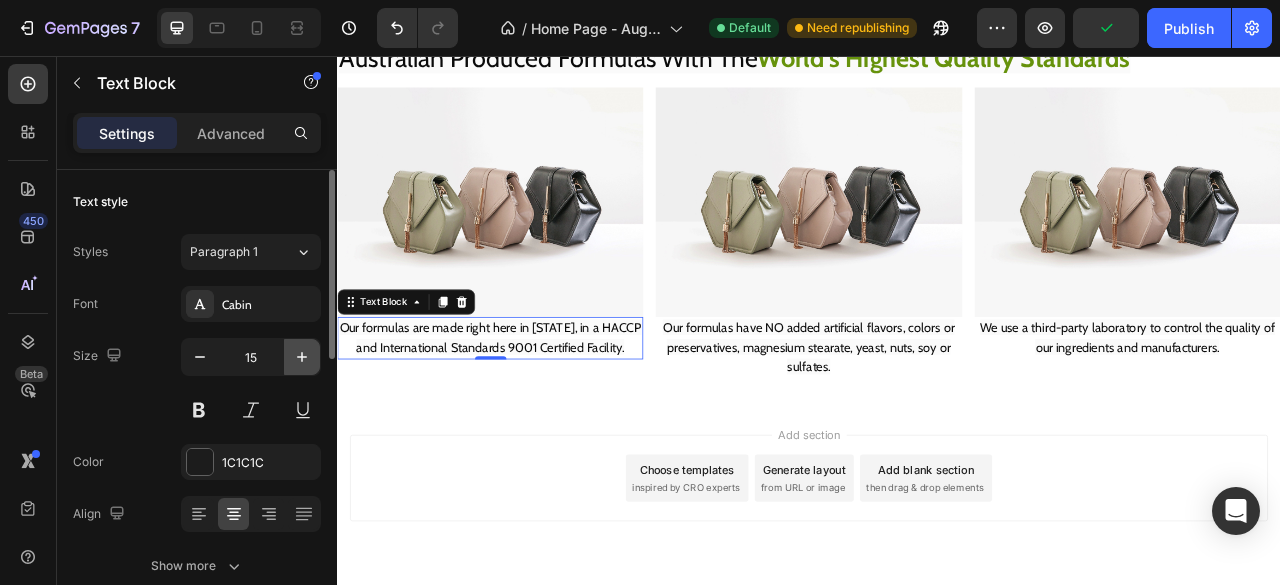 click at bounding box center [302, 357] 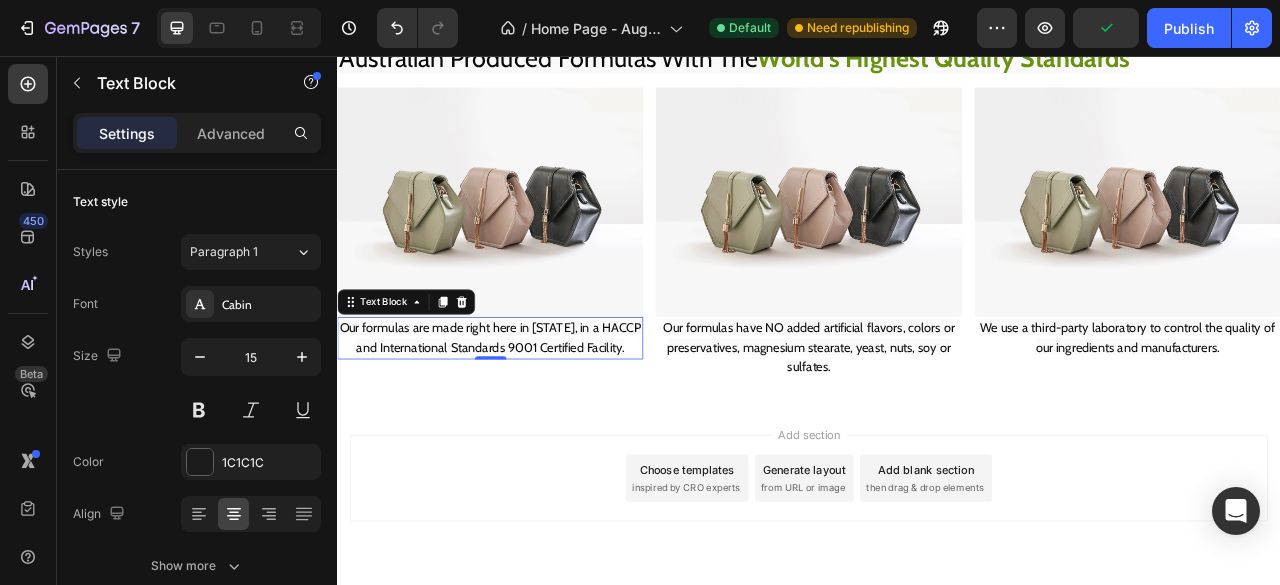 type on "16" 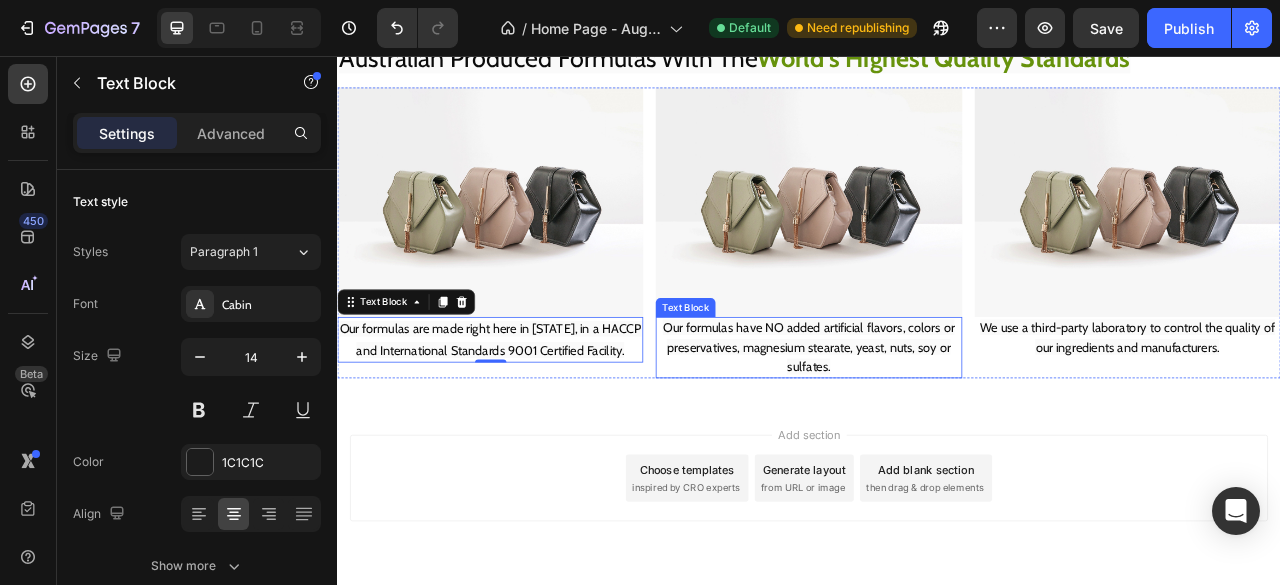 click on "Our formulas have NO added artificial flavors, colors or preservatives, magnesium stearate, yeast, nuts, soy or sulfates." at bounding box center [936, 426] 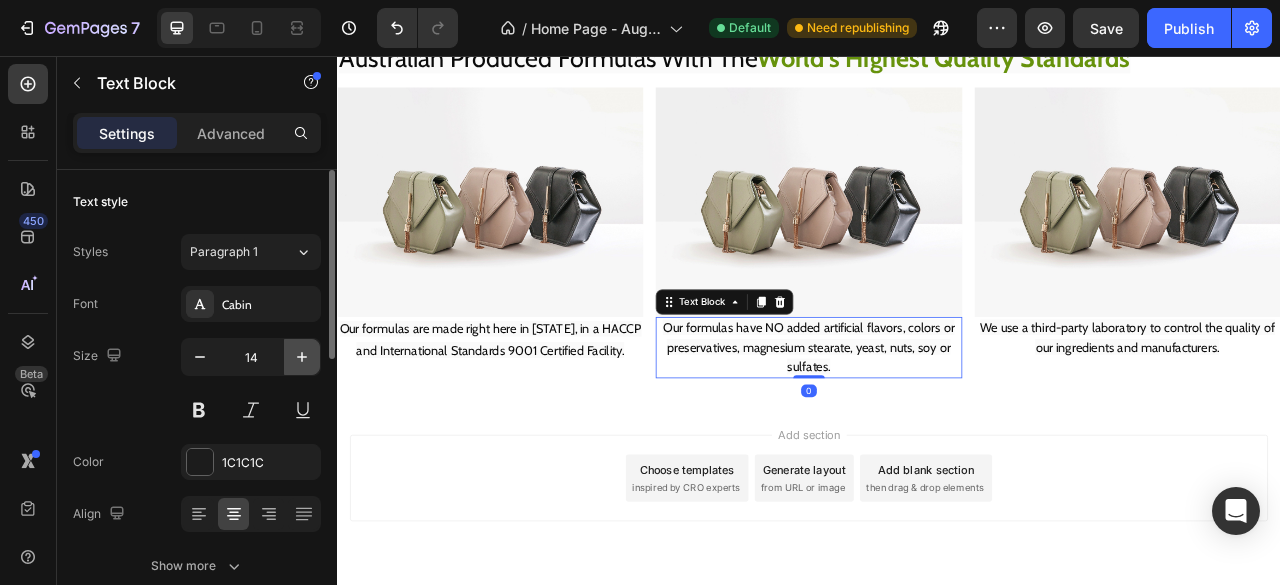 click at bounding box center [302, 357] 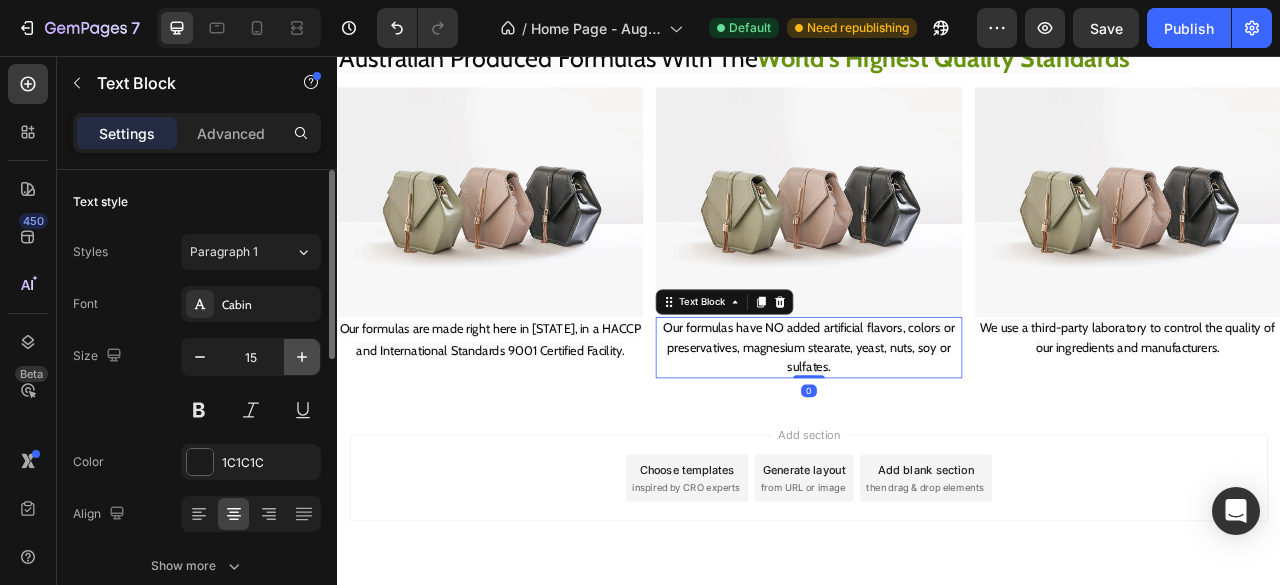 click at bounding box center [302, 357] 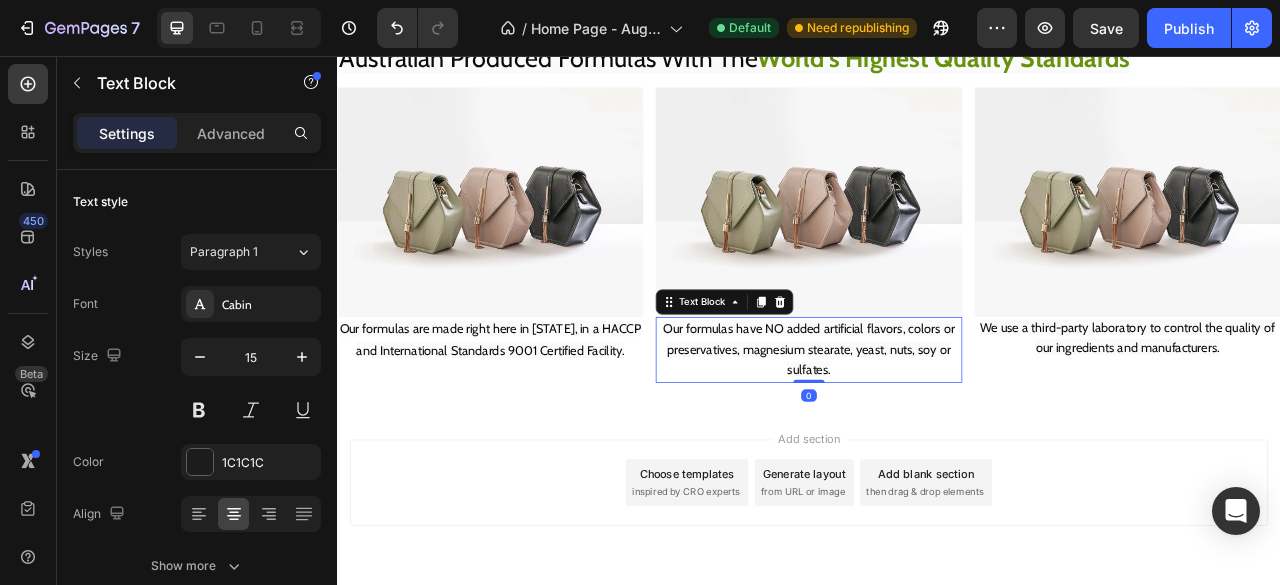 type on "16" 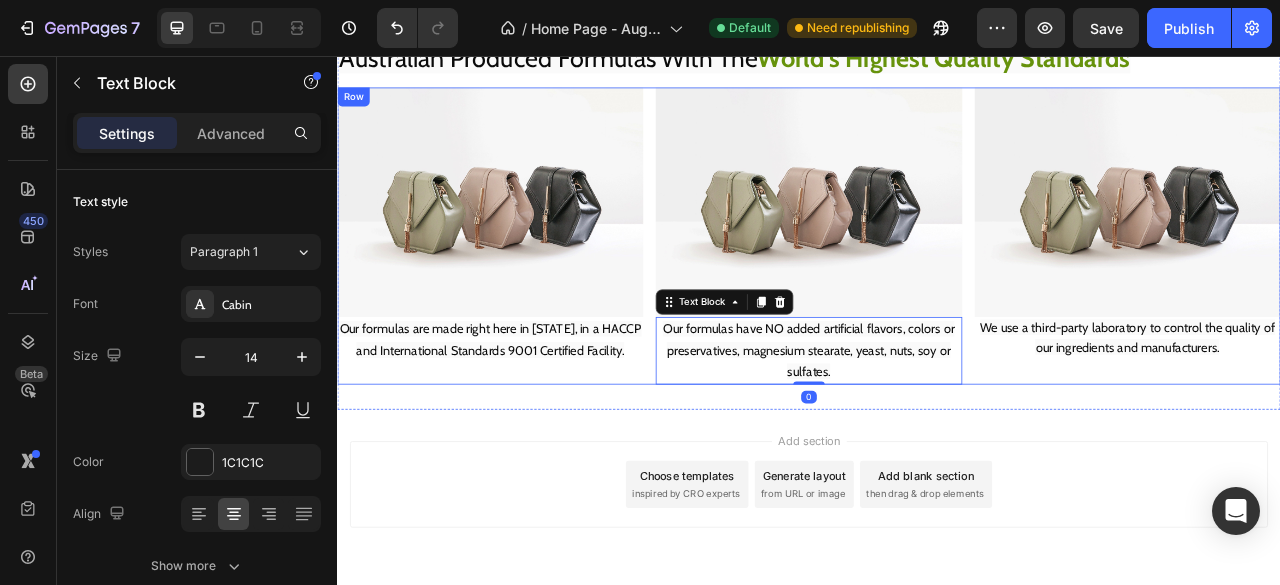 click on "We use a third-party laboratory to control the quality of our ingredients and manufacturers." at bounding box center [1342, 413] 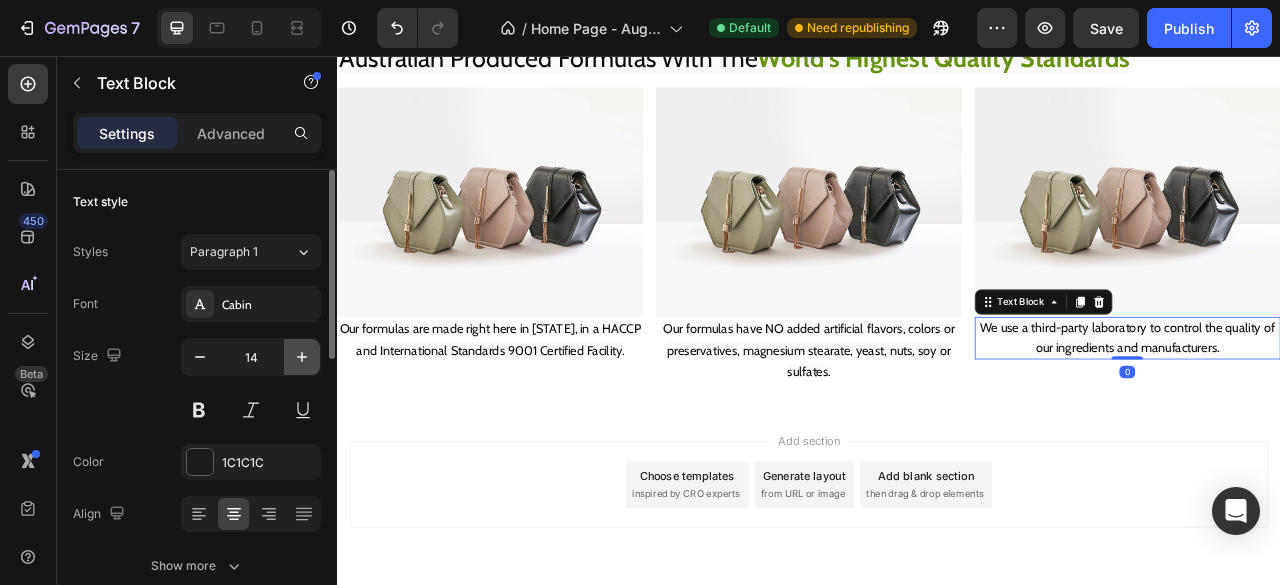click at bounding box center (302, 357) 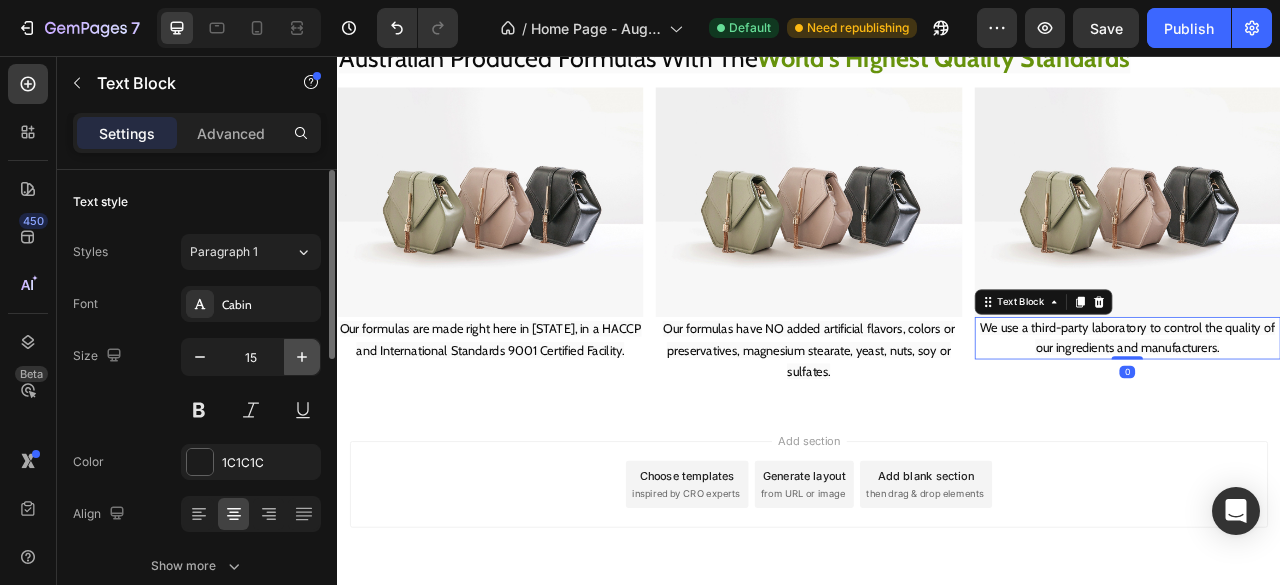 click at bounding box center [302, 357] 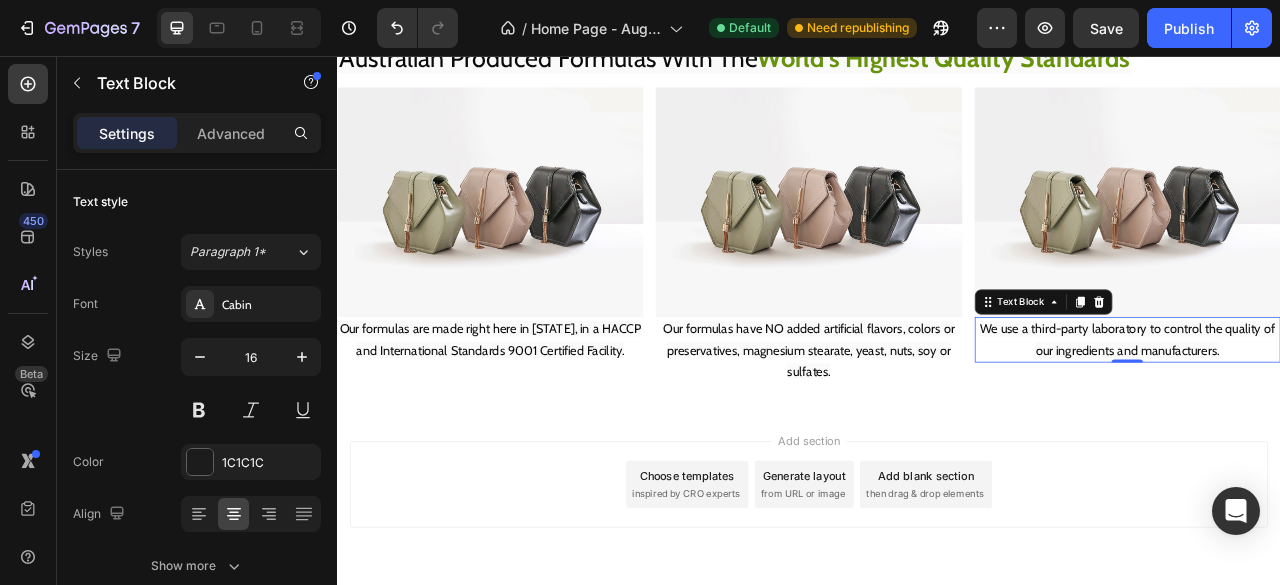 click on "Add section Choose templates inspired by CRO experts Generate layout from URL or image Add blank section then drag & drop elements" at bounding box center [937, 629] 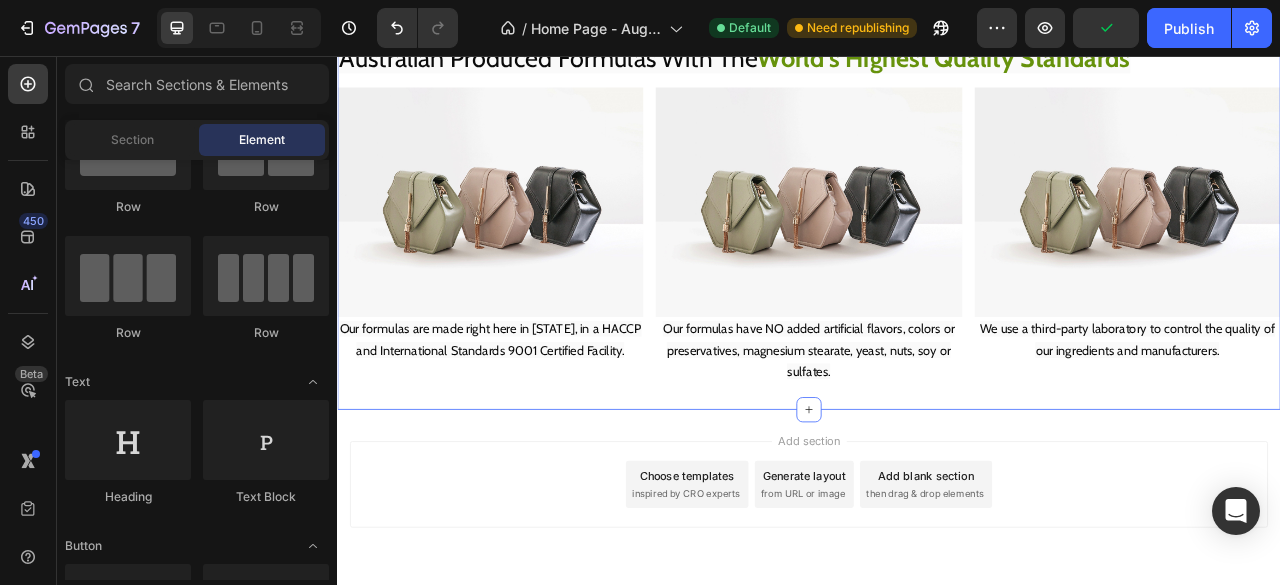 click on "Australian Produced Formulas With The World’s Highest Quality Standards Text Block Row Image Our formulas are made right here in Australia, in a HACCP and International Standards 9001 Certified Facility. Text Block Image Our formulas have NO added artificial flavors, colors or preservatives, magnesium stearate, yeast, nuts, soy or sulfates. Text Block Image We use a third-party laboratory to control the quality of our ingredients and manufacturers. Text Block Row Section 12" at bounding box center (937, 259) 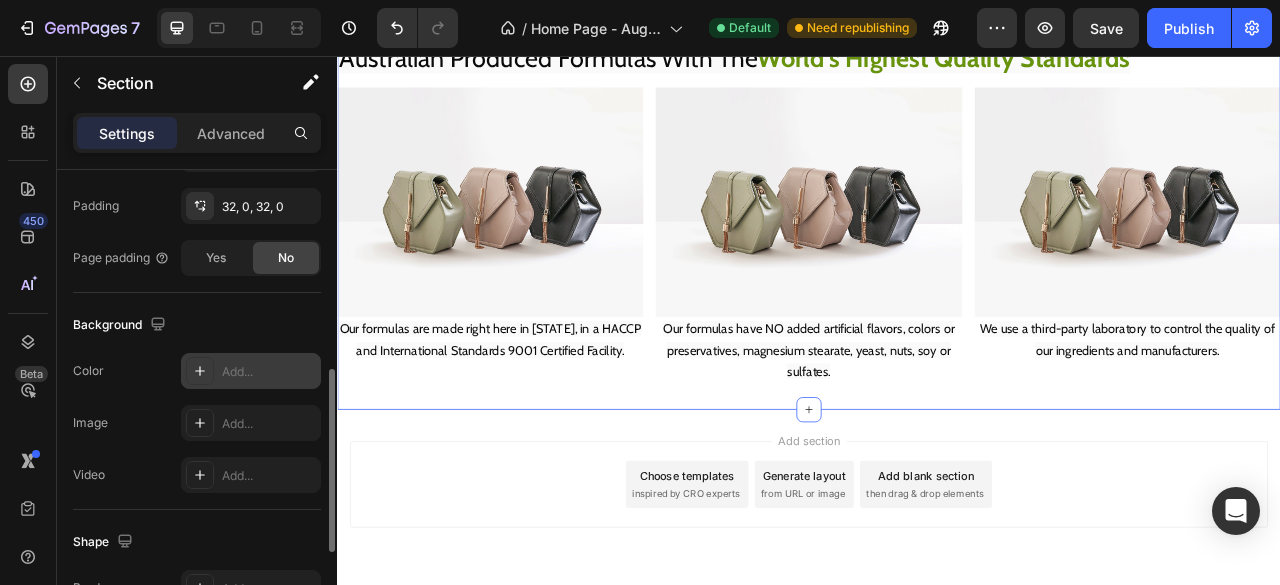 scroll, scrollTop: 528, scrollLeft: 0, axis: vertical 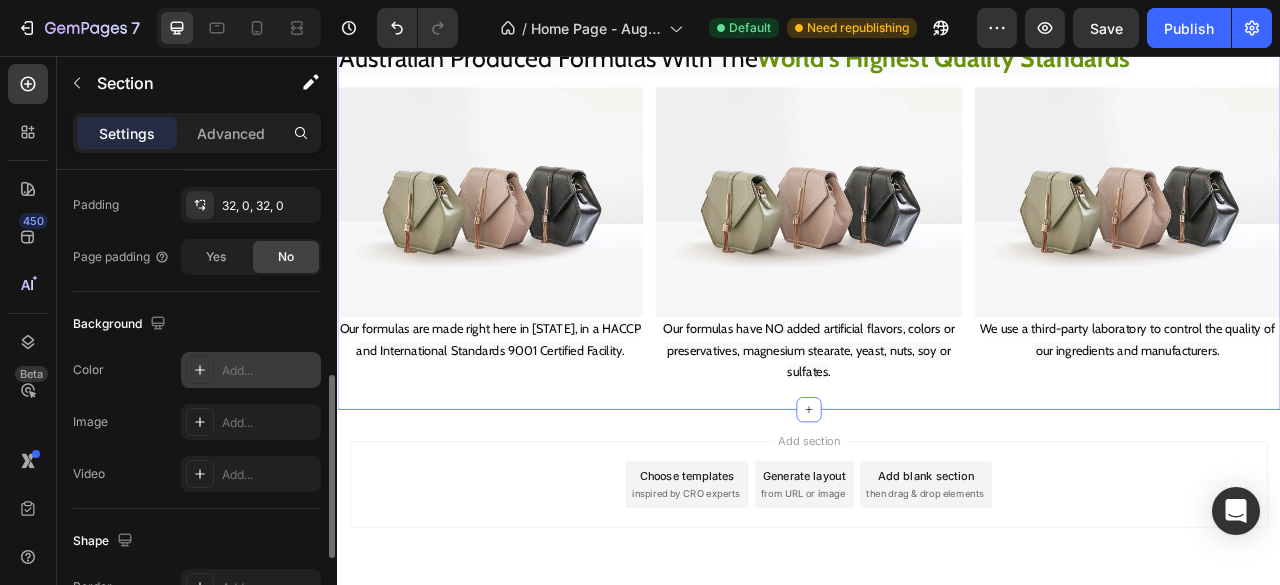 click on "Add..." at bounding box center [269, 371] 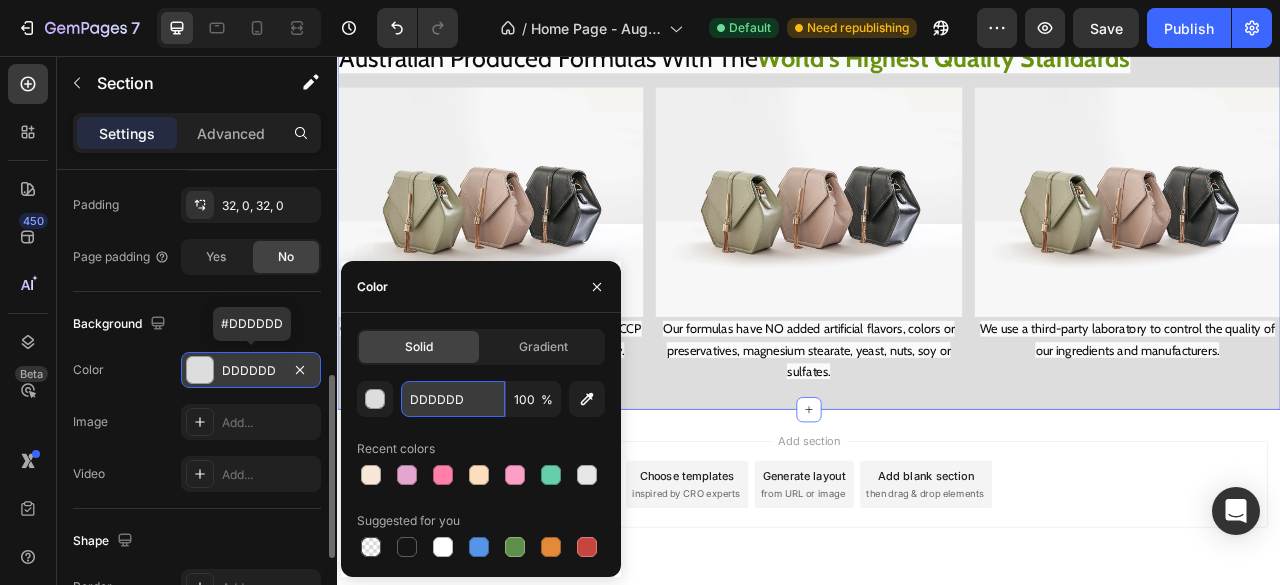 click on "DDDDDD" at bounding box center [453, 399] 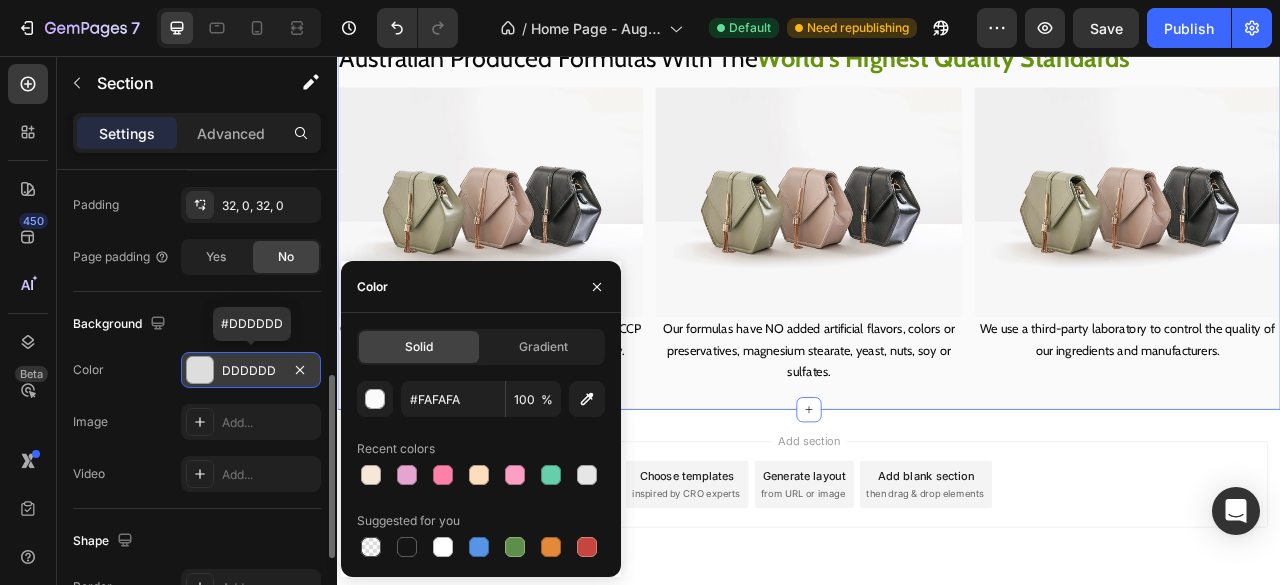 click on "Add section Choose templates inspired by CRO experts Generate layout from URL or image Add blank section then drag & drop elements" at bounding box center [937, 629] 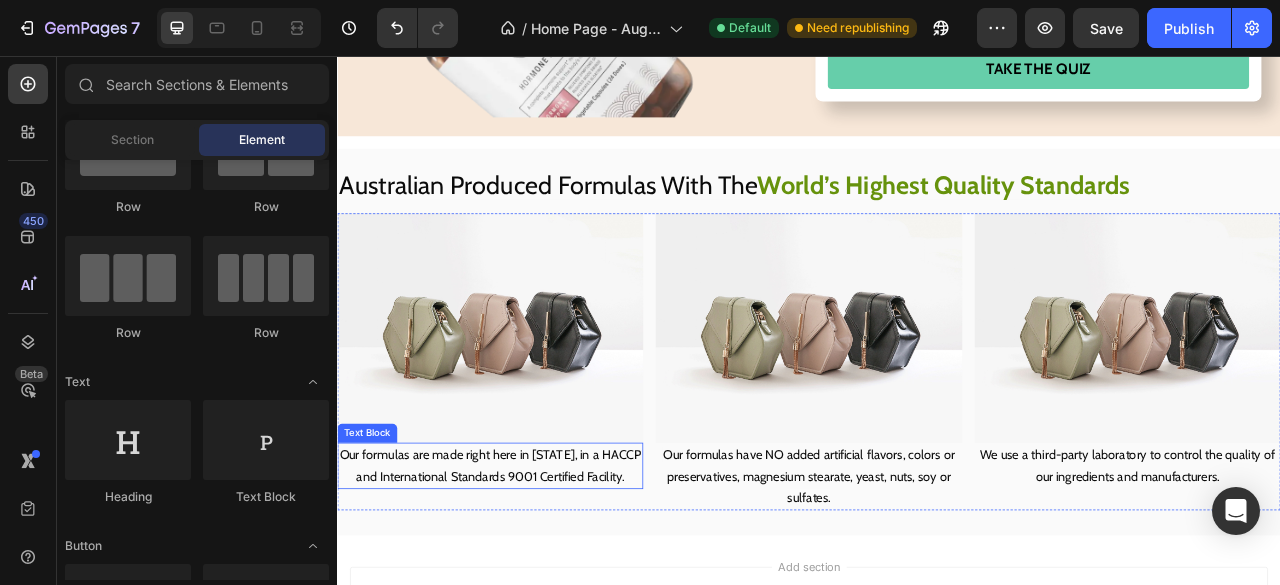 scroll, scrollTop: 4950, scrollLeft: 0, axis: vertical 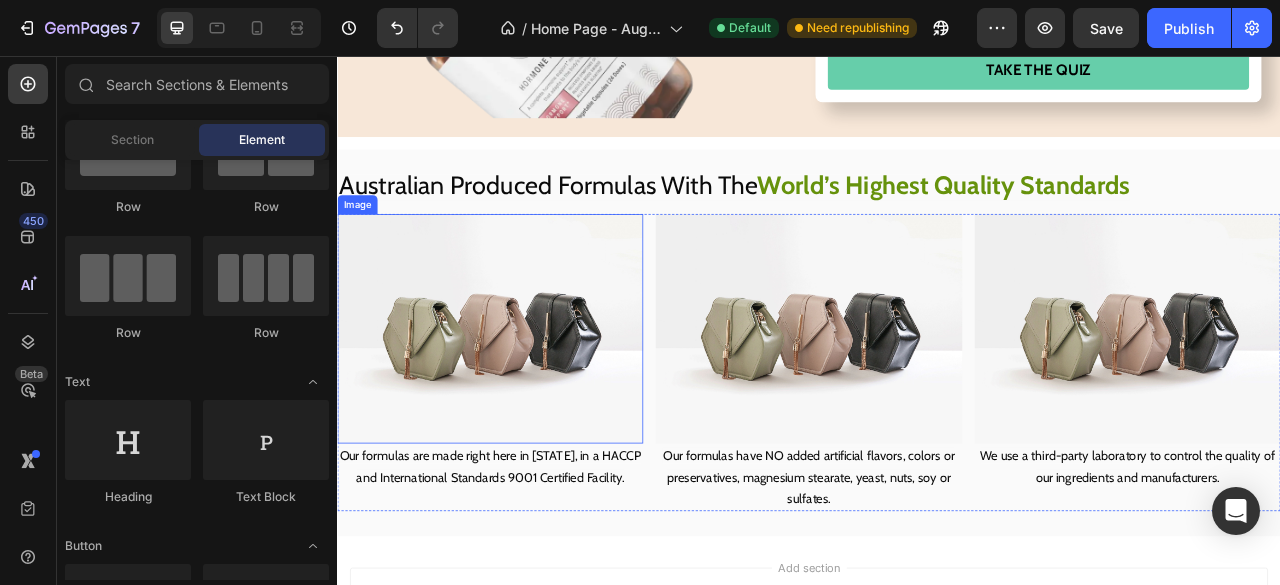 click at bounding box center (531, 403) 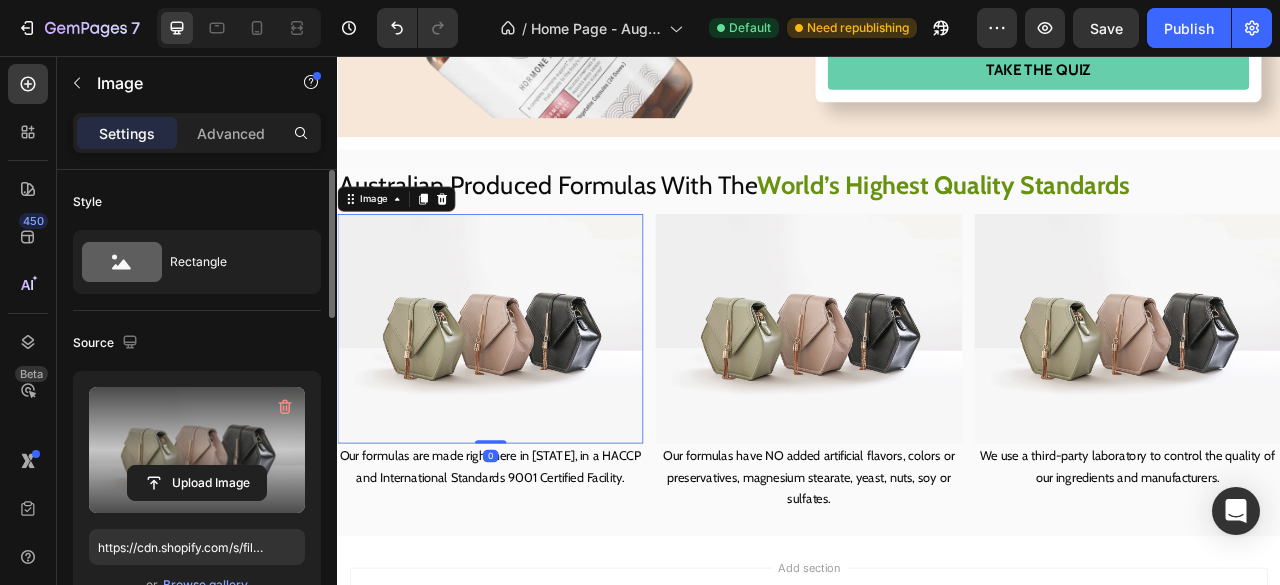 click at bounding box center (197, 450) 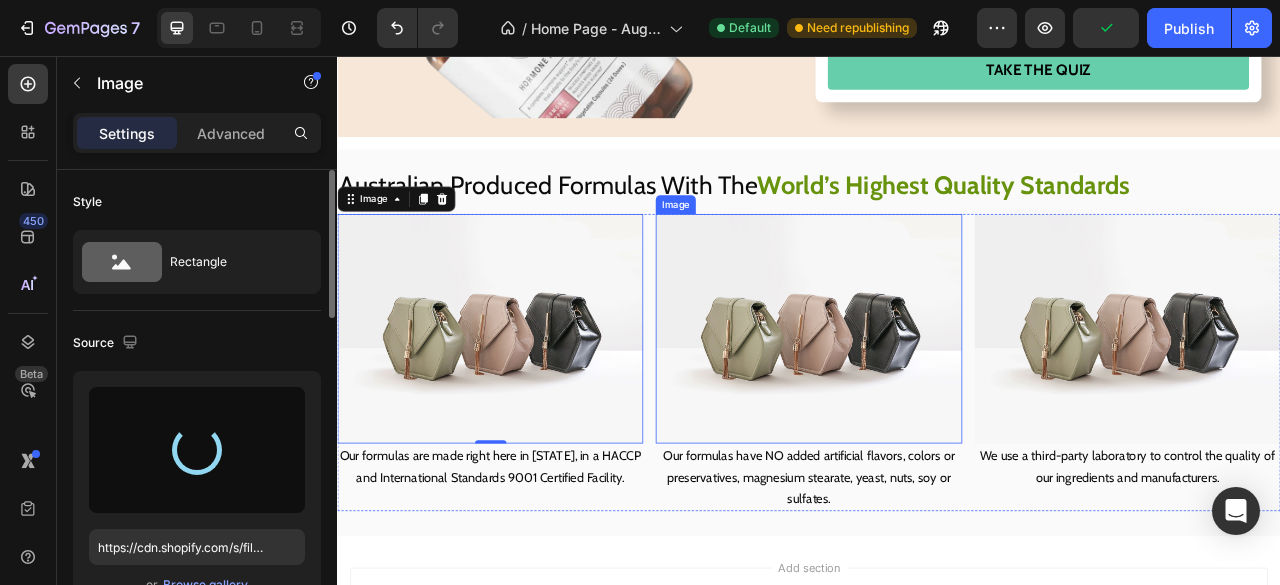 type on "https://cdn.shopify.com/s/files/1/0948/5395/5901/files/gempages_577662925980828434-24b20e08-7d81-4a8f-ab8c-346acad67caa.svg" 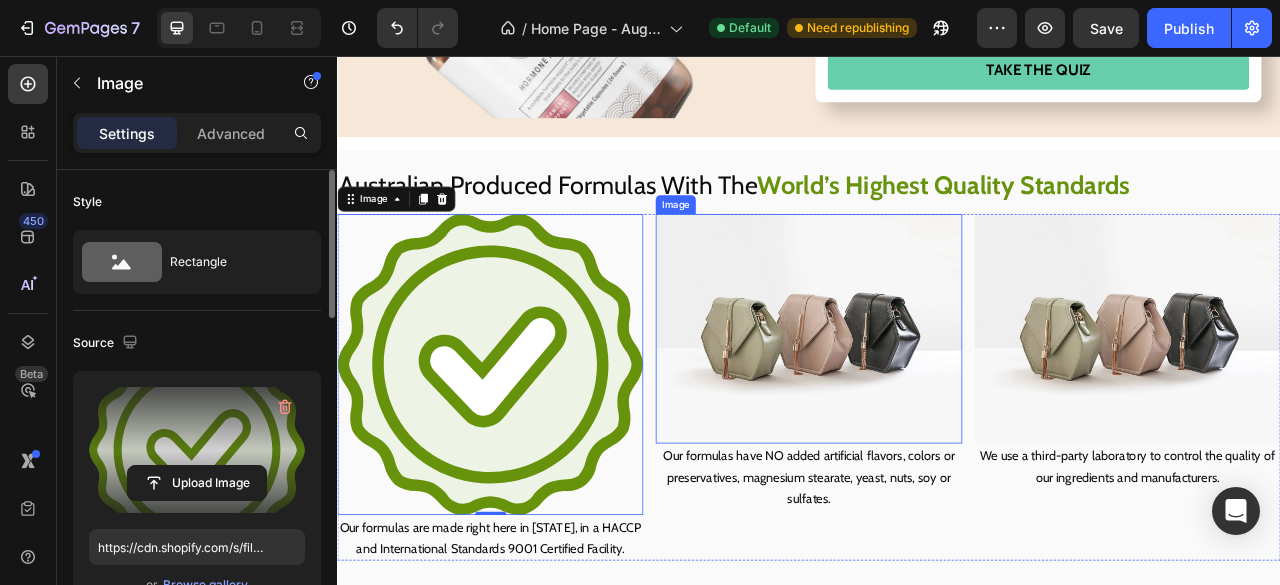 click at bounding box center (936, 403) 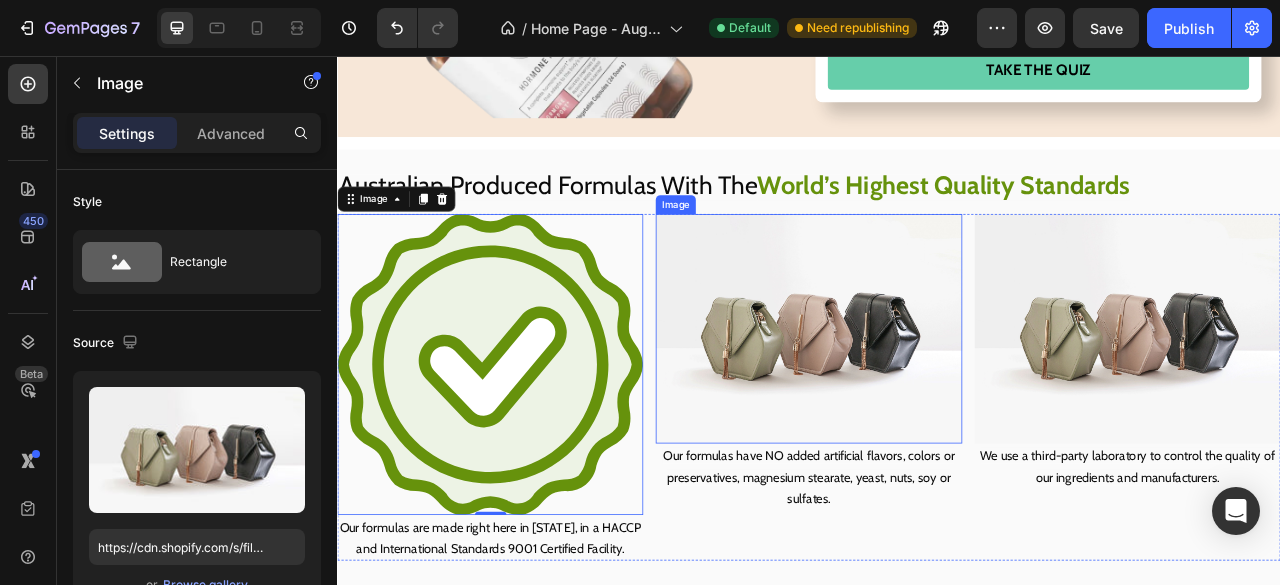 scroll, scrollTop: 528, scrollLeft: 0, axis: vertical 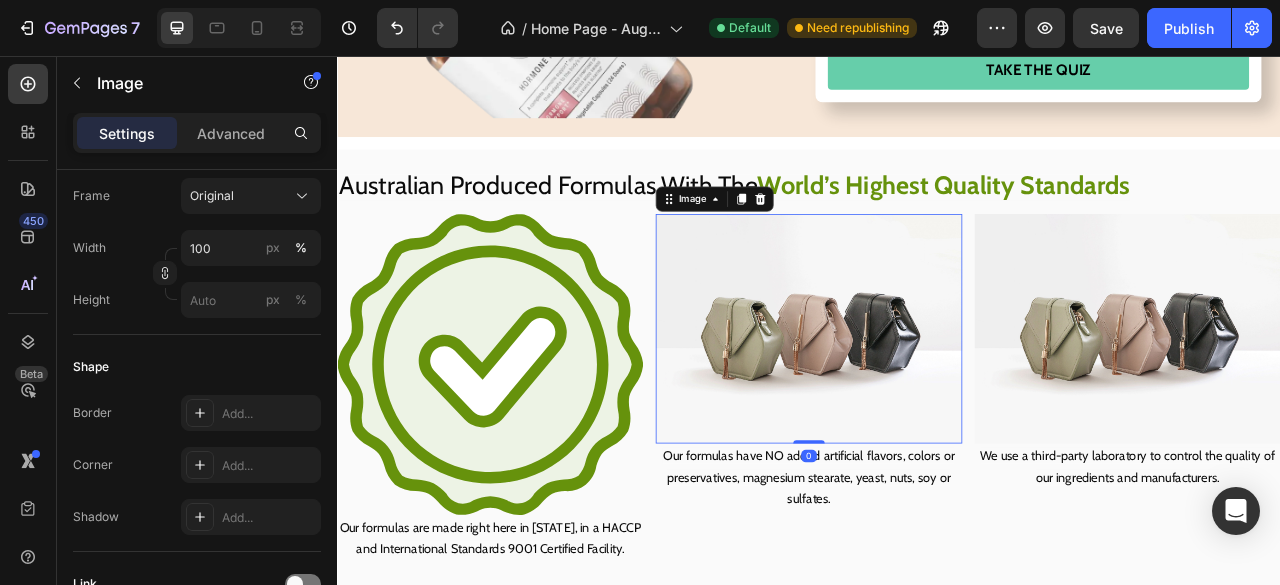 click at bounding box center (936, 403) 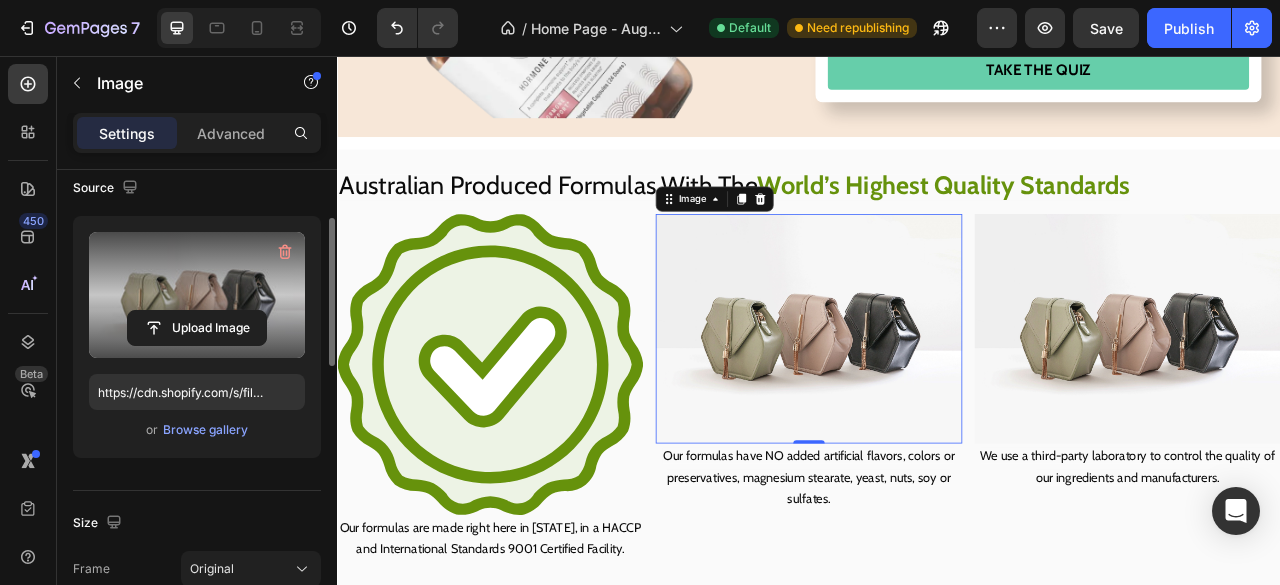 scroll, scrollTop: 153, scrollLeft: 0, axis: vertical 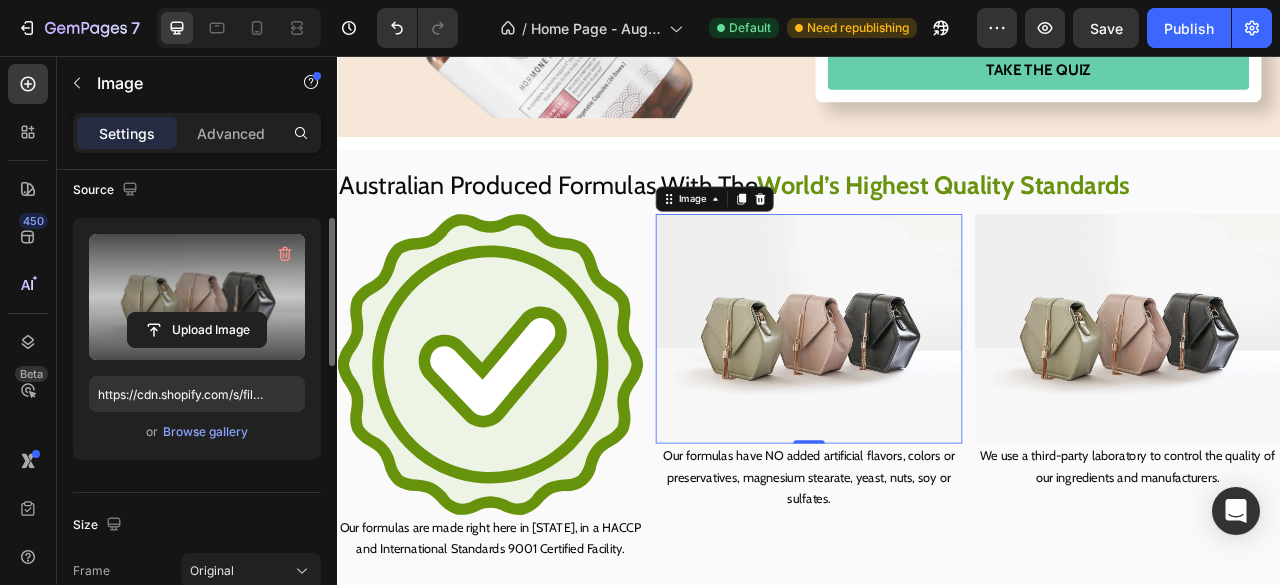 click at bounding box center (197, 297) 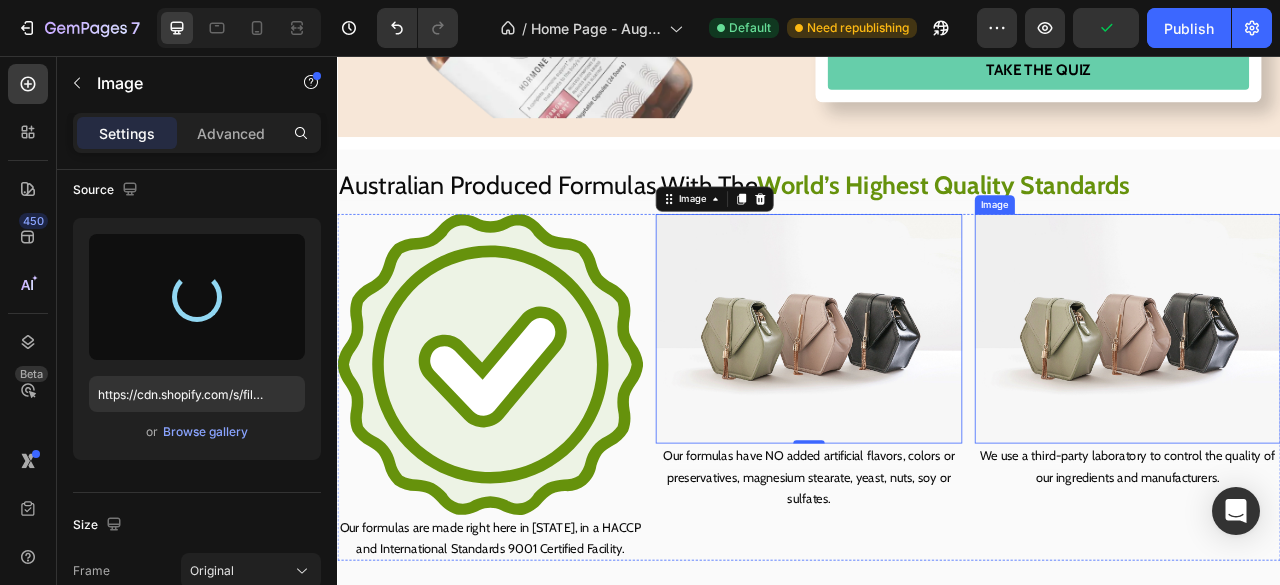 type on "https://cdn.shopify.com/s/files/1/0948/5395/5901/files/gempages_577662925980828434-b09d0efc-1d31-421a-9c0d-24e9a071a064.svg" 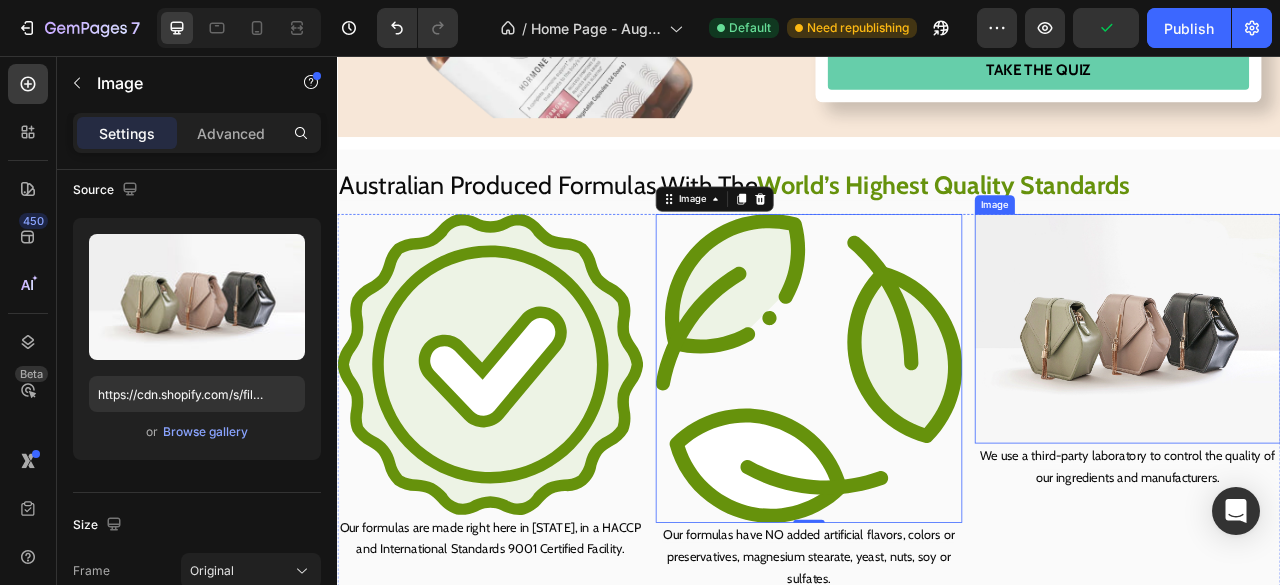 click at bounding box center (1342, 403) 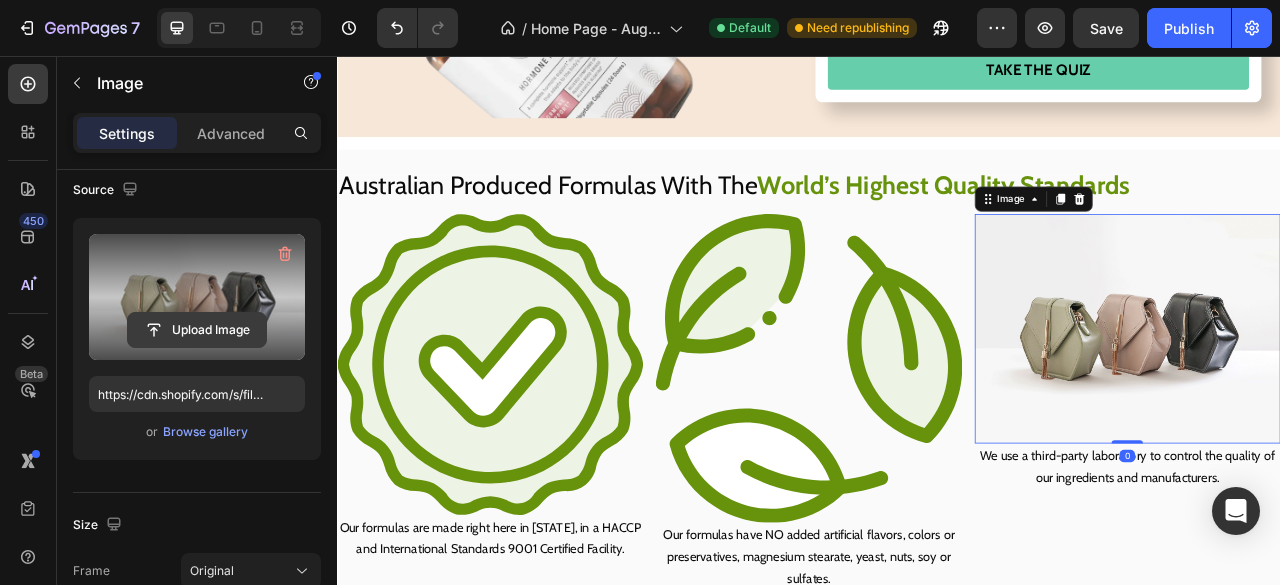 click 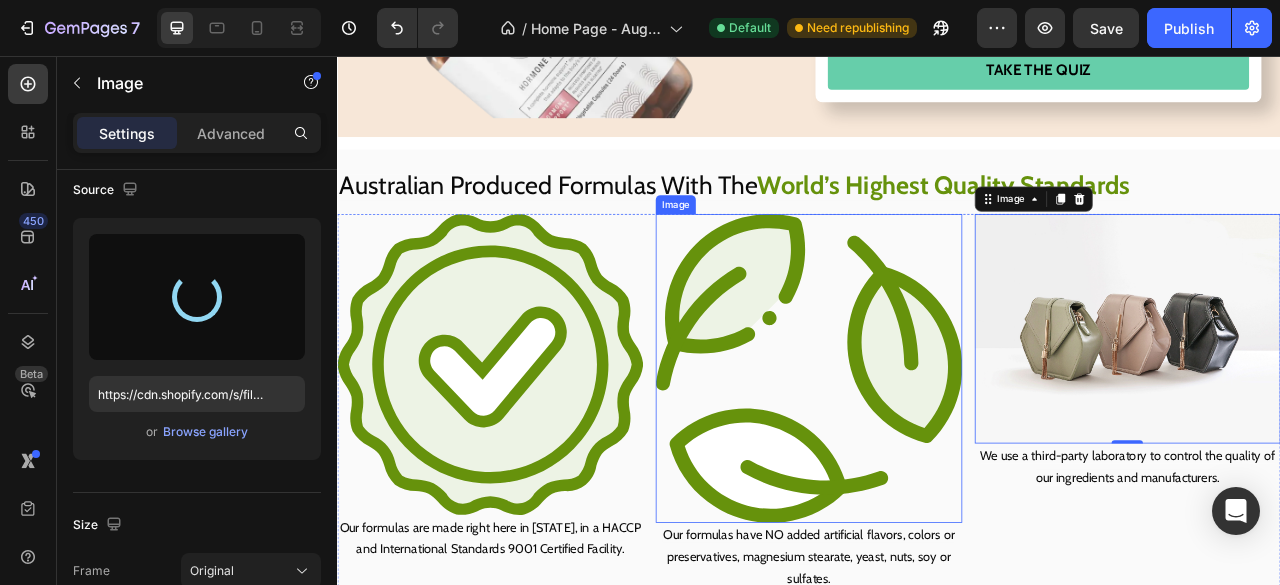 type on "https://cdn.shopify.com/s/files/1/0948/5395/5901/files/gempages_577662925980828434-70060de7-00b5-4229-b597-0152192c6777.svg" 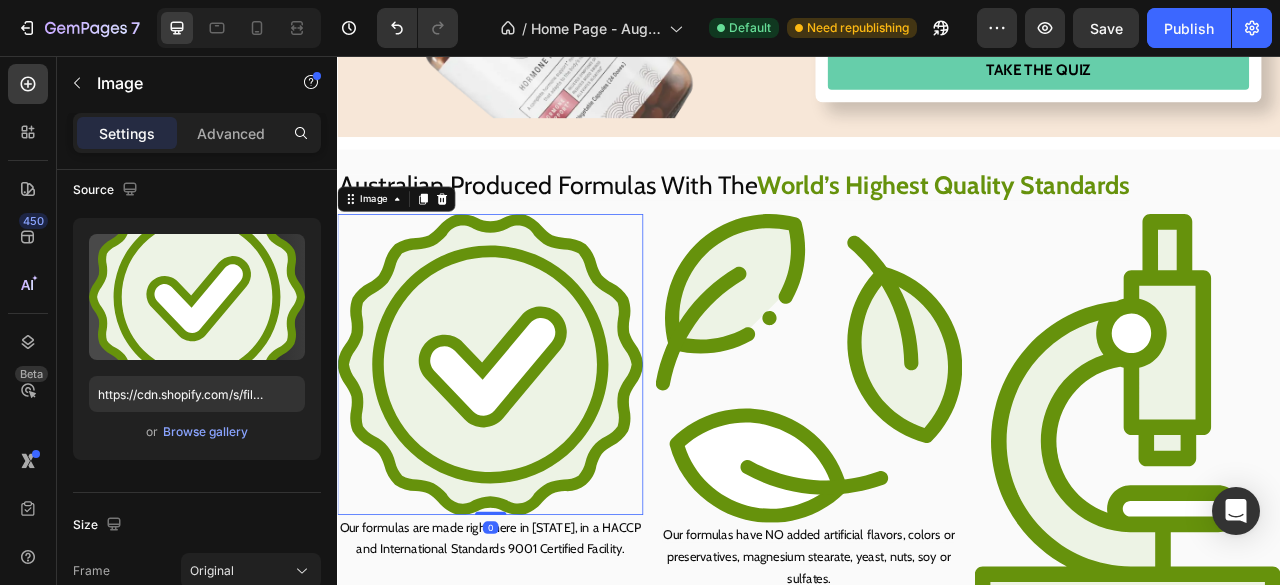 click at bounding box center (531, 448) 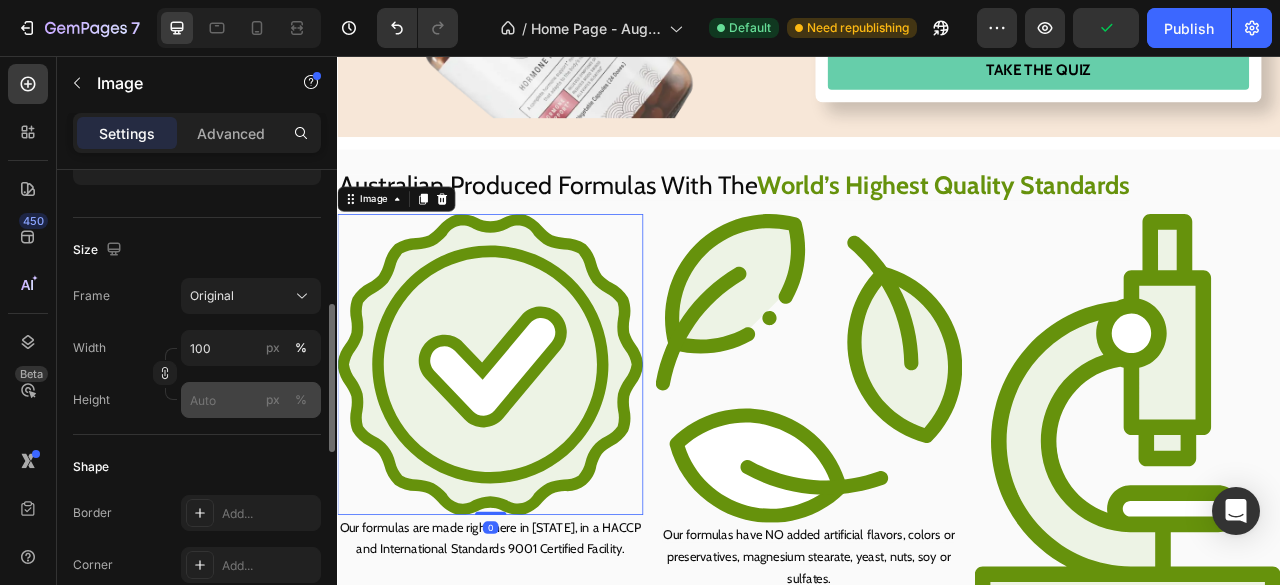 scroll, scrollTop: 427, scrollLeft: 0, axis: vertical 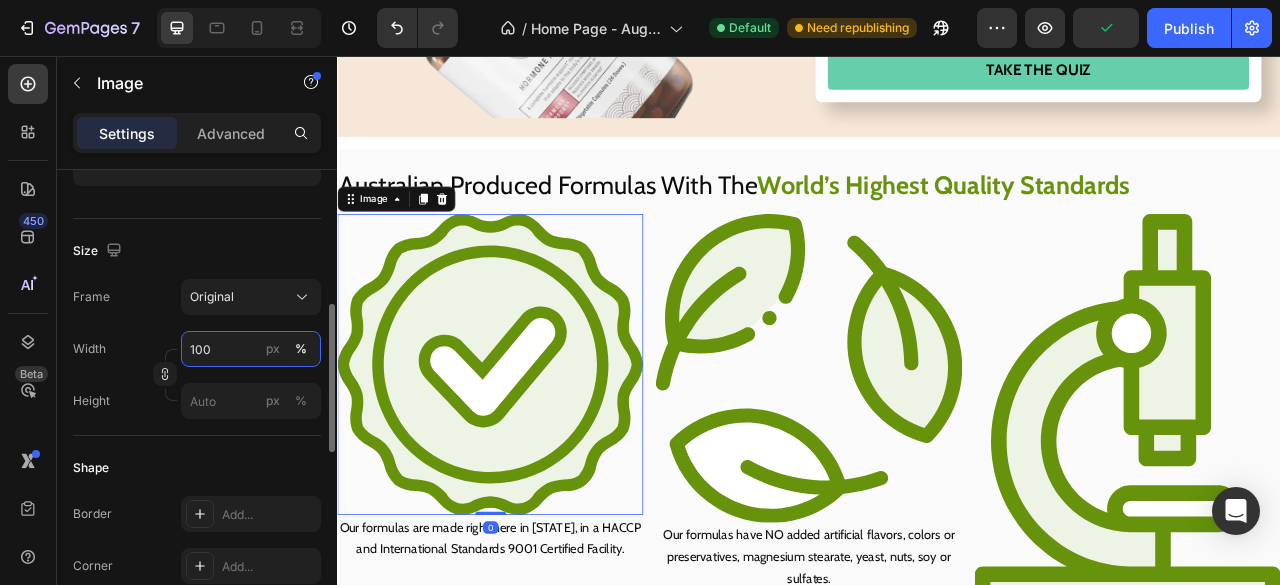 click on "100" at bounding box center (251, 349) 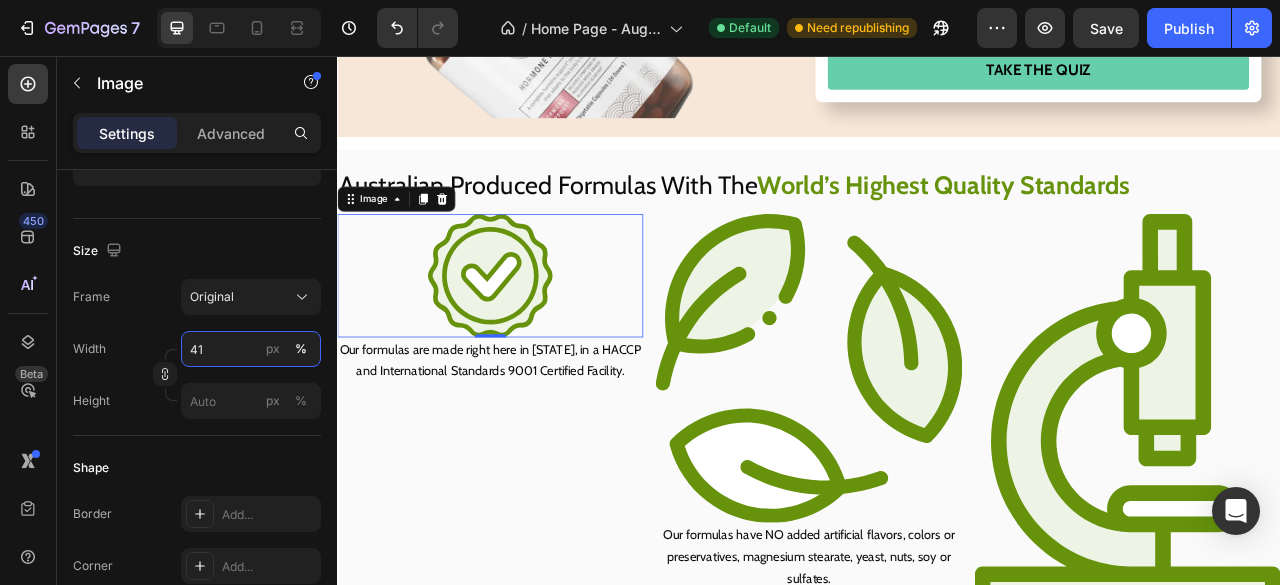 type on "40" 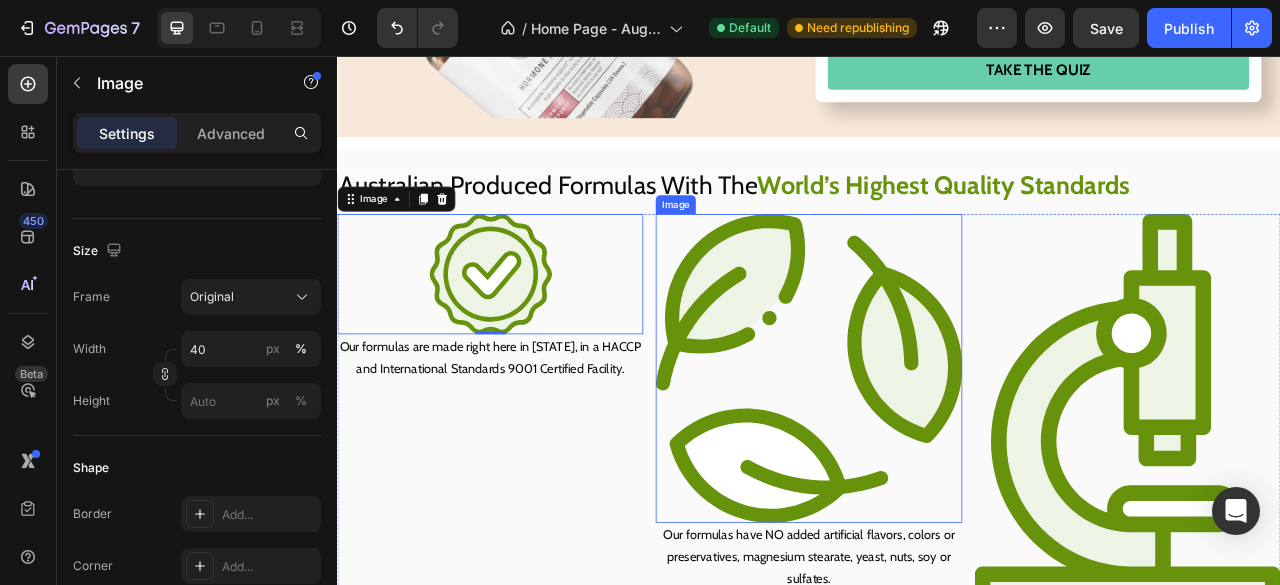 click at bounding box center [936, 453] 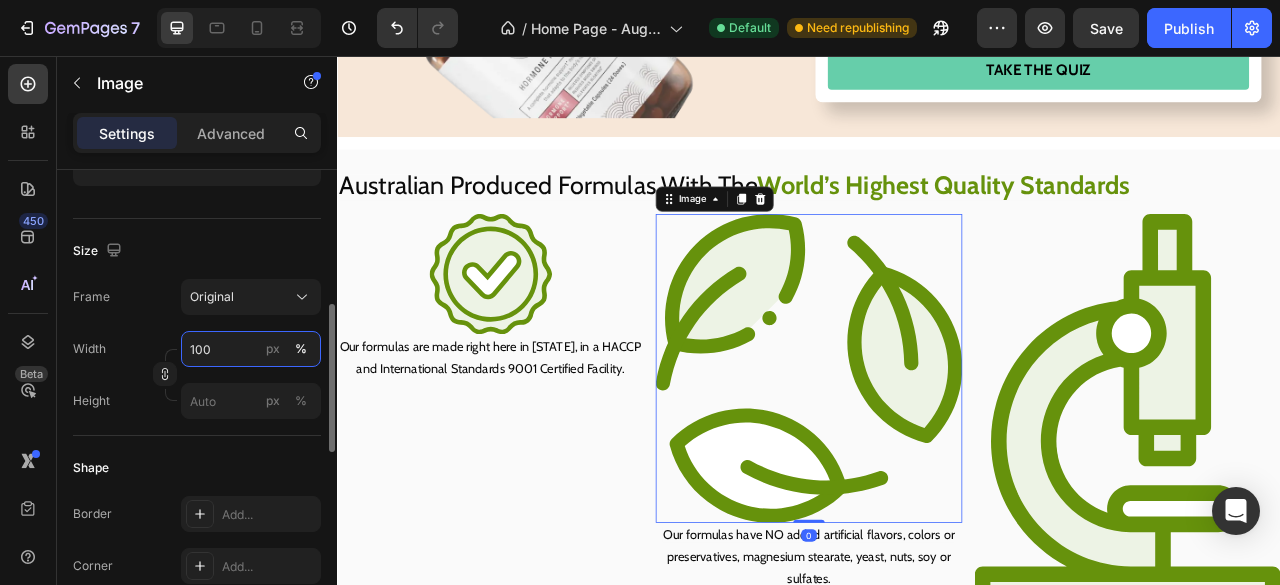 click on "100" at bounding box center (251, 349) 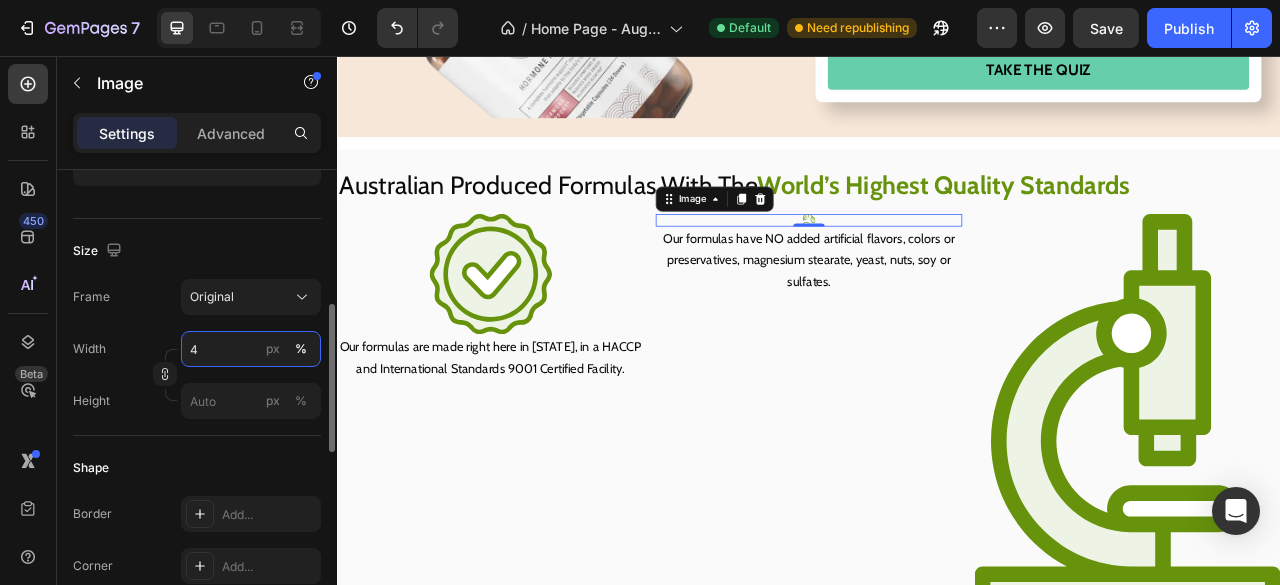type on "40" 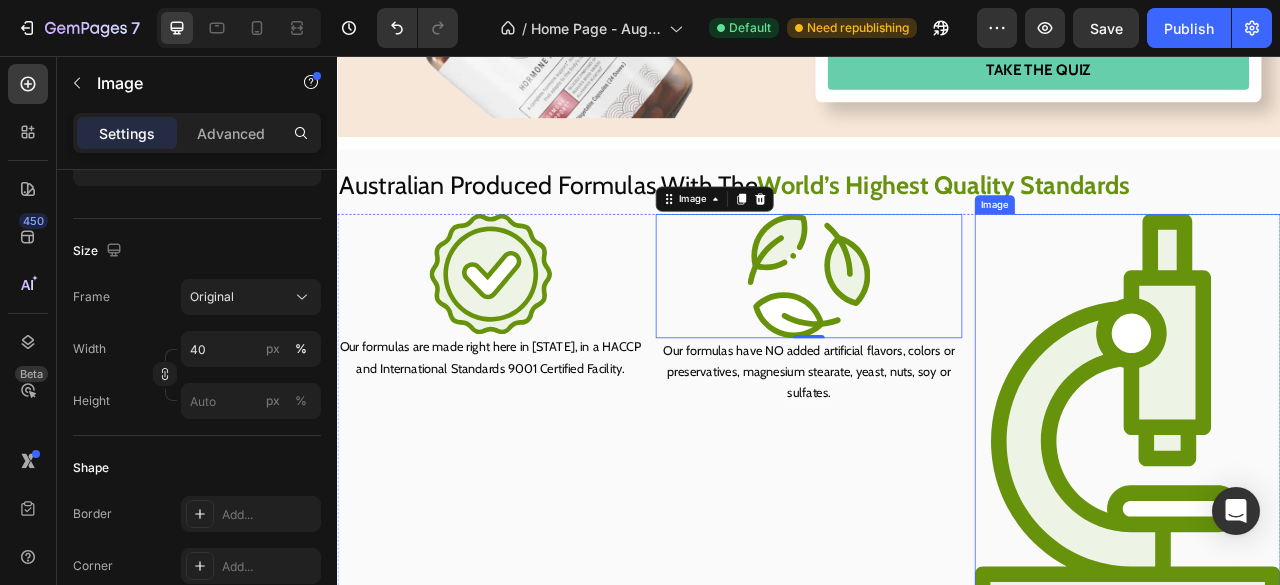 click at bounding box center [1342, 511] 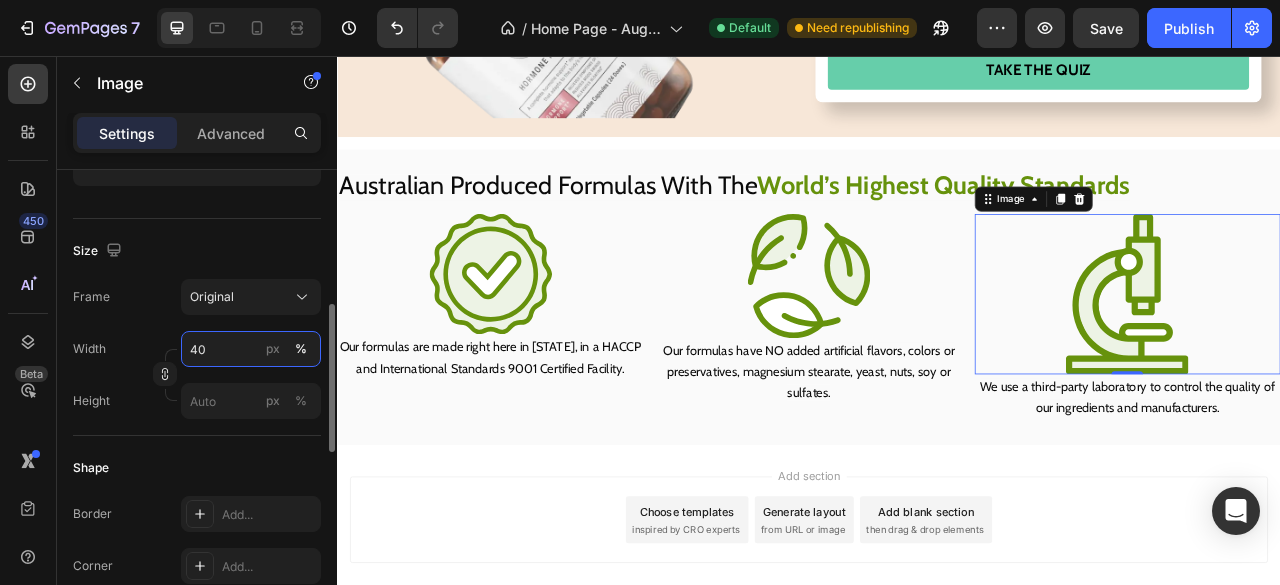 click on "40" at bounding box center [251, 349] 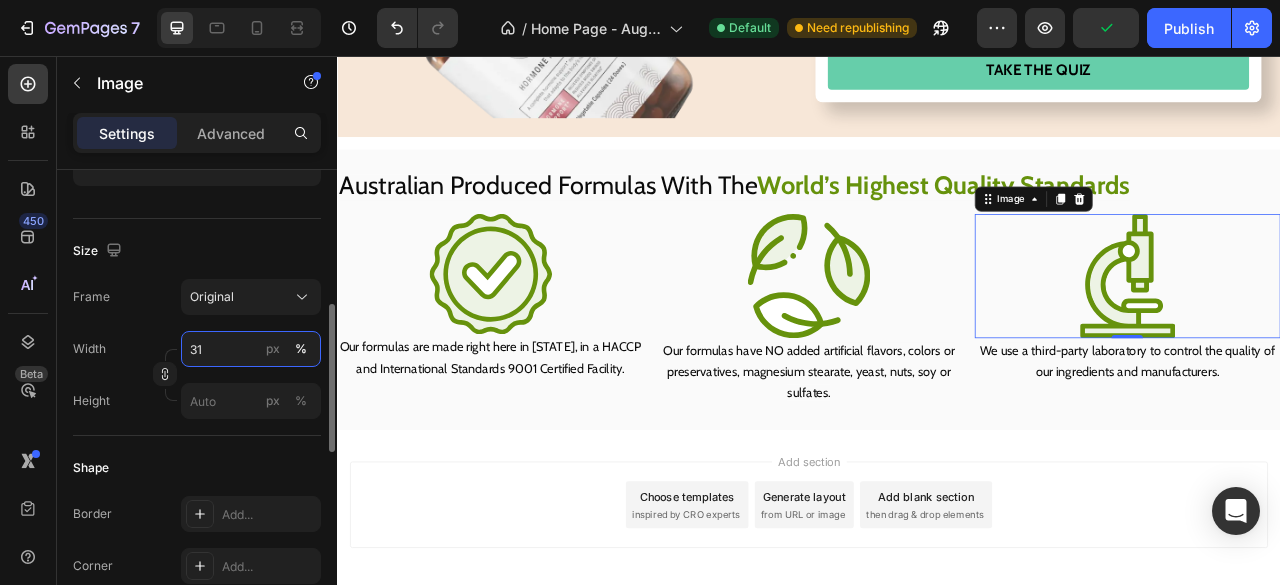 type on "30" 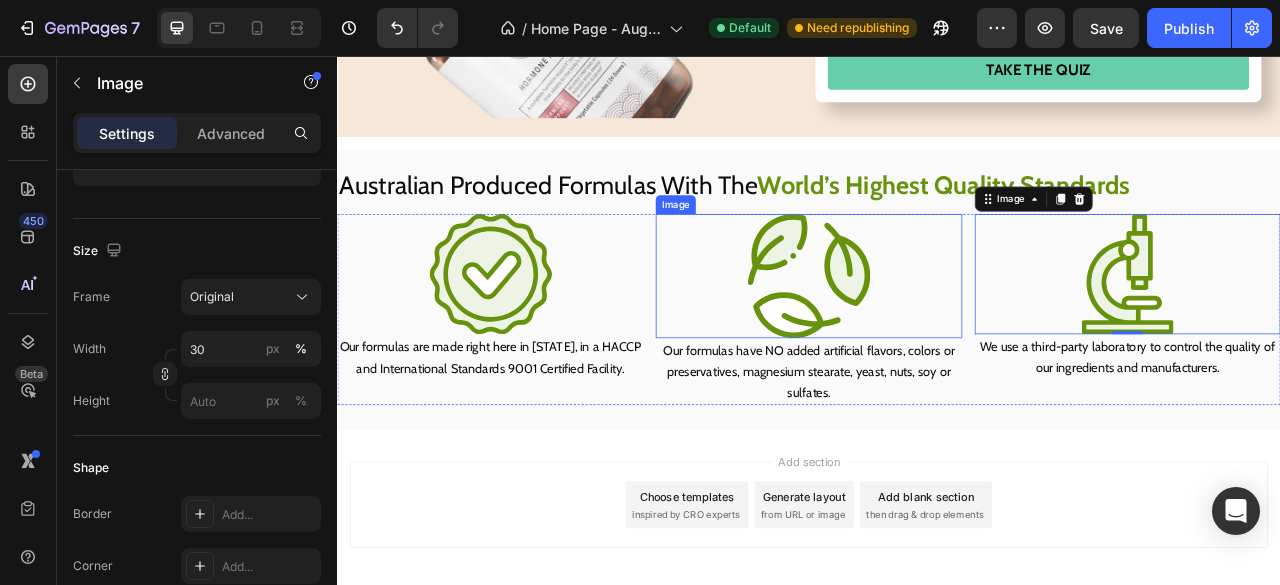 click at bounding box center [937, 335] 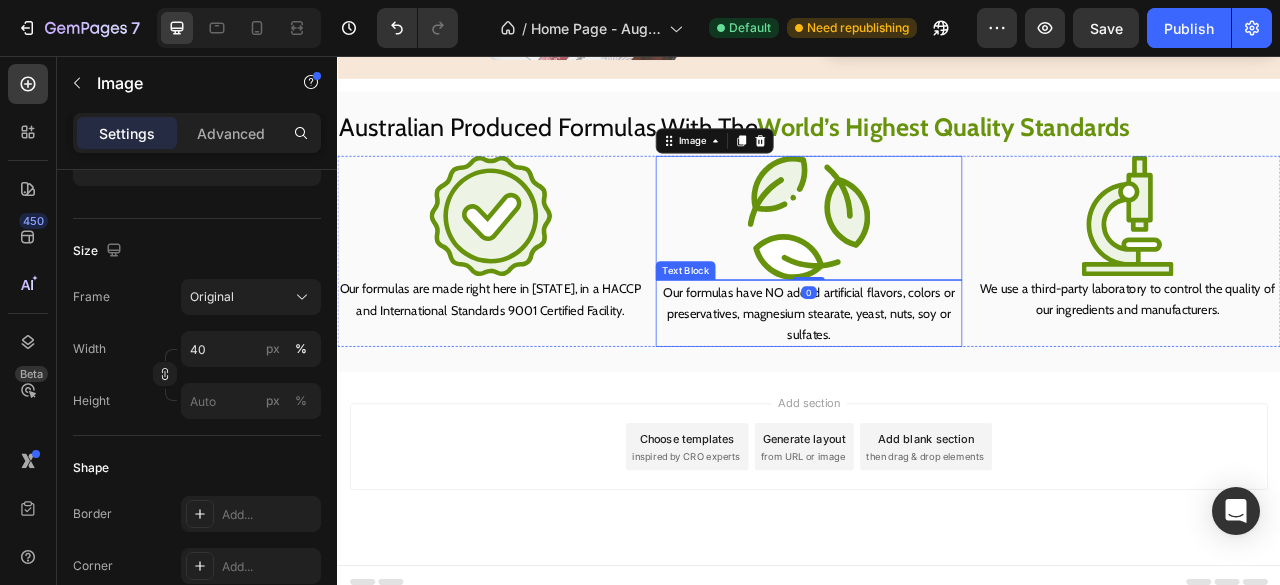 scroll, scrollTop: 5026, scrollLeft: 0, axis: vertical 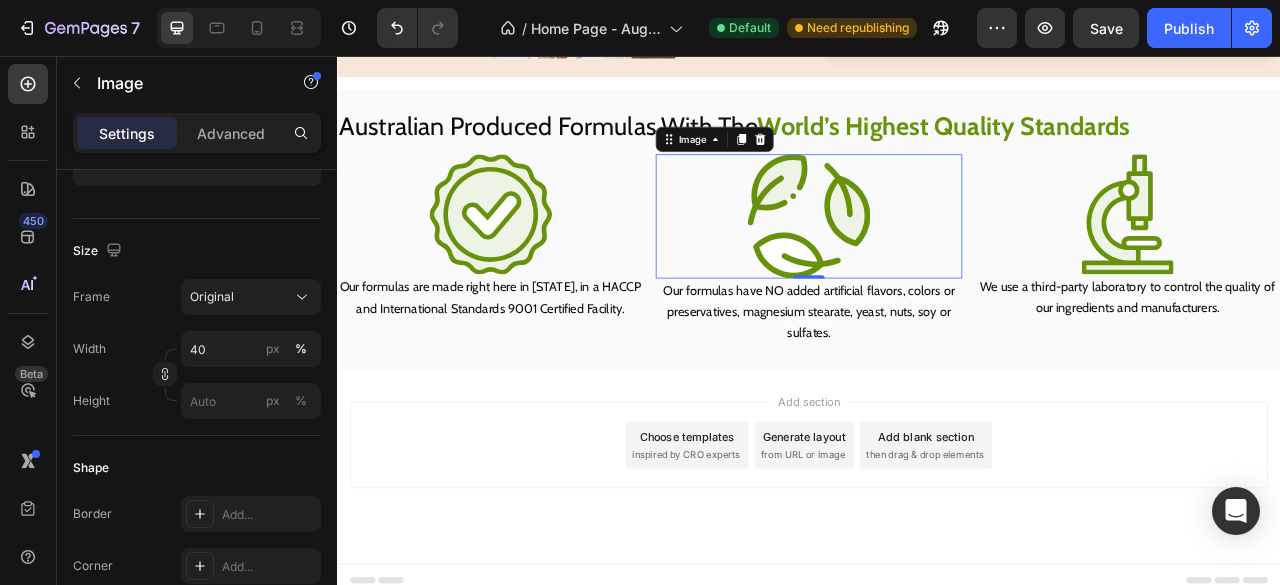 click at bounding box center (937, 259) 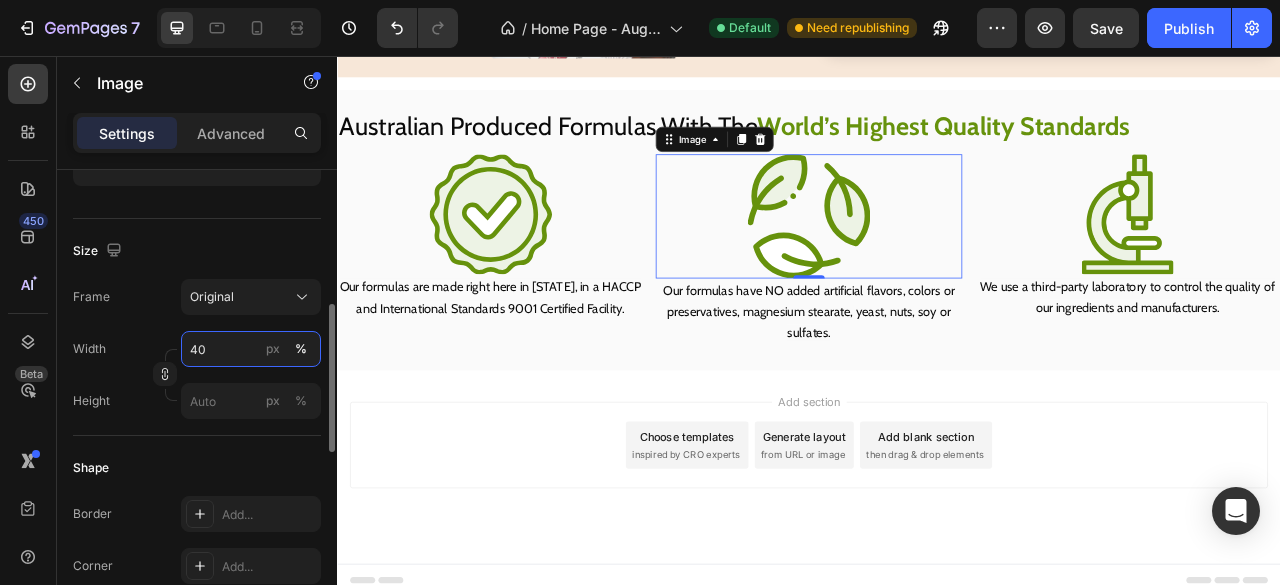click on "40" at bounding box center (251, 349) 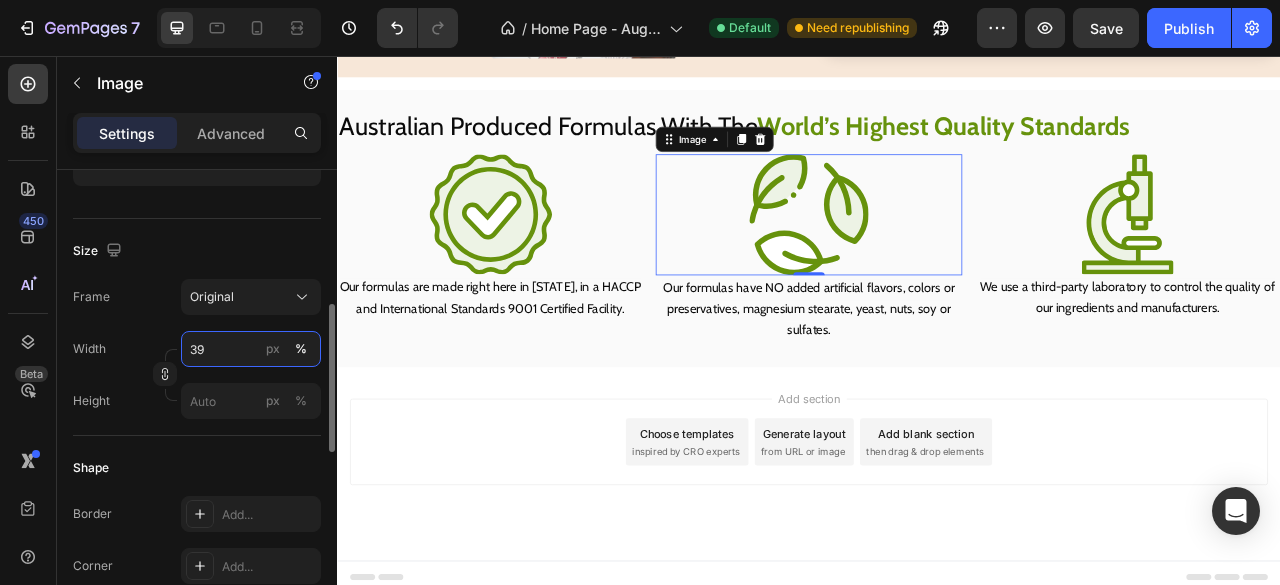 scroll, scrollTop: 5022, scrollLeft: 0, axis: vertical 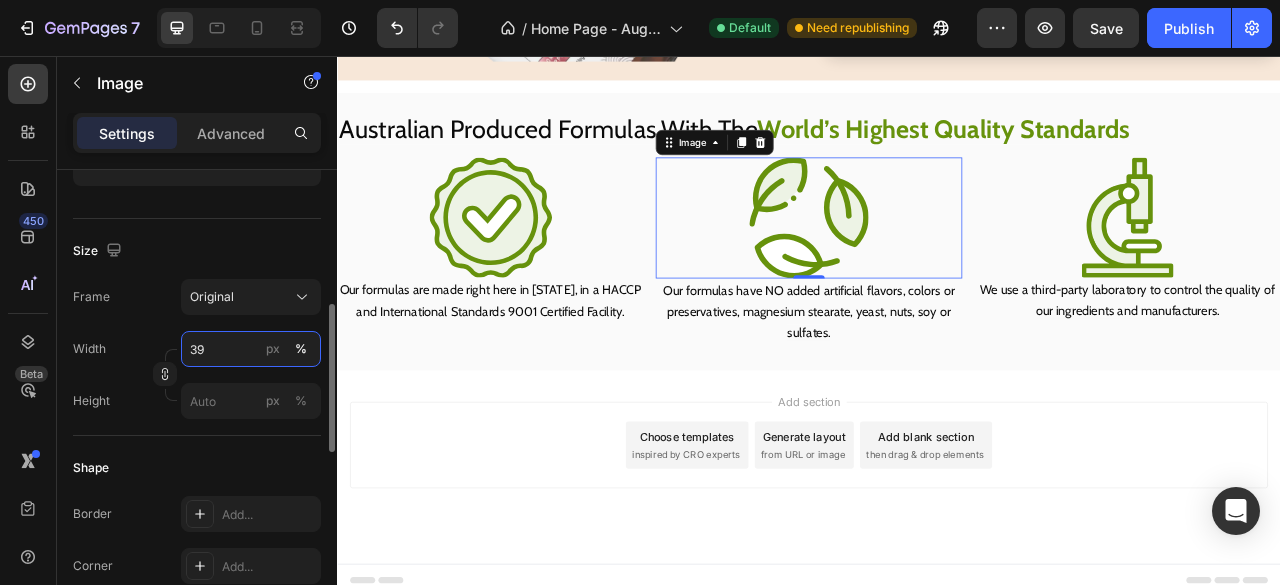type on "38" 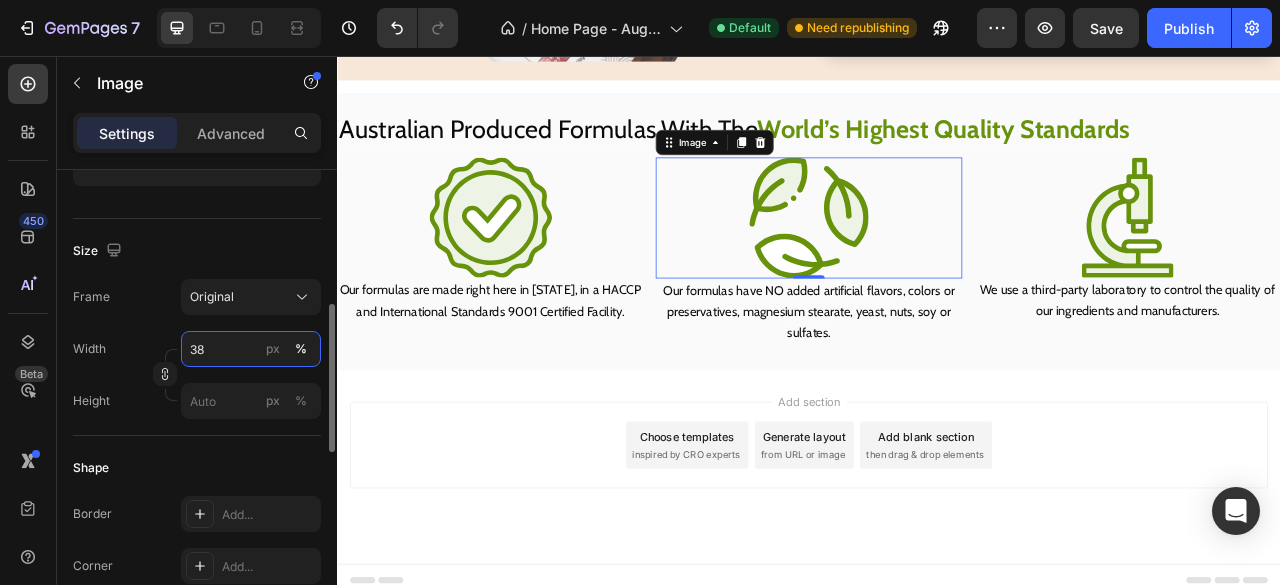 scroll, scrollTop: 5021, scrollLeft: 0, axis: vertical 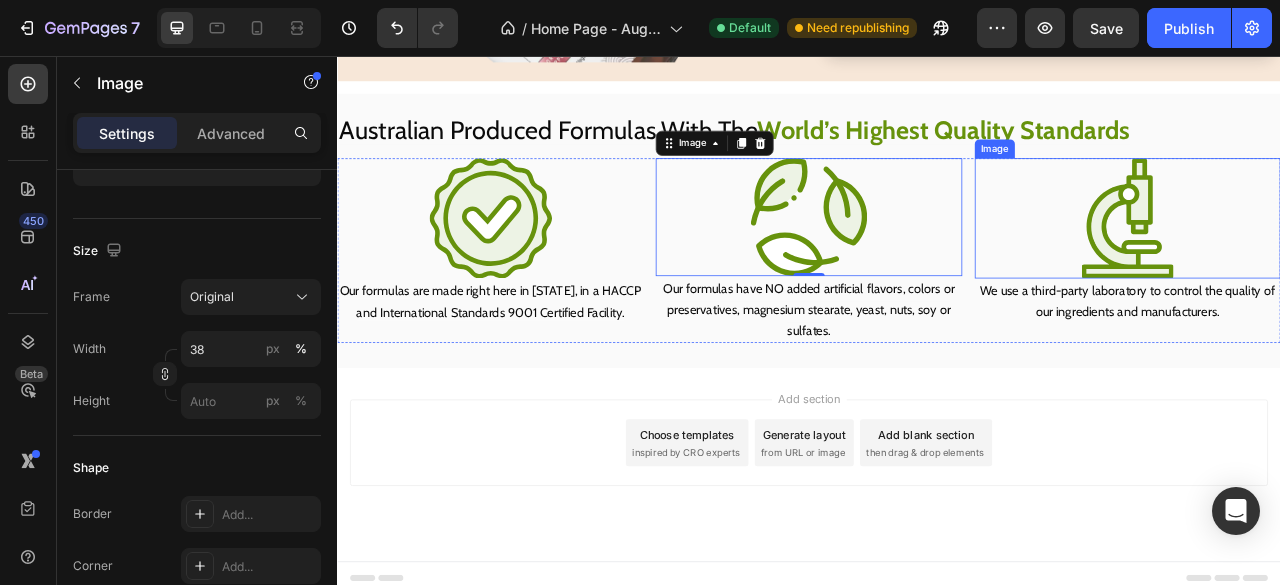 click at bounding box center [1342, 262] 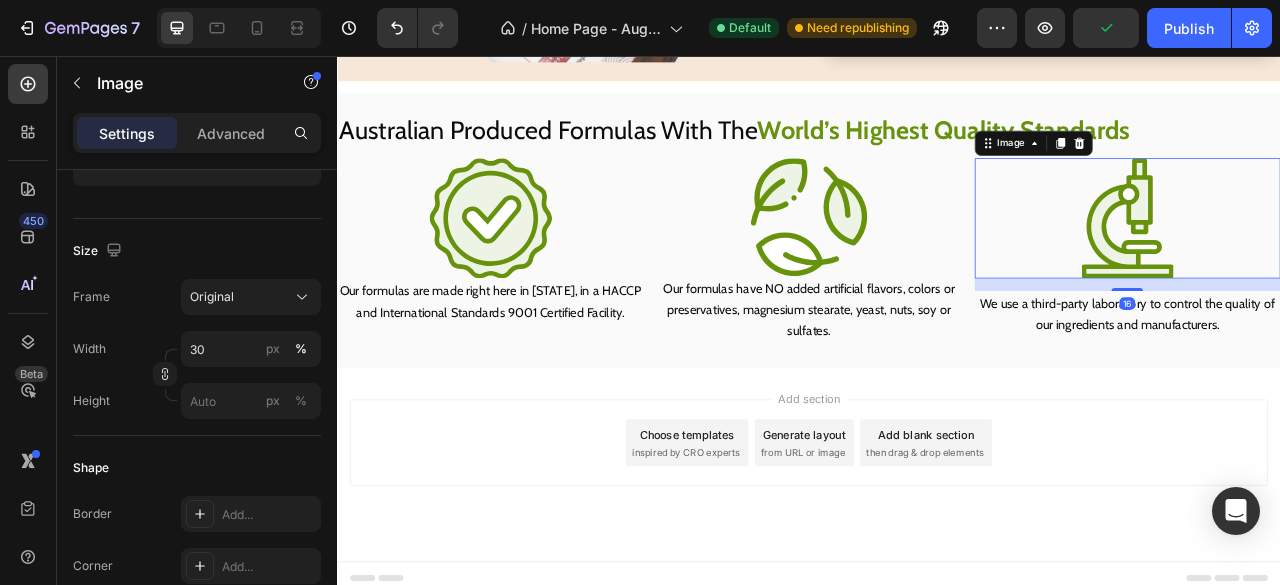click at bounding box center [1342, 353] 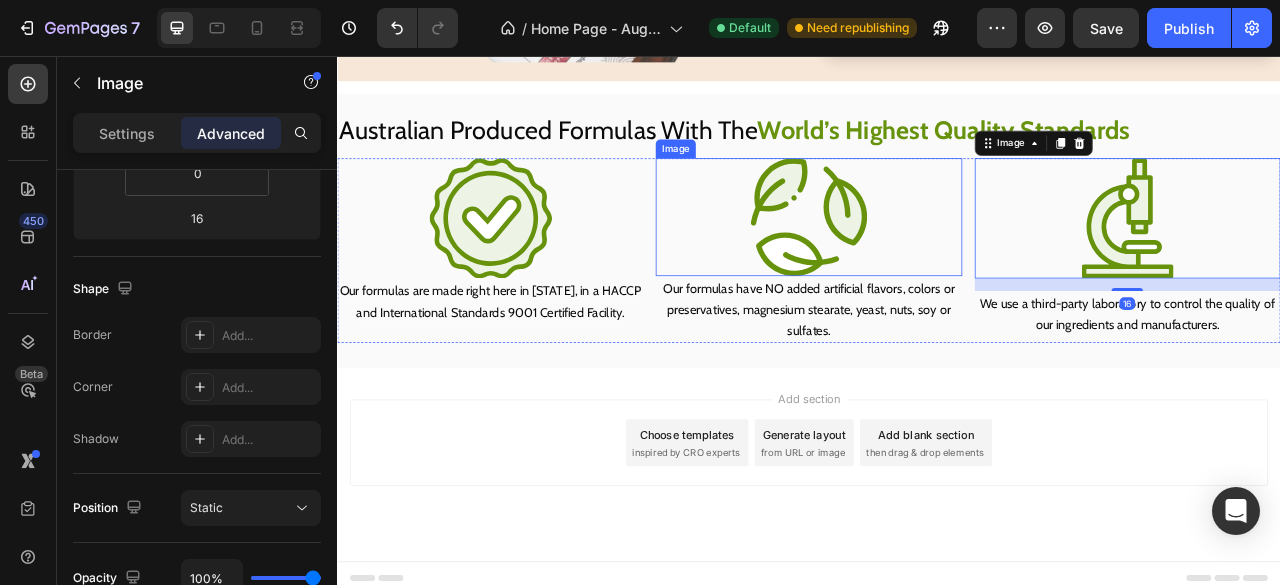 click at bounding box center [937, 260] 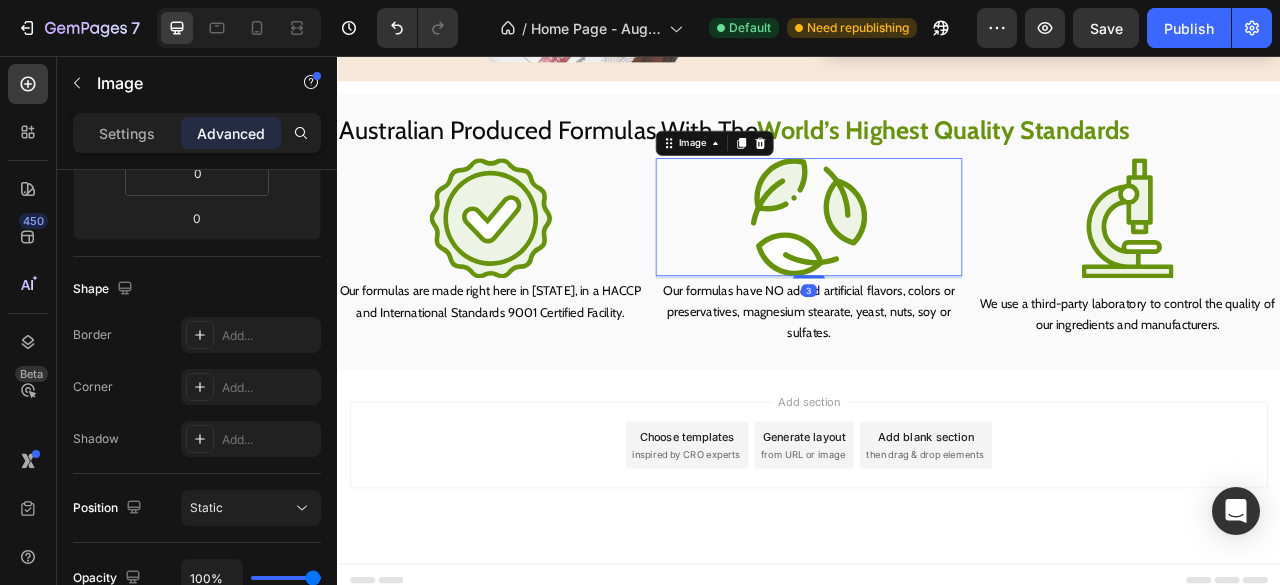 scroll, scrollTop: 5026, scrollLeft: 0, axis: vertical 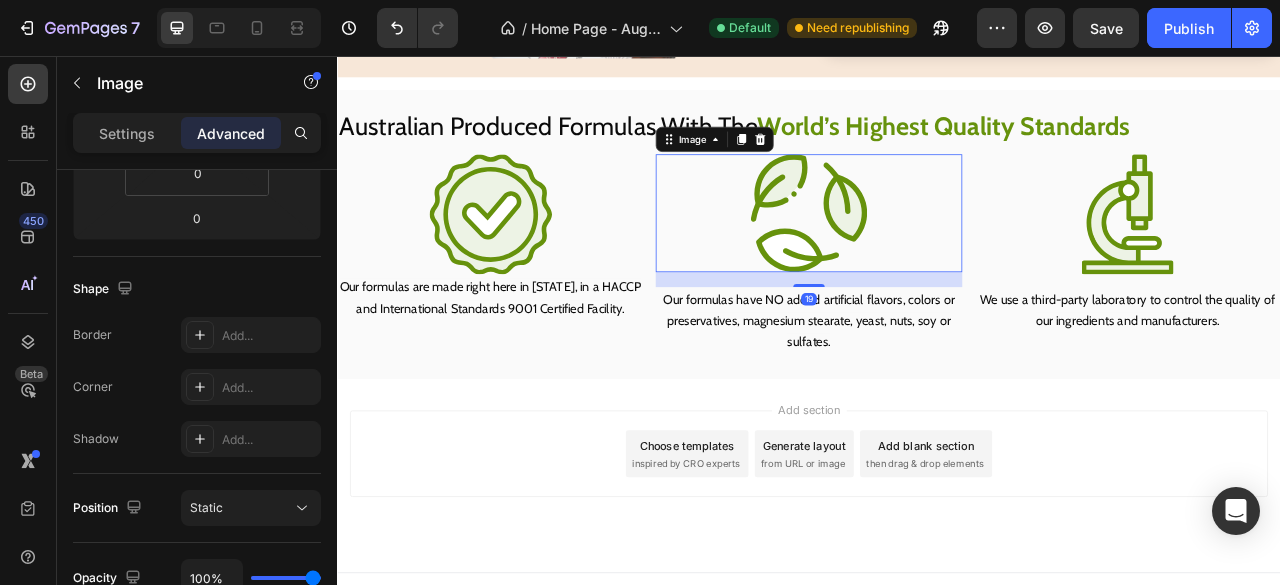 drag, startPoint x: 938, startPoint y: 318, endPoint x: 932, endPoint y: 337, distance: 19.924858 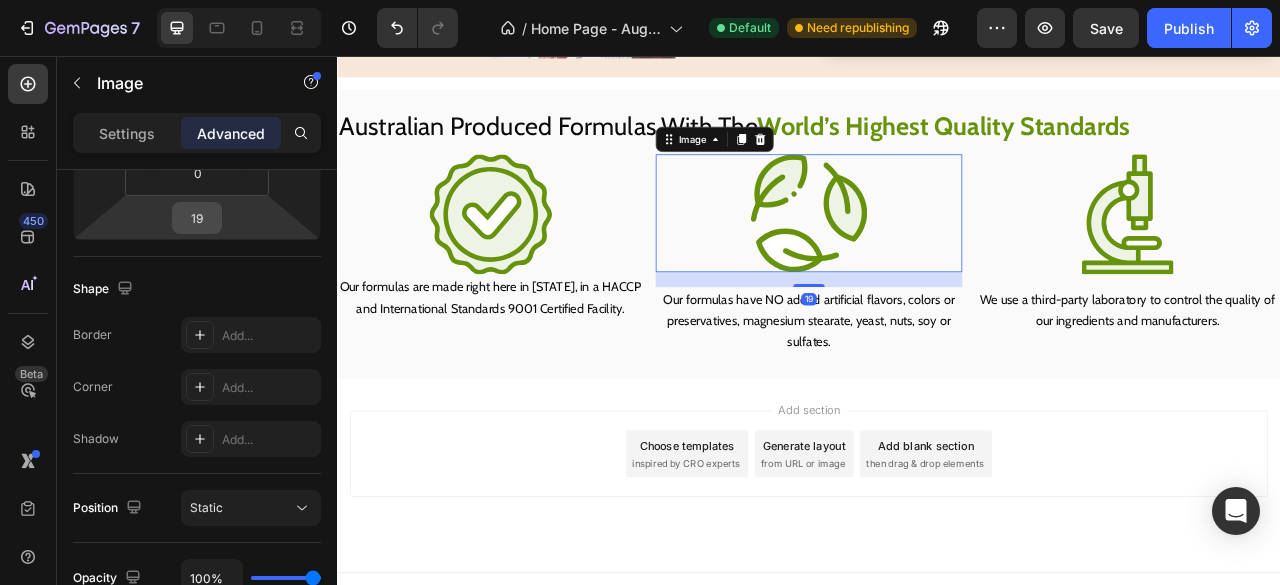 click on "19" at bounding box center [197, 218] 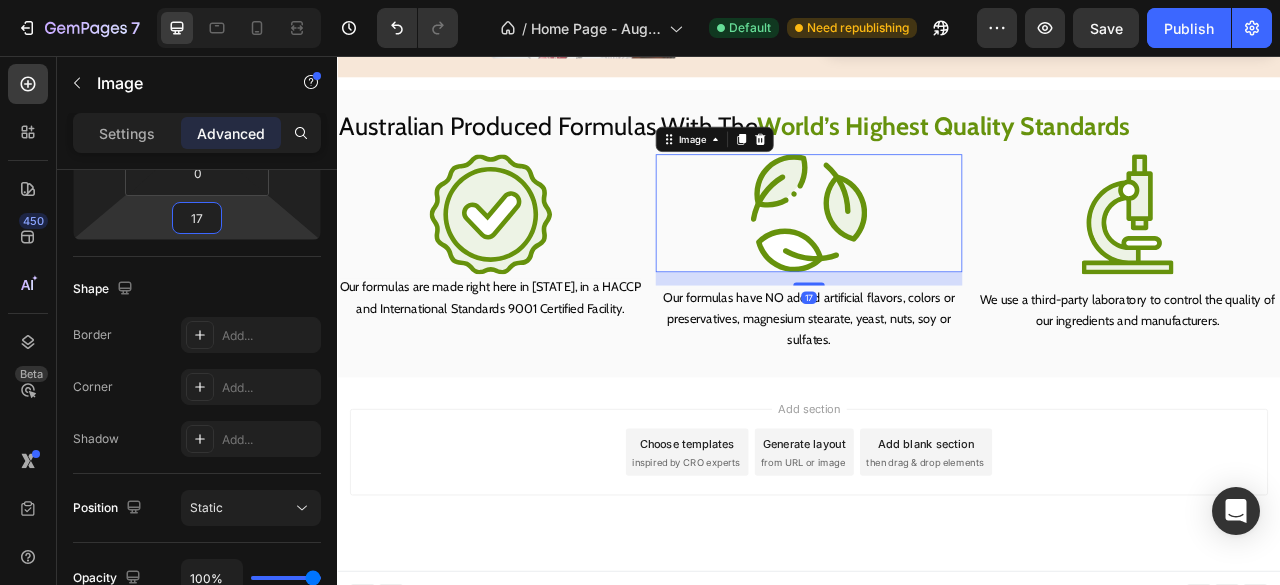 type on "16" 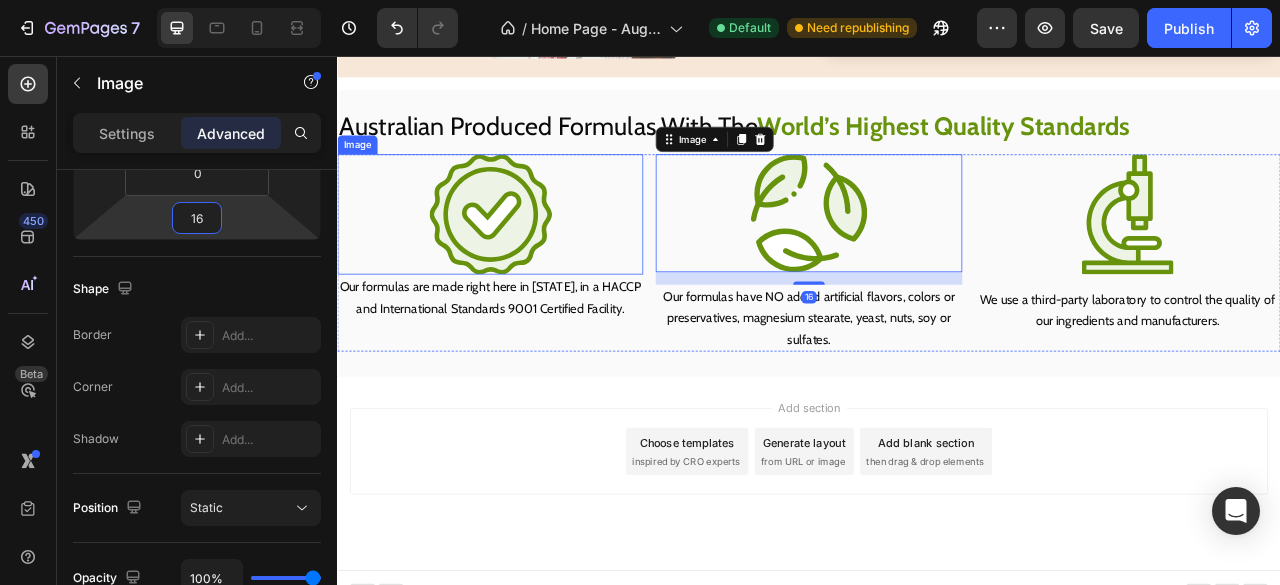 click at bounding box center (532, 257) 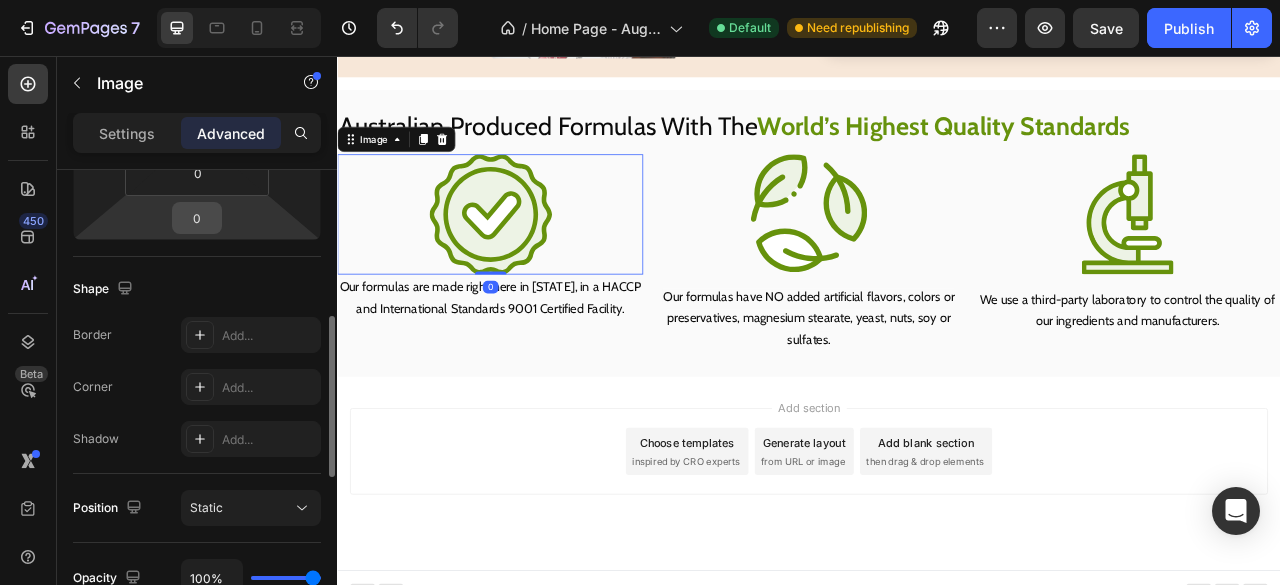 click on "7   /  Home Page - Aug 3, 20:08:58 Default Need republishing Preview  Save   Publish  450 Beta Sections(30) Elements(83) Section Element Hero Section Product Detail Brands Trusted Badges Guarantee Product Breakdown How to use Testimonials Compare Bundle FAQs Social Proof Brand Story Product List Collection Blog List Contact Sticky Add to Cart Custom Footer Browse Library 450 Layout
Row
Row
Row
Row Text
Heading
Text Block Button
Button
Button Media
Image
Image" at bounding box center [640, 0] 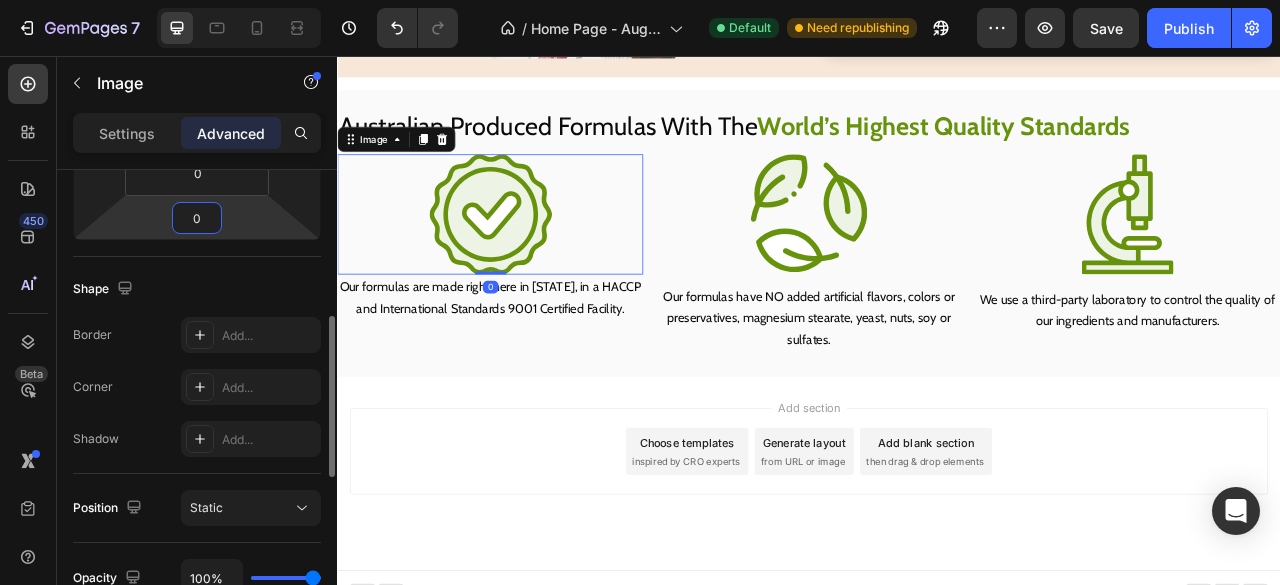 click on "0" at bounding box center [197, 218] 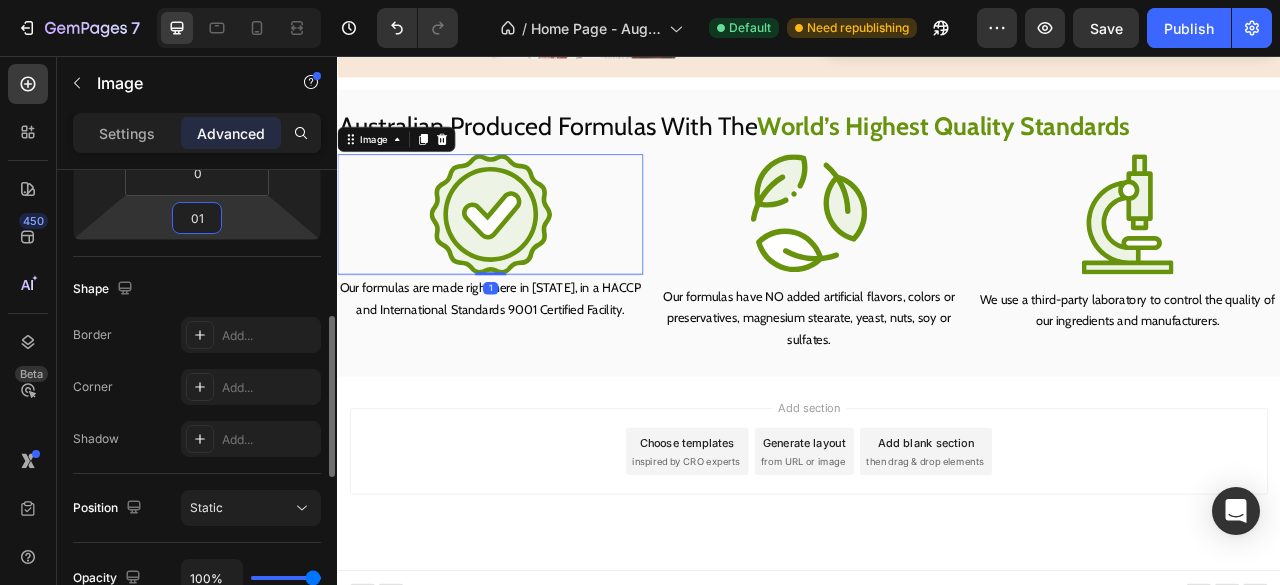 type on "016" 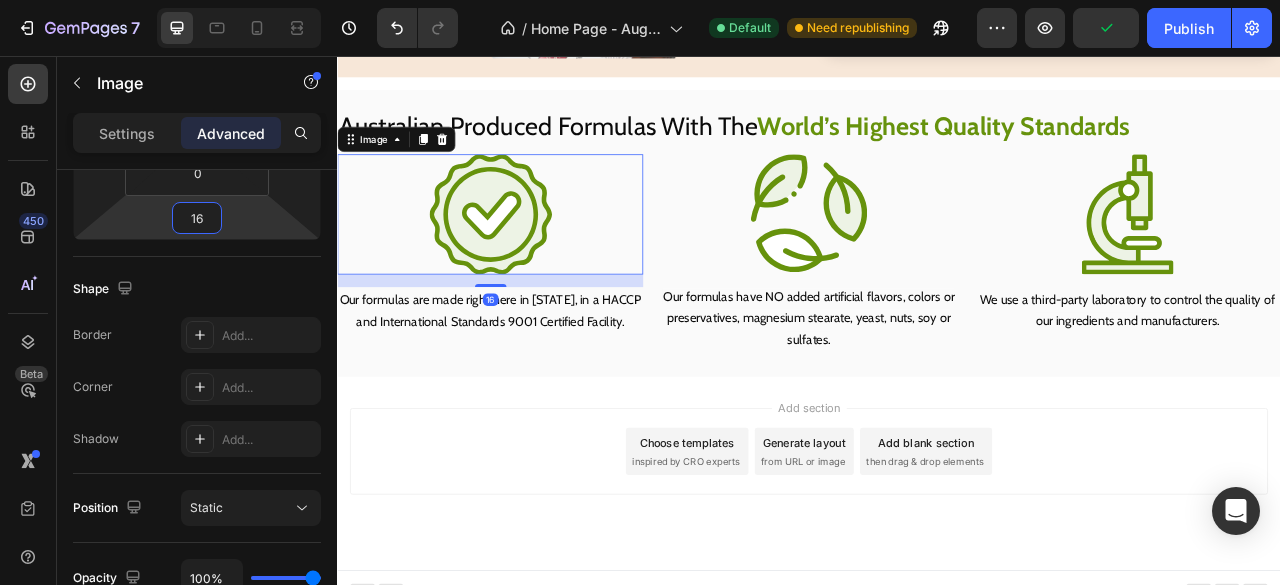click on "Add section Choose templates inspired by CRO experts Generate layout from URL or image Add blank section then drag & drop elements" at bounding box center [937, 559] 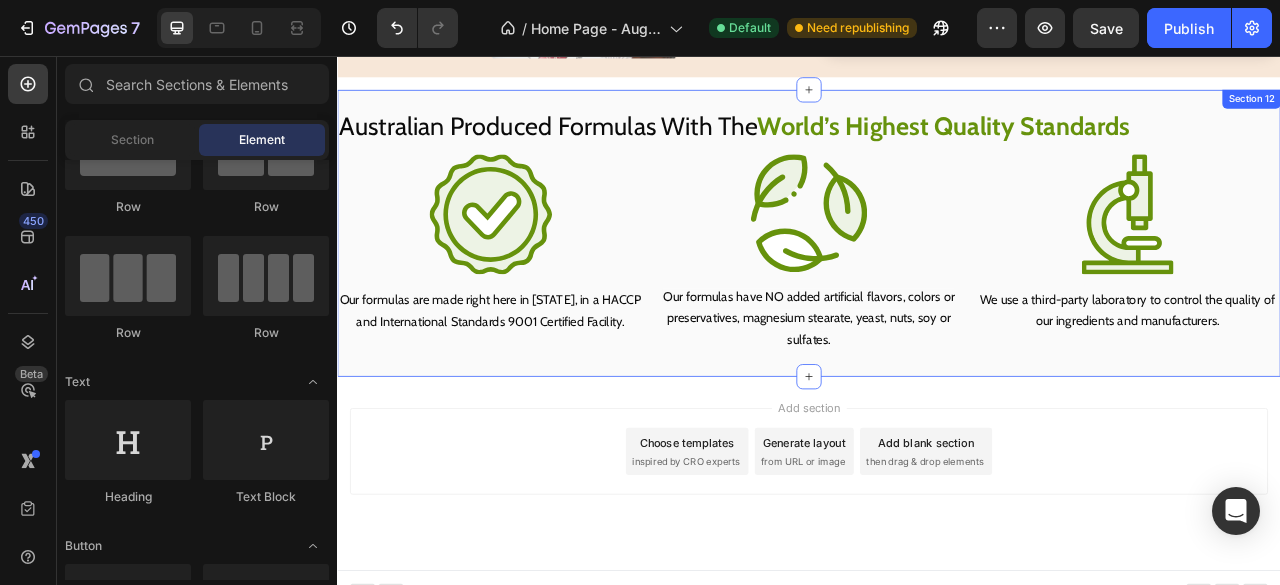 click on "Our formulas are made right here in Australia, in a HACCP and International Standards 9001 Certified Facility." at bounding box center (532, 378) 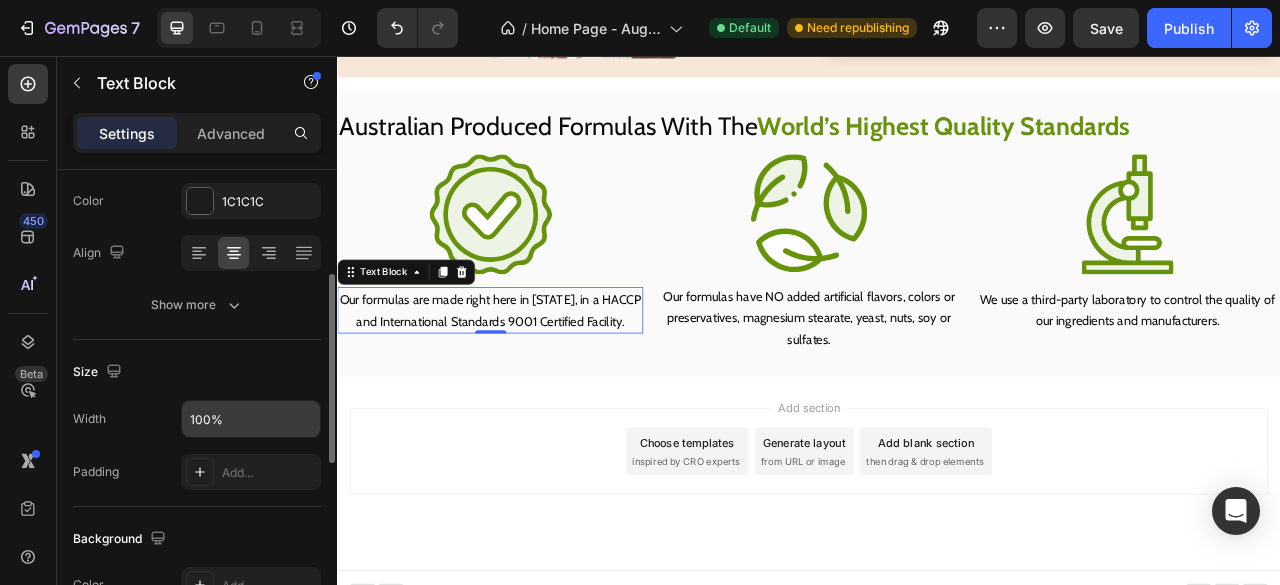 scroll, scrollTop: 262, scrollLeft: 0, axis: vertical 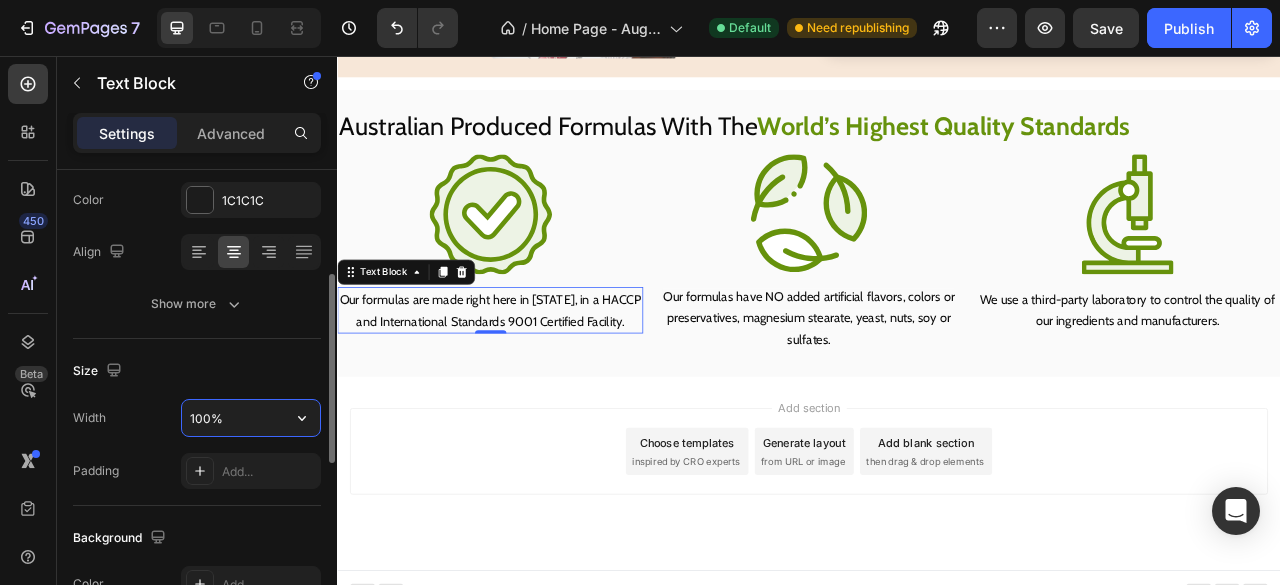click on "100%" at bounding box center (251, 418) 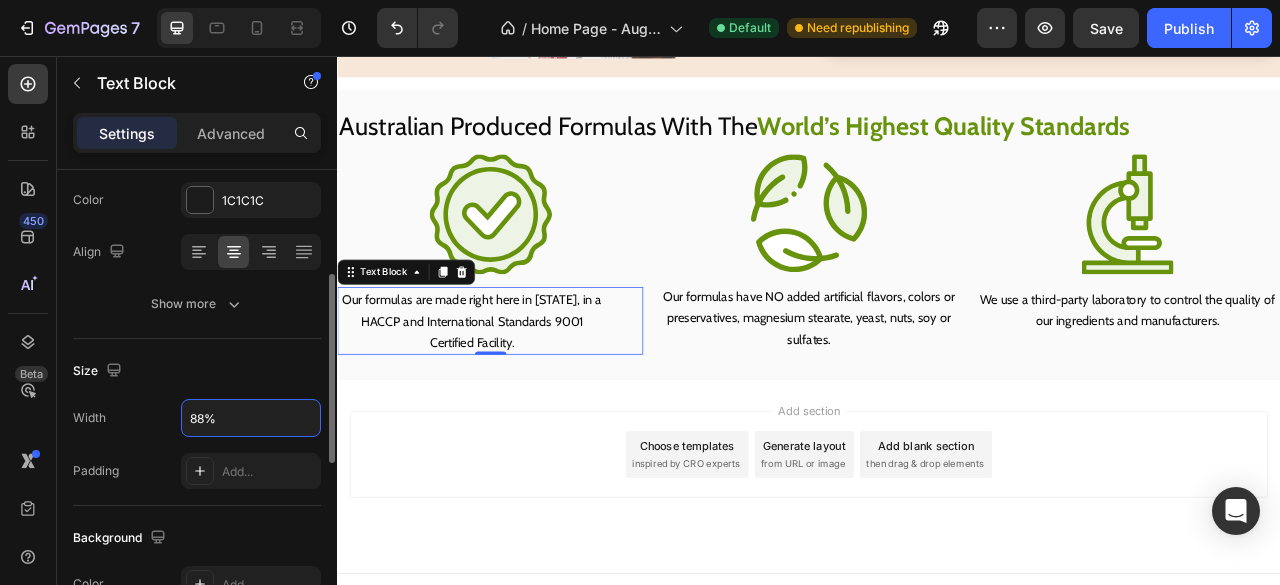 type on "87%" 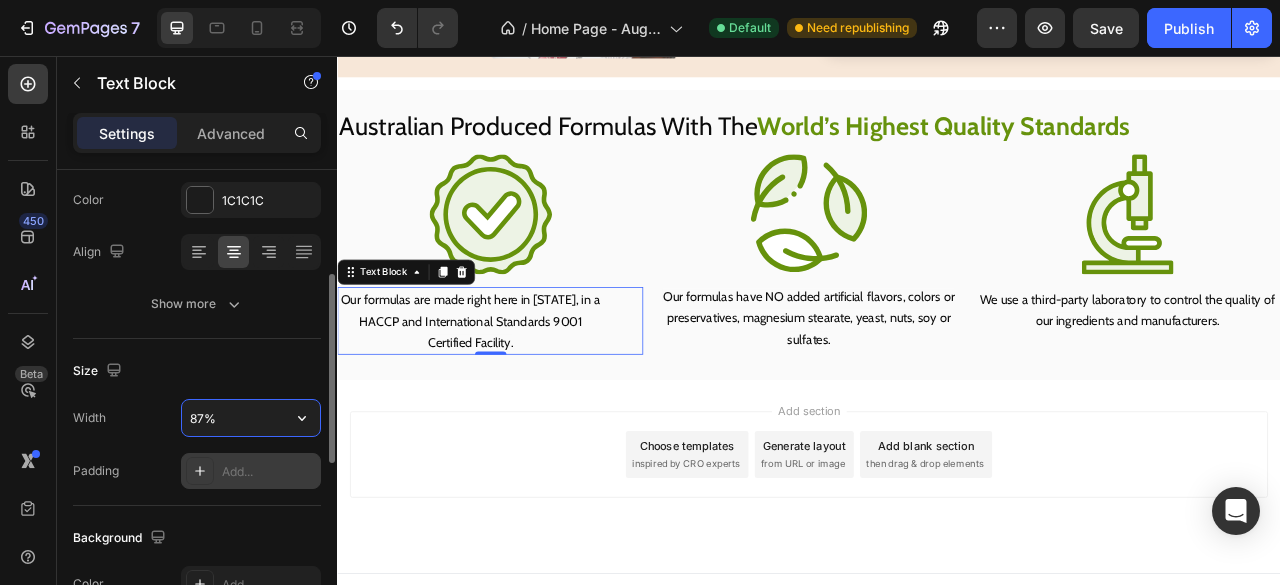 scroll, scrollTop: 710, scrollLeft: 0, axis: vertical 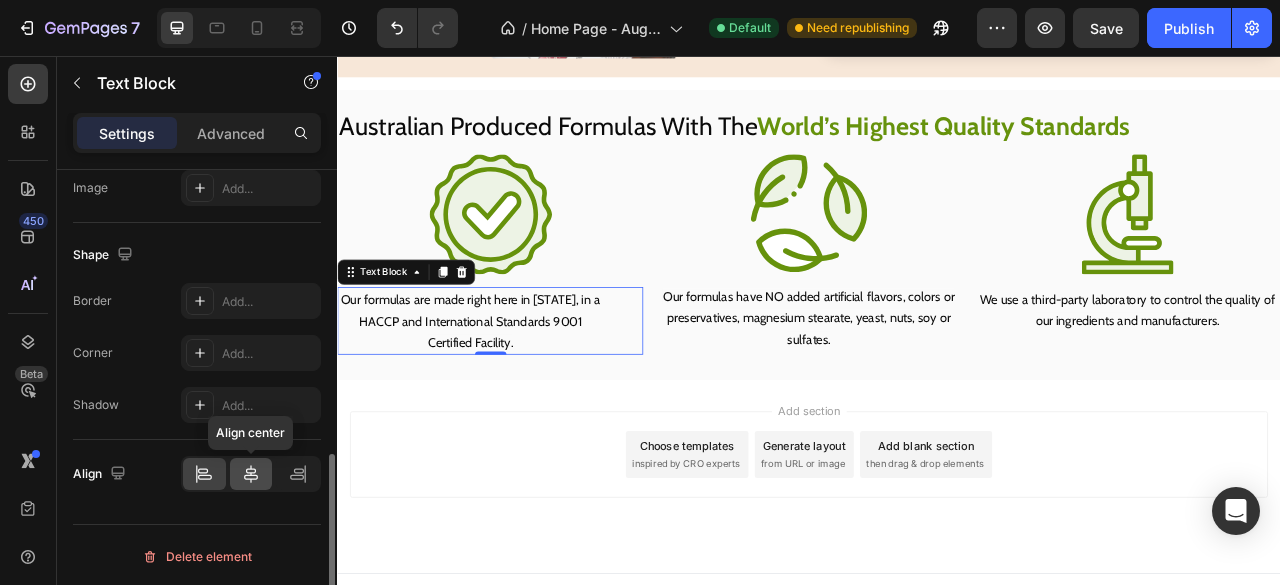 click 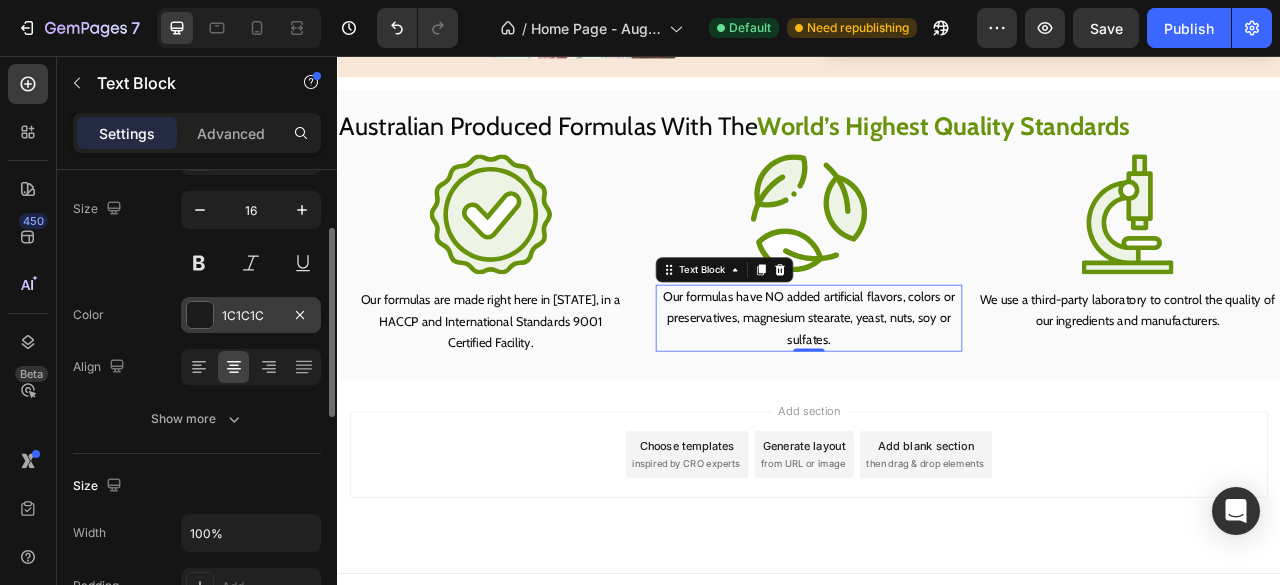 scroll, scrollTop: 148, scrollLeft: 0, axis: vertical 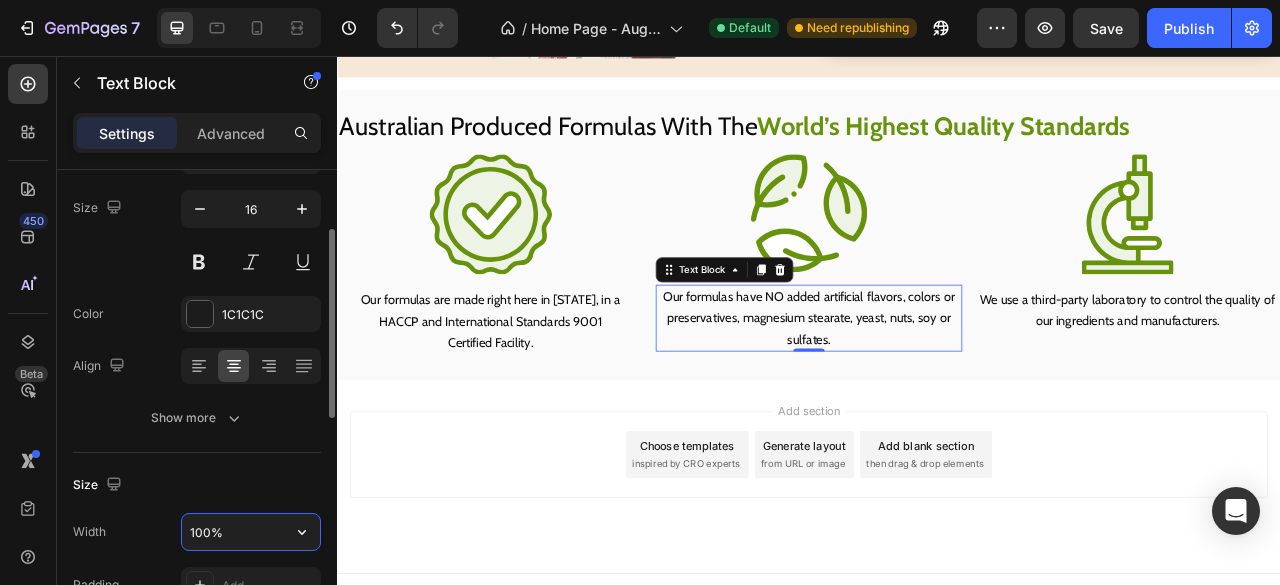 click on "100%" at bounding box center (251, 532) 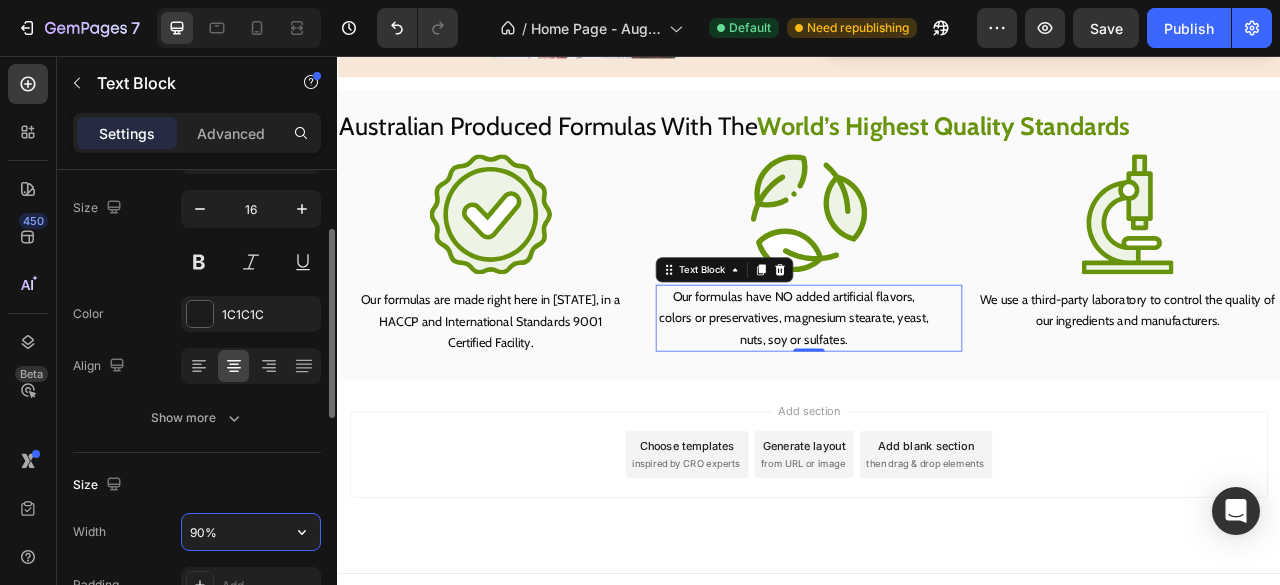 type on "89%" 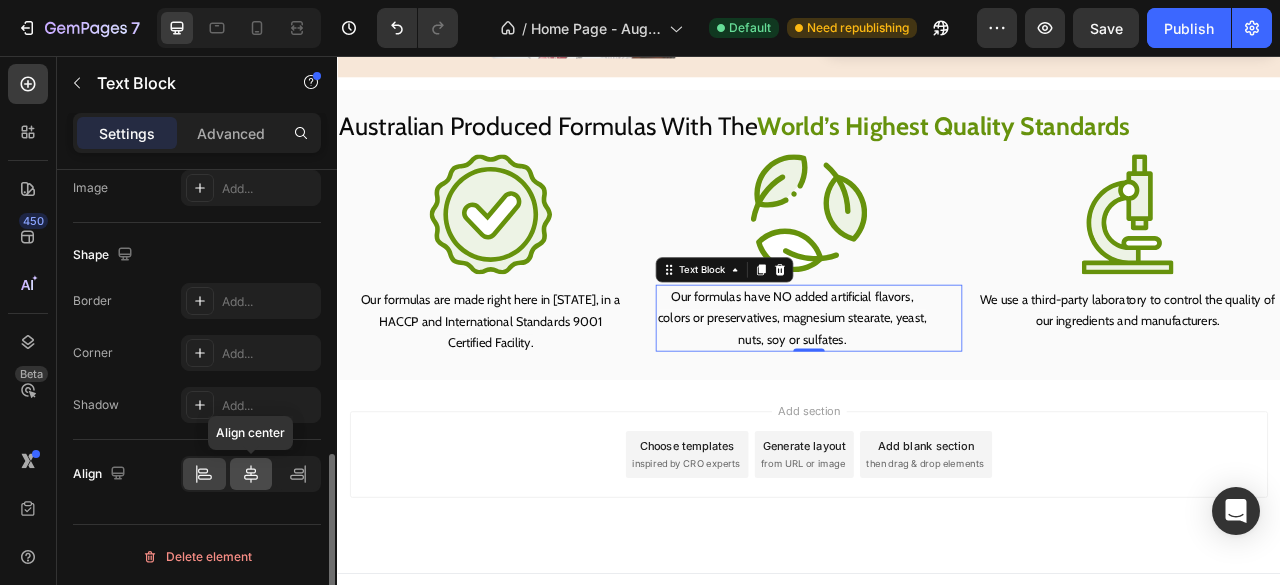 scroll, scrollTop: 710, scrollLeft: 0, axis: vertical 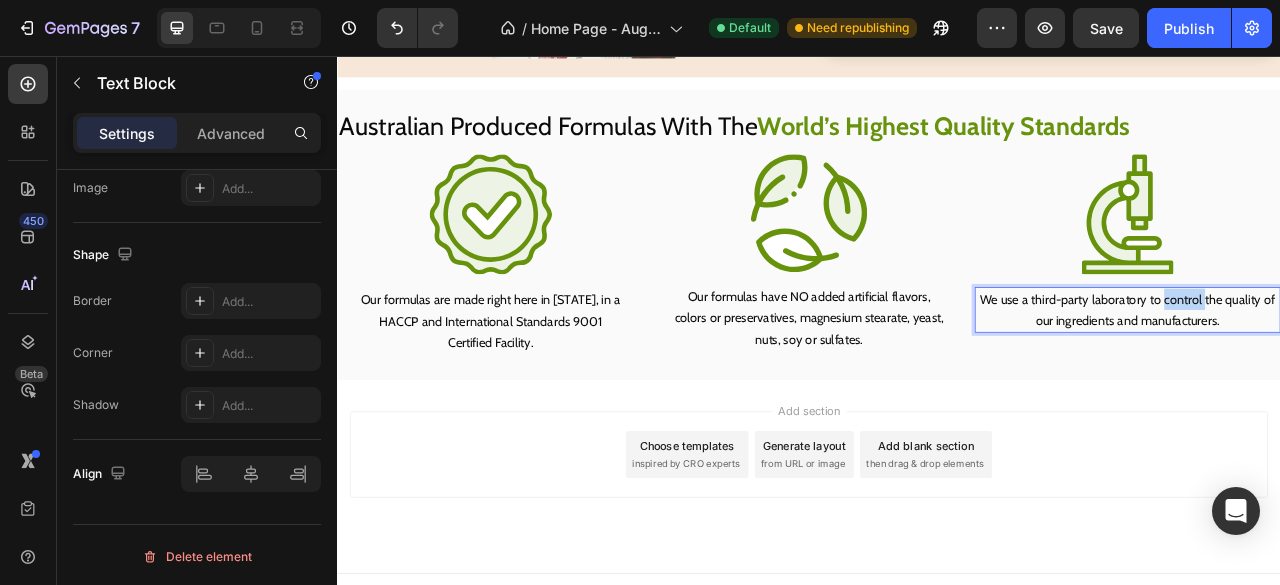 click on "We use a third-party laboratory to control the quality of our ingredients and manufacturers." at bounding box center (1342, 378) 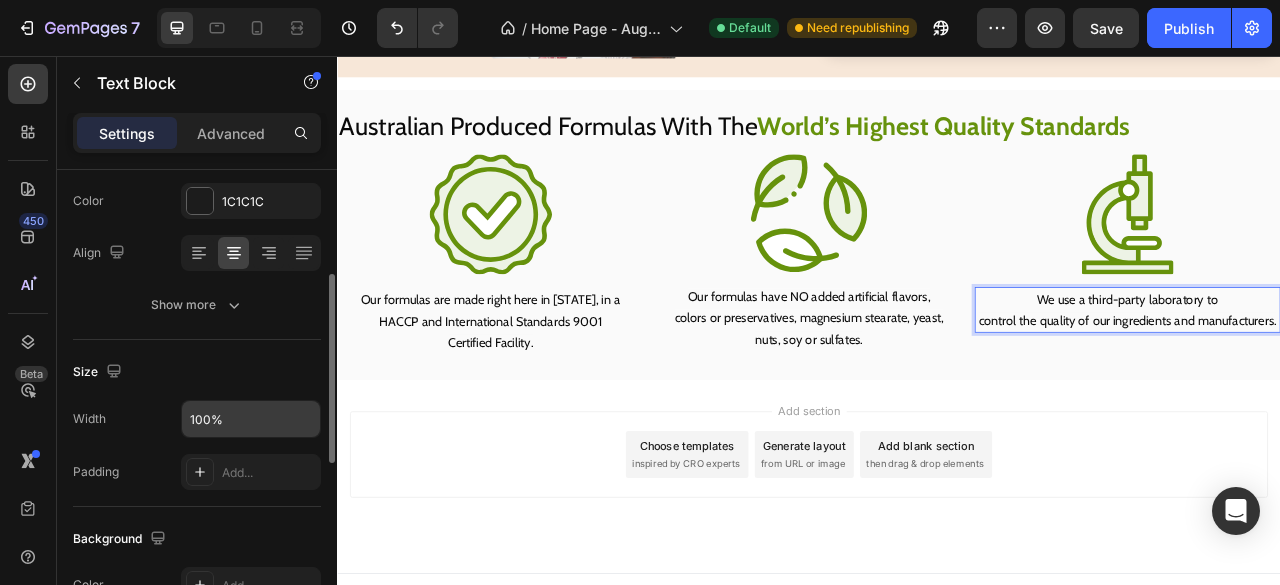 scroll, scrollTop: 260, scrollLeft: 0, axis: vertical 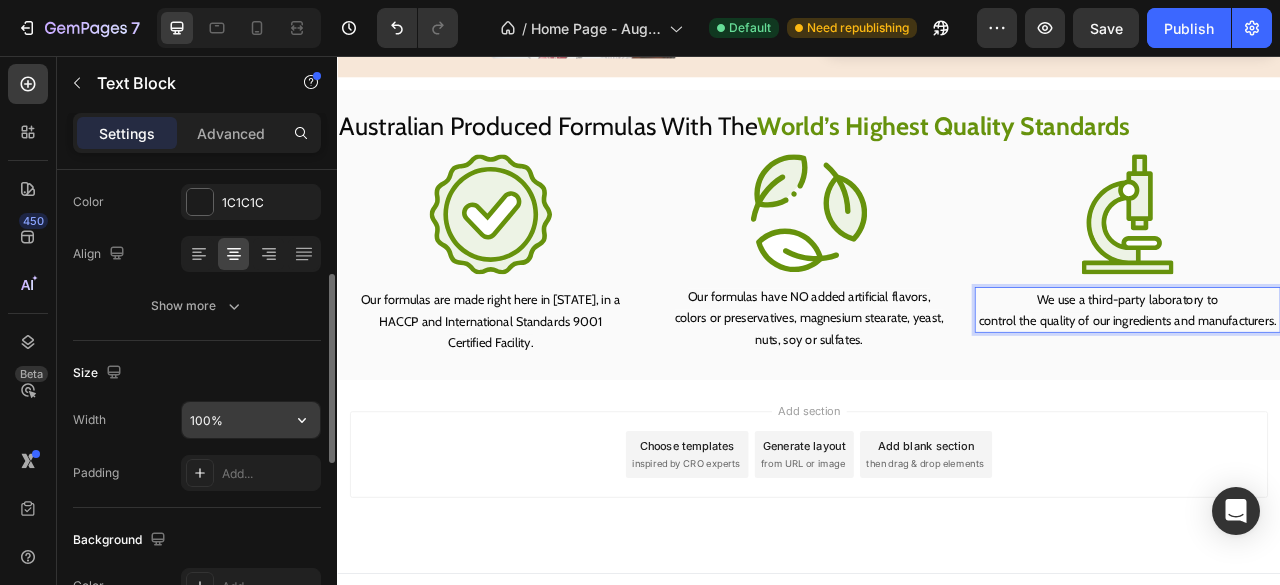 click on "100%" at bounding box center (251, 420) 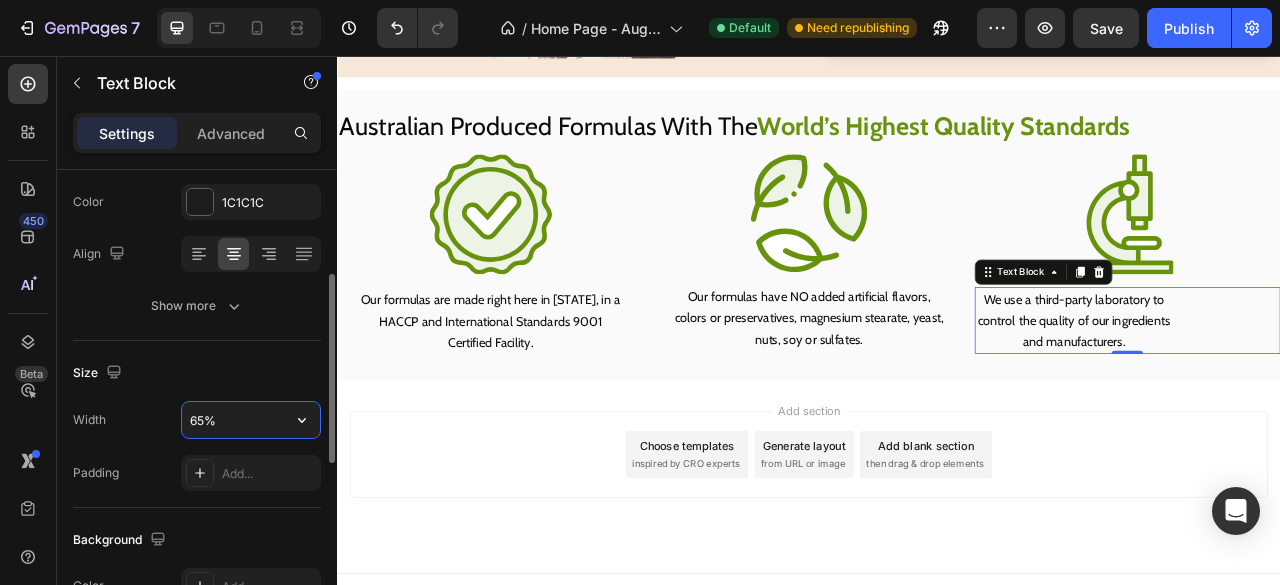 type on "64%" 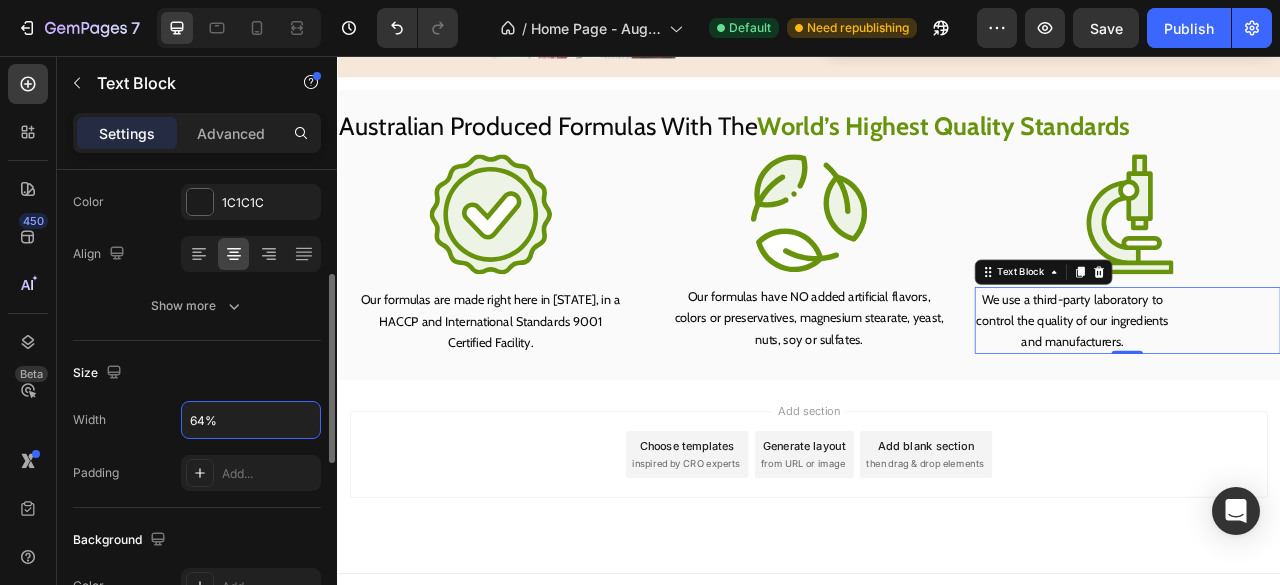 click on "Size Width 64% Padding Add..." 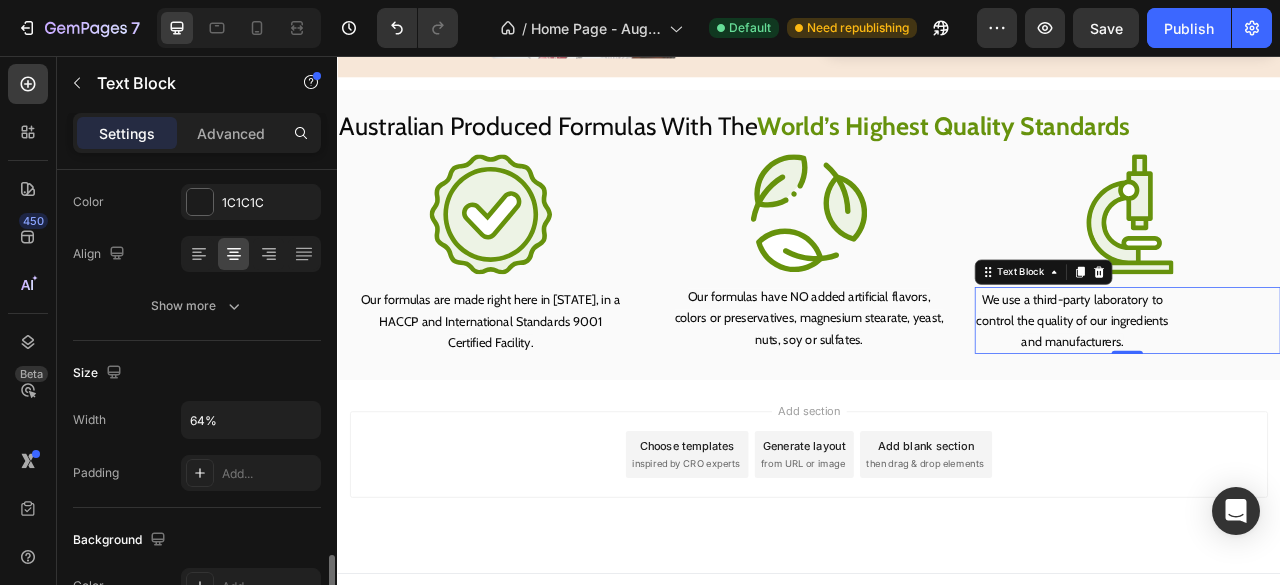 scroll, scrollTop: 710, scrollLeft: 0, axis: vertical 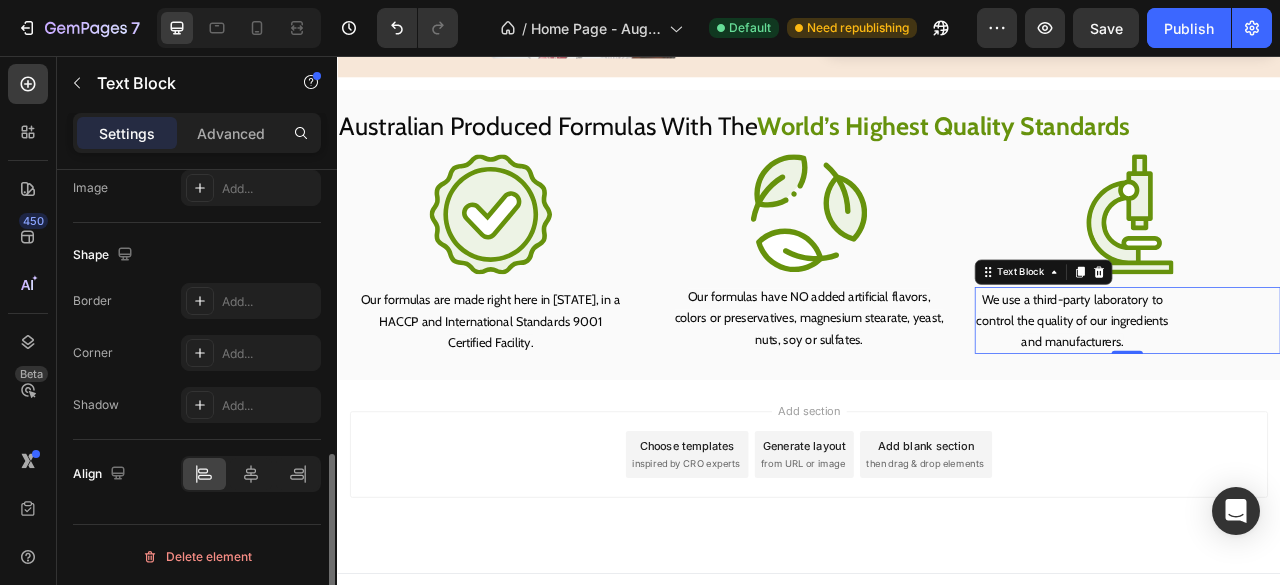 click on "Align" 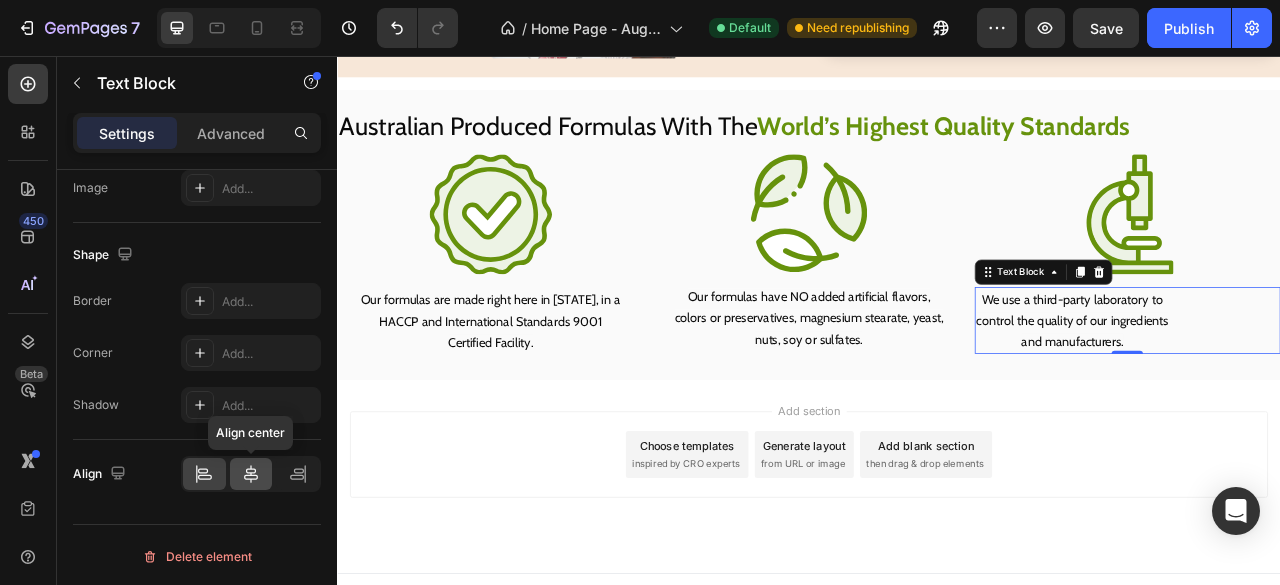 click 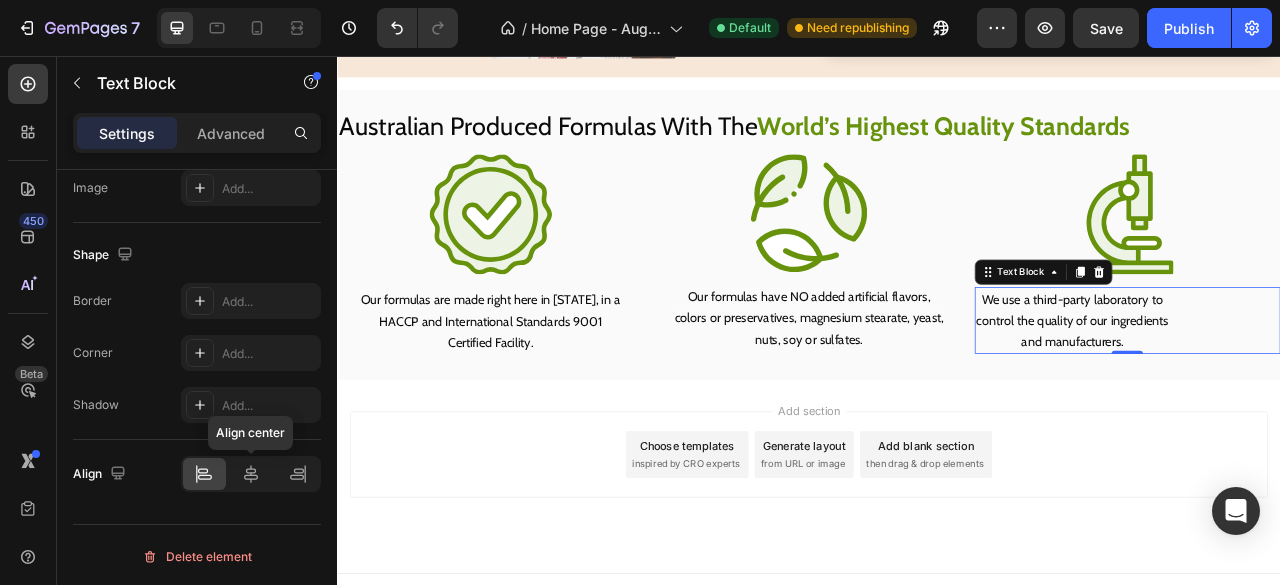 scroll, scrollTop: 710, scrollLeft: 0, axis: vertical 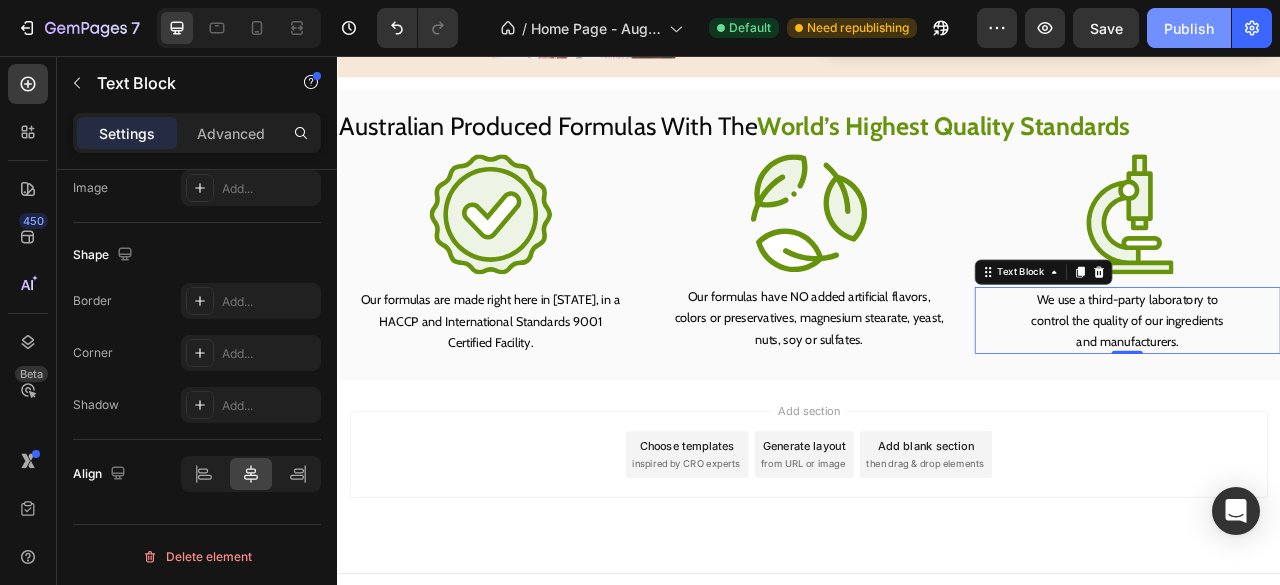 click on "Publish" at bounding box center [1189, 28] 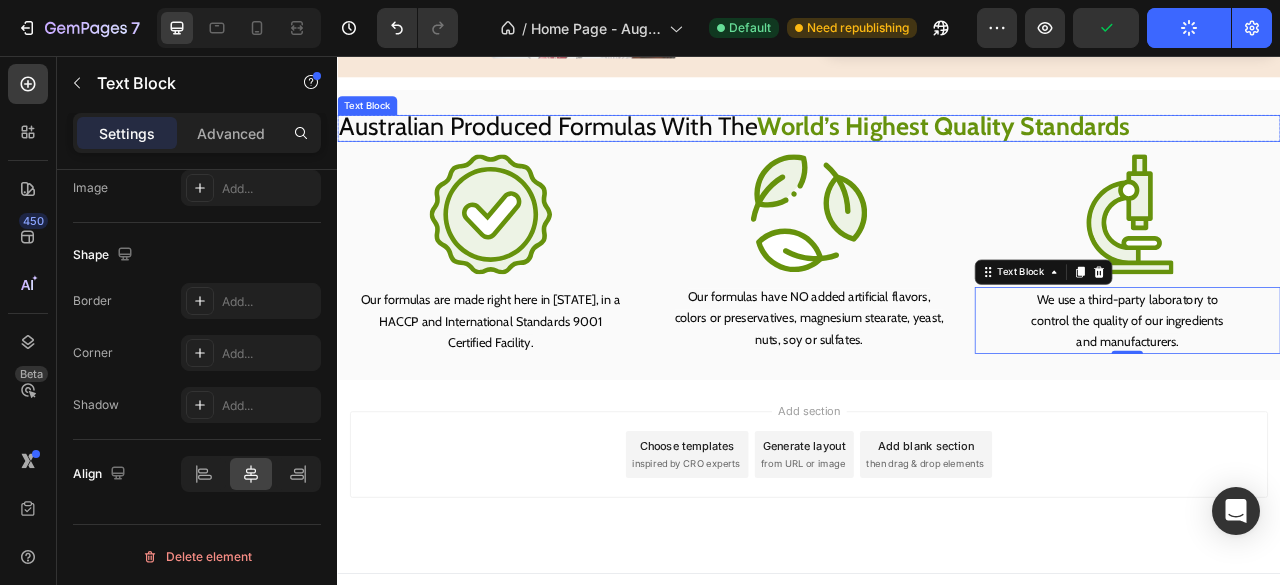 click on "World’s Highest Quality Standards" at bounding box center (1108, 144) 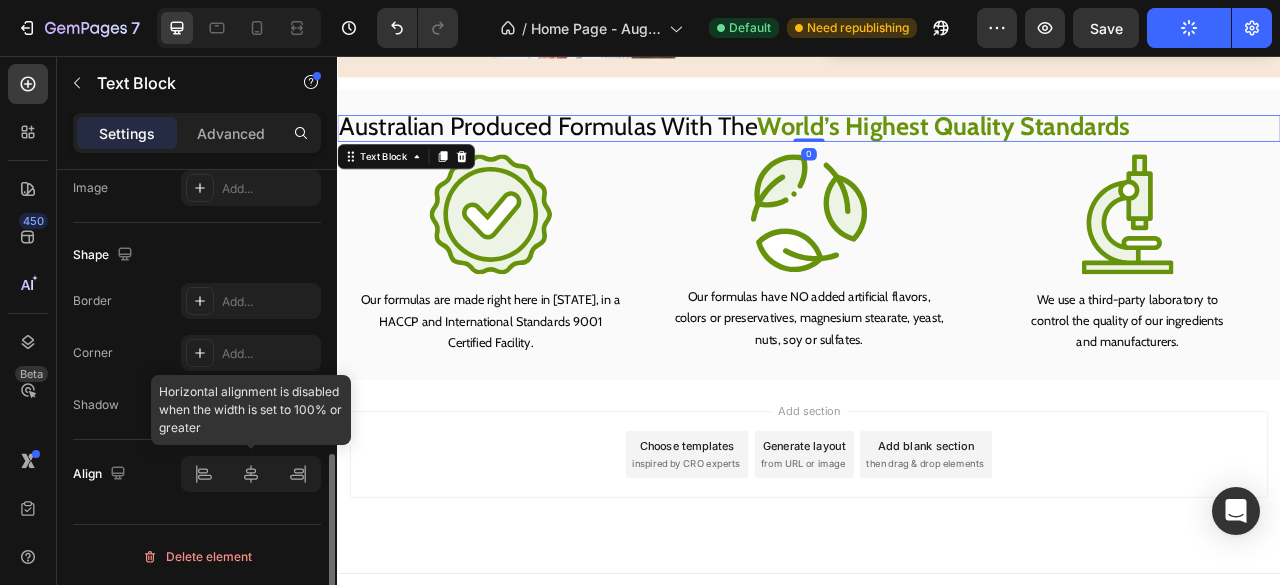 click 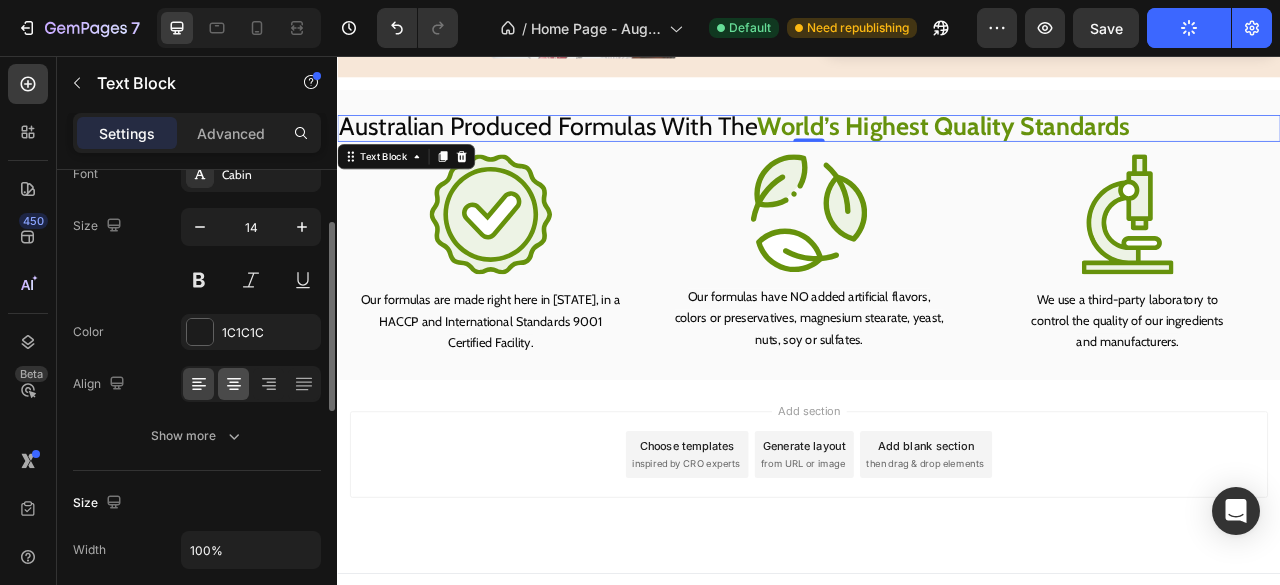 scroll, scrollTop: 126, scrollLeft: 0, axis: vertical 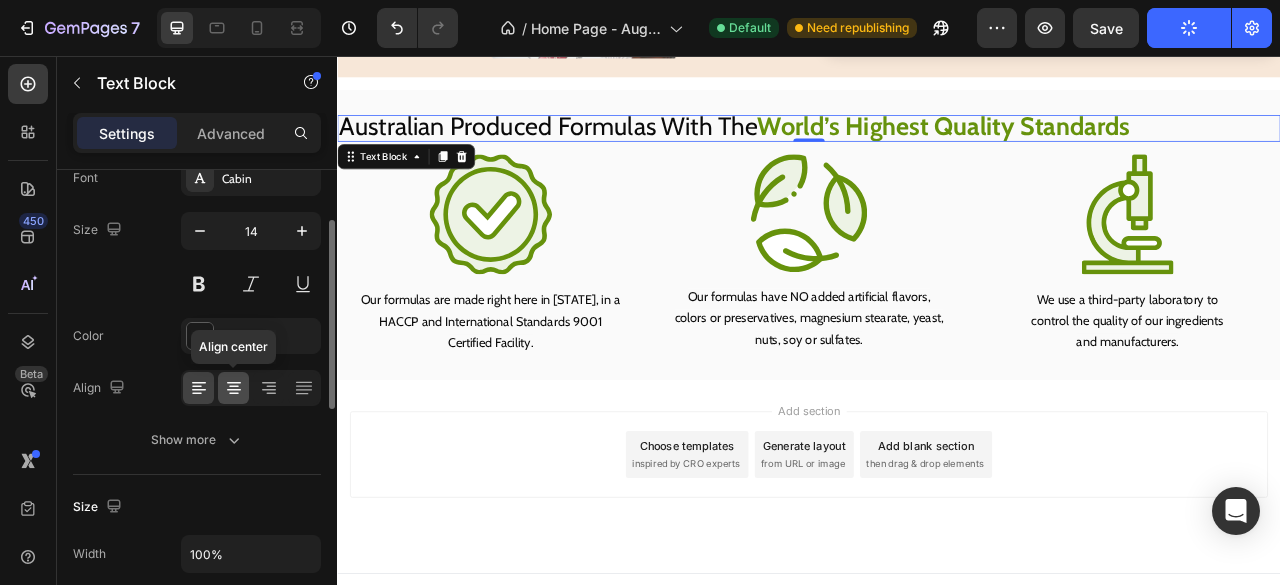 click 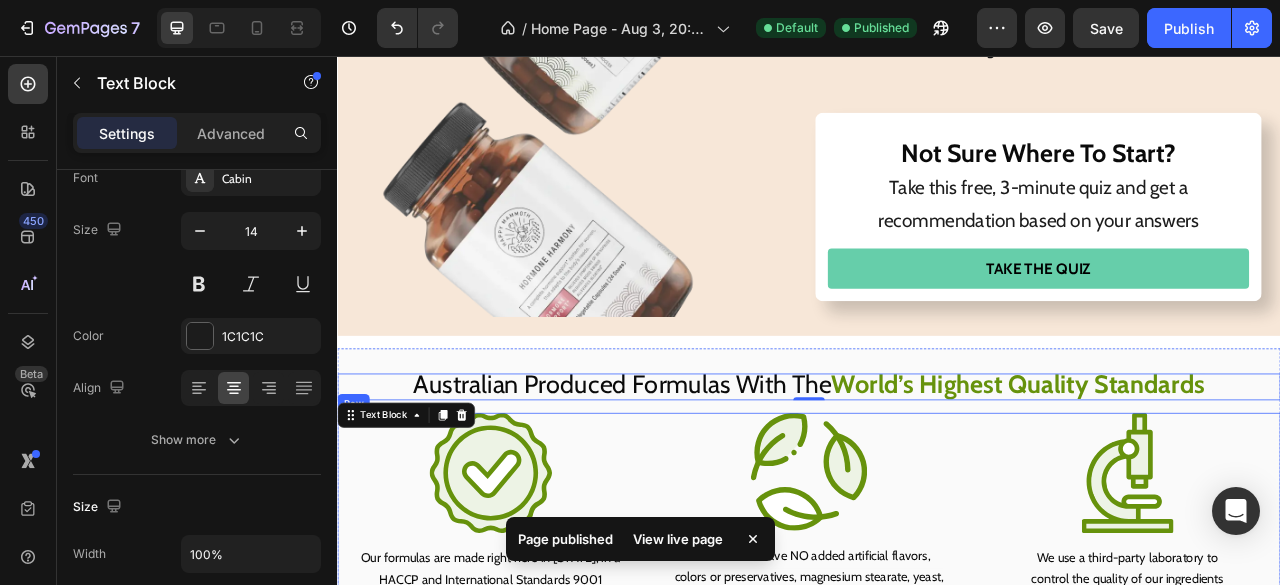 scroll, scrollTop: 4692, scrollLeft: 0, axis: vertical 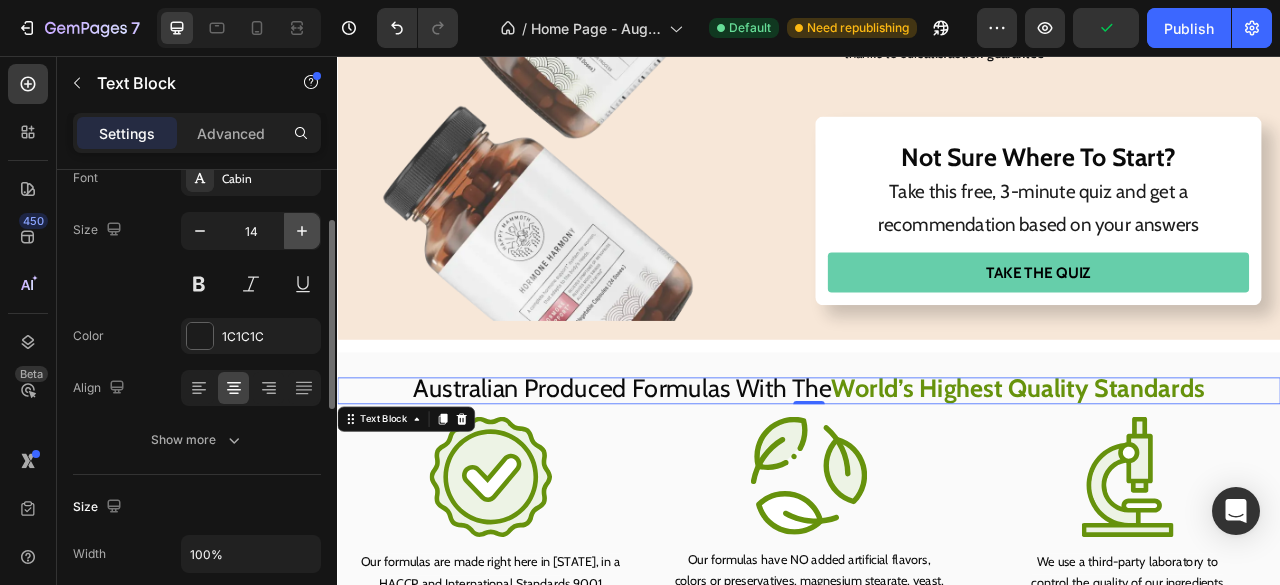click 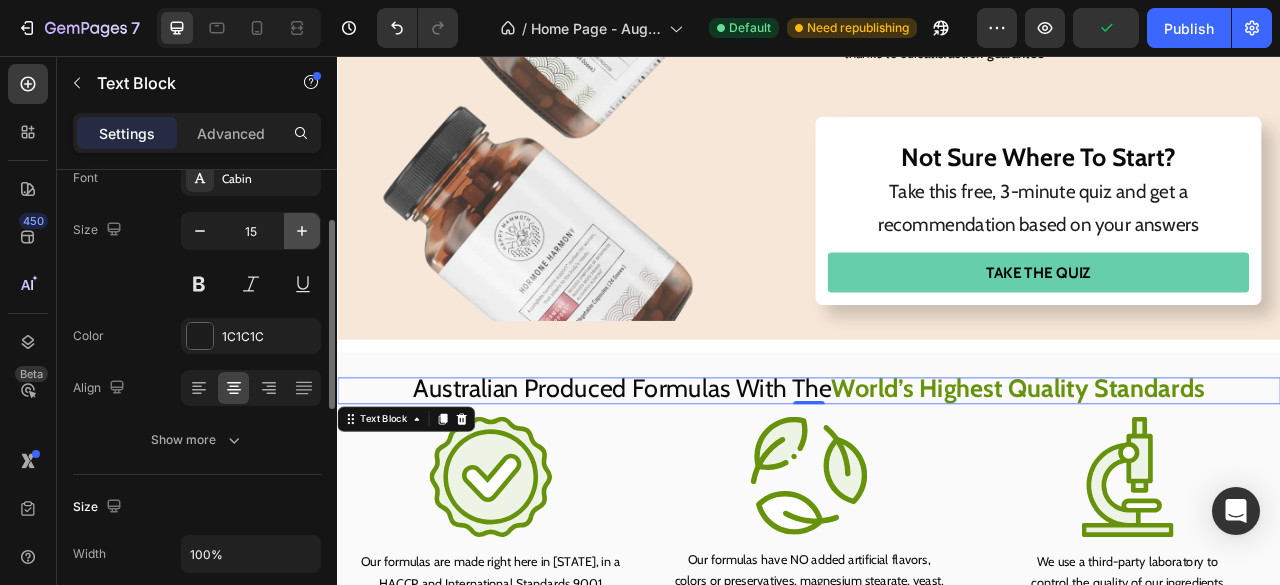 click 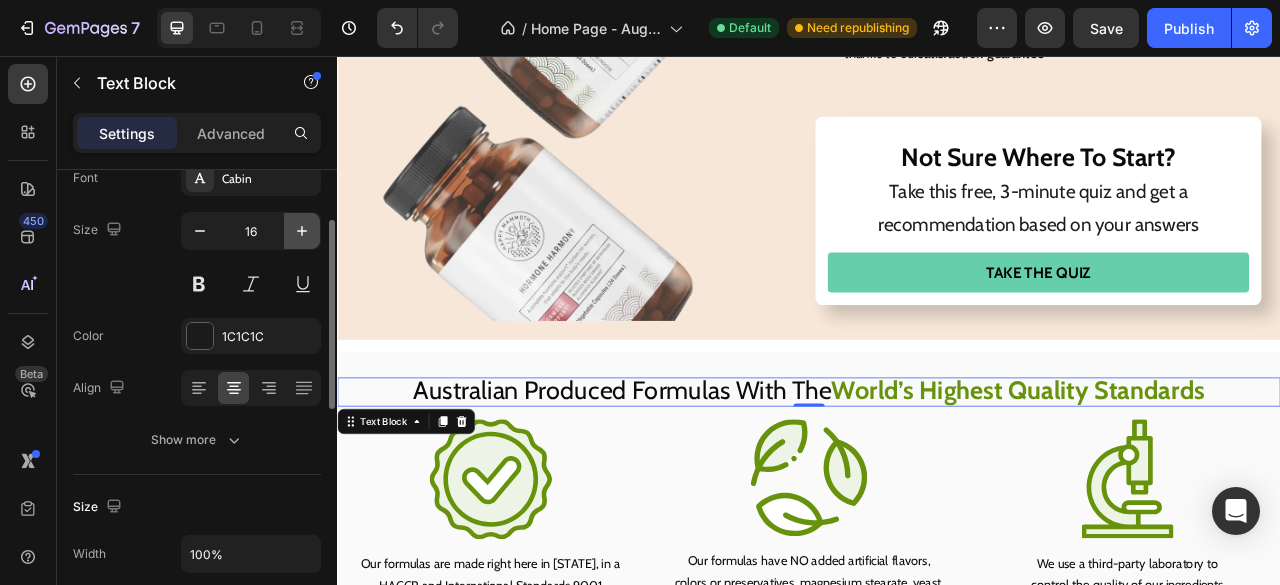 click 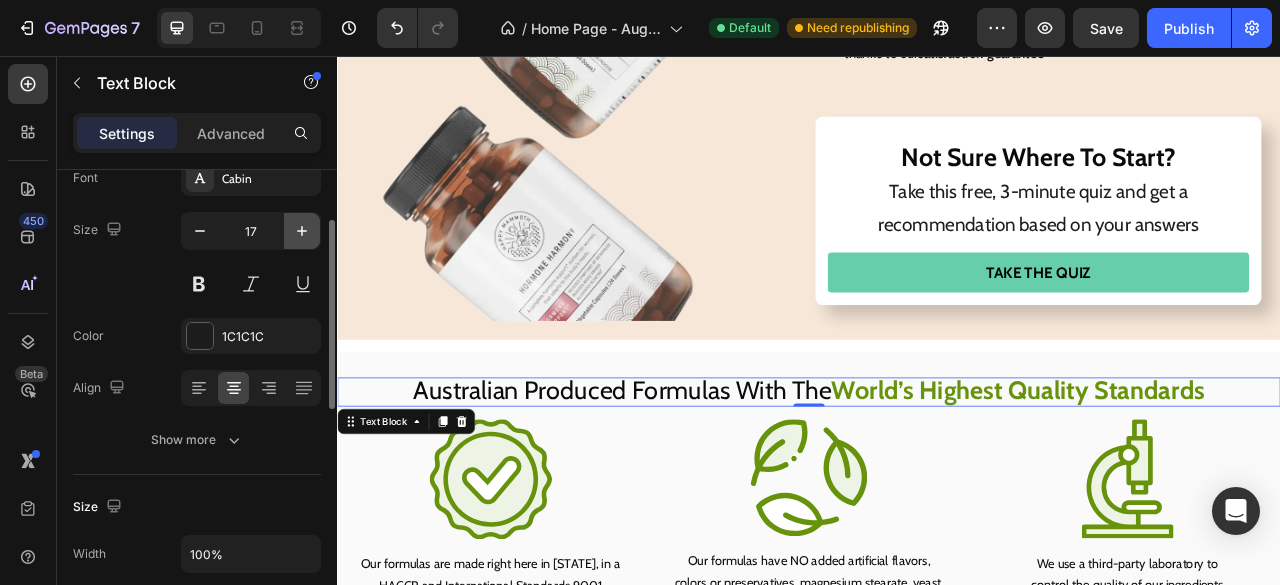 click 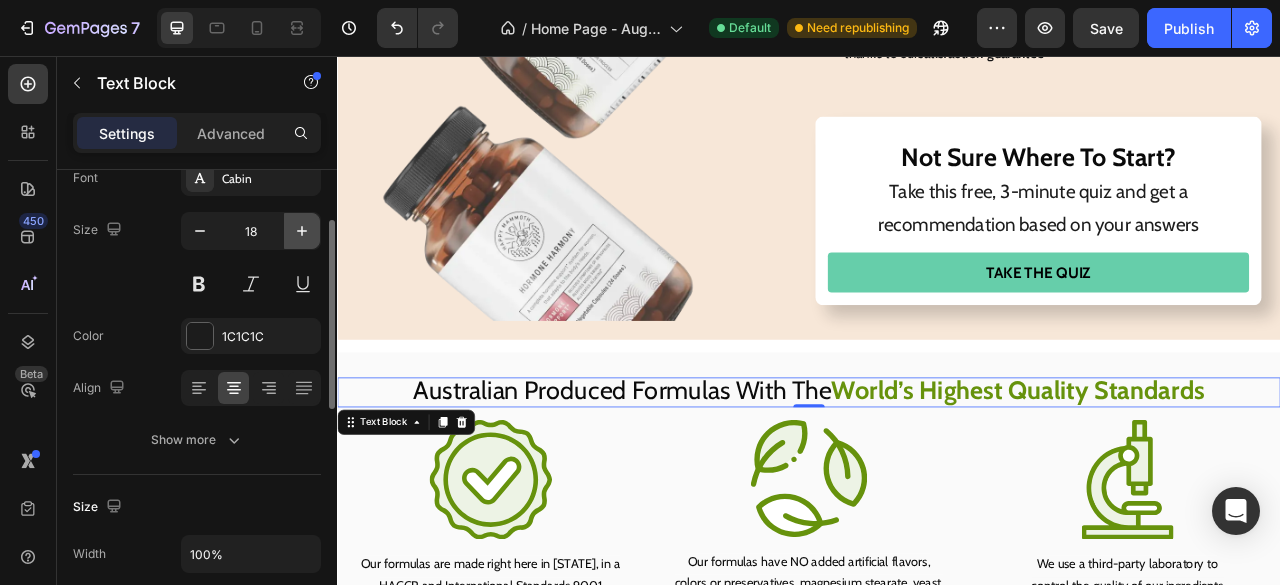 click 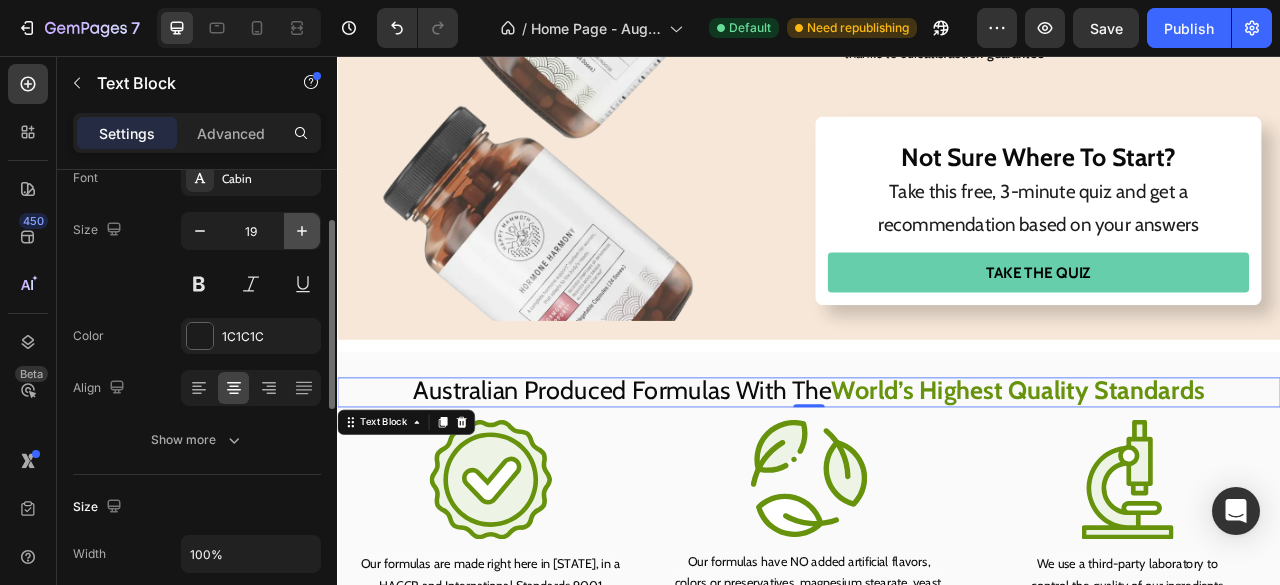 click 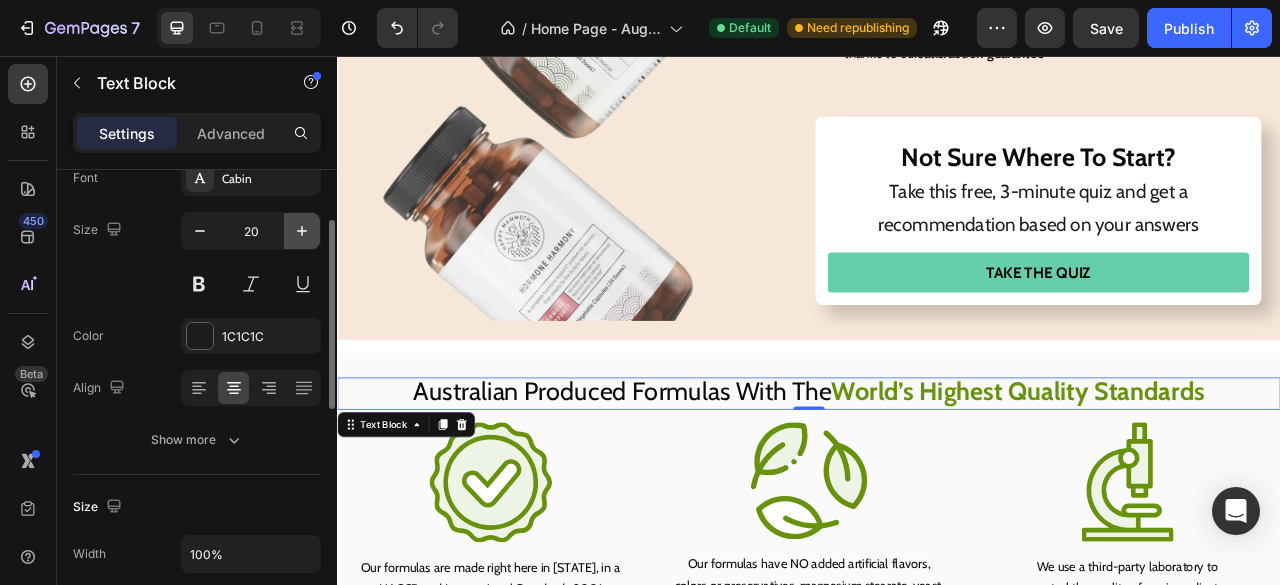 click 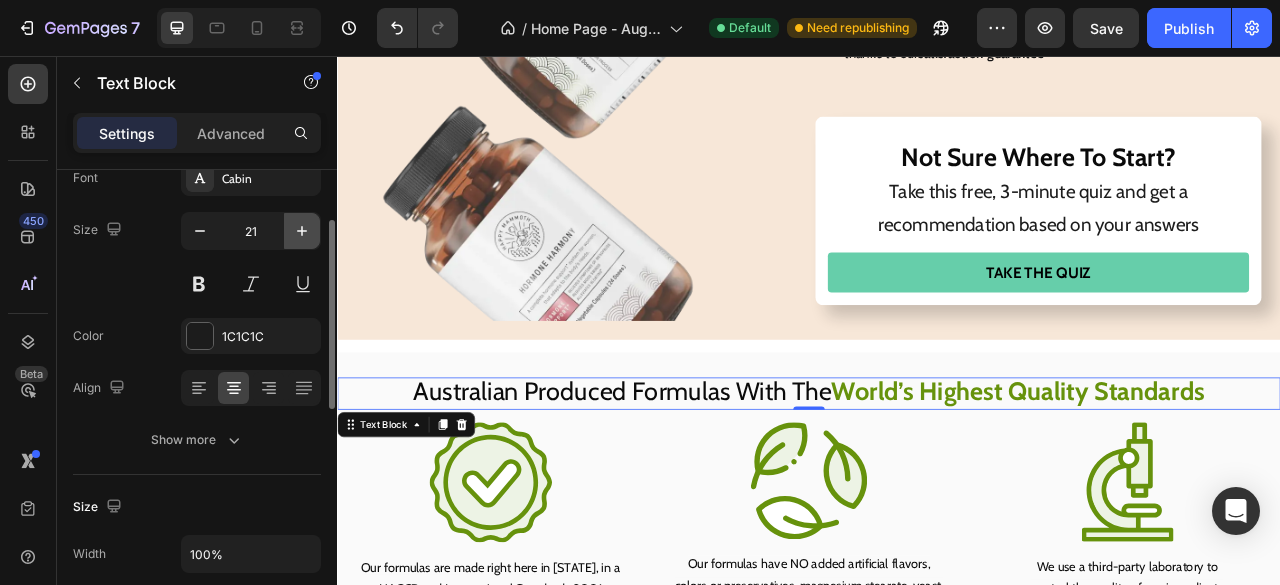 click 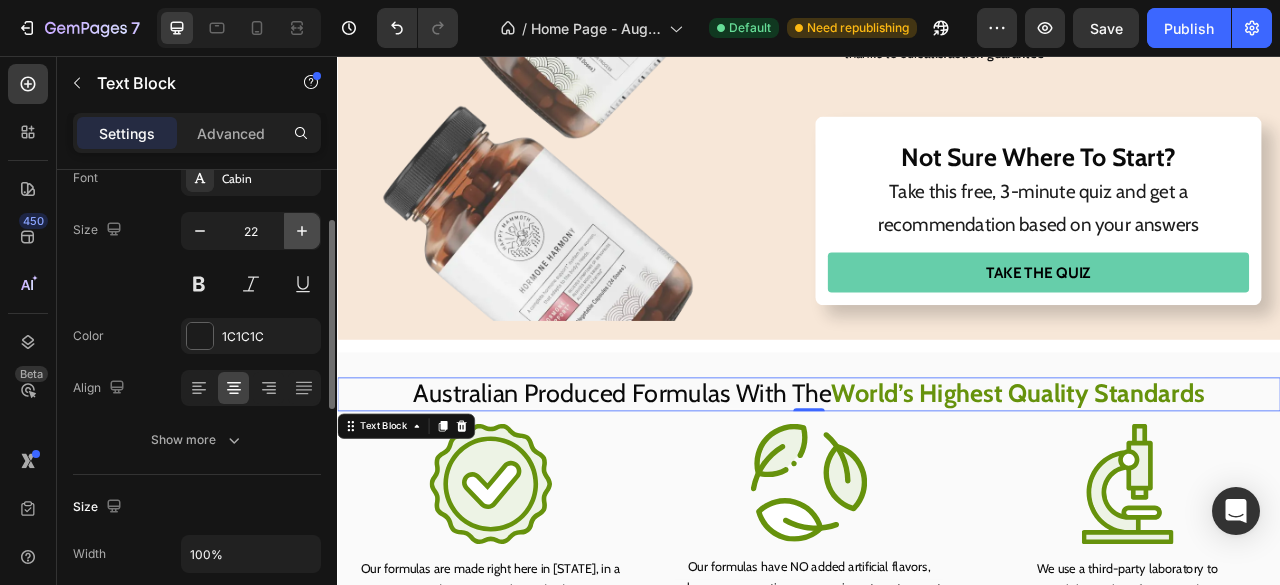 click 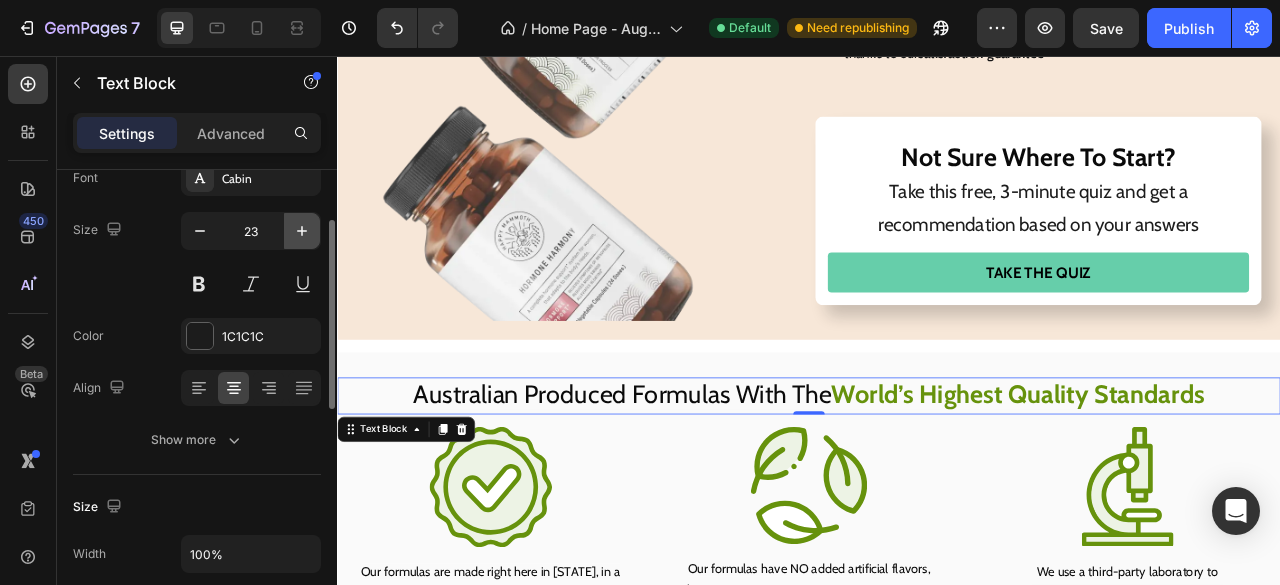 click 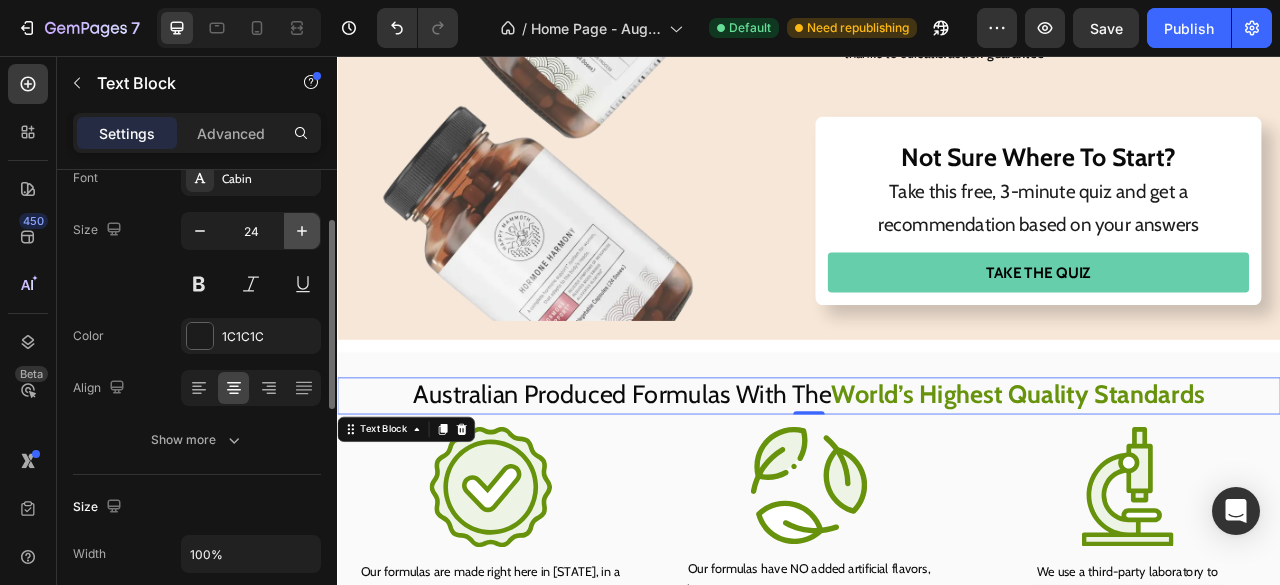 click 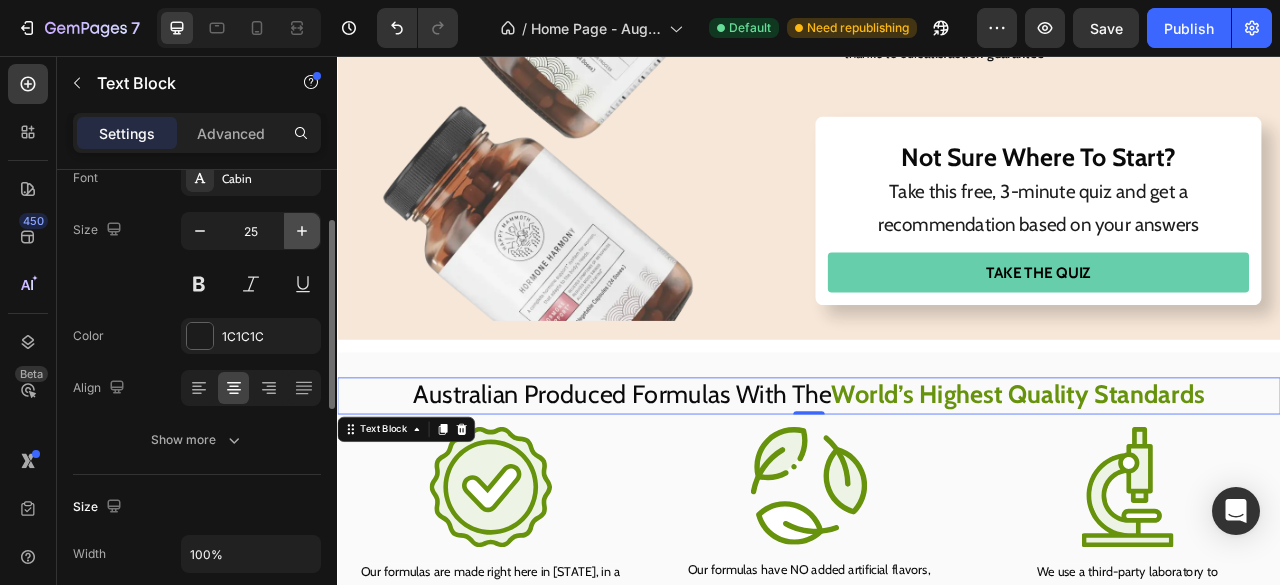 click 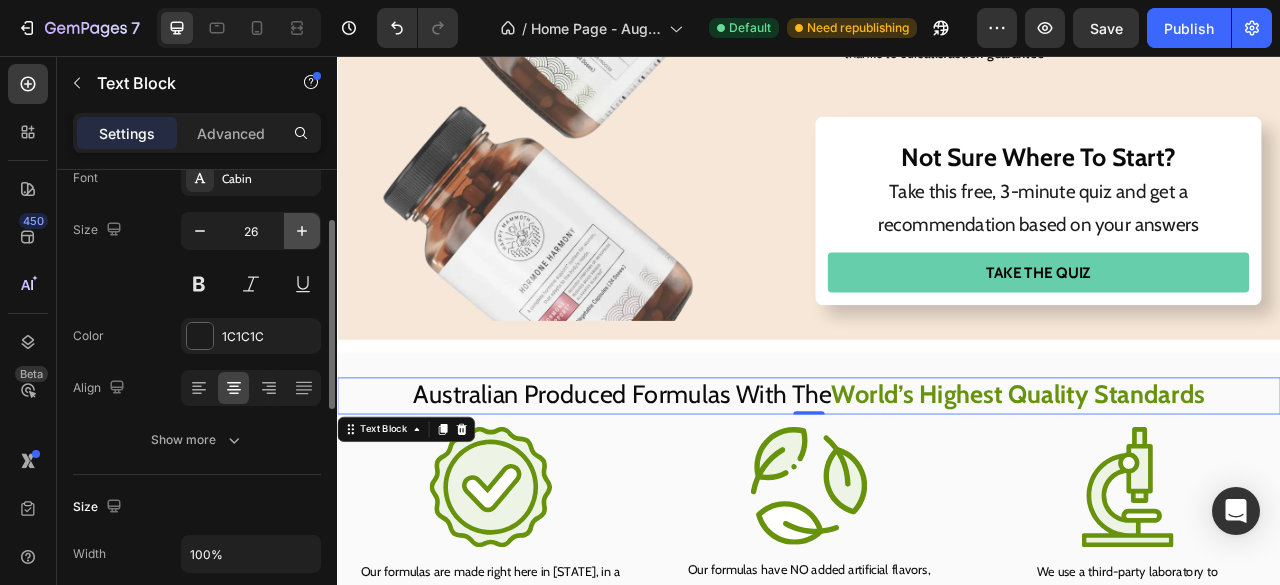 click 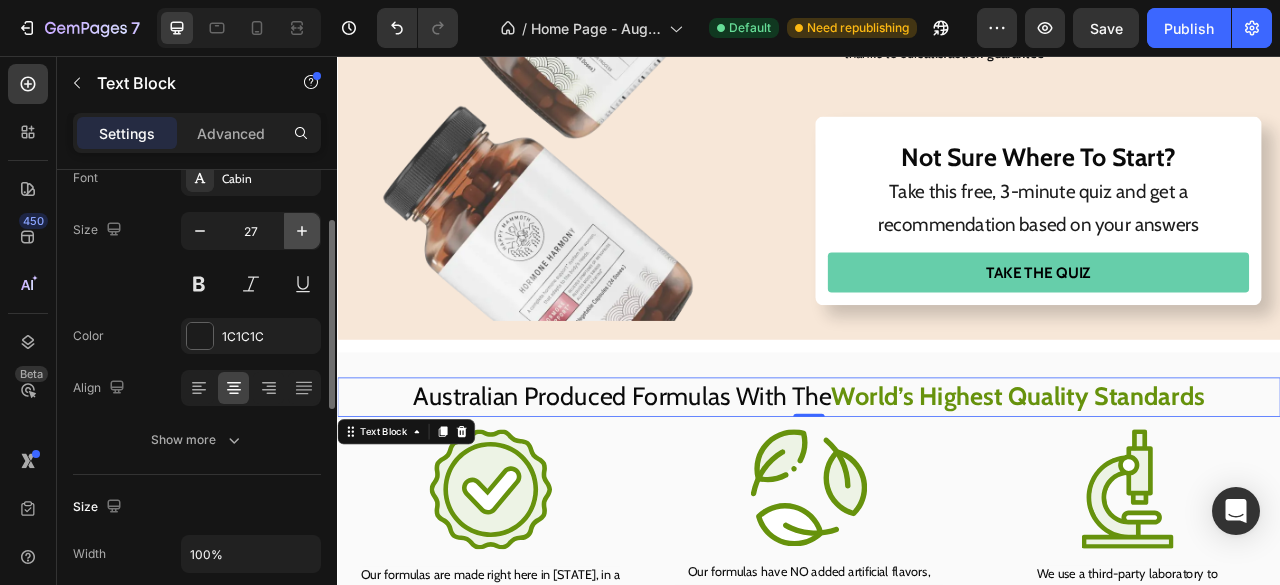 click 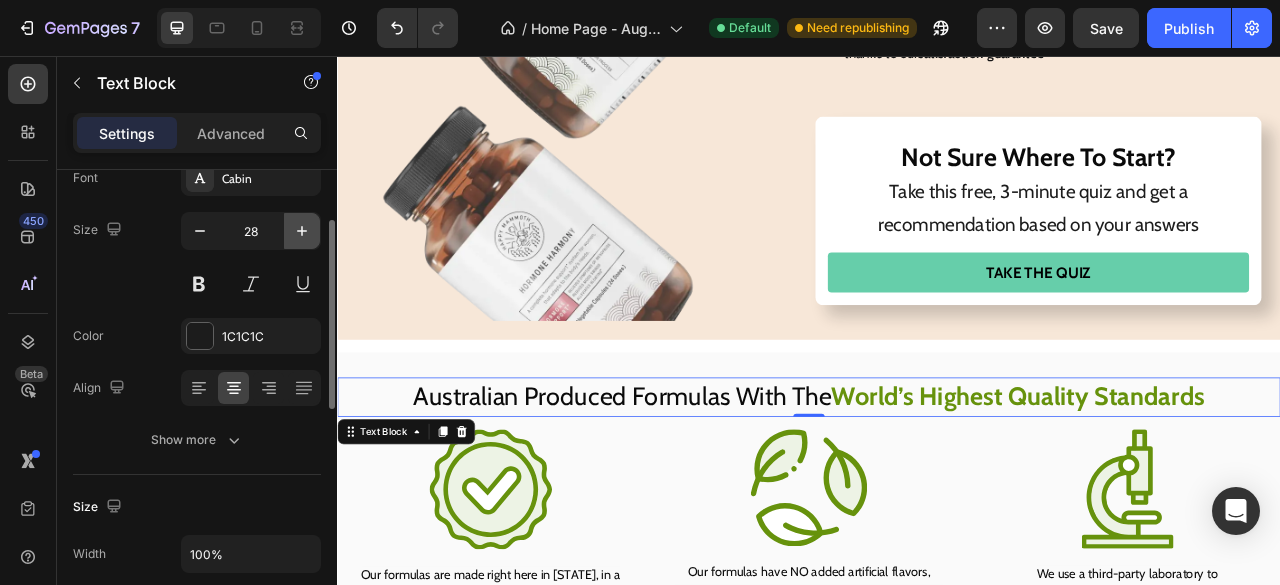 click 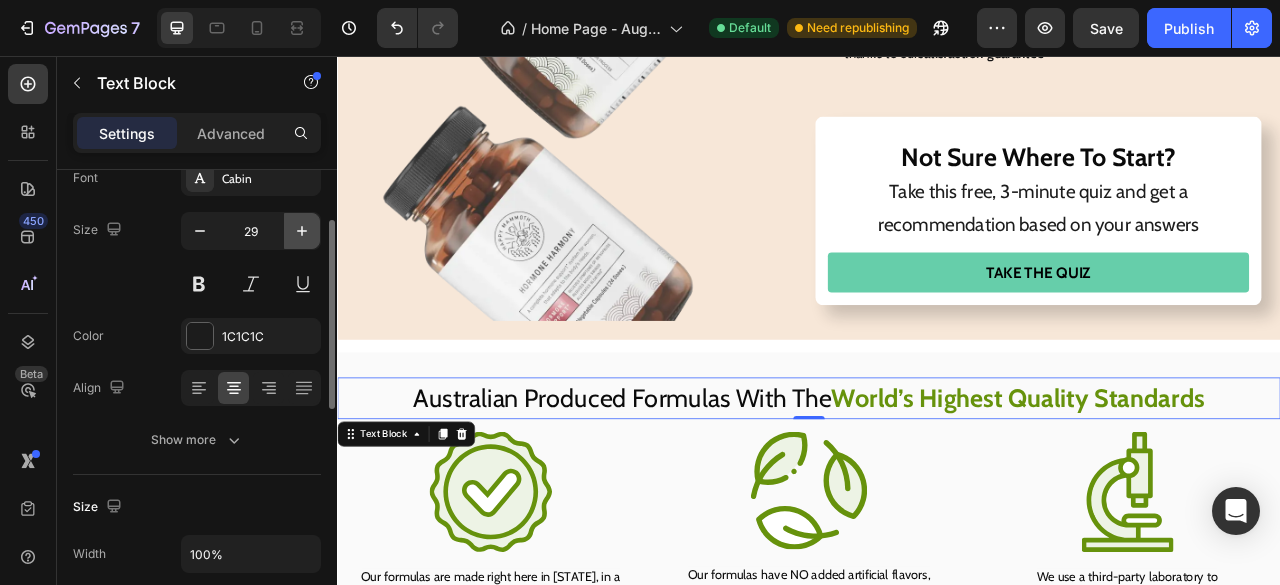 click 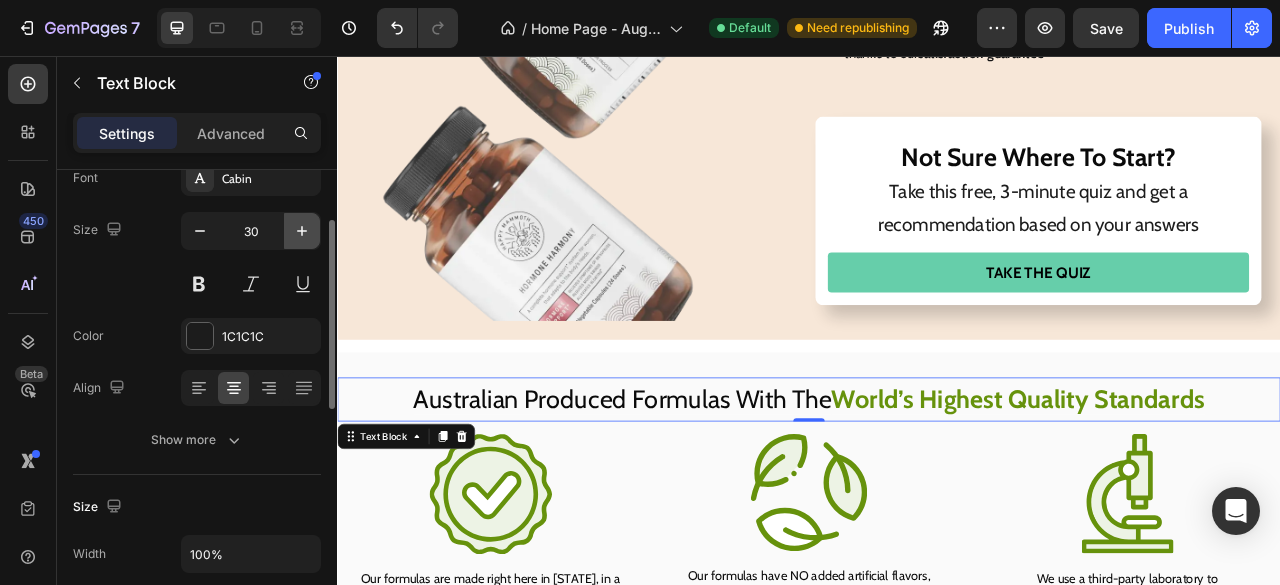 click 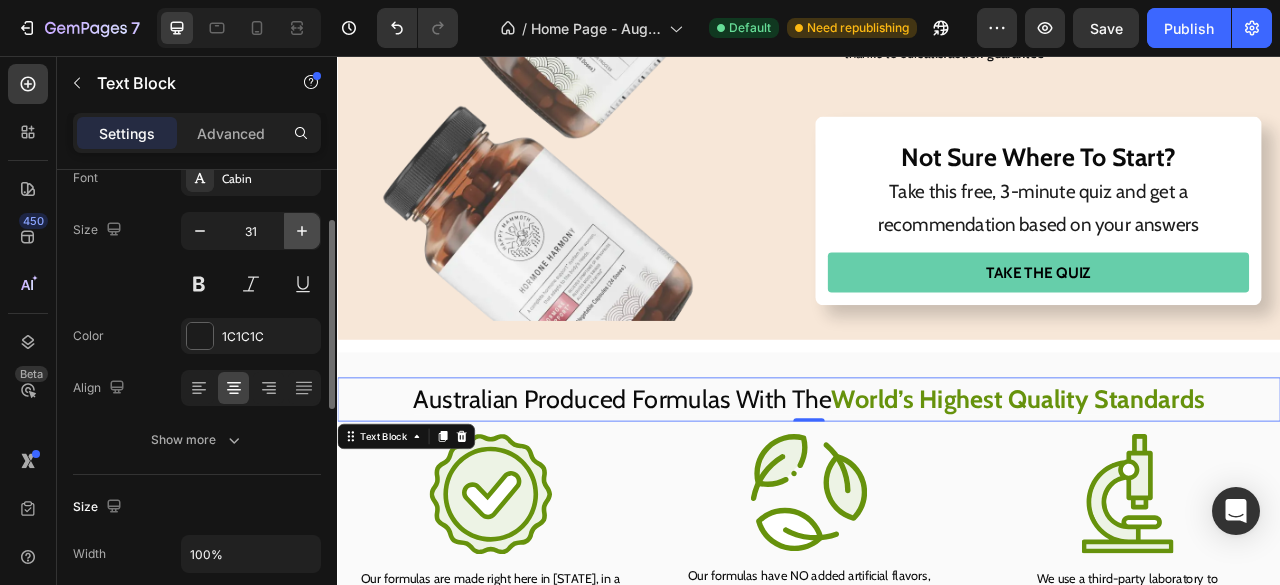 click 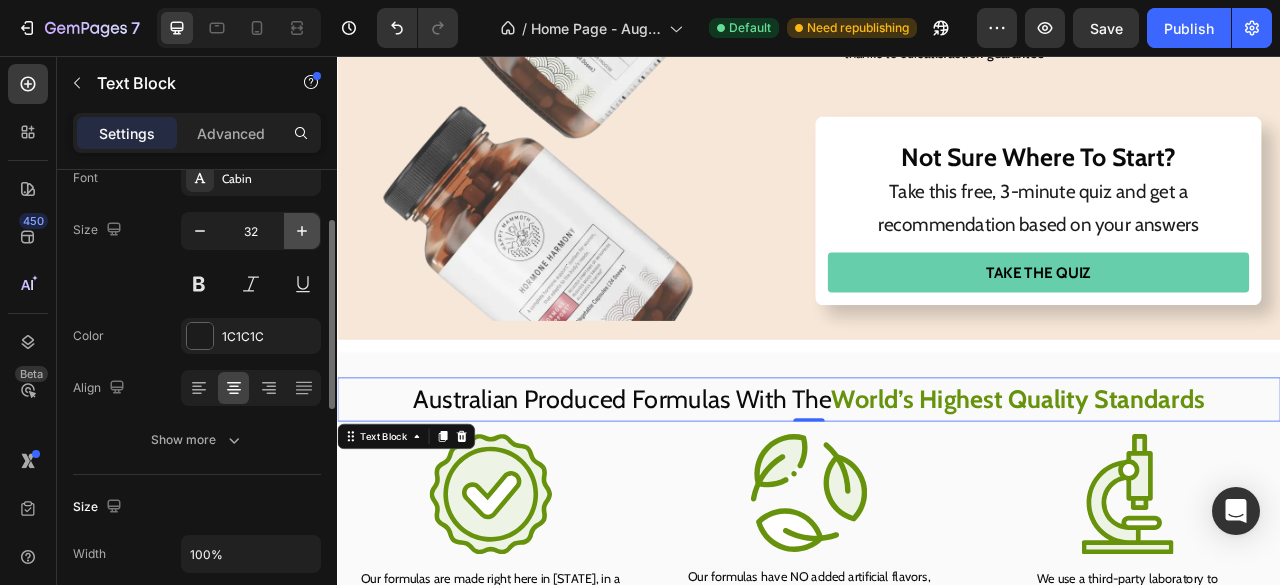 click 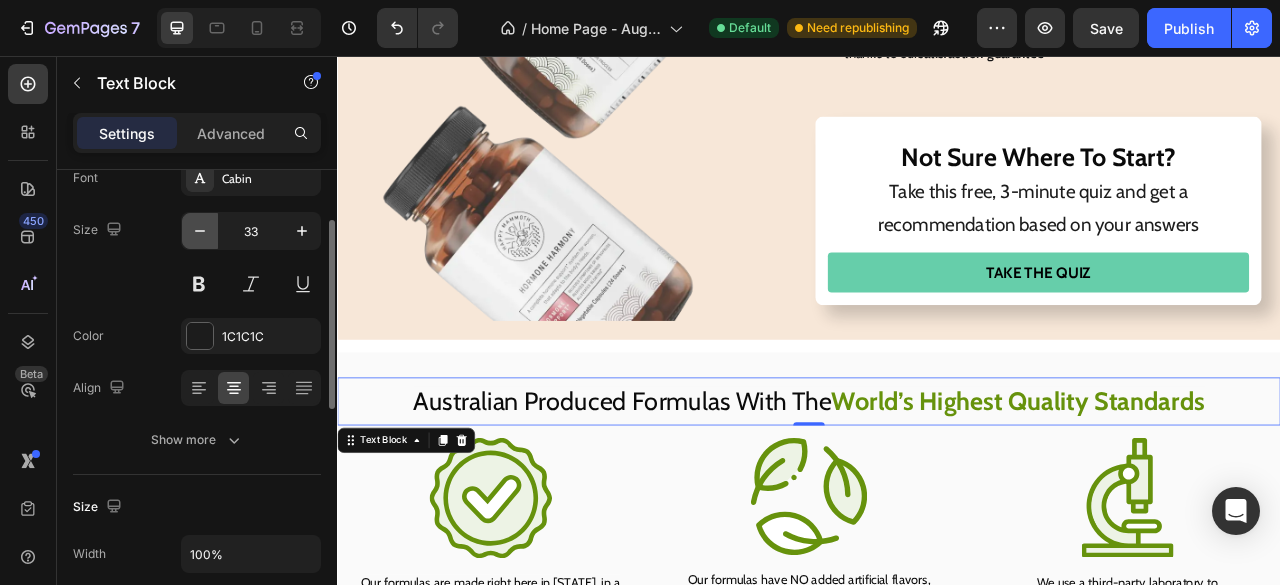 click 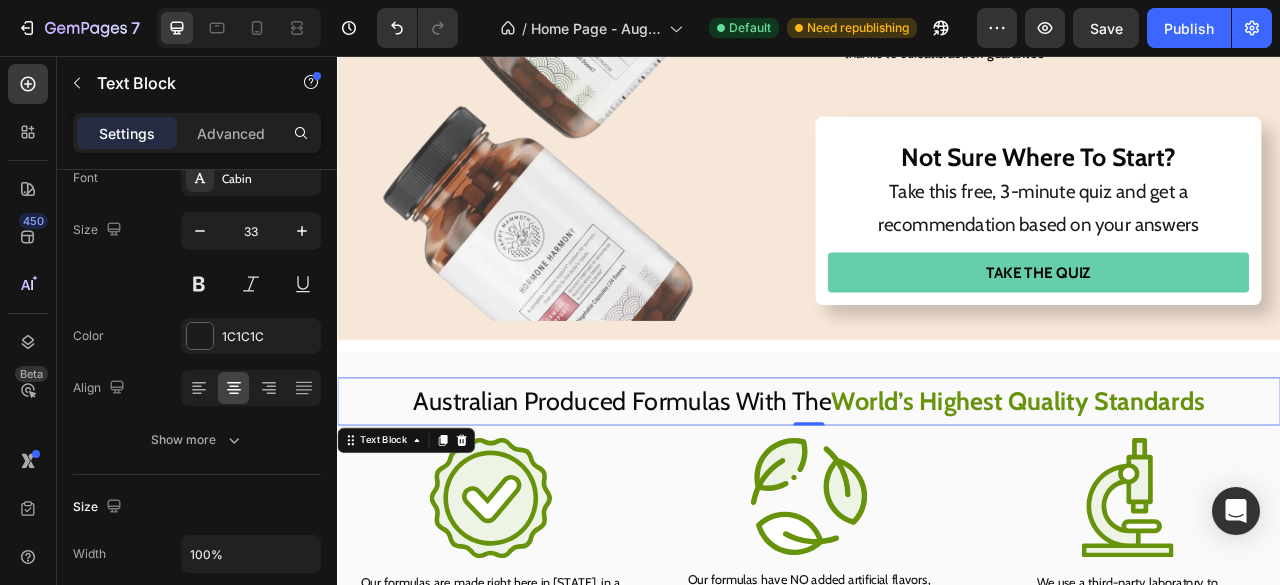 type on "32" 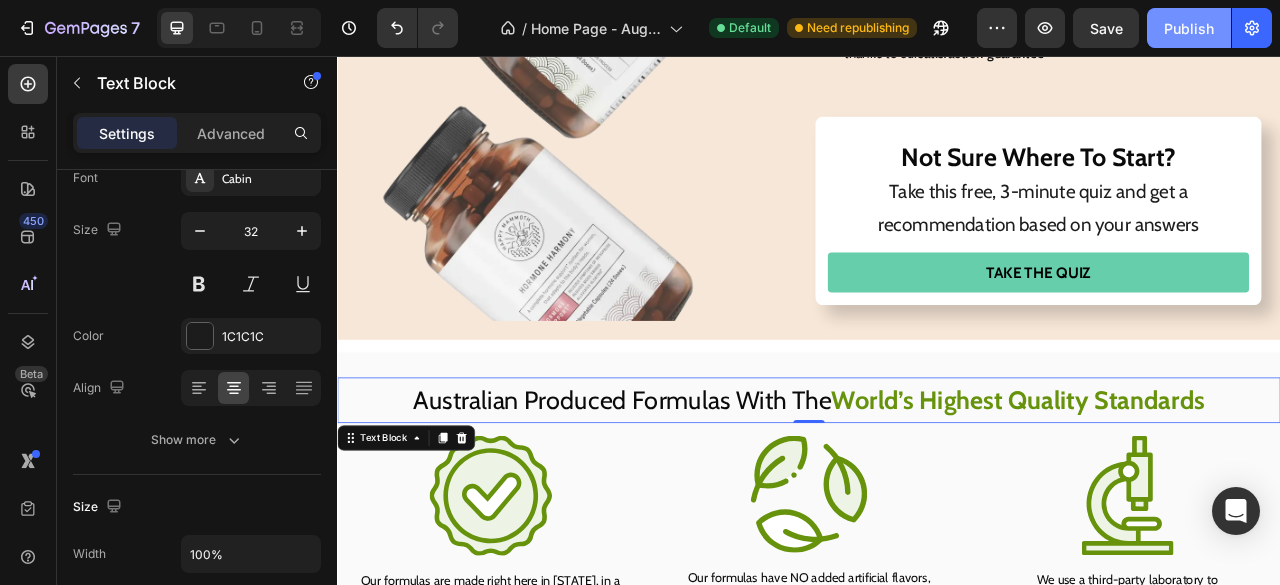 click on "Publish" 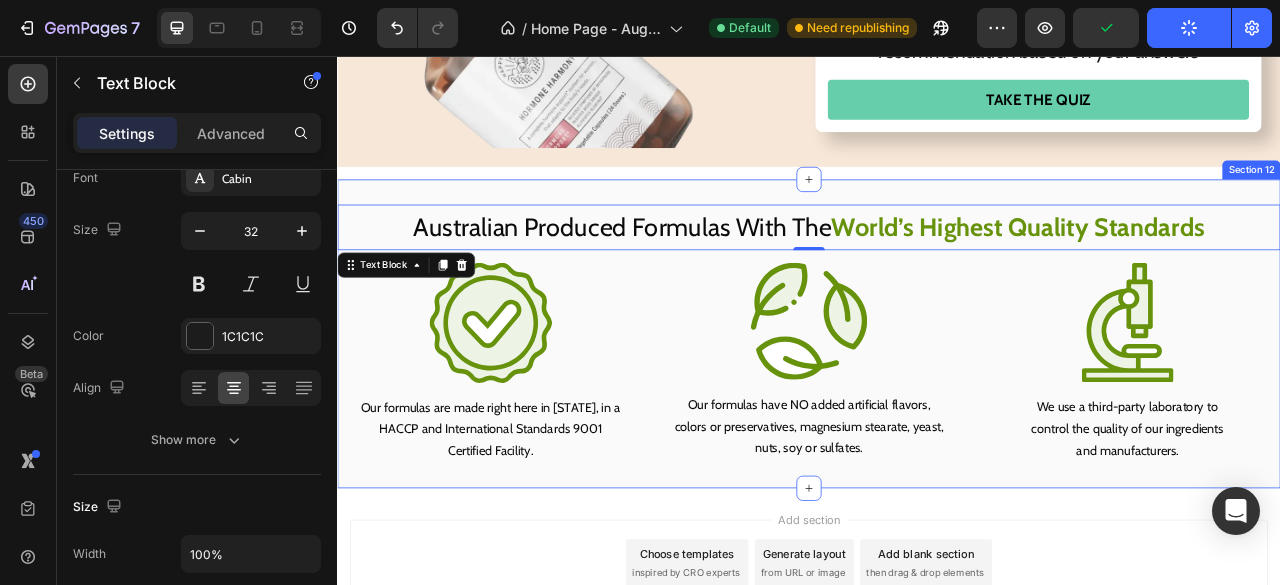 scroll, scrollTop: 5062, scrollLeft: 0, axis: vertical 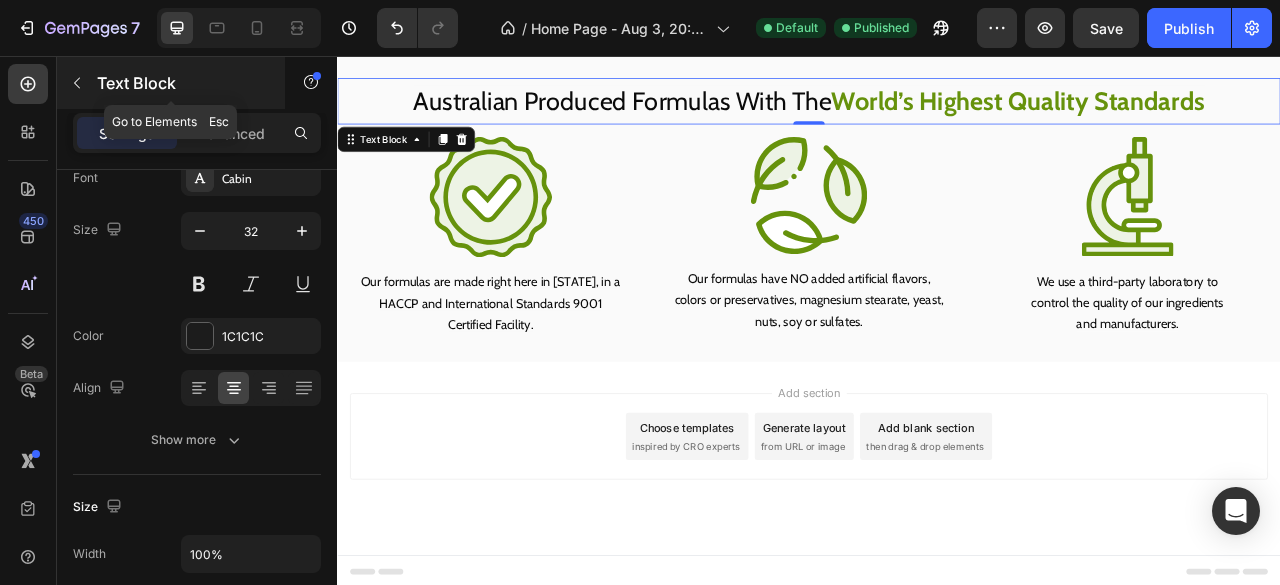 click 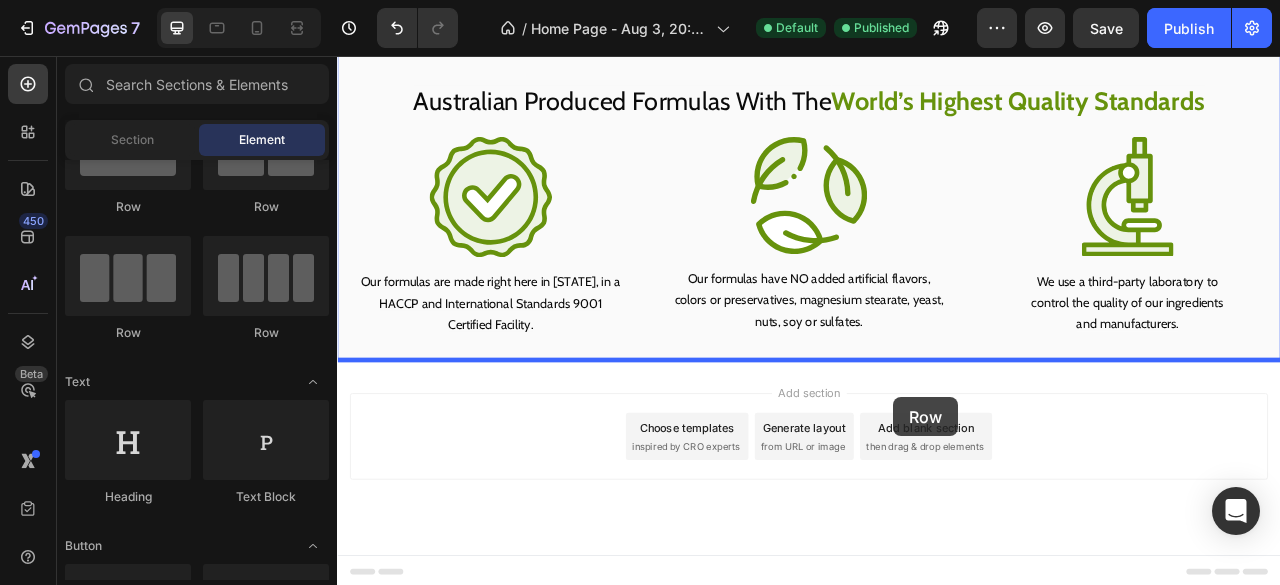 drag, startPoint x: 479, startPoint y: 237, endPoint x: 1041, endPoint y: 490, distance: 616.32214 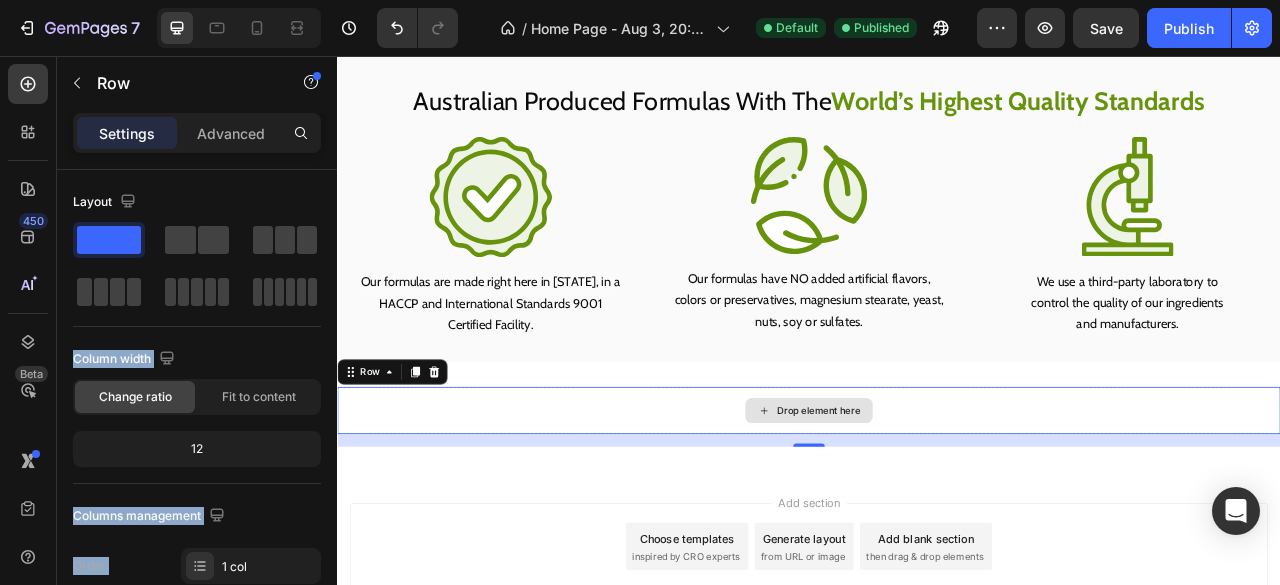 drag, startPoint x: 531, startPoint y: 348, endPoint x: 722, endPoint y: 509, distance: 249.80392 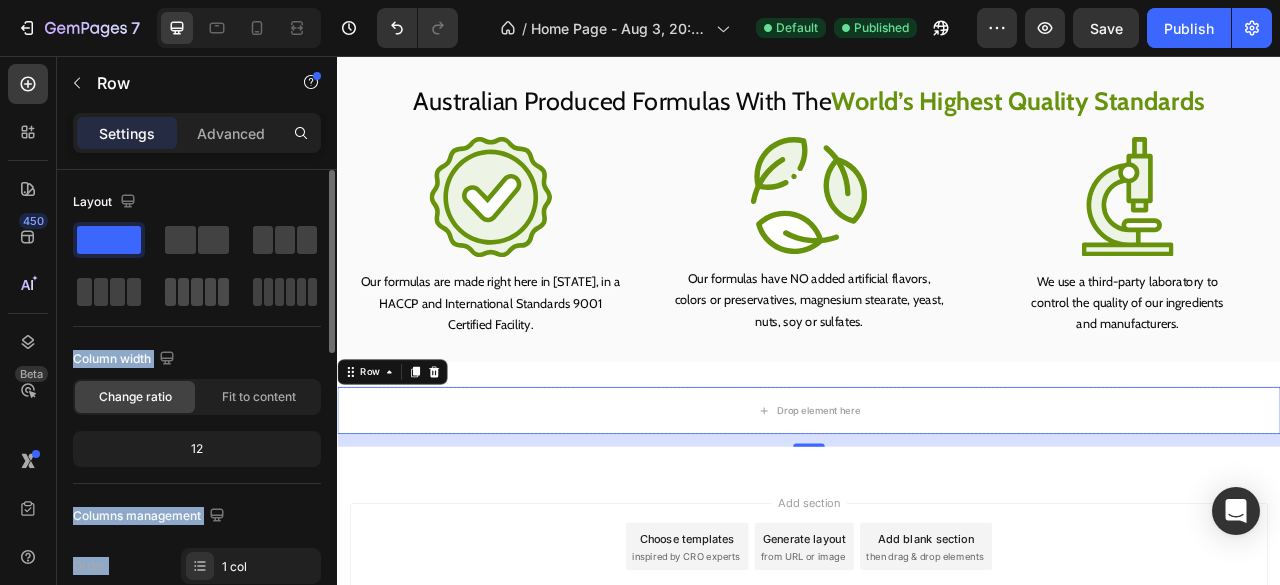 click 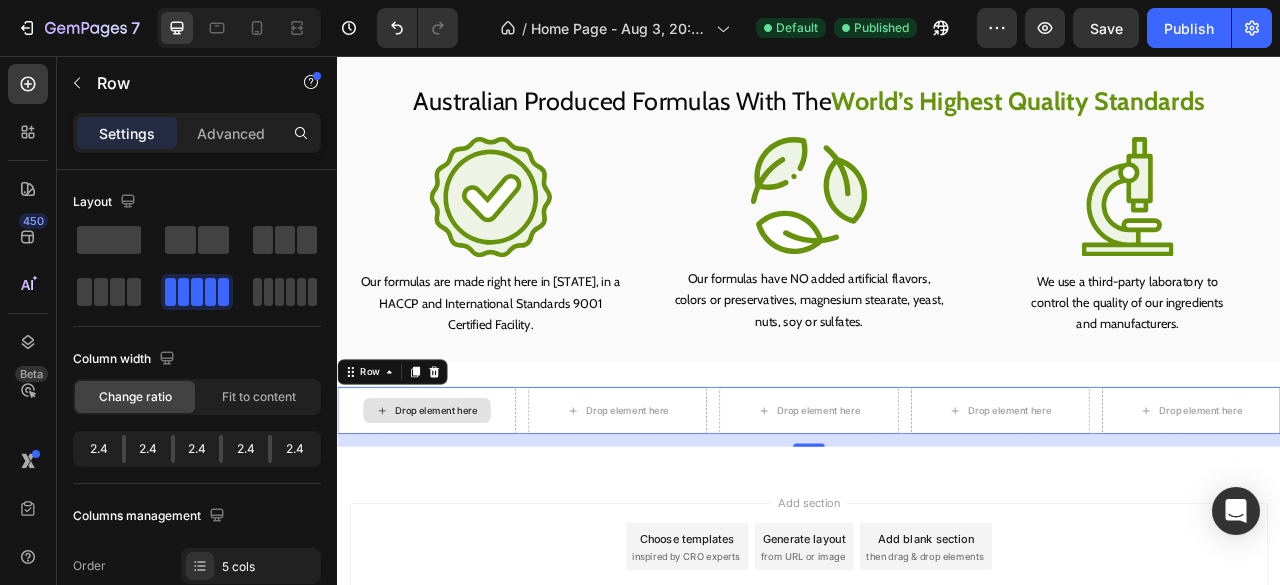 click on "Drop element here" at bounding box center (463, 507) 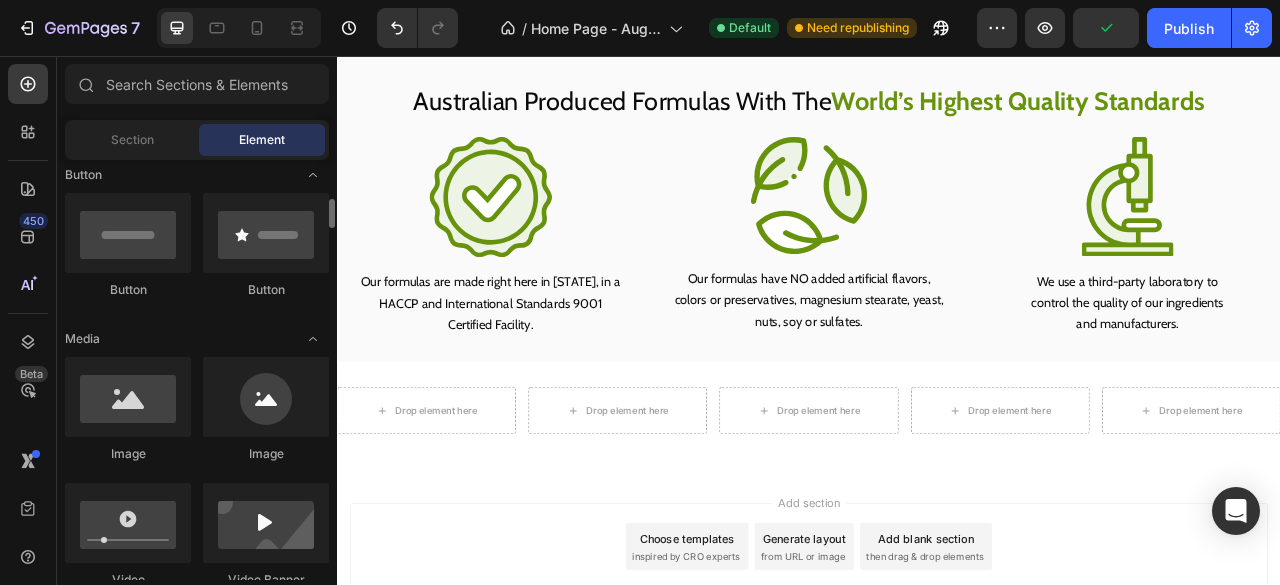 scroll, scrollTop: 475, scrollLeft: 0, axis: vertical 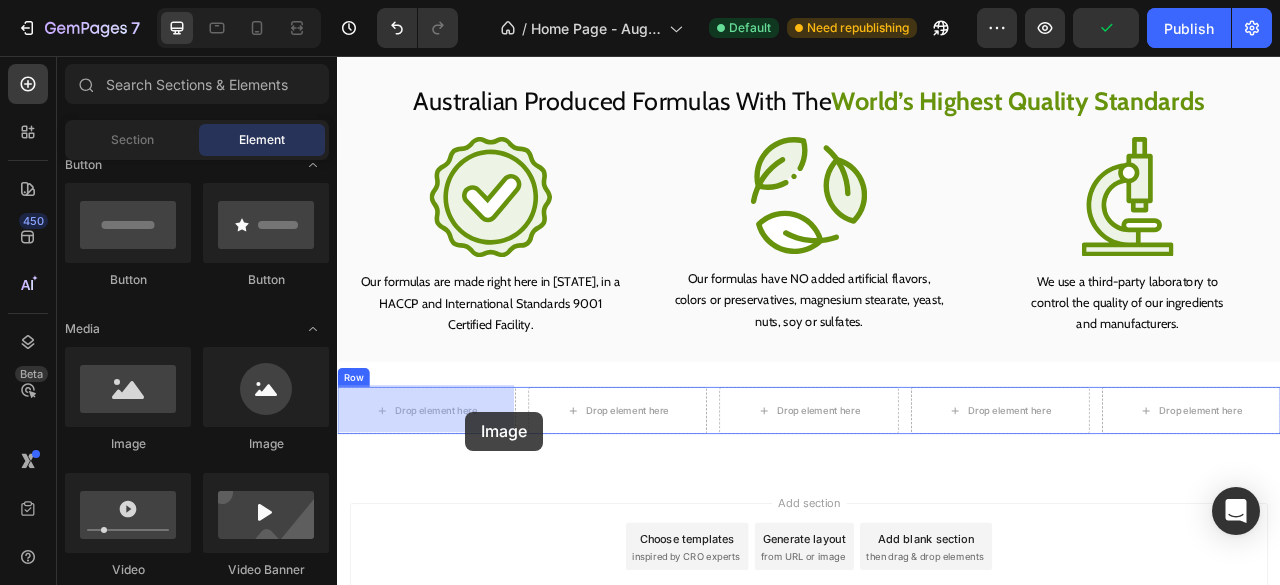 drag, startPoint x: 481, startPoint y: 481, endPoint x: 500, endPoint y: 509, distance: 33.83785 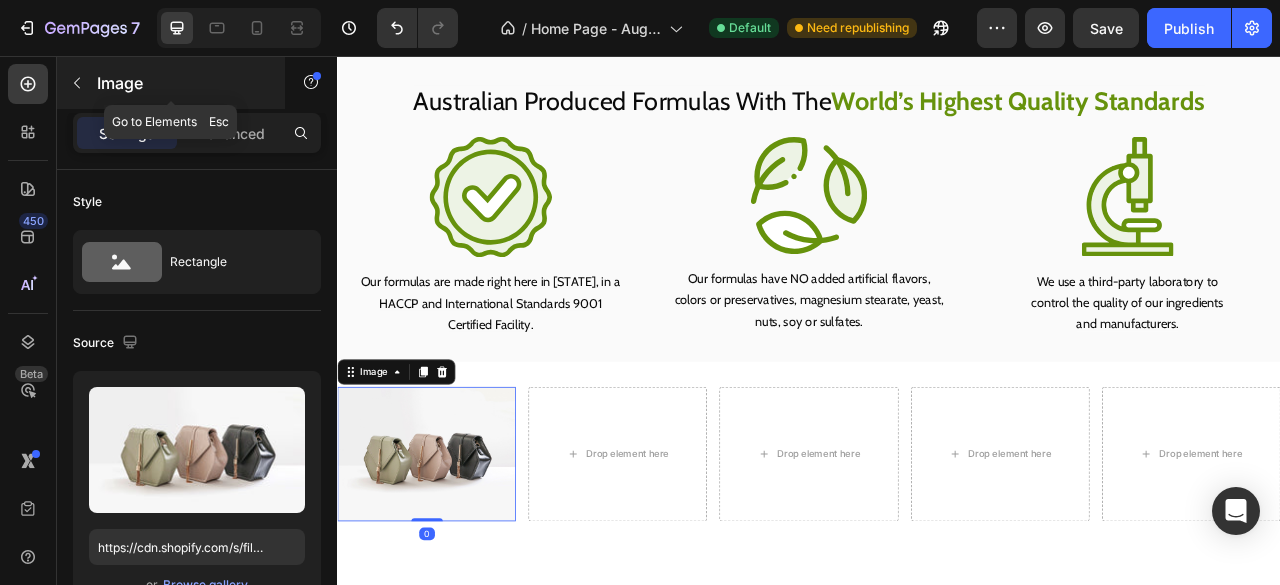 click on "Image" at bounding box center [182, 83] 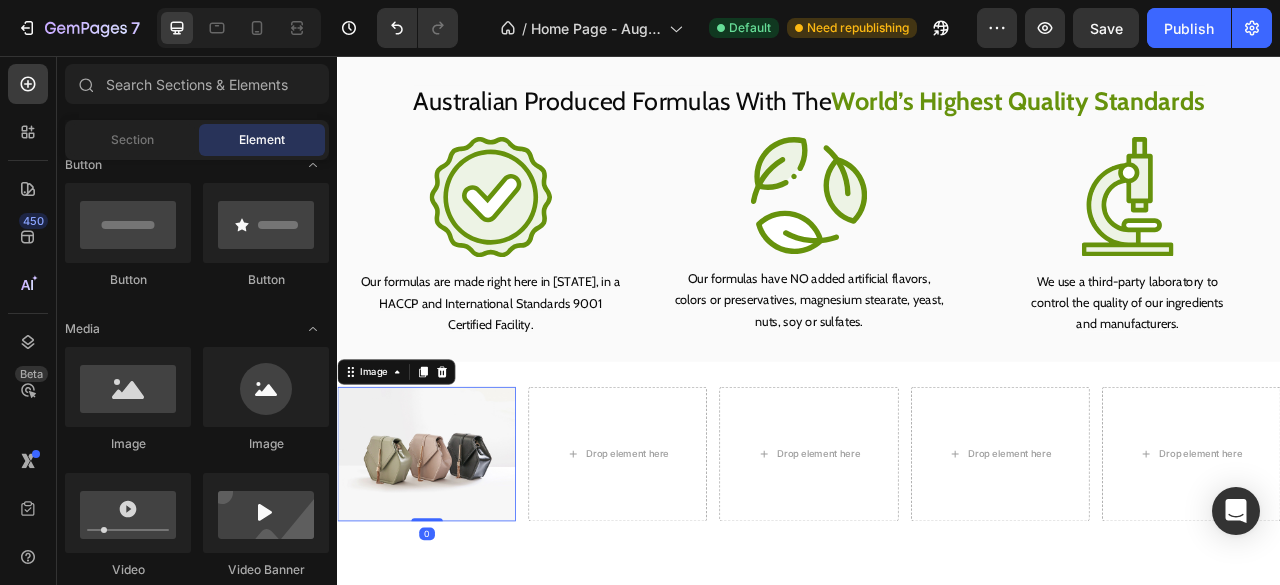 click at bounding box center (450, 562) 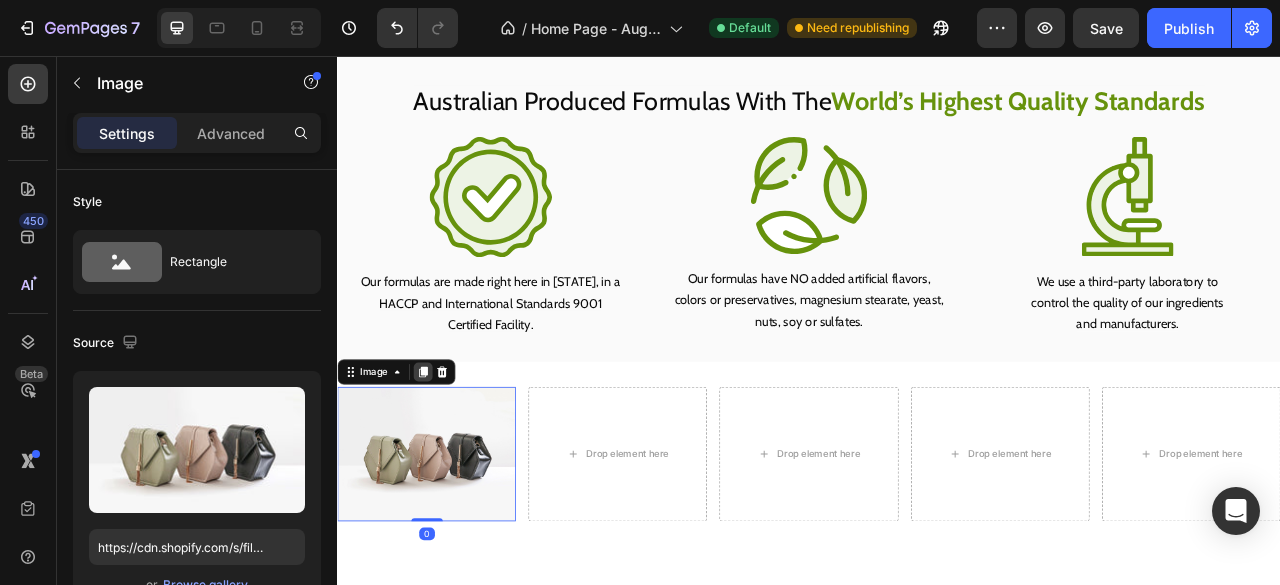 click 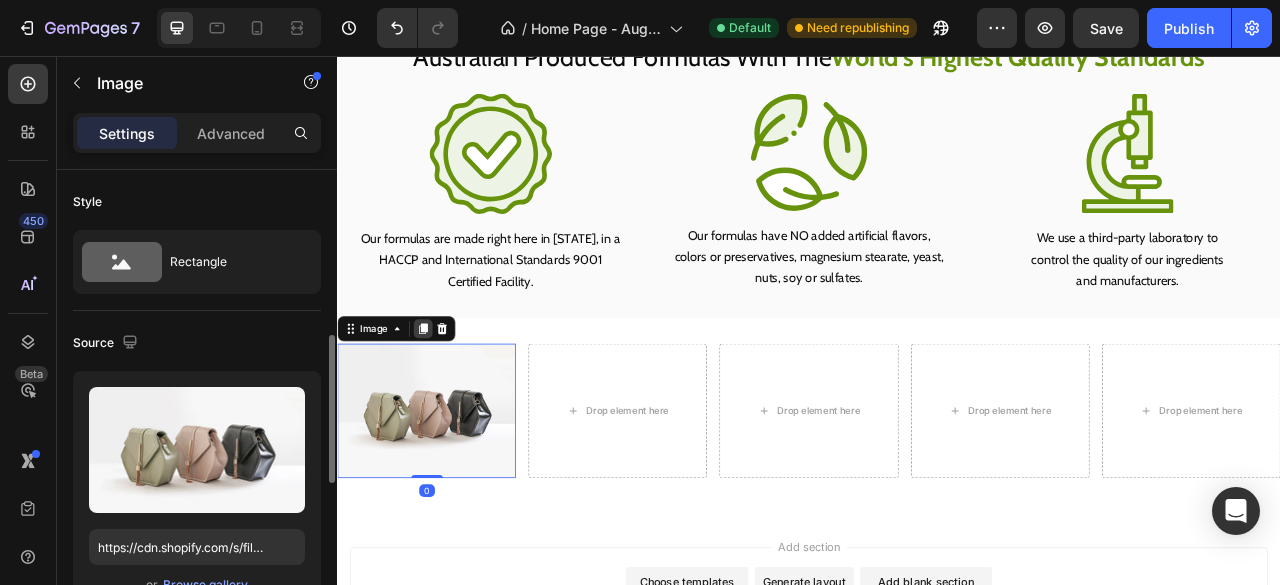 scroll, scrollTop: 126, scrollLeft: 0, axis: vertical 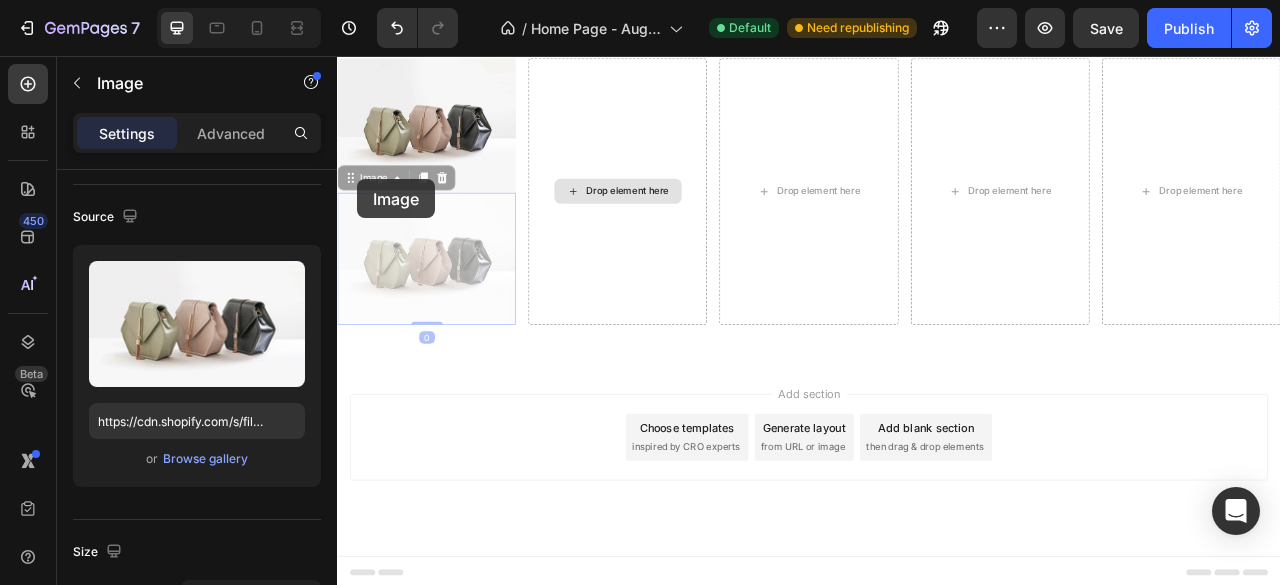 drag, startPoint x: 362, startPoint y: 213, endPoint x: 762, endPoint y: 208, distance: 400.03125 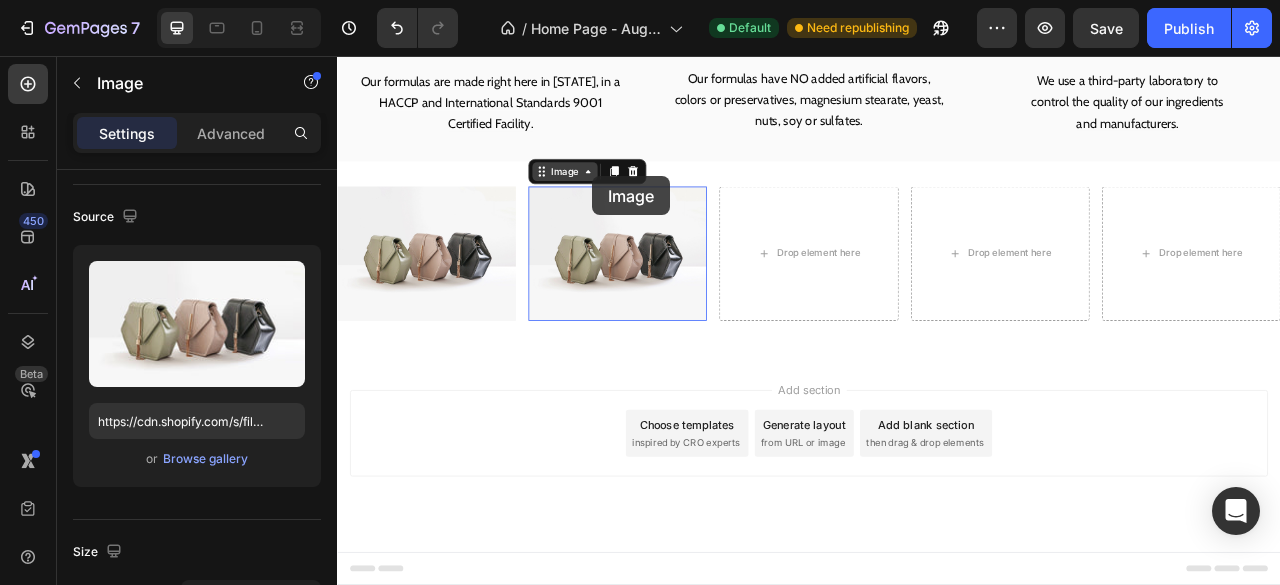 scroll, scrollTop: 5310, scrollLeft: 0, axis: vertical 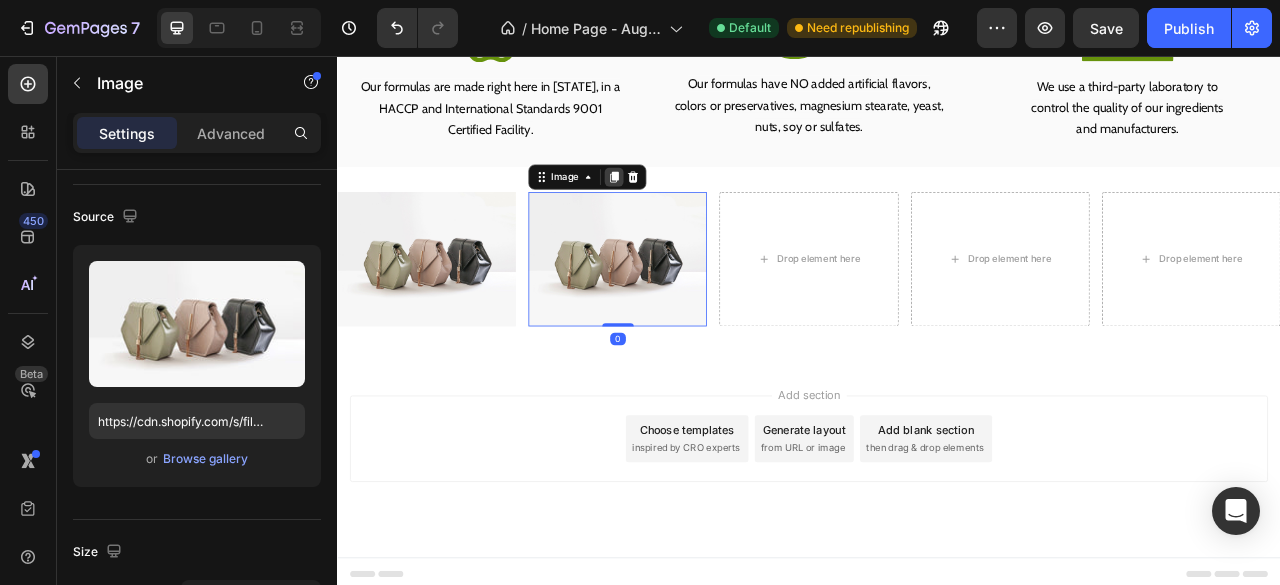 click 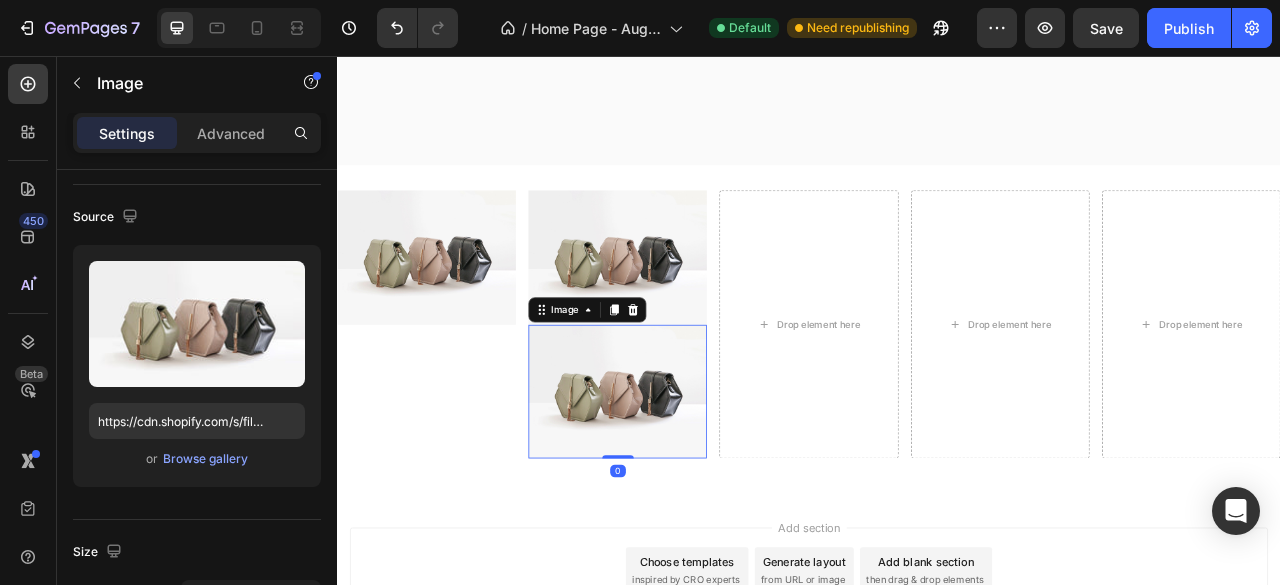 scroll, scrollTop: 5478, scrollLeft: 0, axis: vertical 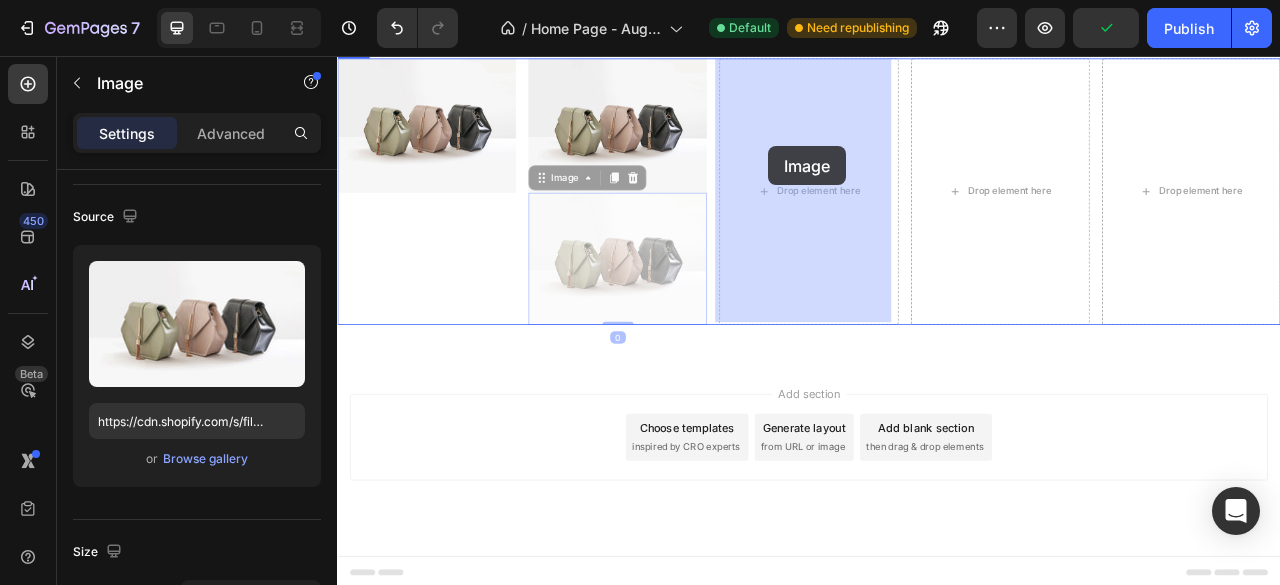 drag, startPoint x: 598, startPoint y: 205, endPoint x: 893, endPoint y: 166, distance: 297.5668 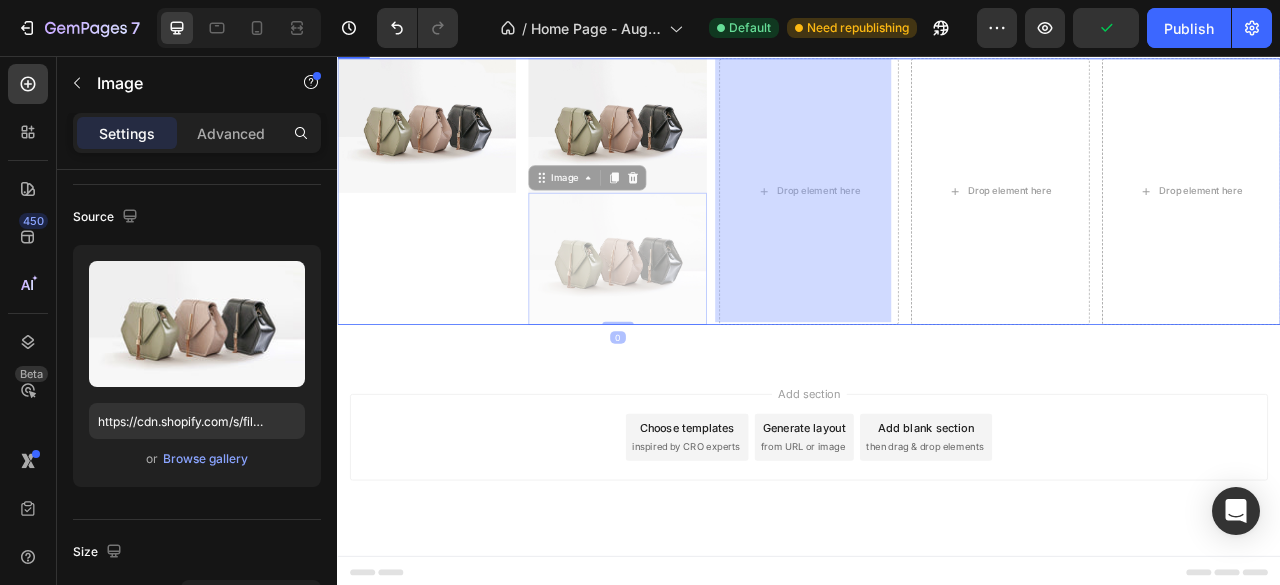scroll, scrollTop: 5310, scrollLeft: 0, axis: vertical 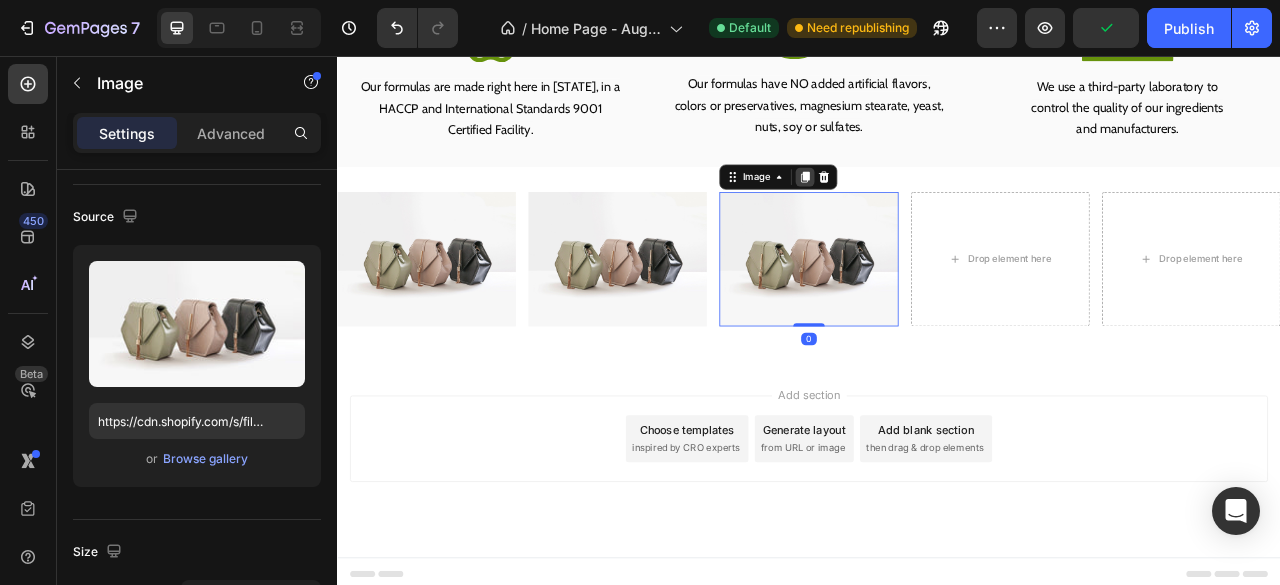 click 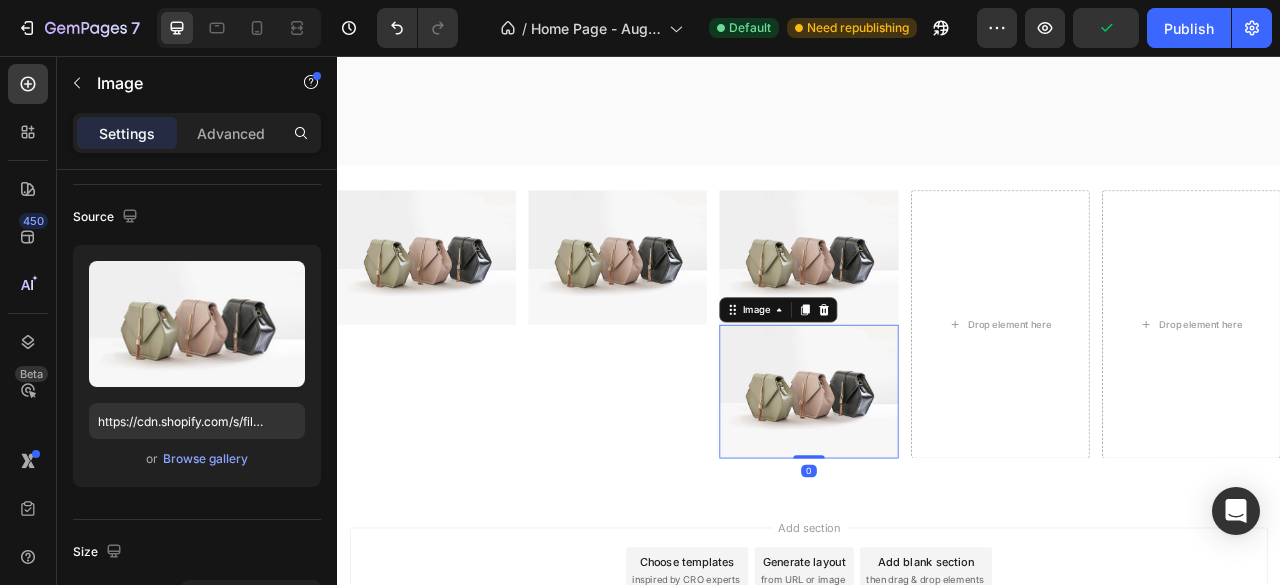 scroll, scrollTop: 5478, scrollLeft: 0, axis: vertical 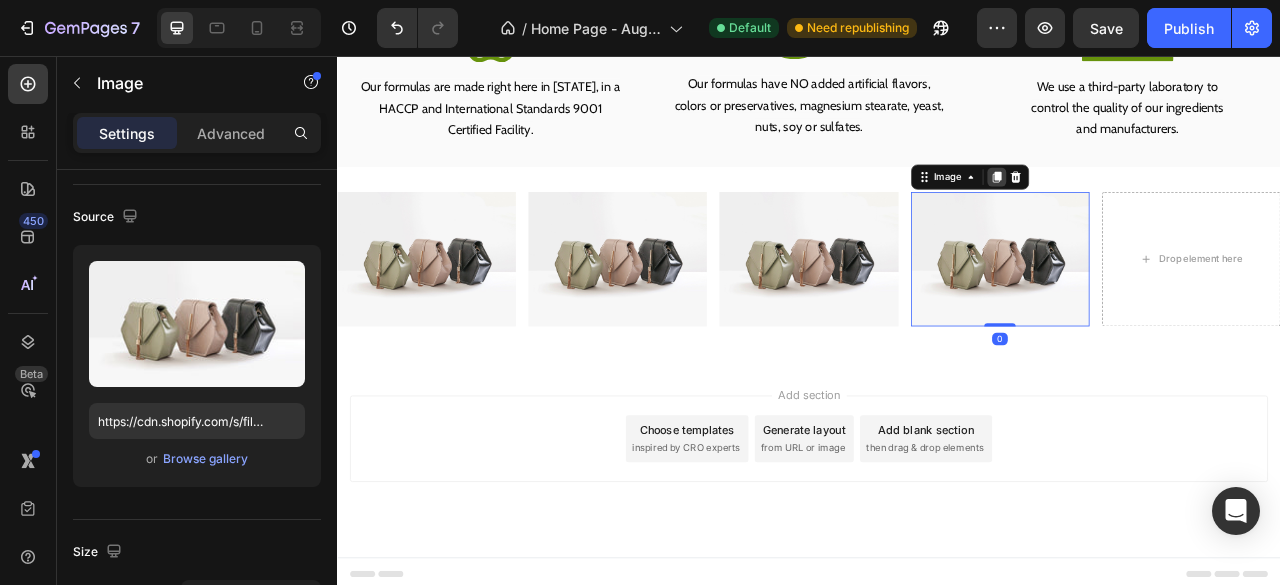click at bounding box center [1176, 210] 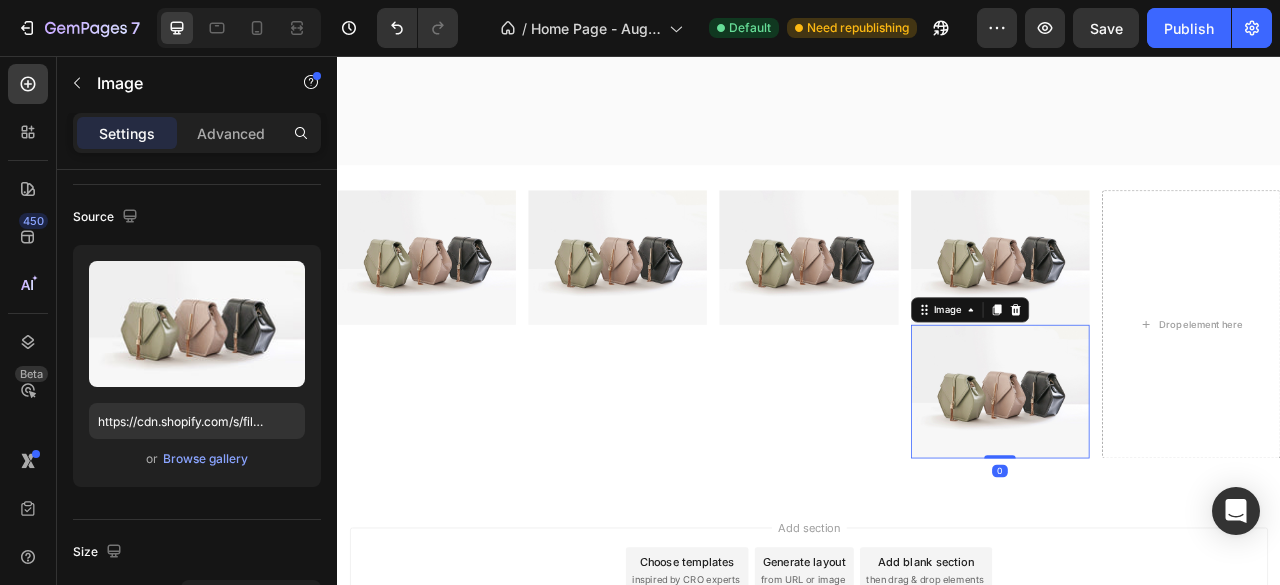 scroll, scrollTop: 5478, scrollLeft: 0, axis: vertical 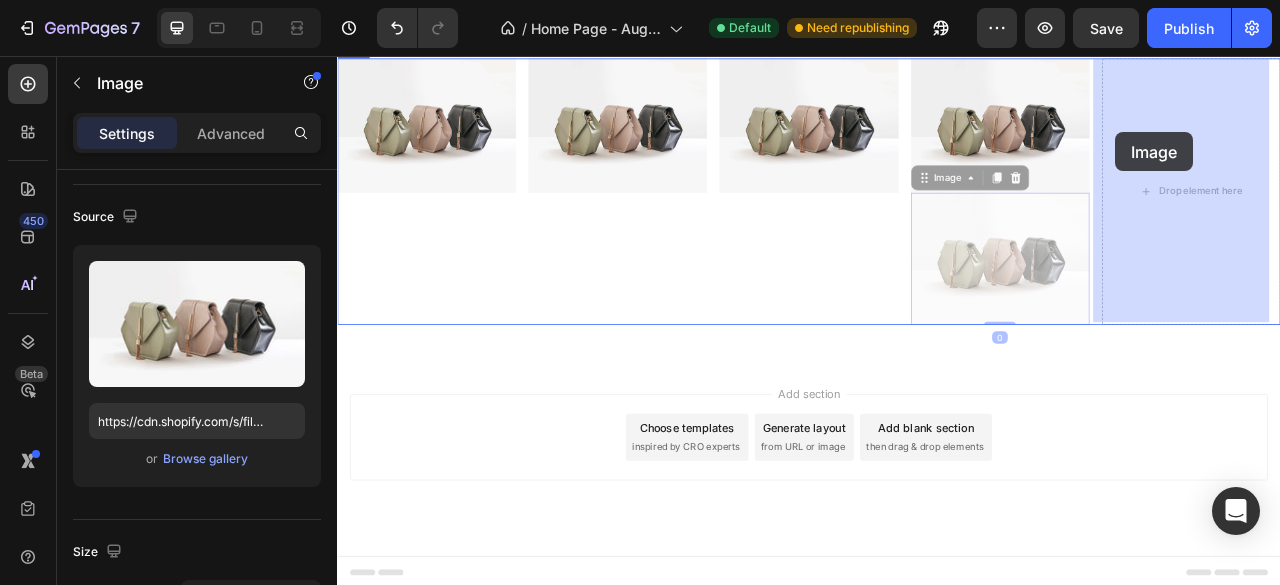 drag, startPoint x: 1078, startPoint y: 215, endPoint x: 1327, endPoint y: 153, distance: 256.6028 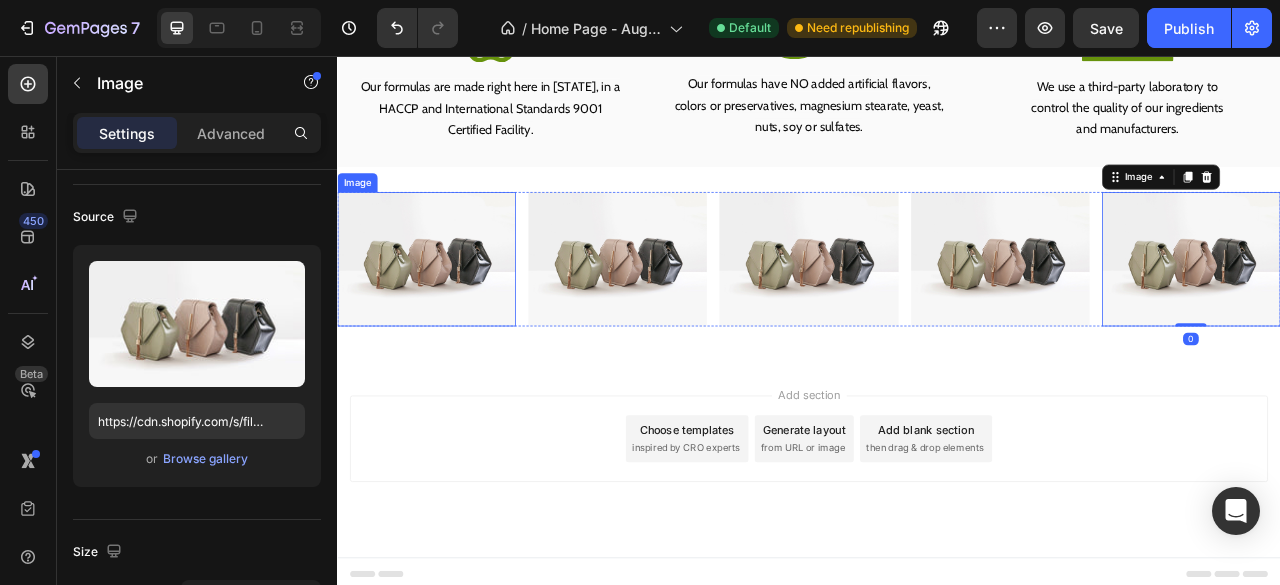 click at bounding box center (450, 314) 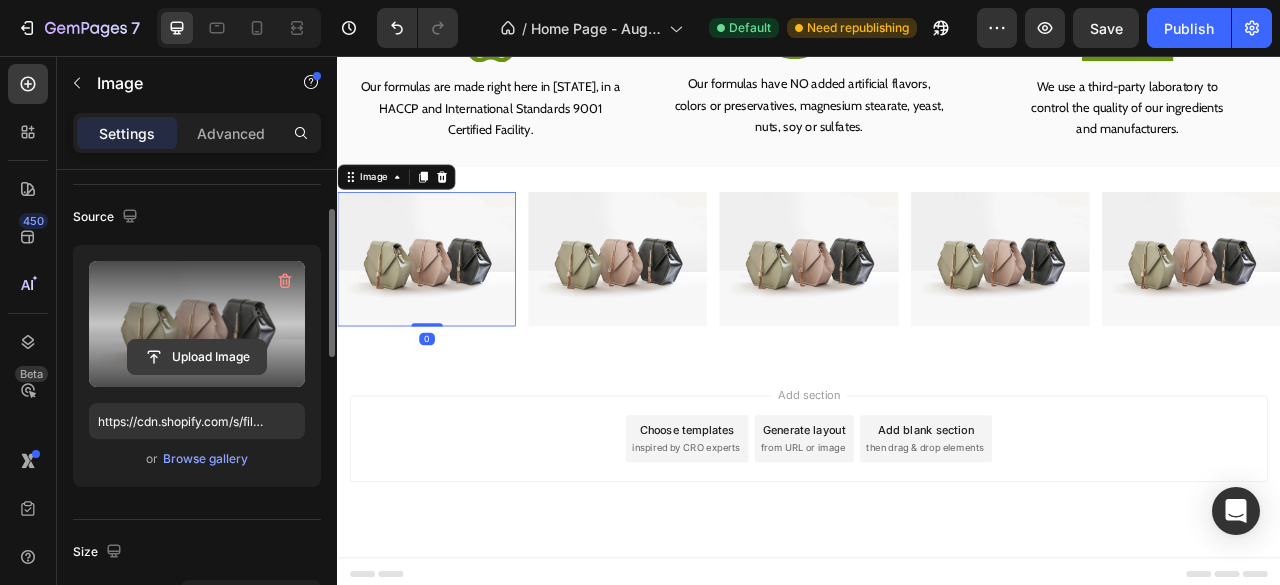 click 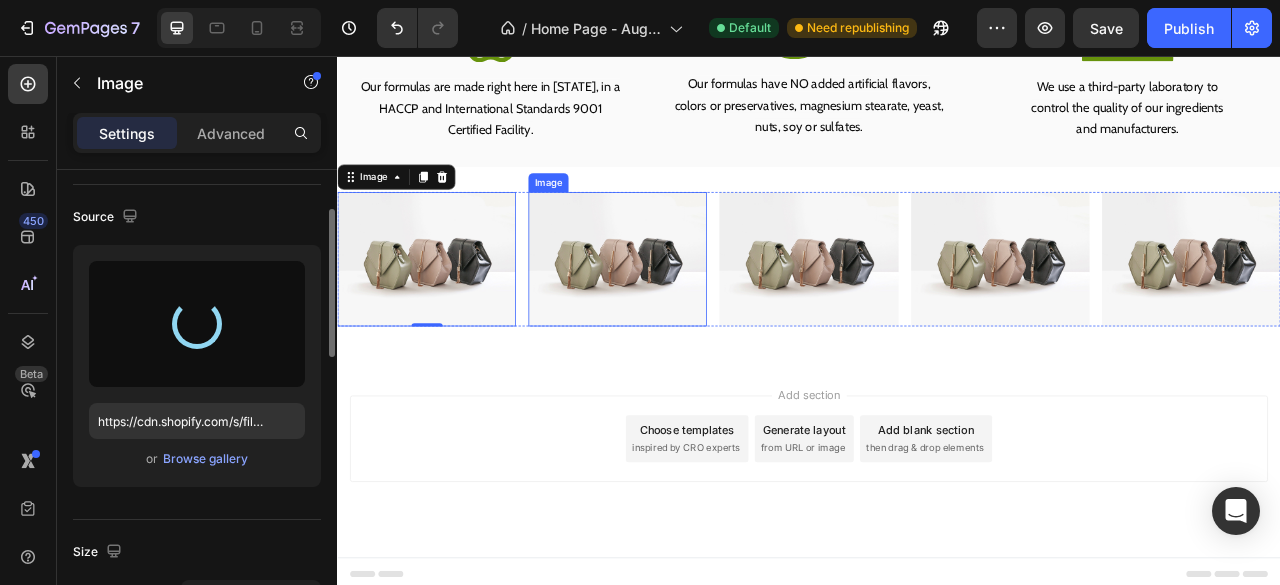 type on "https://cdn.shopify.com/s/files/1/0948/5395/5901/files/gempages_577662925980828434-66b0dac9-cff5-4a22-a71f-8fe609f83249.webp" 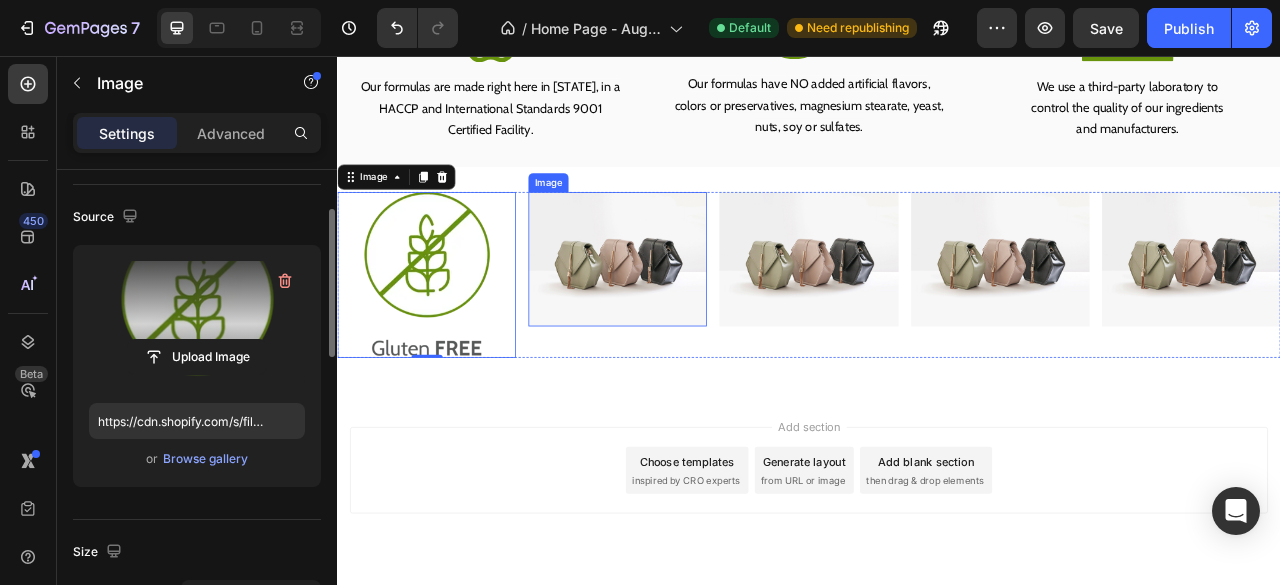scroll, scrollTop: 5350, scrollLeft: 0, axis: vertical 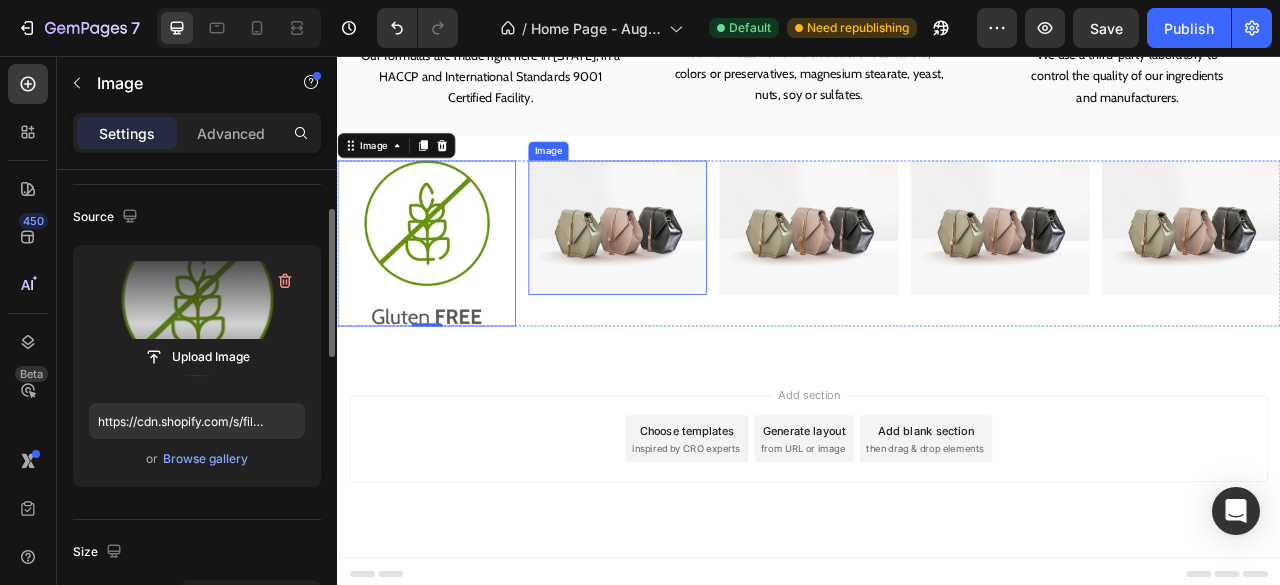 click at bounding box center (693, 274) 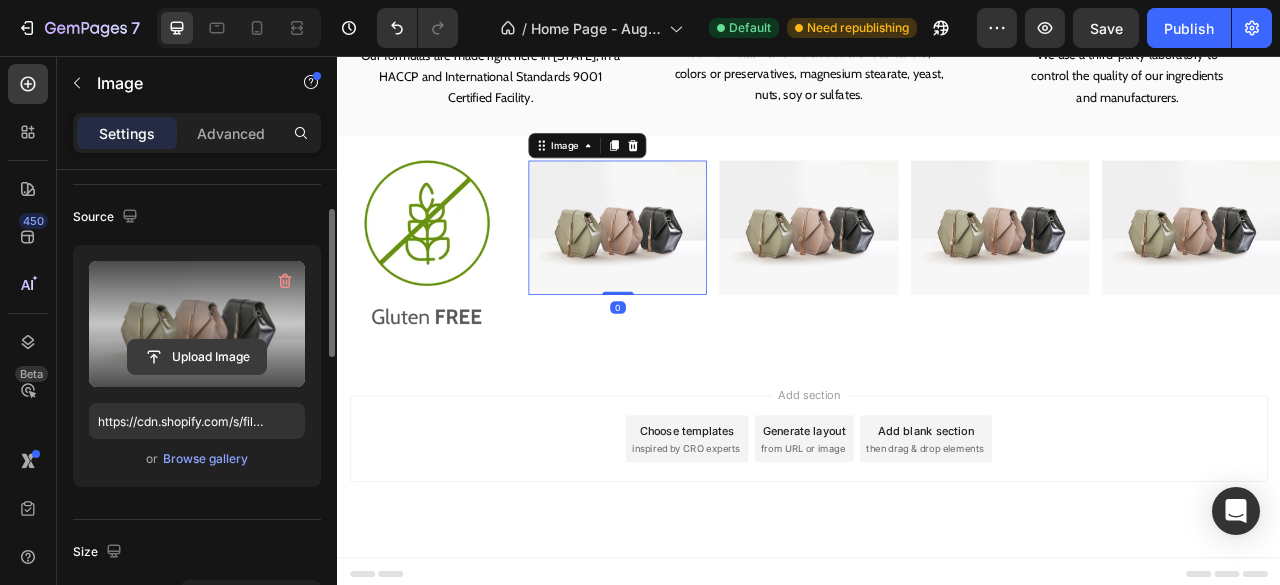 click 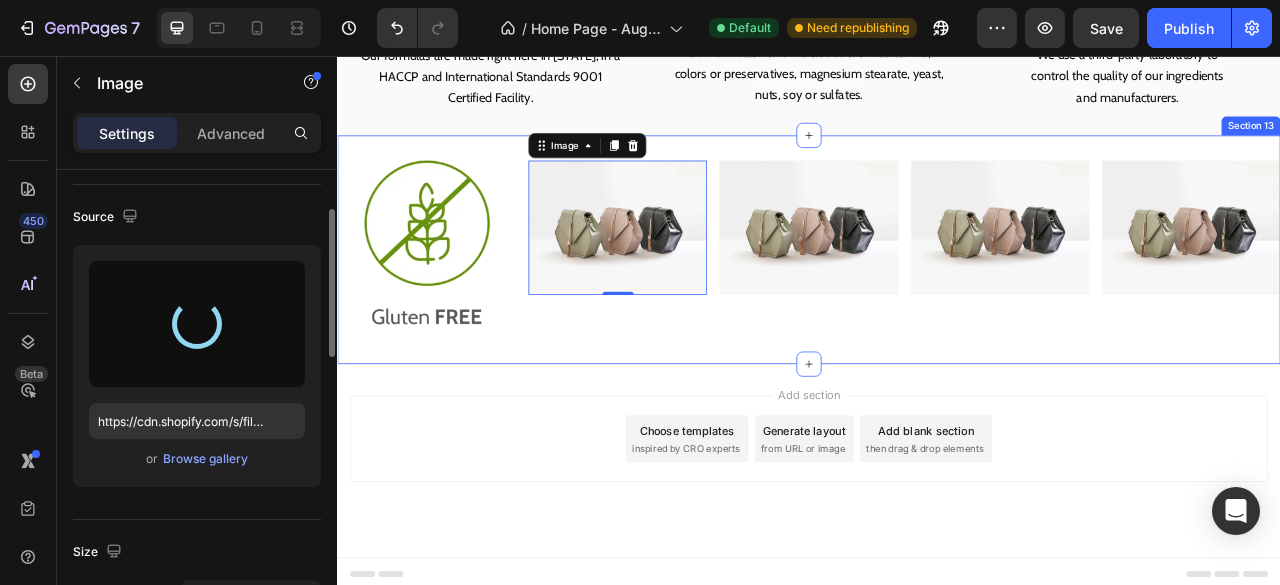 type on "https://cdn.shopify.com/s/files/1/0948/5395/5901/files/gempages_577662925980828434-4dae3bf1-5a90-4fb5-a341-969bede4da8b.webp" 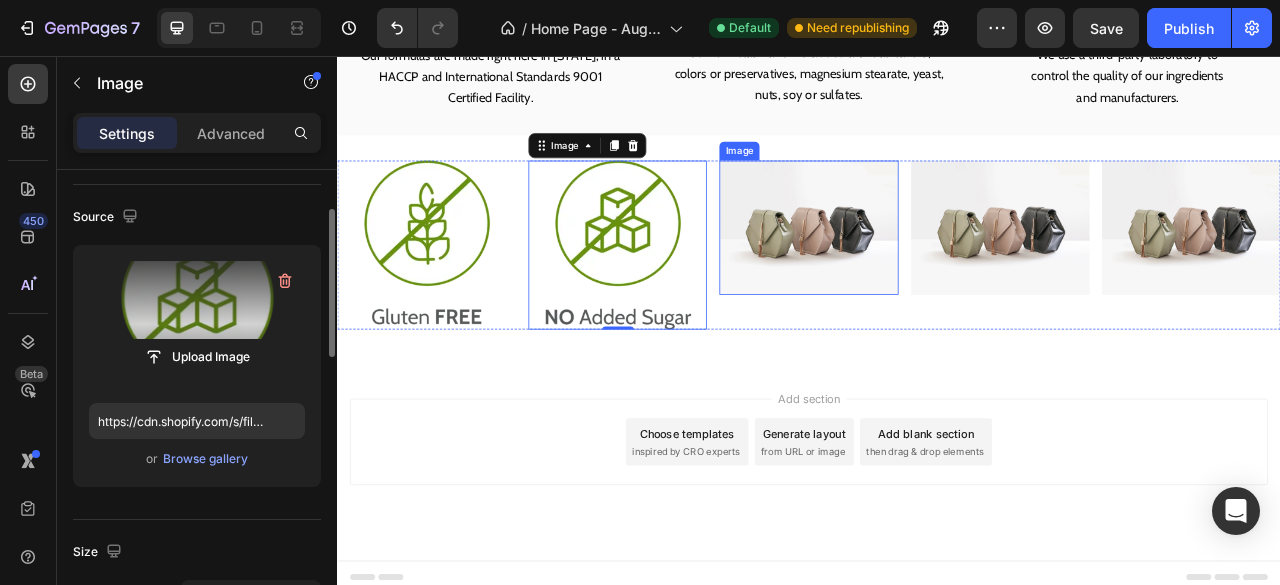 scroll, scrollTop: 5354, scrollLeft: 0, axis: vertical 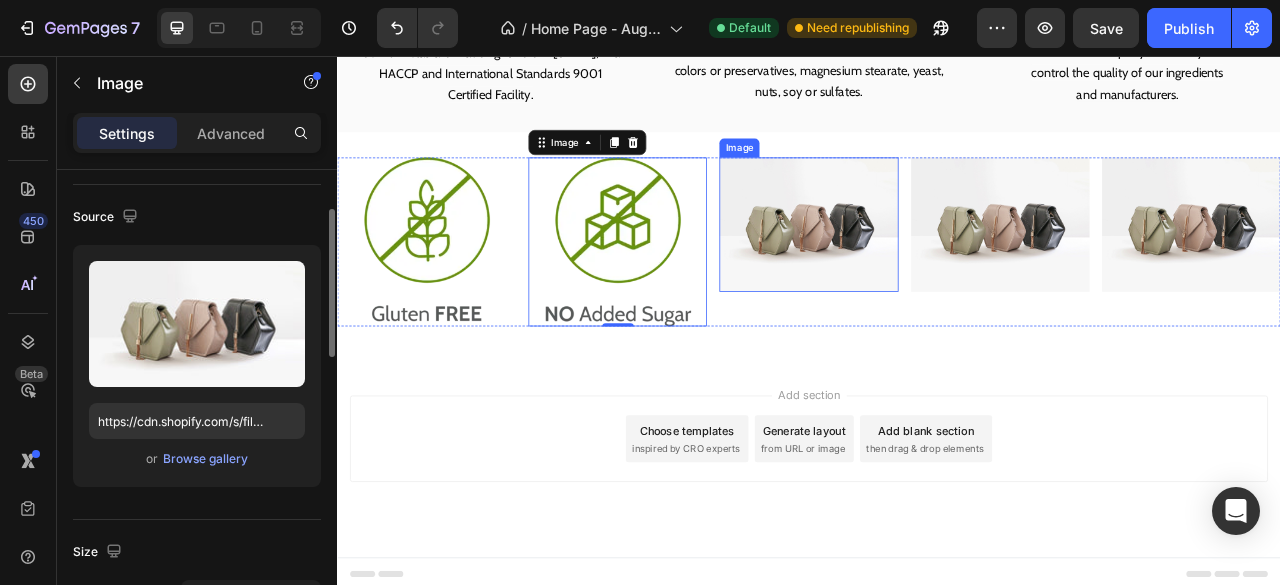 click at bounding box center (936, 270) 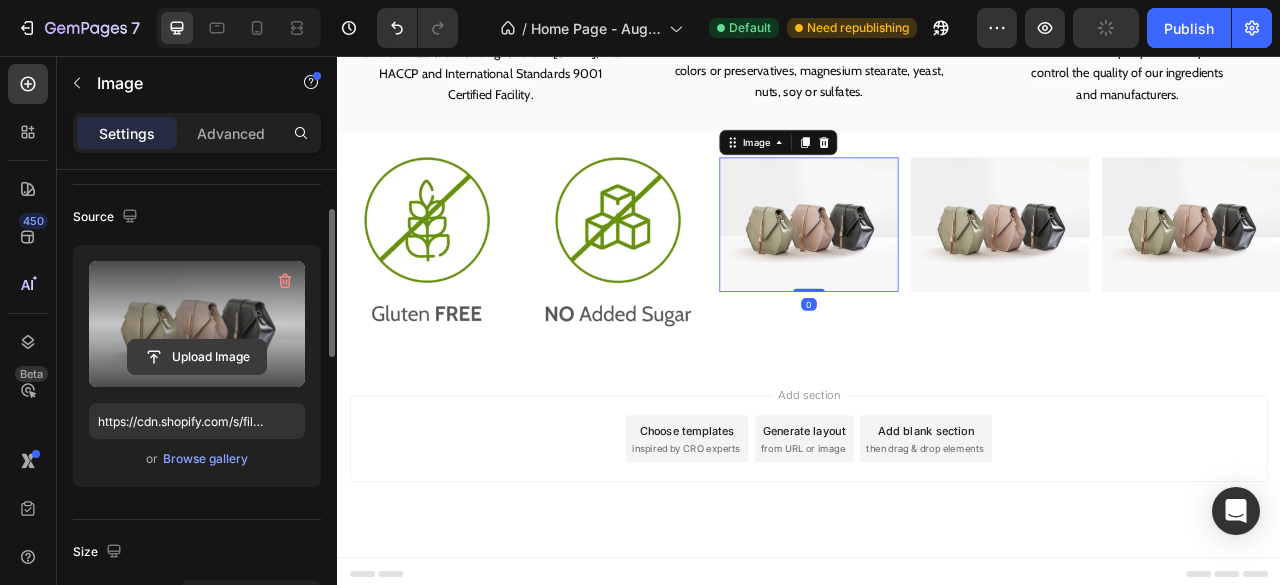 click 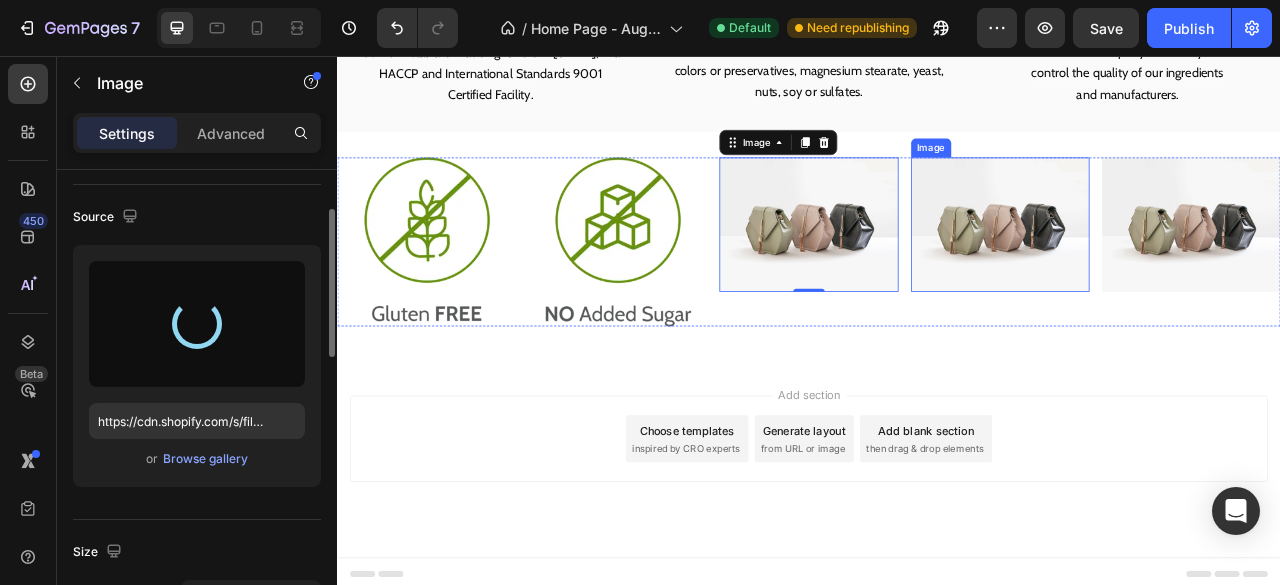 type on "https://cdn.shopify.com/s/files/1/0948/5395/5901/files/gempages_577662925980828434-8dae5e28-f338-48a4-a570-e0b9190db7c9.webp" 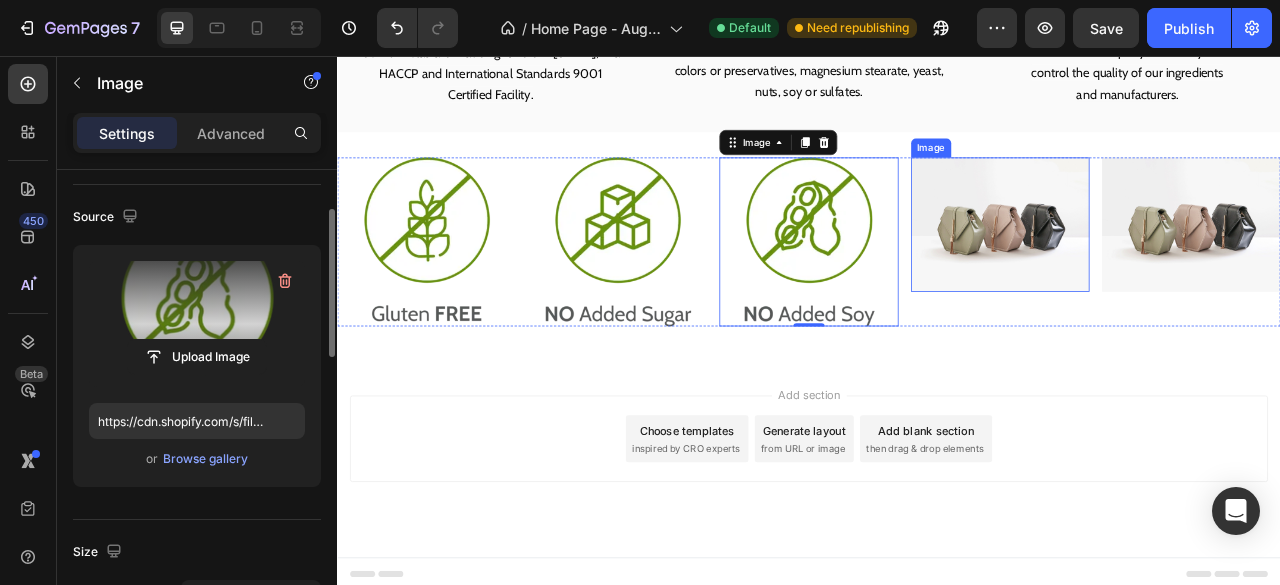 click at bounding box center [1180, 270] 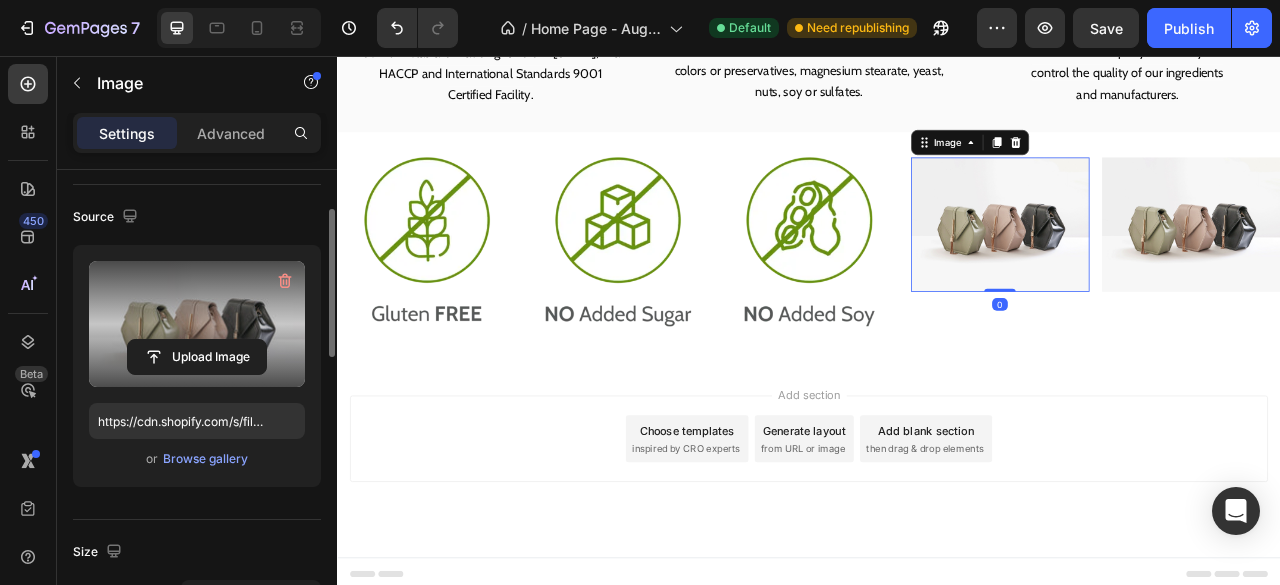 click at bounding box center (197, 324) 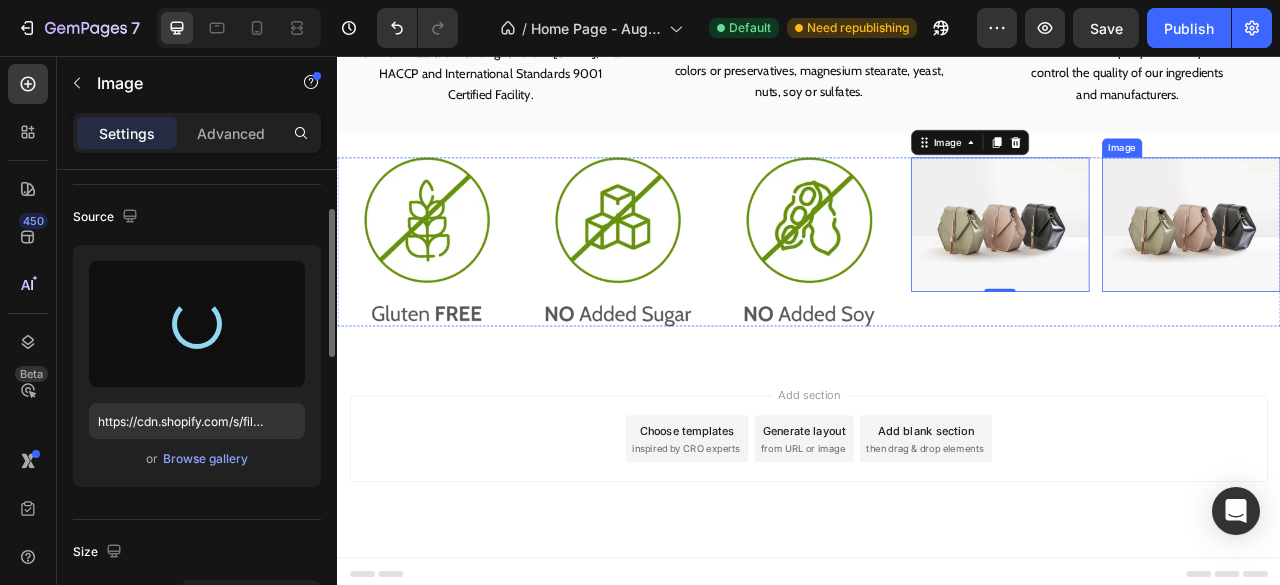 type on "https://cdn.shopify.com/s/files/1/0948/5395/5901/files/gempages_577662925980828434-b968176c-4ce5-4d96-872e-4d75711252a5.webp" 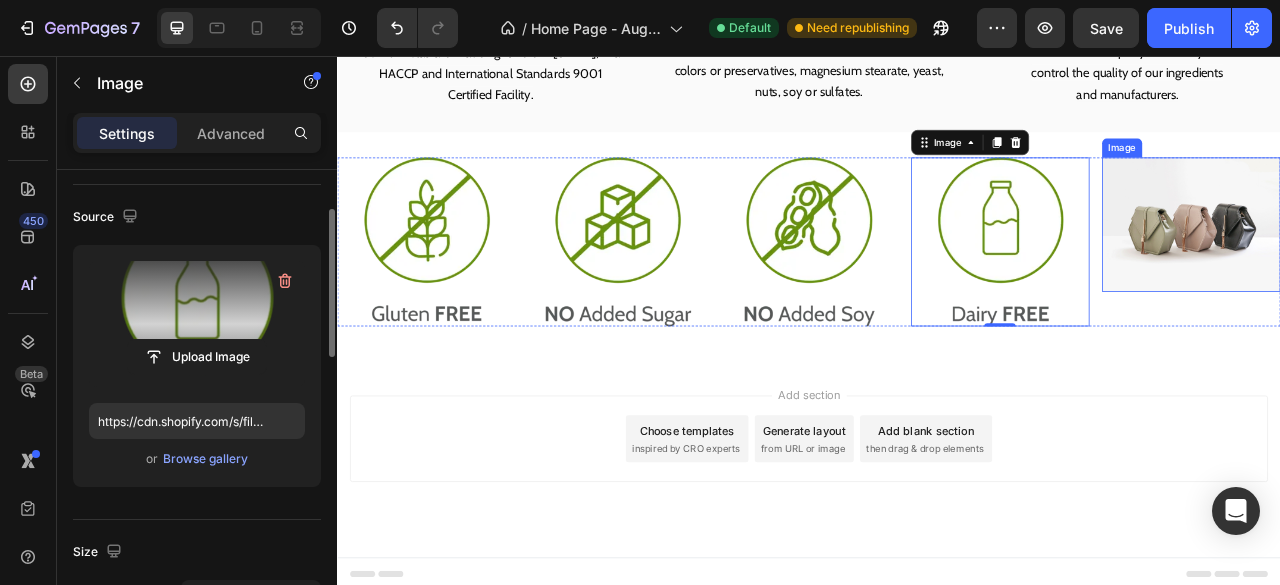 click at bounding box center (1423, 270) 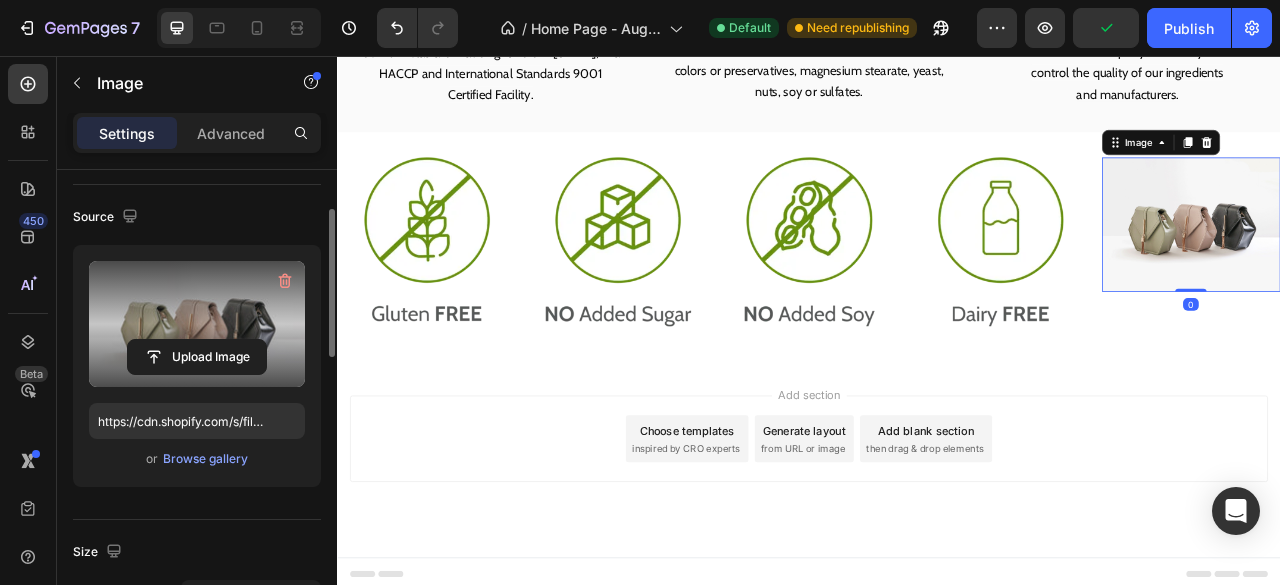 click on "Upload Image" at bounding box center (197, 357) 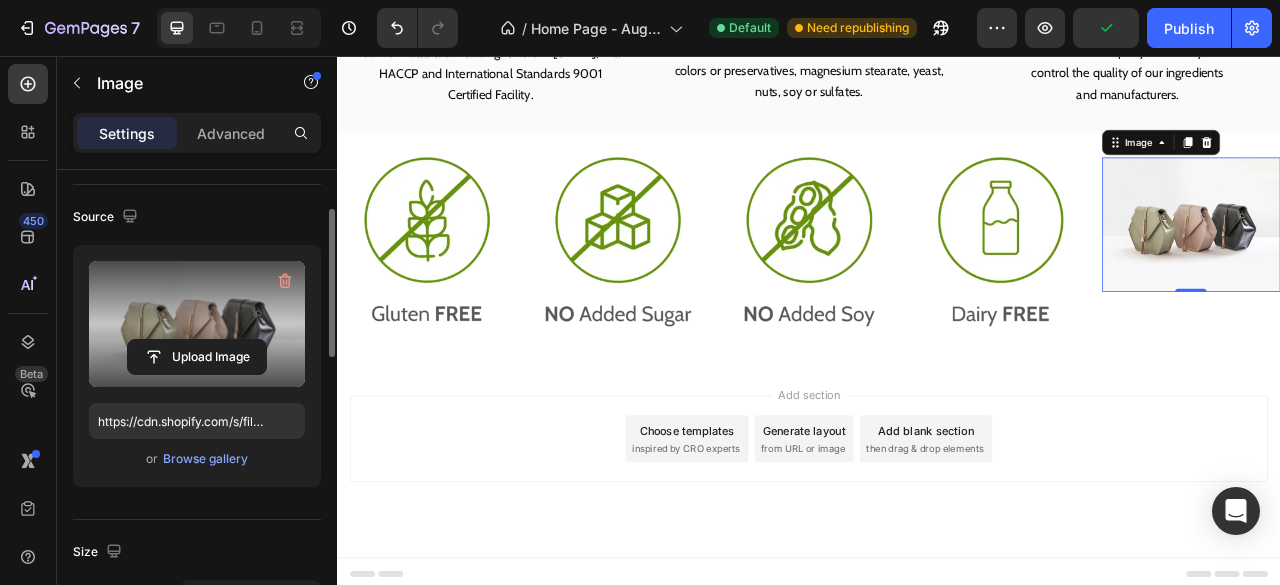 click at bounding box center (197, 324) 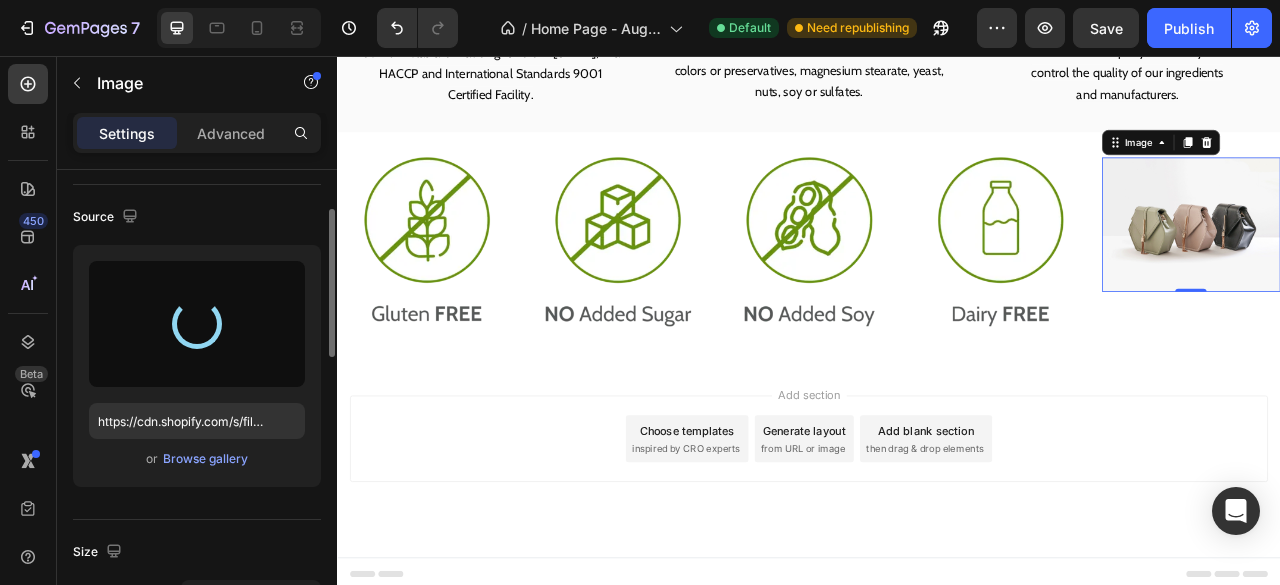 type on "https://cdn.shopify.com/s/files/1/0948/5395/5901/files/gempages_577662925980828434-5d523269-4ea1-4c9a-9586-1647e5043a2e.webp" 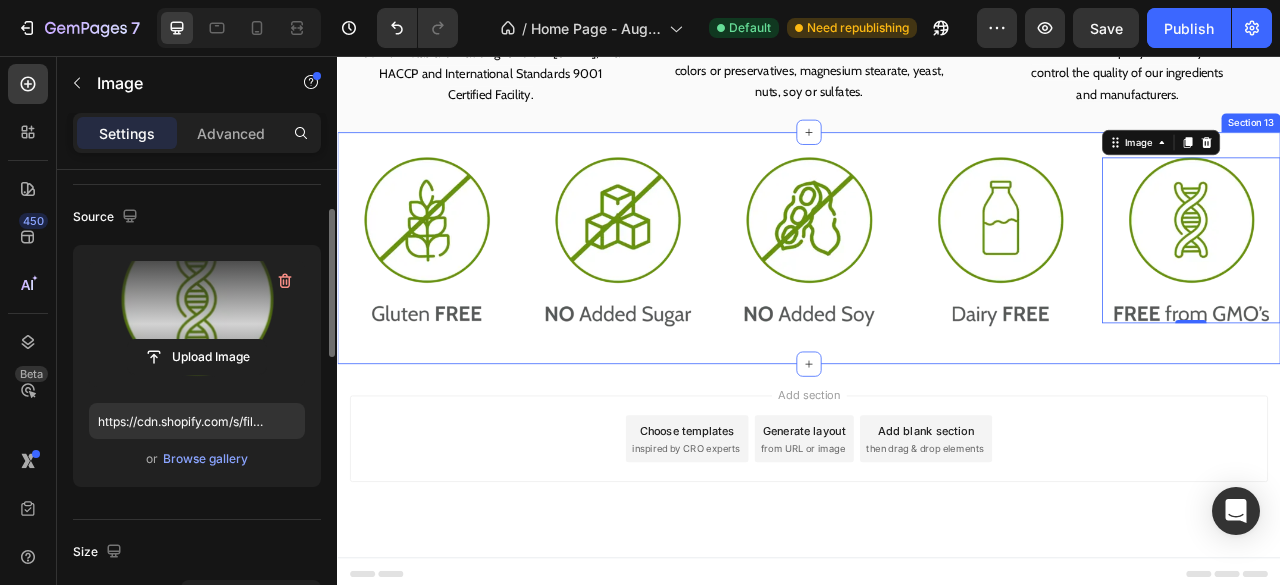 click on "Image Image Image Image Image   0 Row Section 13" at bounding box center [937, 300] 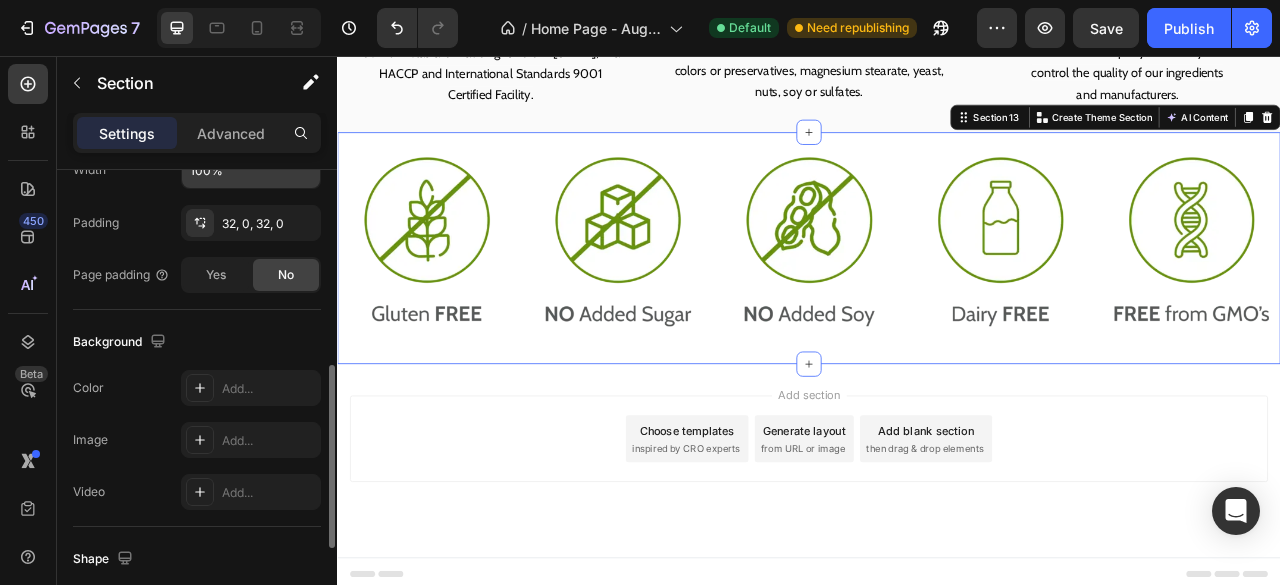 scroll, scrollTop: 512, scrollLeft: 0, axis: vertical 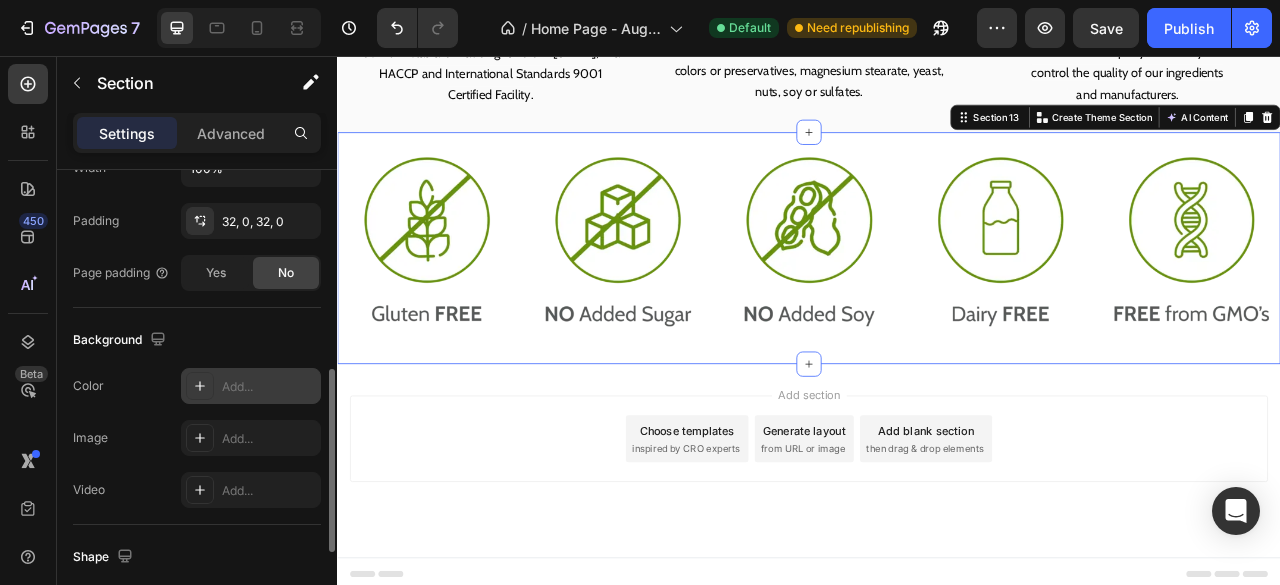 click on "Add..." at bounding box center [269, 387] 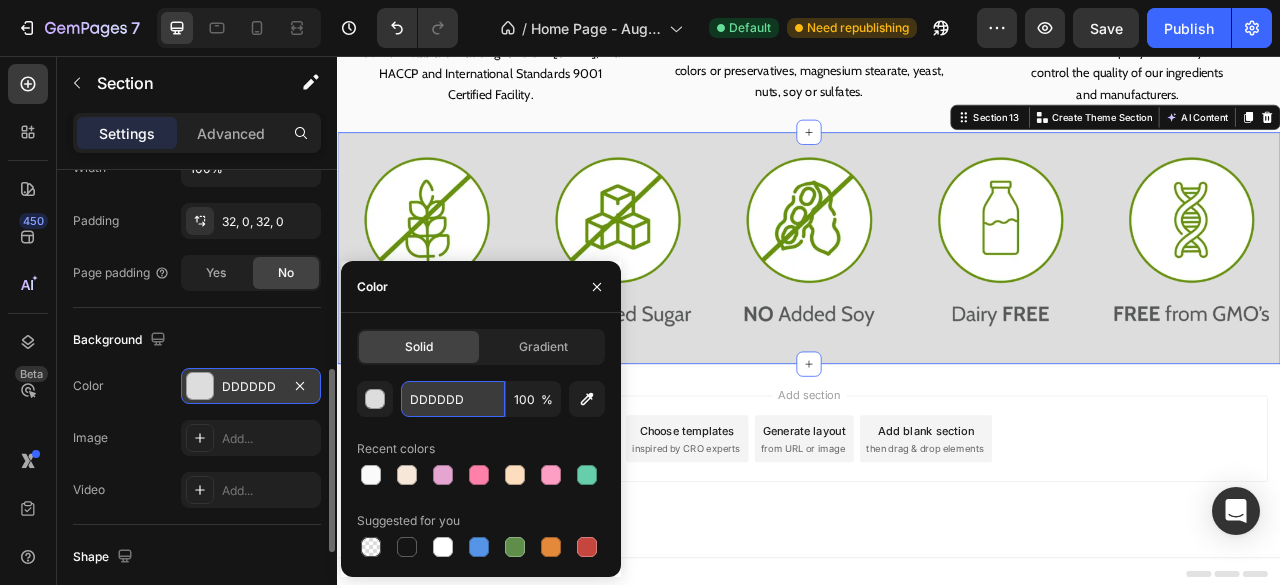 click on "DDDDDD" at bounding box center [453, 399] 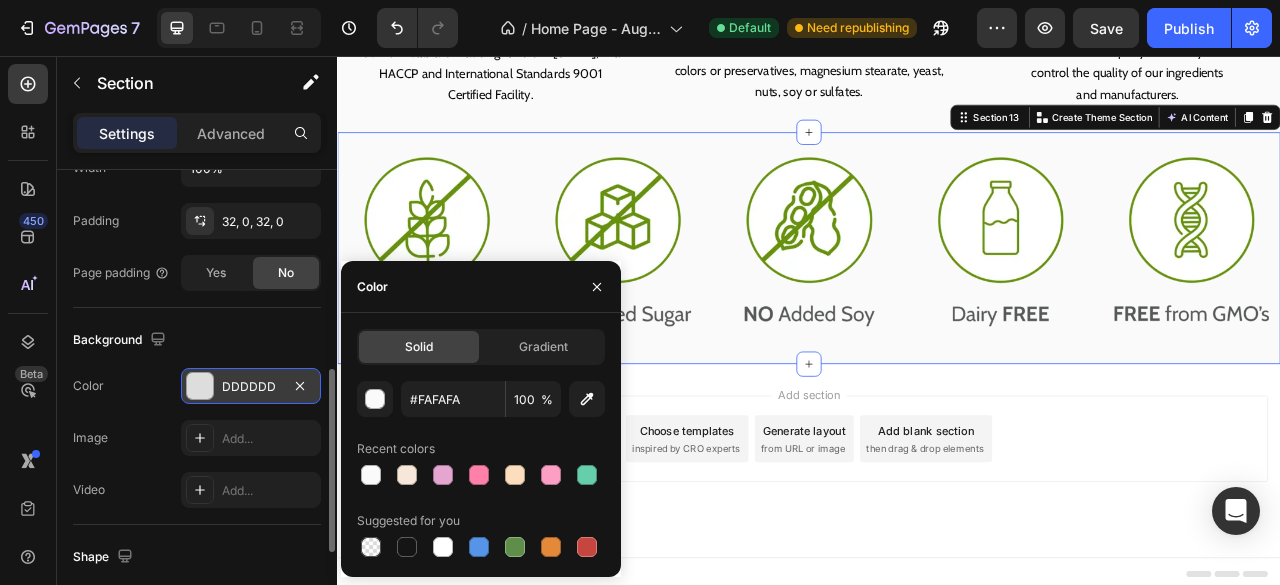 click on "Add section Choose templates inspired by CRO experts Generate layout from URL or image Add blank section then drag & drop elements" at bounding box center [937, 571] 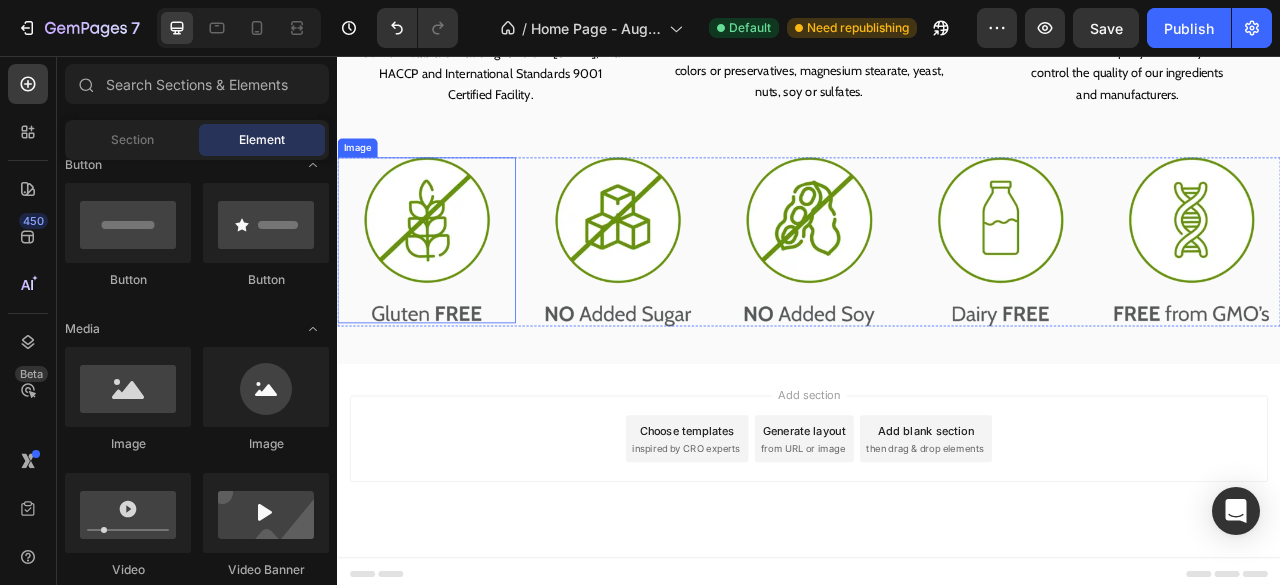 click at bounding box center [450, 290] 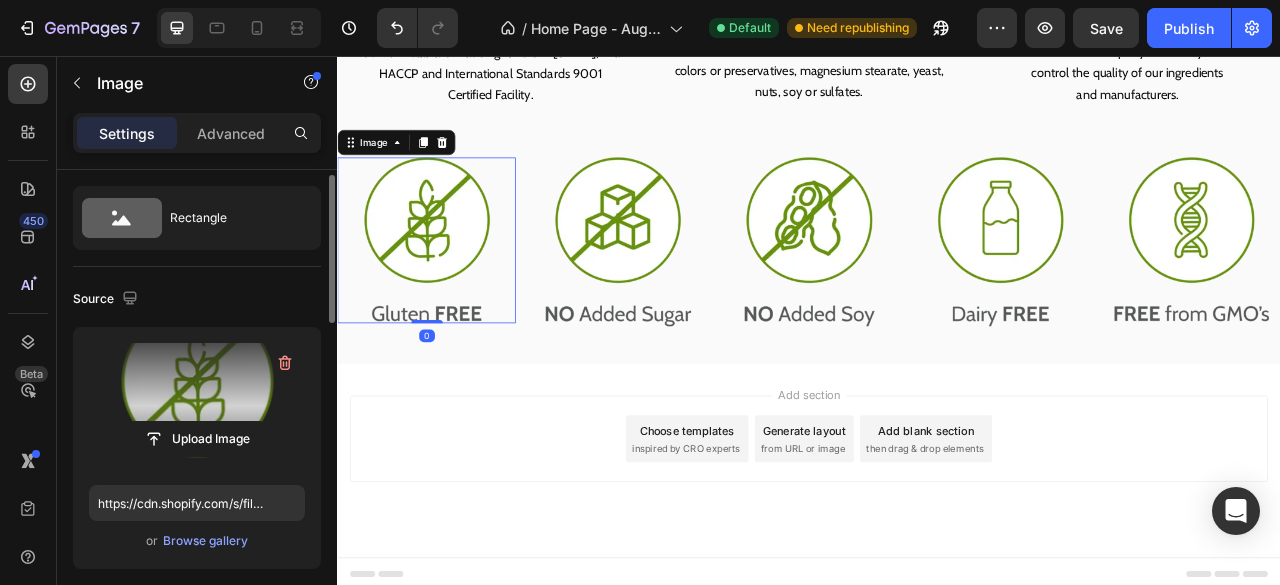 scroll, scrollTop: 45, scrollLeft: 0, axis: vertical 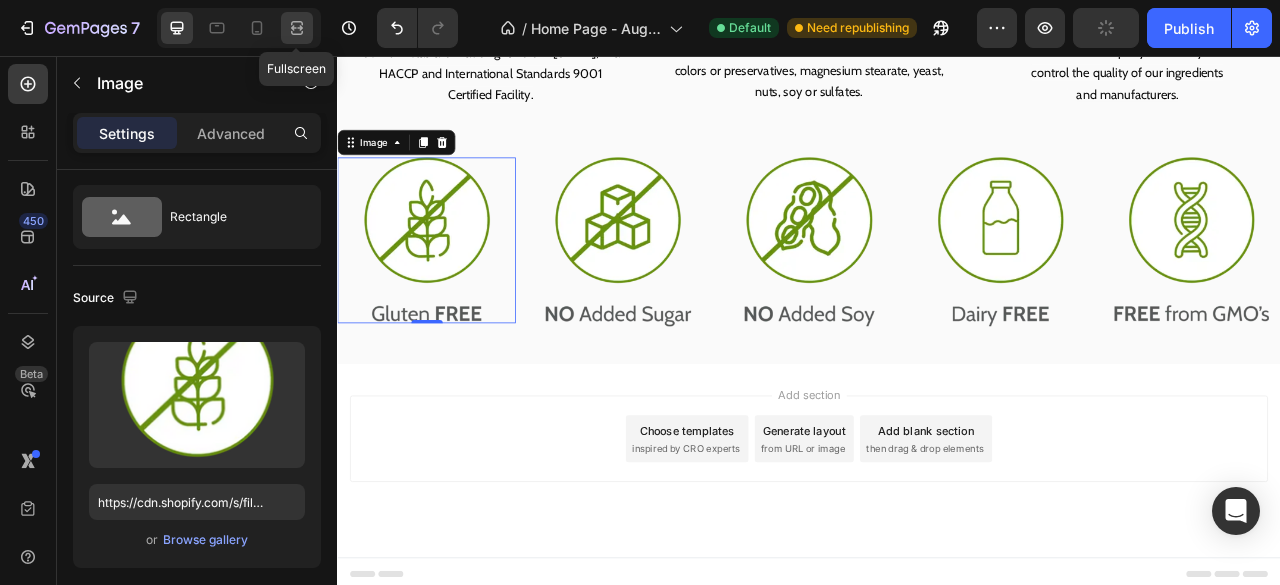 click 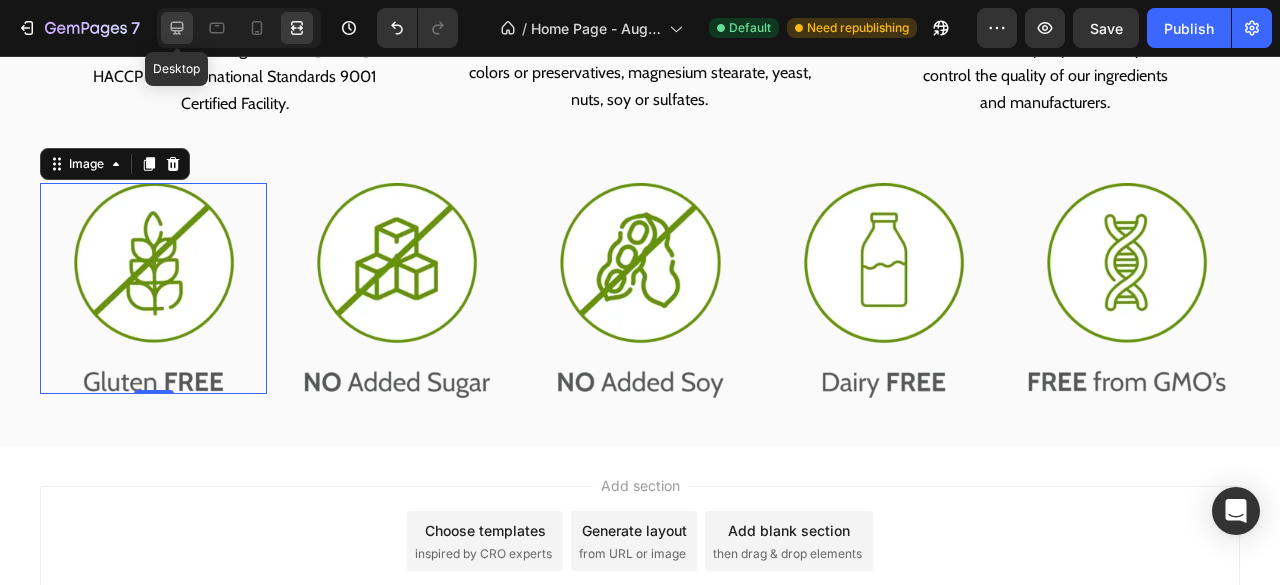 click 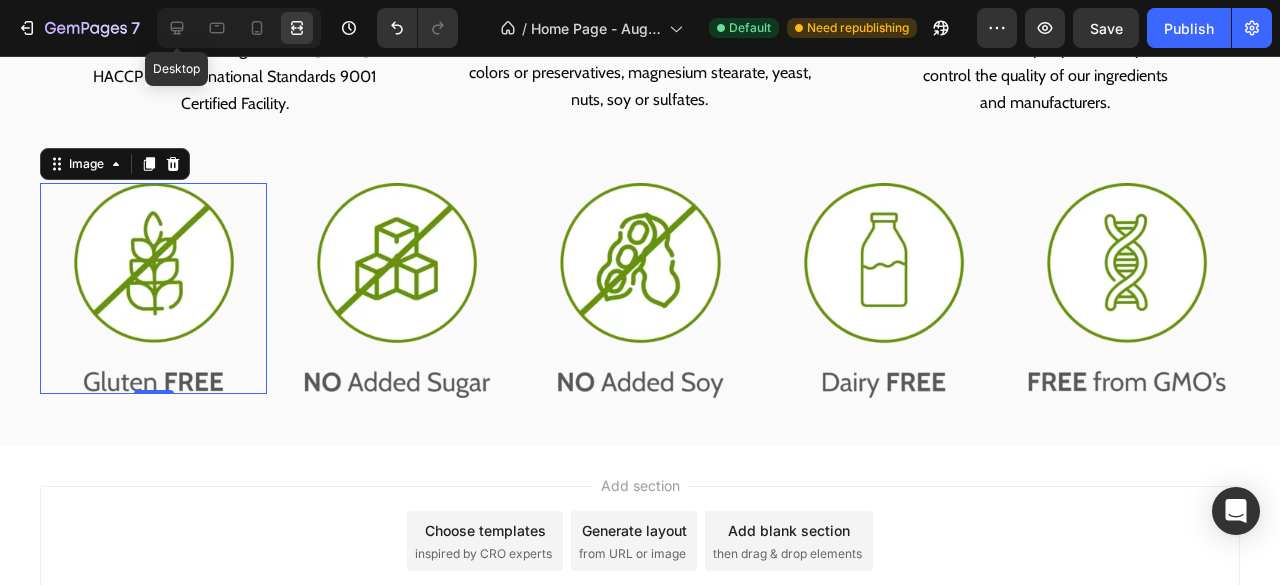 scroll, scrollTop: 5354, scrollLeft: 0, axis: vertical 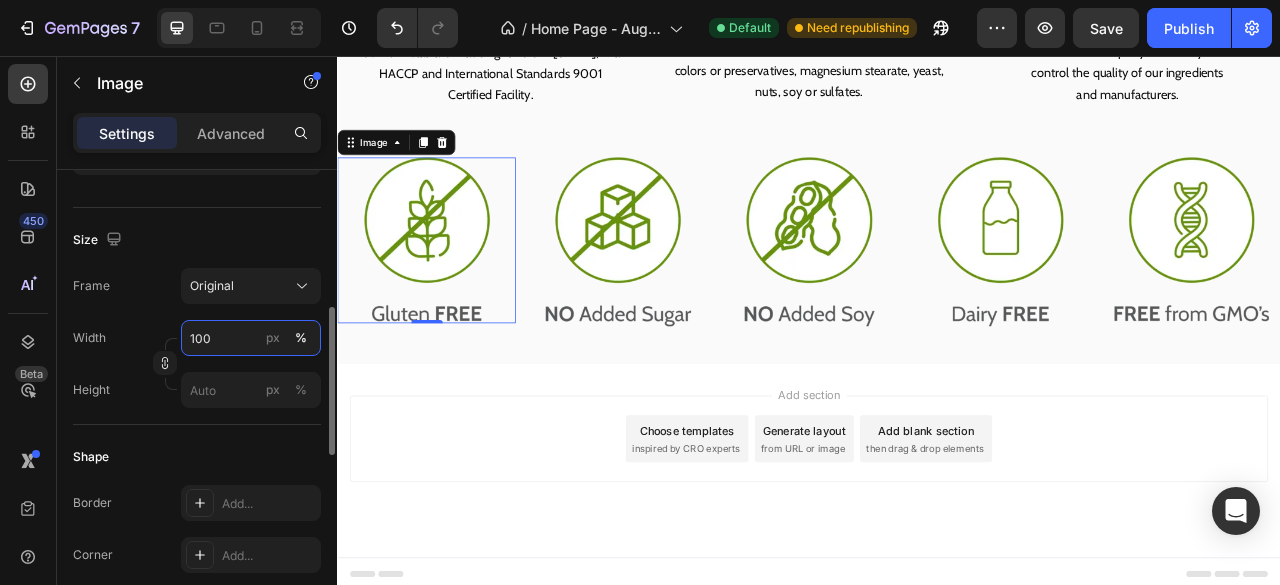 click on "100" at bounding box center (251, 338) 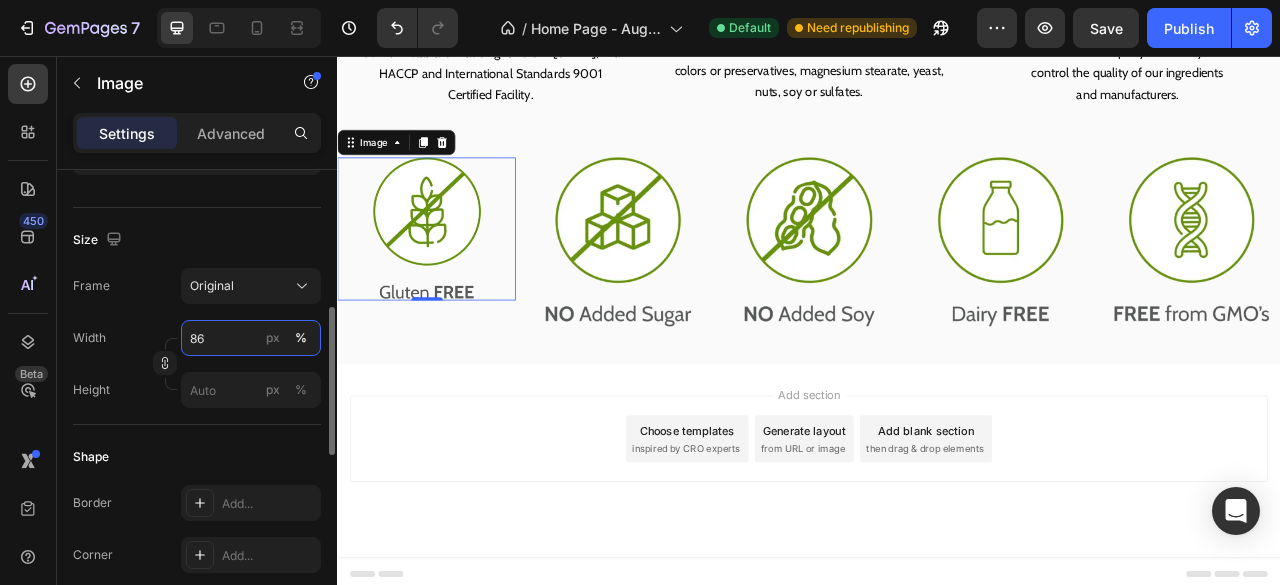 type on "85" 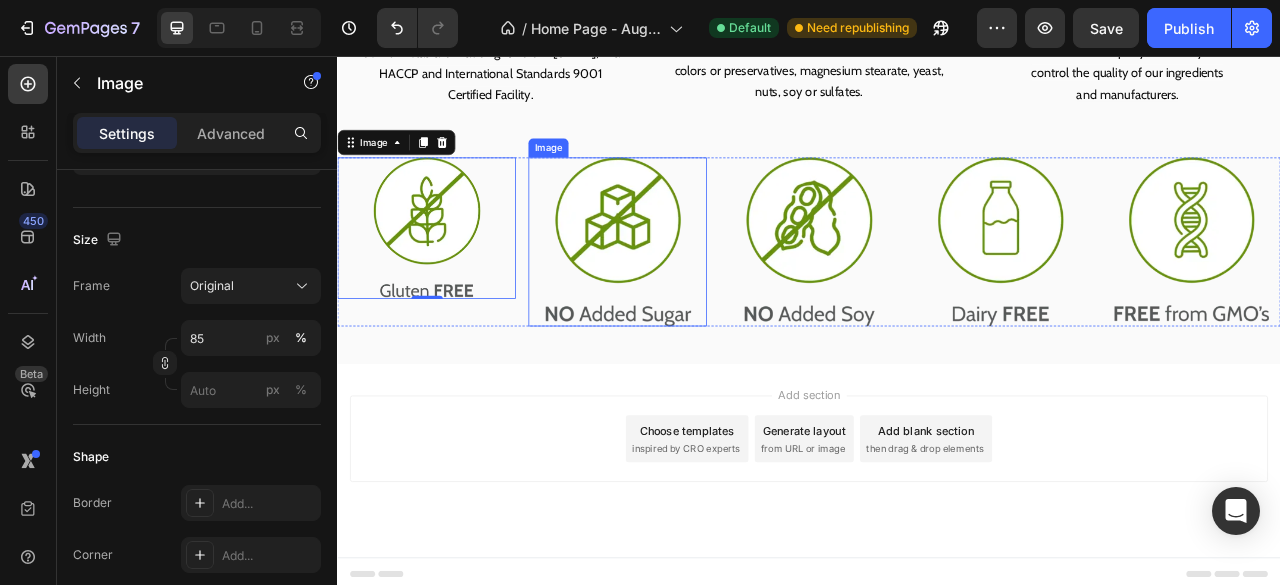 click at bounding box center [693, 292] 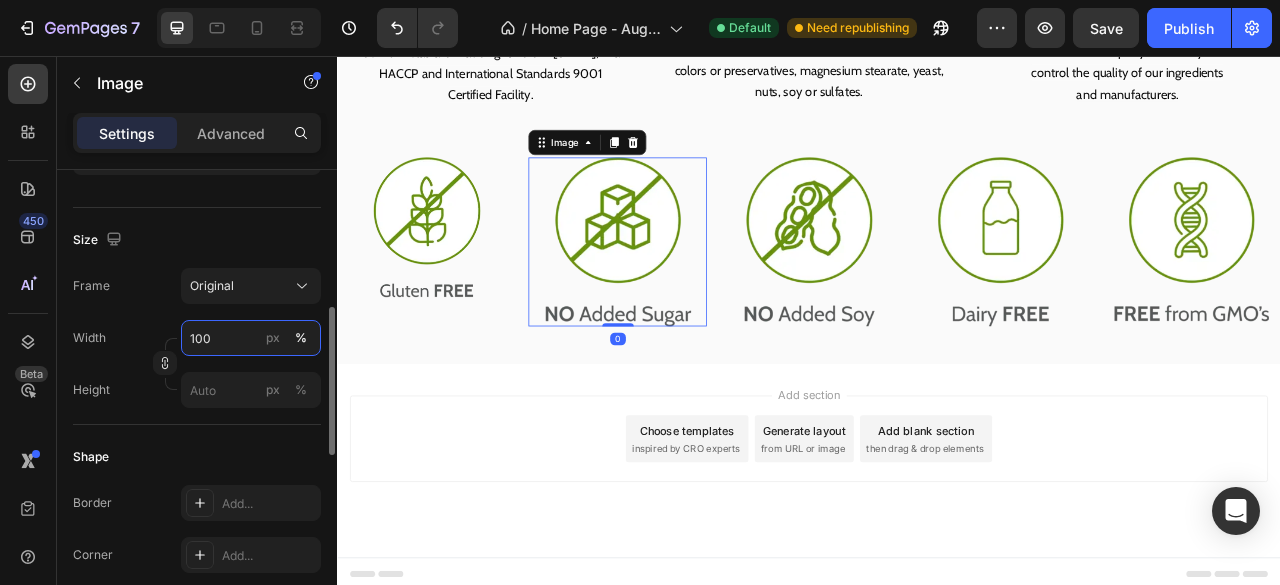 click on "100" at bounding box center [251, 338] 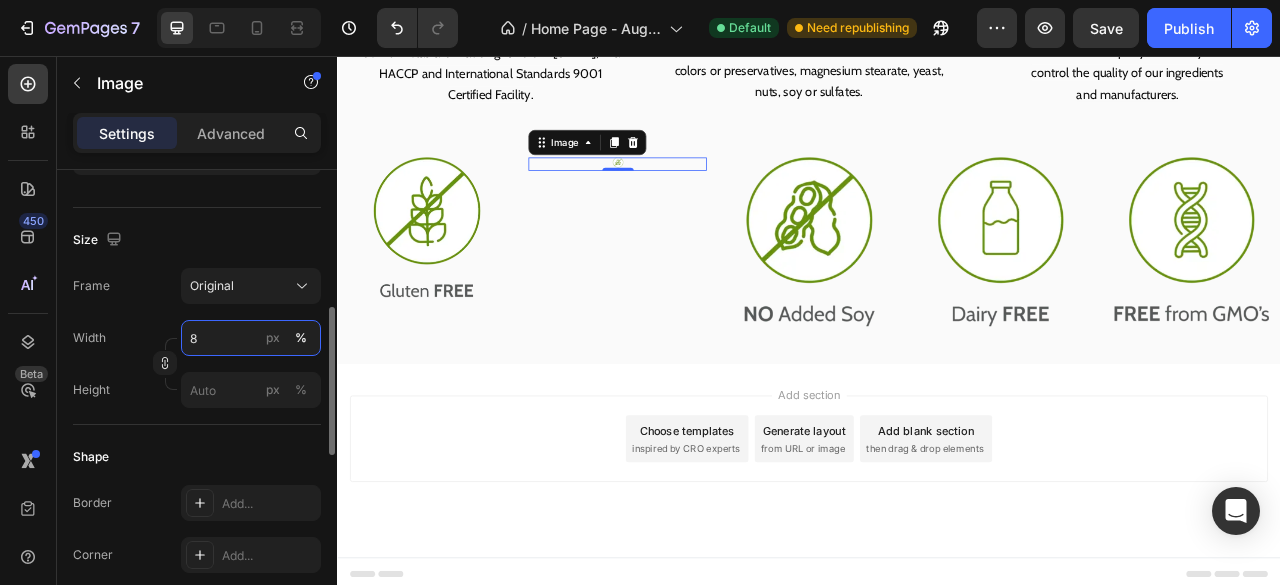 type on "85" 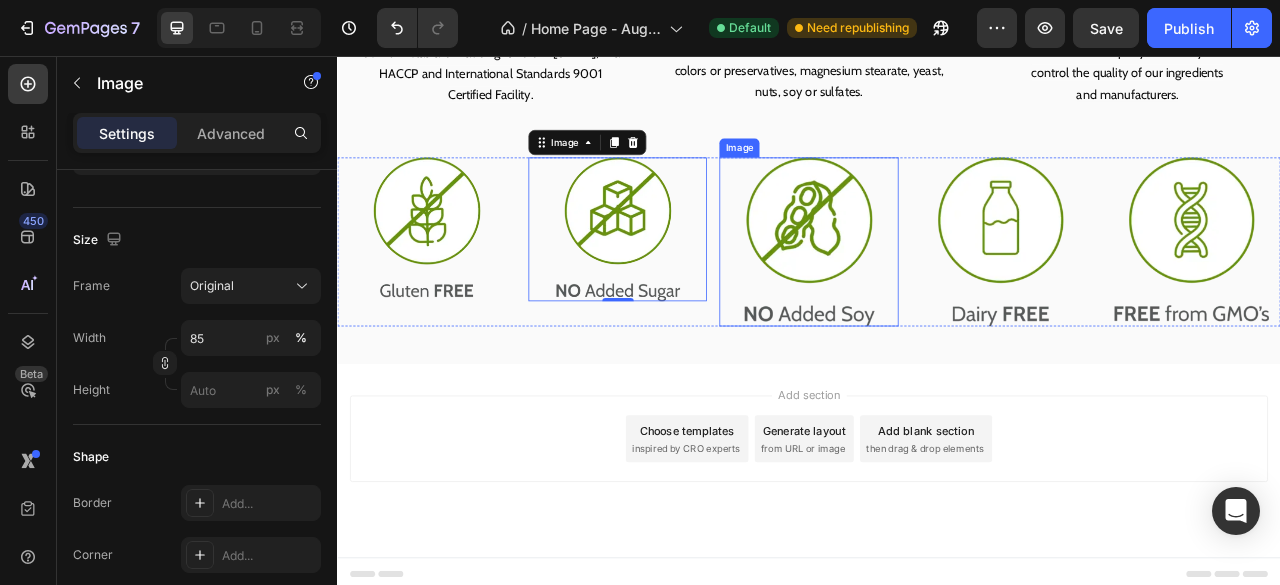 click at bounding box center [936, 292] 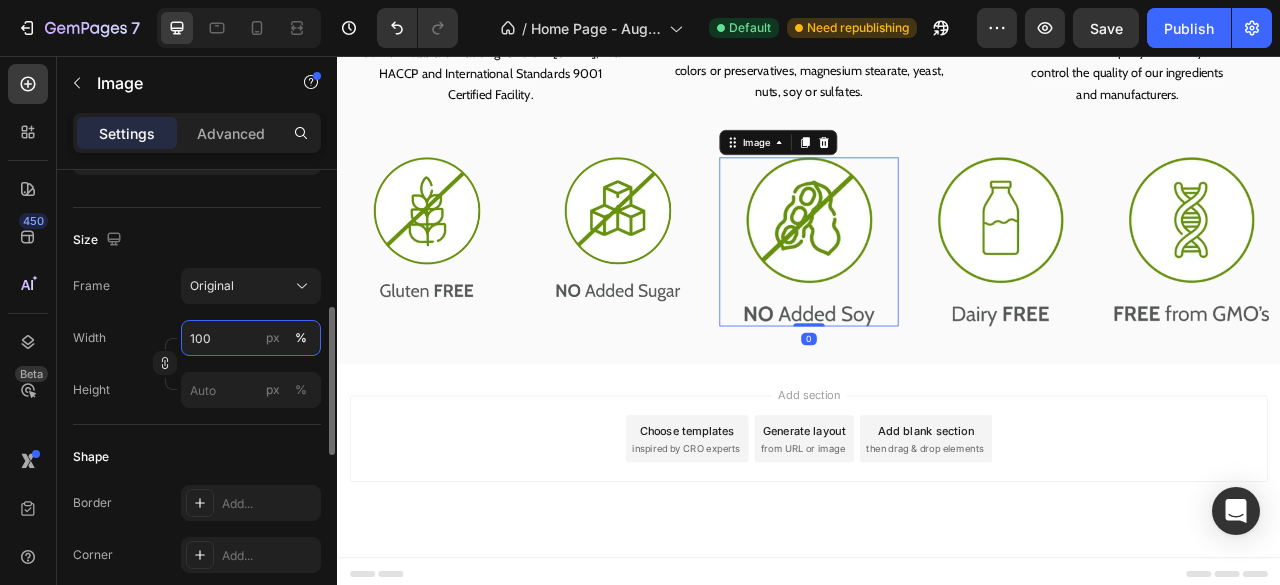 click on "100" at bounding box center [251, 338] 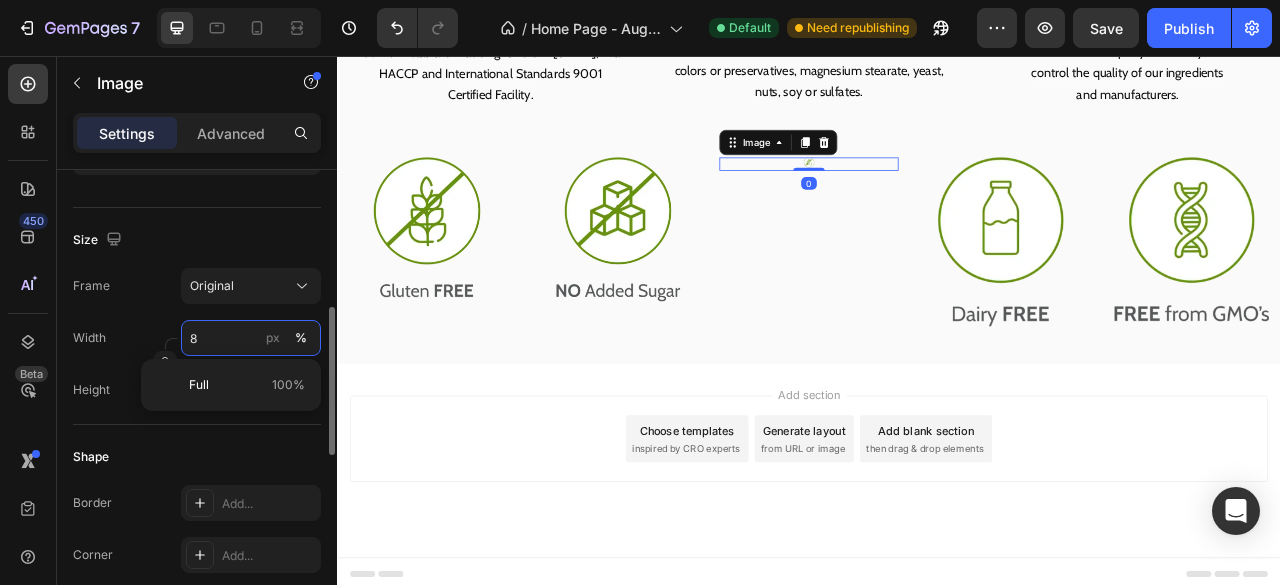 type on "85" 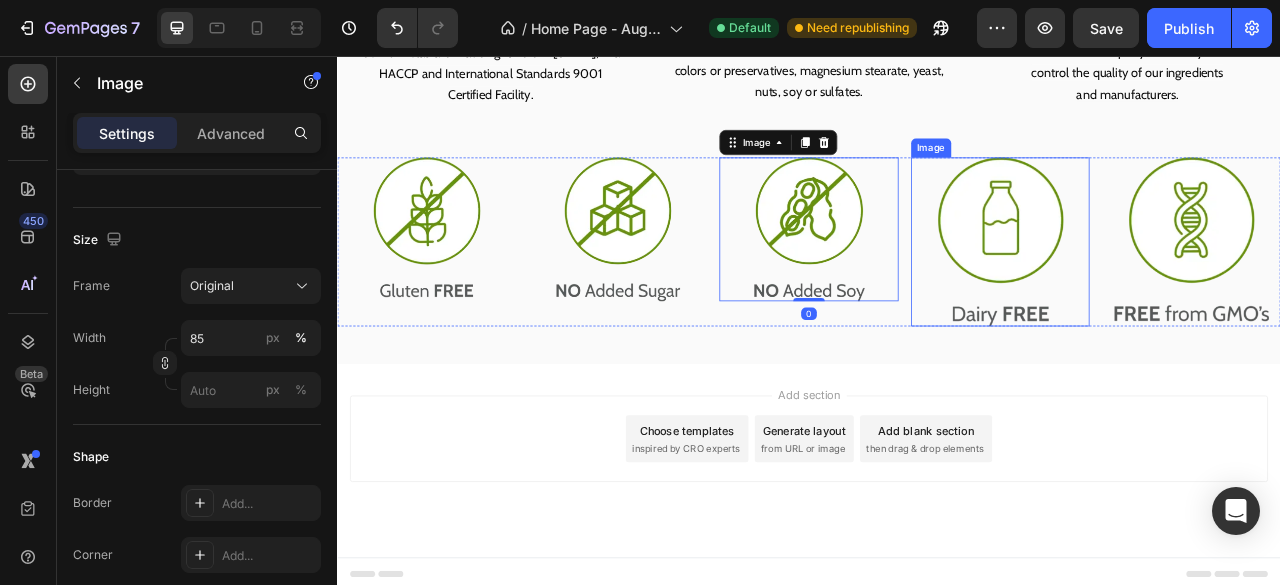 click at bounding box center [1180, 292] 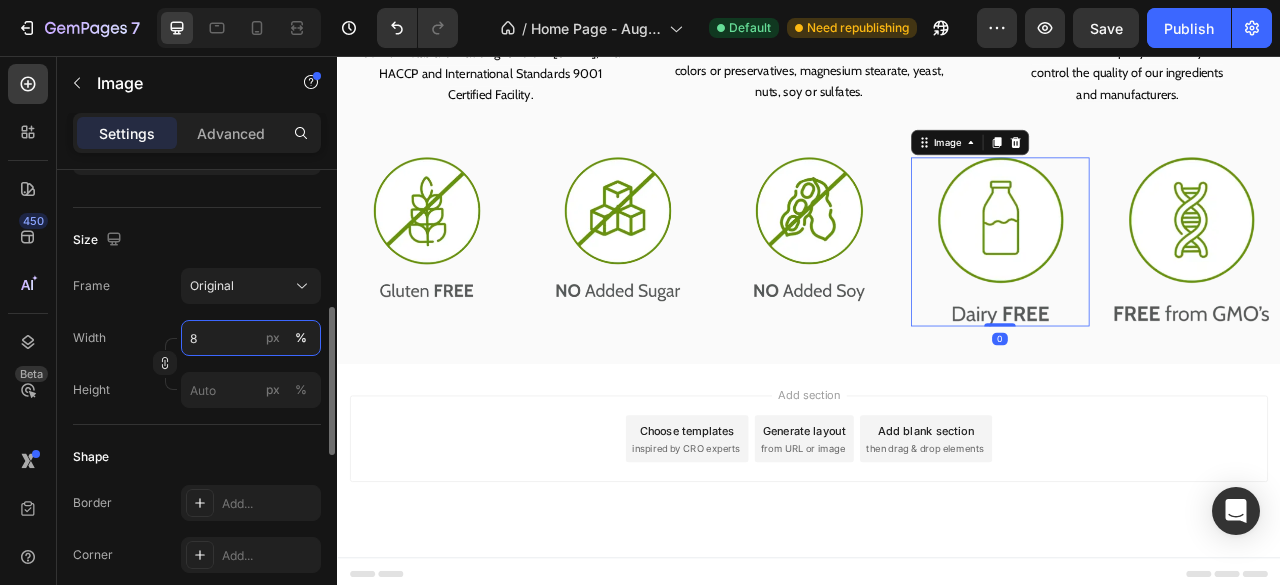 type on "85" 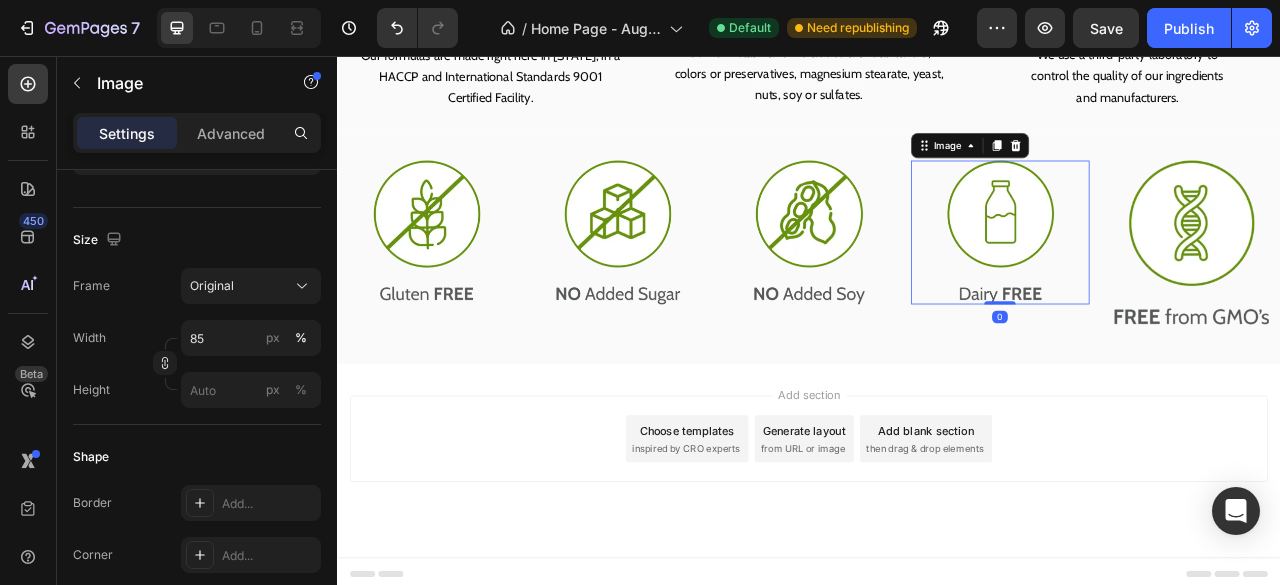 click at bounding box center (1423, 294) 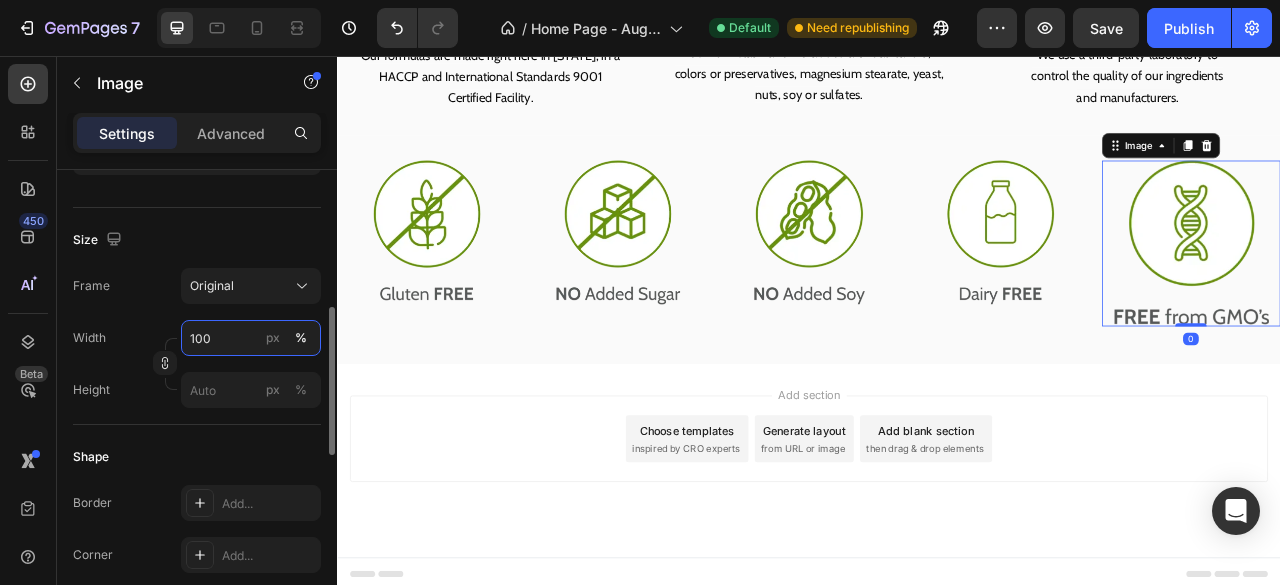 click on "100" at bounding box center [251, 338] 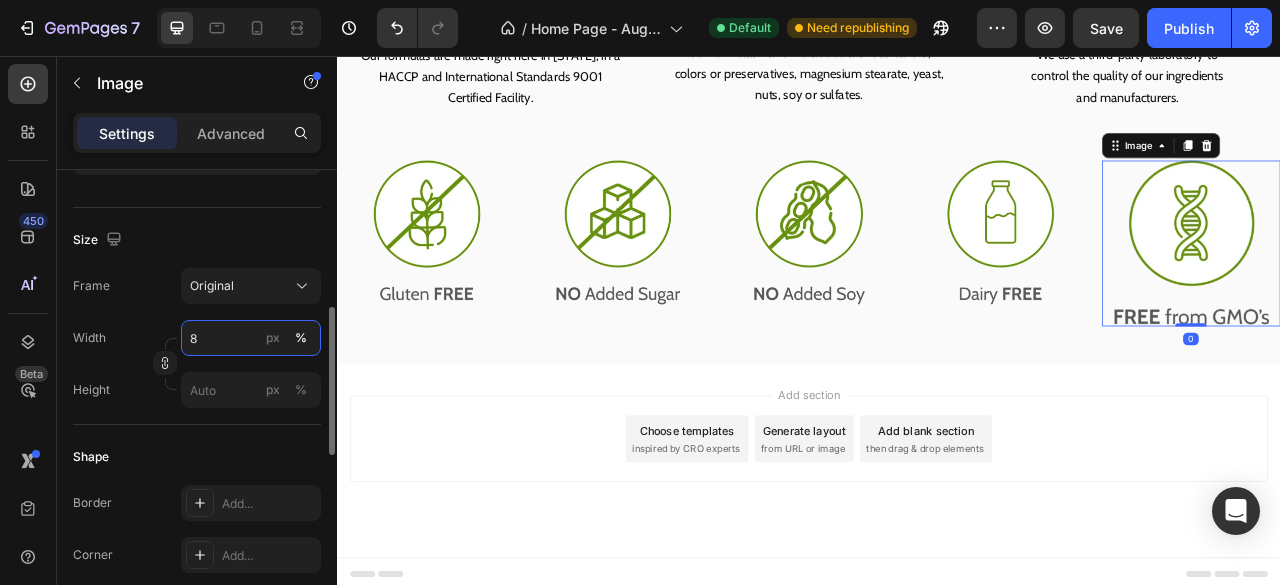 scroll, scrollTop: 5322, scrollLeft: 0, axis: vertical 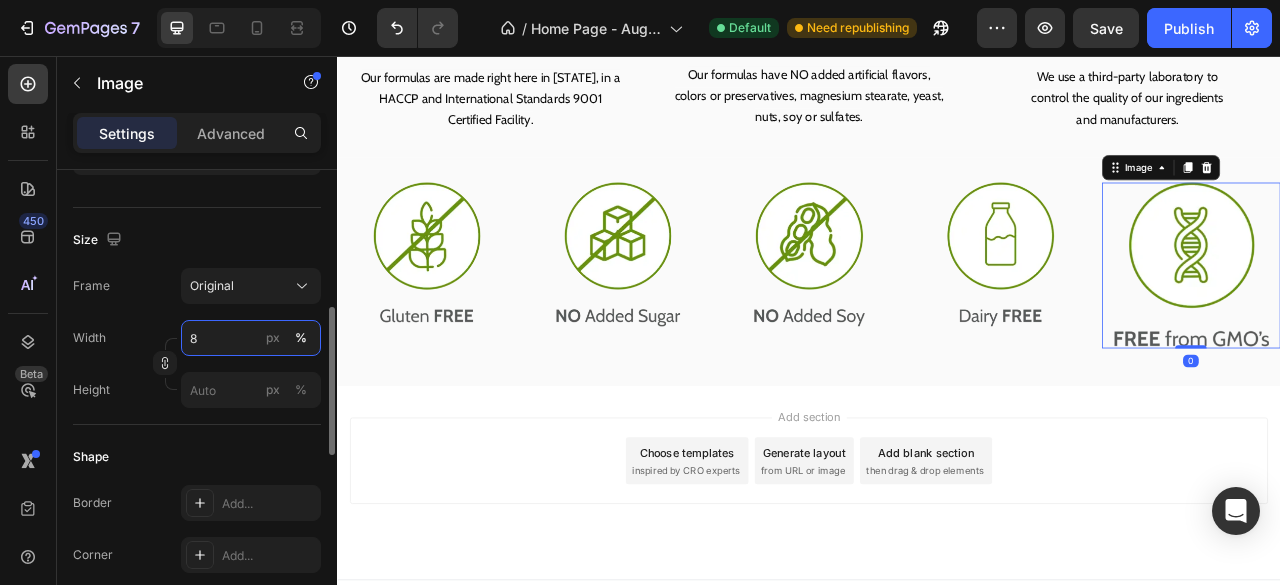 type on "85" 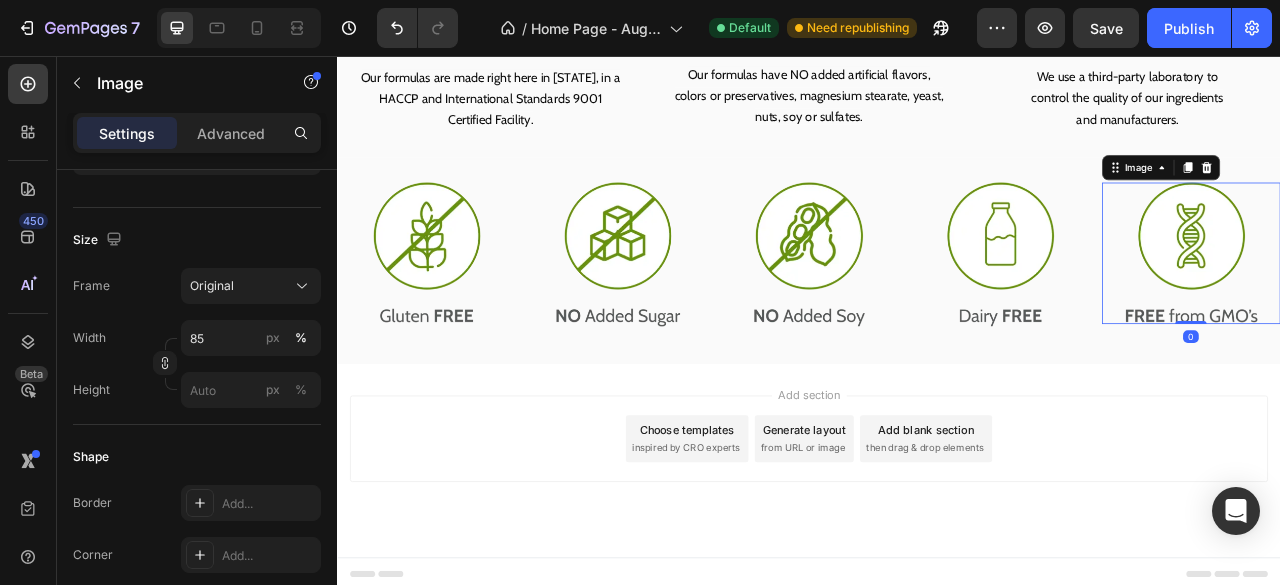 click on "Add section Choose templates inspired by CRO experts Generate layout from URL or image Add blank section then drag & drop elements" at bounding box center (937, 571) 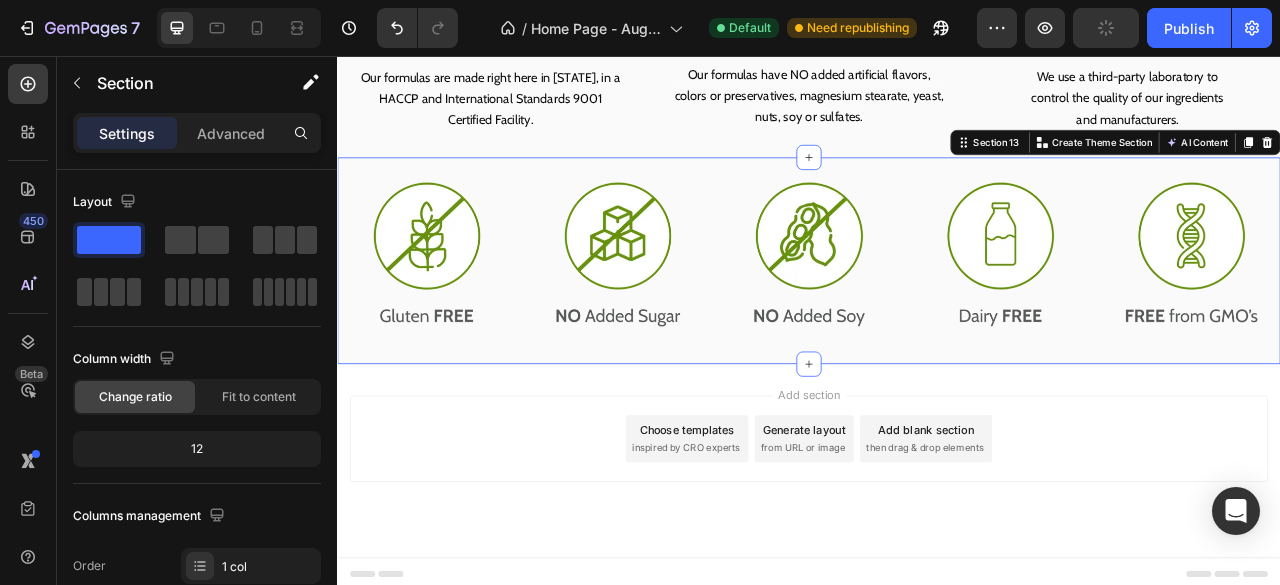 click on "Image Image Image Image Image Row Section 13   You can create reusable sections Create Theme Section AI Content Write with GemAI What would you like to describe here? Tone and Voice Persuasive Product The Complete Gut Detoxification System Show more Generate" at bounding box center [937, 316] 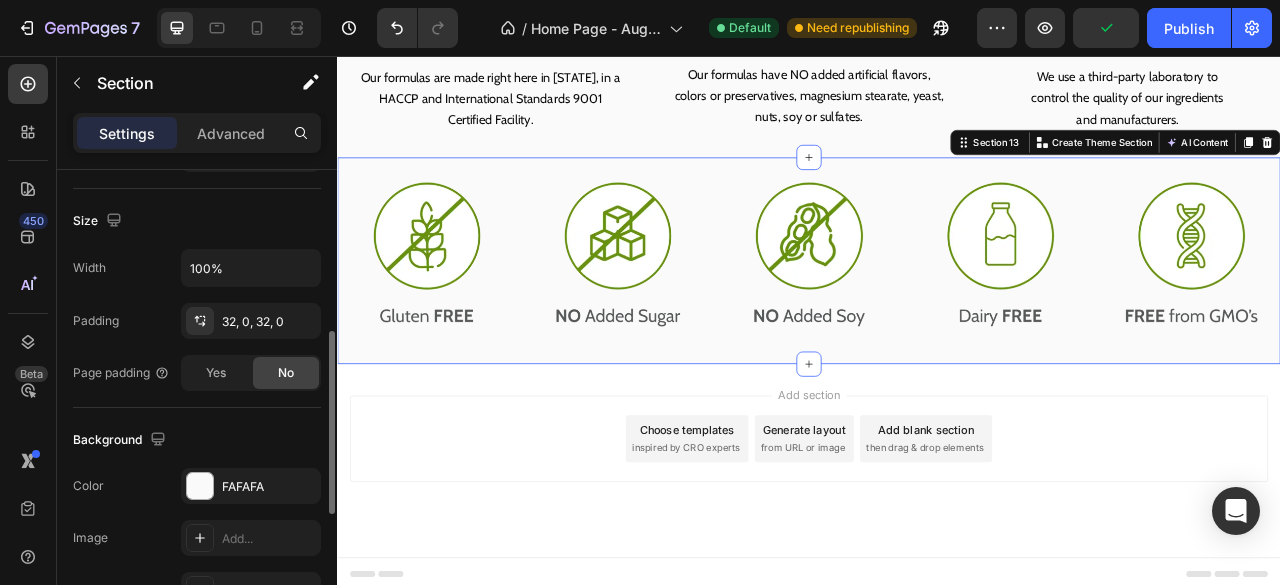 scroll, scrollTop: 414, scrollLeft: 0, axis: vertical 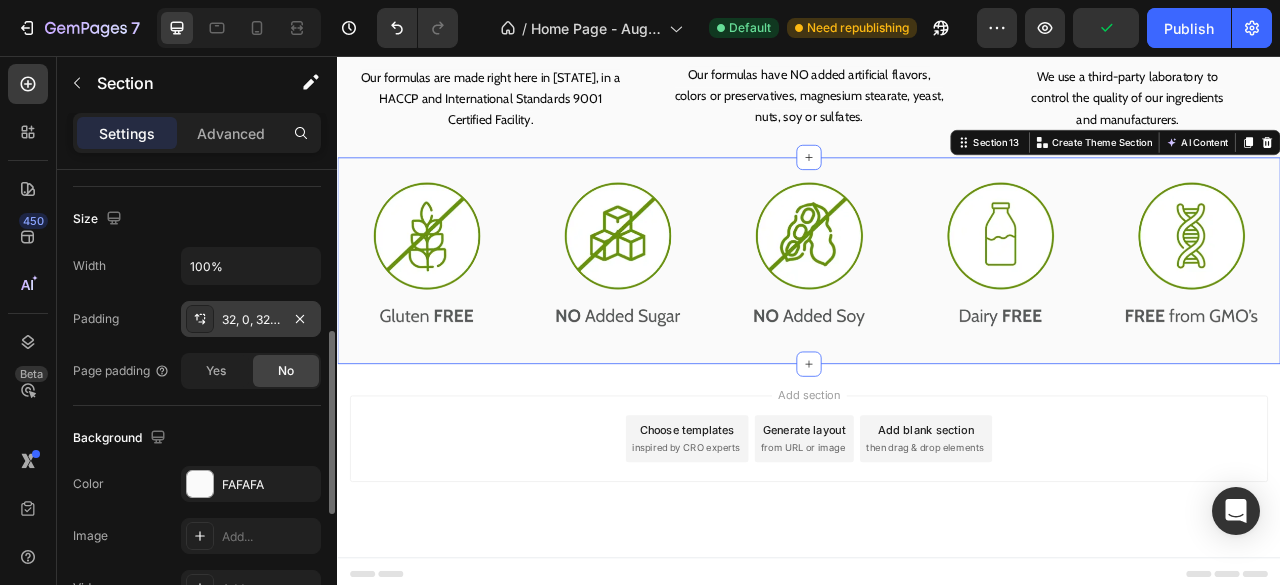 drag, startPoint x: 265, startPoint y: 319, endPoint x: 266, endPoint y: 329, distance: 10.049875 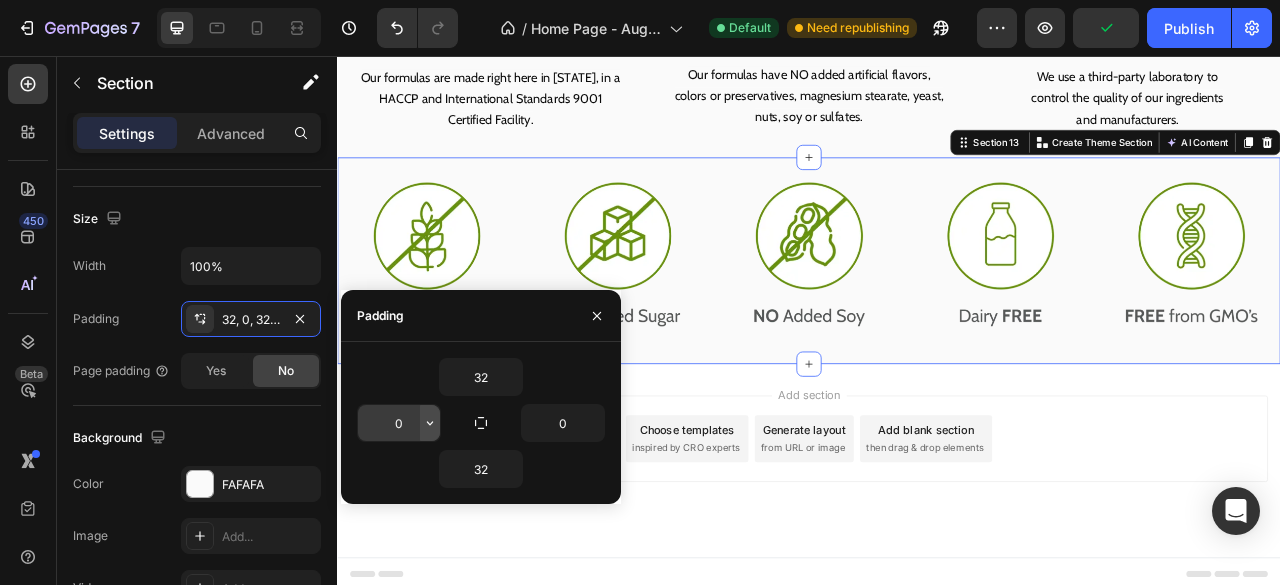 click 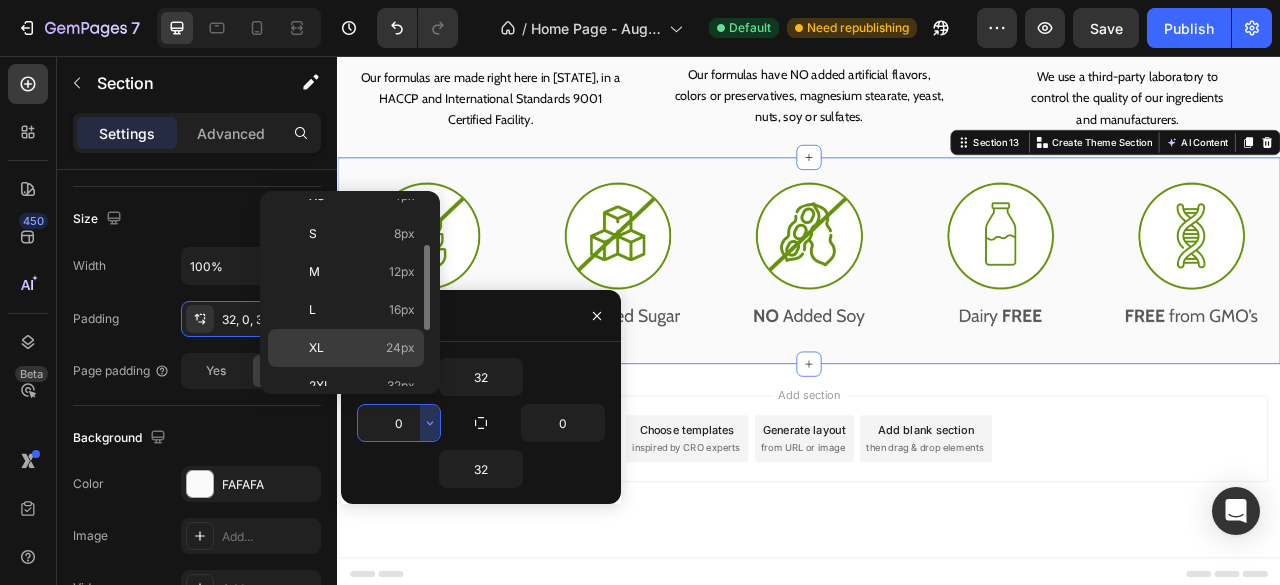 scroll, scrollTop: 99, scrollLeft: 0, axis: vertical 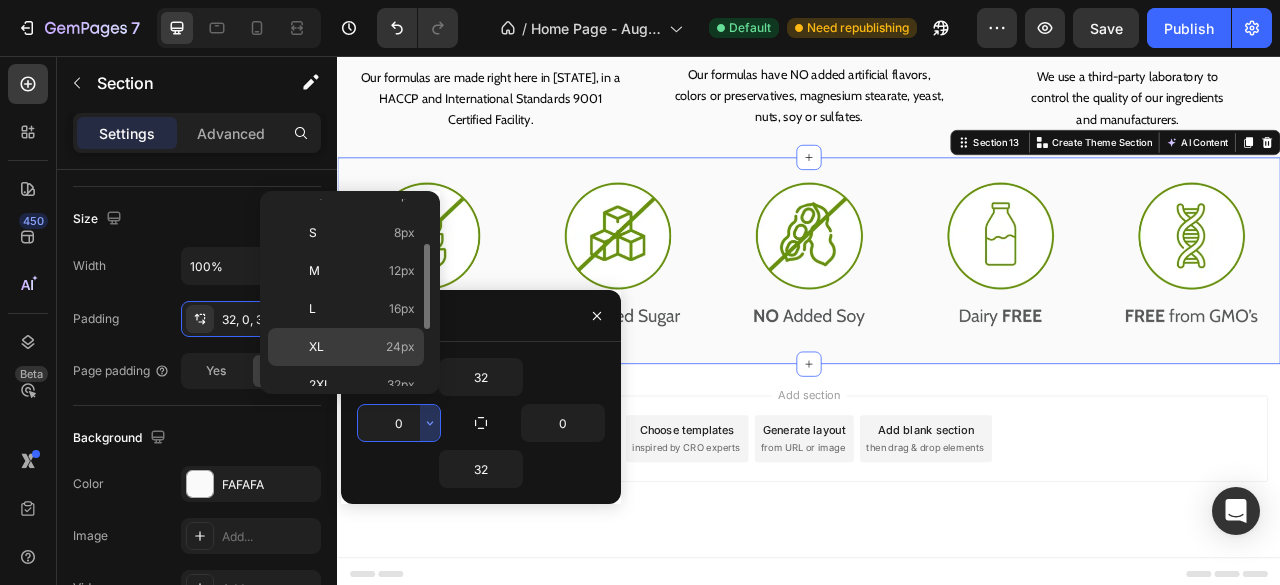 click on "XL 24px" at bounding box center (362, 347) 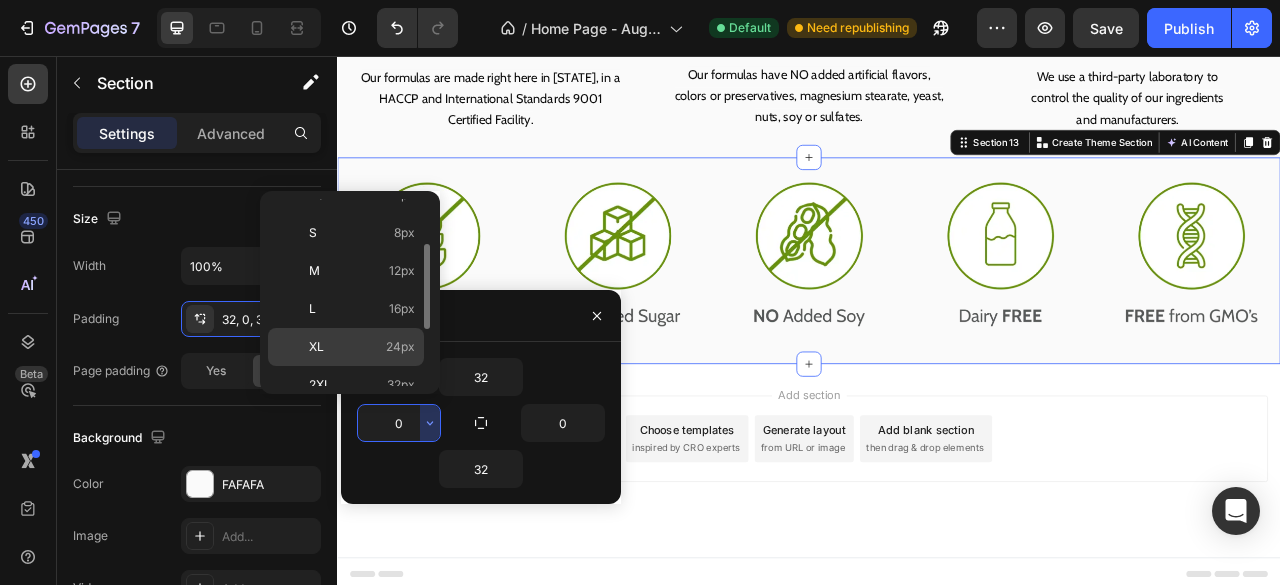 type on "24" 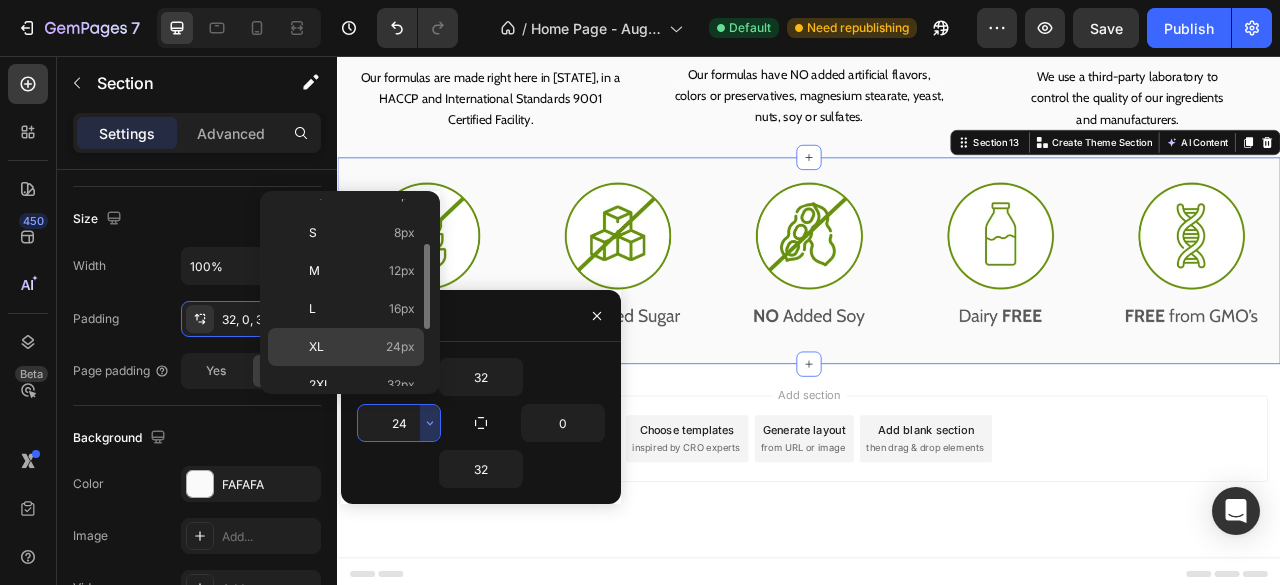 scroll, scrollTop: 5318, scrollLeft: 0, axis: vertical 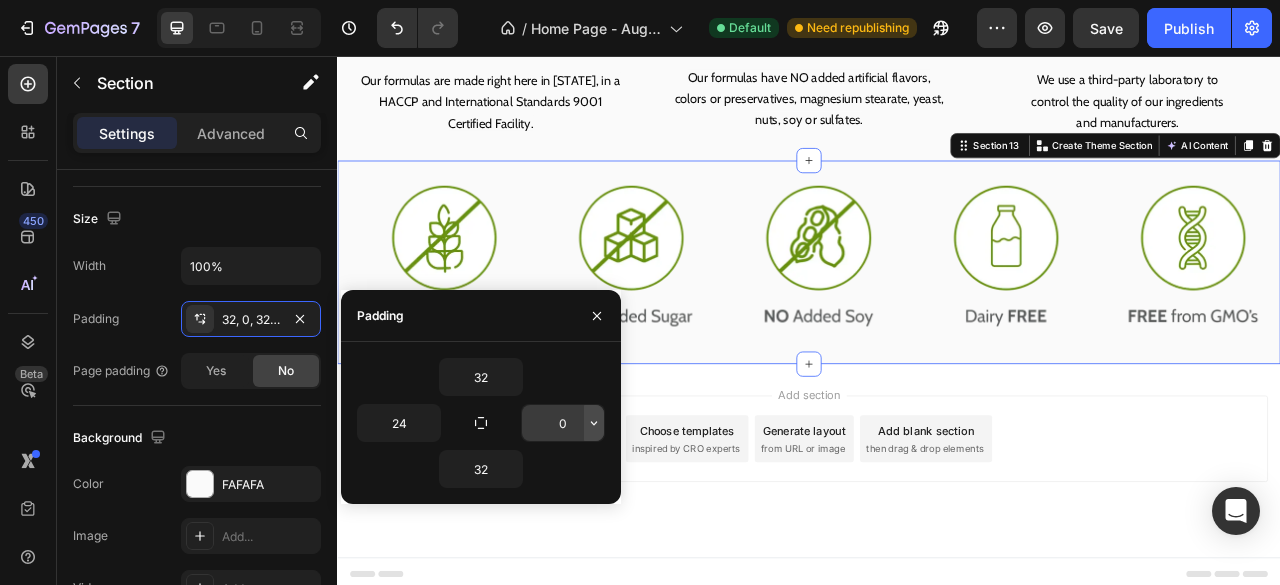 click 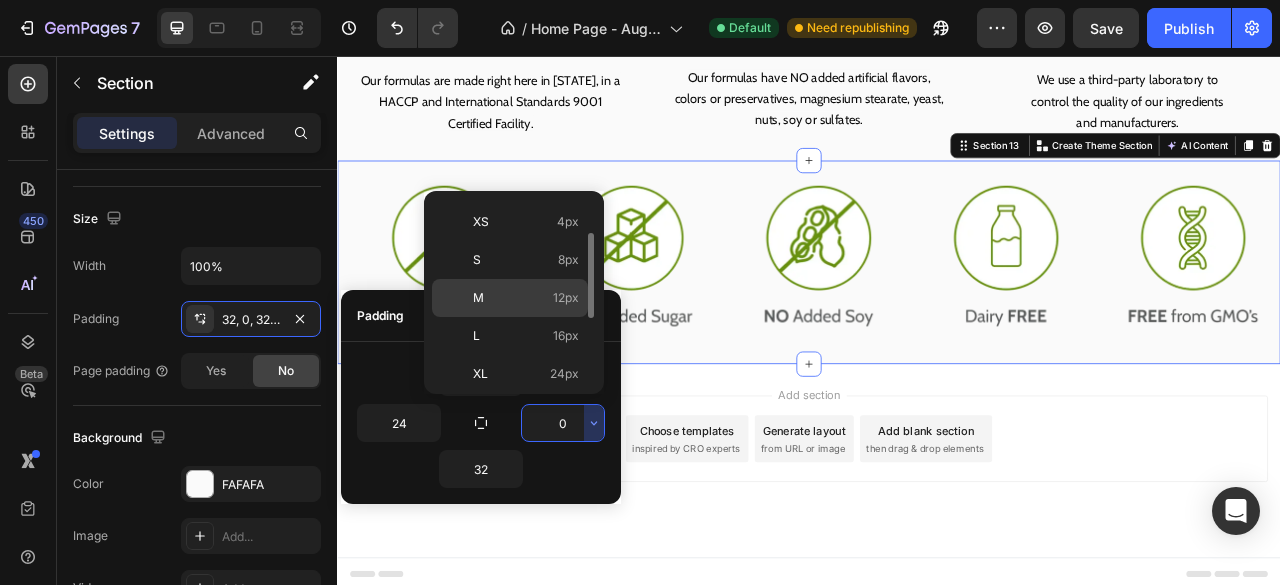 scroll, scrollTop: 73, scrollLeft: 0, axis: vertical 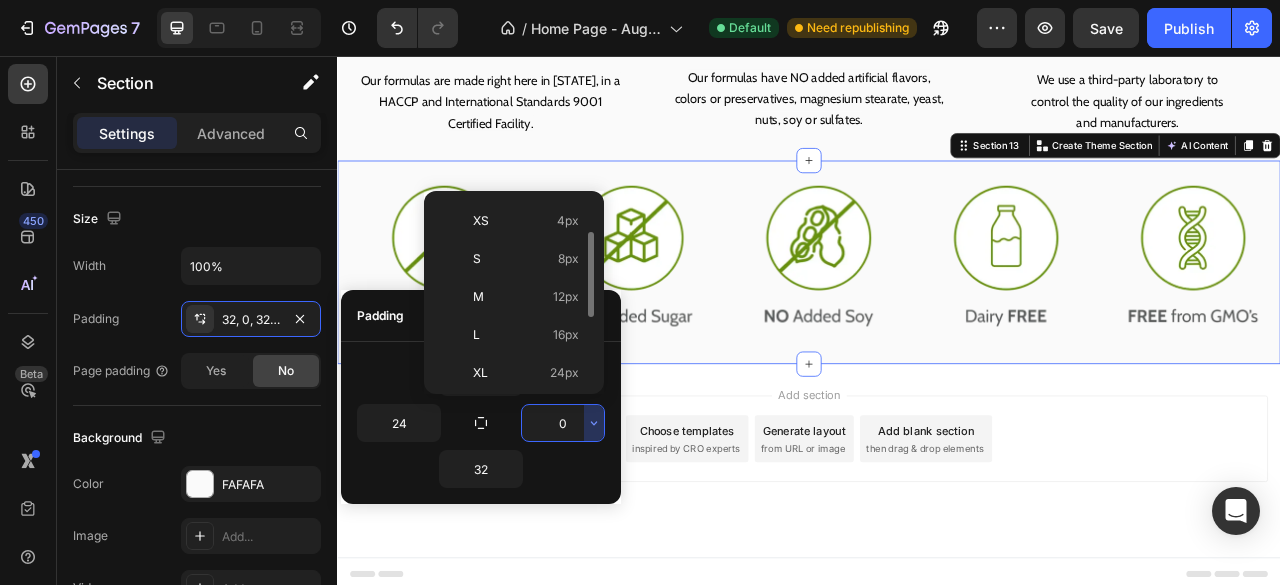 click on "XL 24px" 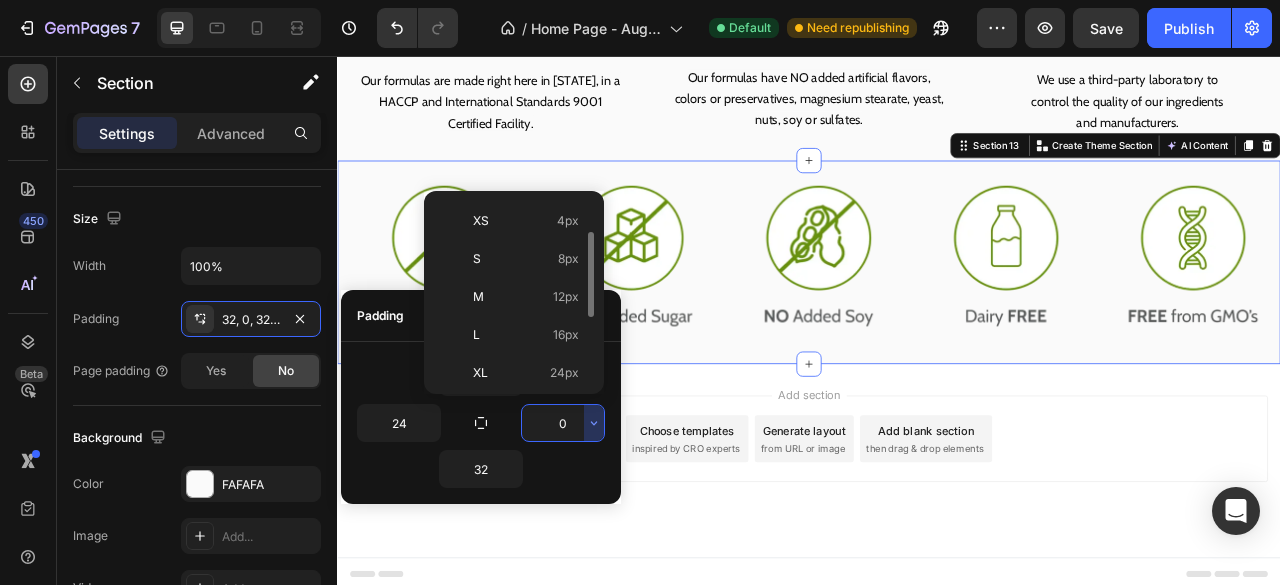 type on "24" 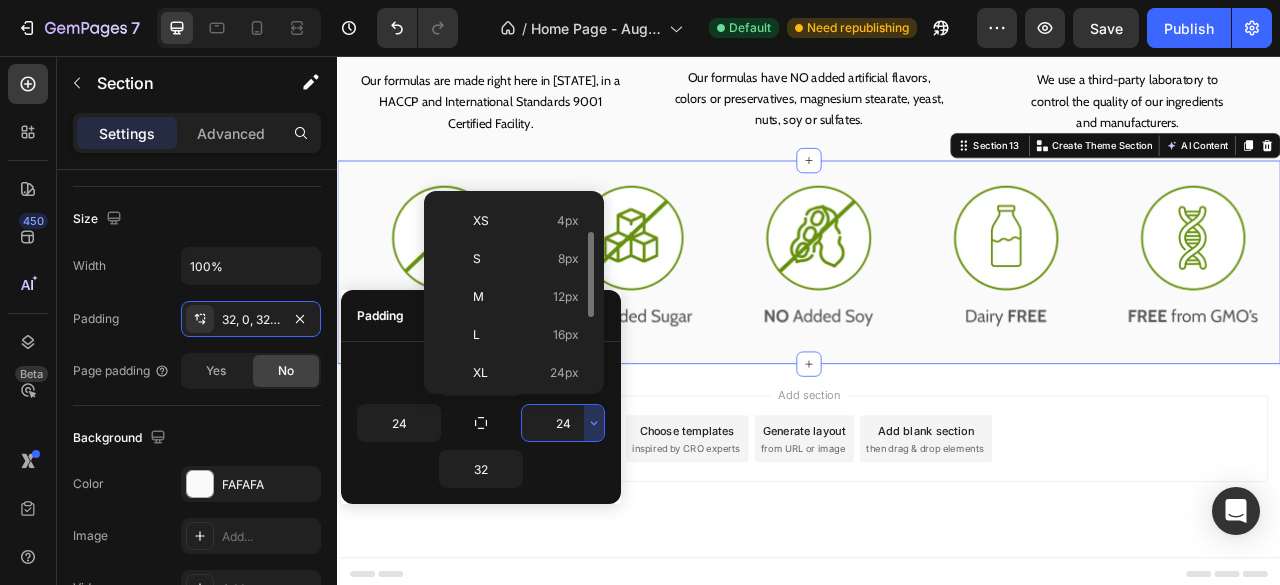 scroll, scrollTop: 5314, scrollLeft: 0, axis: vertical 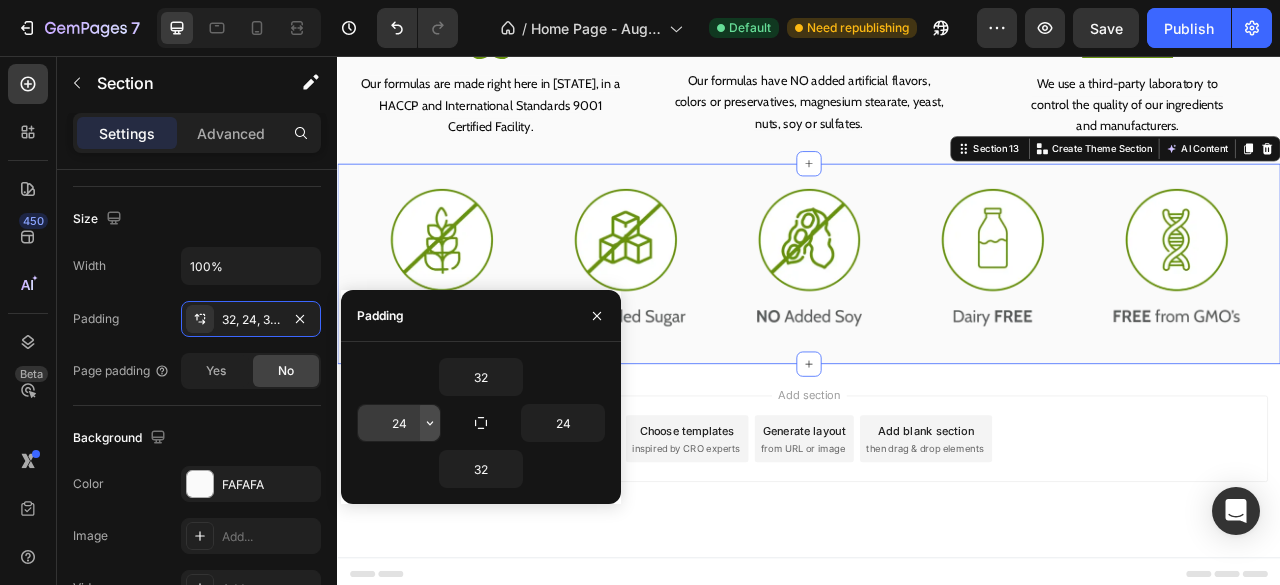 click 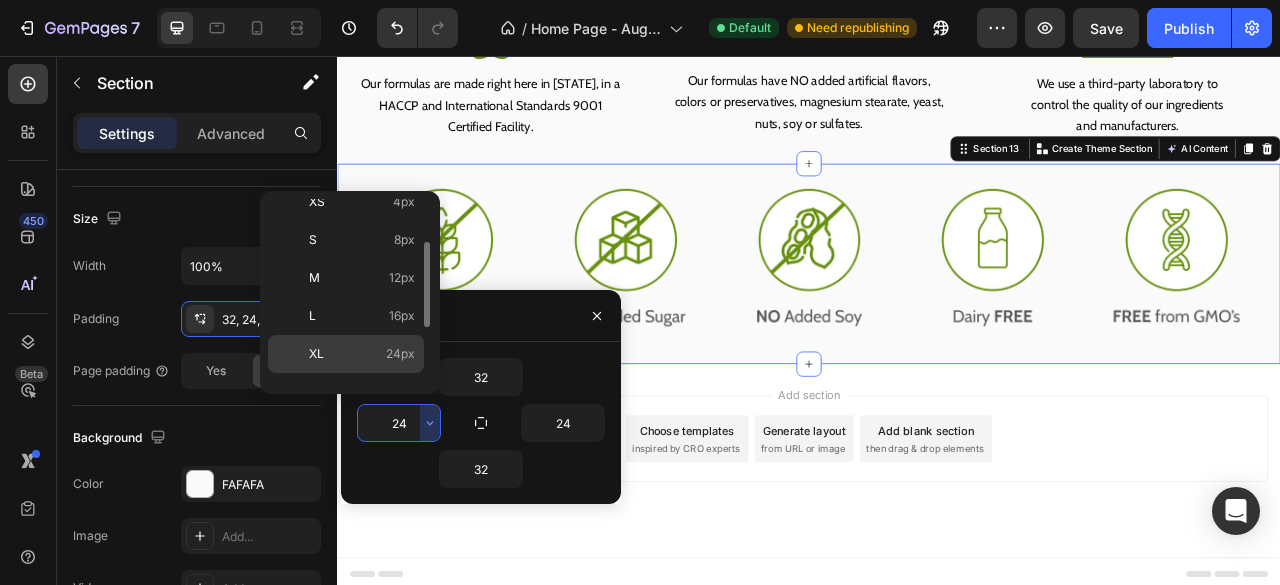 scroll, scrollTop: 93, scrollLeft: 0, axis: vertical 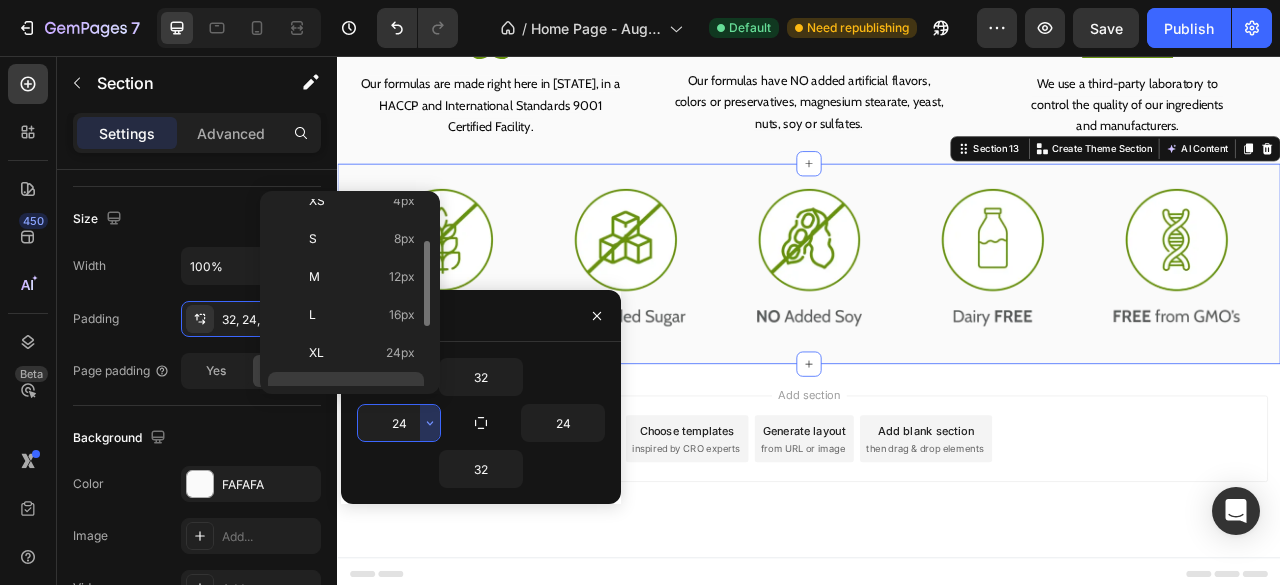 click on "2XL 32px" at bounding box center [362, 391] 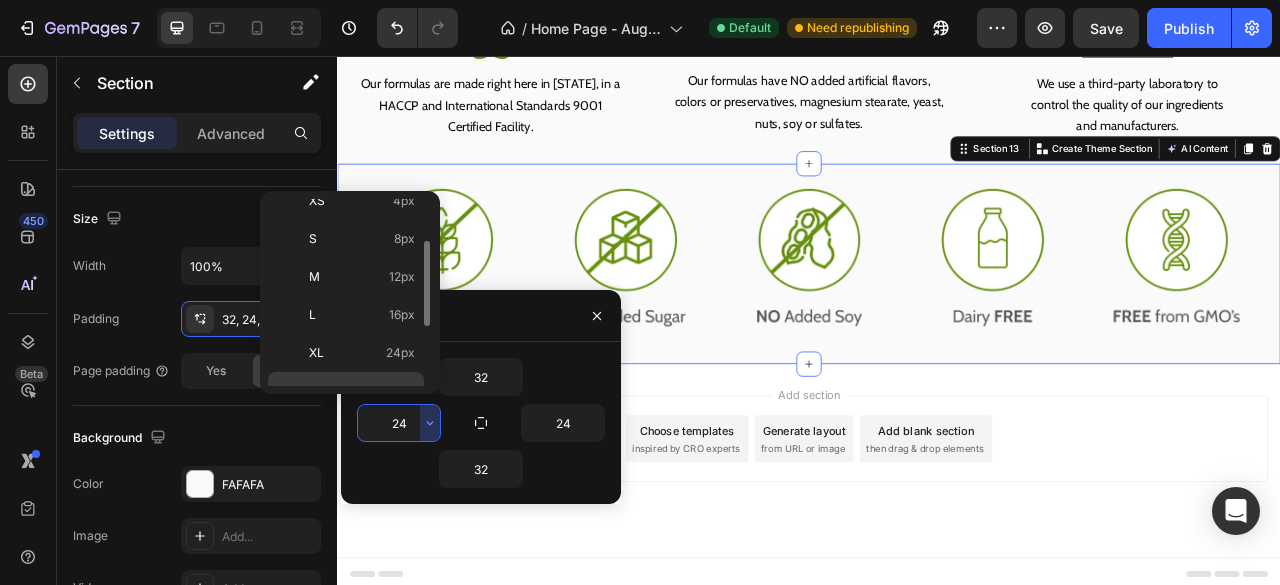 type on "32" 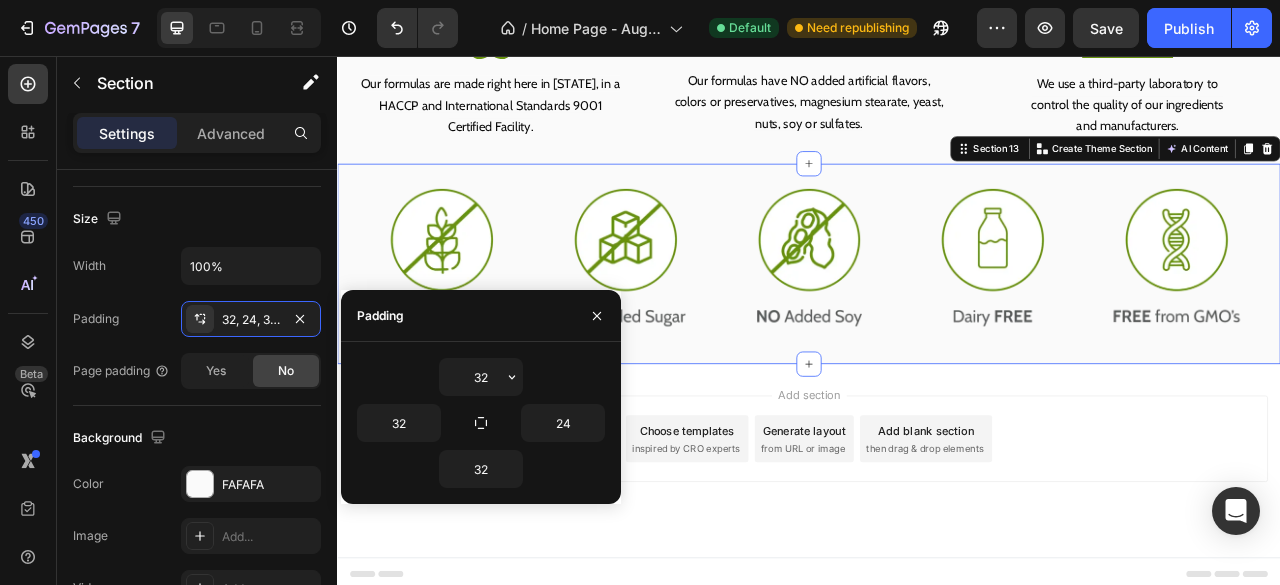 scroll, scrollTop: 5313, scrollLeft: 0, axis: vertical 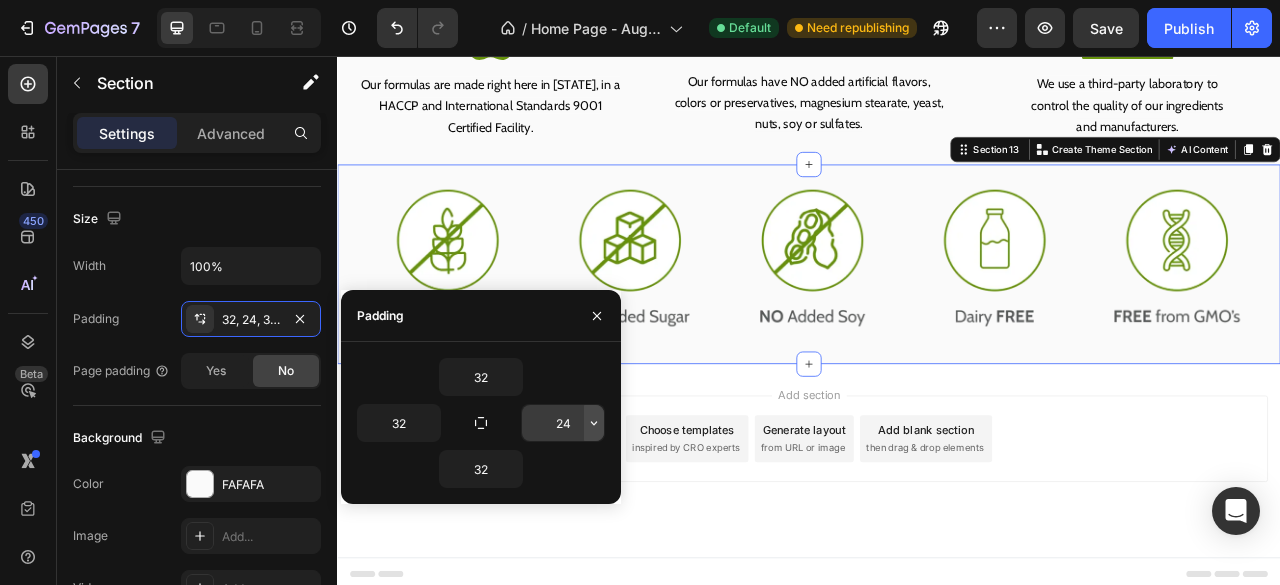 click 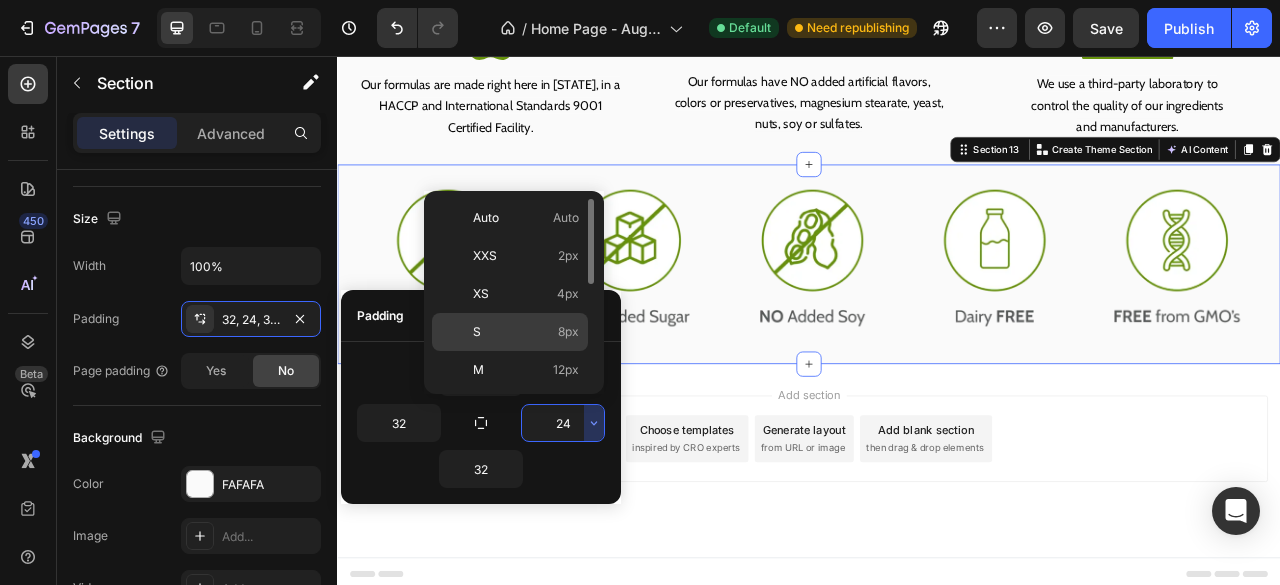 scroll, scrollTop: 152, scrollLeft: 0, axis: vertical 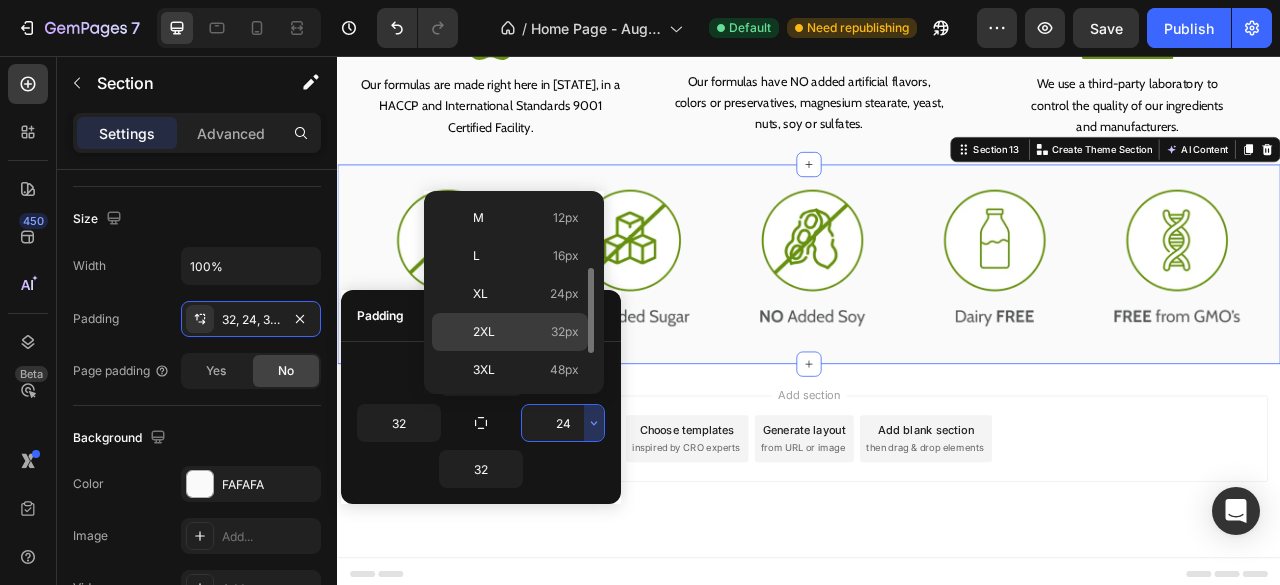 click on "2XL 32px" 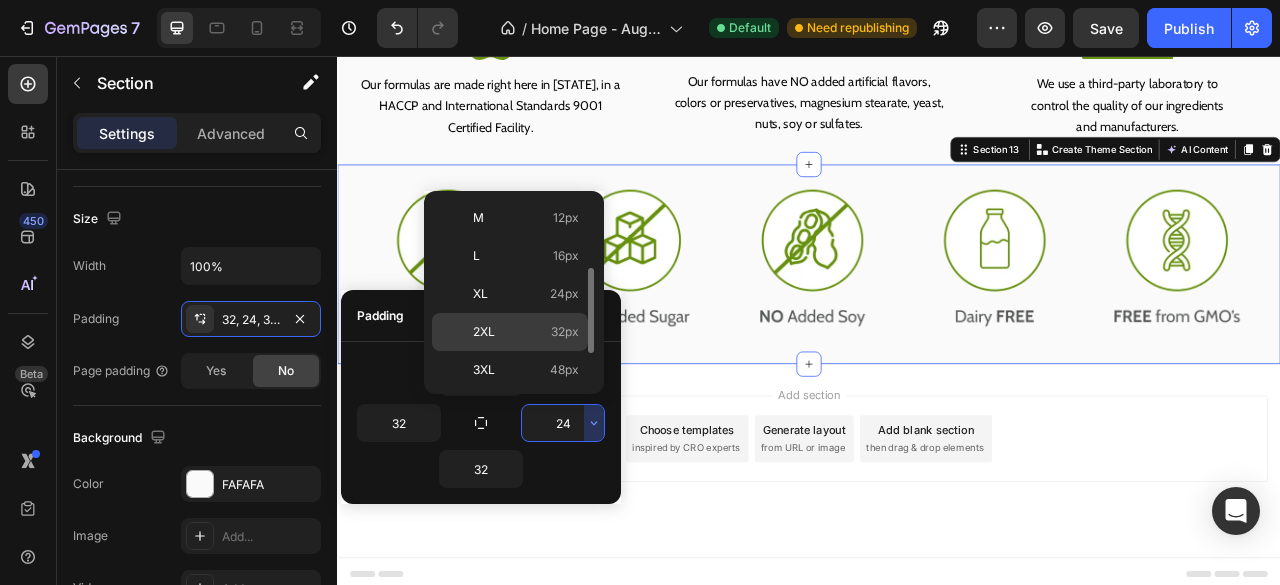type on "32" 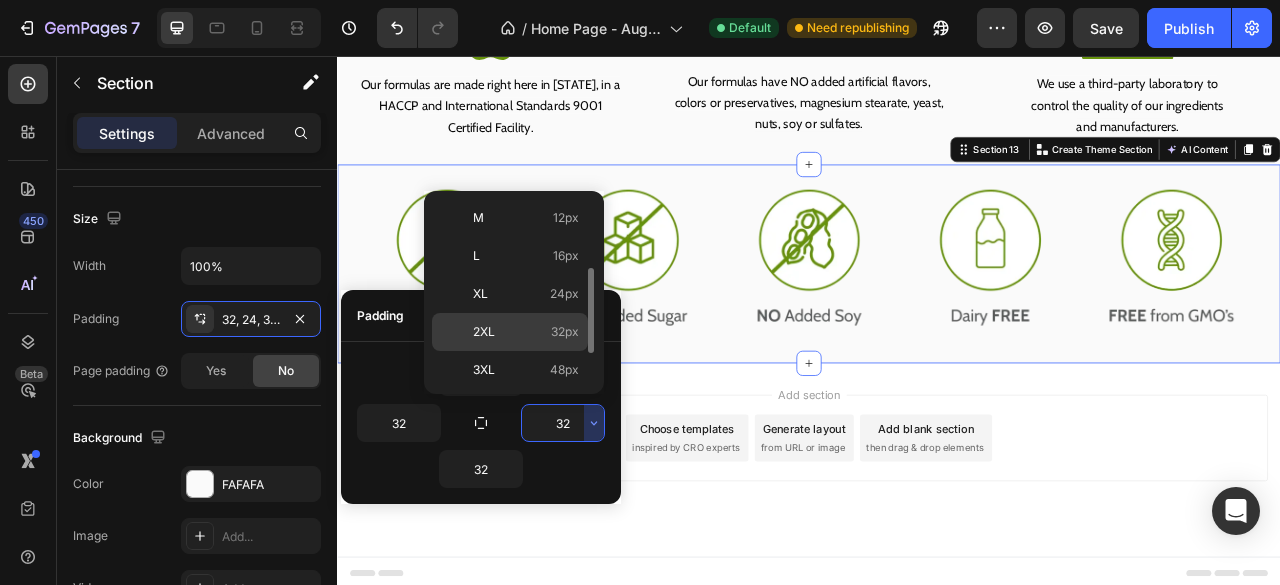 scroll, scrollTop: 5312, scrollLeft: 0, axis: vertical 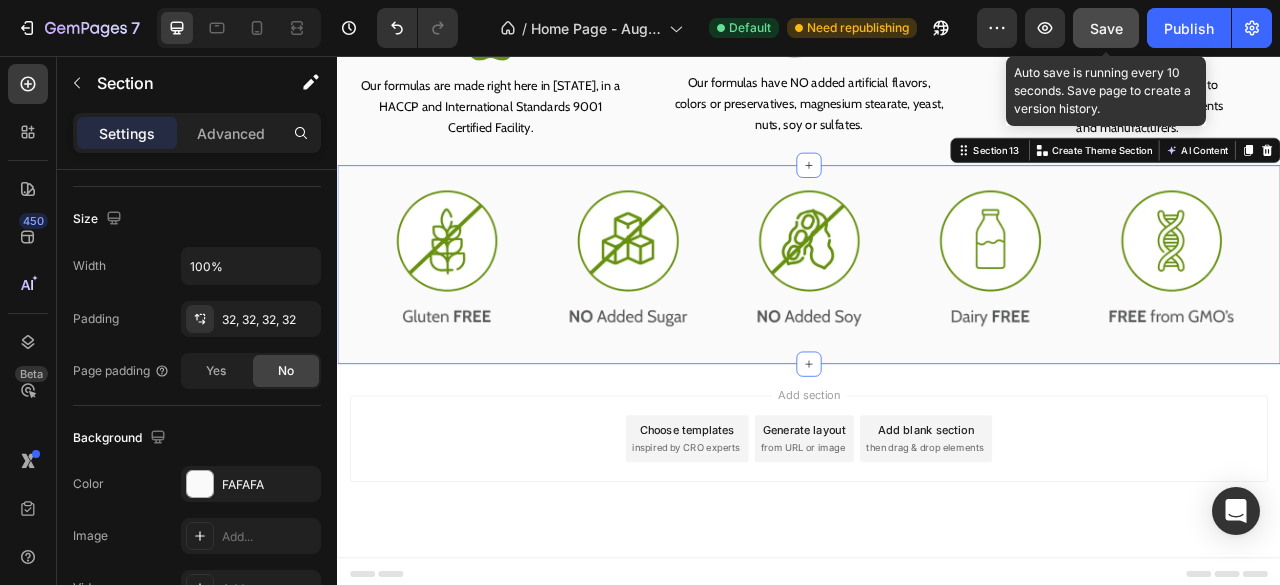 click on "Save" at bounding box center (1106, 28) 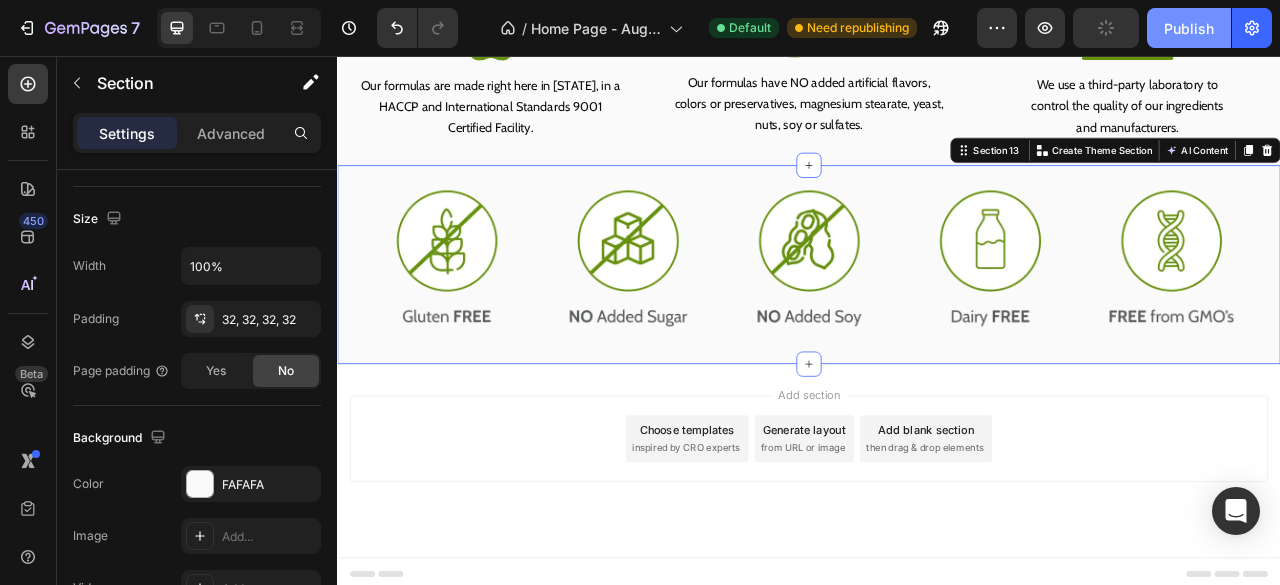 click on "Publish" at bounding box center [1189, 28] 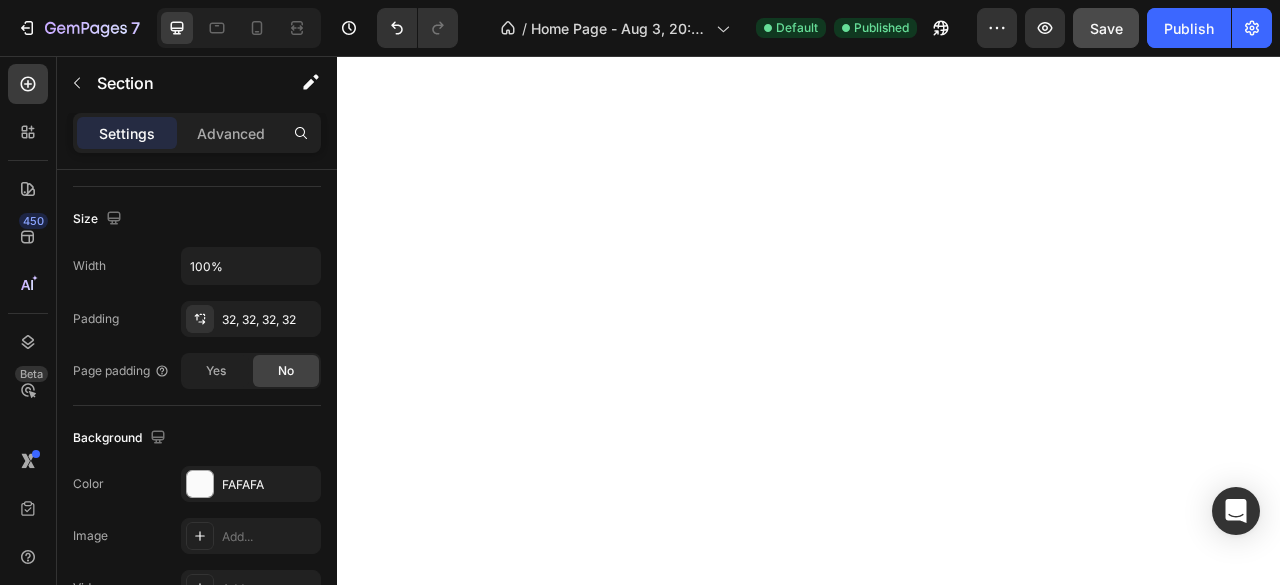 scroll, scrollTop: 0, scrollLeft: 0, axis: both 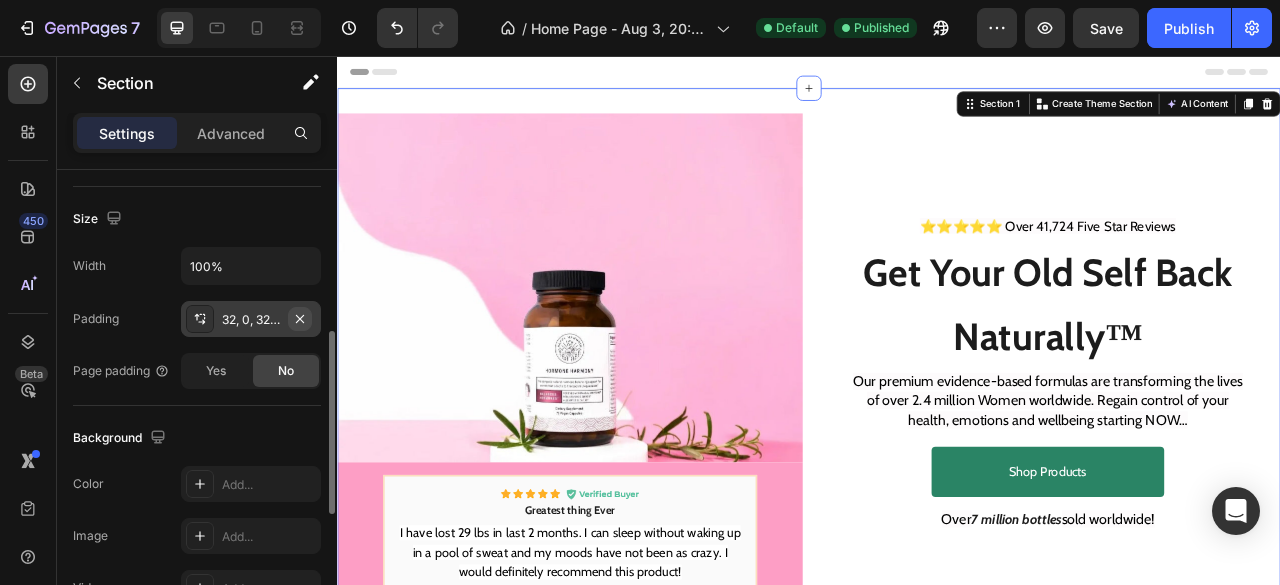 click 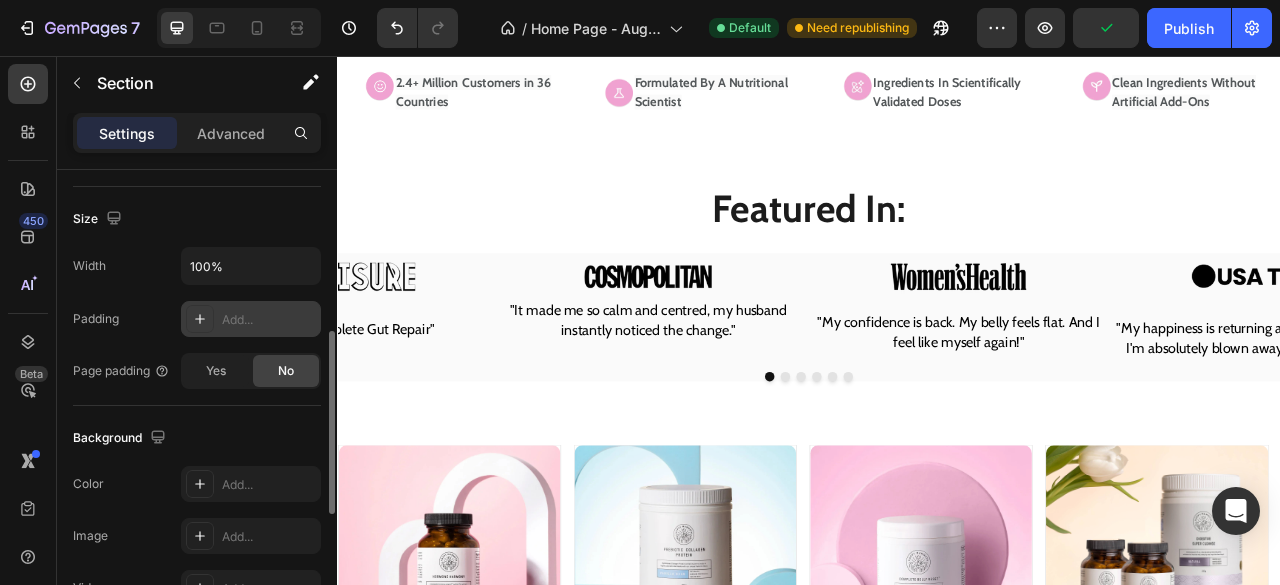 scroll, scrollTop: 724, scrollLeft: 0, axis: vertical 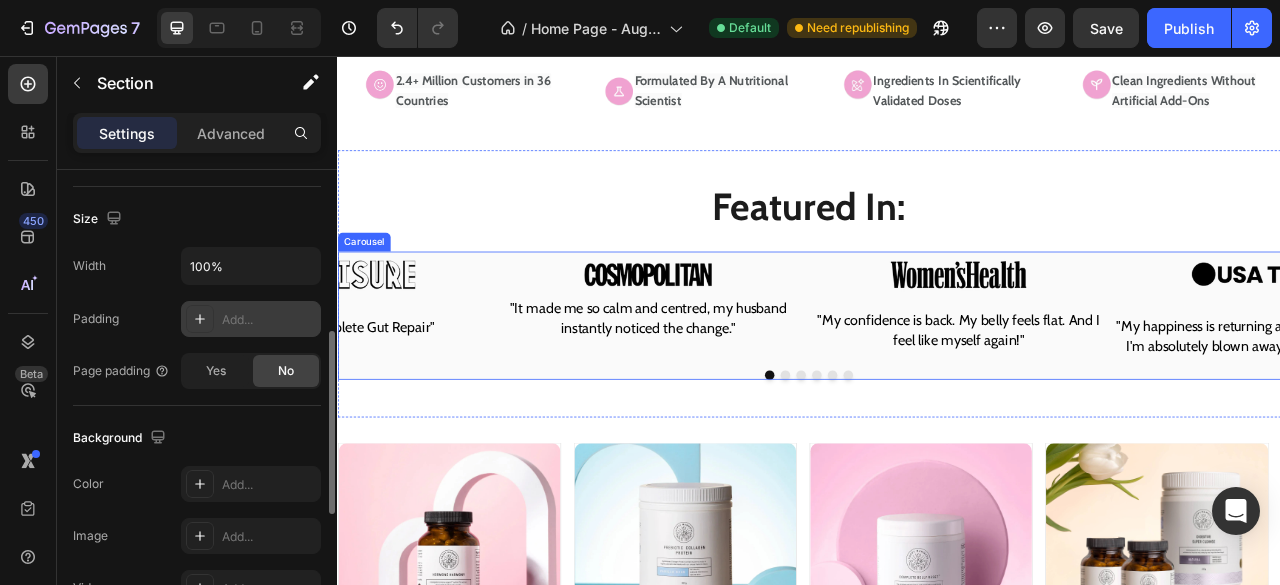 click on "Image "It made me so calm and centred, my husband instantly noticed the change." Text Block Image "My confidence is back. My belly feels flat. And I feel like myself again!" Text Block Image "My happiness is returning and my body is stronger. I'm absolutely blown away by how fast it works!" Text Block Image "This is a supplement you'll actually enjoy taking. It tastes so delicious—like a vanilla milkshake." Text Block Image "My tummy is definitely better than it was, which is nothing less than a freaking miracle." Text Block Image "The 9 list: Complete Gut Repair" Text Block Carousel" at bounding box center [937, 387] 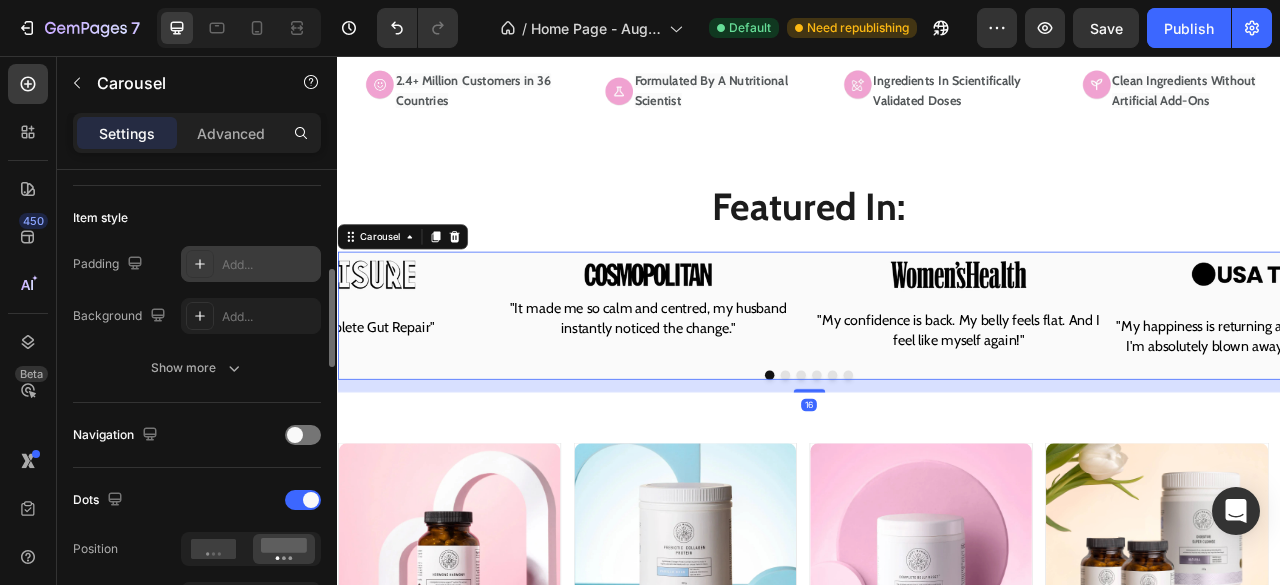 scroll, scrollTop: 468, scrollLeft: 0, axis: vertical 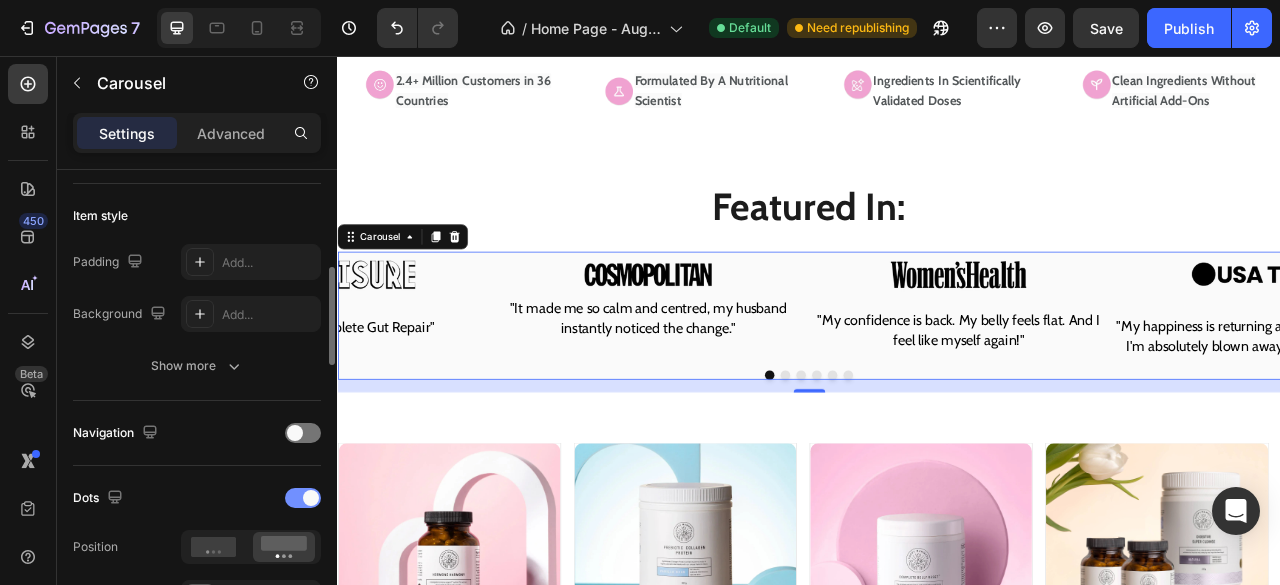 click at bounding box center (303, 498) 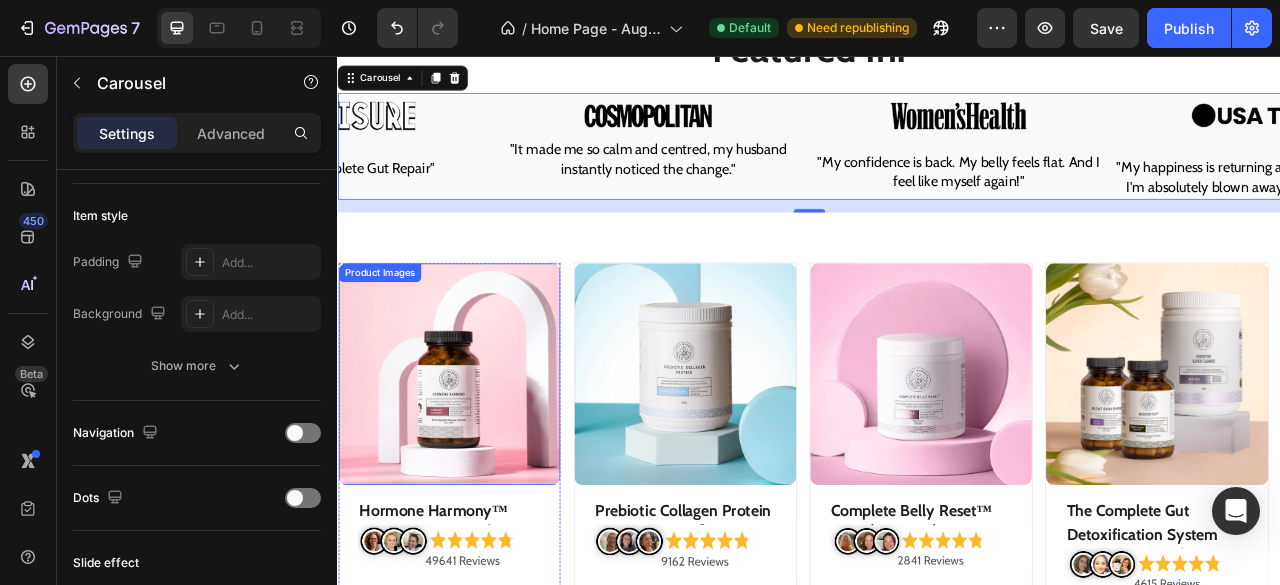 scroll, scrollTop: 926, scrollLeft: 0, axis: vertical 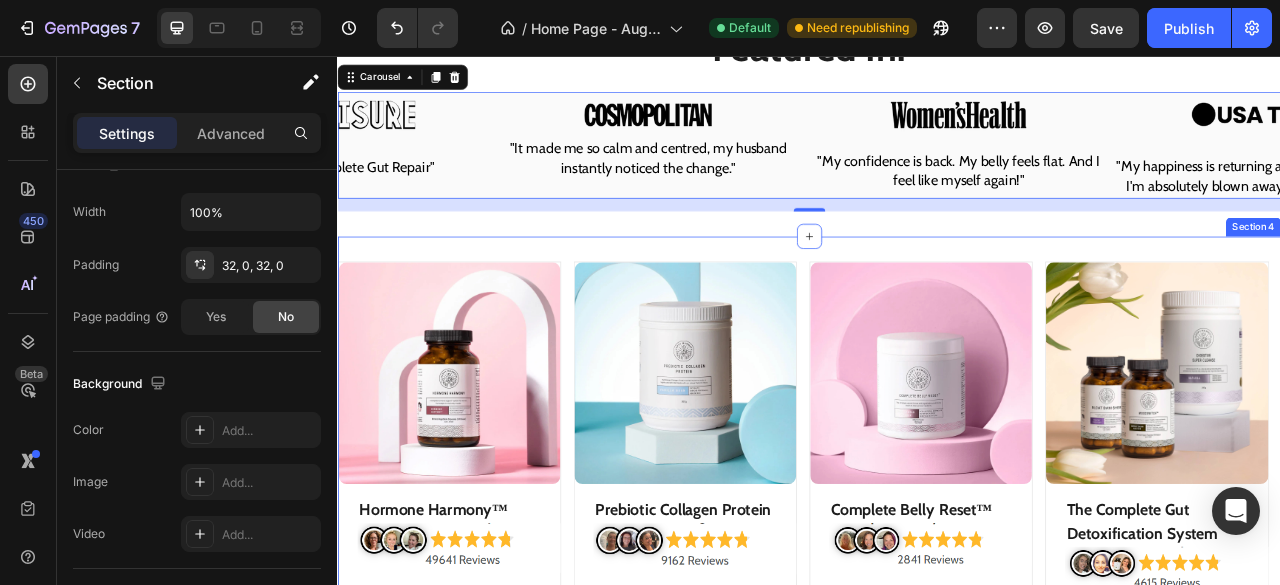 click on "Product Images Hormone Harmony™ Product Title Image Heading Row
#1 Hormone-Balancing System in AUS.
Helps with weight management.
Helps with mood, hot flashes and other issues. Item List $89.99 Product Price Product Price Row SHop Now Add to Cart Row Product Product Images Prebiotic Collagen Protein Product Title Image
Boosts gut health and nourishes skin.
Strengthens joints with prebiotics and collagen.
Relieves bloating, gas and digestive issues. Item List $79.99 Product Price Product Price Row SHOP NOW Add to Cart Row Product Product Images Complete Belly Reset™ Product Title Image
mproves gut health & metabolic performance.
Helps reduce hunger & carb cravings.
Promotes healthy weight loss. Item List $89.99 Product Price Product Price Row SHOP NOW Add to Cart Row Product Product Images The Complete Gut Detoxification System Product Title Image" at bounding box center (937, 718) 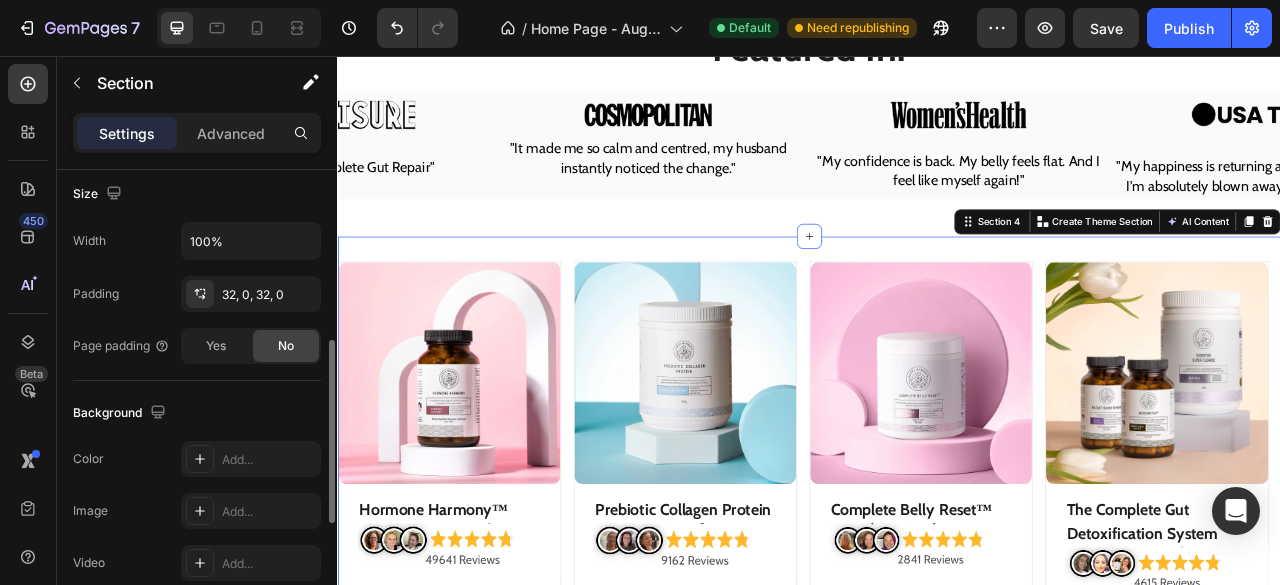 scroll, scrollTop: 0, scrollLeft: 0, axis: both 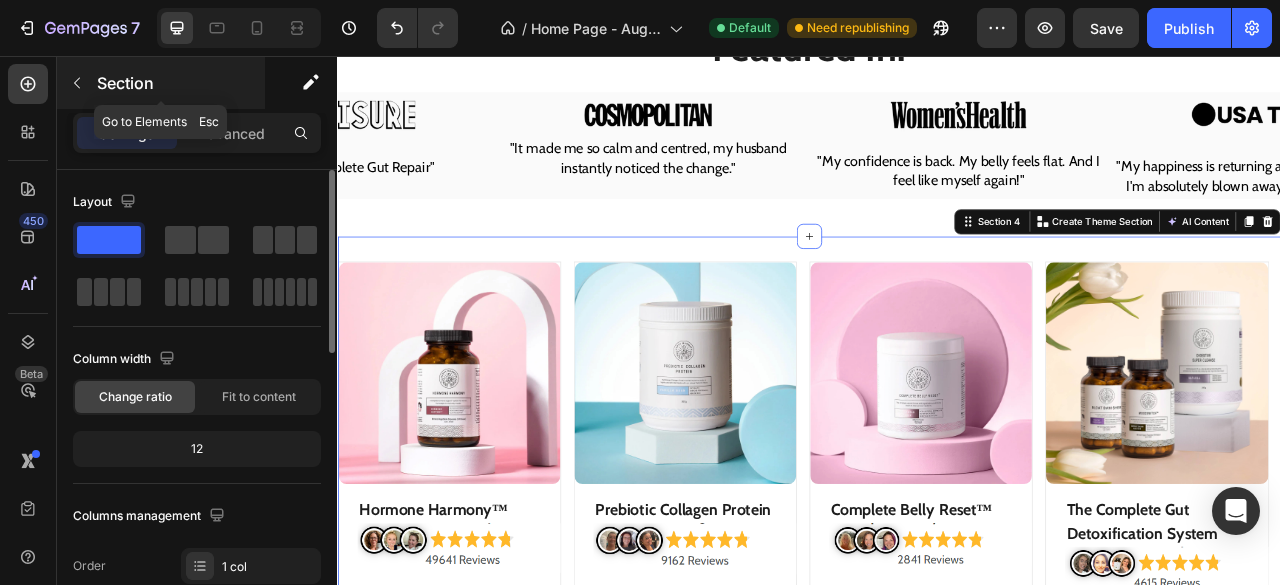 click at bounding box center (77, 83) 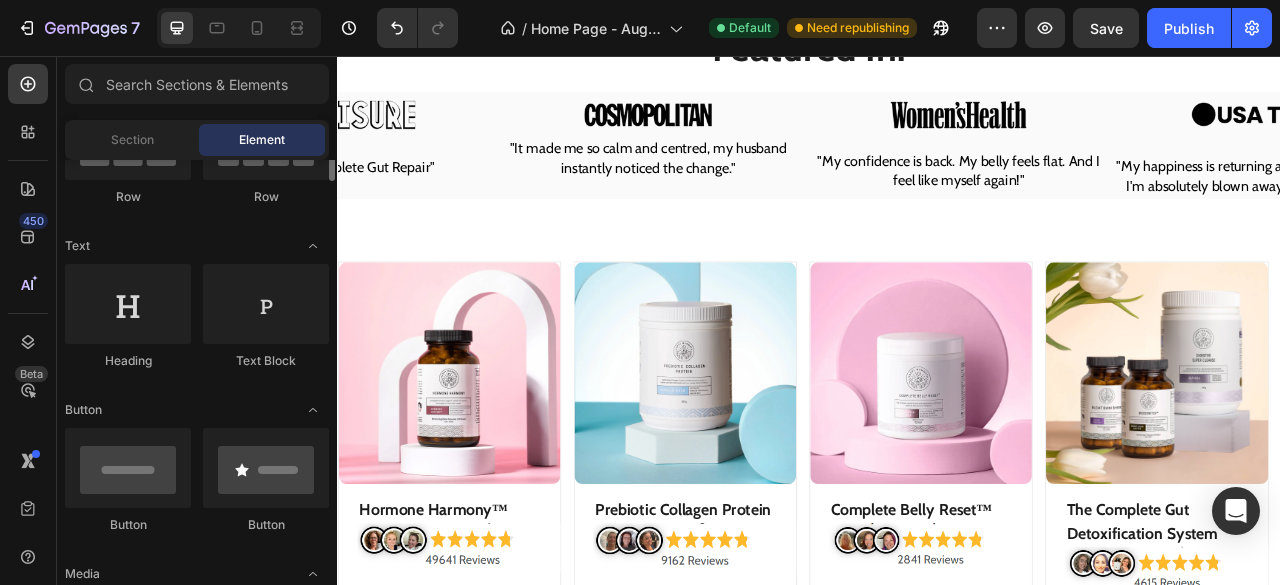 scroll, scrollTop: 208, scrollLeft: 0, axis: vertical 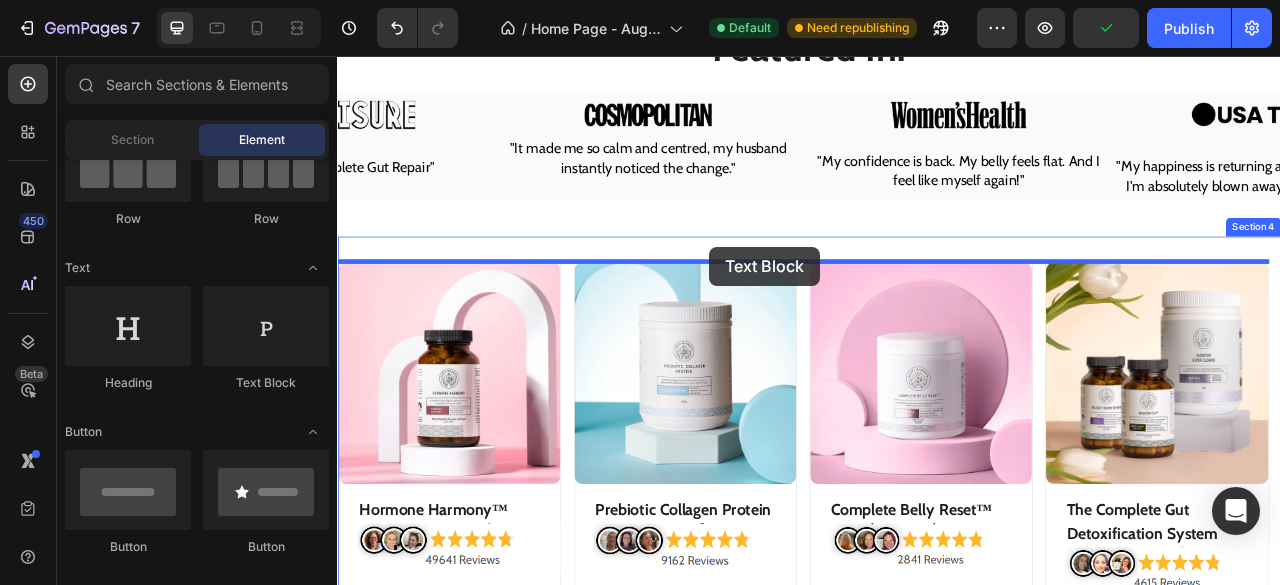 drag, startPoint x: 565, startPoint y: 400, endPoint x: 811, endPoint y: 299, distance: 265.9267 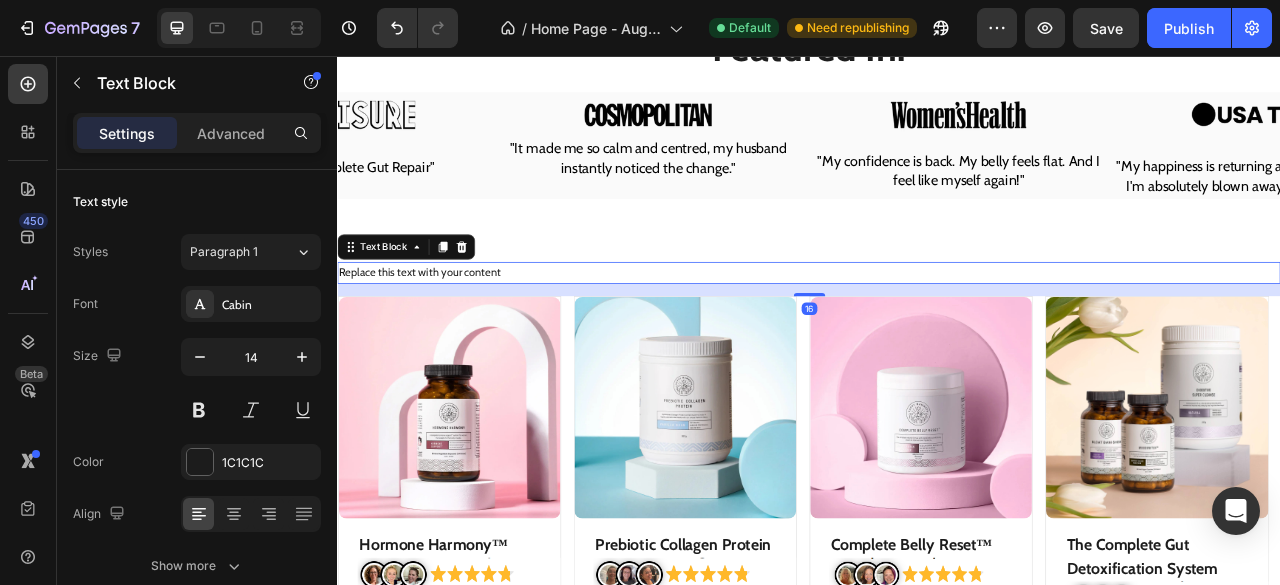 click on "Replace this text with your content" at bounding box center [937, 332] 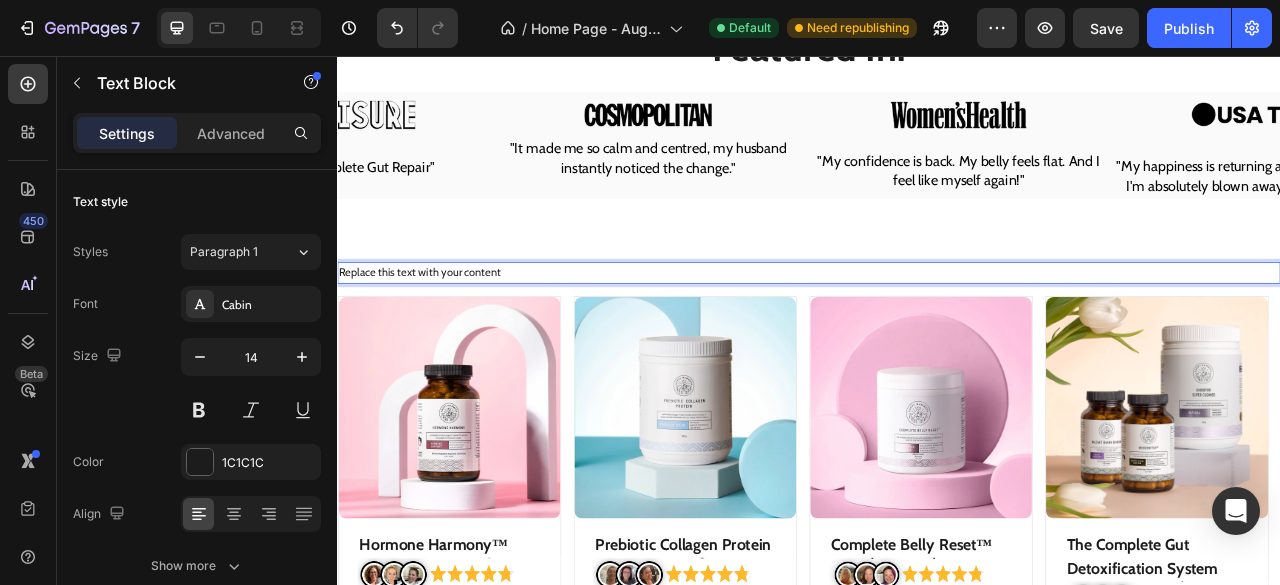 click on "Replace this text with your content" at bounding box center (937, 332) 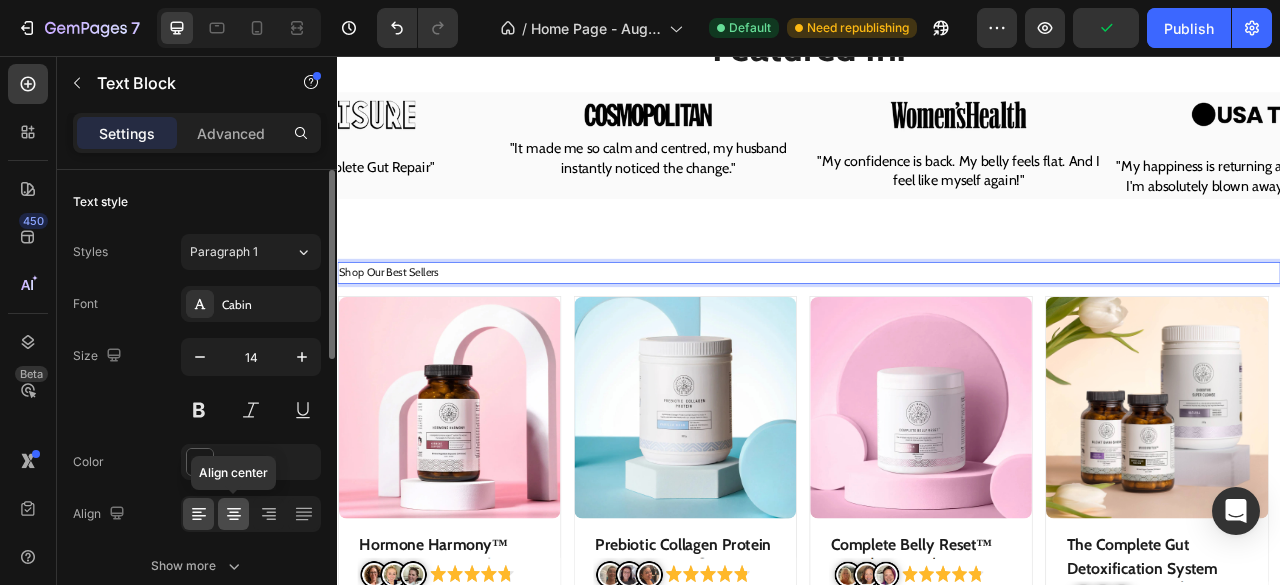 click 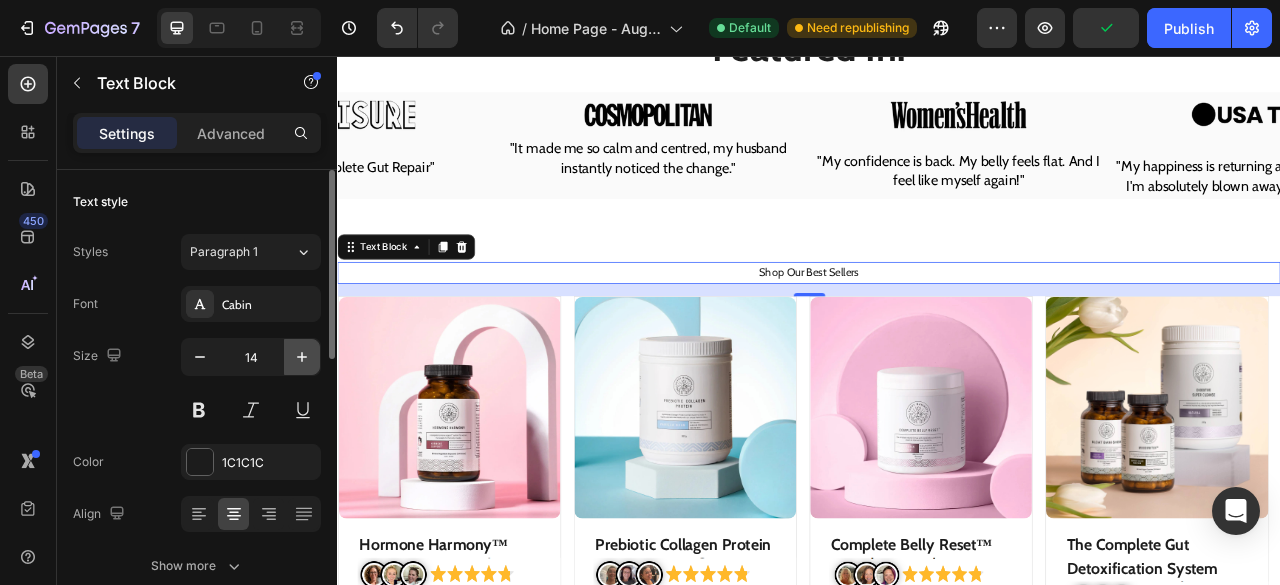 click 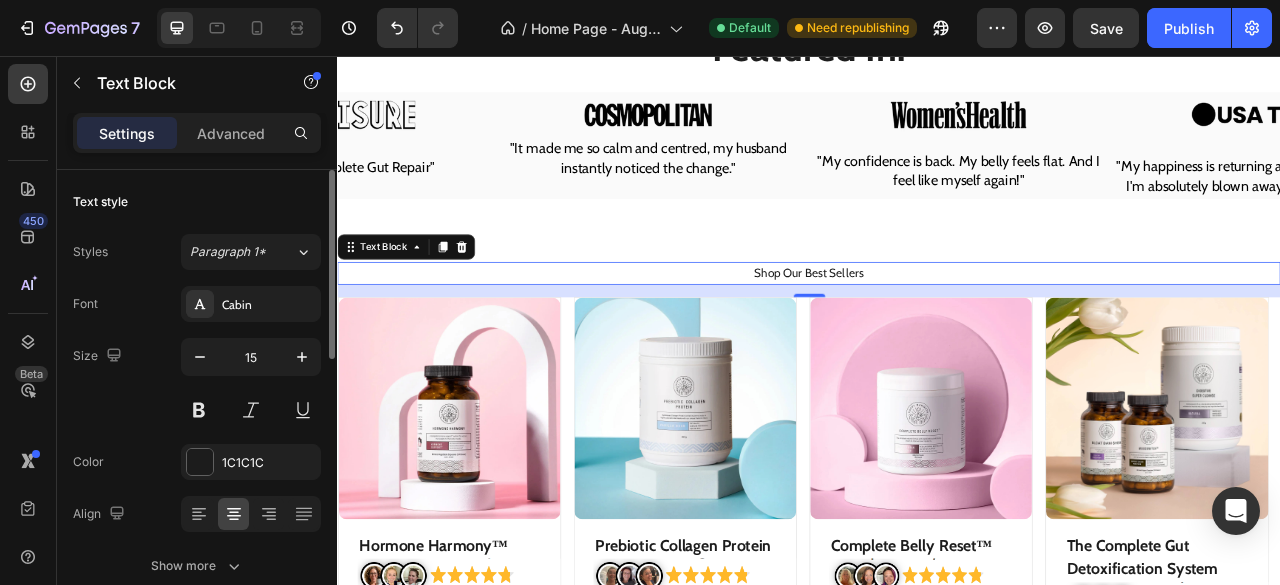 click 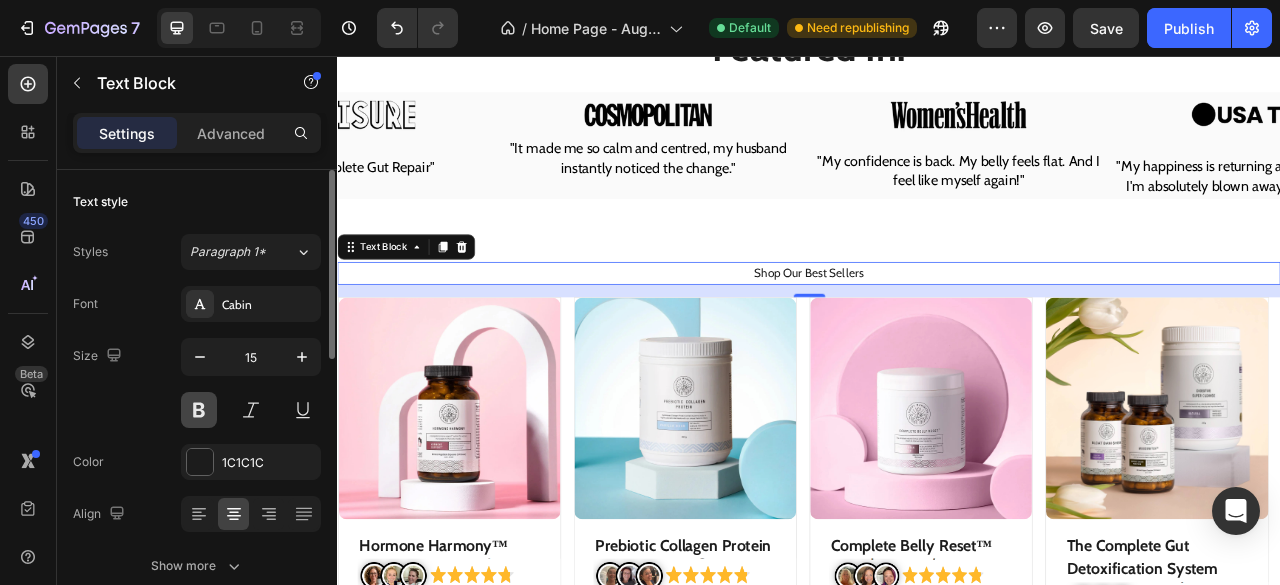 click at bounding box center (199, 410) 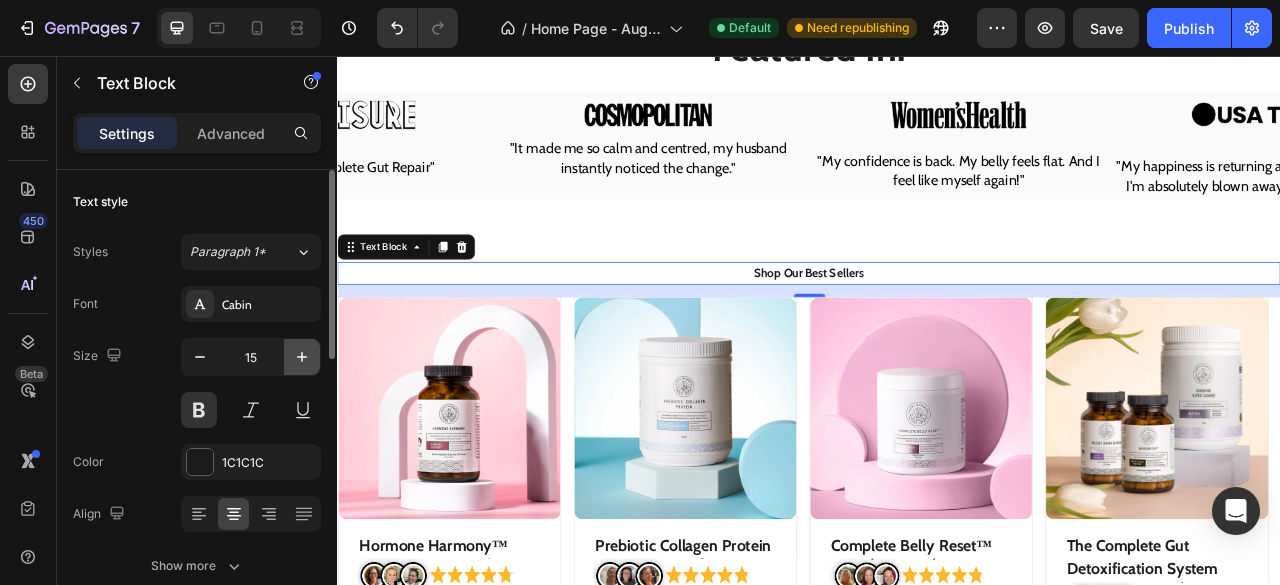 click at bounding box center (302, 357) 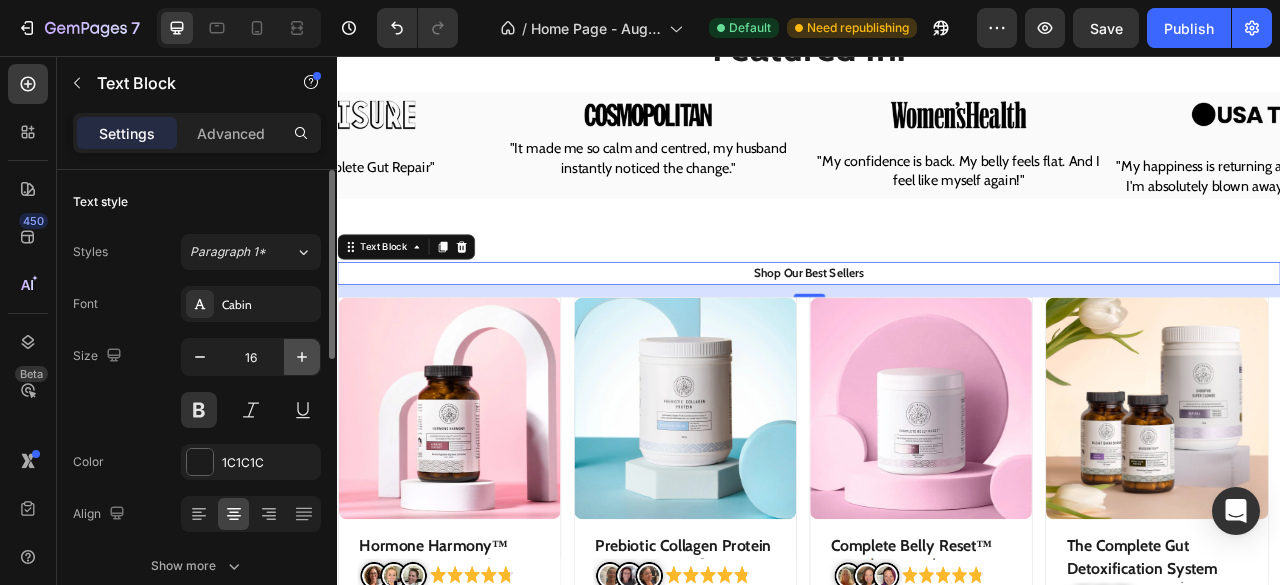 click at bounding box center (302, 357) 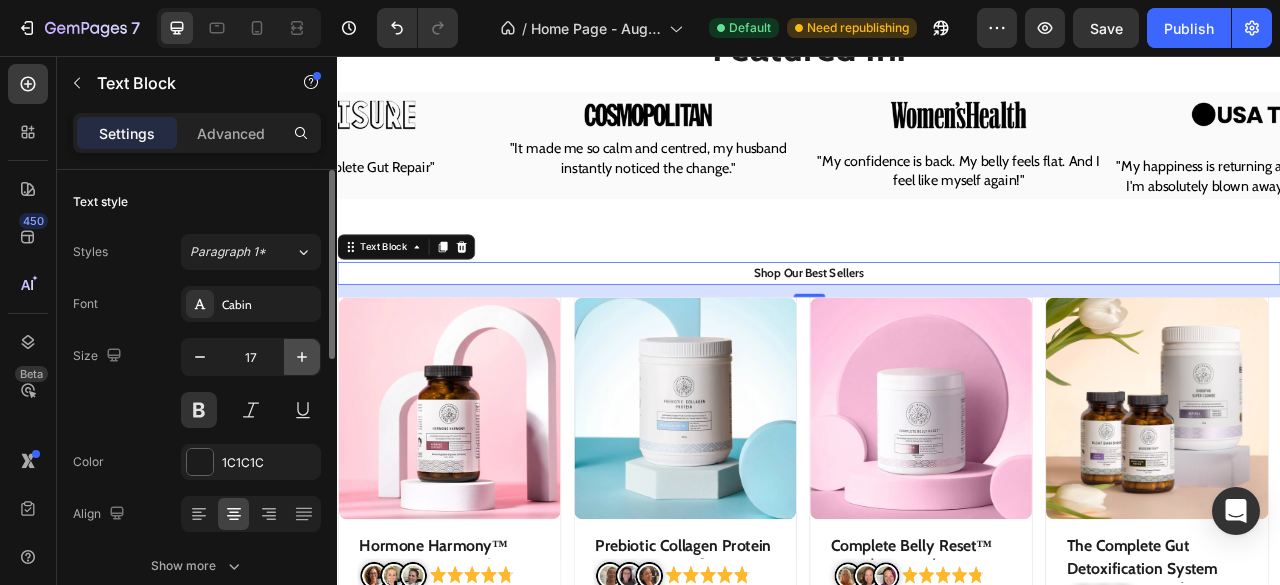 click at bounding box center (302, 357) 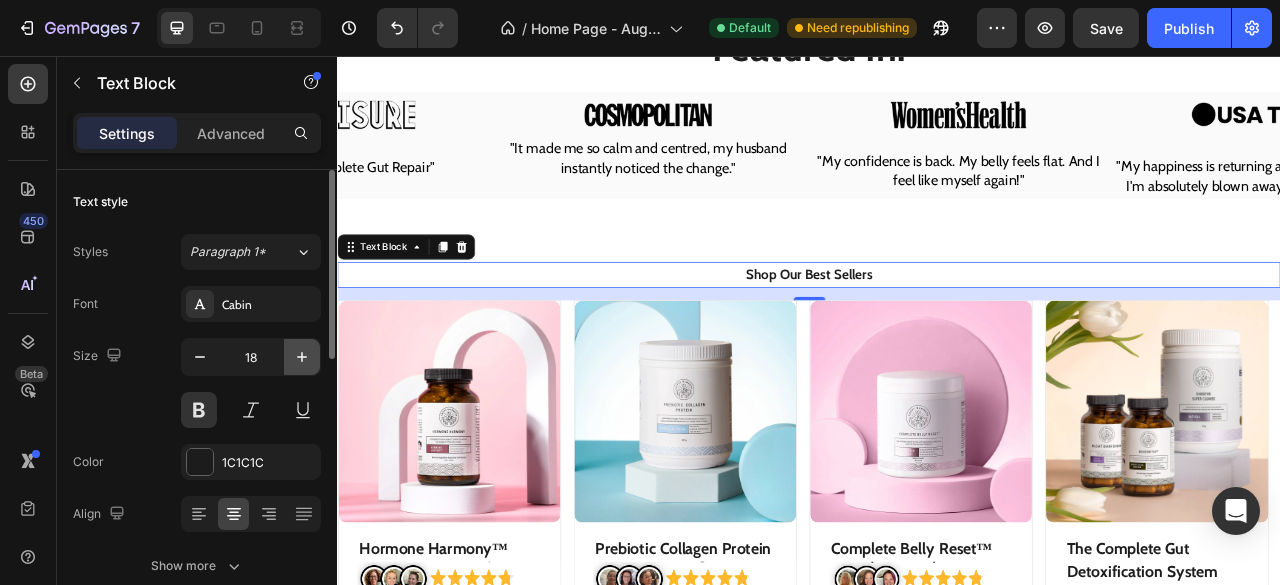 click at bounding box center (302, 357) 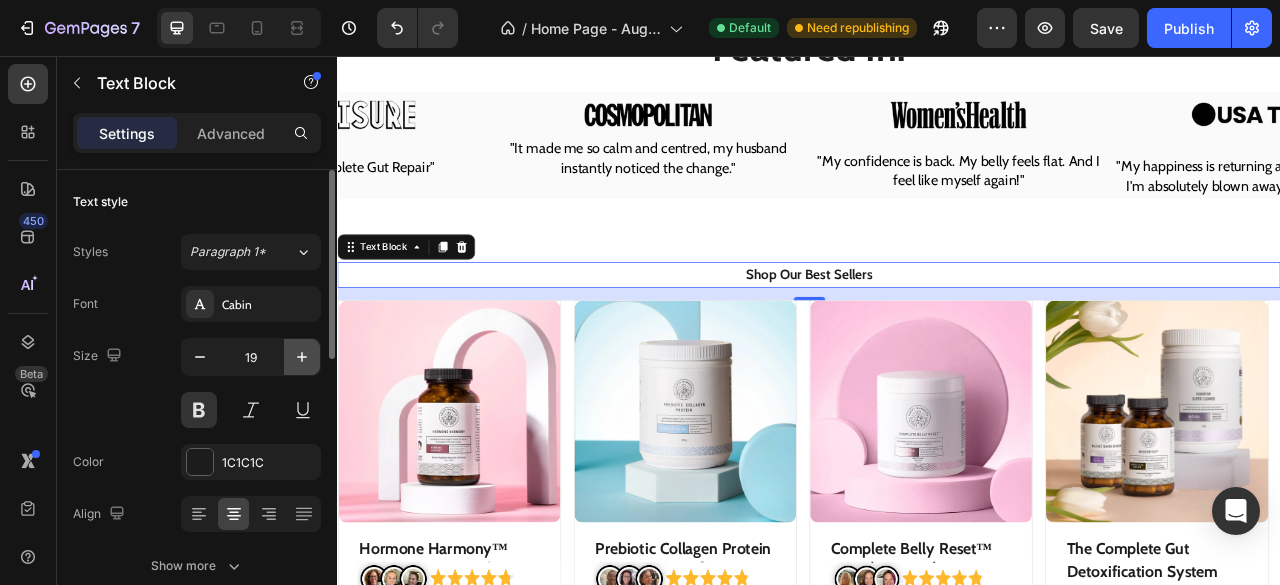 click at bounding box center [302, 357] 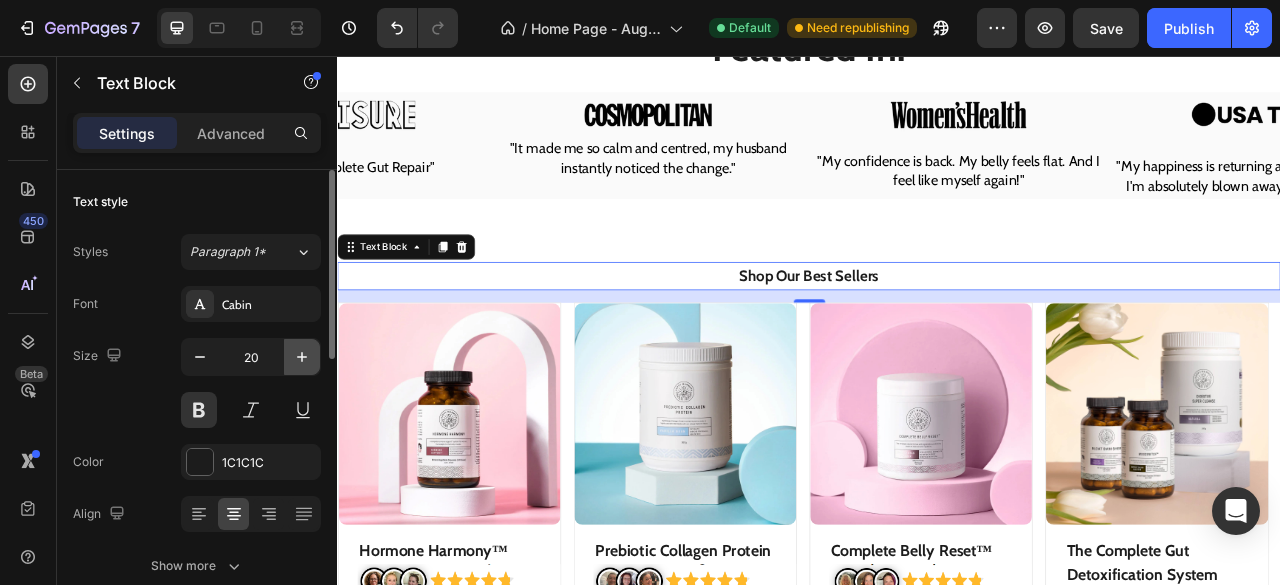 click at bounding box center (302, 357) 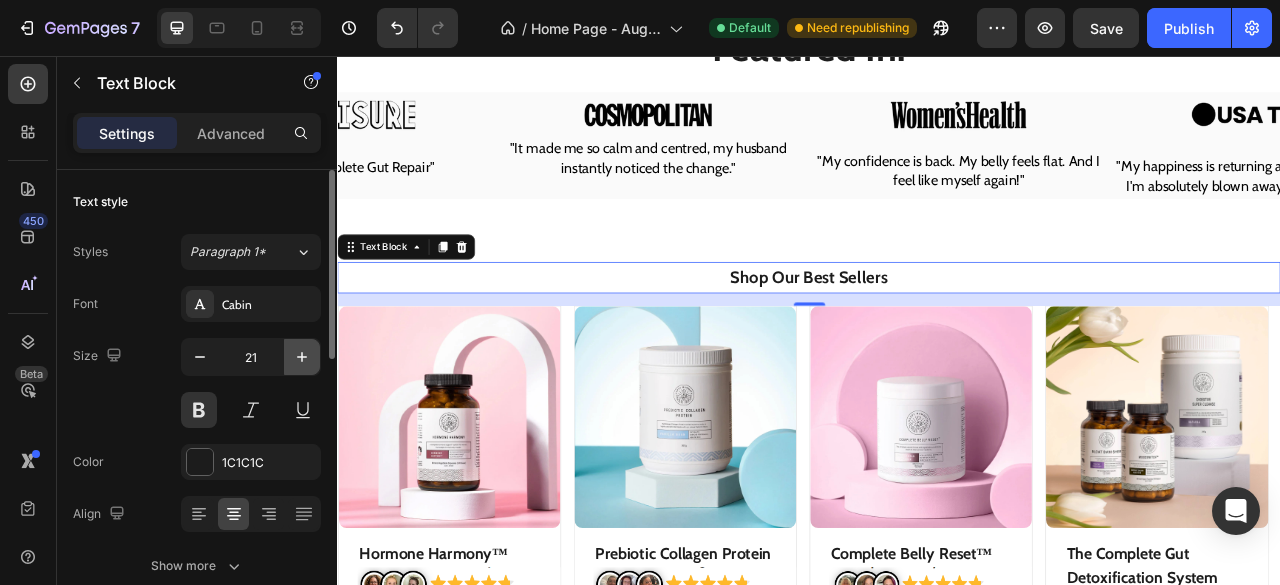 click at bounding box center (302, 357) 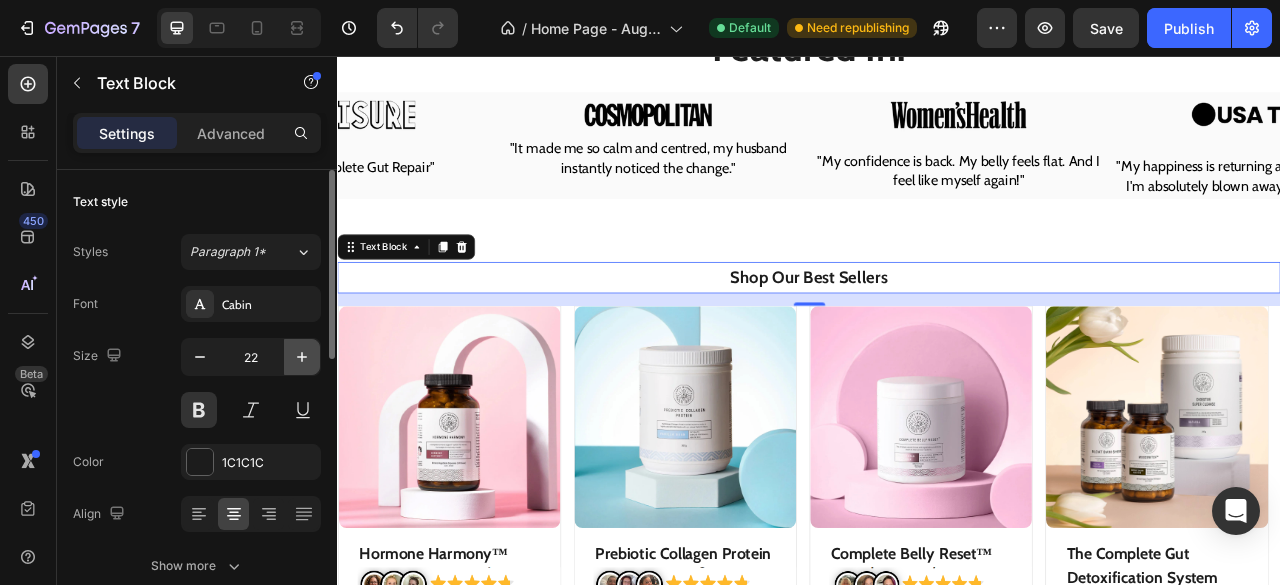 click at bounding box center (302, 357) 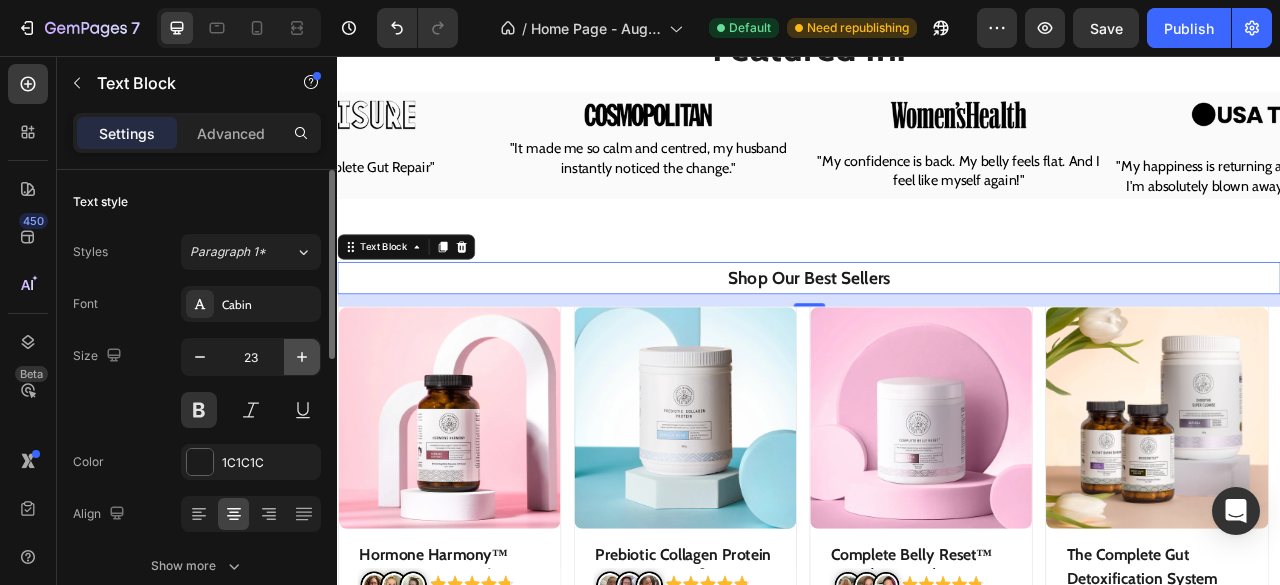 click at bounding box center [302, 357] 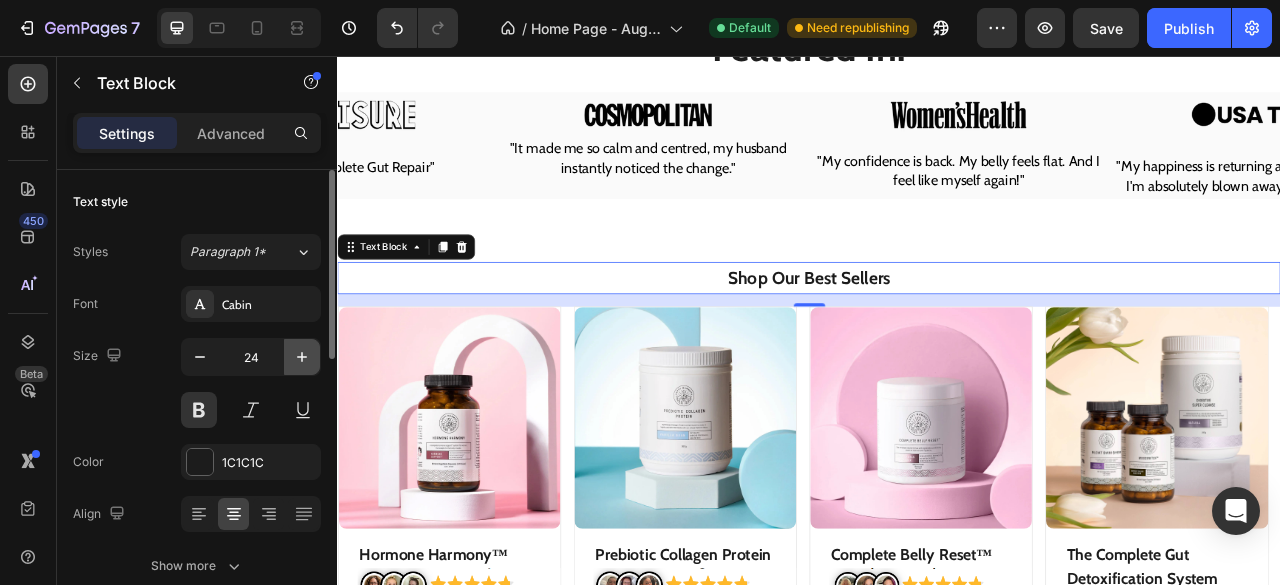 click at bounding box center (302, 357) 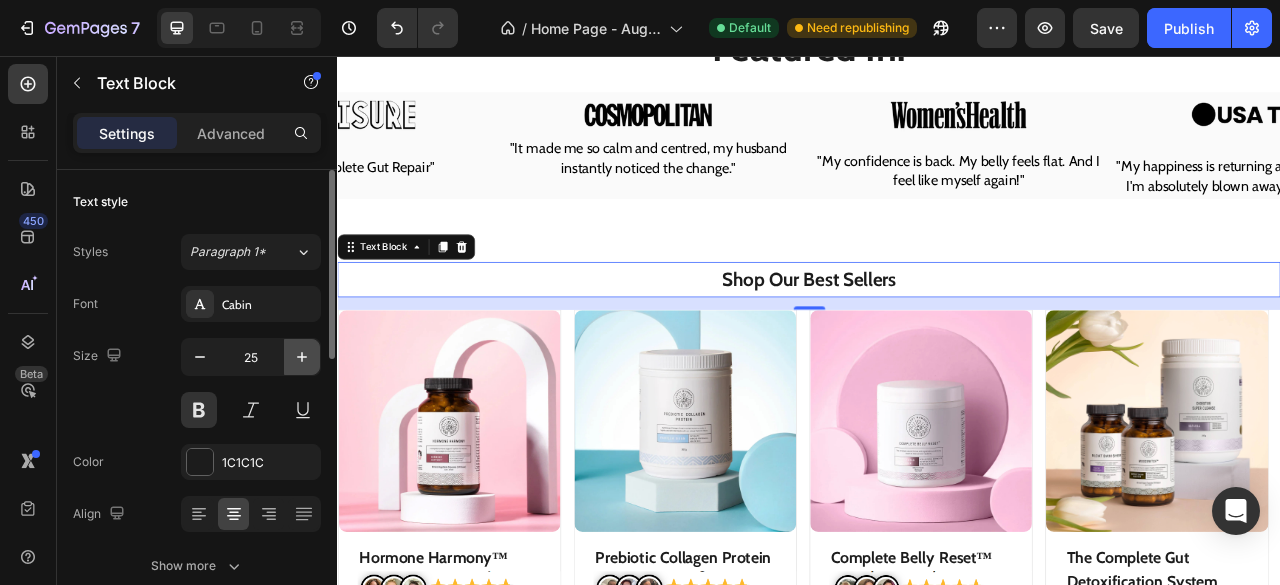 click at bounding box center [302, 357] 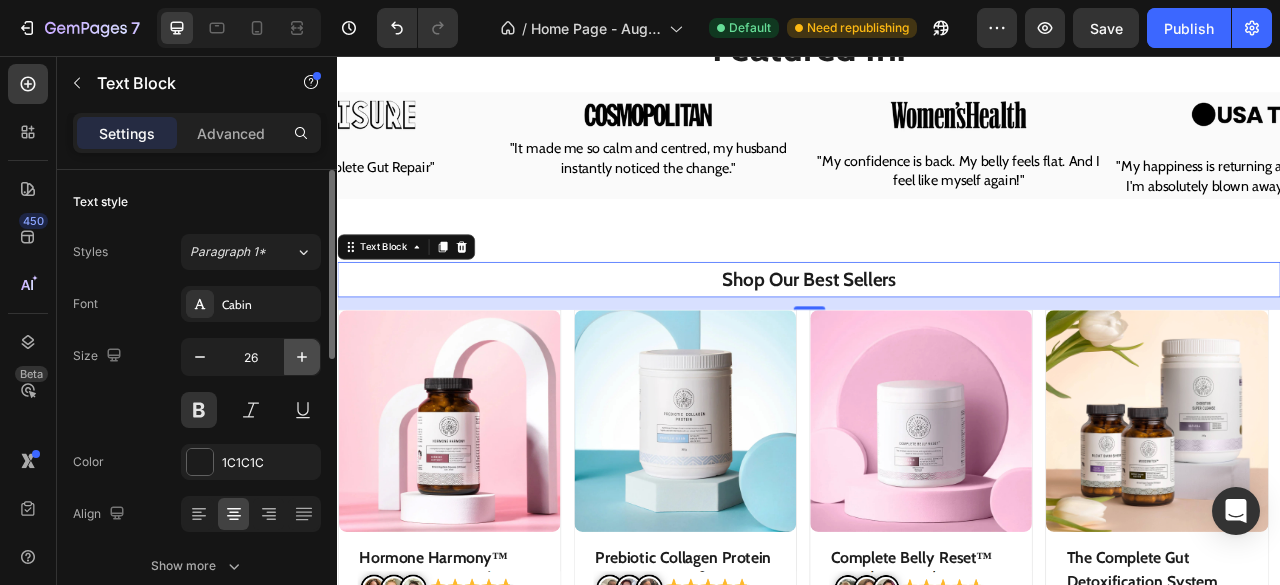 click at bounding box center (302, 357) 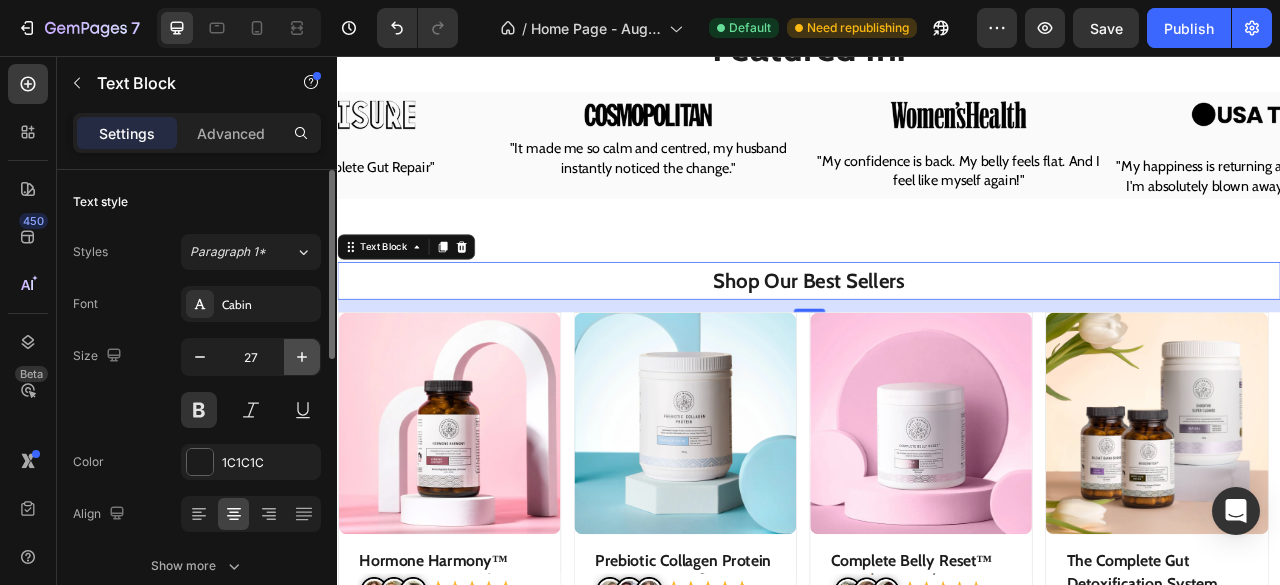 click at bounding box center (302, 357) 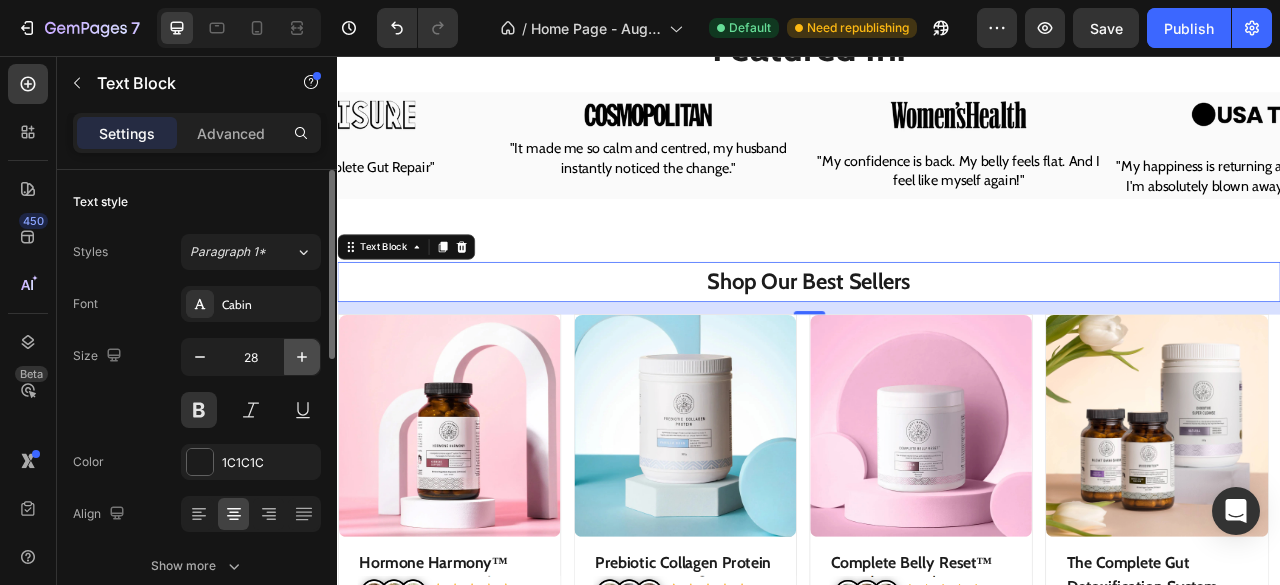 click at bounding box center (302, 357) 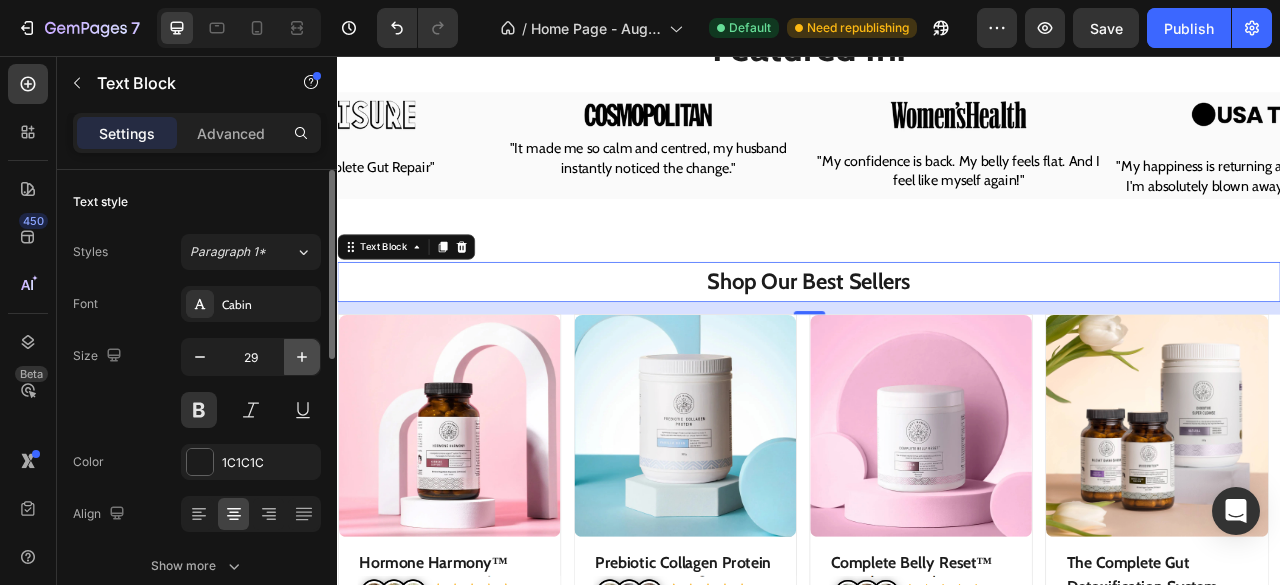 click at bounding box center (302, 357) 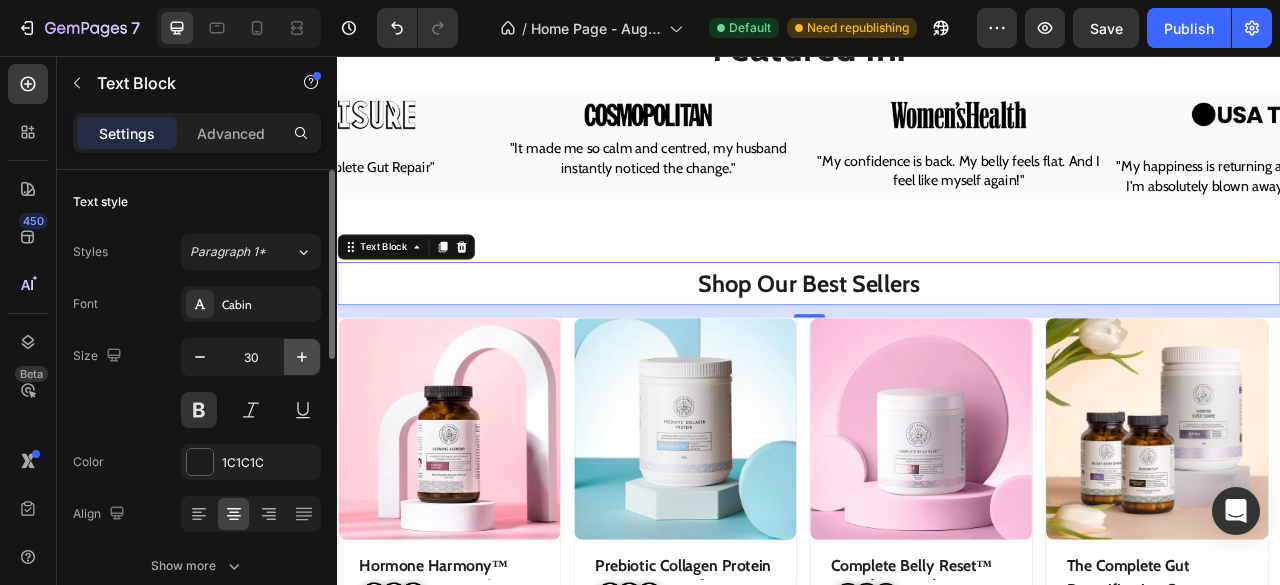 click at bounding box center (302, 357) 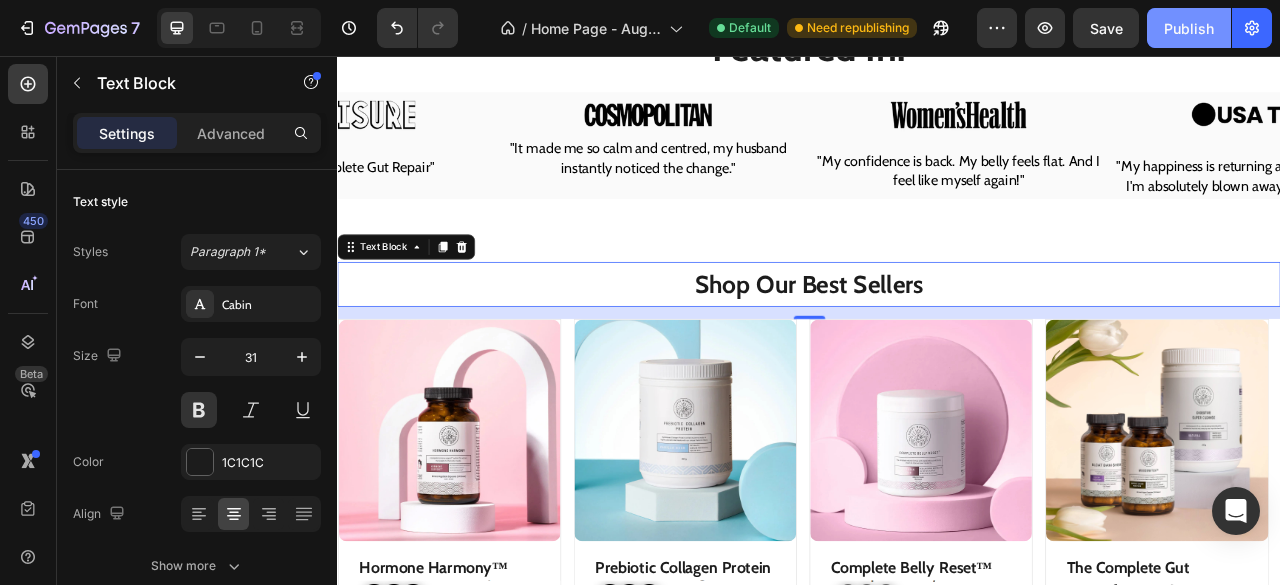 click on "Publish" at bounding box center (1189, 28) 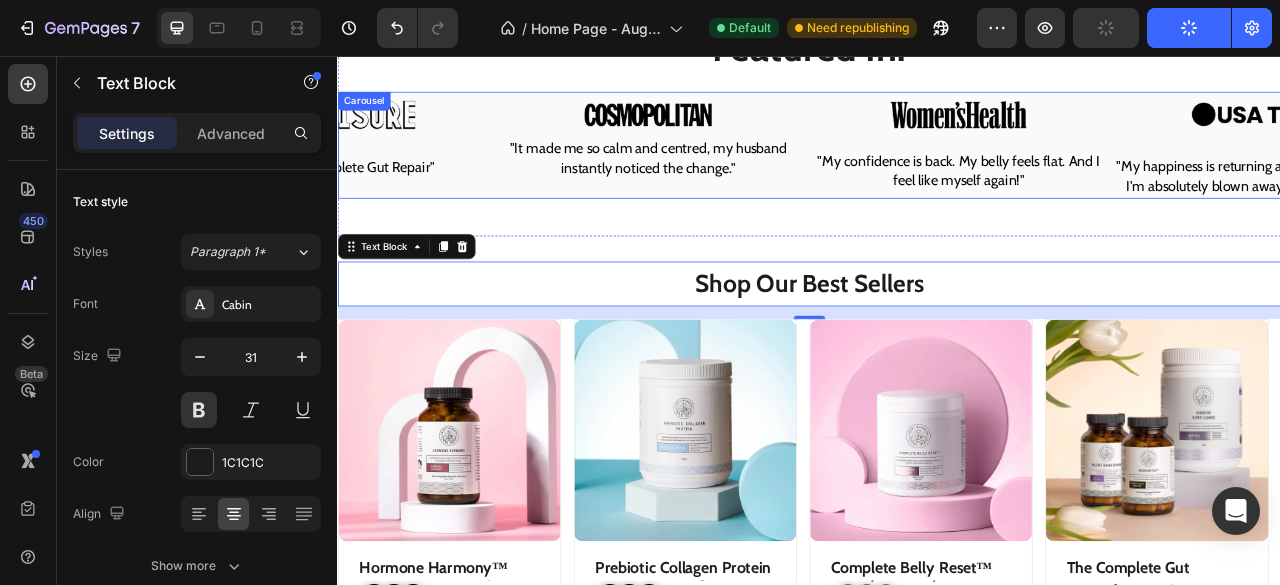 type 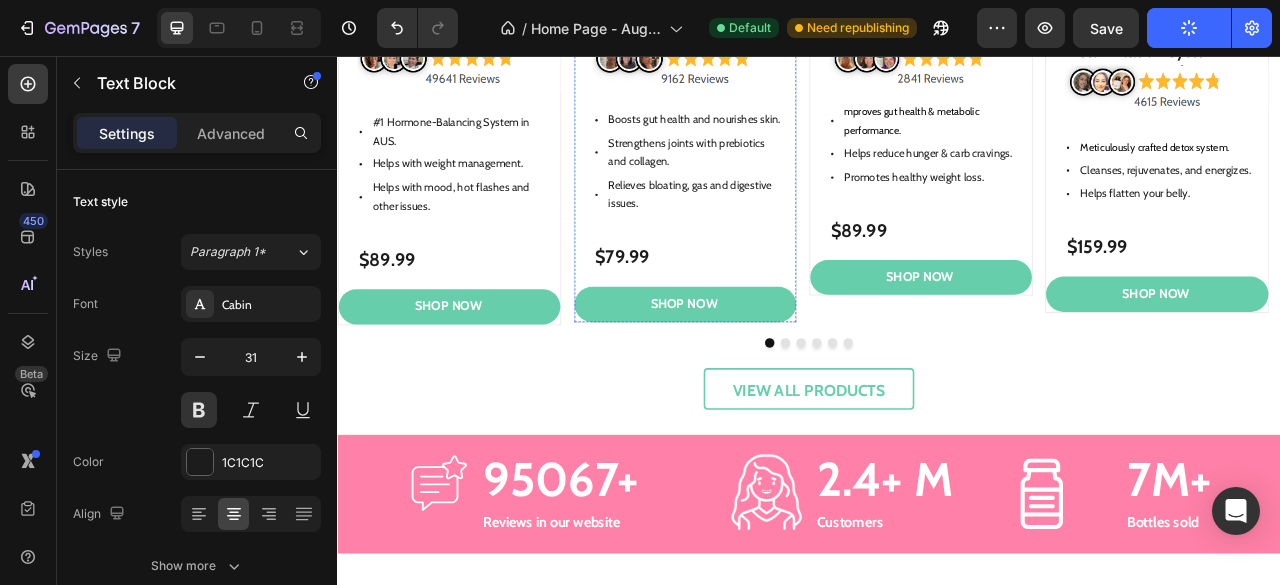 scroll, scrollTop: 1928, scrollLeft: 0, axis: vertical 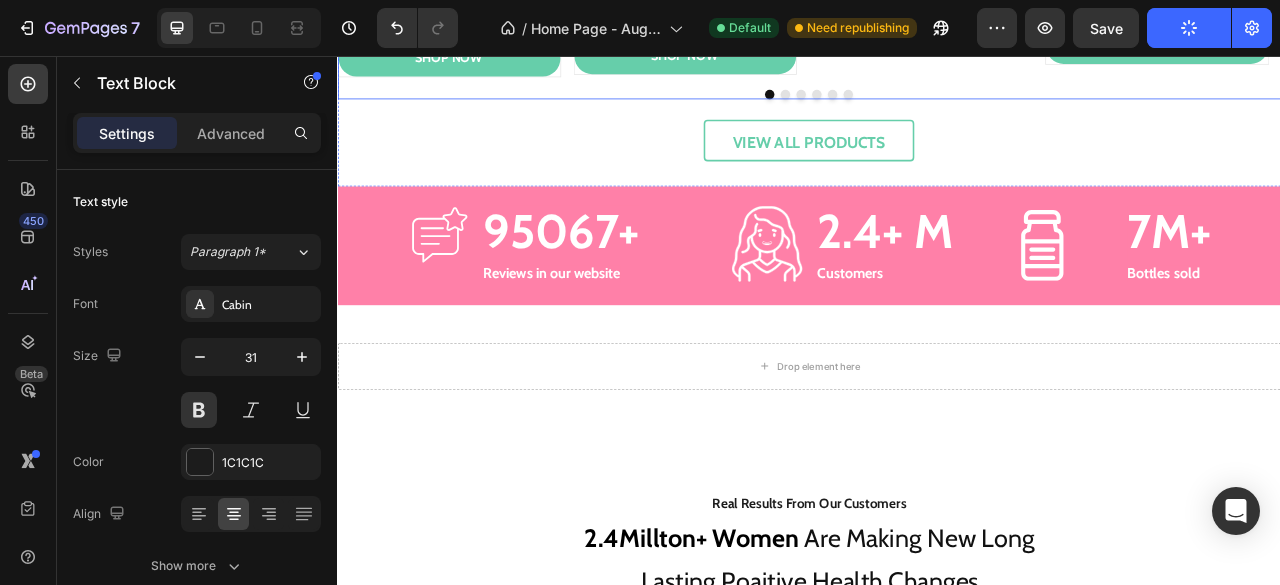 click at bounding box center [947, 105] 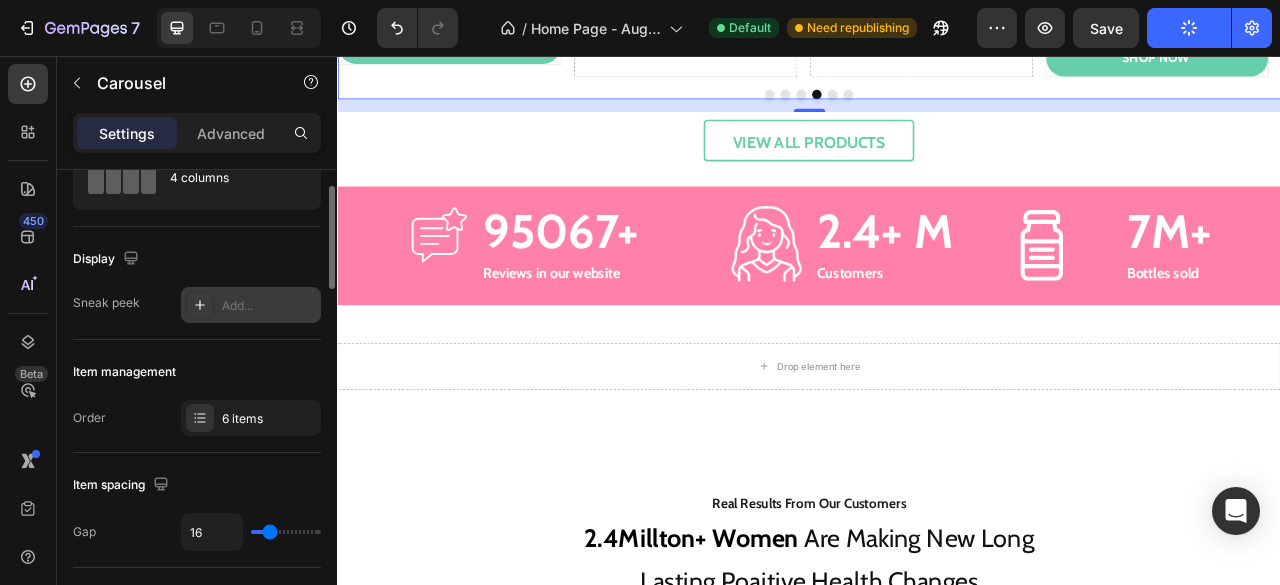 scroll, scrollTop: 82, scrollLeft: 0, axis: vertical 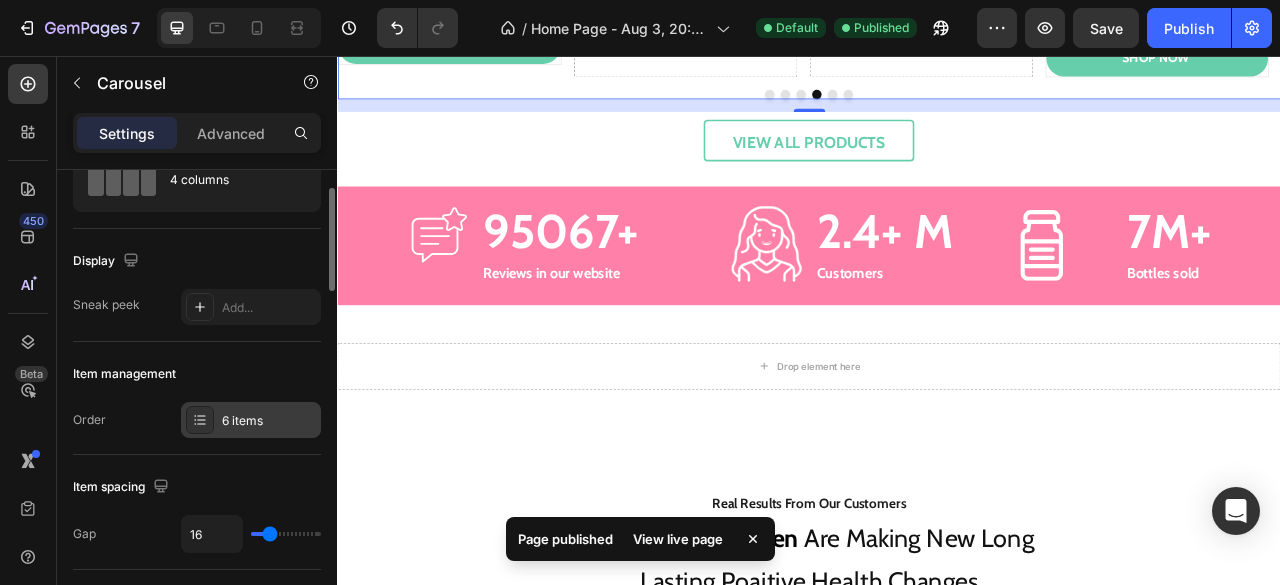 click on "6 items" at bounding box center [269, 421] 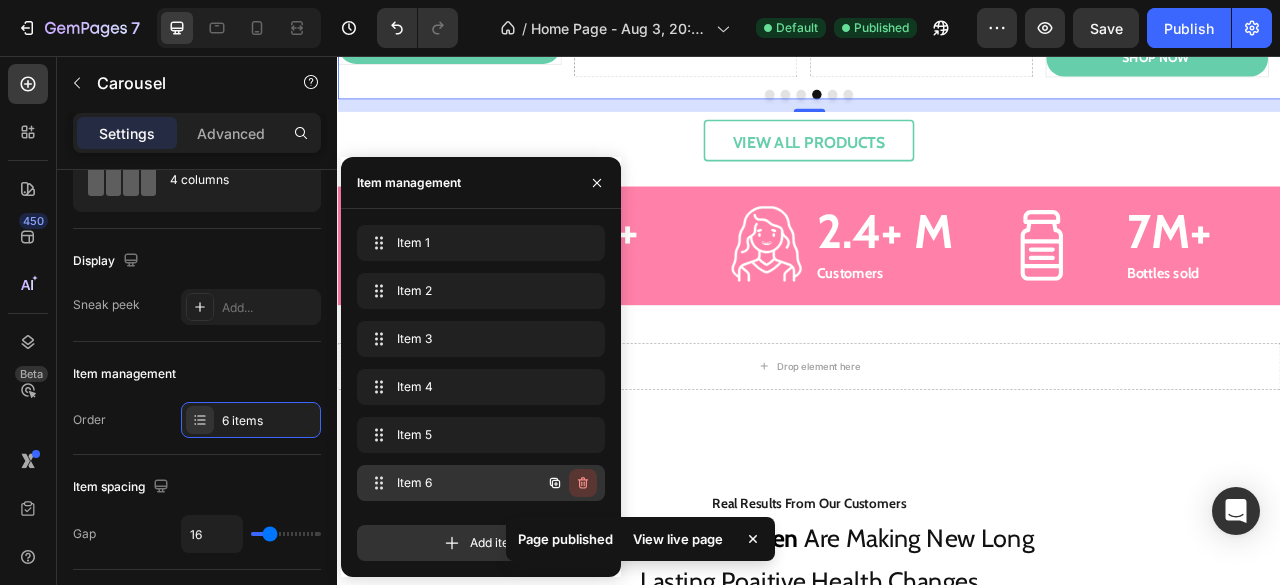 click 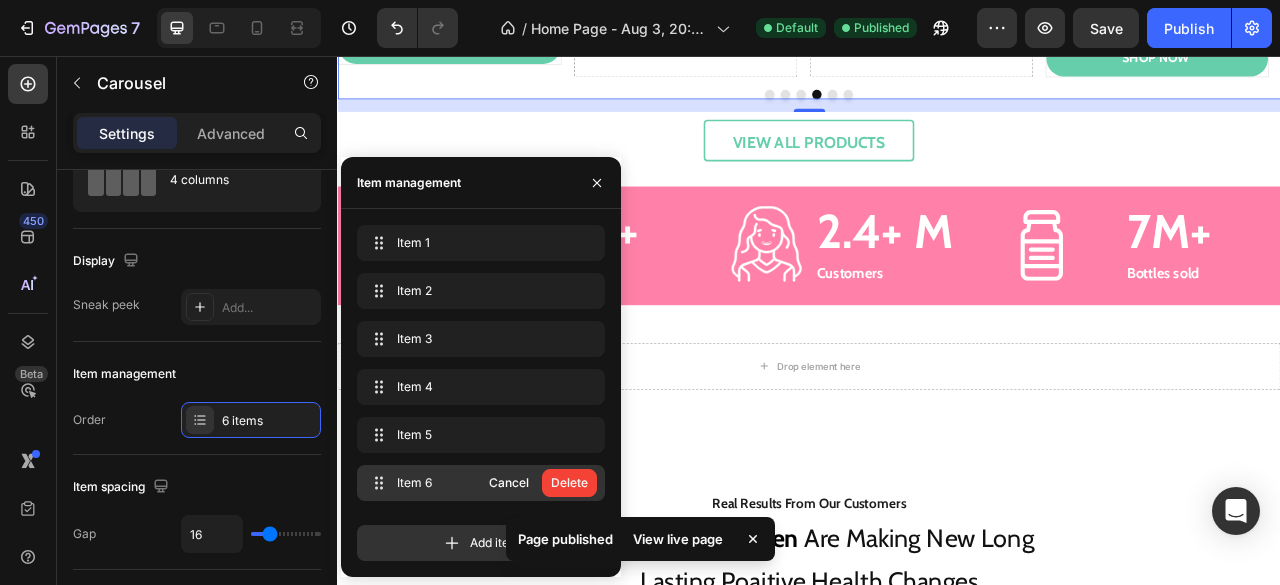 click on "Delete" at bounding box center [569, 483] 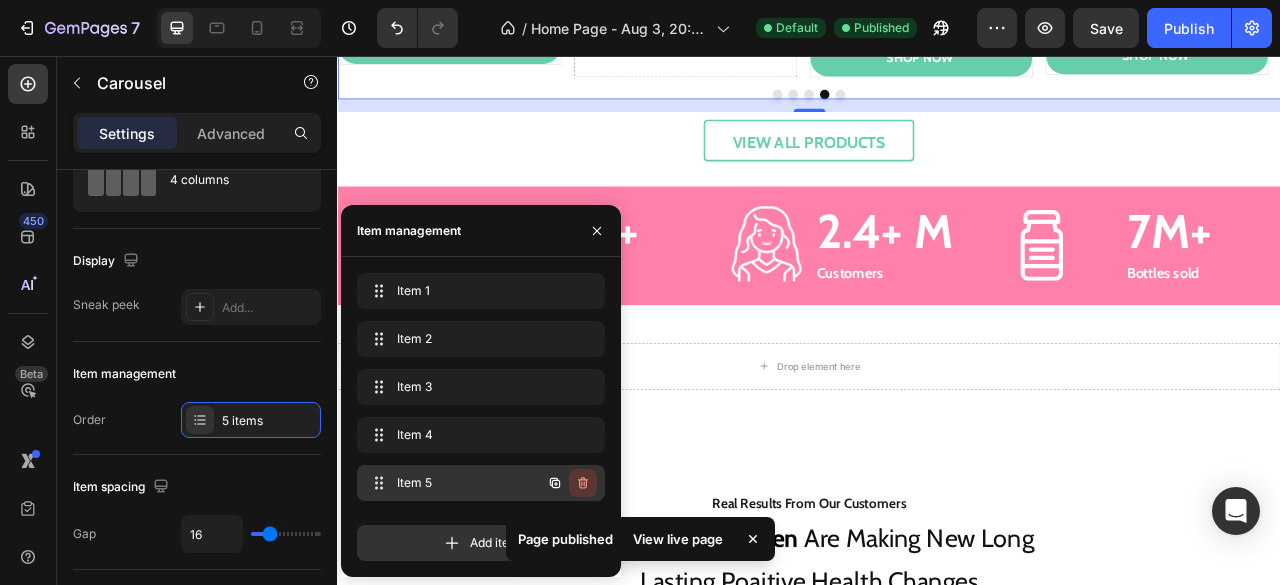 click 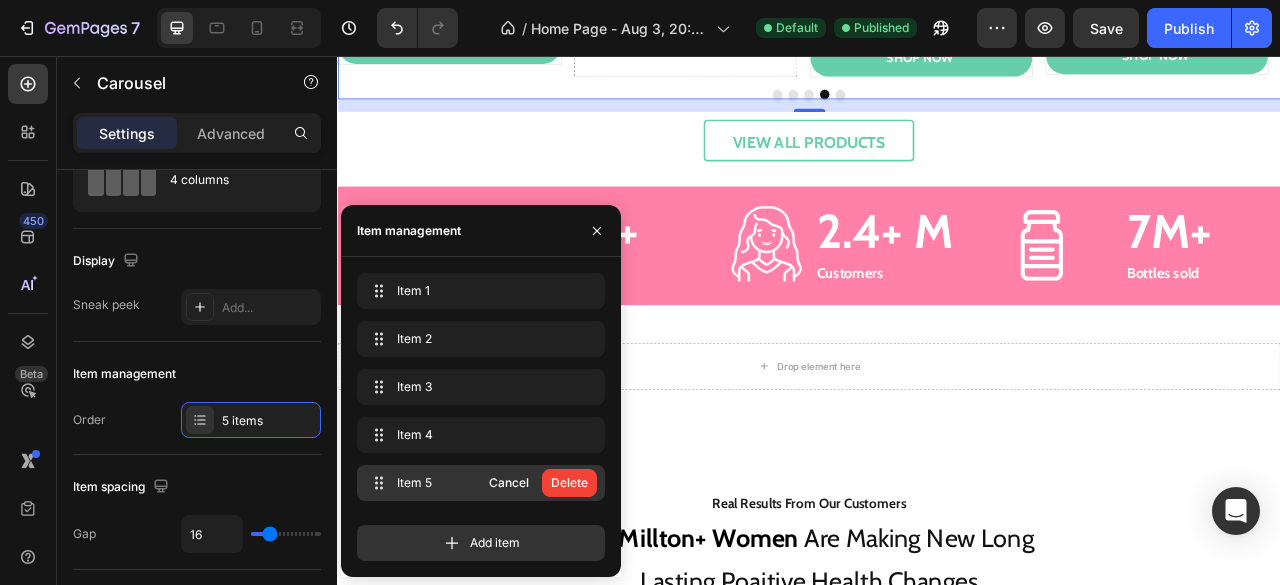 click on "Delete" at bounding box center (569, 483) 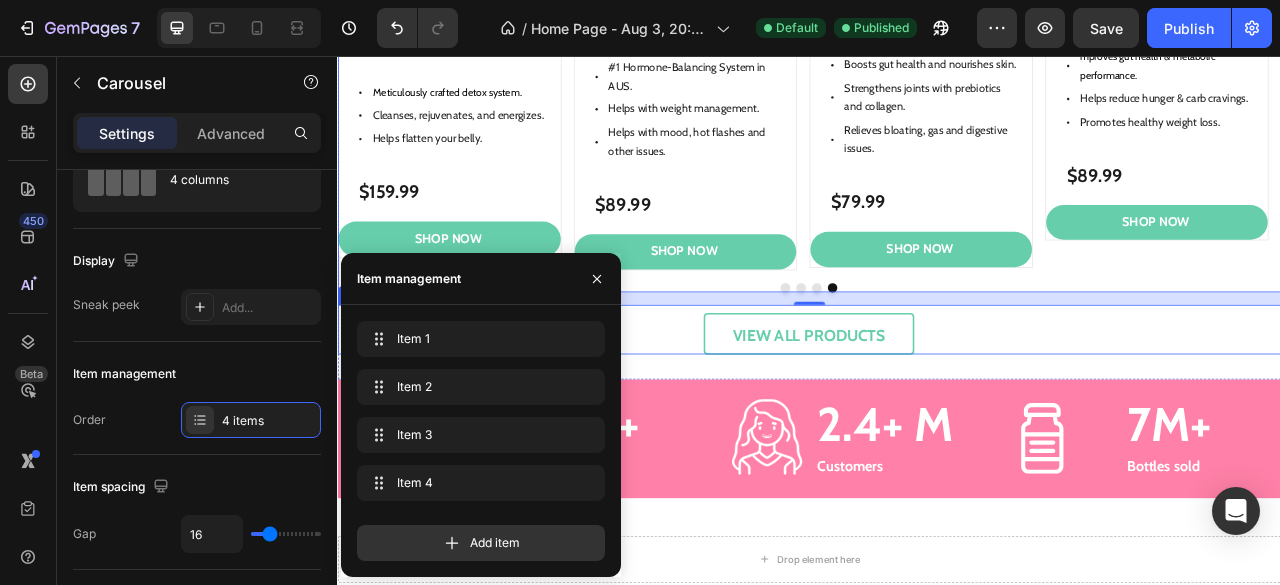 scroll, scrollTop: 1681, scrollLeft: 0, axis: vertical 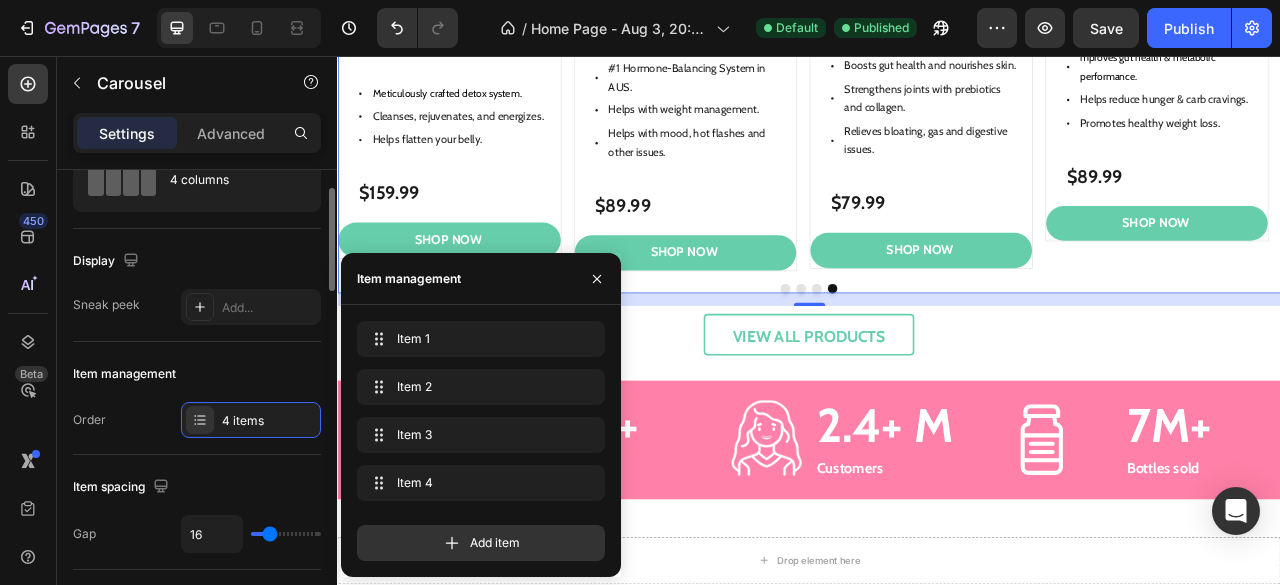 click on "Item spacing Gap 16" 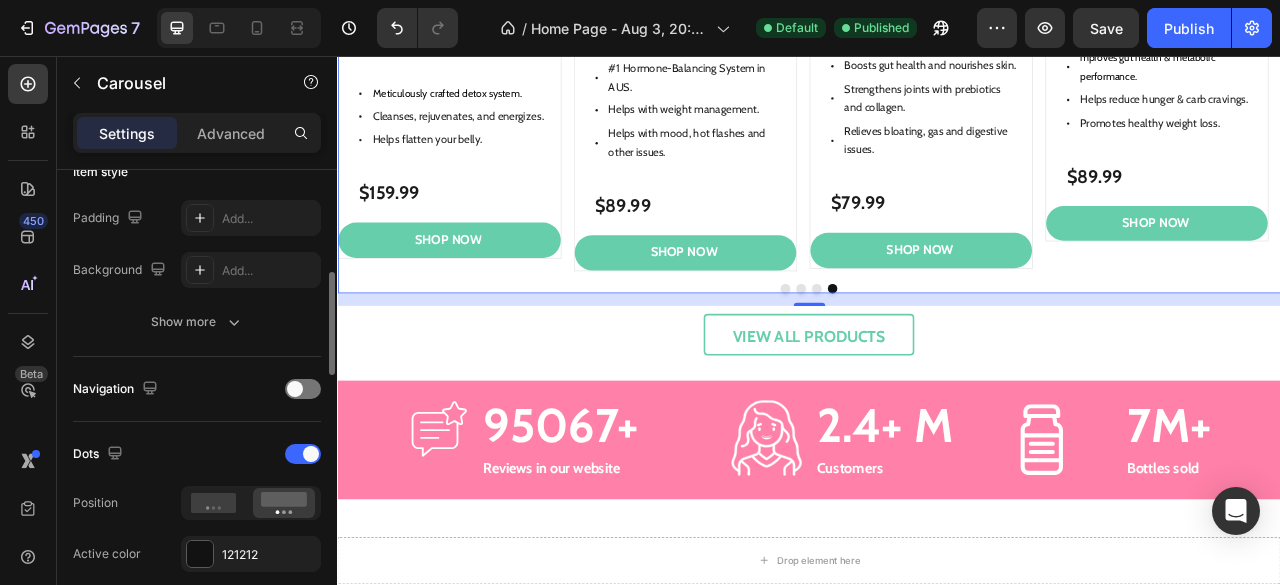 scroll, scrollTop: 579, scrollLeft: 0, axis: vertical 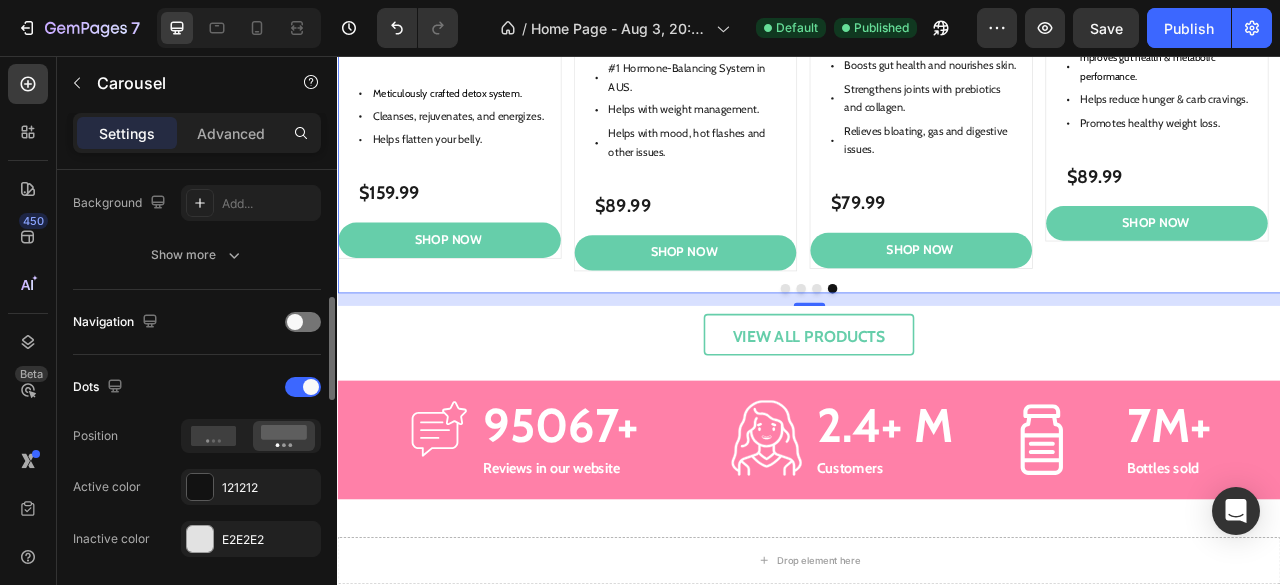 click on "Dots" at bounding box center (197, 387) 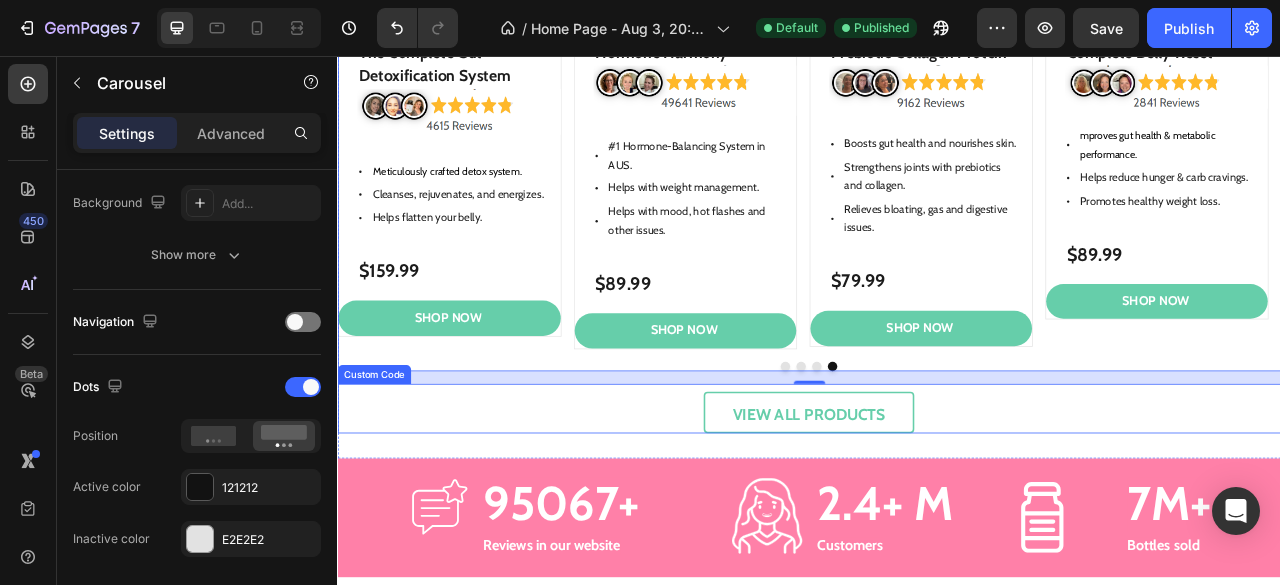 scroll, scrollTop: 1575, scrollLeft: 0, axis: vertical 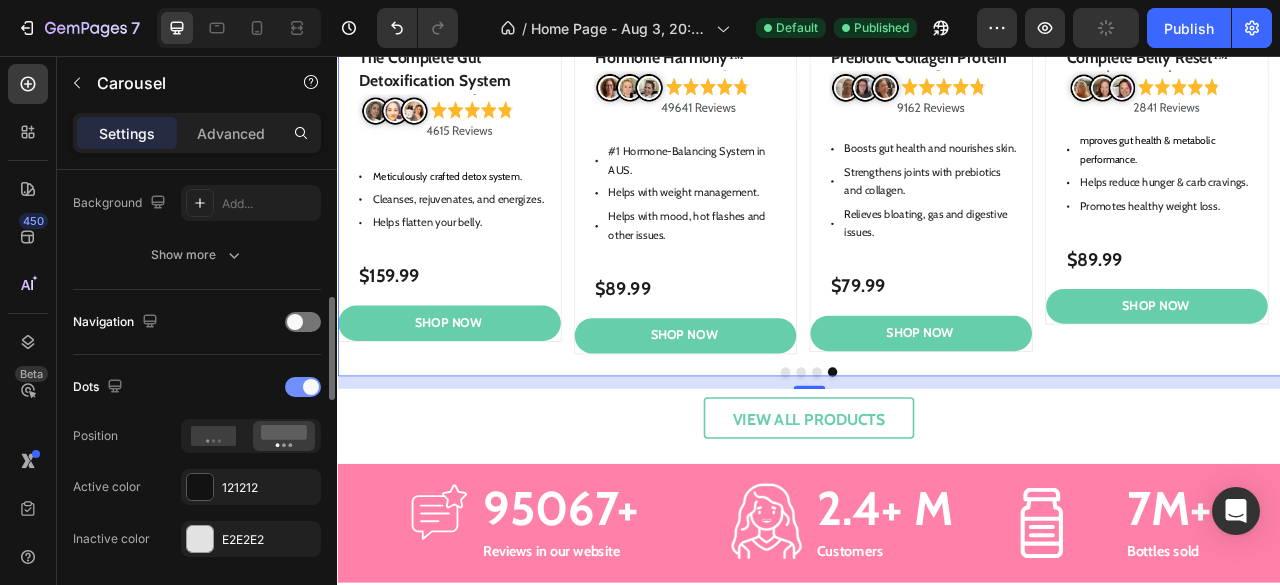 click at bounding box center [311, 387] 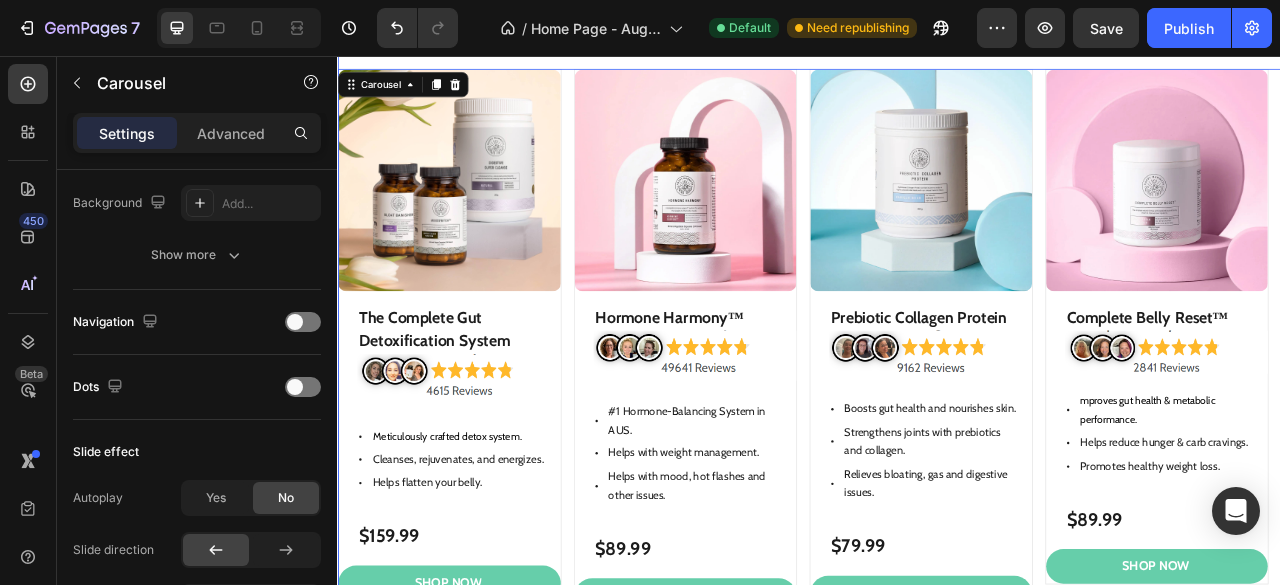 scroll, scrollTop: 1243, scrollLeft: 0, axis: vertical 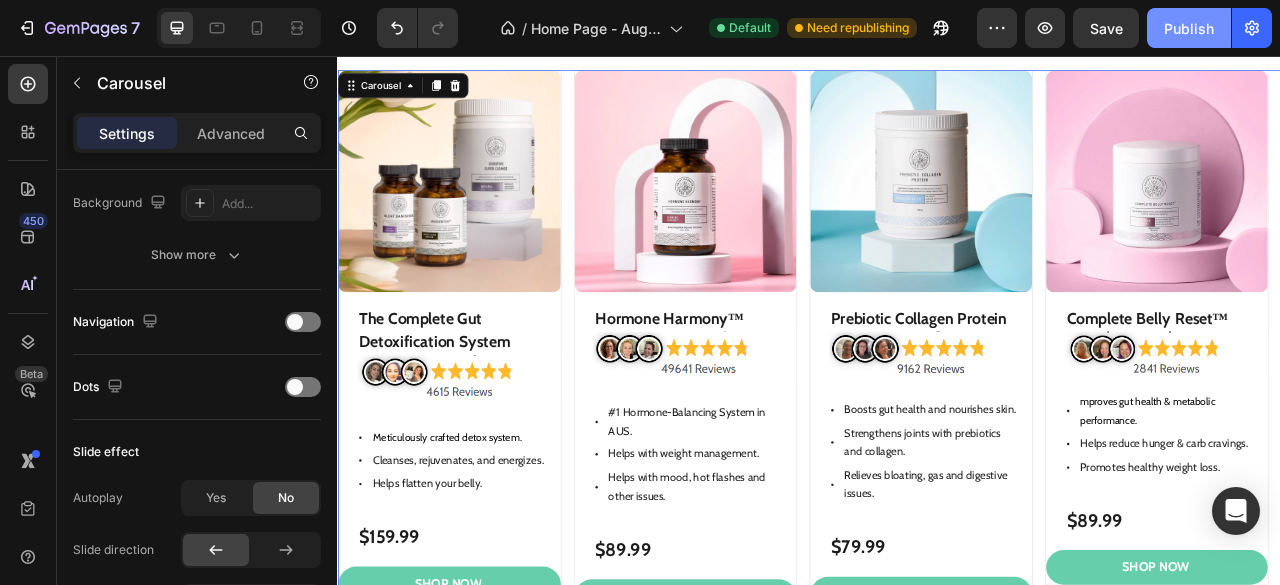click on "Publish" at bounding box center (1189, 28) 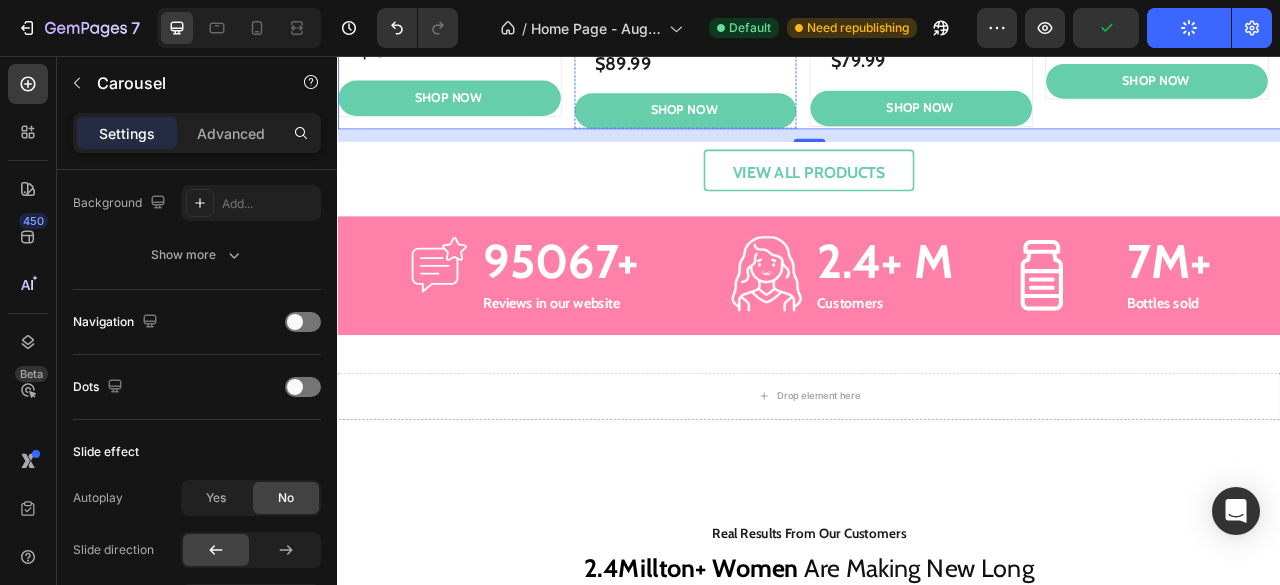 scroll, scrollTop: 1863, scrollLeft: 0, axis: vertical 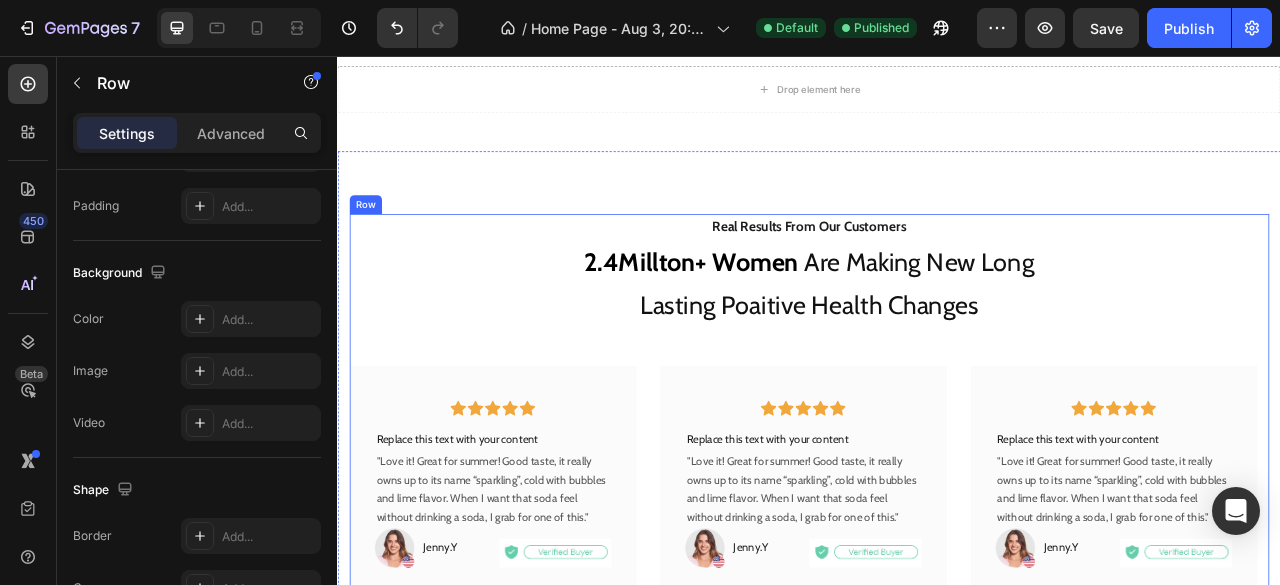 click on "Real Results From Our Customers Text Block 2.4Millton+ Women   Are Making New Long Lasting Poaitive Health Changes Text block
Icon
Icon
Icon
Icon
Icon Row Row Replace this text with your content Text Block "Love it! Great for summer! Good taste, it really owns up to its name “sparkling”, cold with bubbles and lime flavor. When I want that soda feel without drinking a soda, I grab for one of this." Text block Image Jenny.Y Text Block Row Image Row Row
Icon
Icon
Icon
Icon
Icon Row Row Replace this text with your content Text Block "Love it! Great for summer! Good taste, it really owns up to its name “sparkling”, cold with bubbles and lime flavor. When I want that soda feel without drinking a soda, I grab for one of this." Text block Image Jenny.Y Text Block Row Image Row Row
Icon
Icon
Icon Icon Icon" at bounding box center (937, 559) 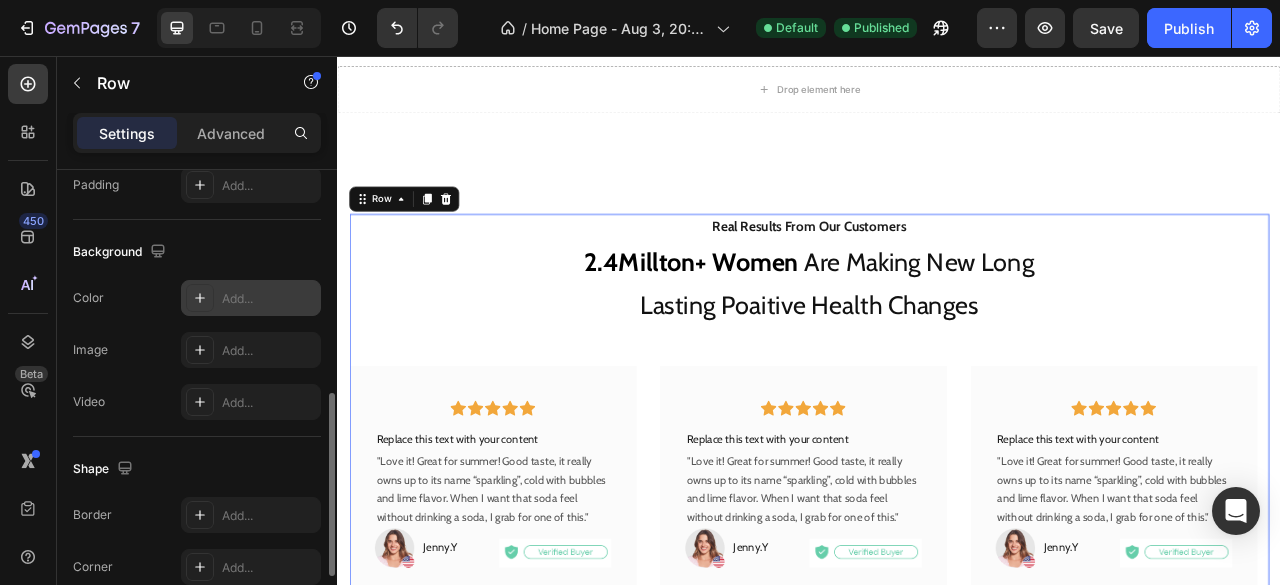 scroll, scrollTop: 592, scrollLeft: 0, axis: vertical 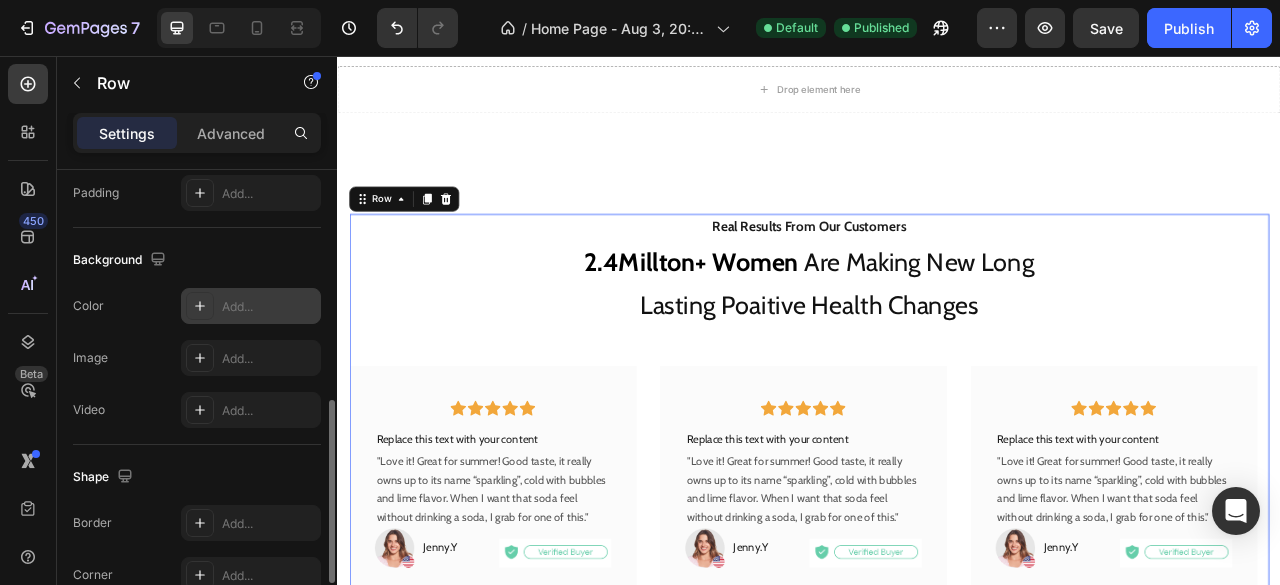 click on "Add..." at bounding box center (269, 307) 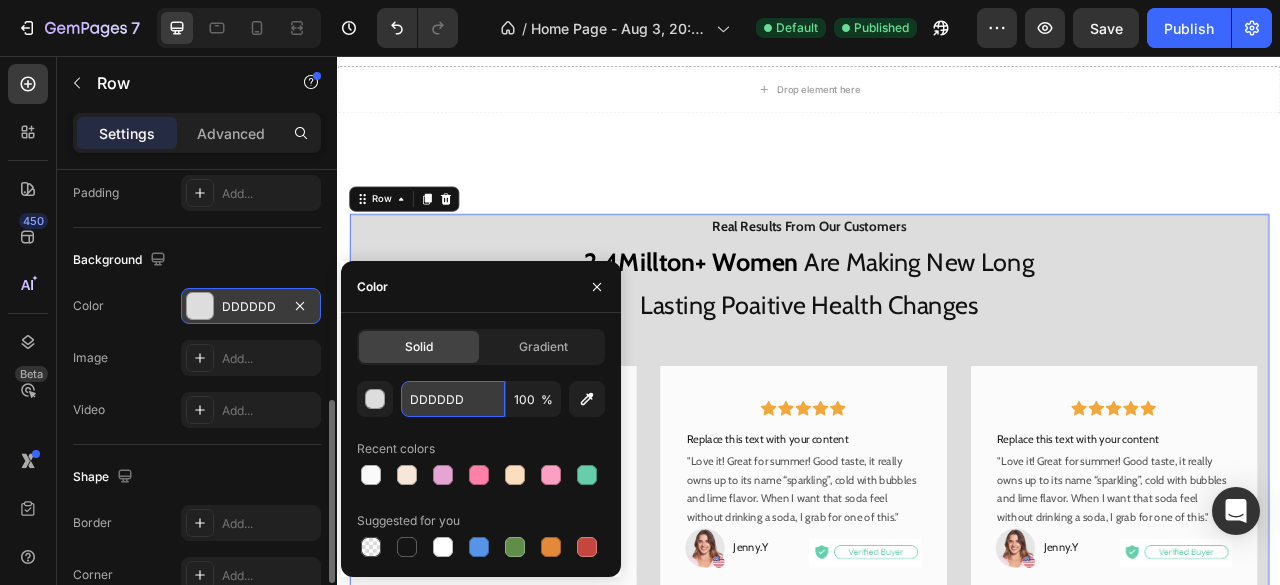 click on "DDDDDD" at bounding box center [453, 399] 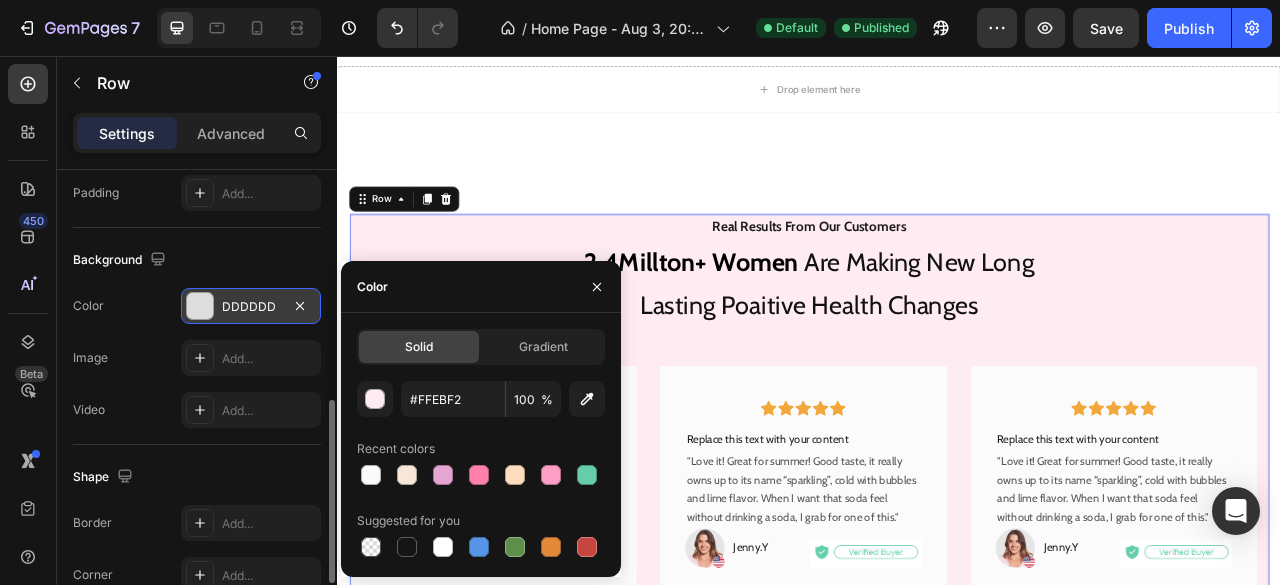 click on "Real Results From Our Customers Text Block 2.4Millton+ Women   Are Making New Long Lasting Poaitive Health Changes Text block
Icon
Icon
Icon
Icon
Icon Row Row Replace this text with your content Text Block "Love it! Great for summer! Good taste, it really owns up to its name “sparkling”, cold with bubbles and lime flavor. When I want that soda feel without drinking a soda, I grab for one of this." Text block Image Jenny.Y Text Block Row Image Row Row
Icon
Icon
Icon
Icon
Icon Row Row Replace this text with your content Text Block "Love it! Great for summer! Good taste, it really owns up to its name “sparkling”, cold with bubbles and lime flavor. When I want that soda feel without drinking a soda, I grab for one of this." Text block Image Jenny.Y Text Block Row Image Row Row
Icon
Icon
Icon Icon Icon" at bounding box center [937, 559] 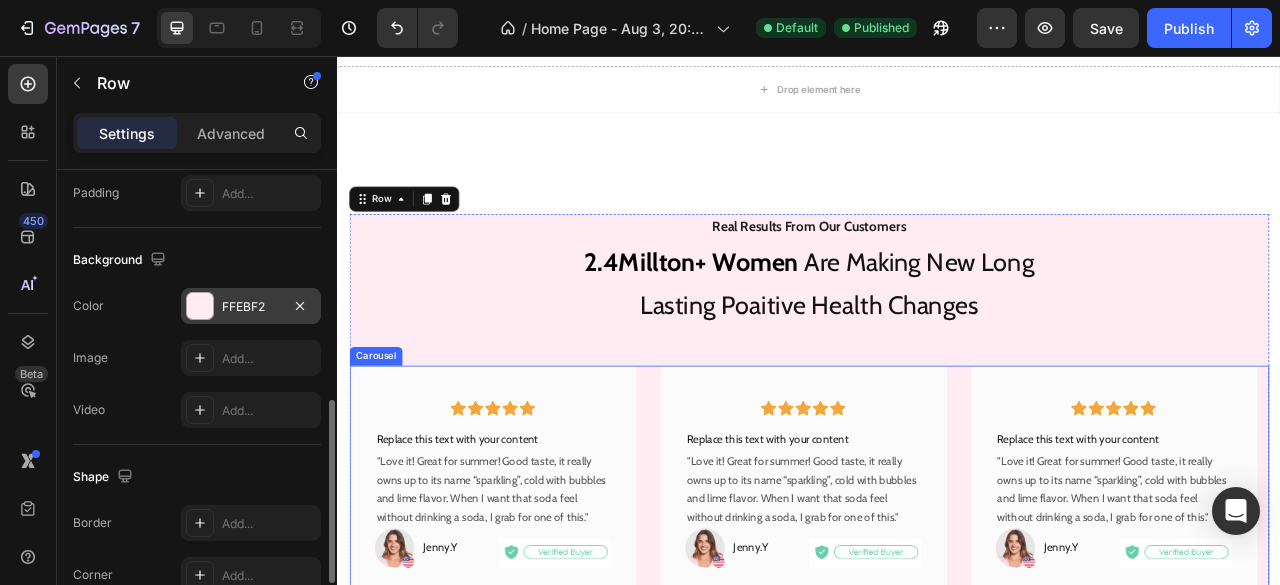 click on "Icon
Icon
Icon
Icon
Icon Row Row Replace this text with your content Text Block "Love it! Great for summer! Good taste, it really owns up to its name “sparkling”, cold with bubbles and lime flavor. When I want that soda feel without drinking a soda, I grab for one of this." Text block Image Jenny.Y Text Block Row Image Row Row
Icon
Icon
Icon
Icon
Icon Row Row Replace this text with your content Text Block "Love it! Great for summer! Good taste, it really owns up to its name “sparkling”, cold with bubbles and lime flavor. When I want that soda feel without drinking a soda, I grab for one of this." Text block Image Jenny.Y Text Block Row Image Row Row
Icon
Icon
Icon
Icon
Icon Row Row Replace this text with your content Text Block Text block Image Jenny.Y Text Block" at bounding box center (937, 655) 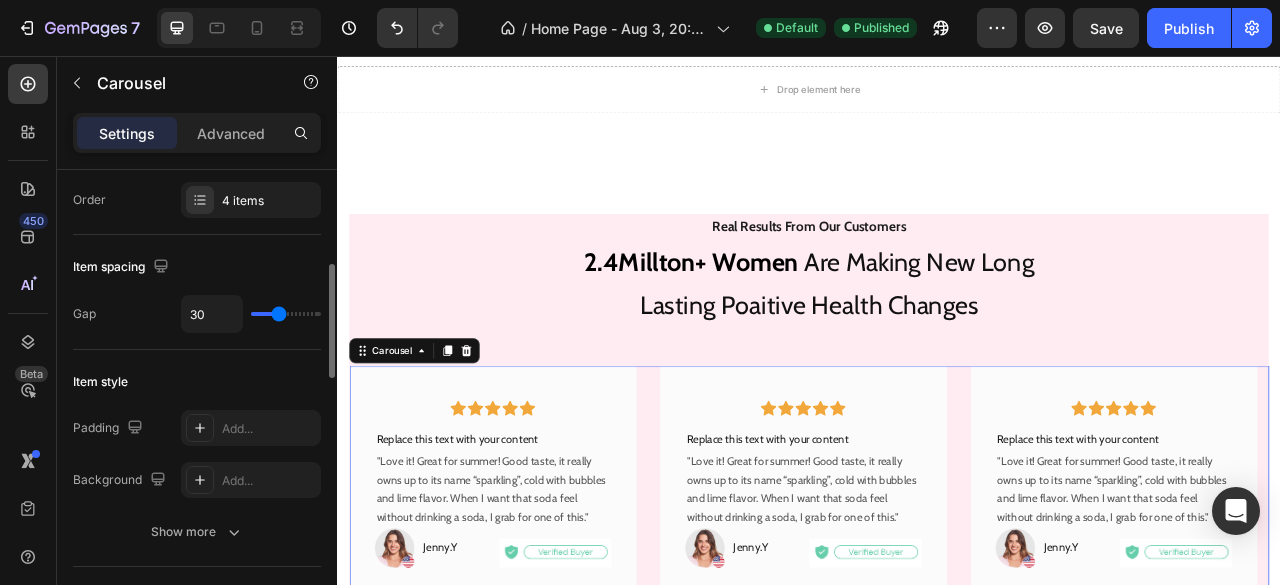 scroll, scrollTop: 320, scrollLeft: 0, axis: vertical 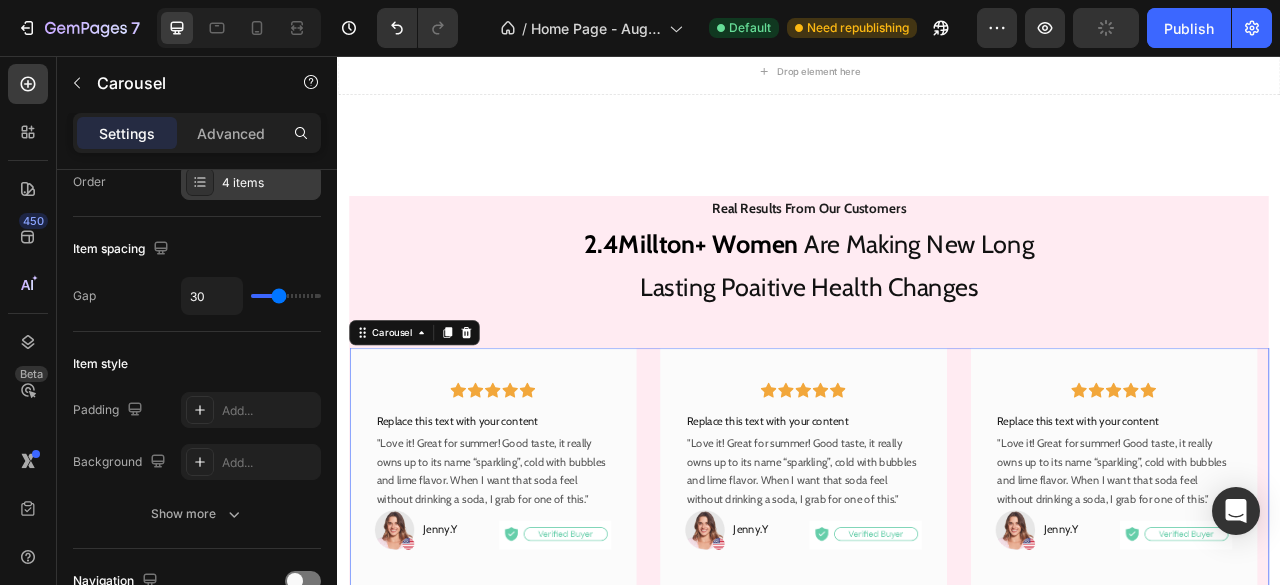 click on "4 items" at bounding box center (269, 183) 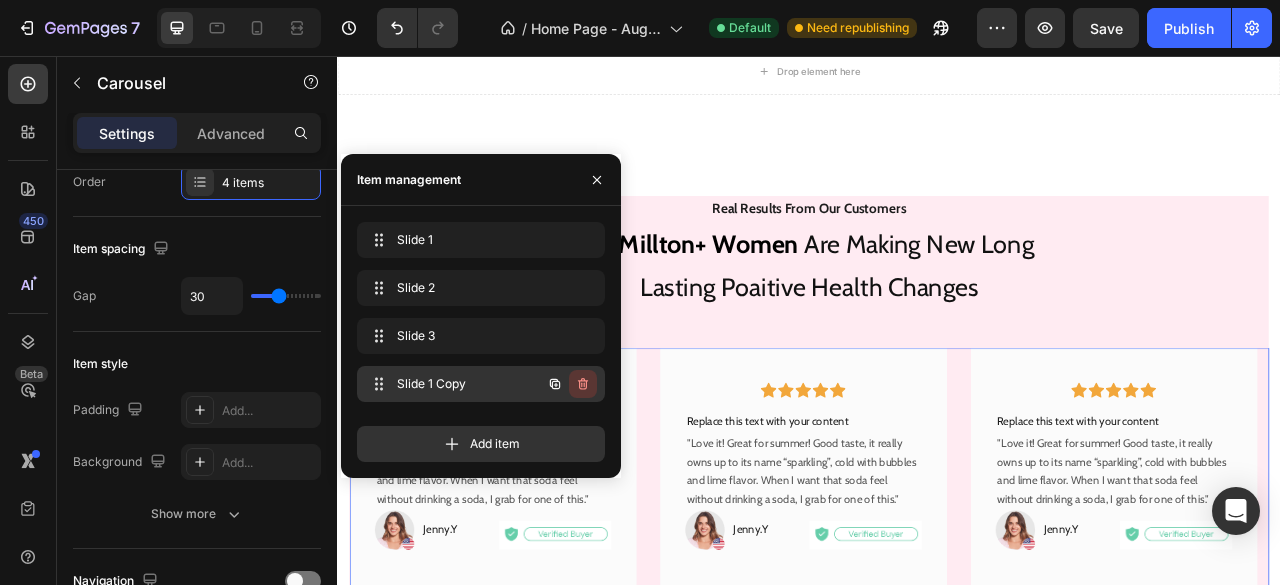 click 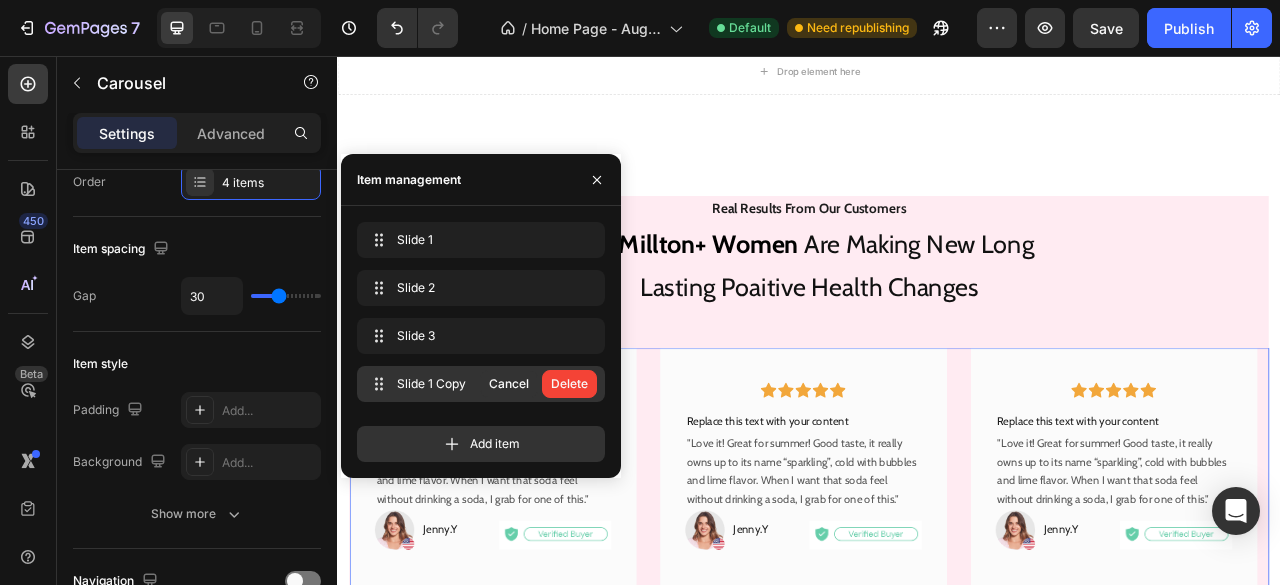 click on "Delete" at bounding box center (569, 384) 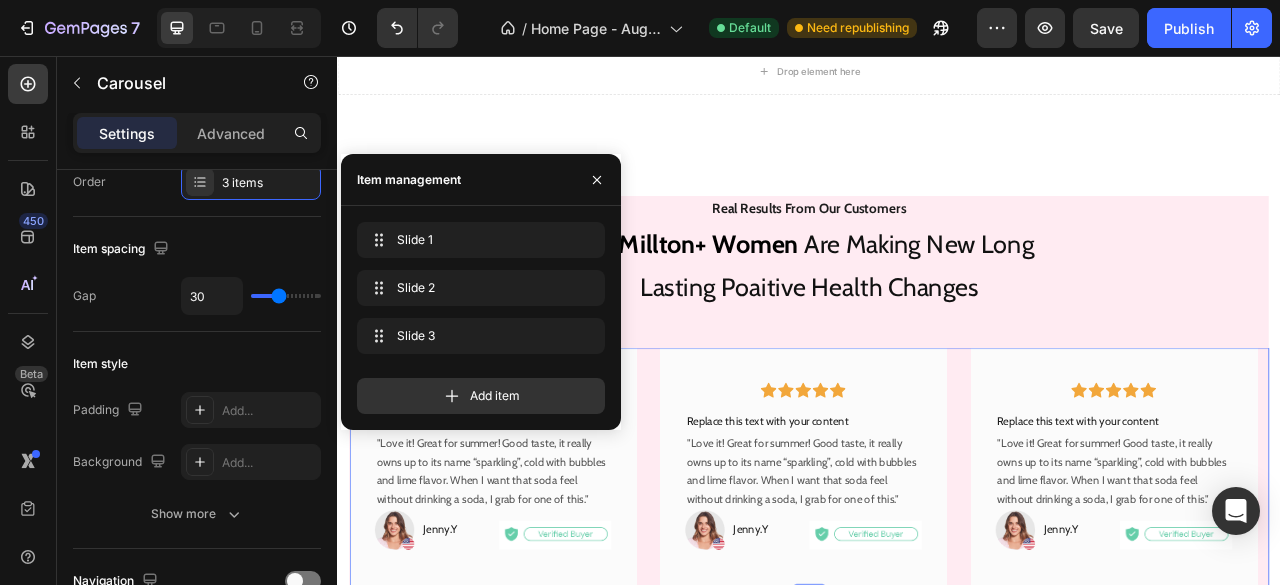 click on "Icon
Icon
Icon
Icon
Icon Row Row Replace this text with your content Text Block "Love it! Great for summer! Good taste, it really owns up to its name “sparkling”, cold with bubbles and lime flavor. When I want that soda feel without drinking a soda, I grab for one of this." Text block Image Jenny.Y Text Block Row Image Row Row
Icon
Icon
Icon
Icon
Icon Row Row Replace this text with your content Text Block "Love it! Great for summer! Good taste, it really owns up to its name “sparkling”, cold with bubbles and lime flavor. When I want that soda feel without drinking a soda, I grab for one of this." Text block Image Jenny.Y Text Block Row Image Row Row
Icon
Icon
Icon
Icon
Icon Row Row Replace this text with your content Text Block Text block Image Jenny.Y Text Block" at bounding box center (937, 579) 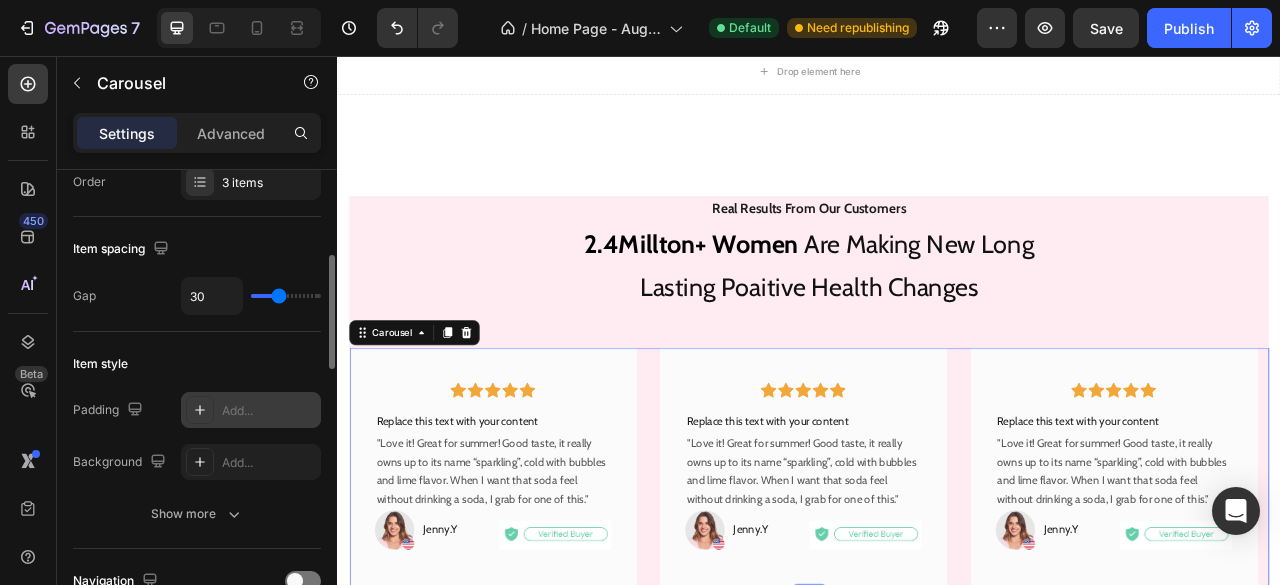 scroll, scrollTop: 334, scrollLeft: 0, axis: vertical 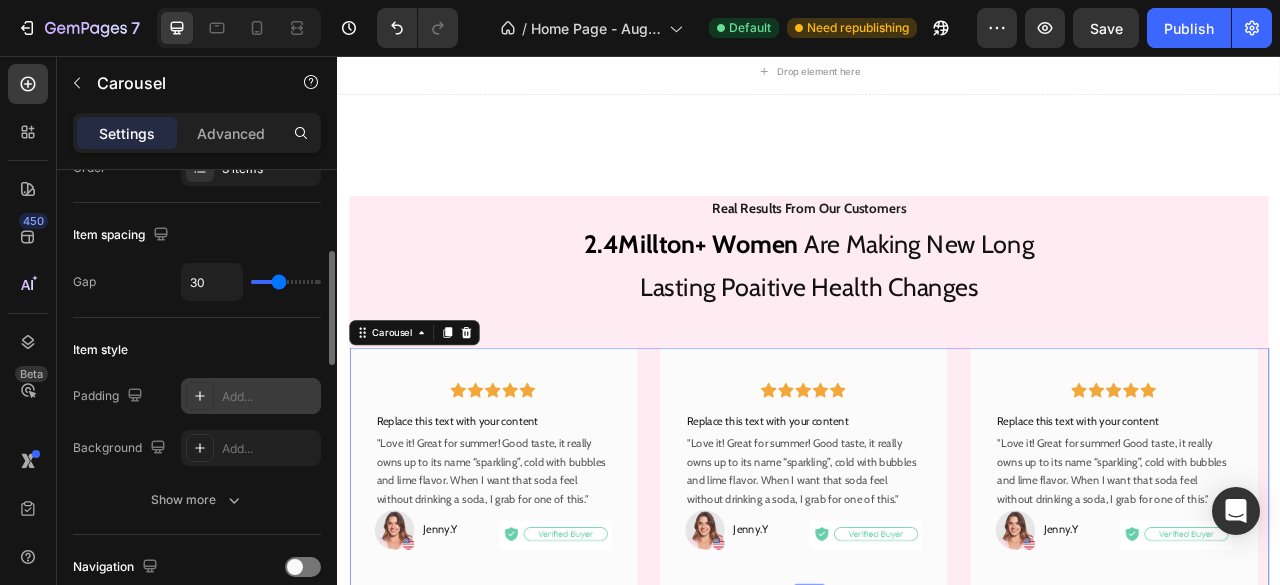 click 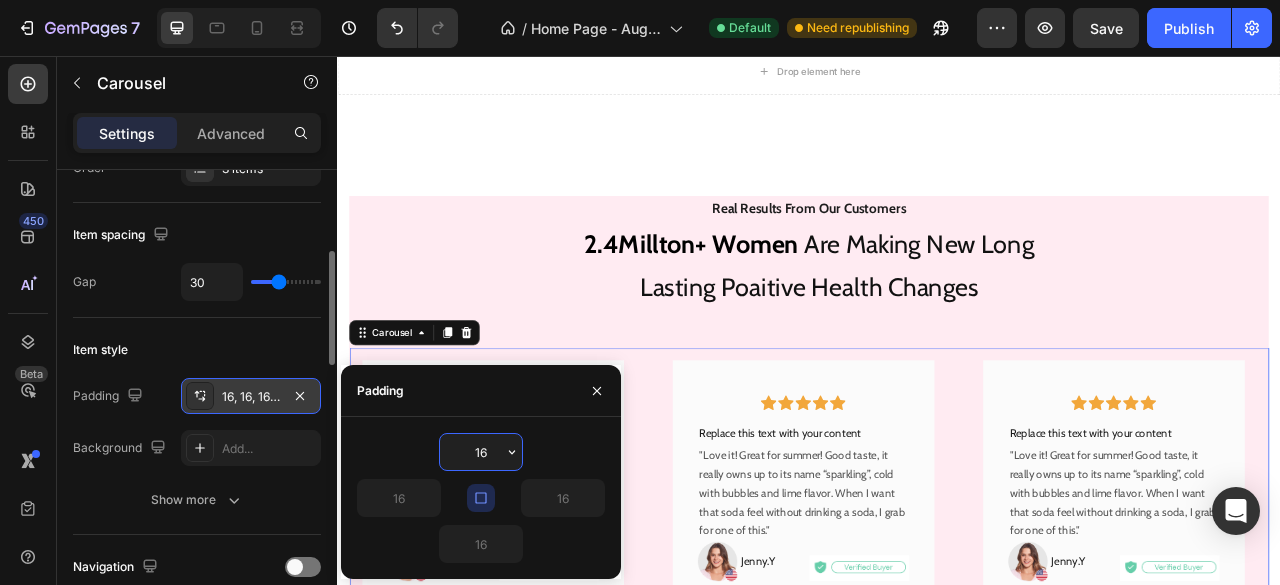 click on "Icon
Icon
Icon
Icon
Icon Row Row Replace this text with your content Text Block "Love it! Great for summer! Good taste, it really owns up to its name “sparkling”, cold with bubbles and lime flavor. When I want that soda feel without drinking a soda, I grab for one of this." Text block Image Jenny.Y Text Block Row Image Row Row
Icon
Icon
Icon
Icon
Icon Row Row Replace this text with your content Text Block "Love it! Great for summer! Good taste, it really owns up to its name “sparkling”, cold with bubbles and lime flavor. When I want that soda feel without drinking a soda, I grab for one of this." Text block Image Jenny.Y Text Block Row Image Row Row
Icon
Icon
Icon
Icon
Icon Row Row Replace this text with your content Text Block Text block Image Jenny.Y Text Block" at bounding box center [937, 607] 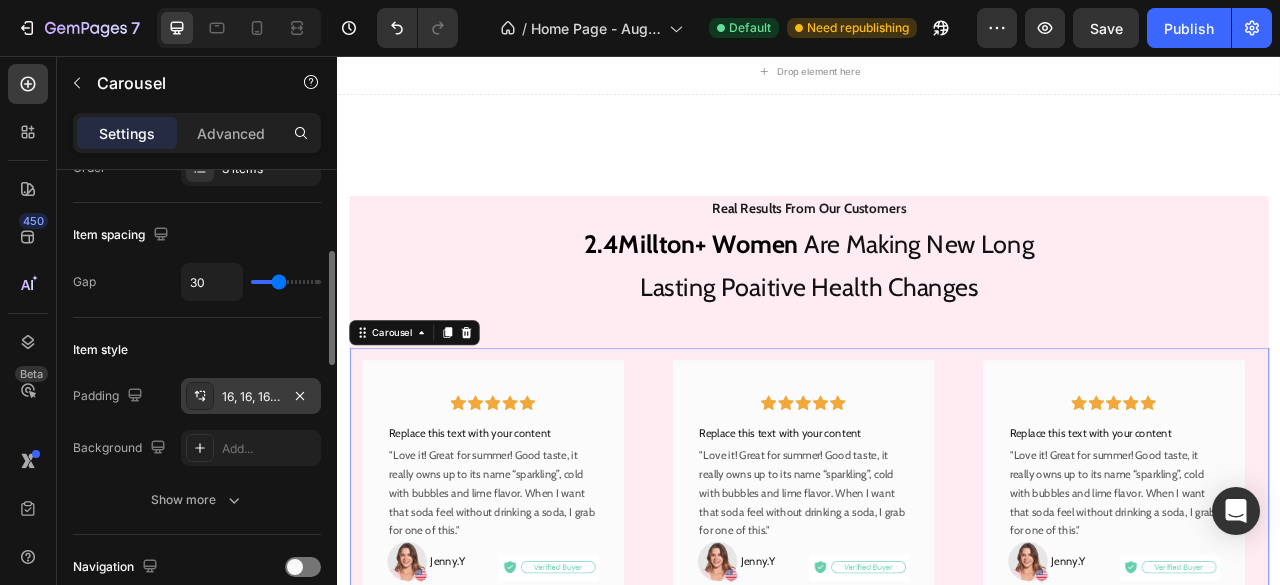 click on "30" at bounding box center [251, 282] 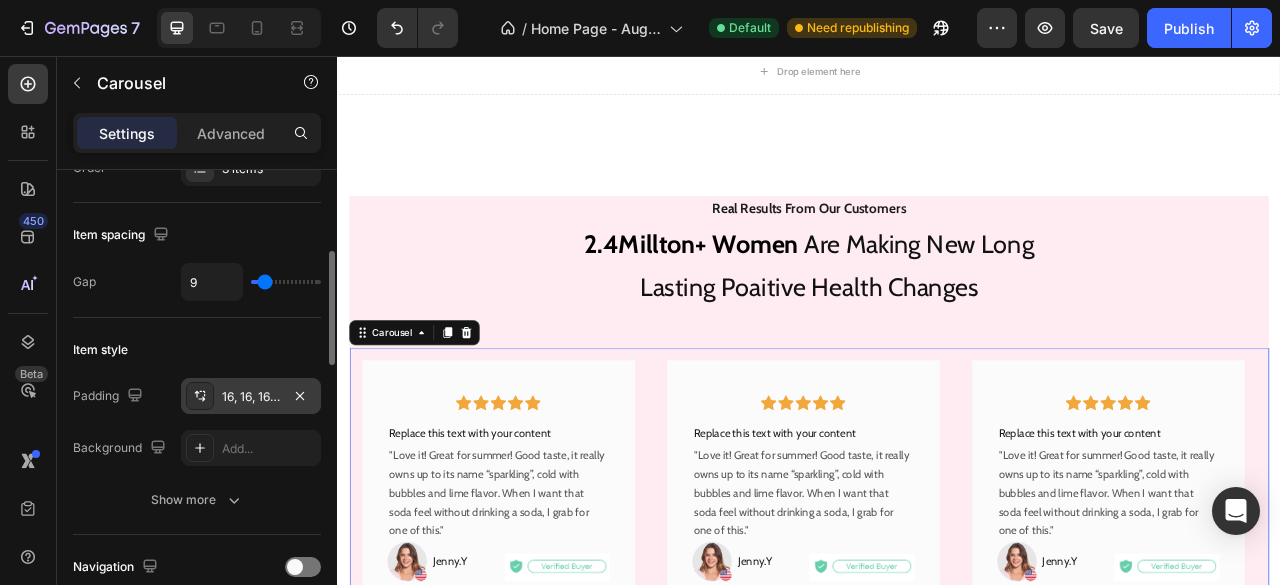 type on "5" 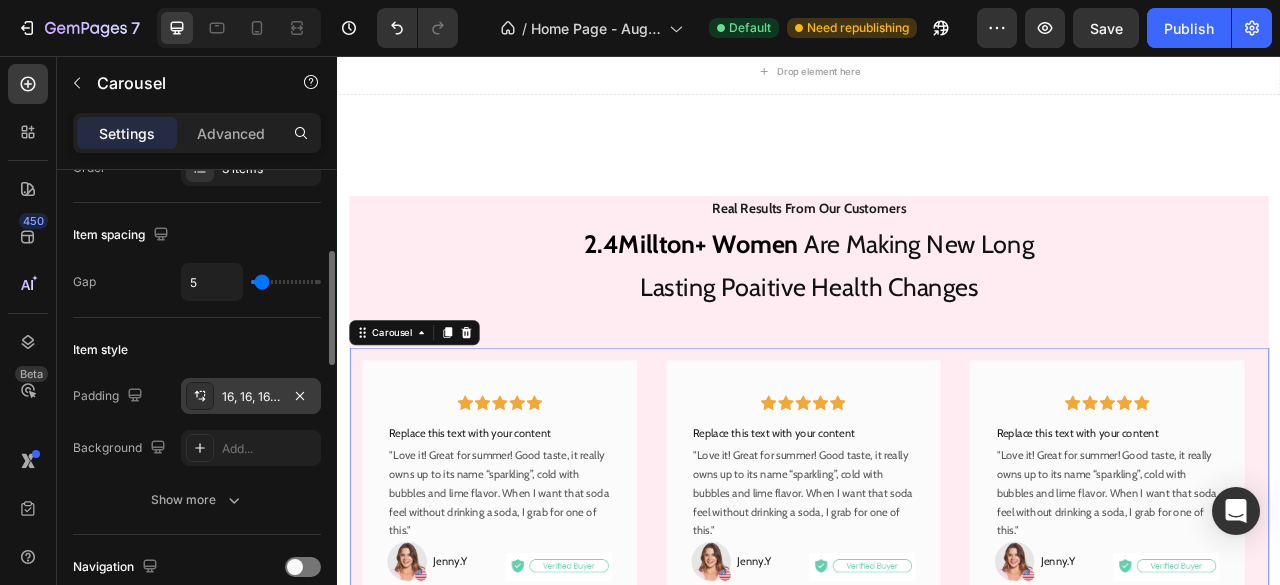 drag, startPoint x: 278, startPoint y: 275, endPoint x: 262, endPoint y: 277, distance: 16.124516 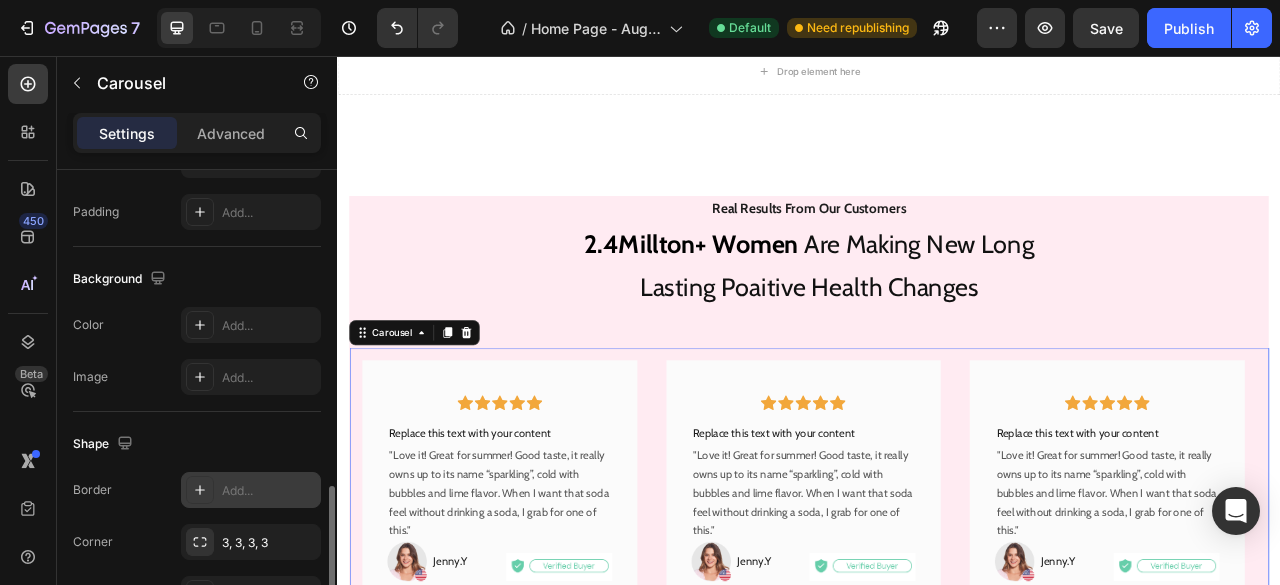 scroll, scrollTop: 1296, scrollLeft: 0, axis: vertical 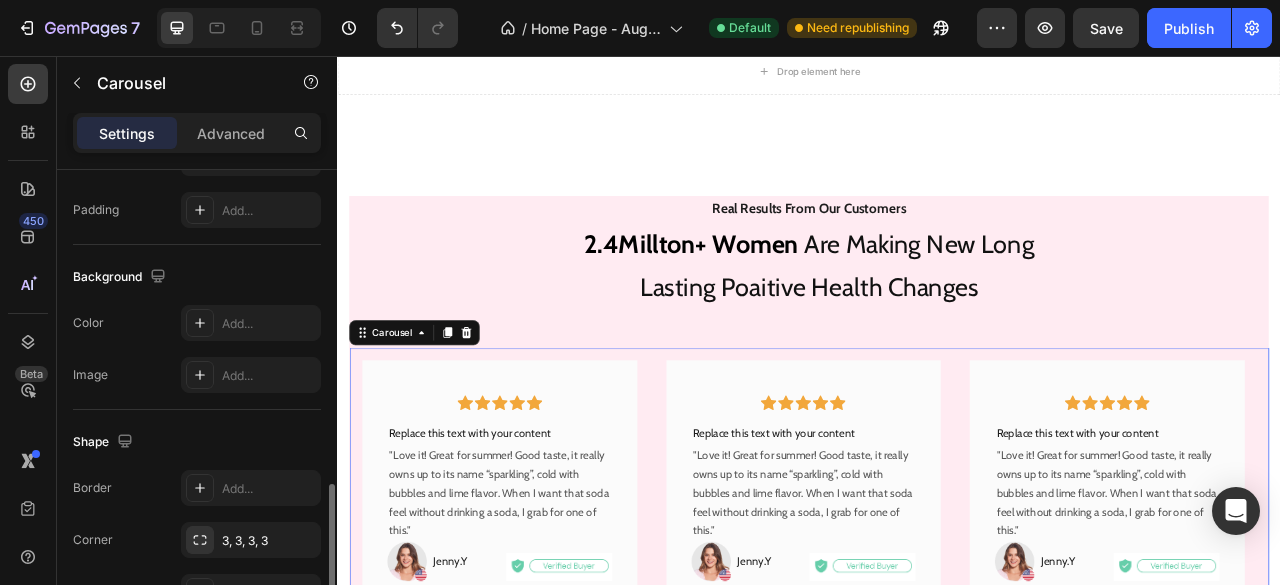 click on "Shape Border Add... Corner 3, 3, 3, 3 Shadow Add..." 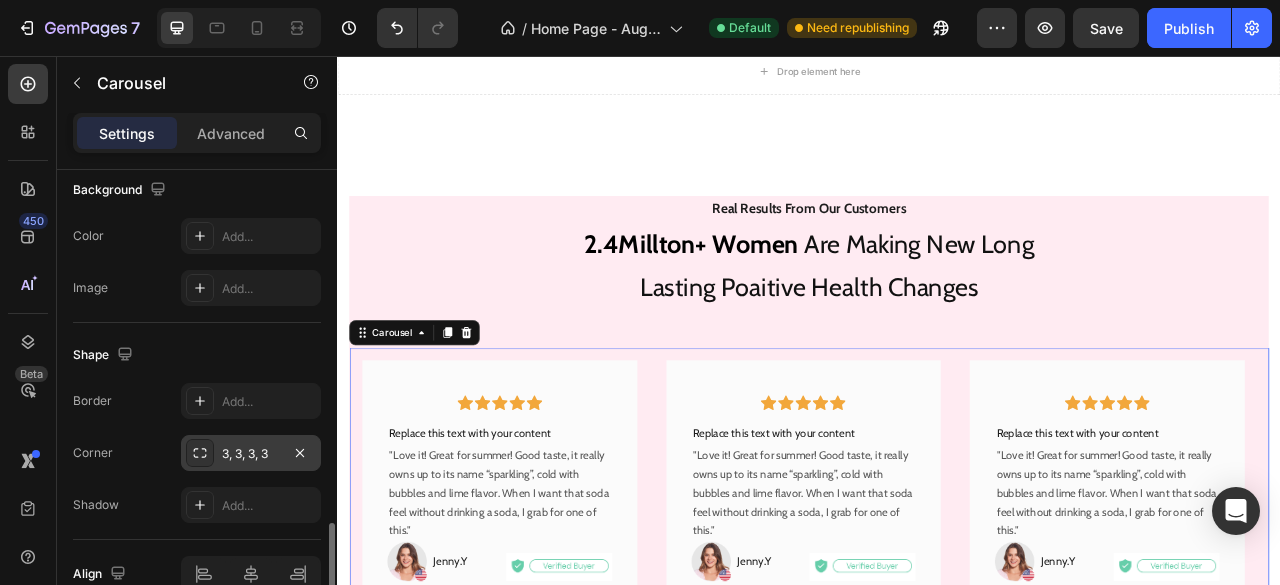 scroll, scrollTop: 1406, scrollLeft: 0, axis: vertical 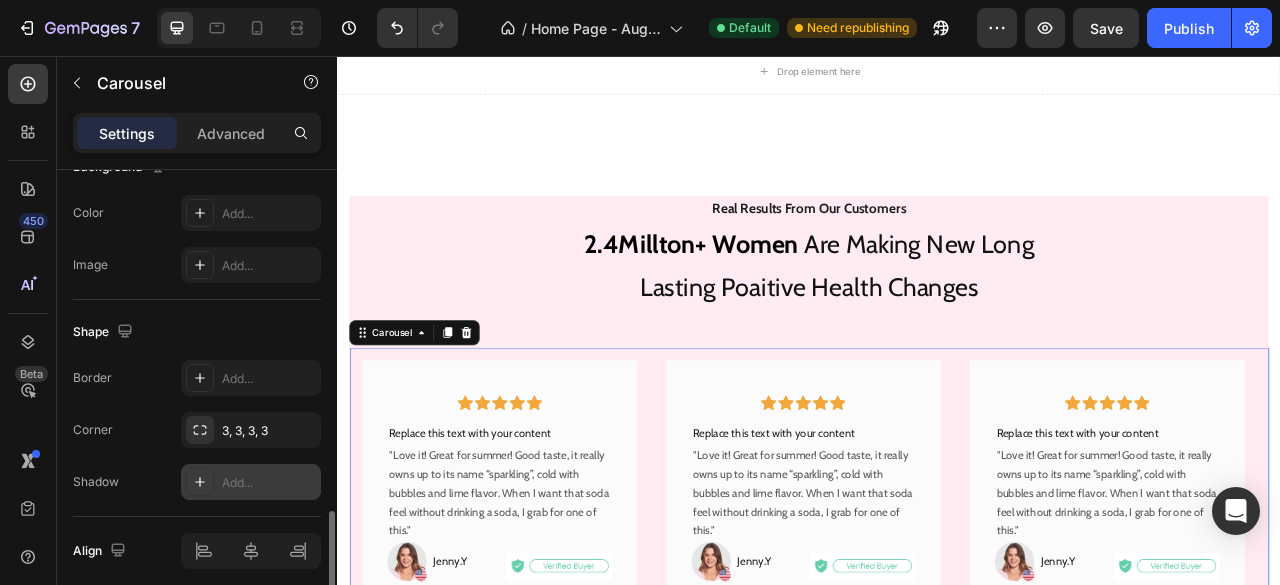click on "Add..." at bounding box center [269, 483] 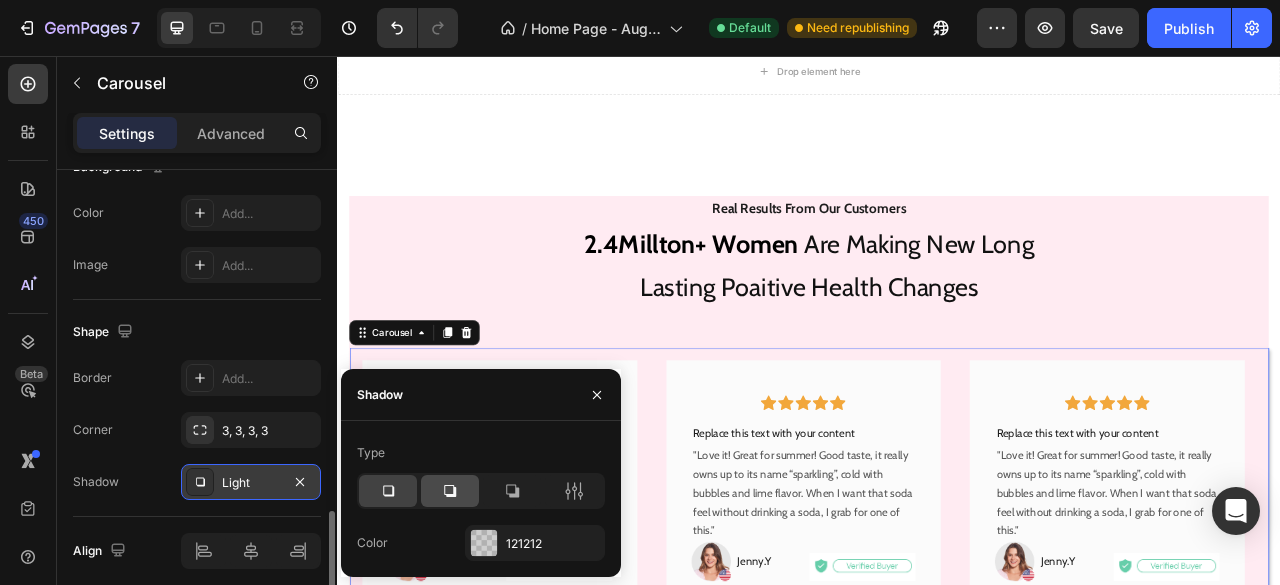 click 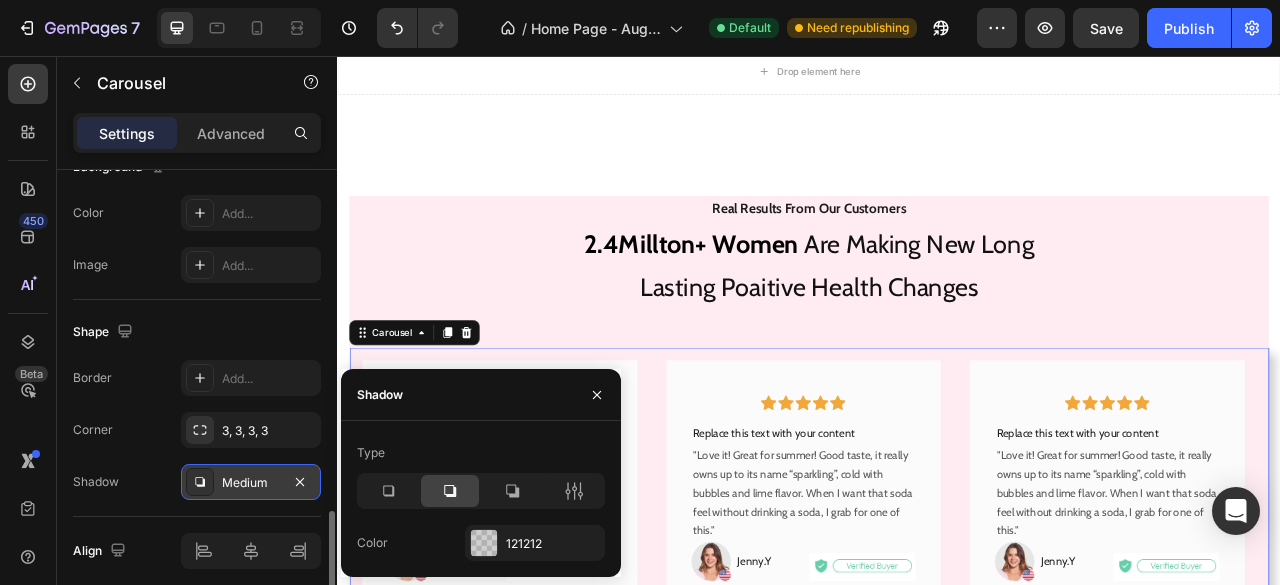 click on "Corner 3, 3, 3, 3" at bounding box center (197, 430) 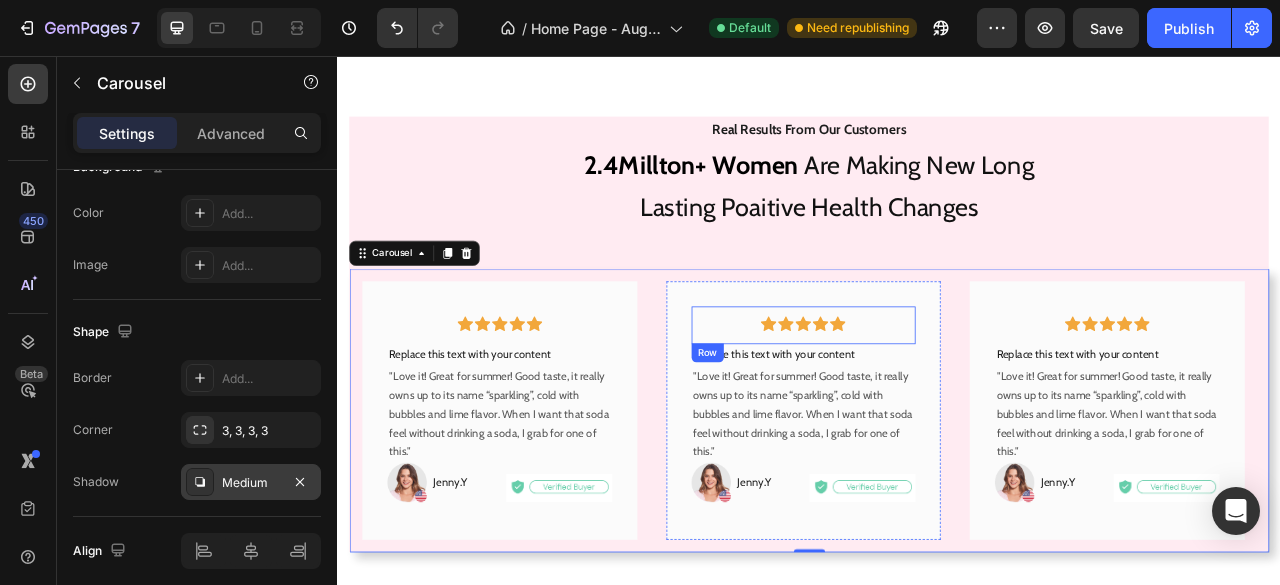 scroll, scrollTop: 2375, scrollLeft: 0, axis: vertical 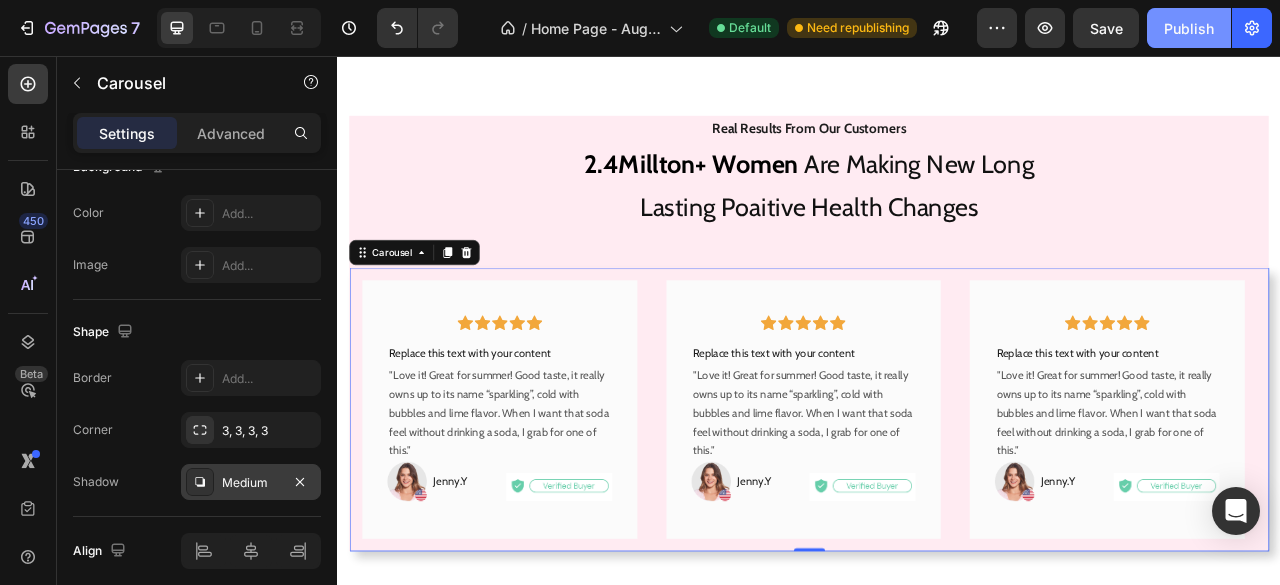 click on "Publish" at bounding box center [1189, 28] 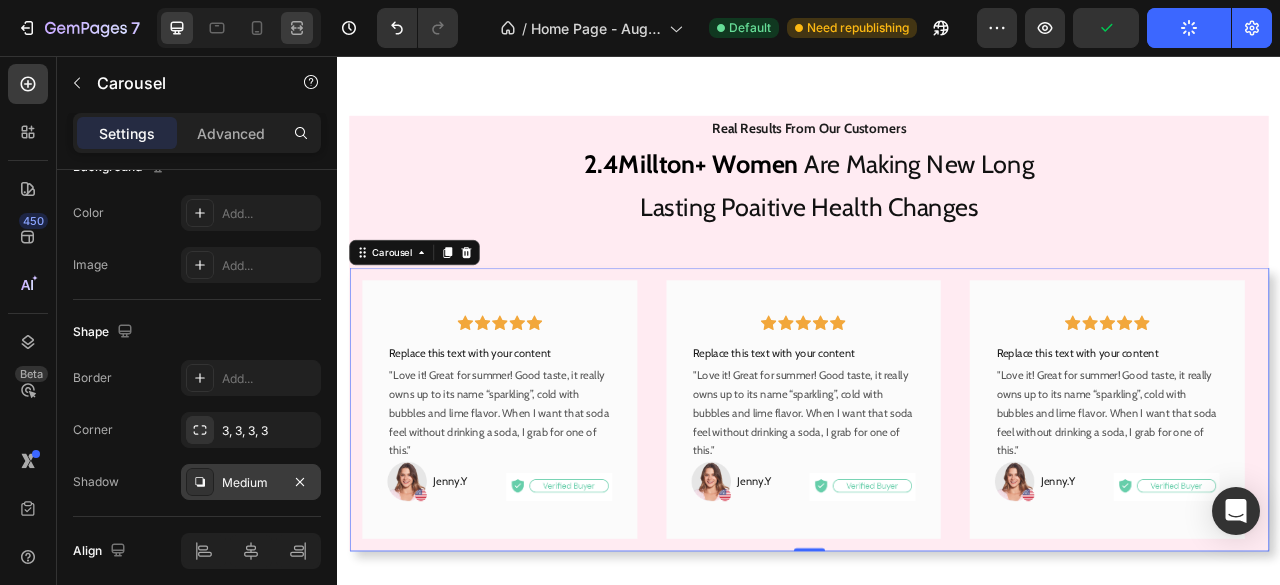 click 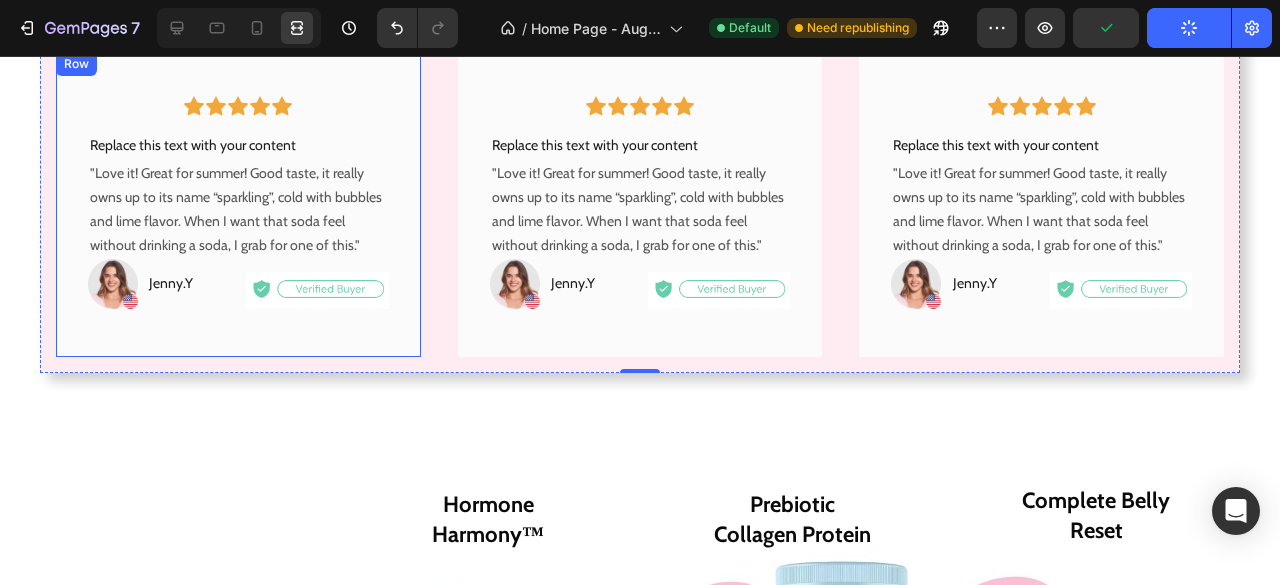 scroll, scrollTop: 2665, scrollLeft: 0, axis: vertical 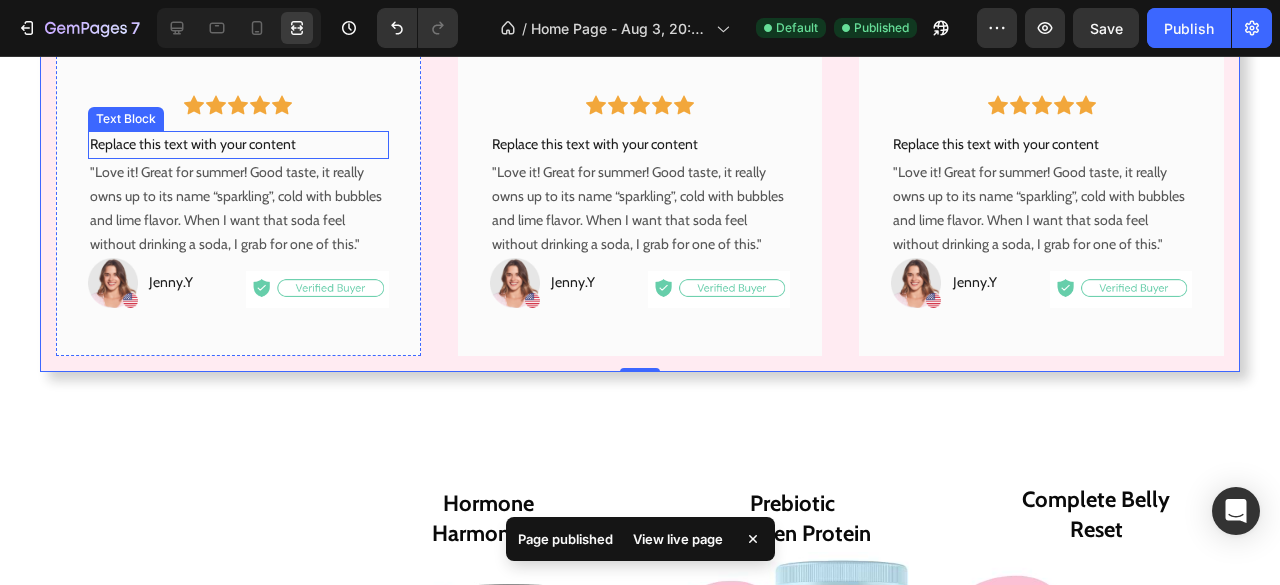 click on "Replace this text with your content" at bounding box center [238, 145] 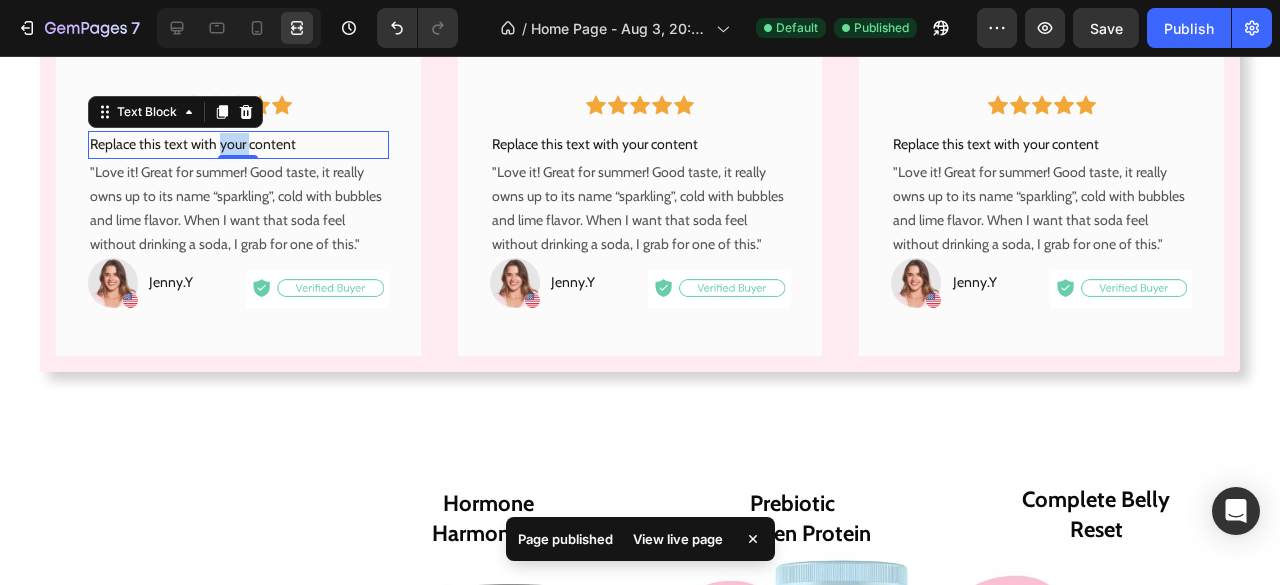 click on "Replace this text with your content" at bounding box center [238, 145] 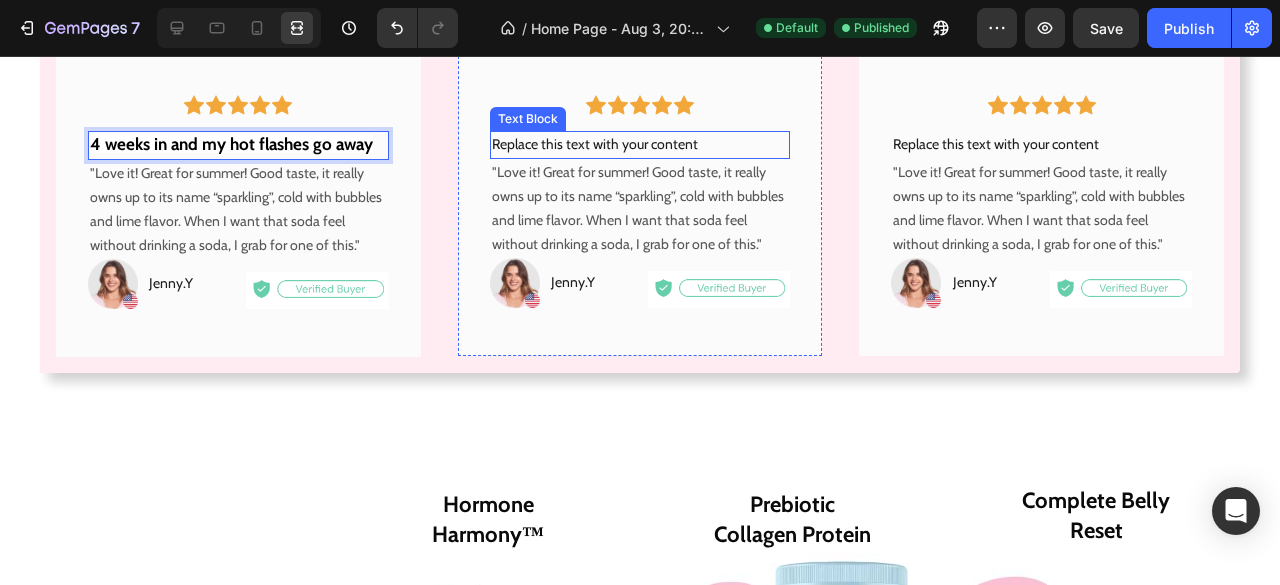 click on "Replace this text with your content" at bounding box center (640, 145) 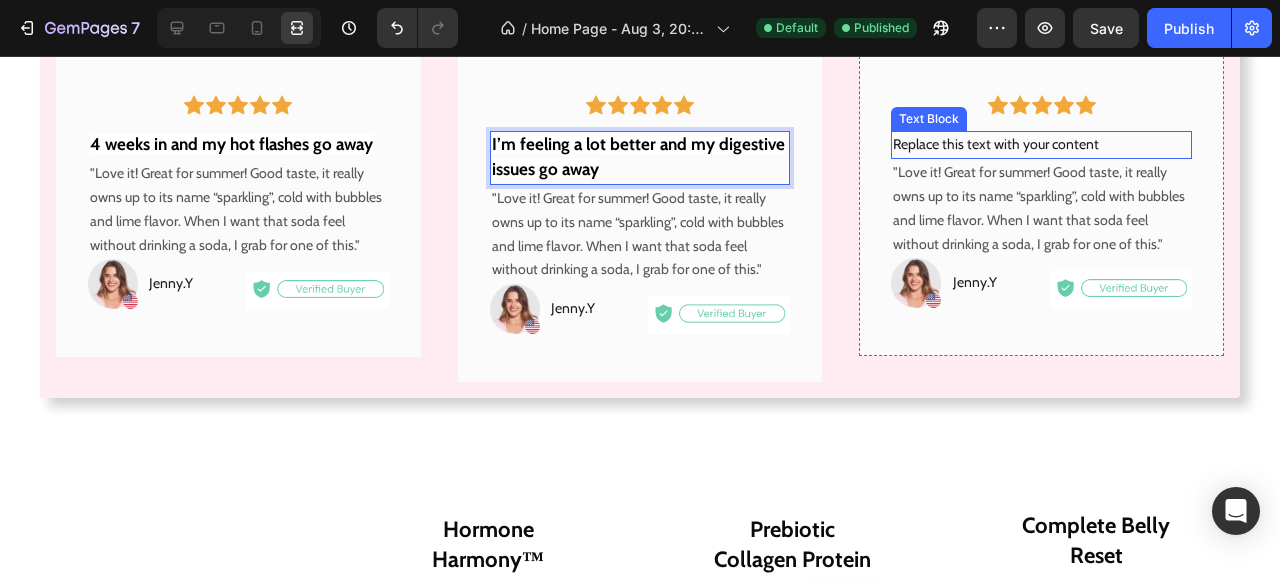 click on "Replace this text with your content" at bounding box center (1041, 145) 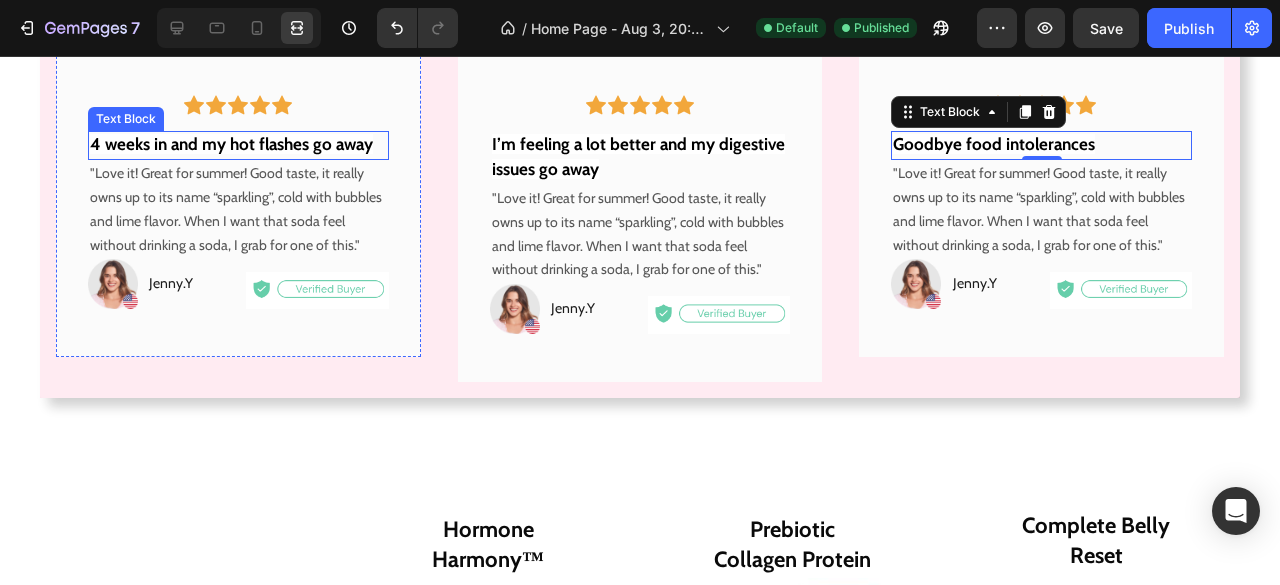 click on "4 weeks in and my hot flashes go away" at bounding box center (231, 144) 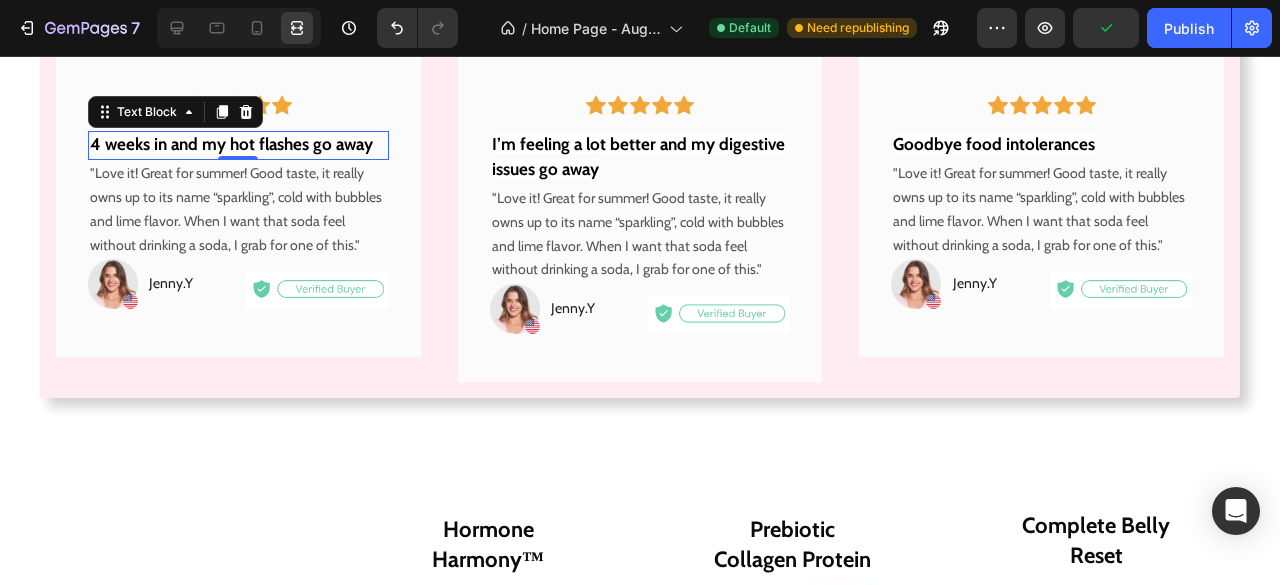 click at bounding box center [239, 28] 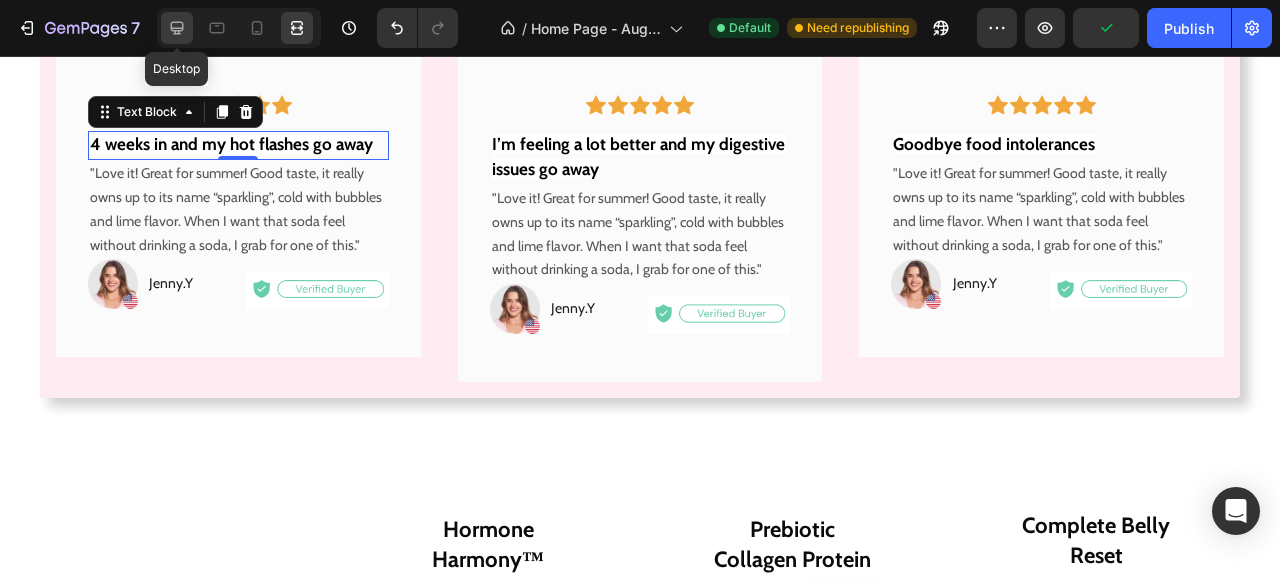 click 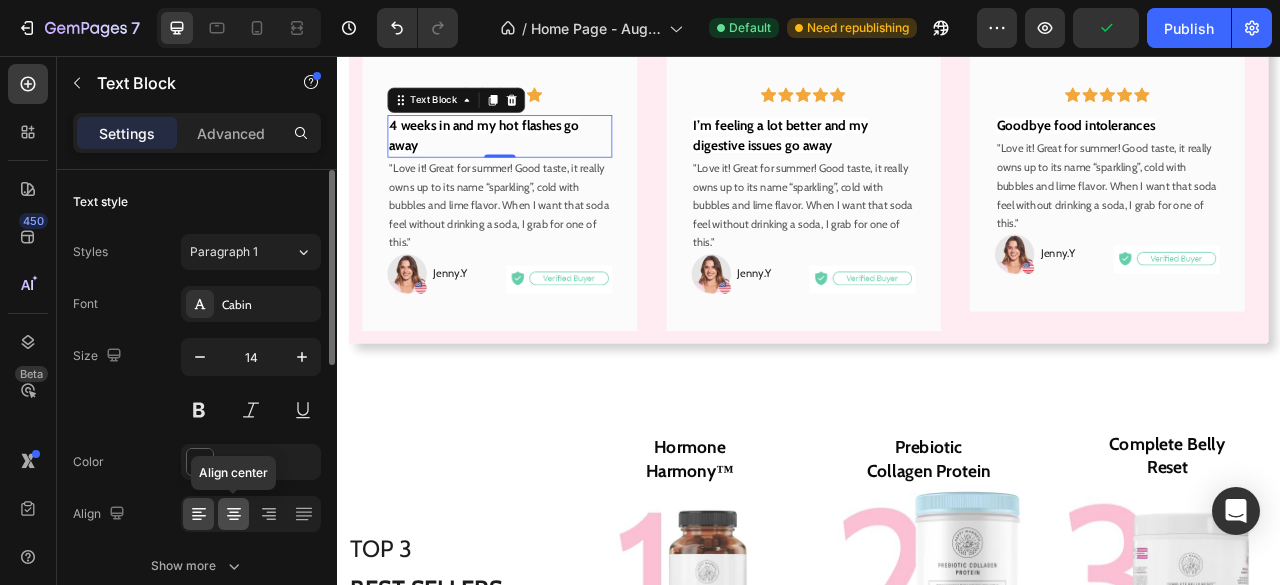 click 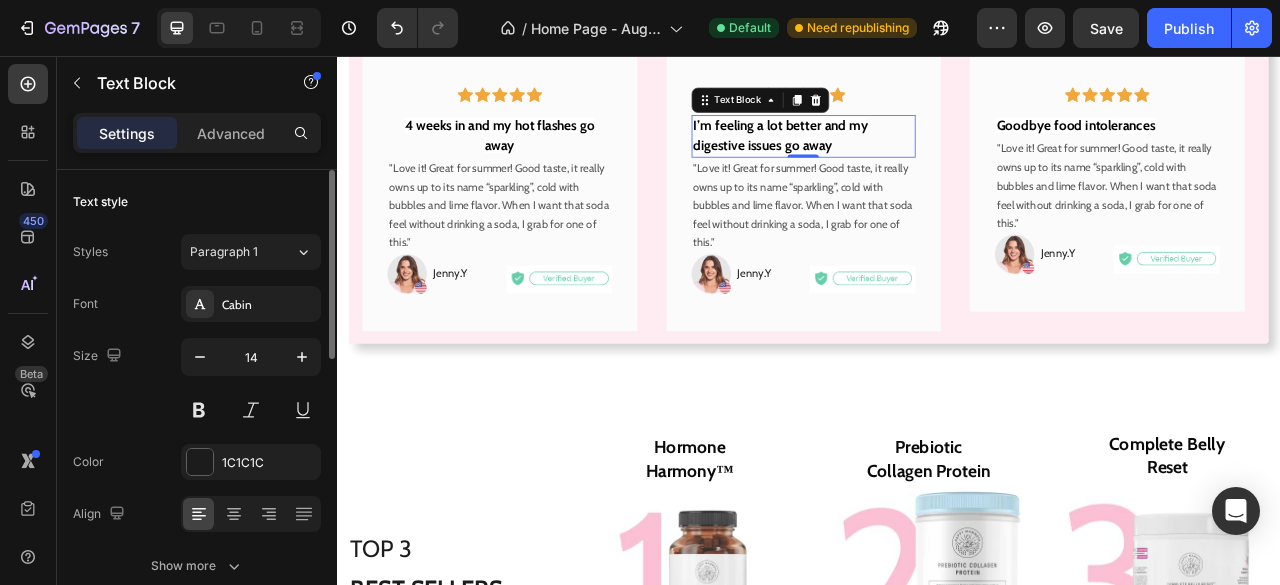 click on "I’m feeling a lot better and my digestive issues go away" at bounding box center (900, 156) 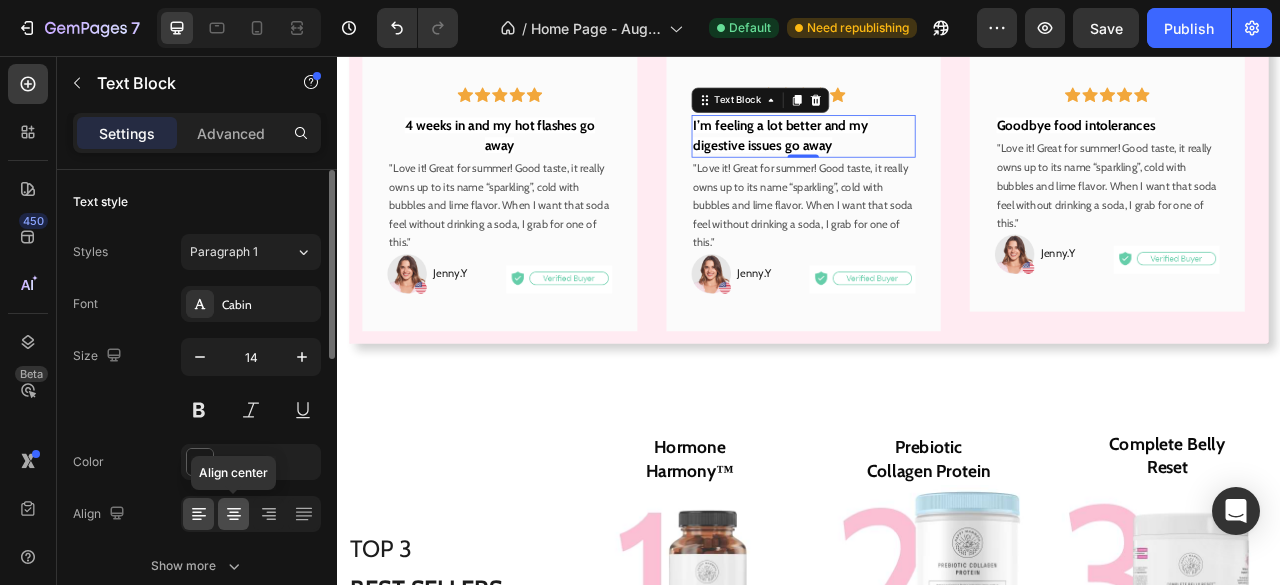 click 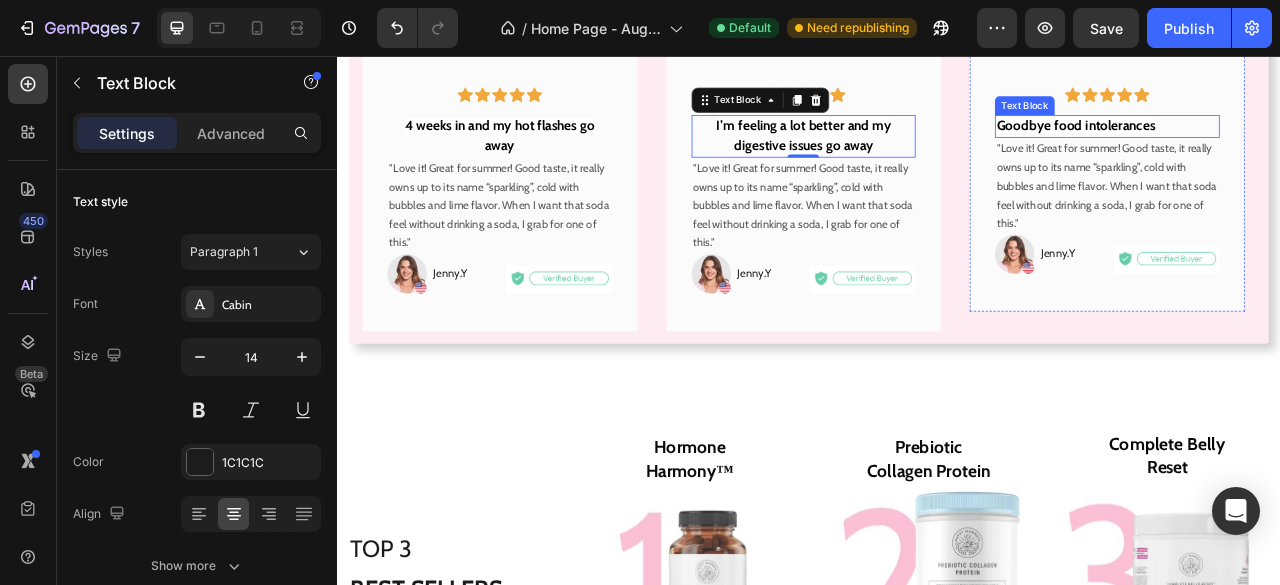 click on "Goodbye food intolerances" at bounding box center (1276, 144) 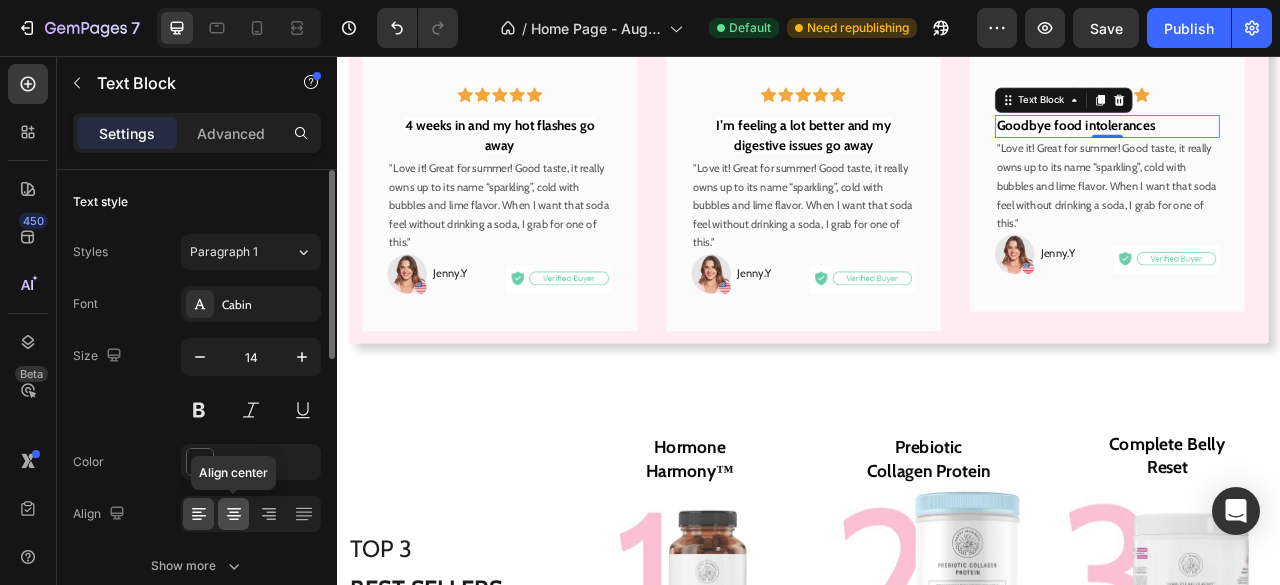 click 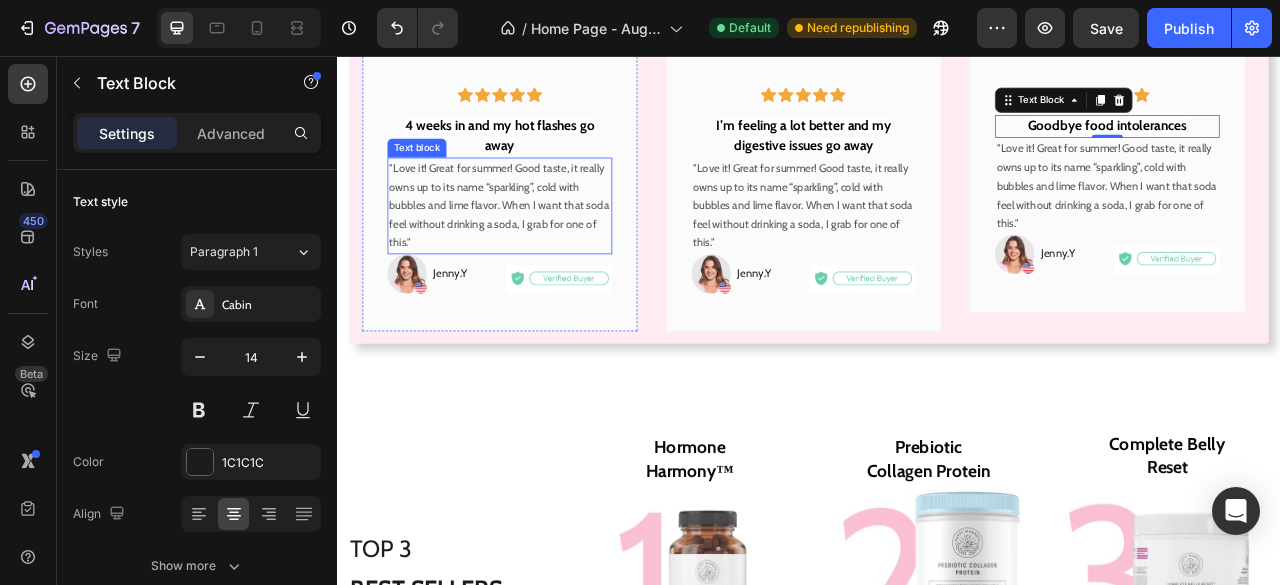 click on ""Love it! Great for summer! Good taste, it really owns up to its name “sparkling”, cold with bubbles and lime flavor. When I want that soda feel without drinking a soda, I grab for one of this."" at bounding box center (543, 246) 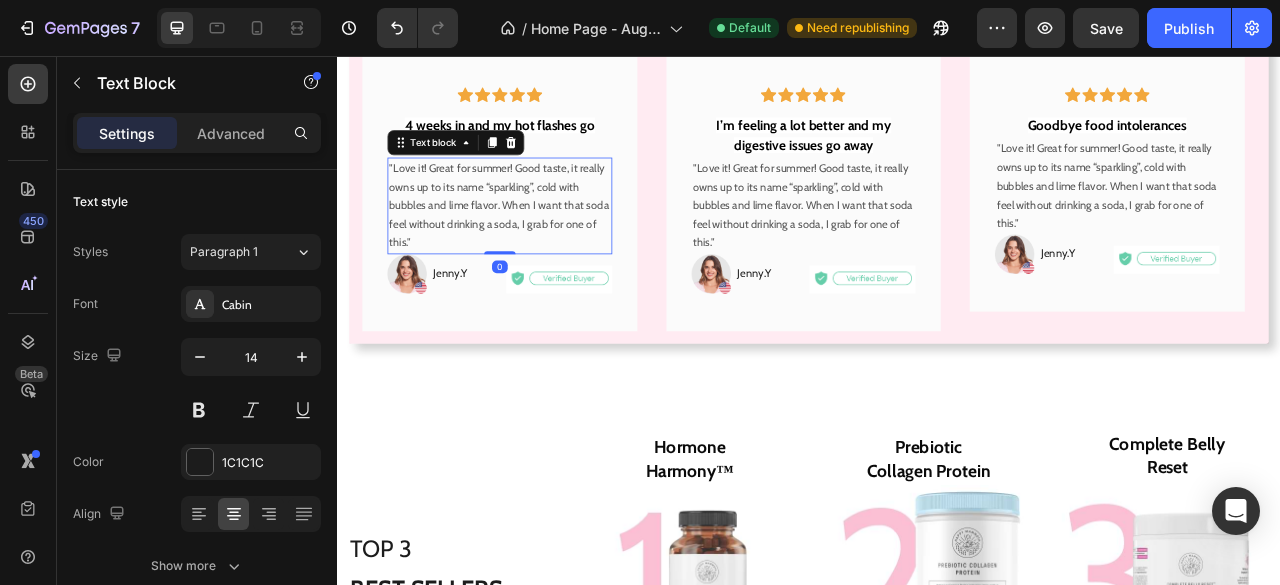 click on ""Love it! Great for summer! Good taste, it really owns up to its name “sparkling”, cold with bubbles and lime flavor. When I want that soda feel without drinking a soda, I grab for one of this."" at bounding box center [543, 246] 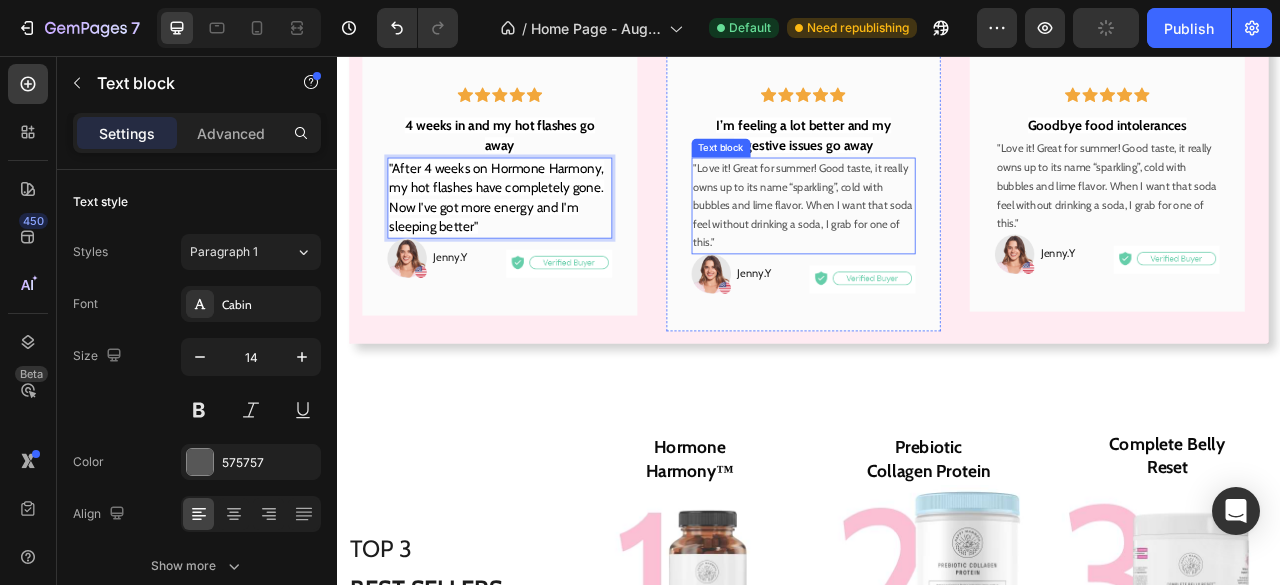 click on ""Love it! Great for summer! Good taste, it really owns up to its name “sparkling”, cold with bubbles and lime flavor. When I want that soda feel without drinking a soda, I grab for one of this."" at bounding box center [930, 246] 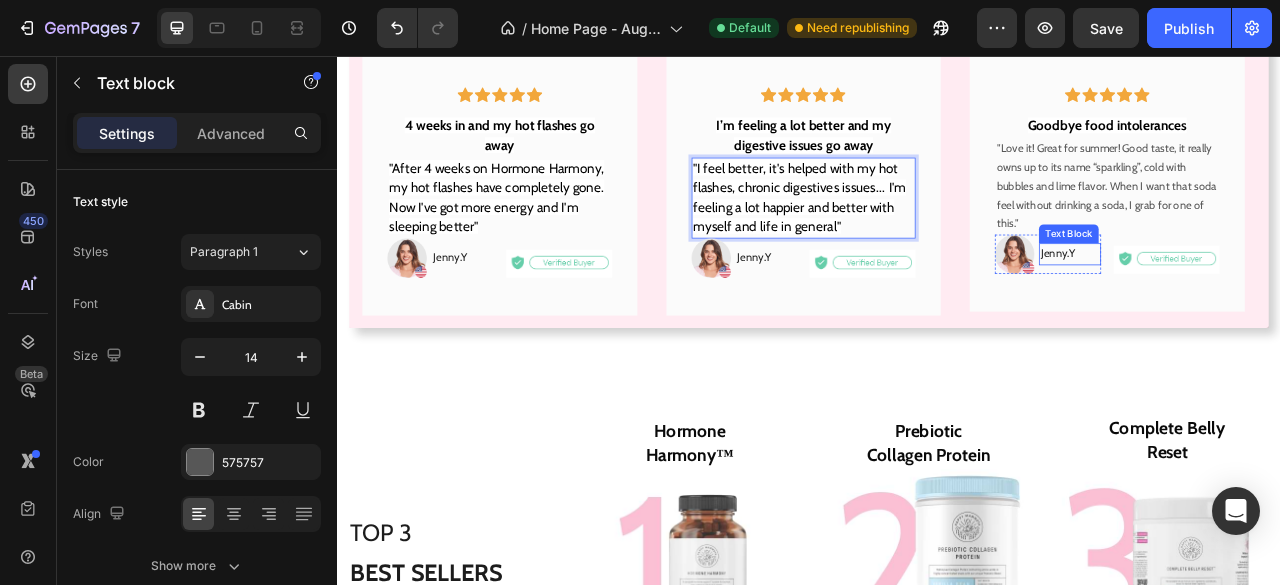 click on ""Love it! Great for summer! Good taste, it really owns up to its name “sparkling”, cold with bubbles and lime flavor. When I want that soda feel without drinking a soda, I grab for one of this."" at bounding box center (1316, 221) 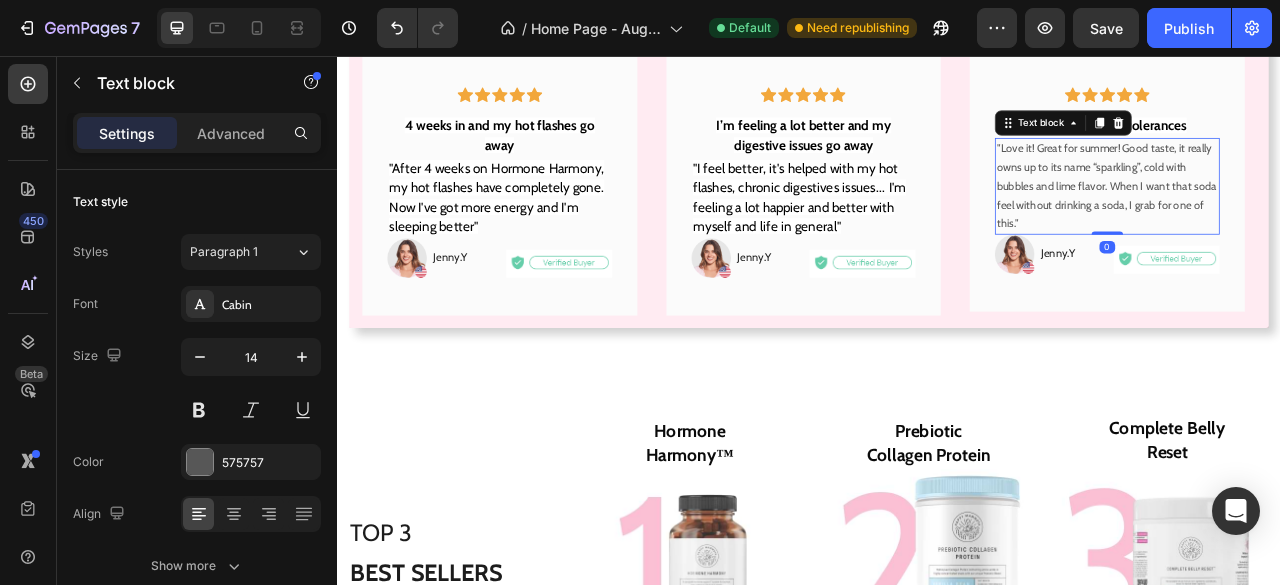 click on ""Love it! Great for summer! Good taste, it really owns up to its name “sparkling”, cold with bubbles and lime flavor. When I want that soda feel without drinking a soda, I grab for one of this."" at bounding box center [1316, 221] 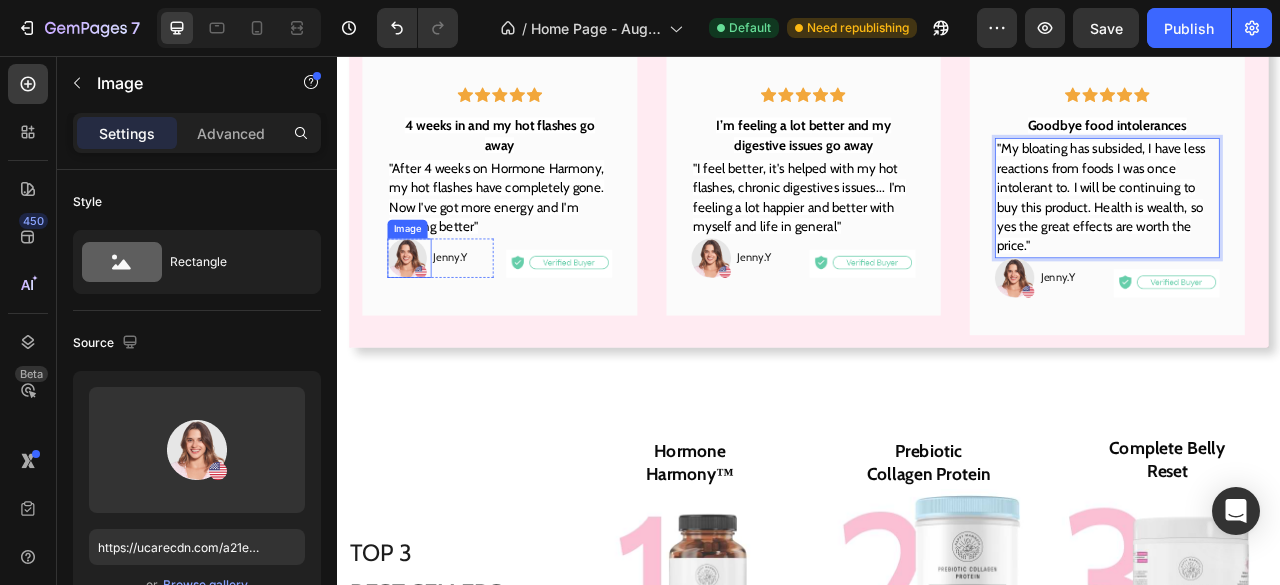 click at bounding box center [425, 313] 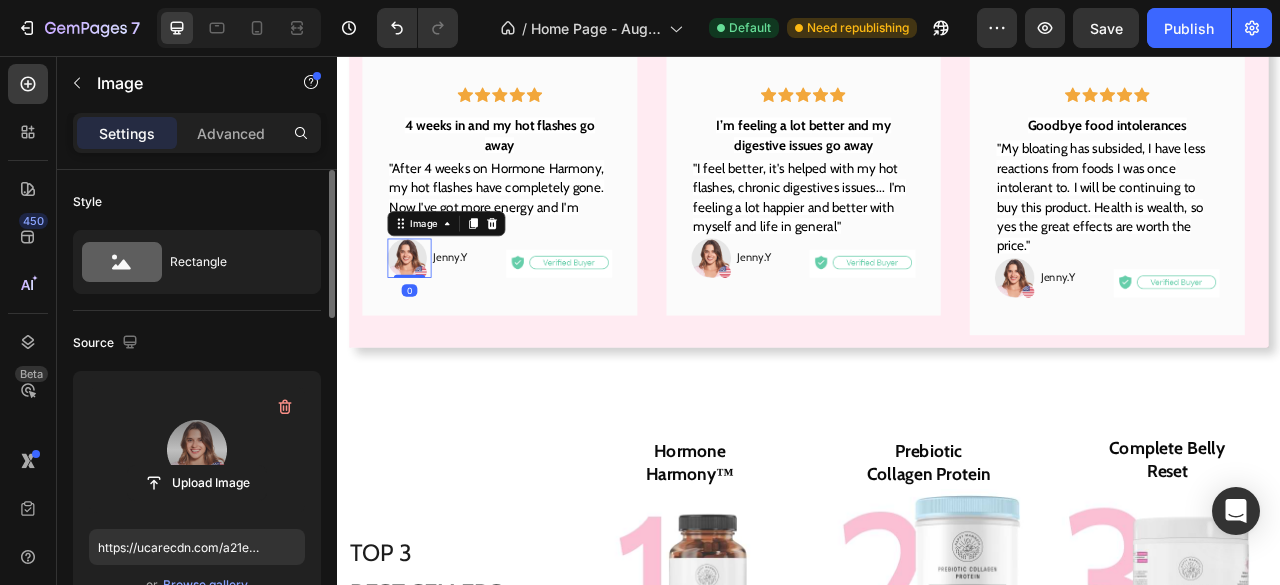 click at bounding box center [197, 450] 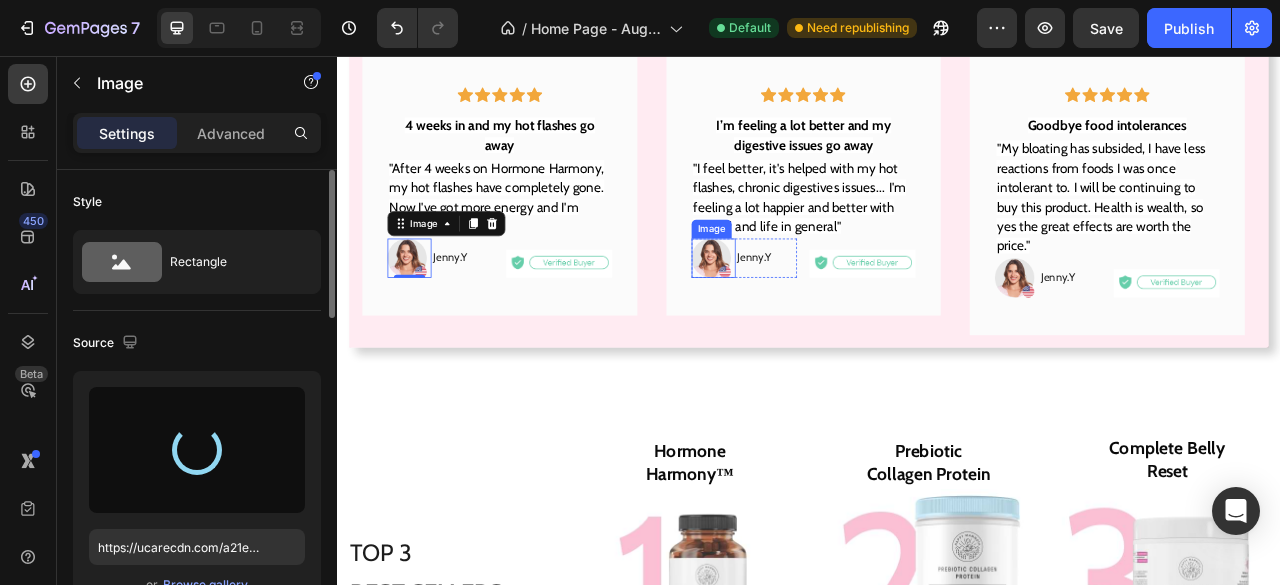 type on "https://cdn.shopify.com/s/files/1/0948/5395/5901/files/gempages_577662925980828434-3877ee10-8027-47ad-ad3f-e5c612b64cef.webp" 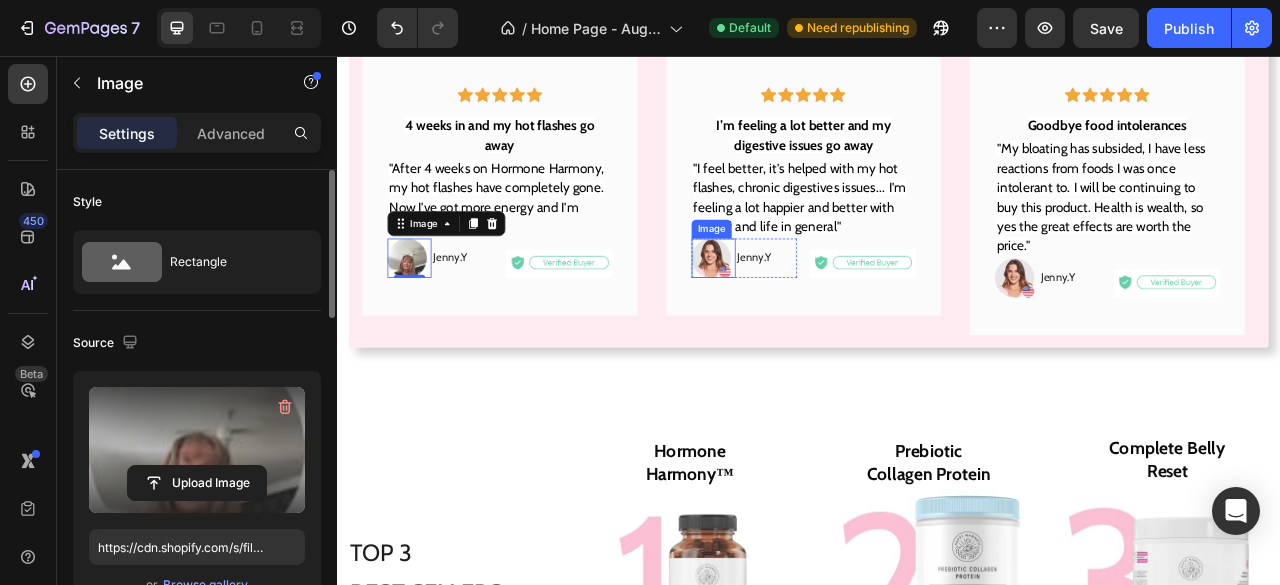 click at bounding box center [812, 313] 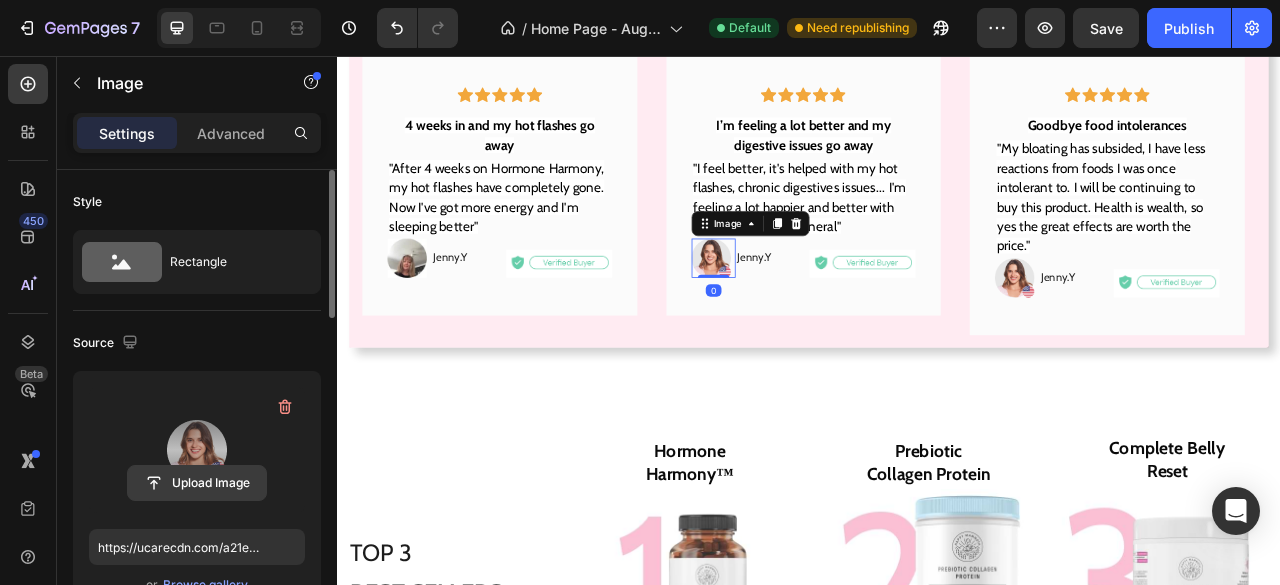 click 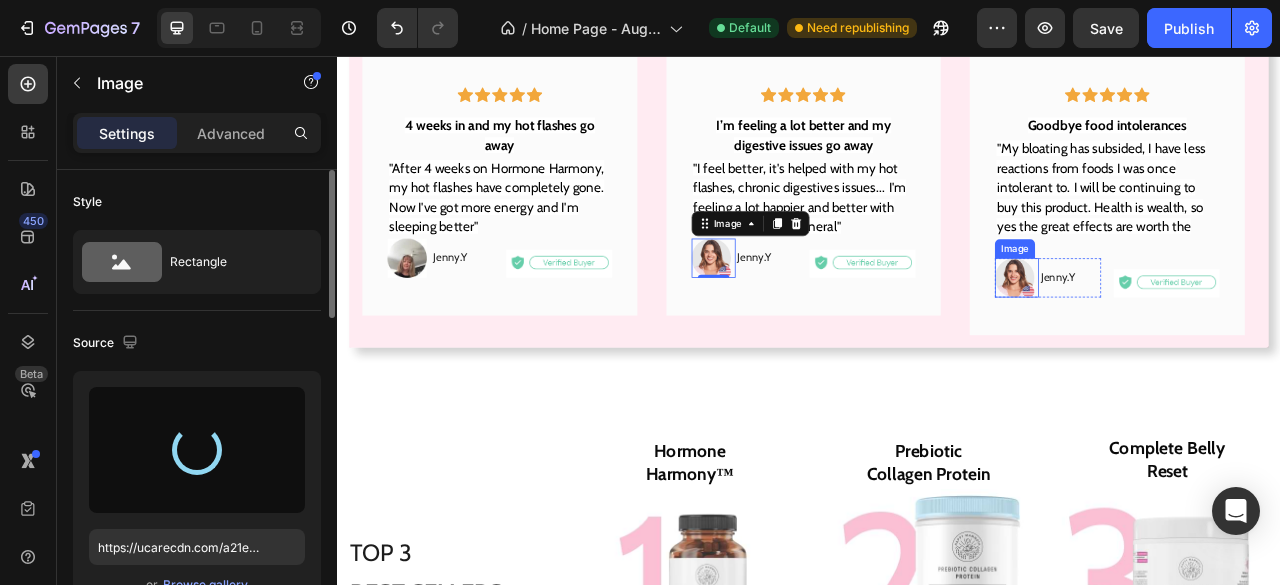 type on "https://cdn.shopify.com/s/files/1/0948/5395/5901/files/gempages_577662925980828434-d5cf8c86-2941-48ea-adfa-446b3ce427c2.webp" 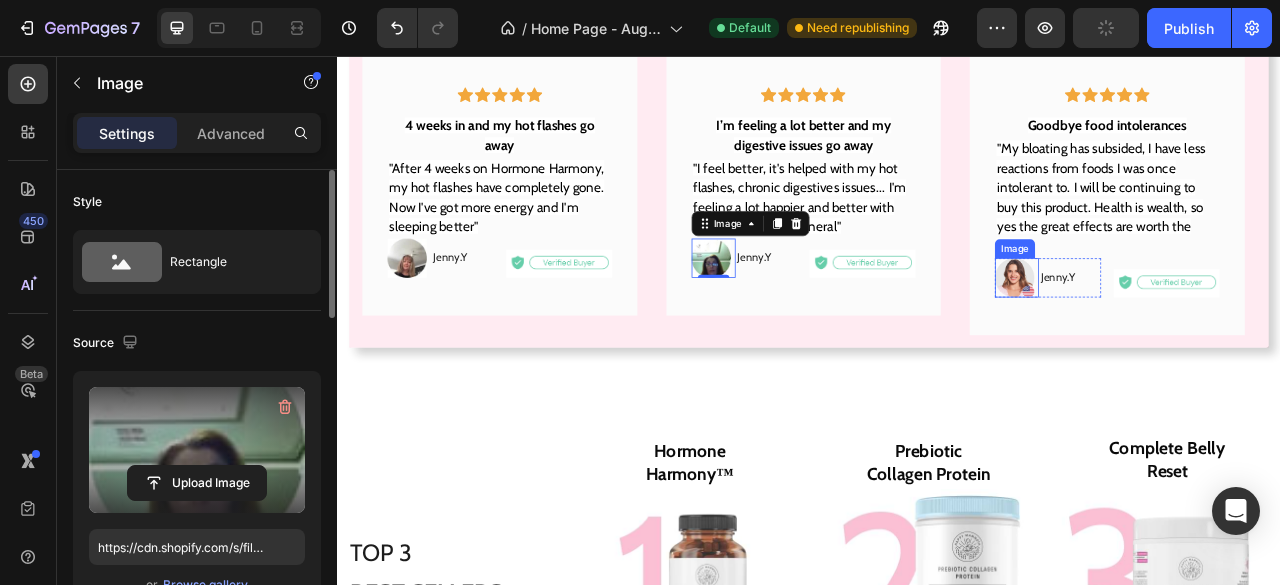 click at bounding box center [1198, 338] 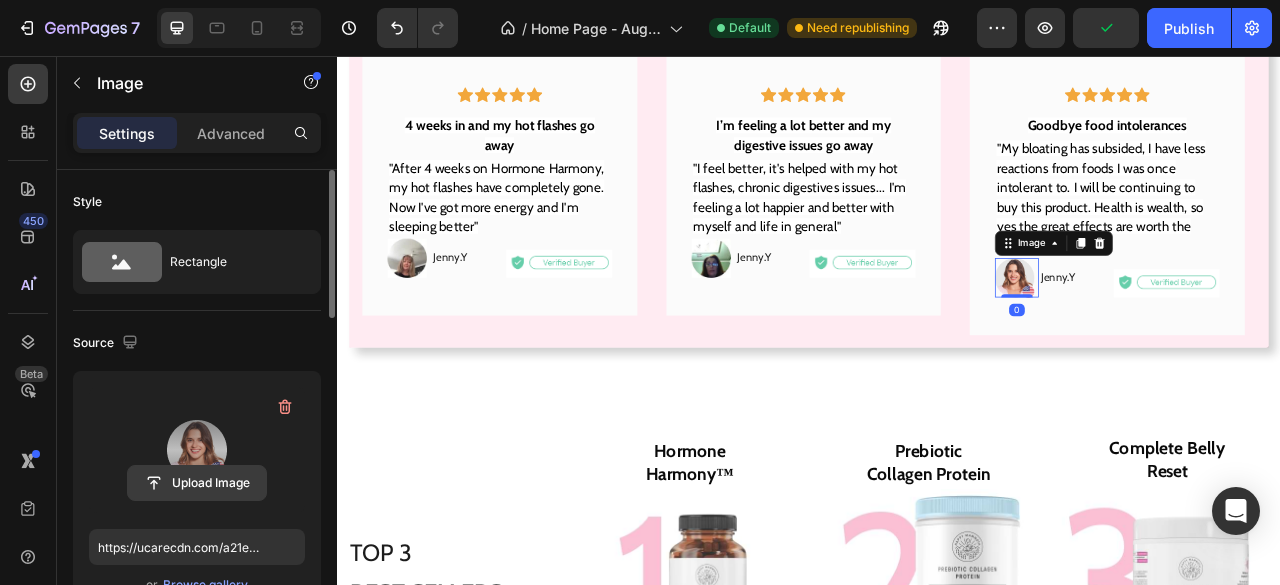 click 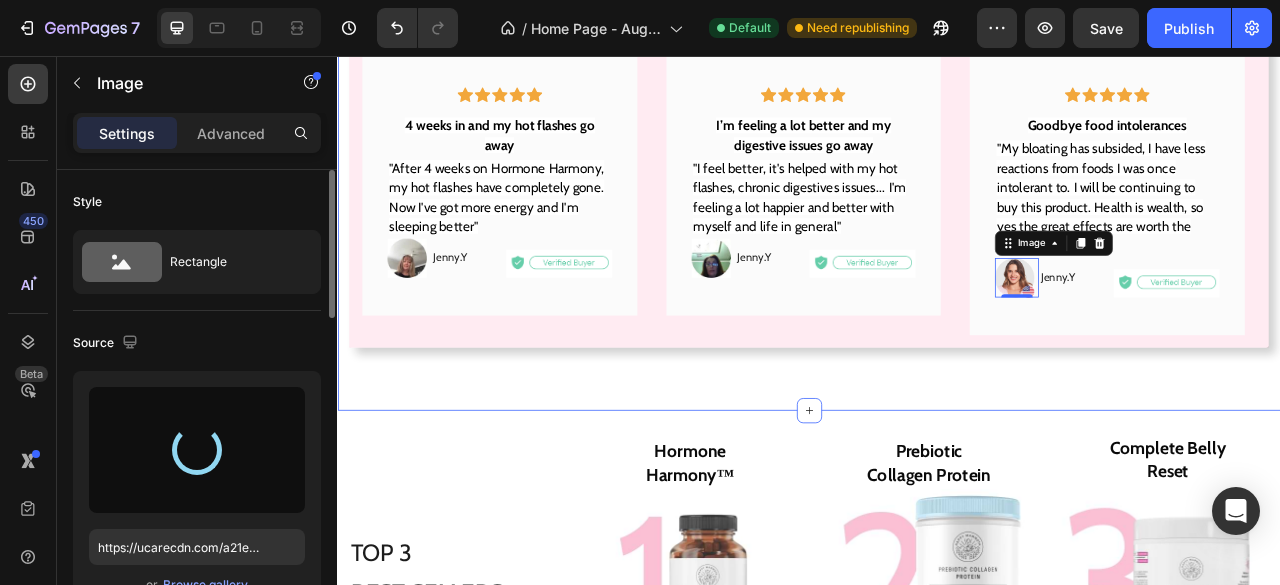 type on "https://cdn.shopify.com/s/files/1/0948/5395/5901/files/gempages_577662925980828434-d61721c8-1502-4e70-9eb9-53fc08bcc227.webp" 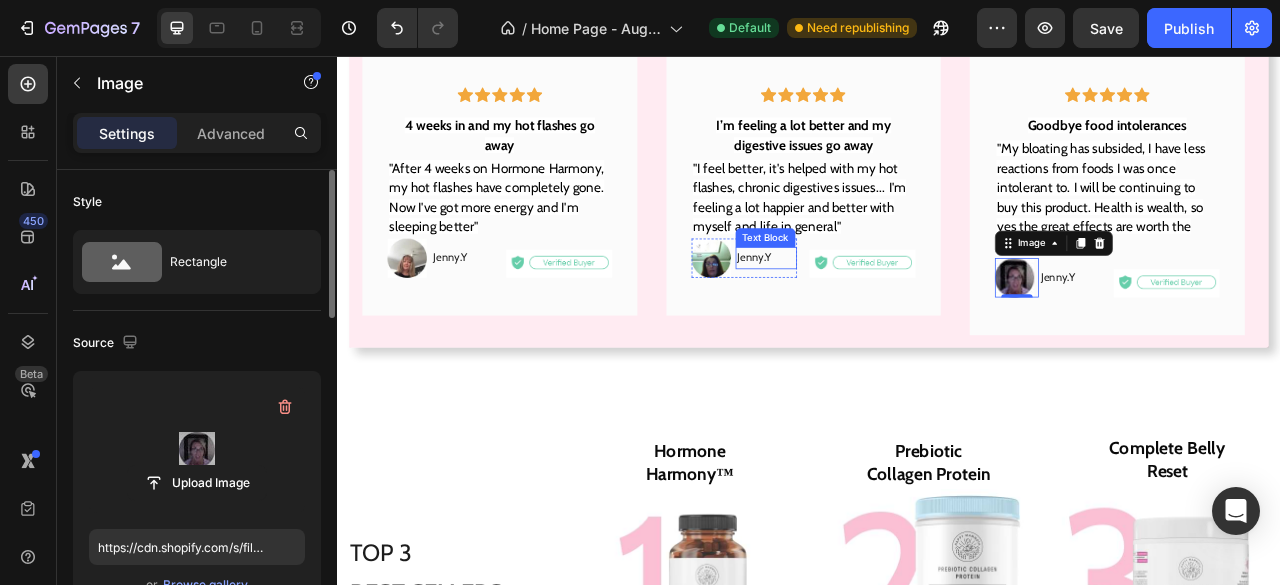 click on "Jenny.Y" at bounding box center [882, 313] 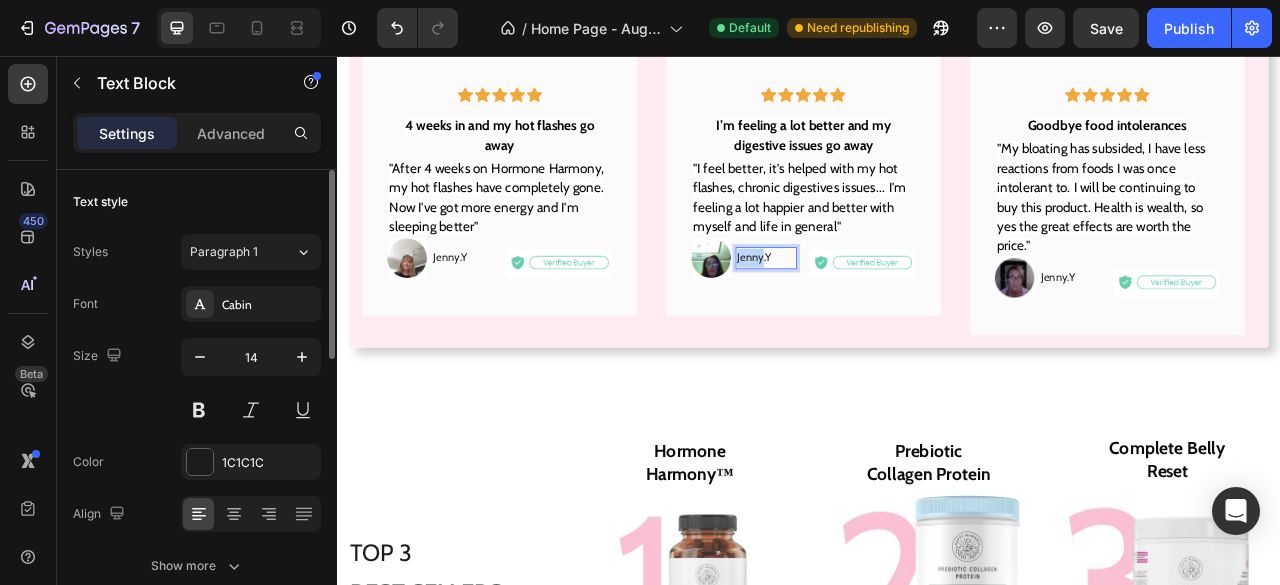 click on "Jenny.Y" at bounding box center [882, 313] 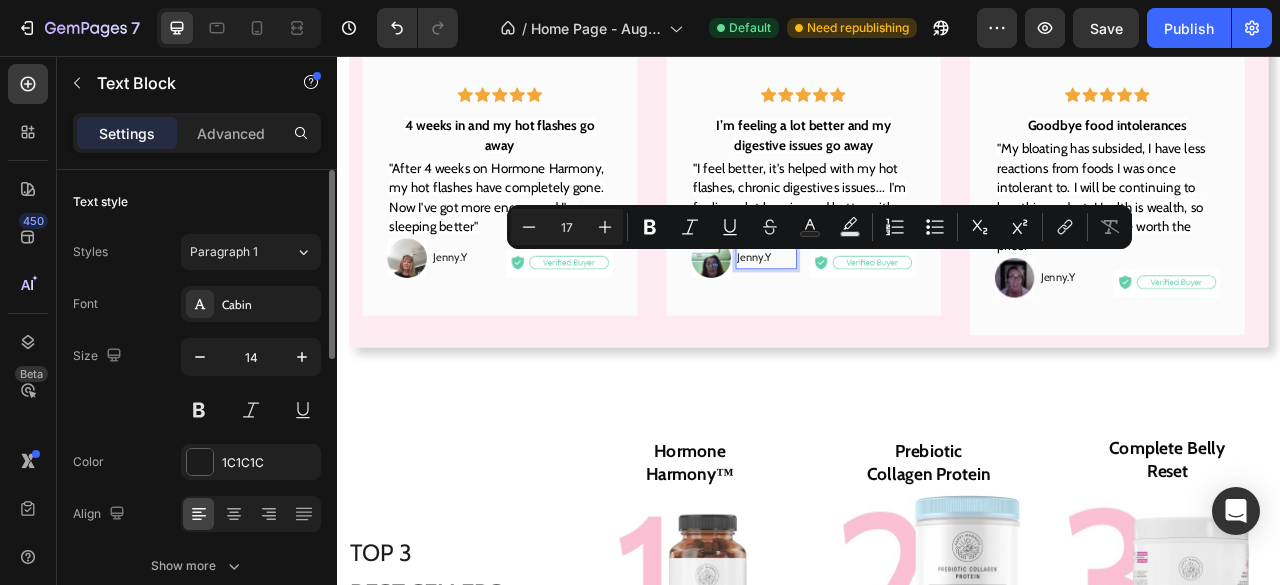 scroll, scrollTop: 2664, scrollLeft: 0, axis: vertical 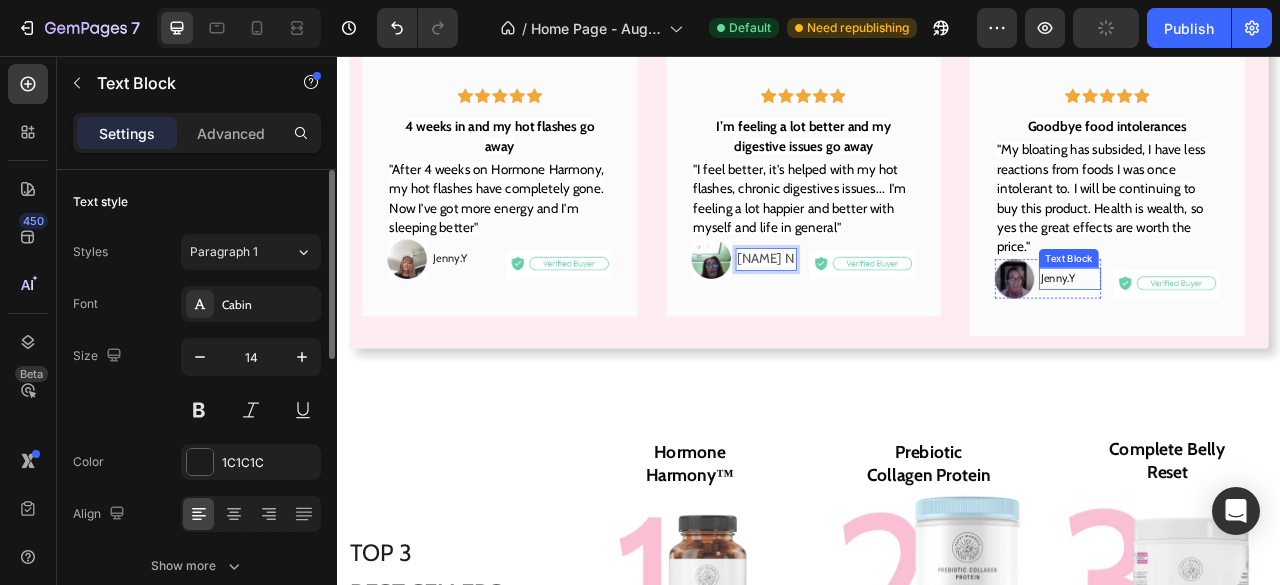 click on "Jenny.Y" at bounding box center [1268, 339] 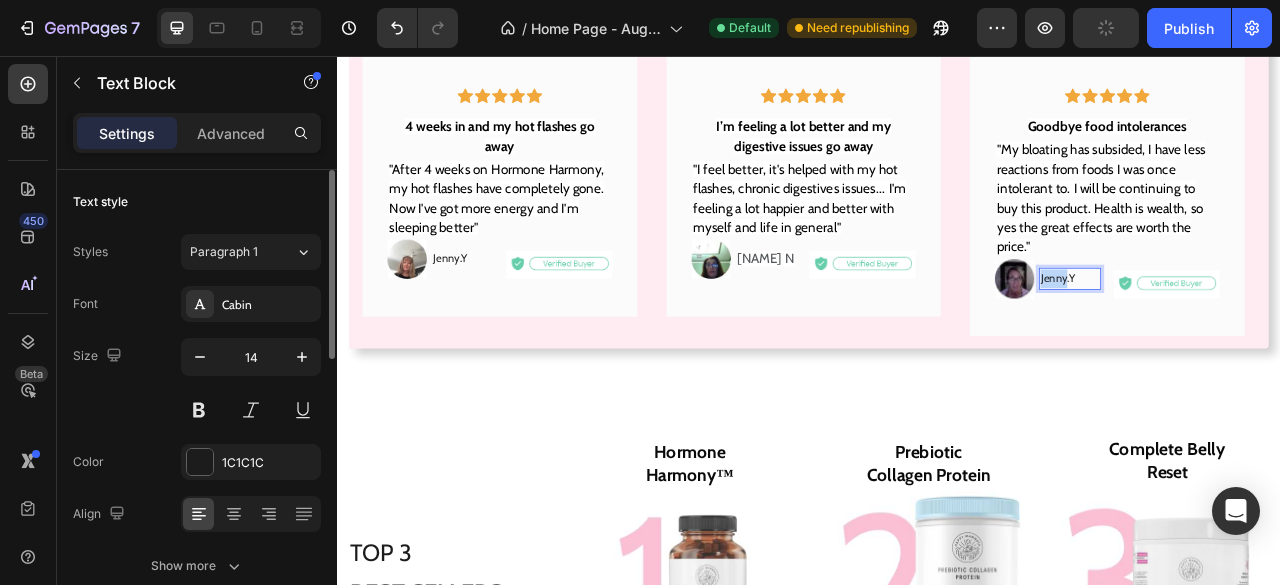 click on "Jenny.Y" at bounding box center [1268, 339] 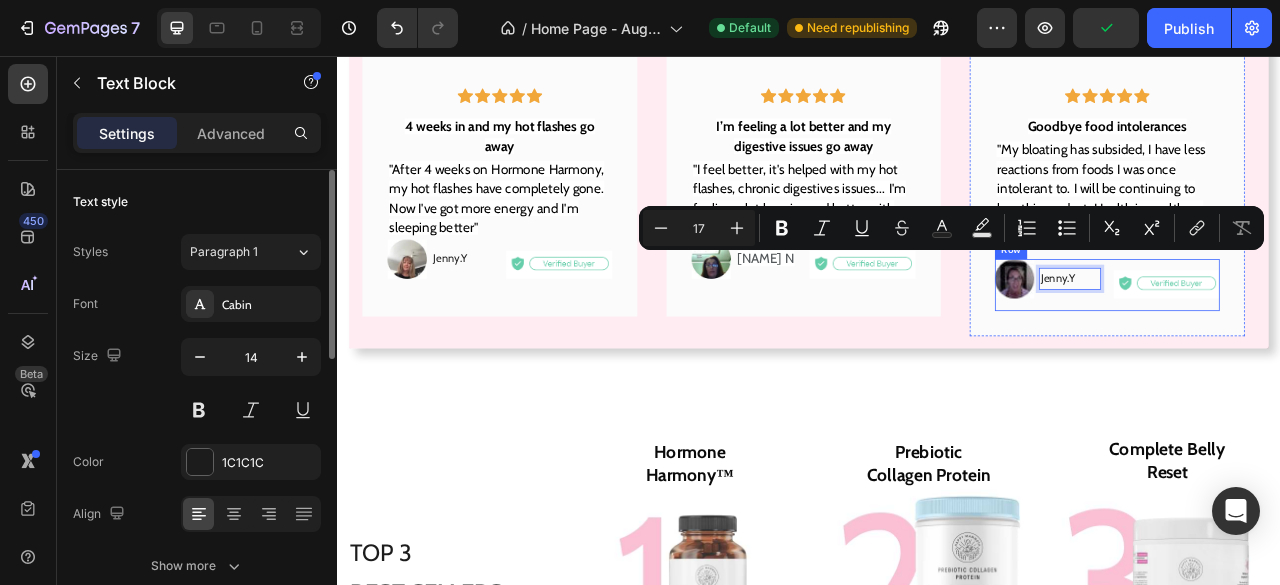 scroll, scrollTop: 2664, scrollLeft: 0, axis: vertical 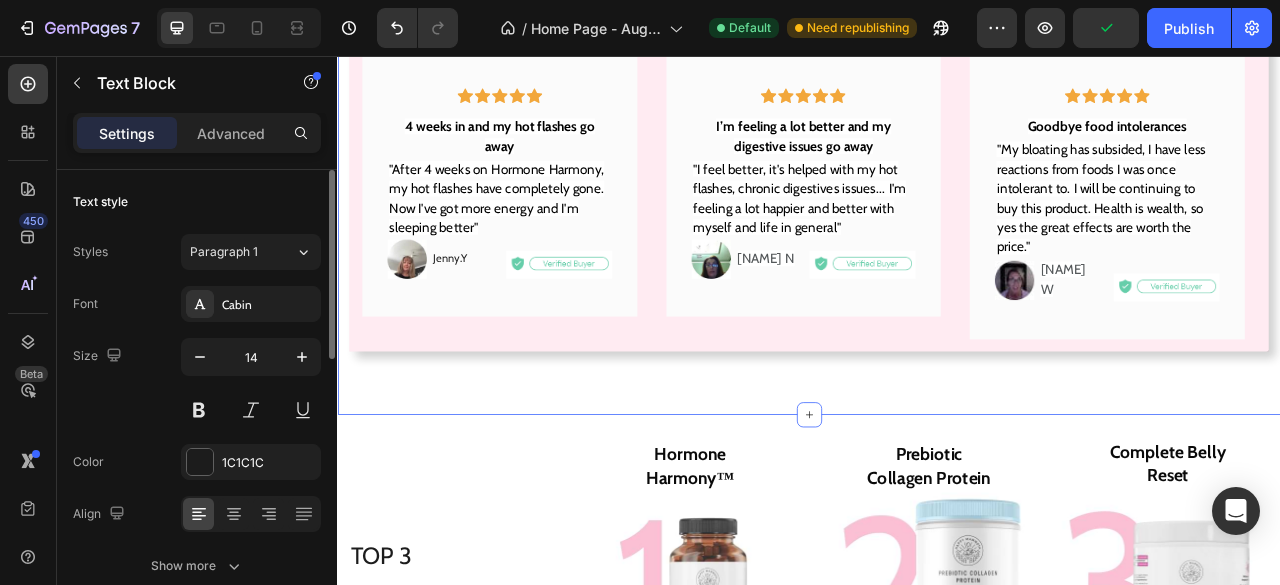 click on "Real Results From Our Customers Text Block   0 2.4Millton+ Women   Are Making New Long Lasting Poaitive Health Changes Text block
Icon
Icon
Icon
Icon
Icon Row Row 4 weeks in and my hot flashes go away Text Block "After 4 weeks on Hormone Harmony, my hot flashes have completely gone. Now I've got more energy and I'm sleeping better" Text block Image Jenny.Y Text Block Row Image Row Row
Icon
Icon
Icon
Icon
Icon Row Row I’m feeling a lot better and my digestive issues go away Text Block "I feel better, it's helped with my hot flashes, chronic digestives issues... I'm feeling a lot happier and better with myself and life in general" Text block Image Cathy N Text Block Row Image Row Row
Icon
Icon
Icon
Icon
Icon Row Row Goodbye food intolerances Text Block Text block Image Row" at bounding box center [937, 137] 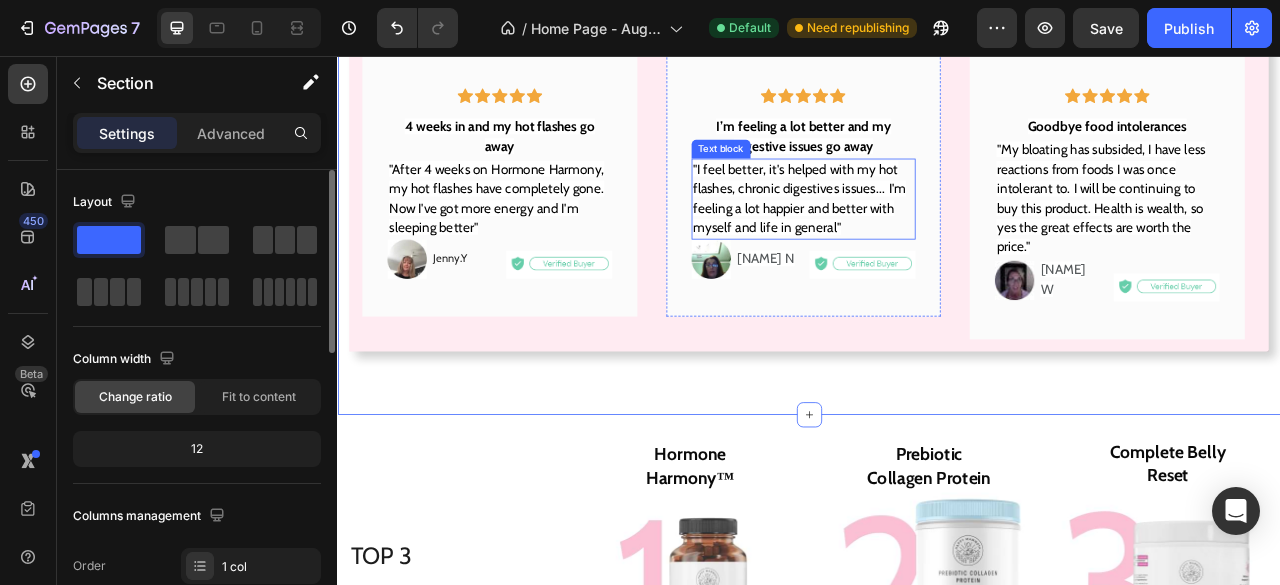 click on ""I feel better, it's helped with my hot flashes, chronic digestives issues... I'm feeling a lot happier and better with myself and life in general"" at bounding box center (930, 237) 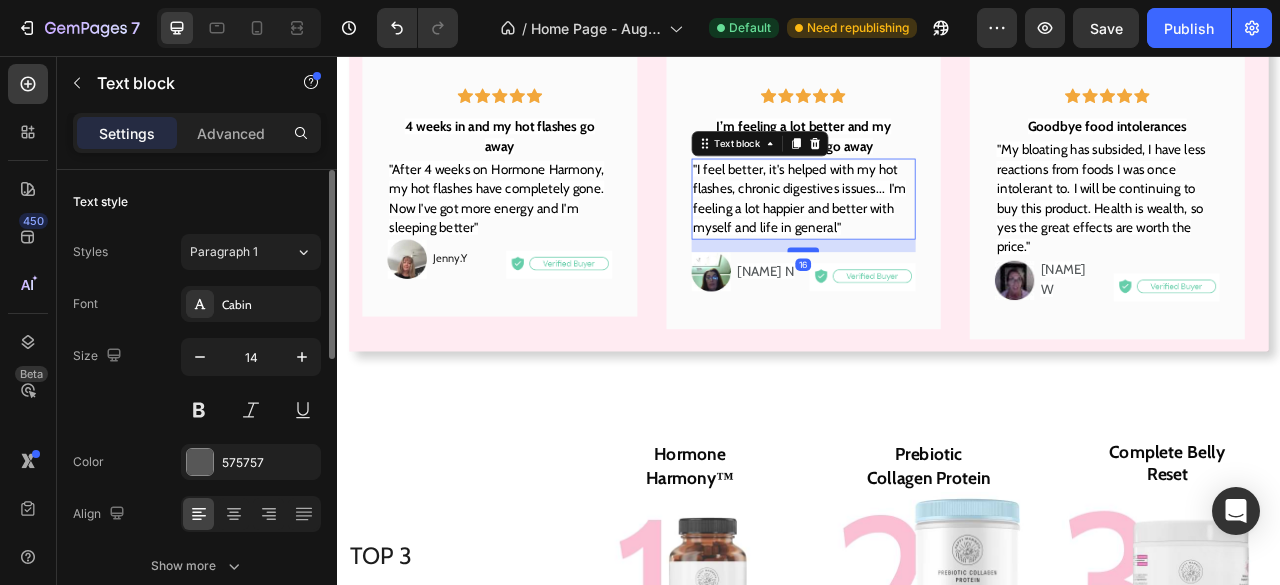 drag, startPoint x: 929, startPoint y: 286, endPoint x: 932, endPoint y: 302, distance: 16.27882 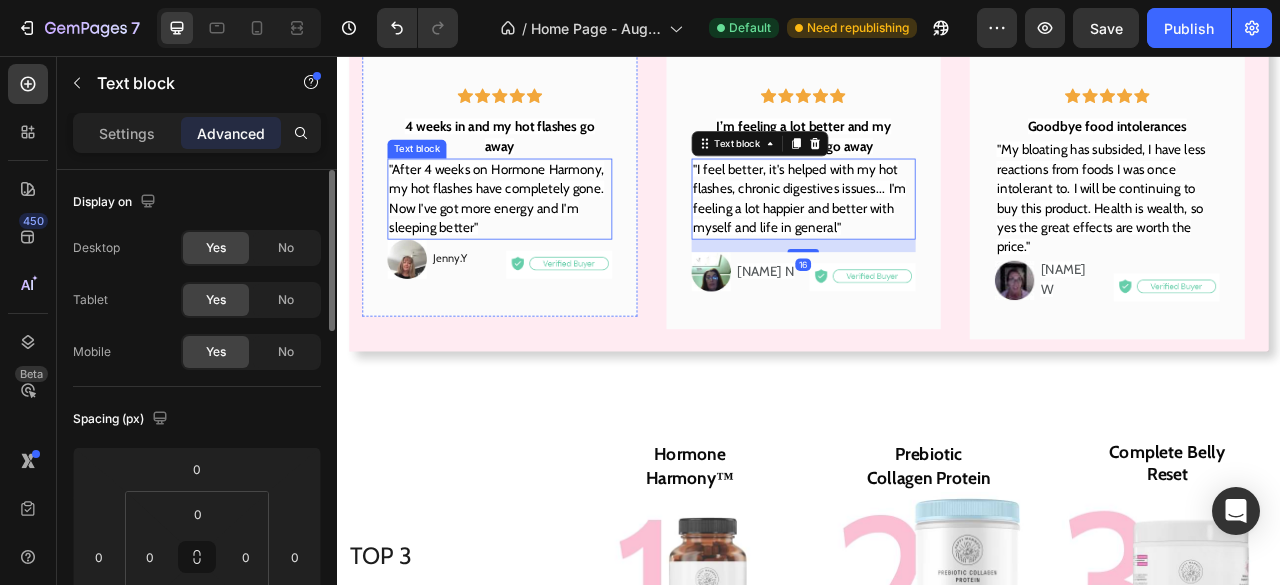 click on ""After 4 weeks on Hormone Harmony, my hot flashes have completely gone. Now I've got more energy and I'm sleeping better"" at bounding box center (543, 237) 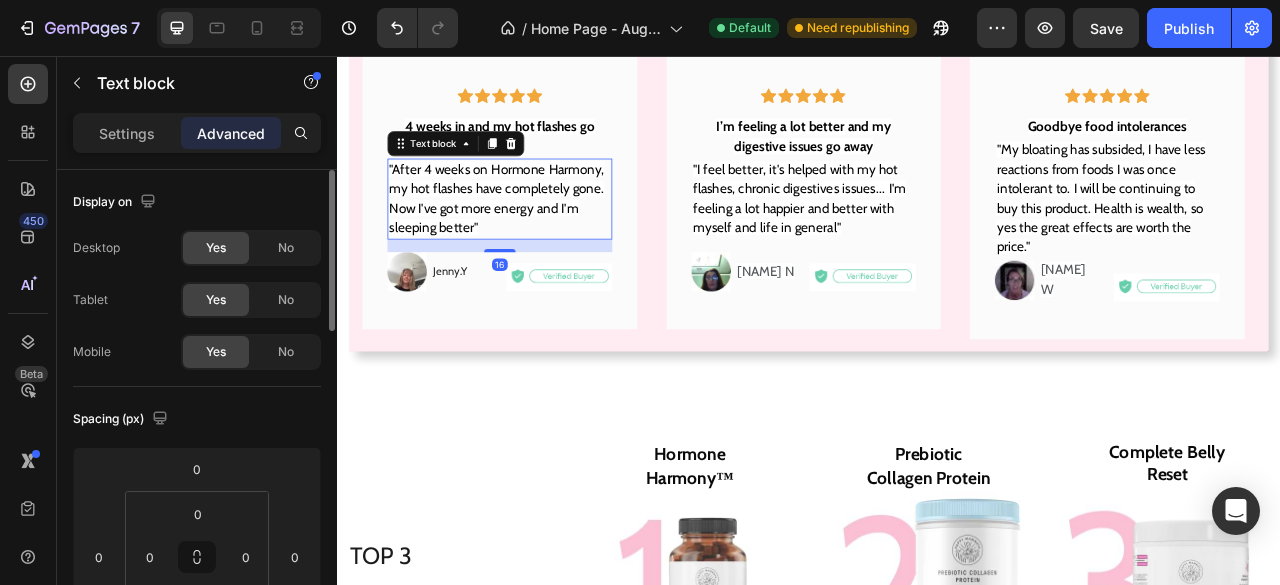 drag, startPoint x: 546, startPoint y: 284, endPoint x: 554, endPoint y: 300, distance: 17.888544 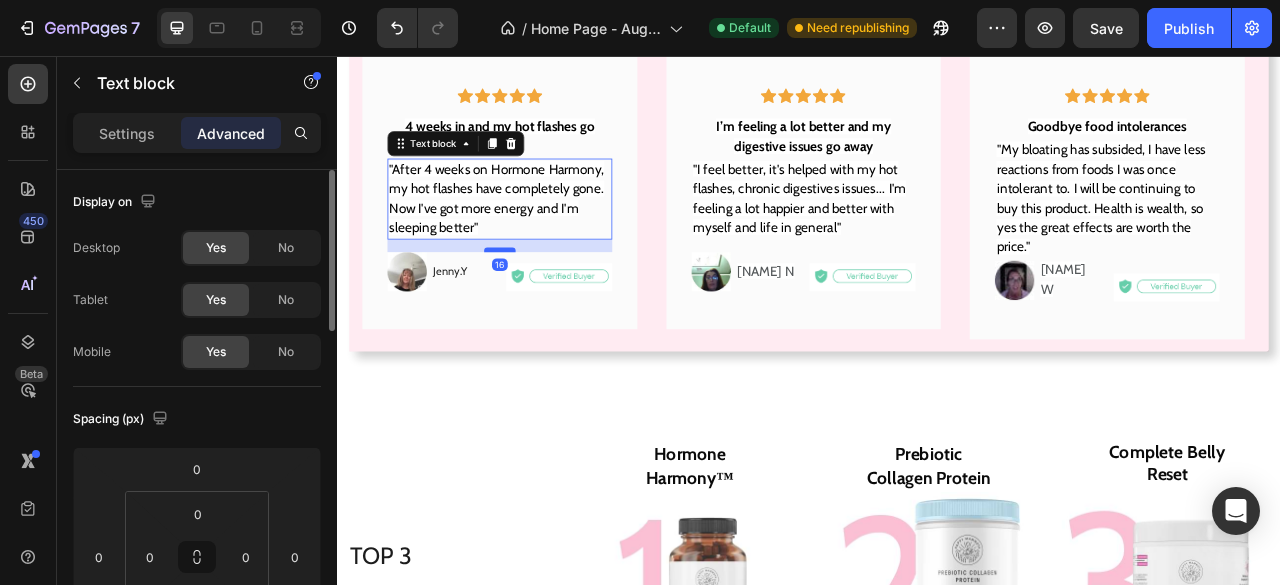 type on "16" 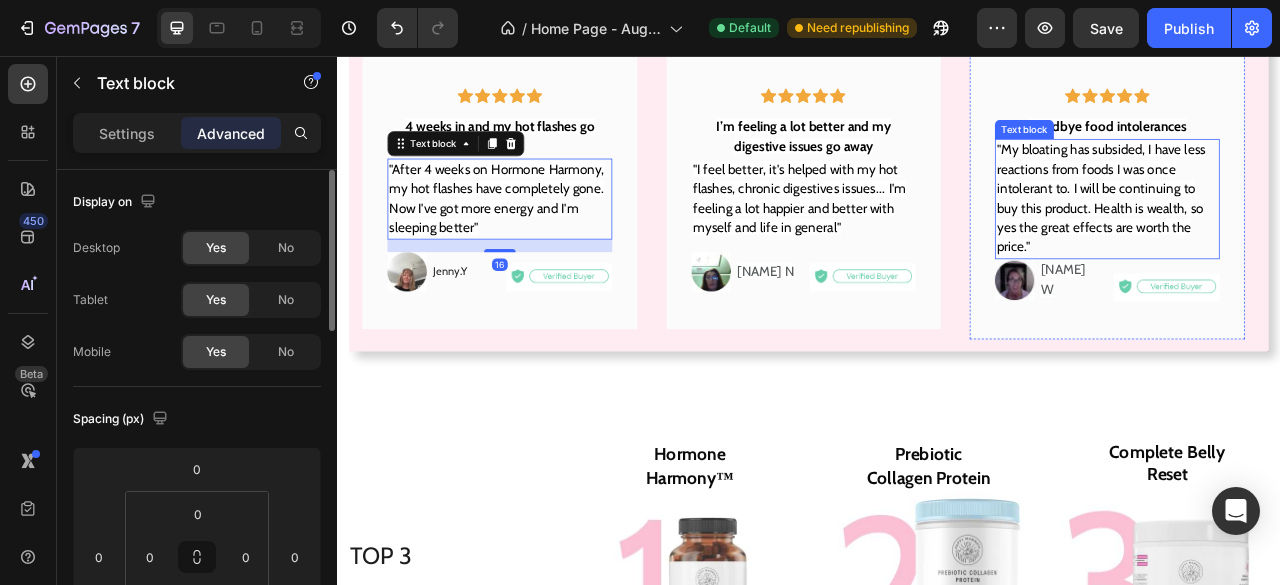 click on ""My bloating has subsided, I have less reactions from foods I was once intolerant to. I will be continuing to buy this product. Health is wealth, so yes the great effects are worth the price."" at bounding box center [1308, 236] 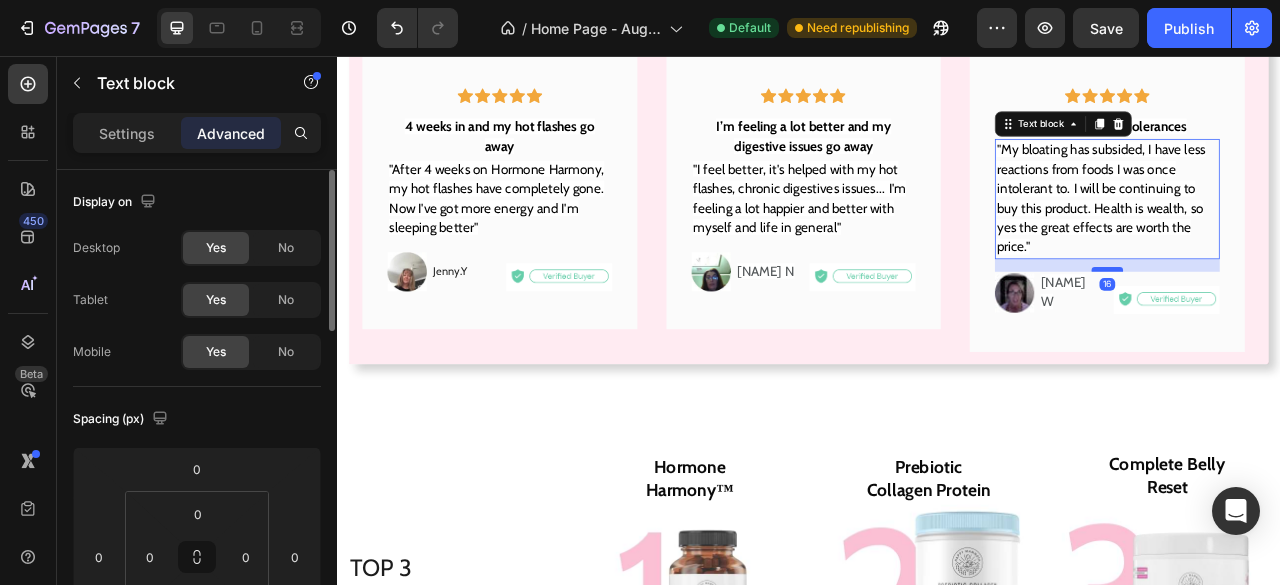 drag, startPoint x: 1304, startPoint y: 285, endPoint x: 1305, endPoint y: 301, distance: 16.03122 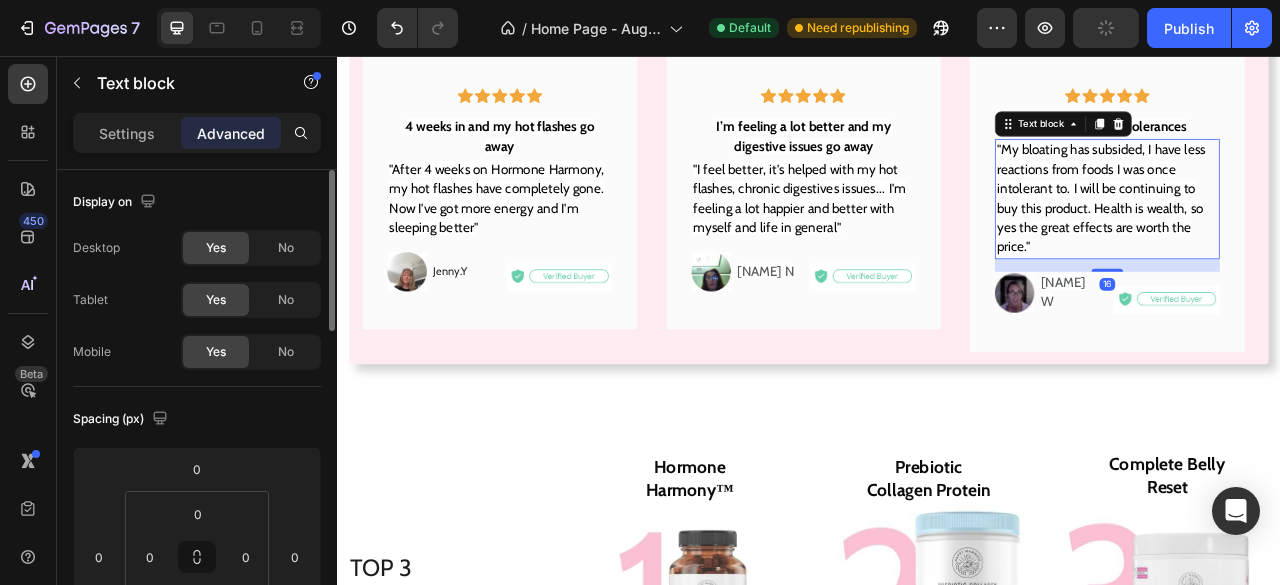 click on "Publish" at bounding box center [1189, 28] 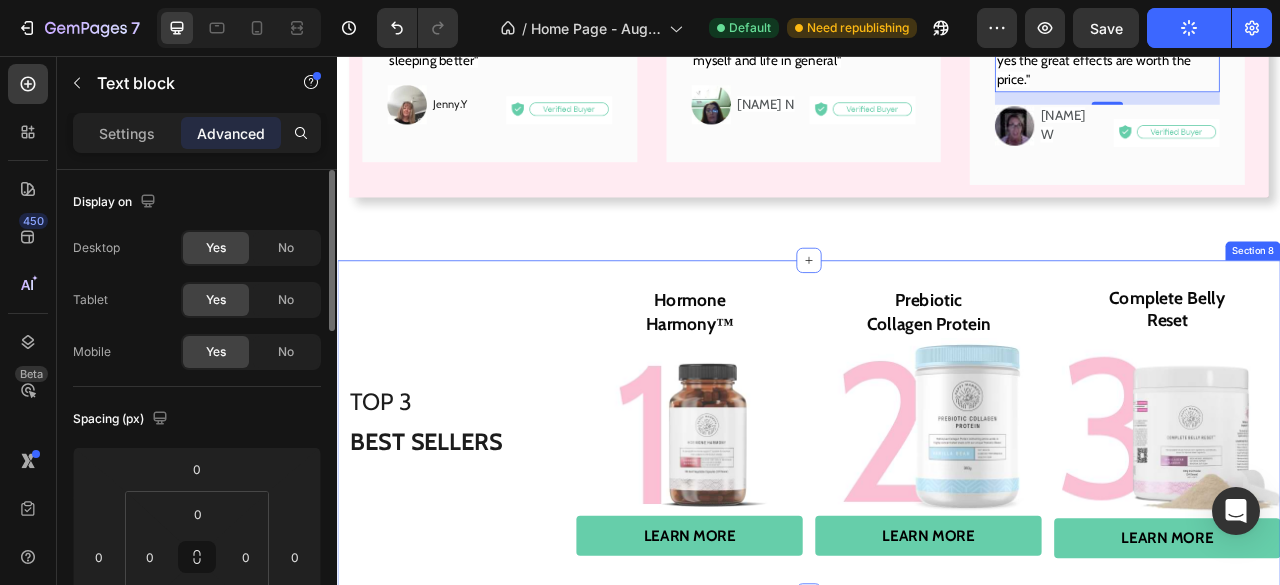 scroll, scrollTop: 2878, scrollLeft: 0, axis: vertical 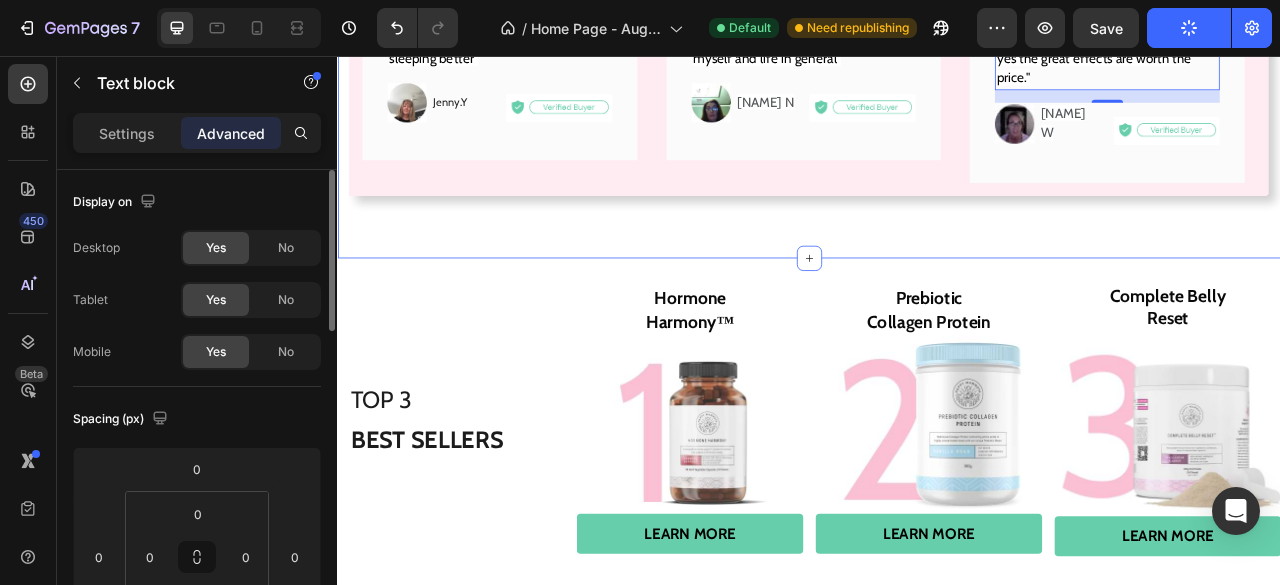 click on "Real Results From Our Customers Text Block 2.4Millton+ Women   Are Making New Long Lasting Poaitive Health Changes Text block
Icon
Icon
Icon
Icon
Icon Row Row 4 weeks in and my hot flashes go away Text Block "After 4 weeks on Hormone Harmony, my hot flashes have completely gone. Now I've got more energy and I'm sleeping better" Text block Image Jenny.Y Text Block Row Image Row Row
Icon
Icon
Icon
Icon
Icon Row Row I’m feeling a lot better and my digestive issues go away Text Block "I feel better, it's helped with my hot flashes, chronic digestives issues... I'm feeling a lot happier and better with myself and life in general" Text block Image Cathy N Text Block Row Image Row Row
Icon
Icon
Icon
Icon
Icon Row Row Goodbye food intolerances Text Block Text block   16 Image Row" at bounding box center (937, -69) 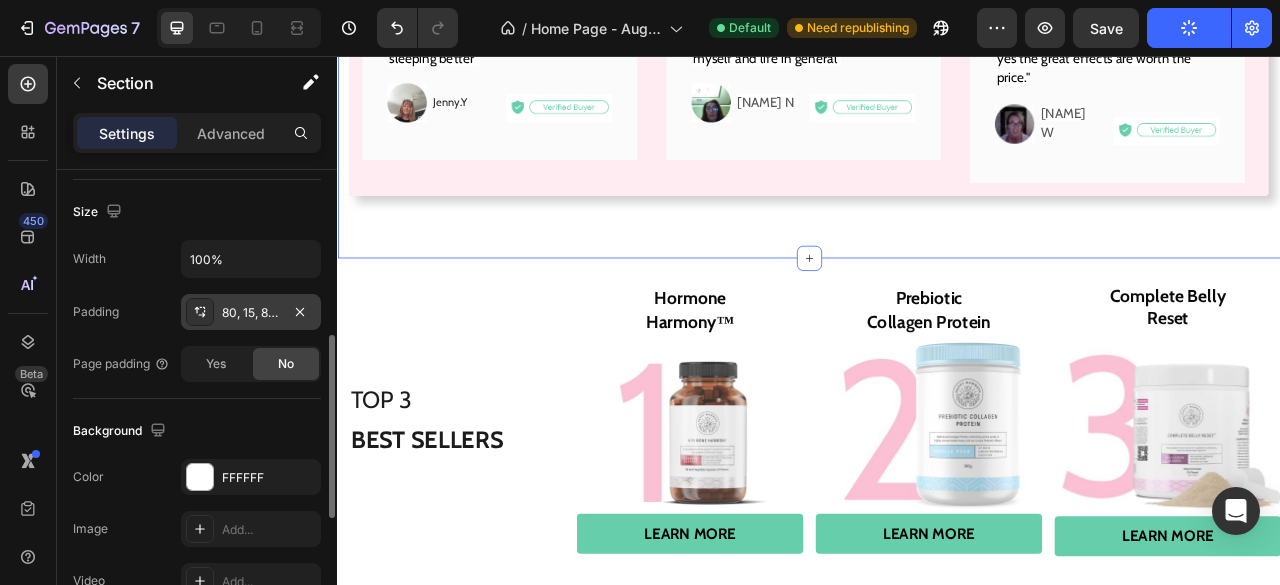 scroll, scrollTop: 422, scrollLeft: 0, axis: vertical 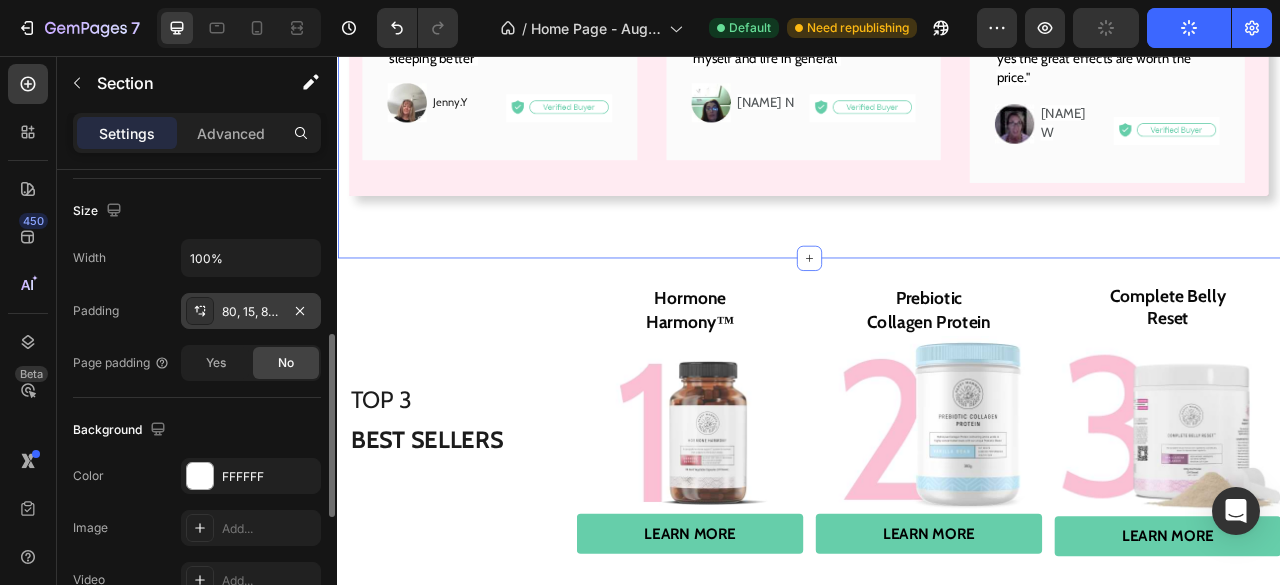 click on "80, 15, 80, 15" at bounding box center (251, 312) 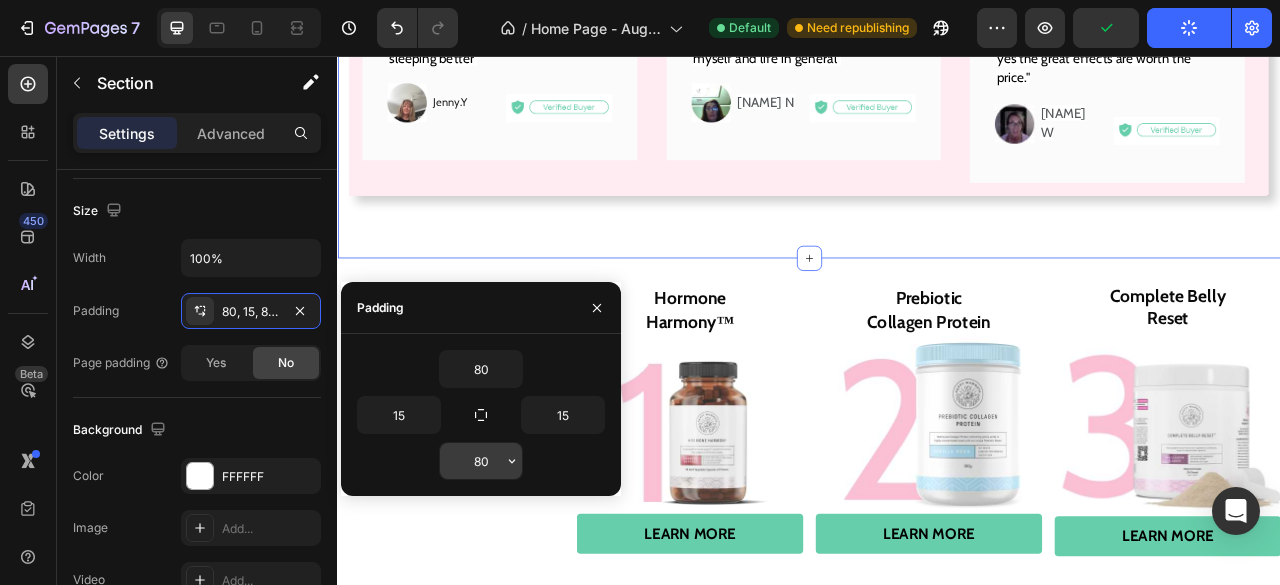 click on "80" at bounding box center (481, 461) 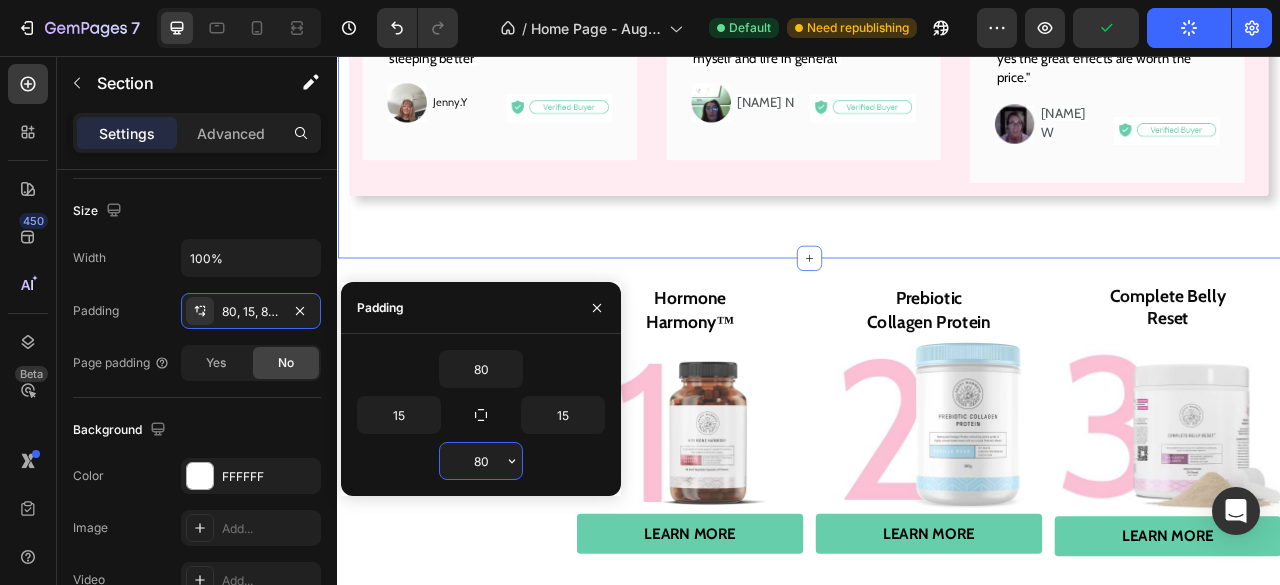 type on "0" 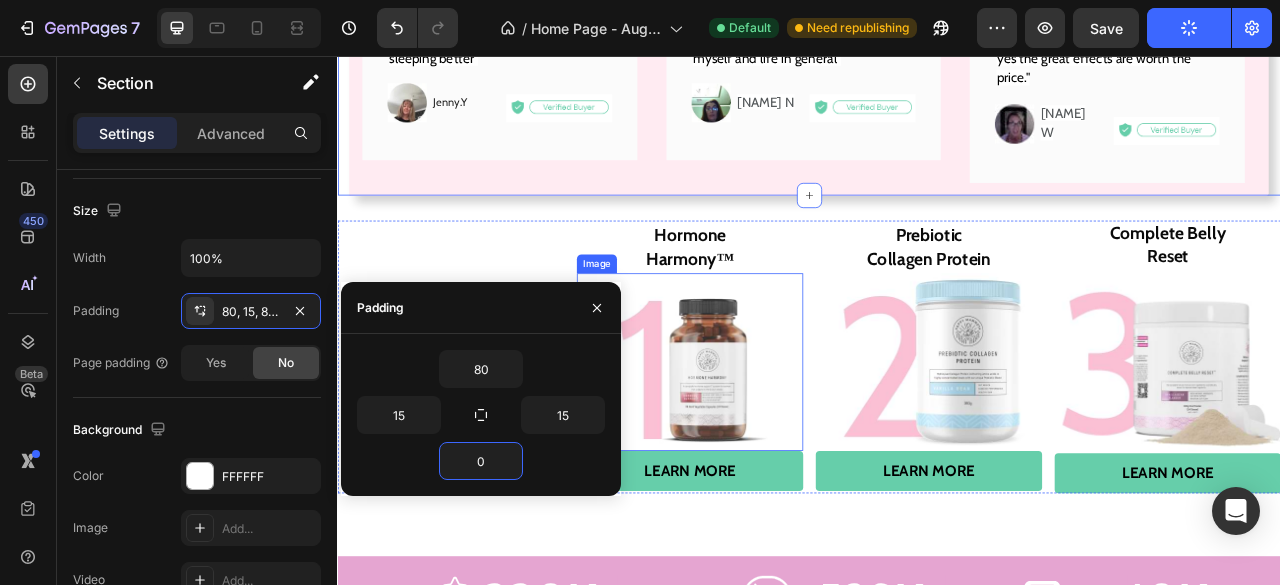 click on "Image" at bounding box center (666, 321) 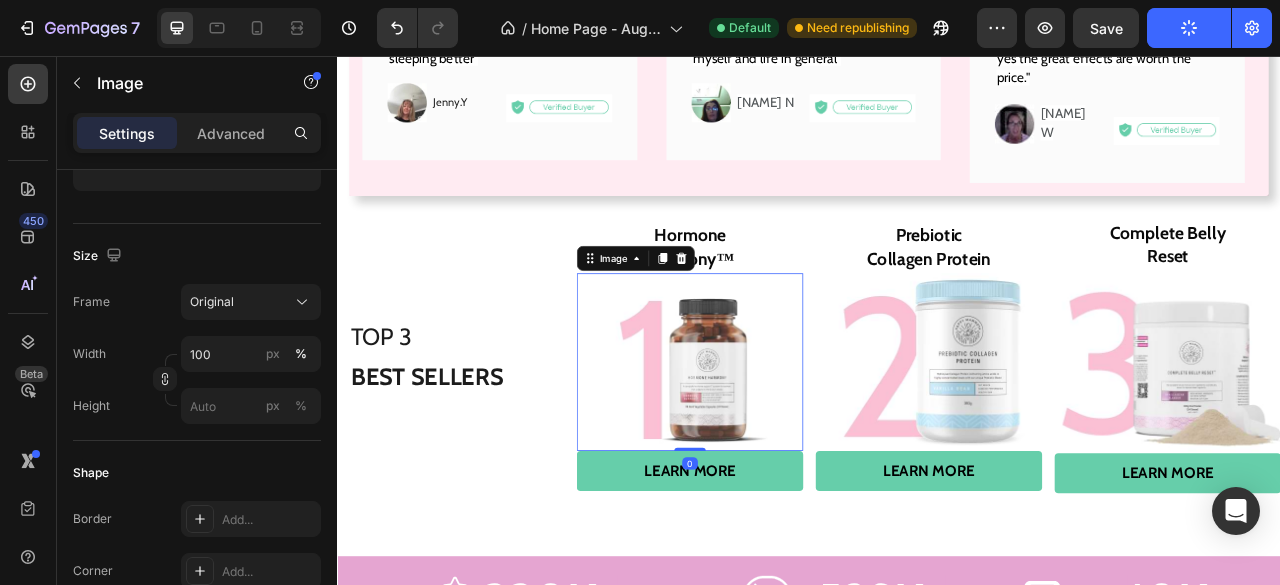 scroll, scrollTop: 0, scrollLeft: 0, axis: both 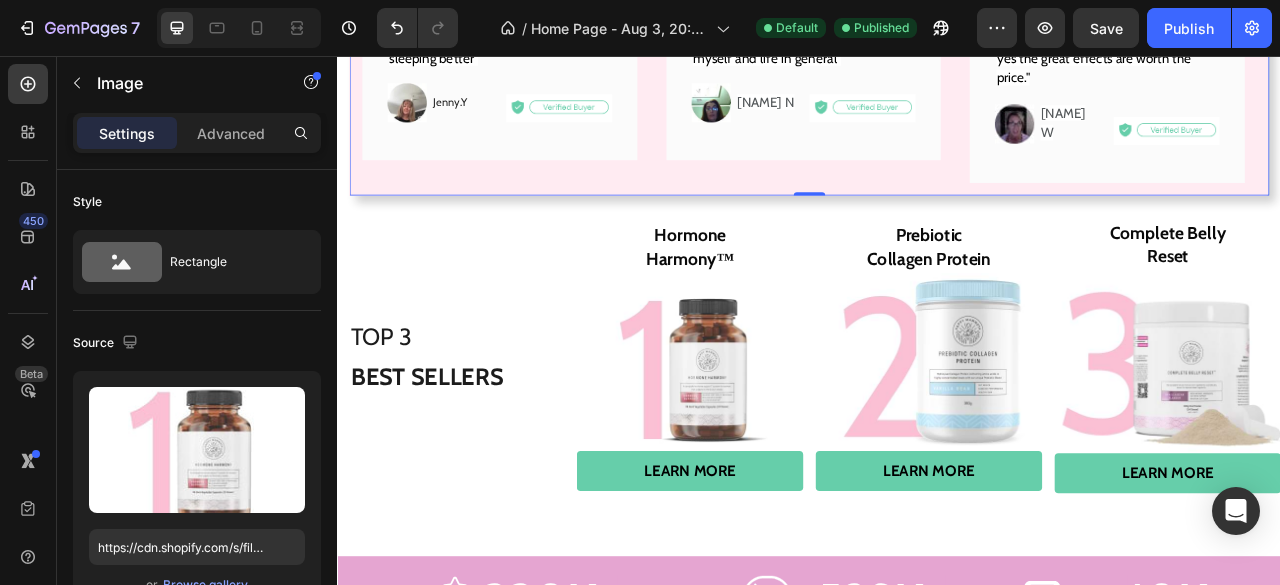 click on "Icon
Icon
Icon
Icon
Icon Row Row 4 weeks in and my hot flashes go away Text Block "After 4 weeks on Hormone Harmony, my hot flashes have completely gone. Now I've got more energy and I'm sleeping better" Text block Image Jenny.Y Text Block Row Image Row Row" at bounding box center [543, 27] 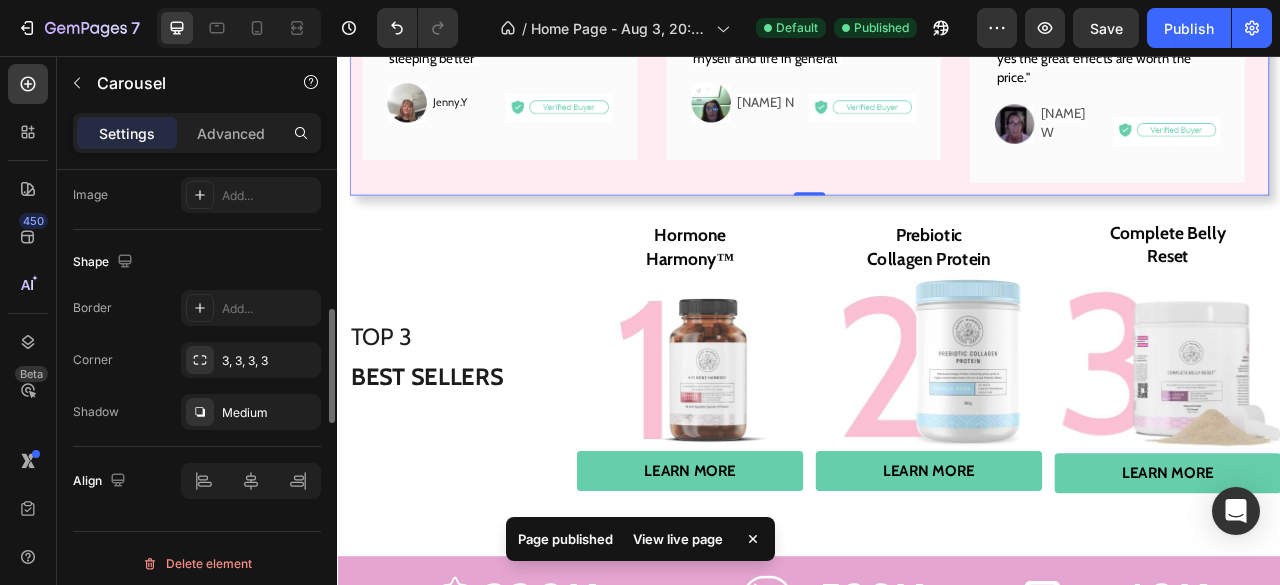 scroll, scrollTop: 1480, scrollLeft: 0, axis: vertical 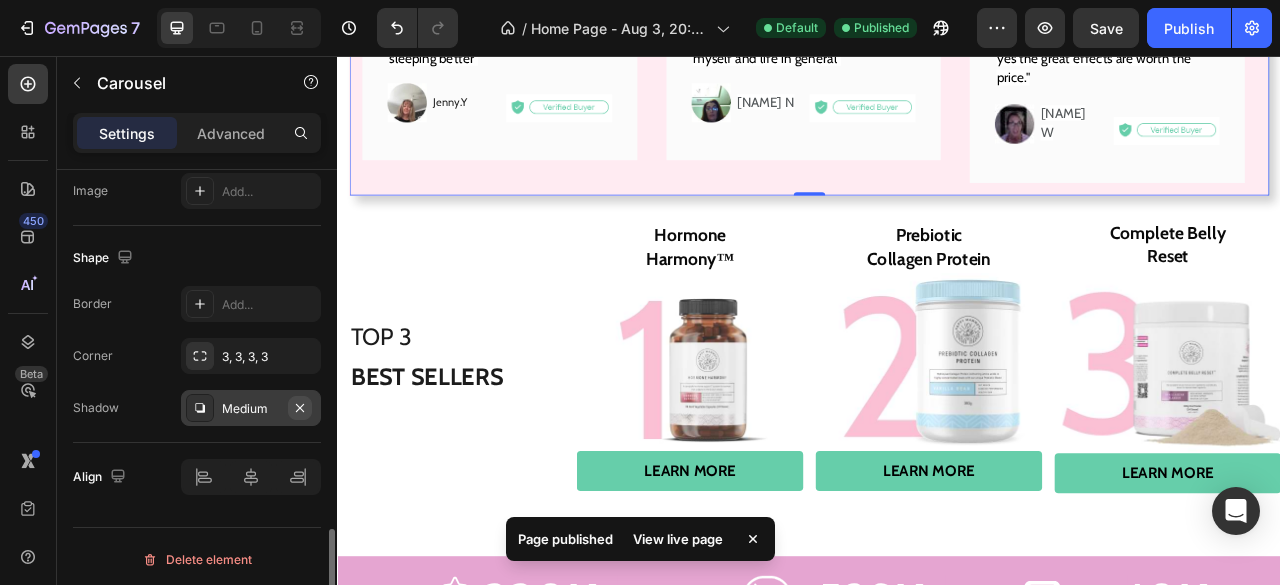 click 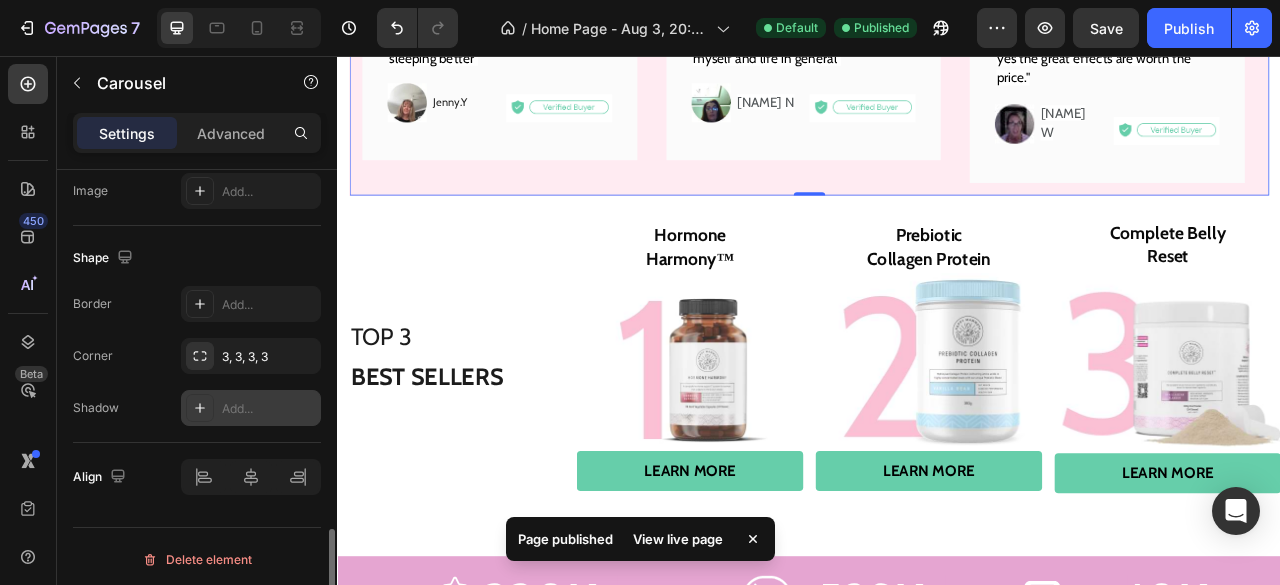 scroll, scrollTop: 1480, scrollLeft: 0, axis: vertical 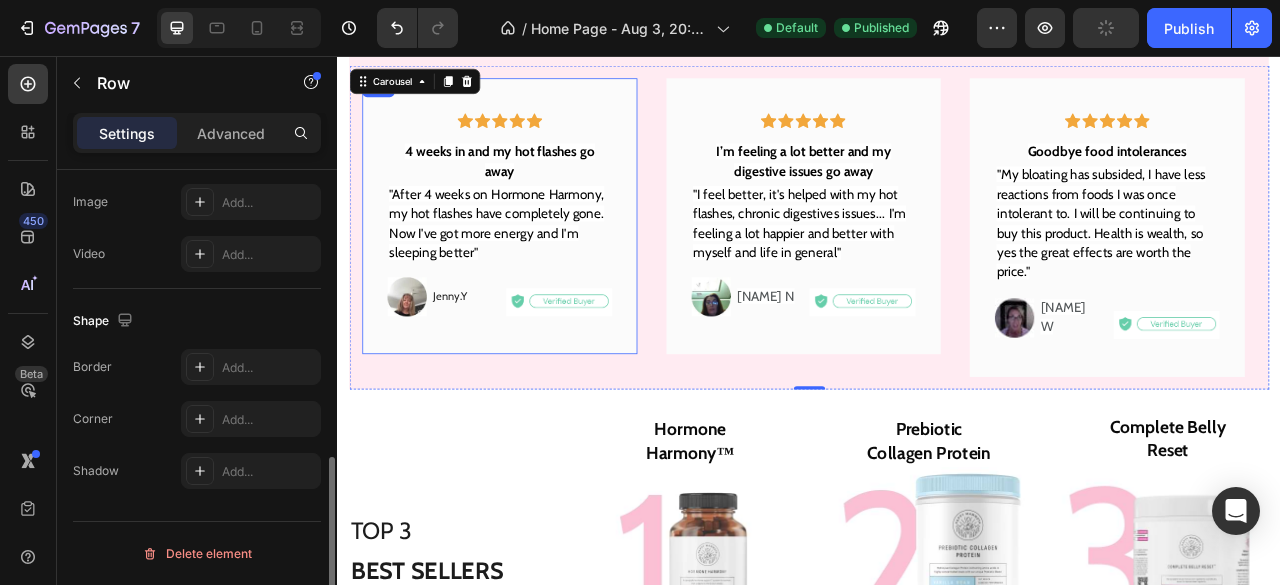 click on "Icon
Icon
Icon
Icon
Icon Row Row 4 weeks in and my hot flashes go away Text Block "After 4 weeks on Hormone Harmony, my hot flashes have completely gone. Now I've got more energy and I'm sleeping better" Text block Image Jenny.Y Text Block Row Image Row Row" at bounding box center (543, 259) 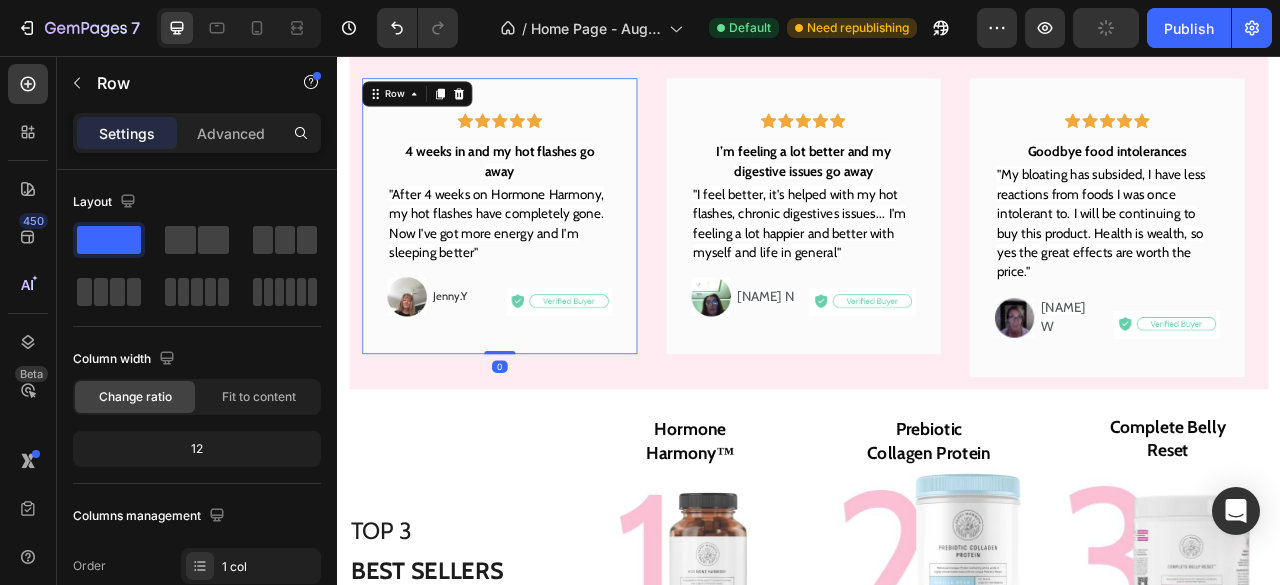 scroll, scrollTop: 745, scrollLeft: 0, axis: vertical 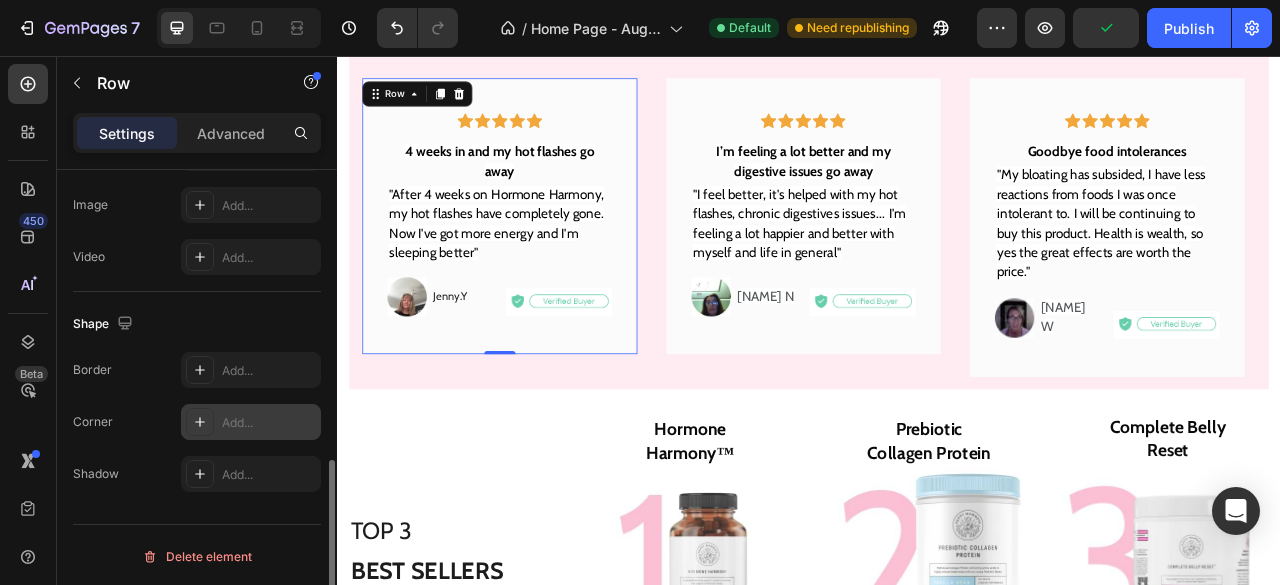 click at bounding box center [200, 422] 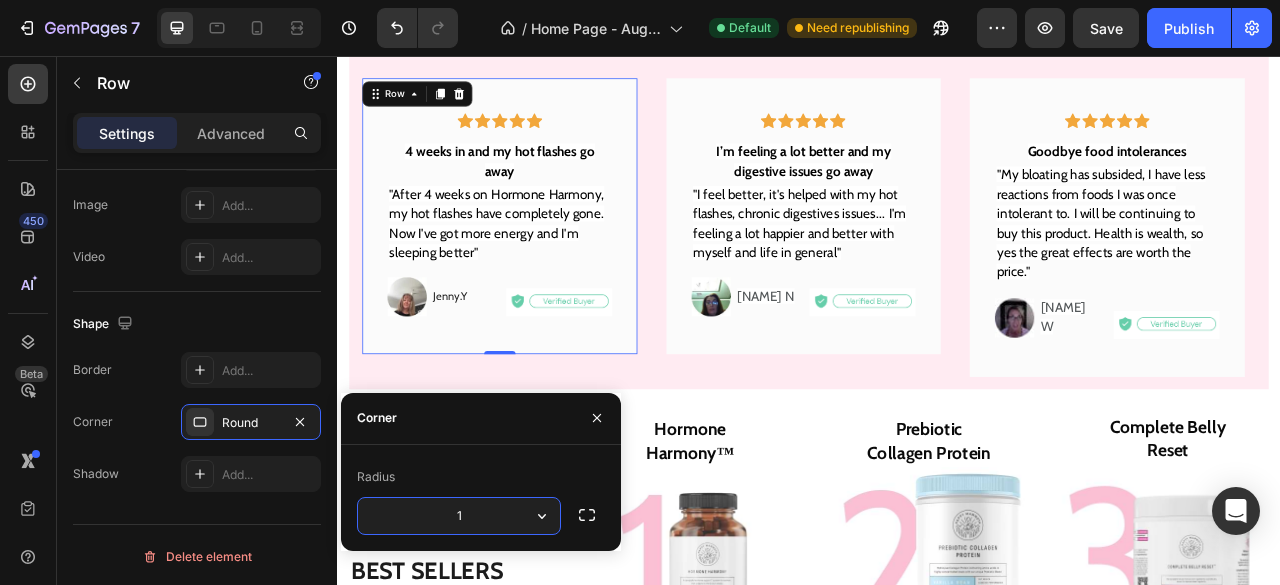type on "10" 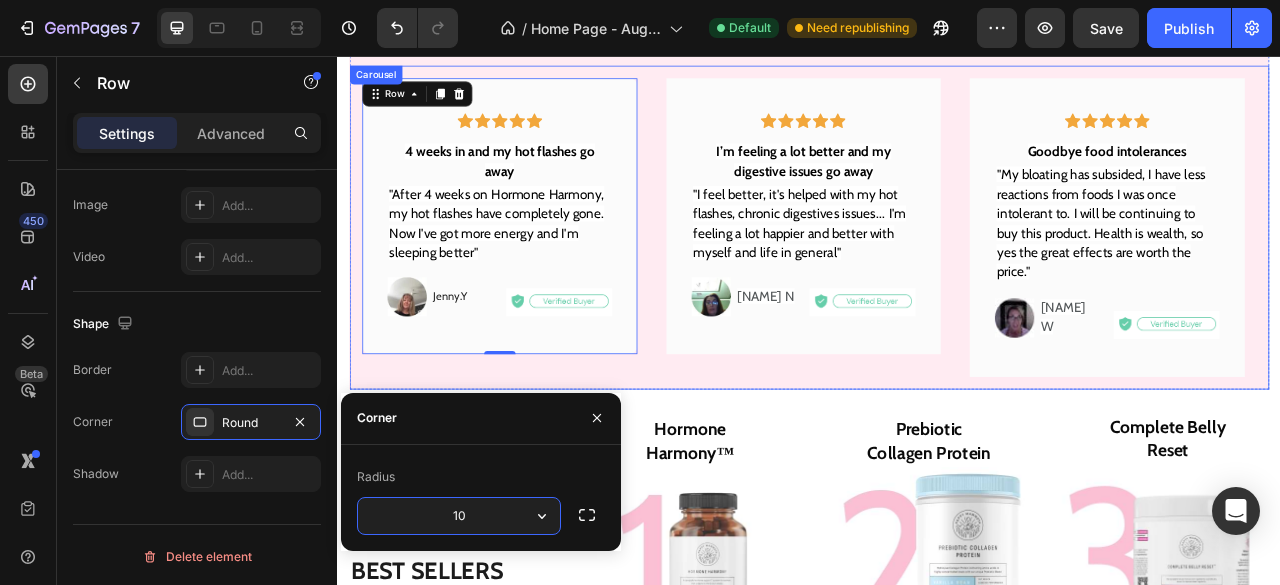 click on "Icon
Icon
Icon
Icon
Icon Row Row 4 weeks in and my hot flashes go away Text Block "After 4 weeks on Hormone Harmony, my hot flashes have completely gone. Now I've got more energy and I'm sleeping better" Text block Image Jenny.Y Text Block Row Image Row Row   0
Icon
Icon
Icon
Icon
Icon Row Row I’m feeling a lot better and my digestive issues go away Text Block "I feel better, it's helped with my hot flashes, chronic digestives issues... I'm feeling a lot happier and better with myself and life in general" Text block Image Cathy N Text Block Row Image Row Row
Icon
Icon
Icon
Icon
Icon Row Row Goodbye food intolerances Text Block Text block Image Andrea W Text Block Row Image Row Row" at bounding box center (937, 273) 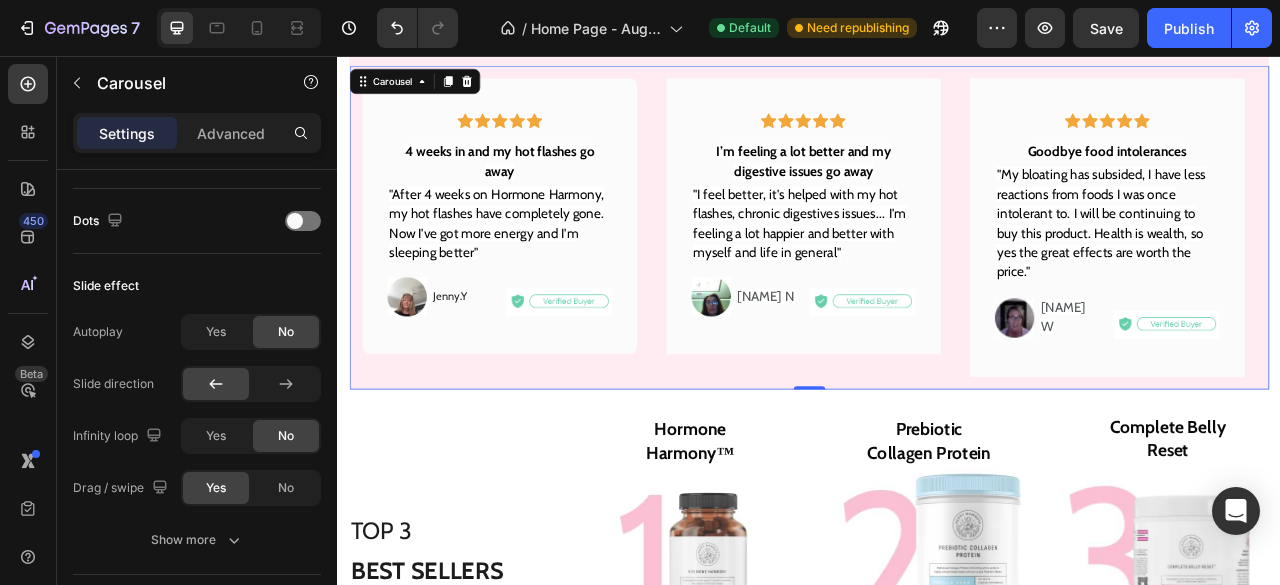 scroll, scrollTop: 0, scrollLeft: 0, axis: both 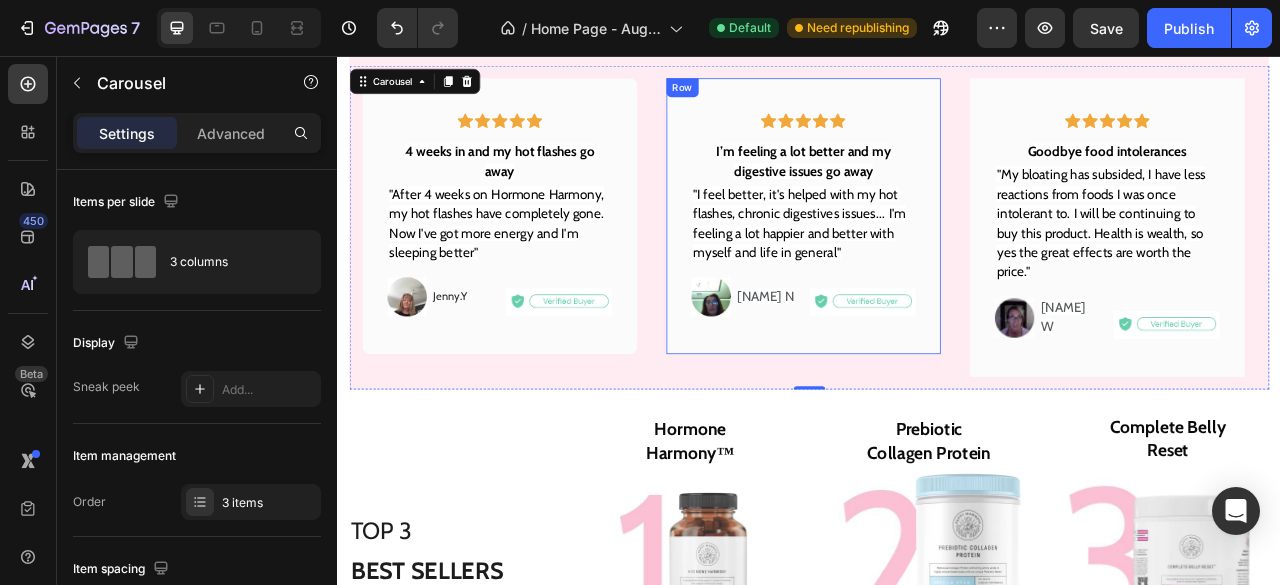 click on "Icon
Icon
Icon
Icon
Icon Row Row I’m feeling a lot better and my digestive issues go away Text Block "I feel better, it's helped with my hot flashes, chronic digestives issues... I'm feeling a lot happier and better with myself and life in general" Text block Image Cathy N Text Block Row Image Row Row" at bounding box center [930, 259] 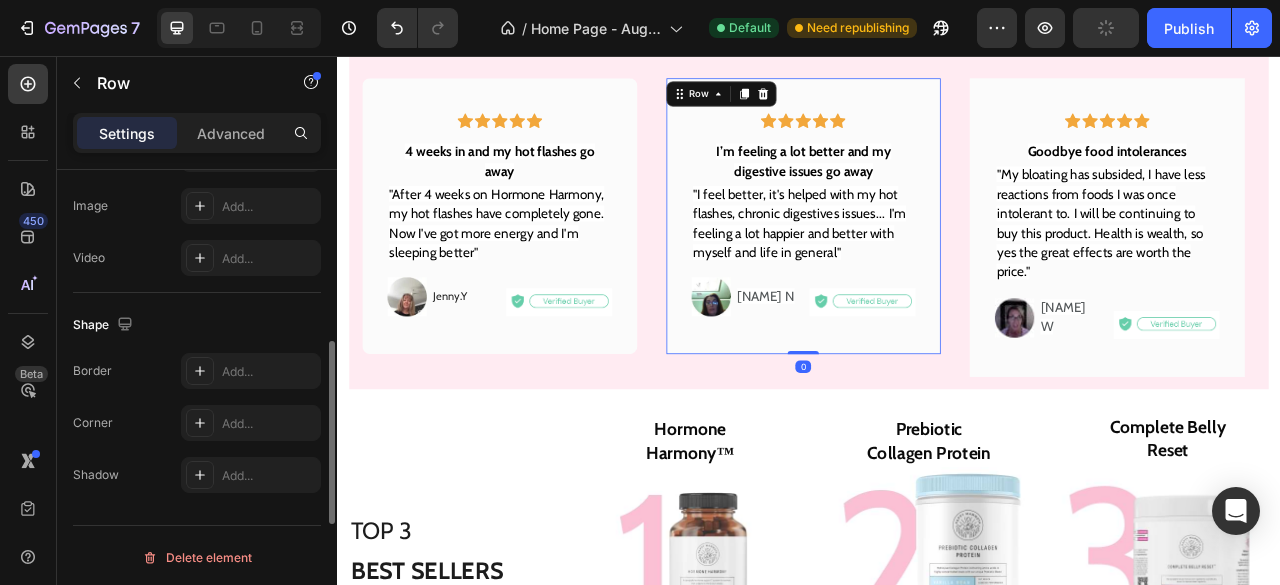 scroll, scrollTop: 745, scrollLeft: 0, axis: vertical 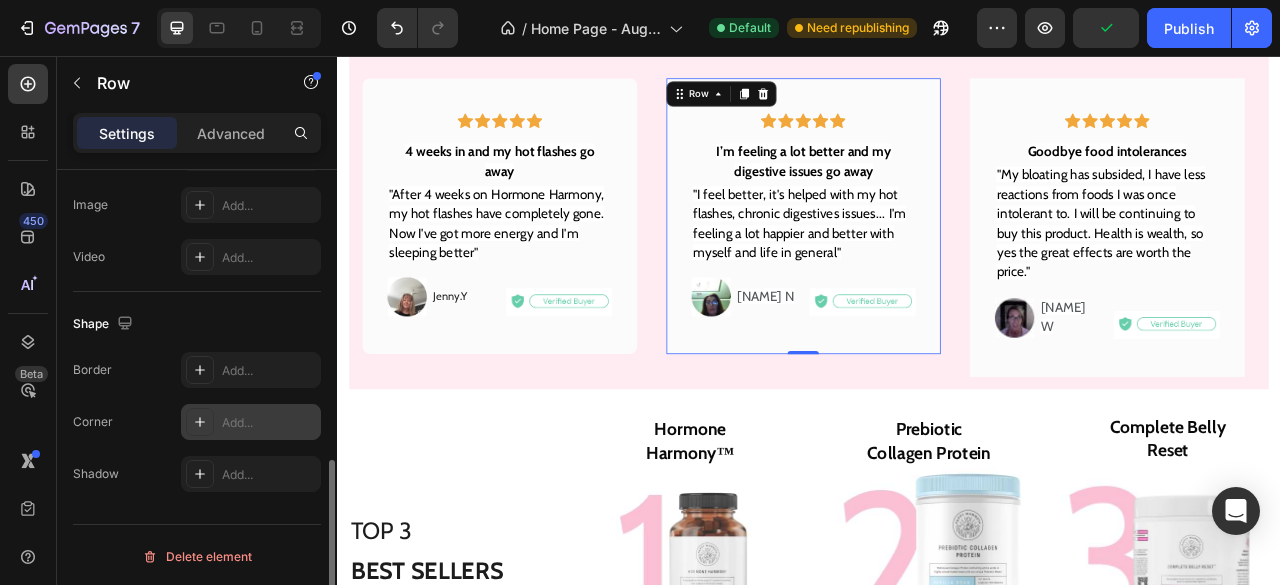 click on "Add..." at bounding box center (269, 423) 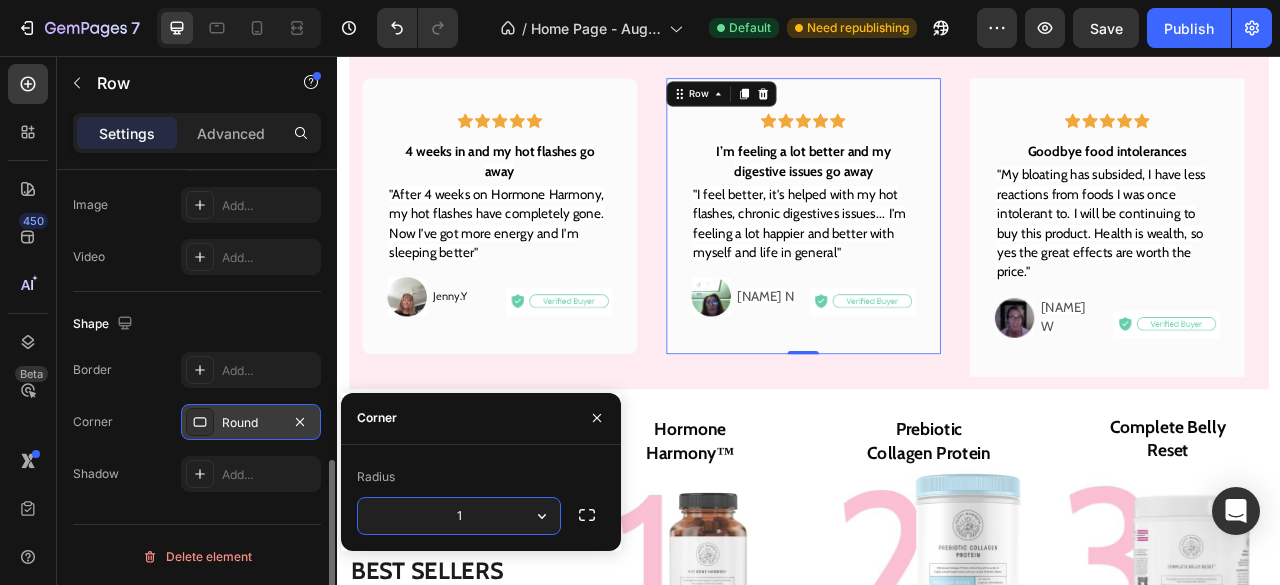 type on "10" 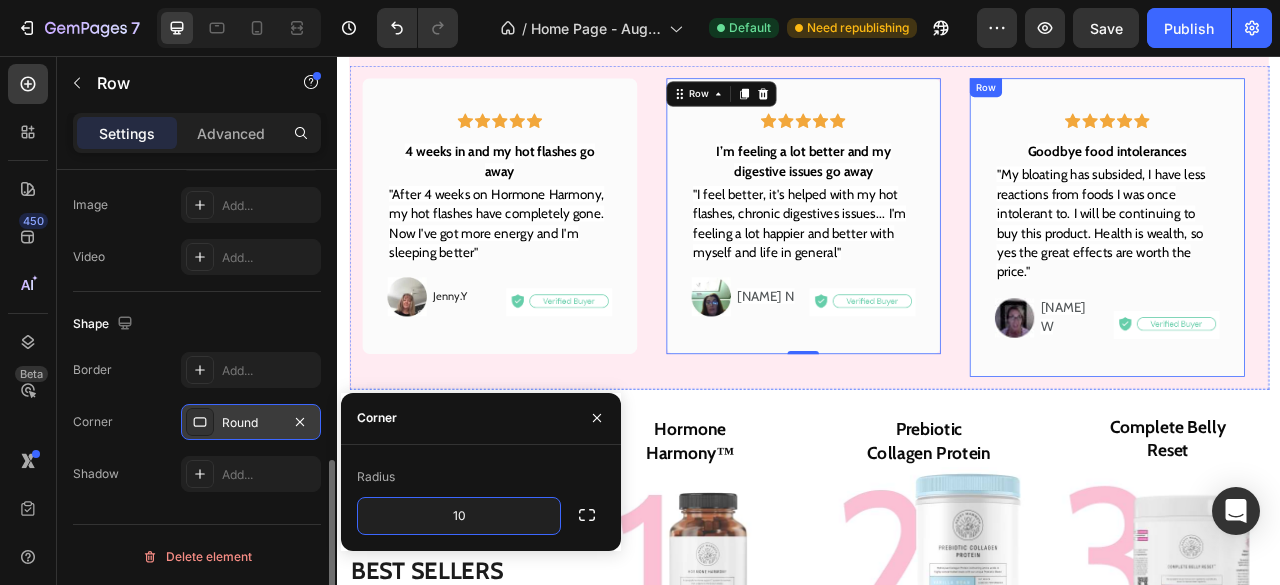 click on "Icon
Icon
Icon
Icon
Icon Row Row Goodbye food intolerances Text Block "My bloating has subsided, I have less reactions from foods I was once intolerant to. I will be continuing to buy this product. Health is wealth, so yes the great effects are worth the price." Text block Image Andrea W Text Block Row Image Row Row" at bounding box center (1316, 273) 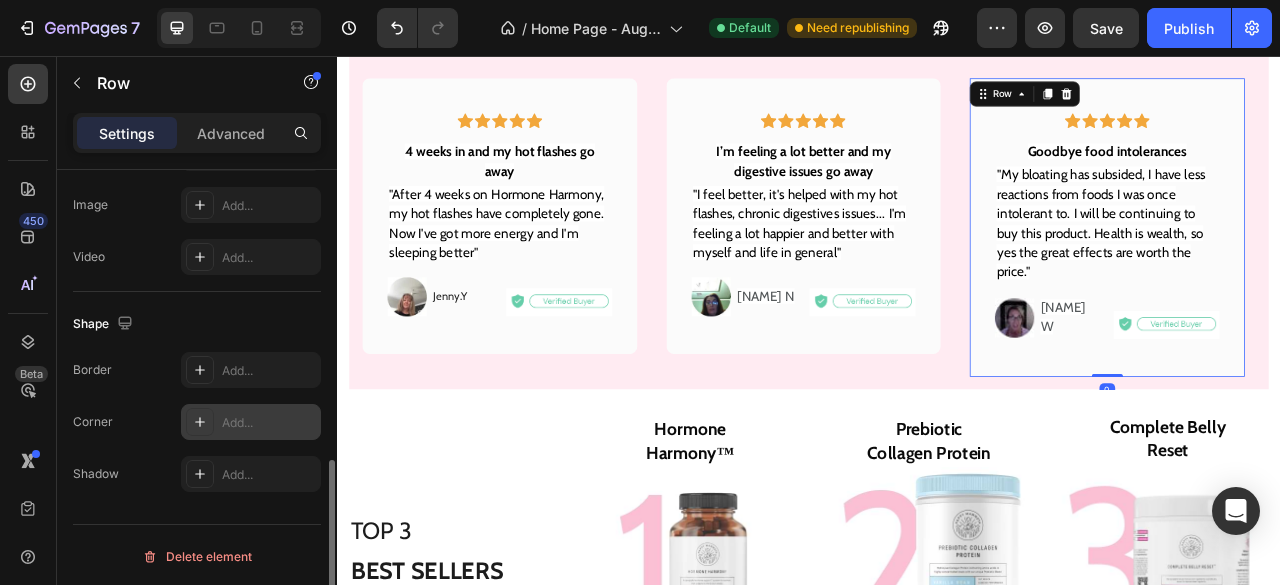 click on "Add..." at bounding box center [251, 422] 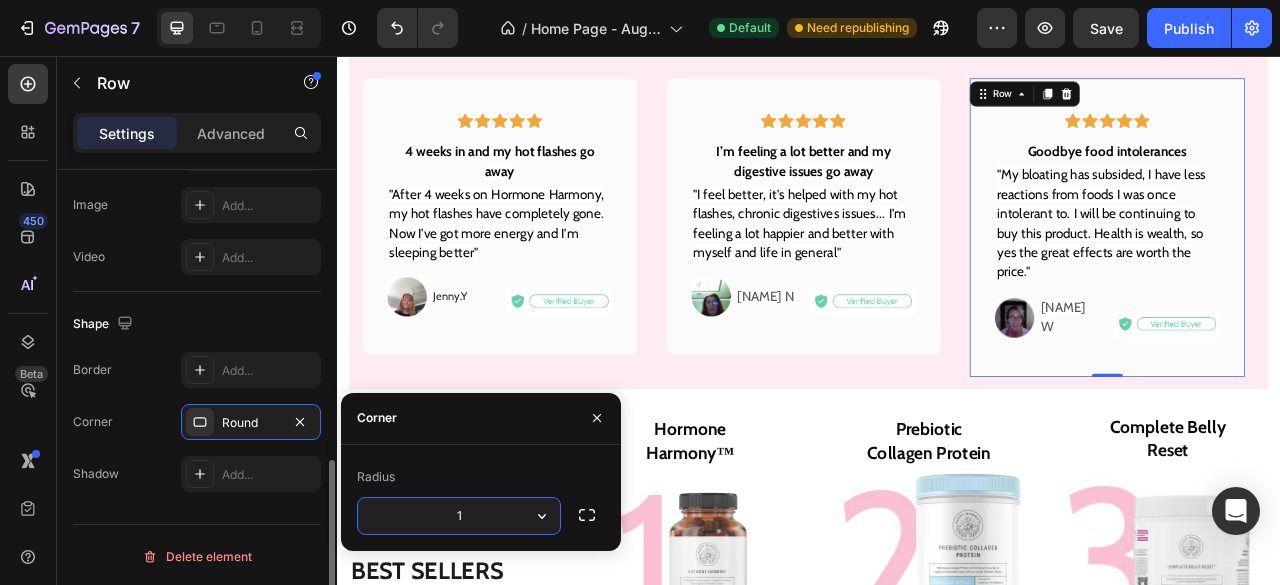 type on "10" 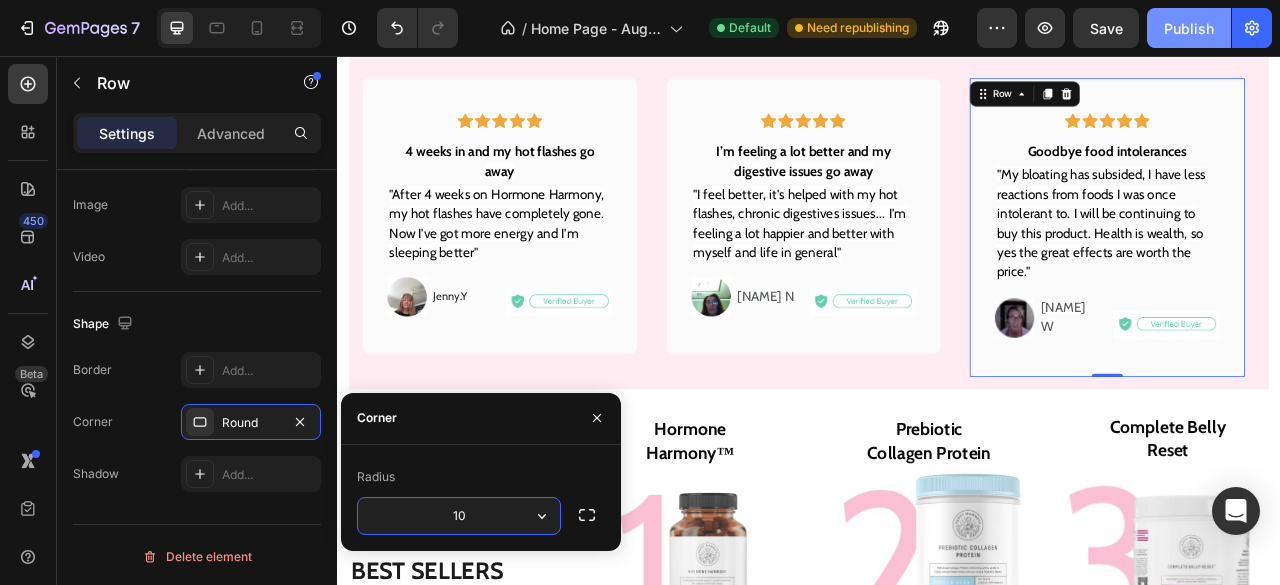click on "Publish" 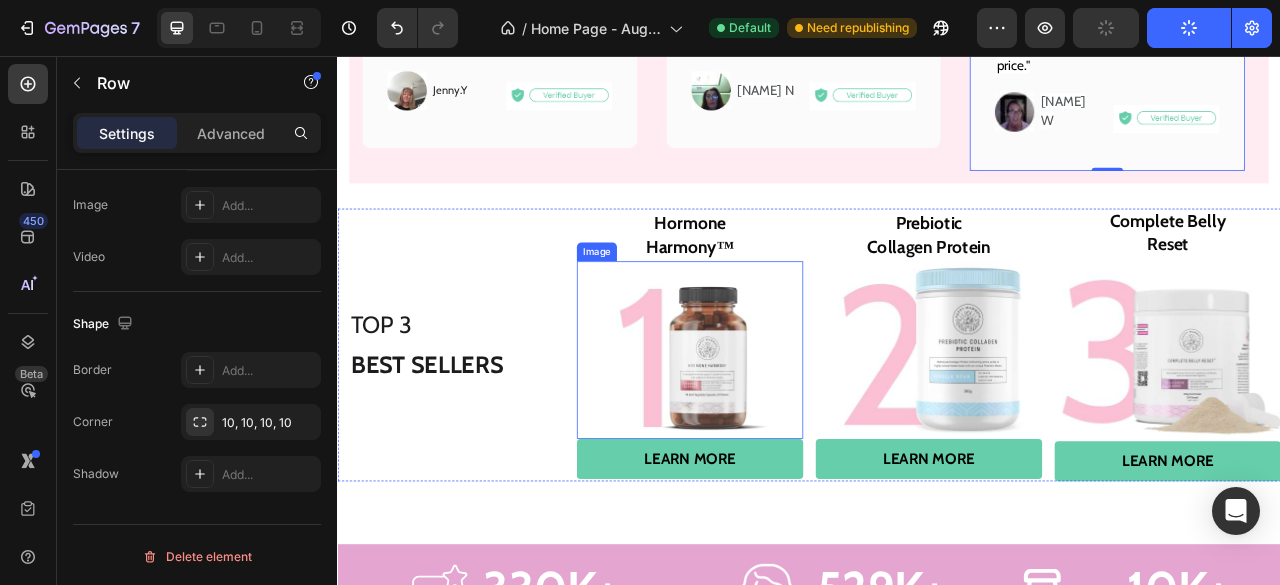 scroll, scrollTop: 2922, scrollLeft: 0, axis: vertical 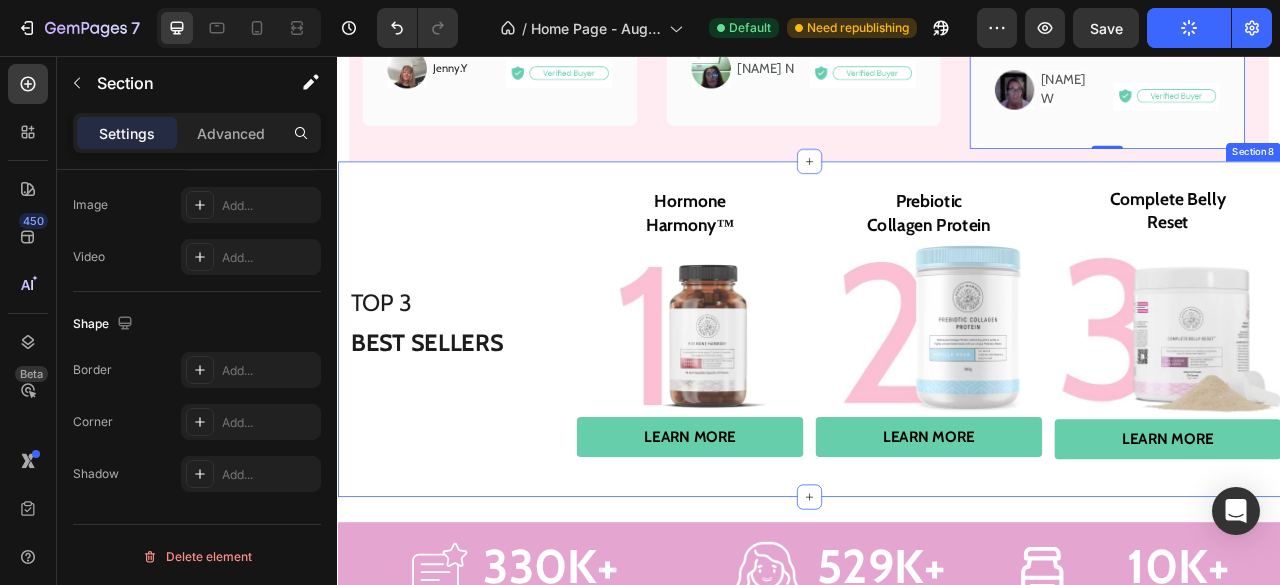 click on "TOP 3 BEST SELLERS Text Block Hormone  Harmony™ Text Block Image learn more Custom Code Prebiotic  Collagen Protein Text Block Image learn more Custom Code Complete Belly  Reset Text Block Image learn more Custom Code Row Section 8" at bounding box center [937, 404] 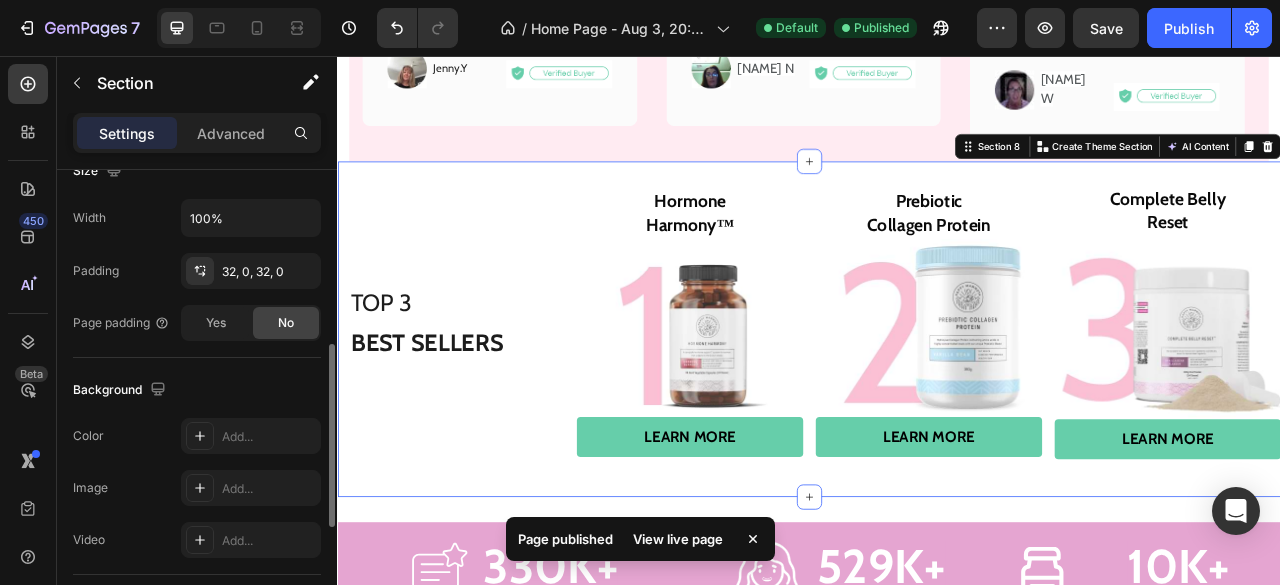 scroll, scrollTop: 458, scrollLeft: 0, axis: vertical 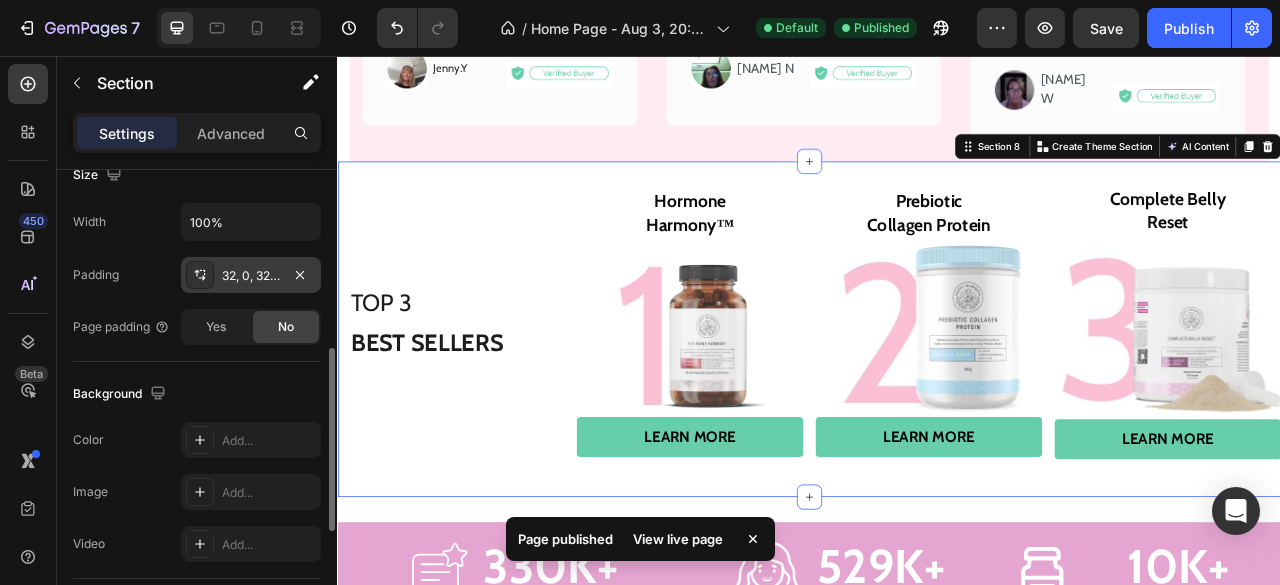 click on "32, 0, 32, 0" at bounding box center (251, 276) 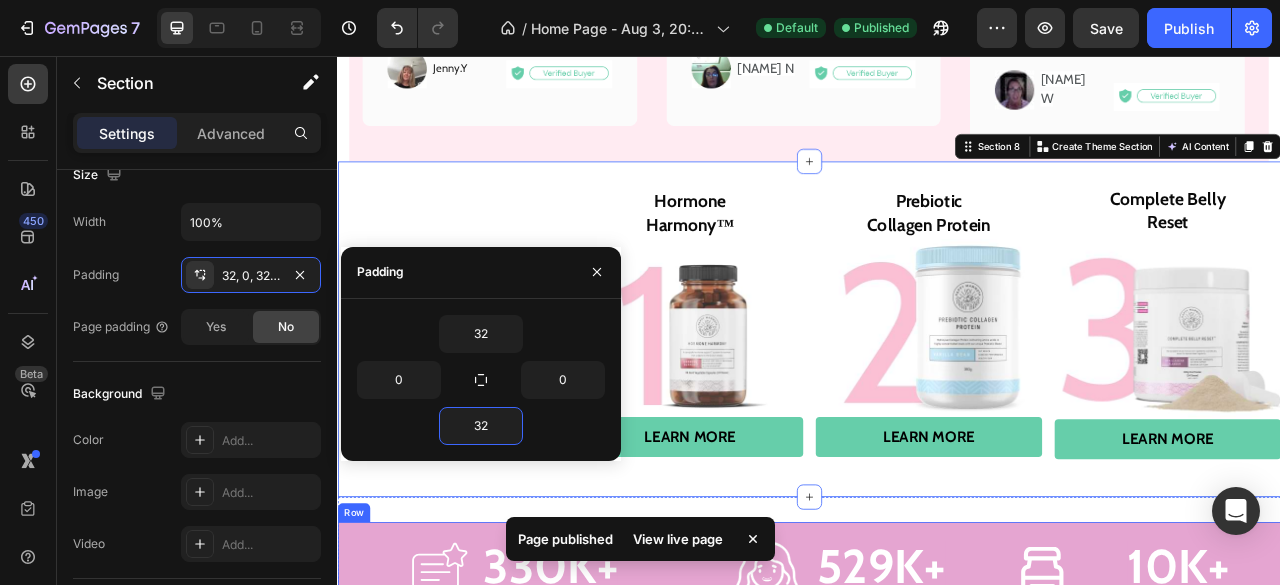 type on "0" 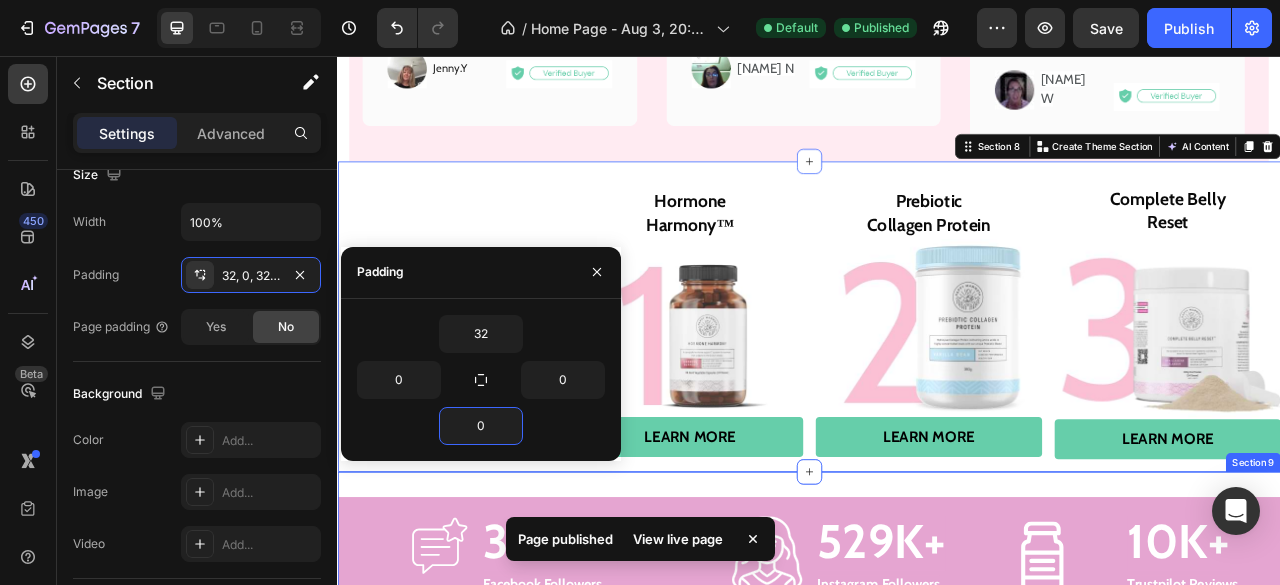 click on "Image 330K+ Text Block Facebook Followers Text Block Row Image 529K+ Text Block Instagram Followers Text Block Row Image 10K+ Text Block Trustpilot Reviews Text Block Row Row Section 9" at bounding box center (937, 692) 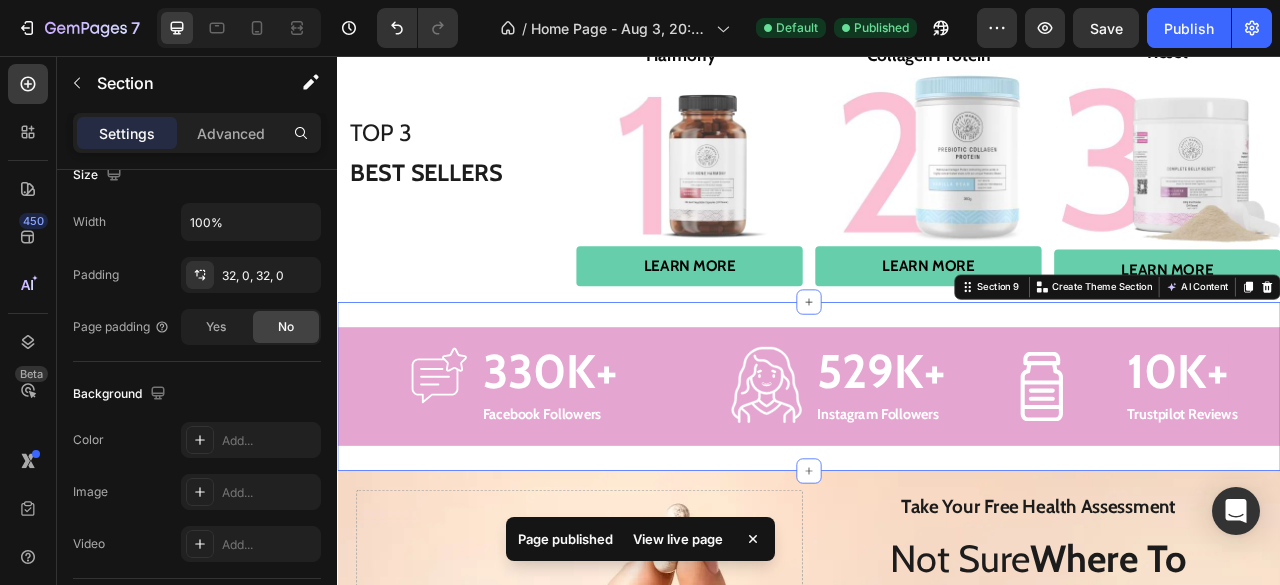 scroll, scrollTop: 3116, scrollLeft: 0, axis: vertical 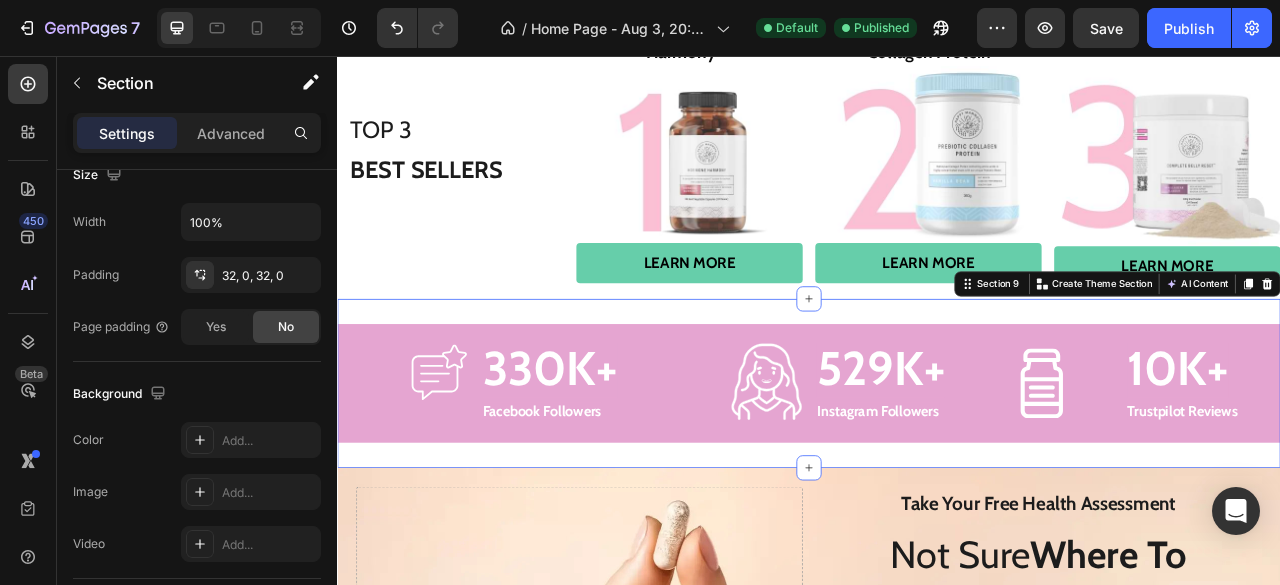 click on "Image 330K+ Text Block Facebook Followers Text Block Row Image 529K+ Text Block Instagram Followers Text Block Row Image 10K+ Text Block Trustpilot Reviews Text Block Row Row Section 9   You can create reusable sections Create Theme Section AI Content Write with GemAI What would you like to describe here? Tone and Voice Persuasive Product The Complete Gut Detoxification System Show more Generate" at bounding box center (937, 472) 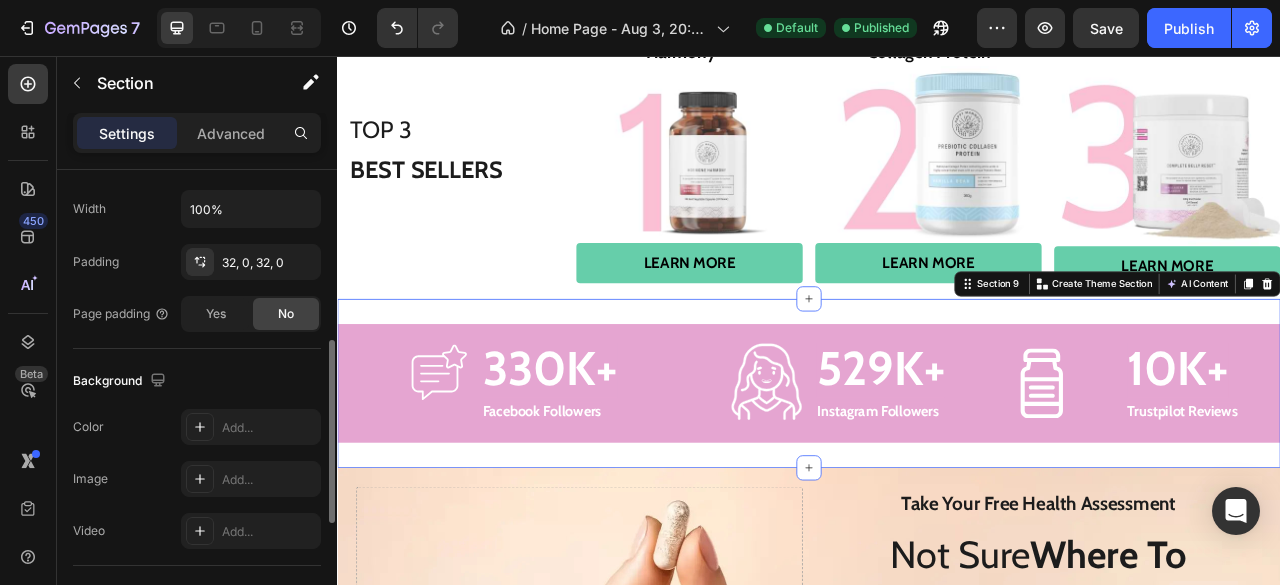 scroll, scrollTop: 472, scrollLeft: 0, axis: vertical 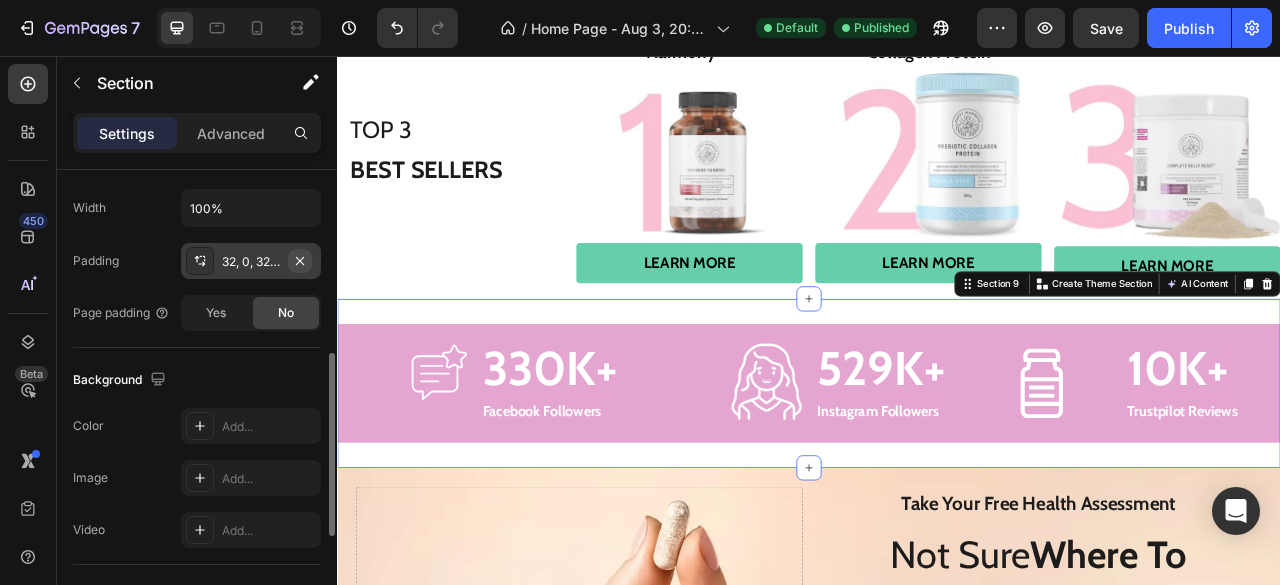 click 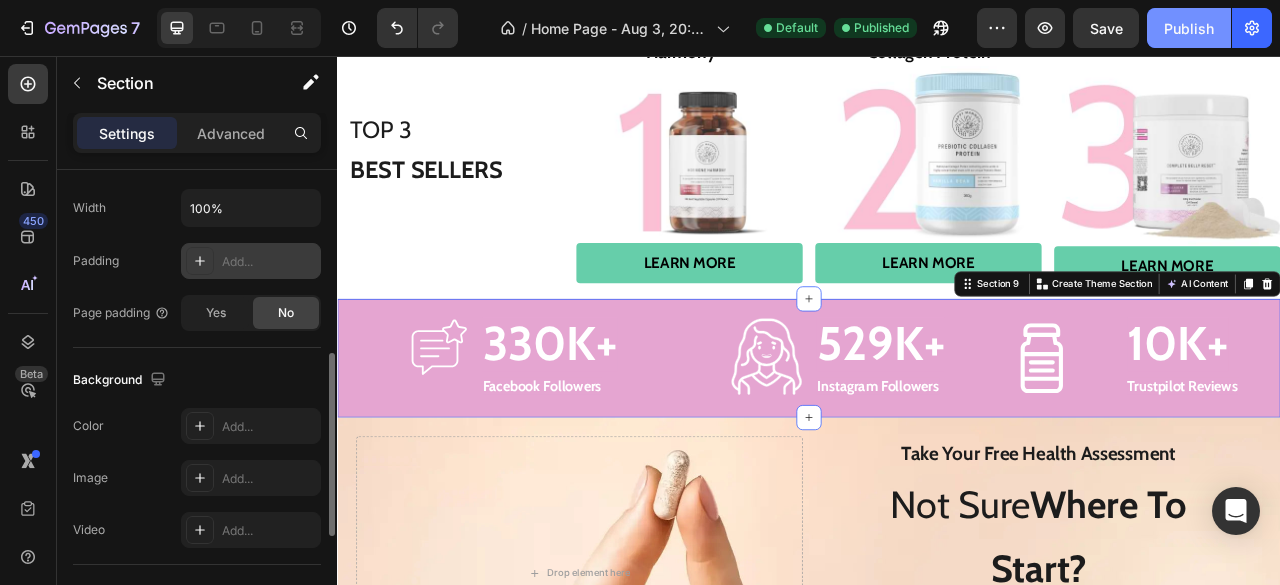 click on "Publish" 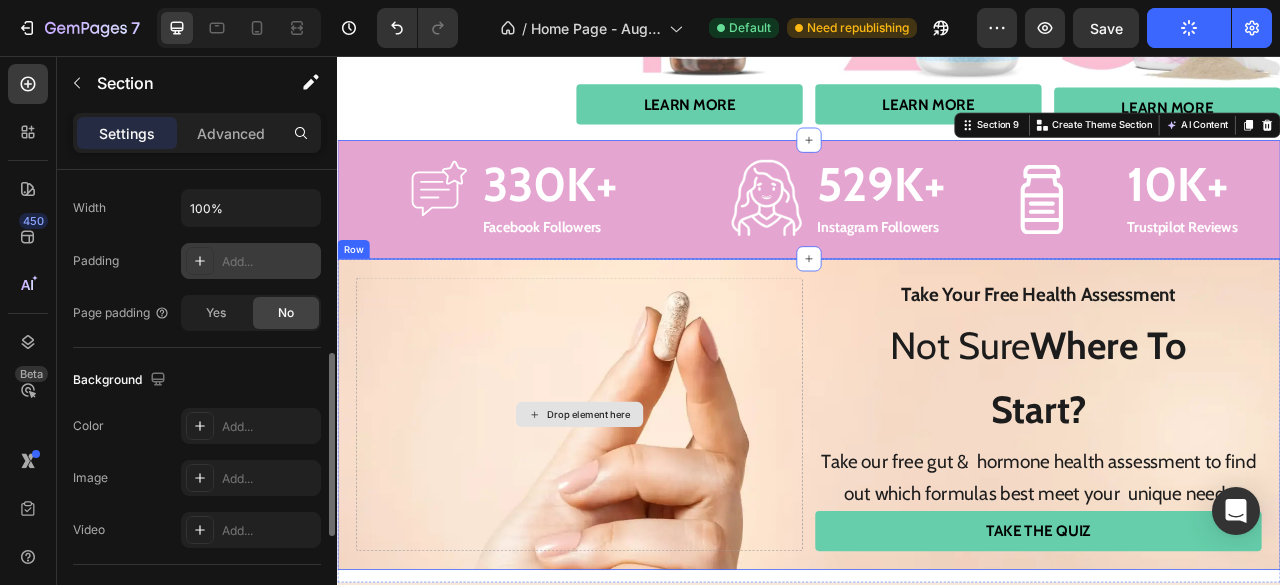 scroll, scrollTop: 3342, scrollLeft: 0, axis: vertical 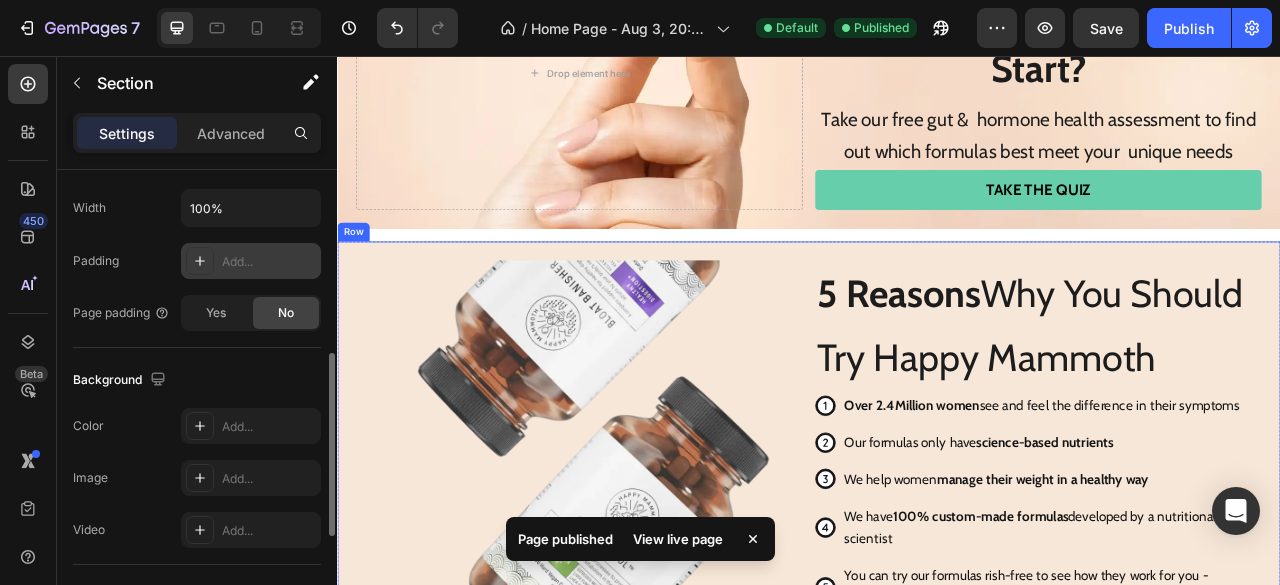 click on "Image 5 Reasons  Why You Should Try Happy Mammoth Text Block
Over 2.4Million women  see and feel the difference in their symptoms
Our formulas only have  science-based nutrients
We help women  manage their weight in a healthy way
We have  100% custom-made formulas  developed by a nutritional scientist
You can try our formulas rish-free to see how they work for you -  thanks to our  satisfaction guarantee Item List Not Sure Where To Start? Take this free, 3-minute quiz and get a recommendation based on your answers Text Block Take The Quiz Custom Code Row Row" at bounding box center [937, 700] 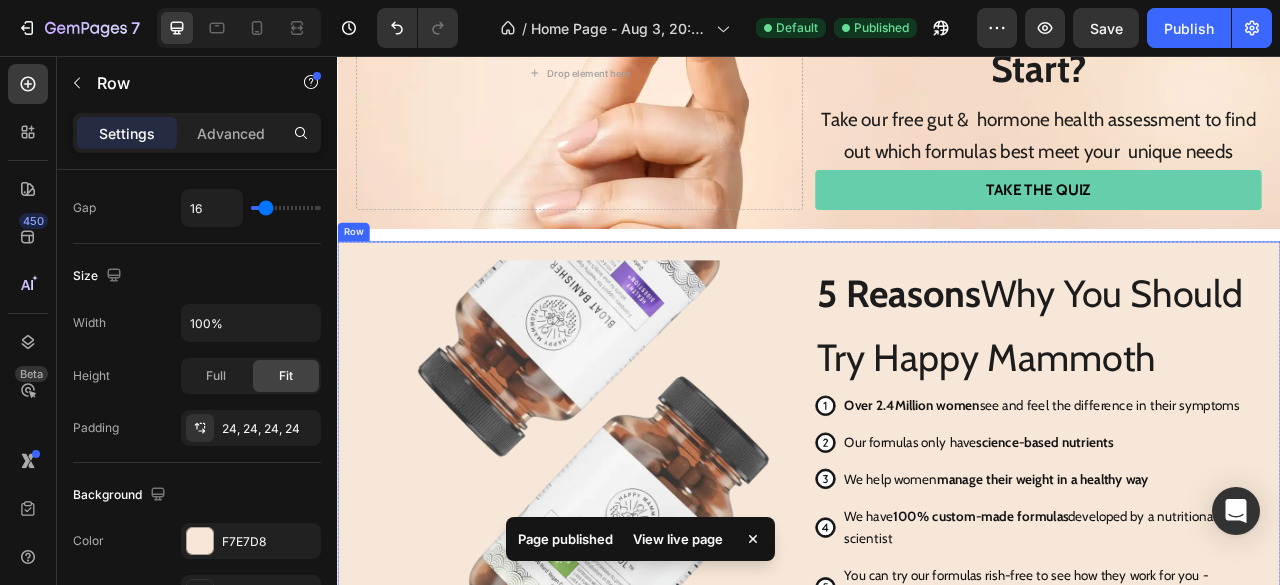 scroll, scrollTop: 0, scrollLeft: 0, axis: both 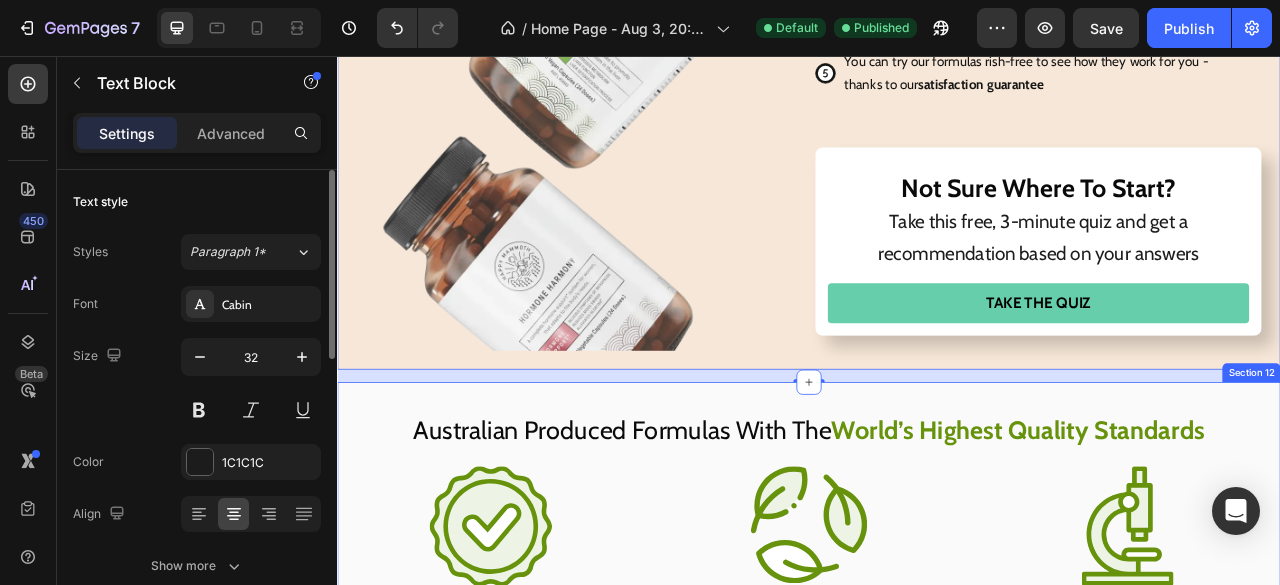 click on "Australian Produced Formulas With The" at bounding box center (700, 531) 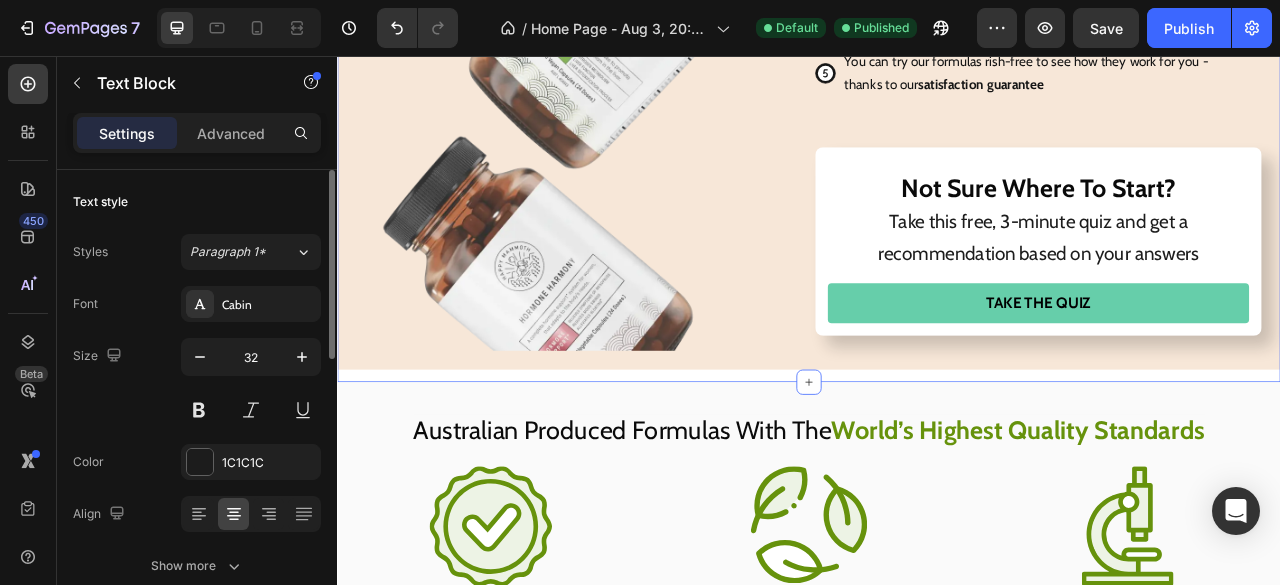 click on "Image 5 Reasons  Why You Should Try Happy Mammoth Text Block
Over 2.4Million women  see and feel the difference in their symptoms
Our formulas only have  science-based nutrients
We help women  manage their weight in a healthy way
We have  100% custom-made formulas  developed by a nutritional scientist
You can try our formulas rish-free to see how they work for you -  thanks to our  satisfaction guarantee Item List Not Sure Where To Start? Take this free, 3-minute quiz and get a recommendation based on your answers Text Block Take The Quiz Custom Code Row Row" at bounding box center (937, 54) 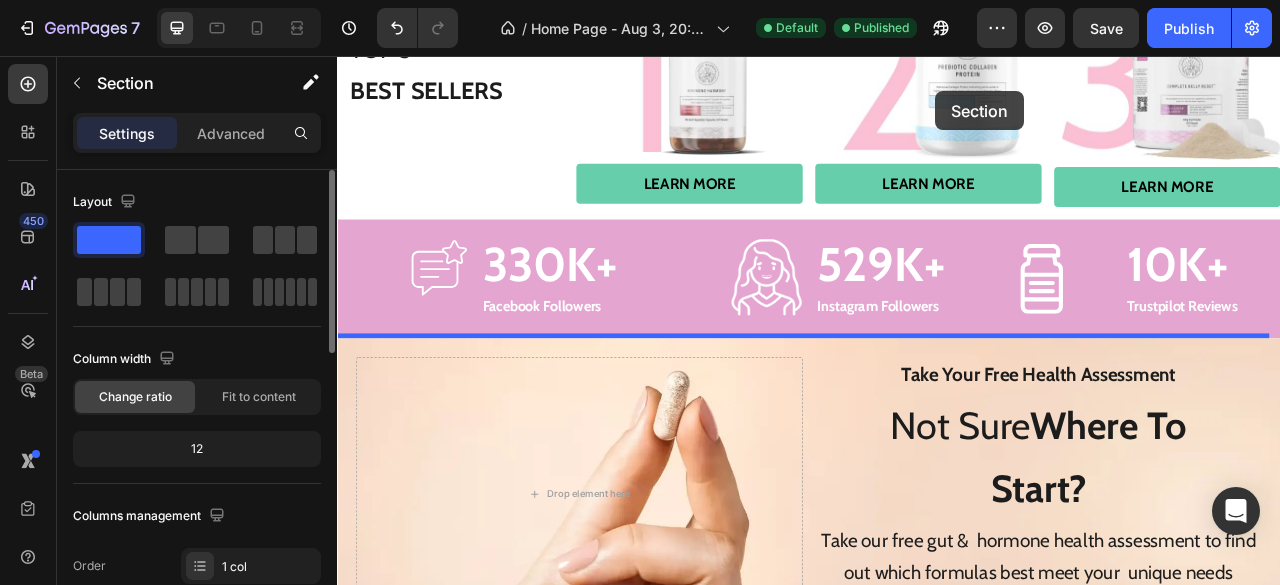 scroll, scrollTop: 3160, scrollLeft: 0, axis: vertical 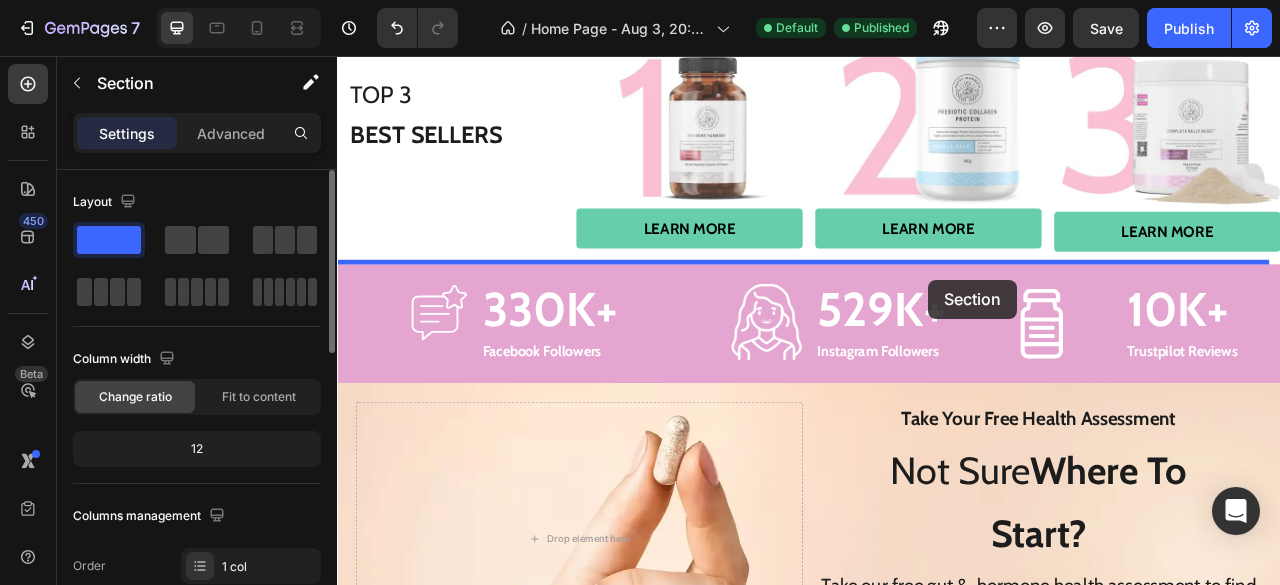 drag, startPoint x: 1119, startPoint y: 305, endPoint x: 1089, endPoint y: 341, distance: 46.8615 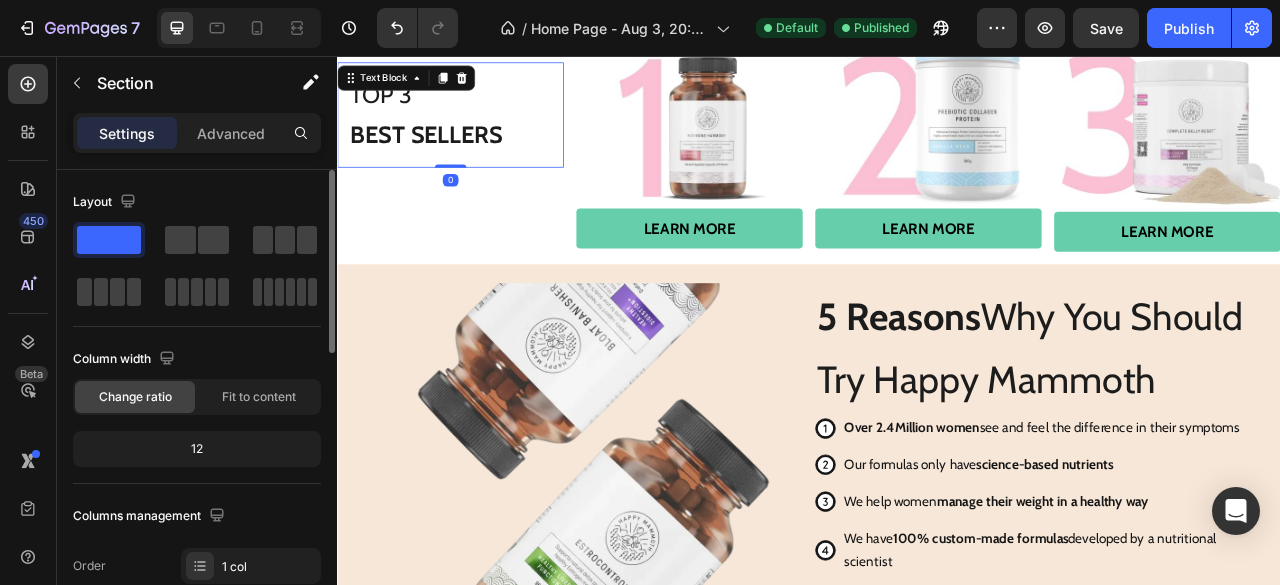 click on "BEST SELLERS" at bounding box center (450, 156) 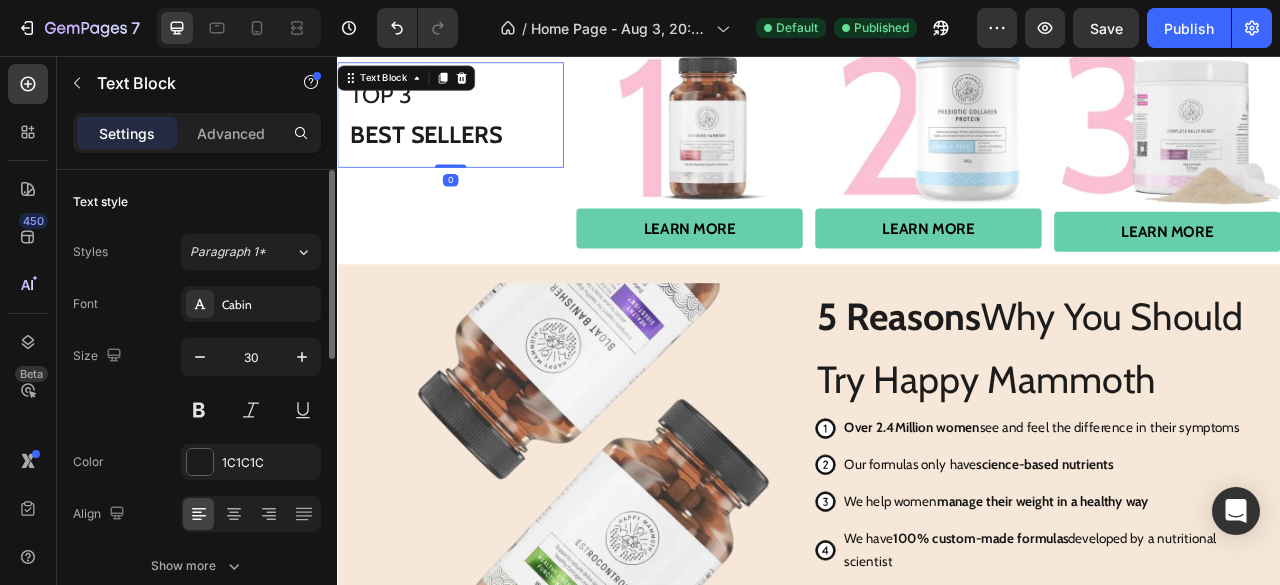 click on "BEST SELLERS" at bounding box center [450, 156] 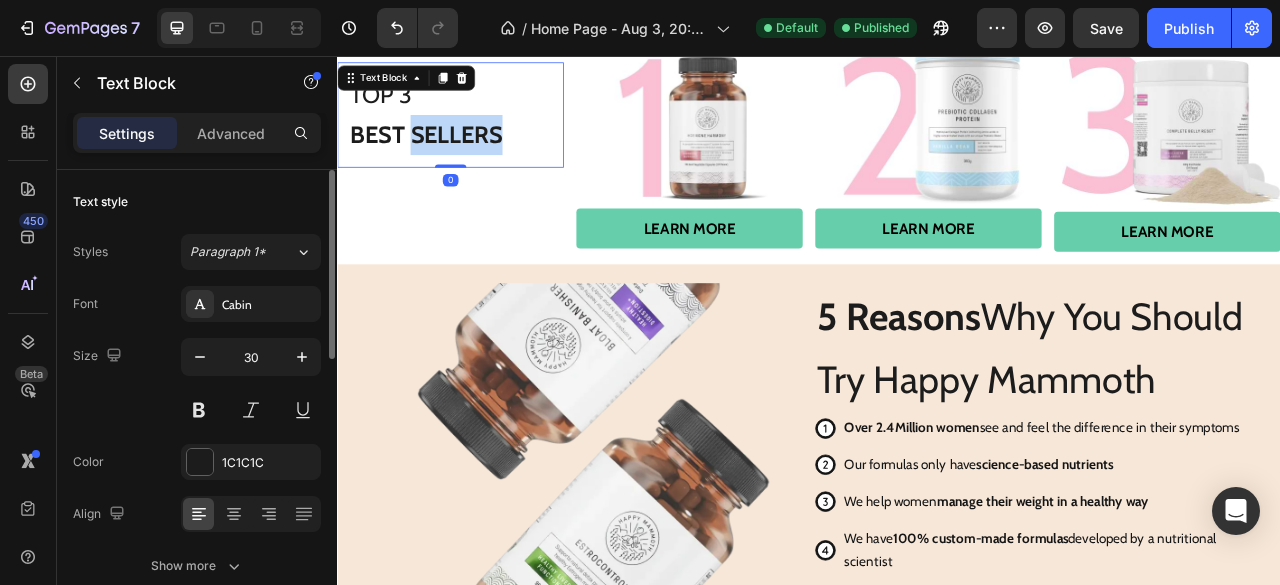 click on "BEST SELLERS" at bounding box center (450, 156) 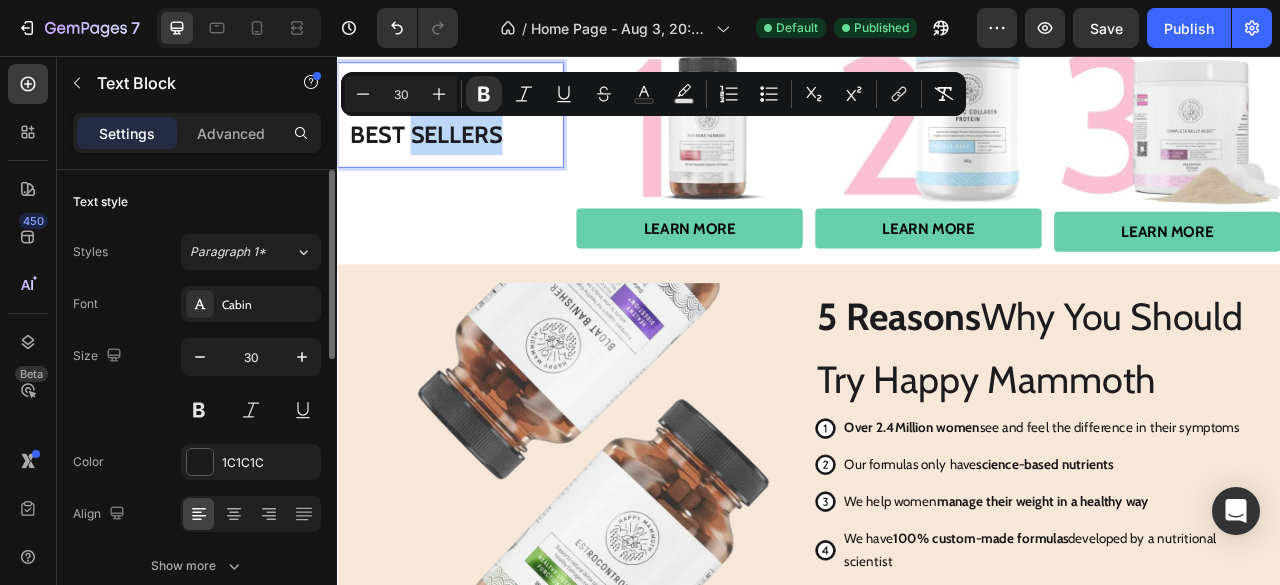 click on "BEST SELLERS" at bounding box center [481, 156] 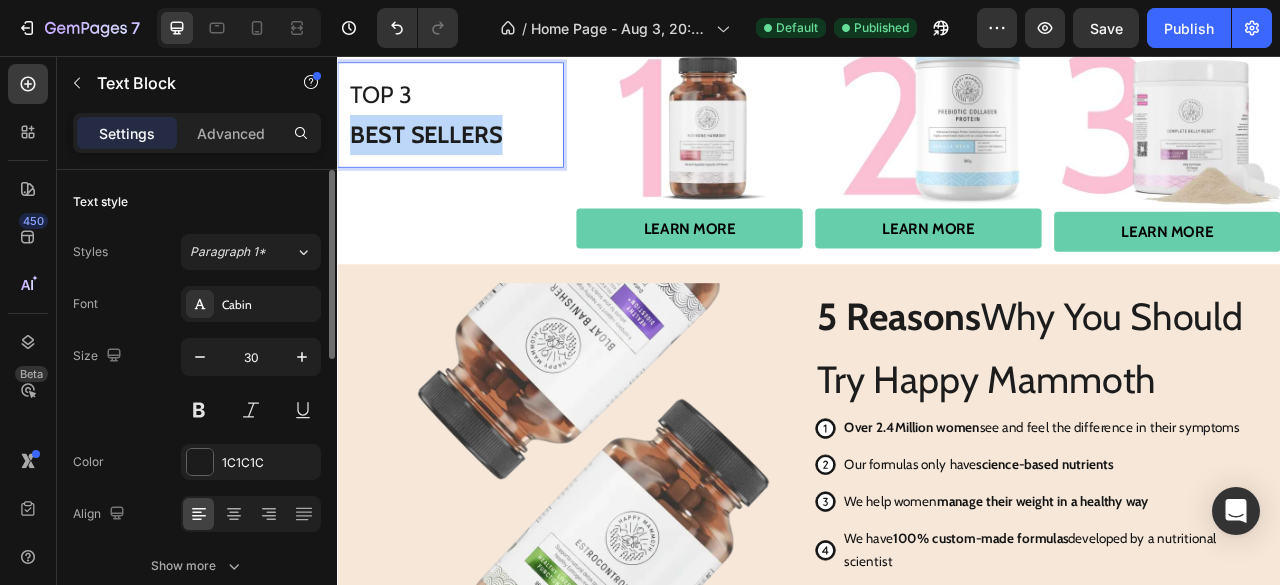 drag, startPoint x: 564, startPoint y: 146, endPoint x: 649, endPoint y: 174, distance: 89.49302 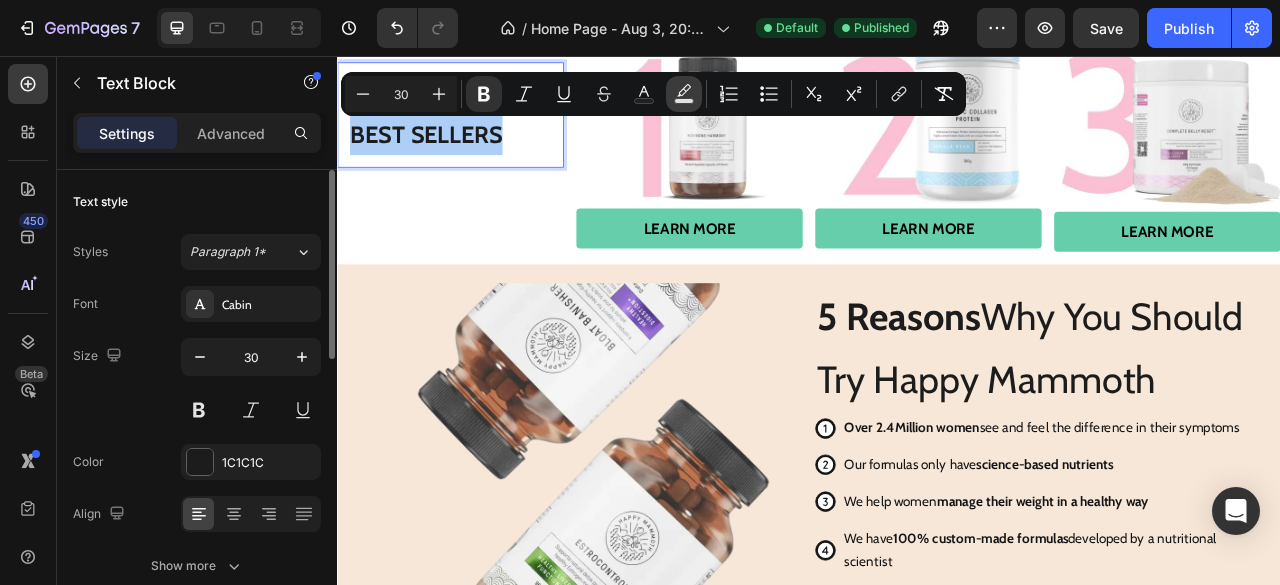 click 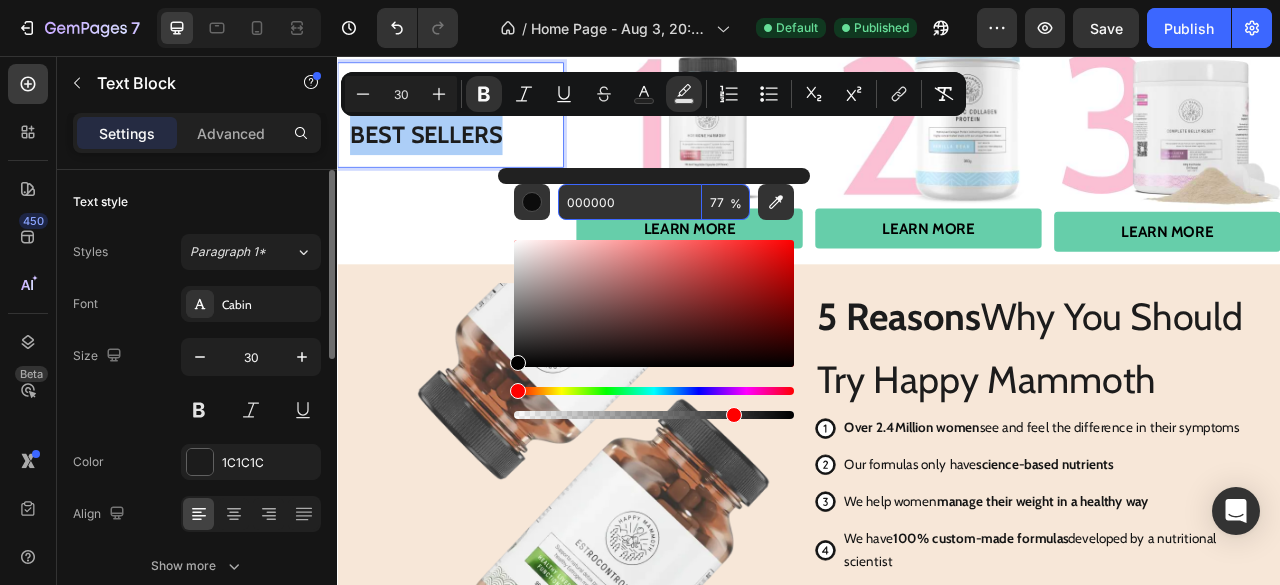 type 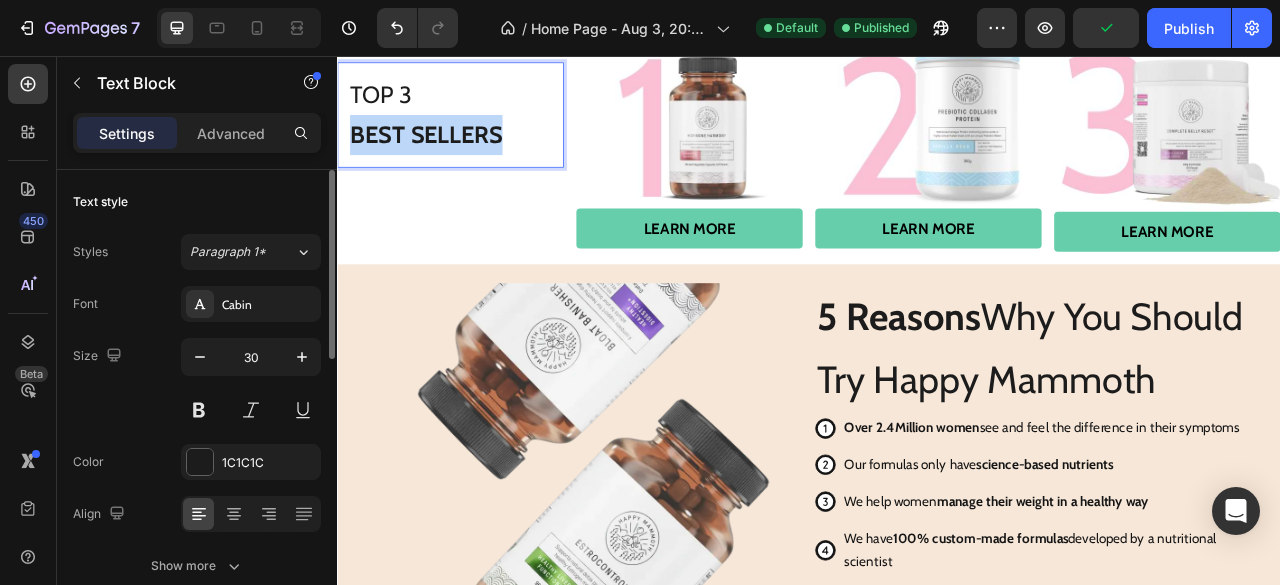 click on "BEST SELLERS" at bounding box center (450, 156) 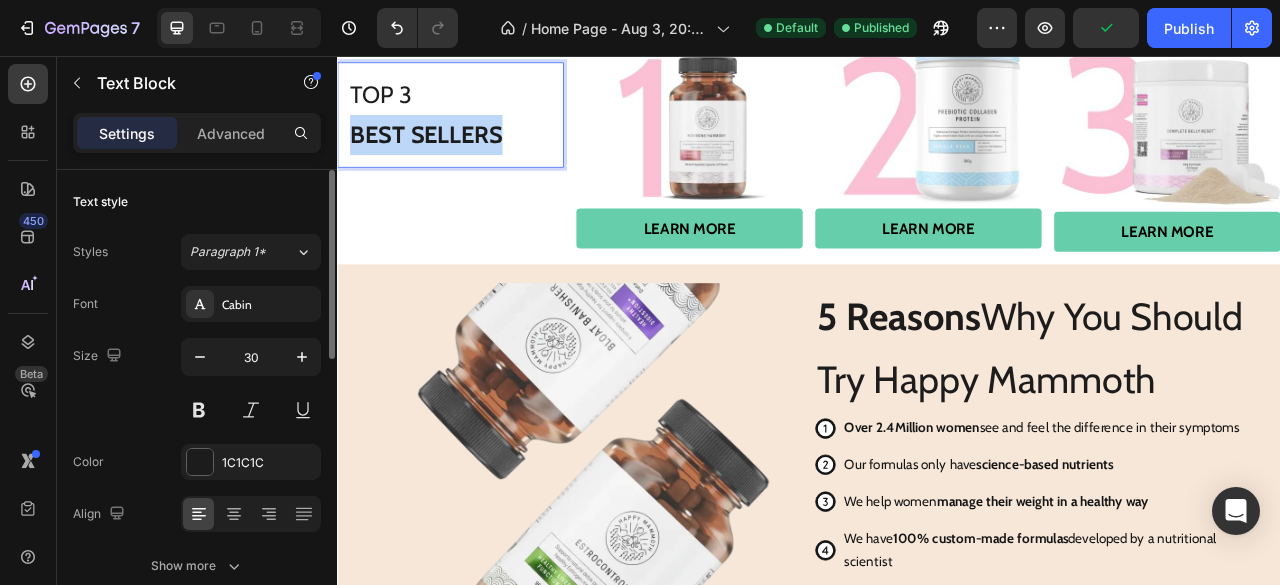 drag, startPoint x: 561, startPoint y: 145, endPoint x: 326, endPoint y: 152, distance: 235.10423 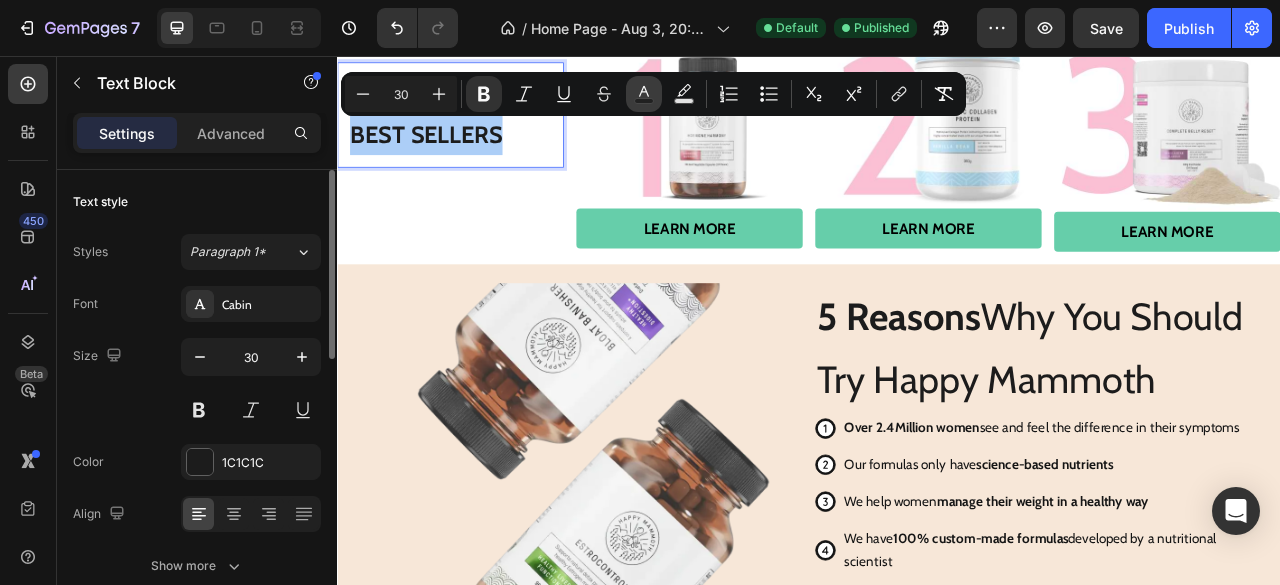 click on "Text Color" at bounding box center [644, 94] 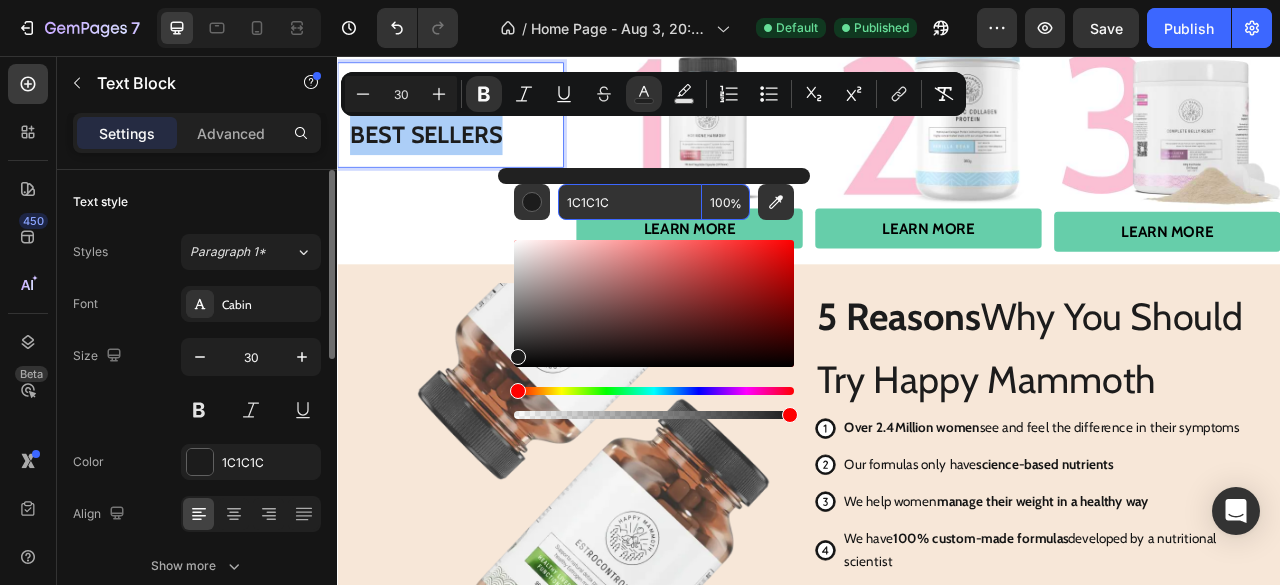 click on "1C1C1C" at bounding box center (630, 202) 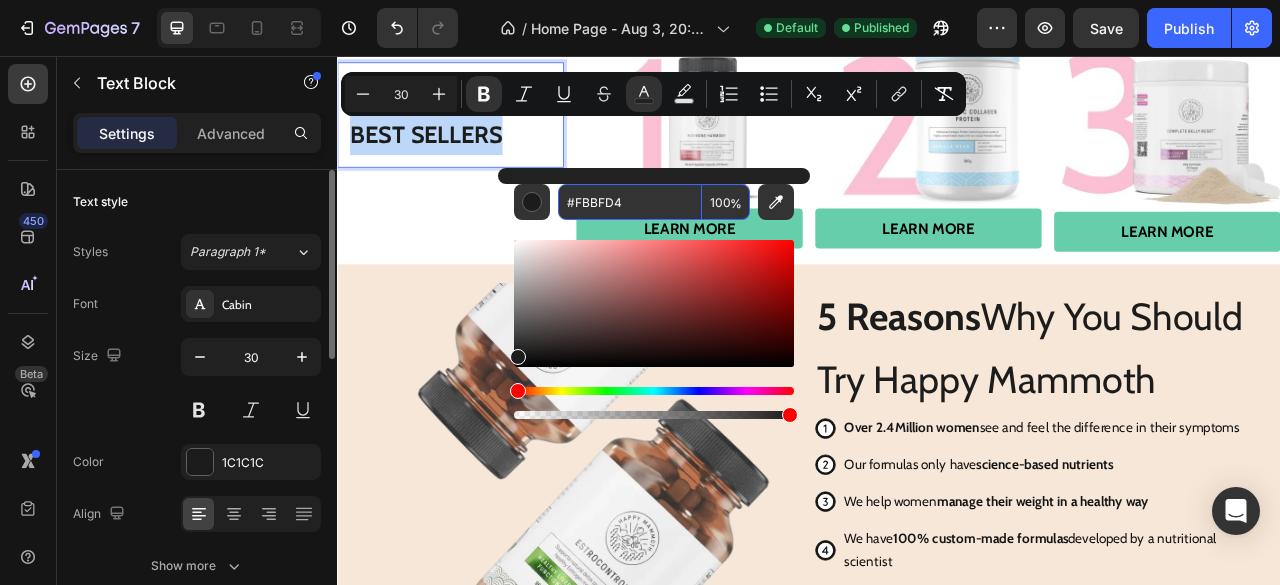 type on "FBBFD4" 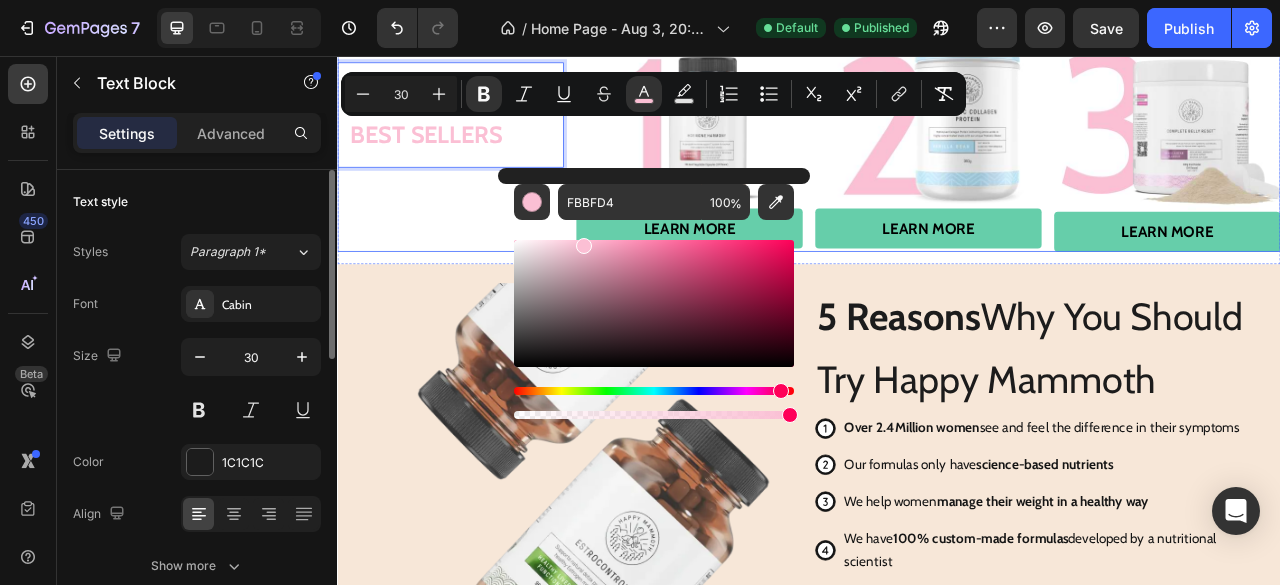 click on "TOP 3 BEST SELLERS Text Block   0" at bounding box center (481, 131) 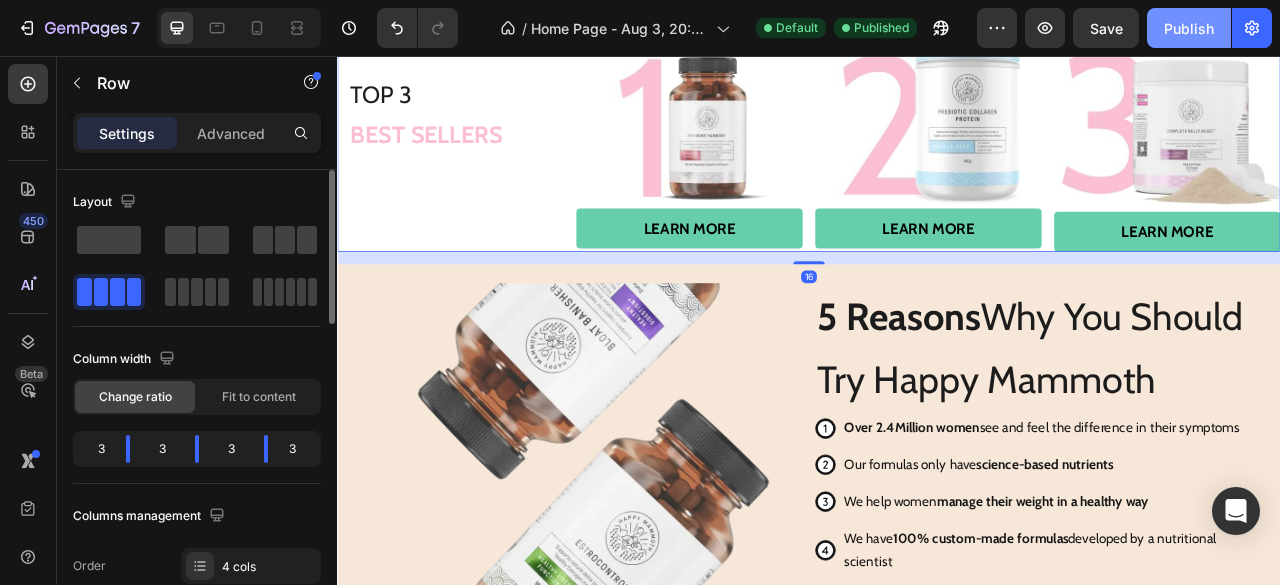 click on "Publish" at bounding box center (1189, 28) 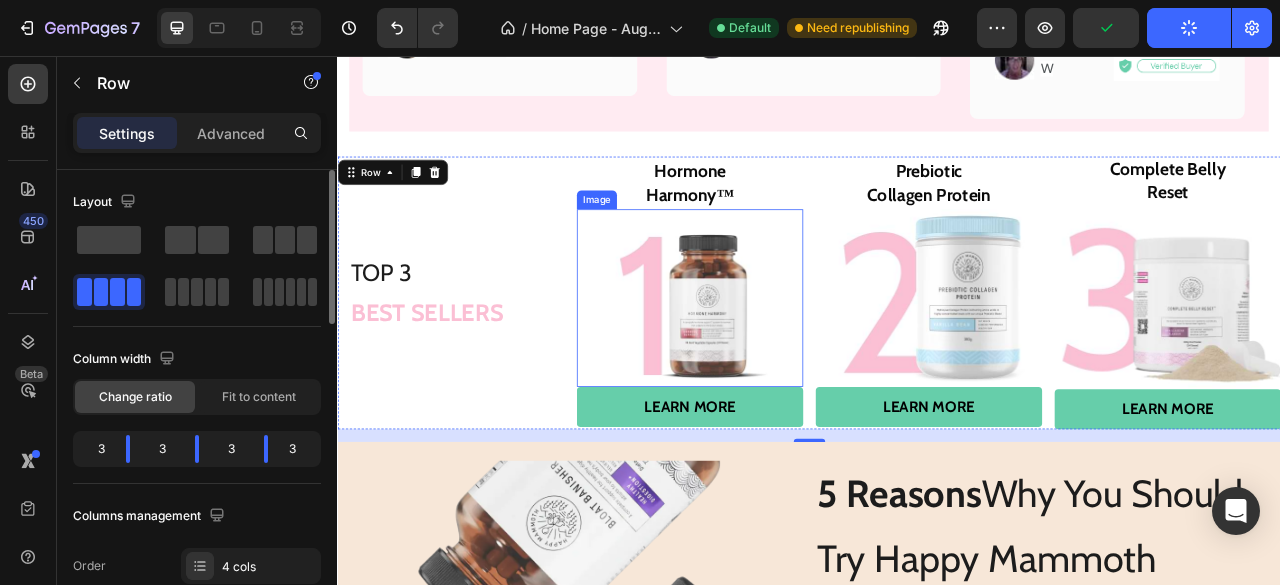 scroll, scrollTop: 2958, scrollLeft: 0, axis: vertical 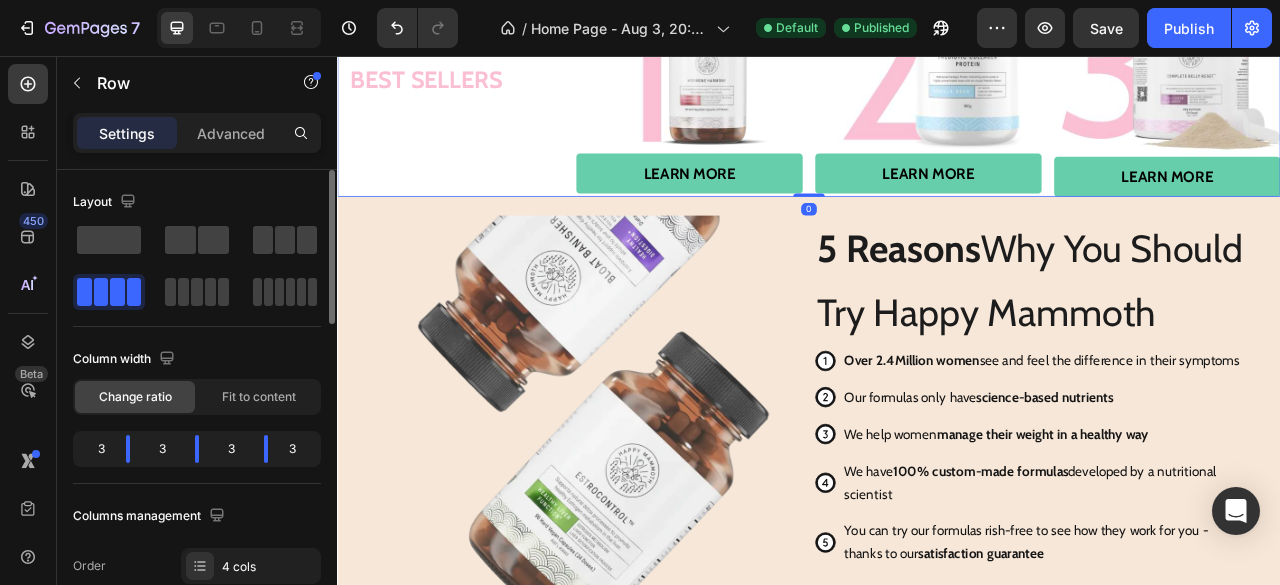 drag, startPoint x: 922, startPoint y: 244, endPoint x: 938, endPoint y: 209, distance: 38.483765 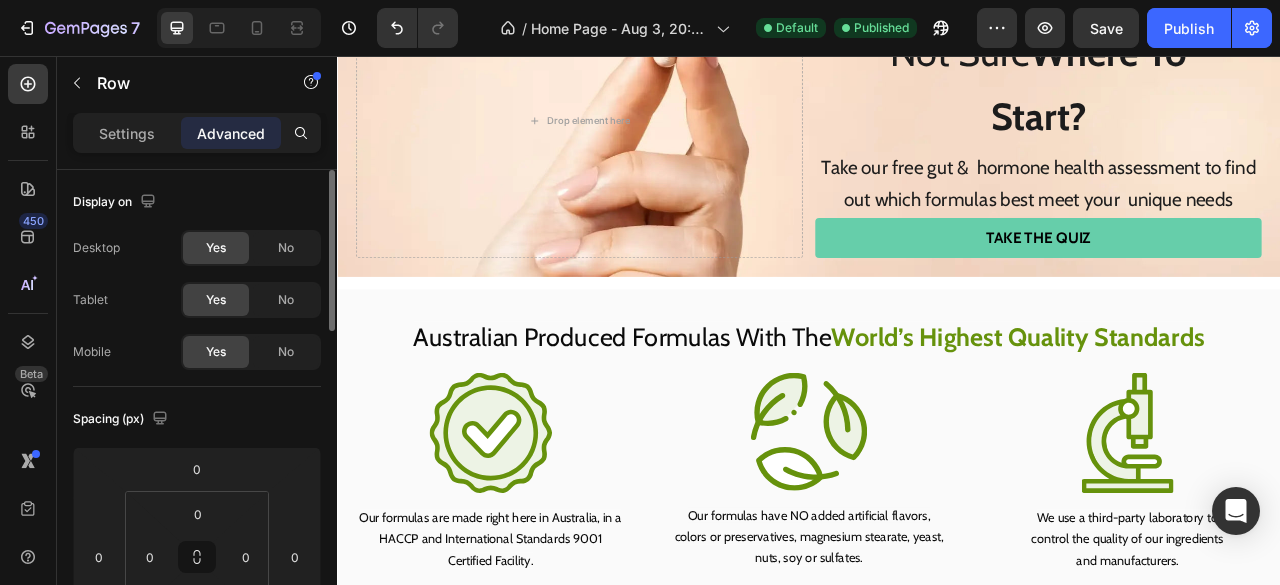 scroll, scrollTop: 4498, scrollLeft: 0, axis: vertical 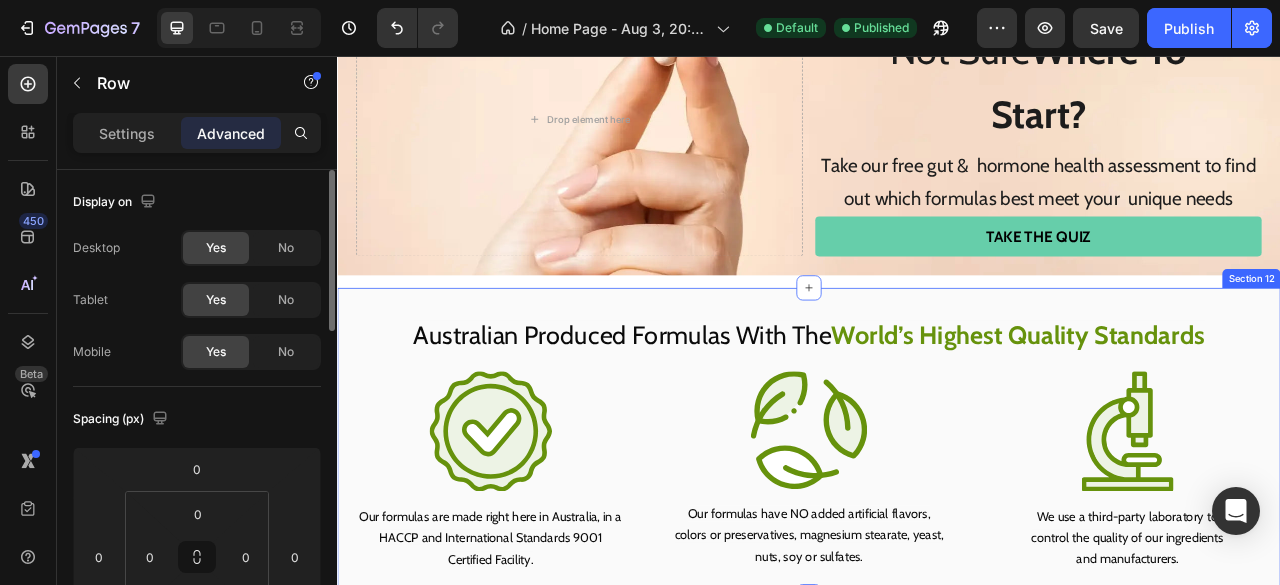 click on "Australian Produced Formulas With The World’s Highest Quality Standards Text Block Row Image Our formulas are made right here in Australia, in a HACCP and International Standards 9001 Certified Facility. Text Block Image Our formulas have NO added artificial flavors, colors or preservatives, magnesium stearate, yeast, nuts, soy or sulfates. Text Block Image We use a third-party laboratory to  control the quality of our ingredients and manufacturers. Text Block Row Section 12" at bounding box center (937, 547) 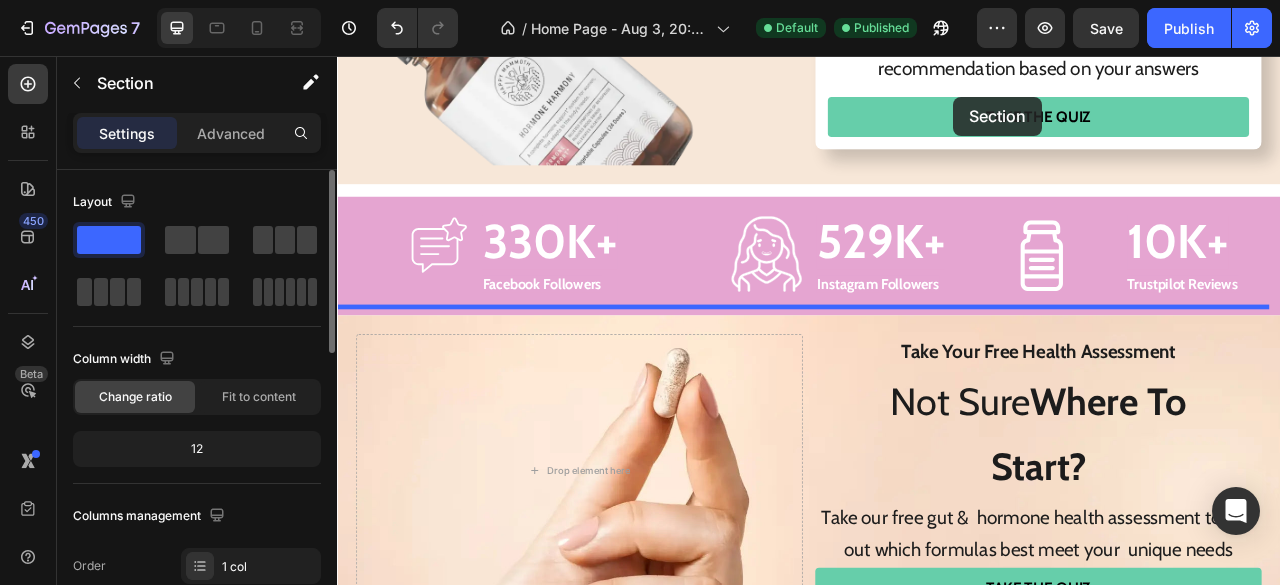 scroll, scrollTop: 4008, scrollLeft: 0, axis: vertical 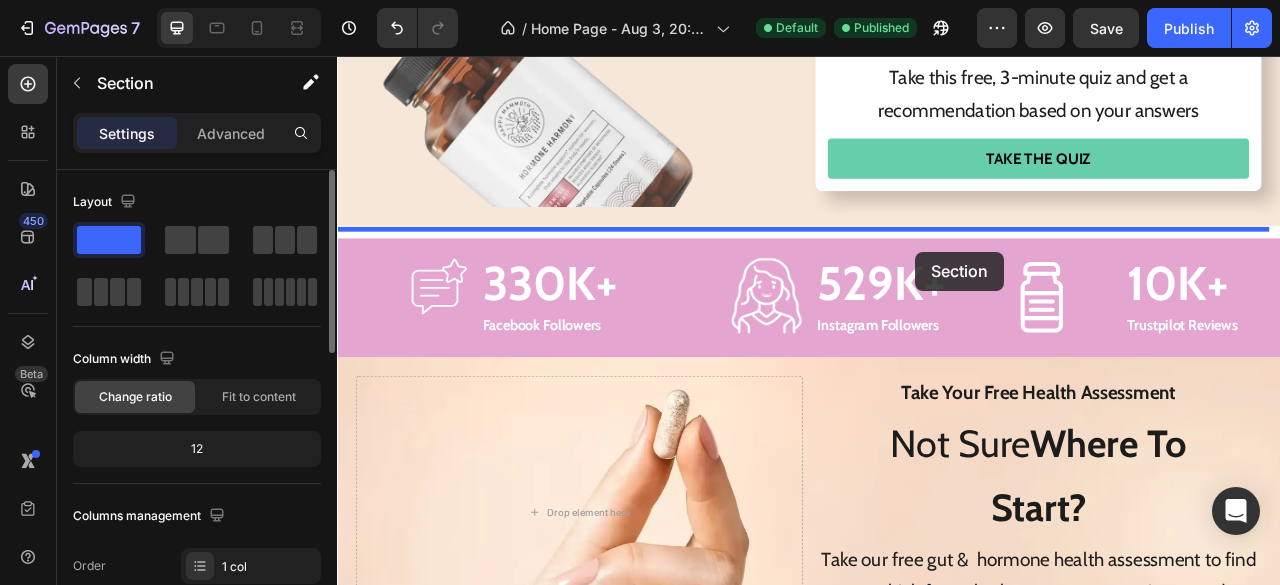 drag, startPoint x: 1113, startPoint y: 334, endPoint x: 1081, endPoint y: 273, distance: 68.88396 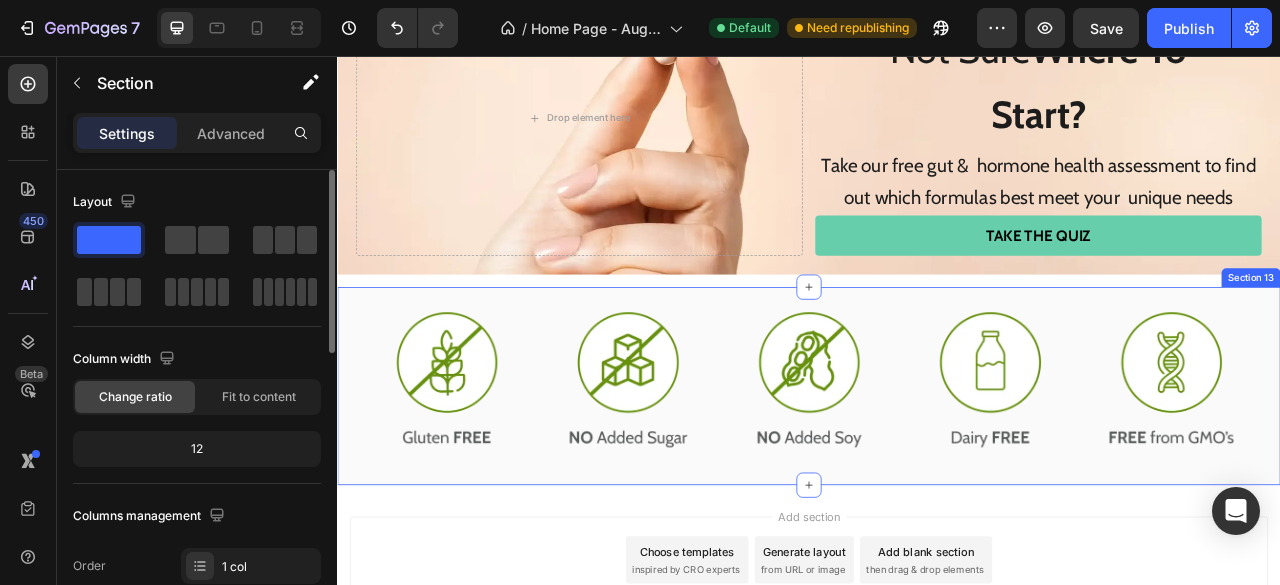 scroll, scrollTop: 4924, scrollLeft: 0, axis: vertical 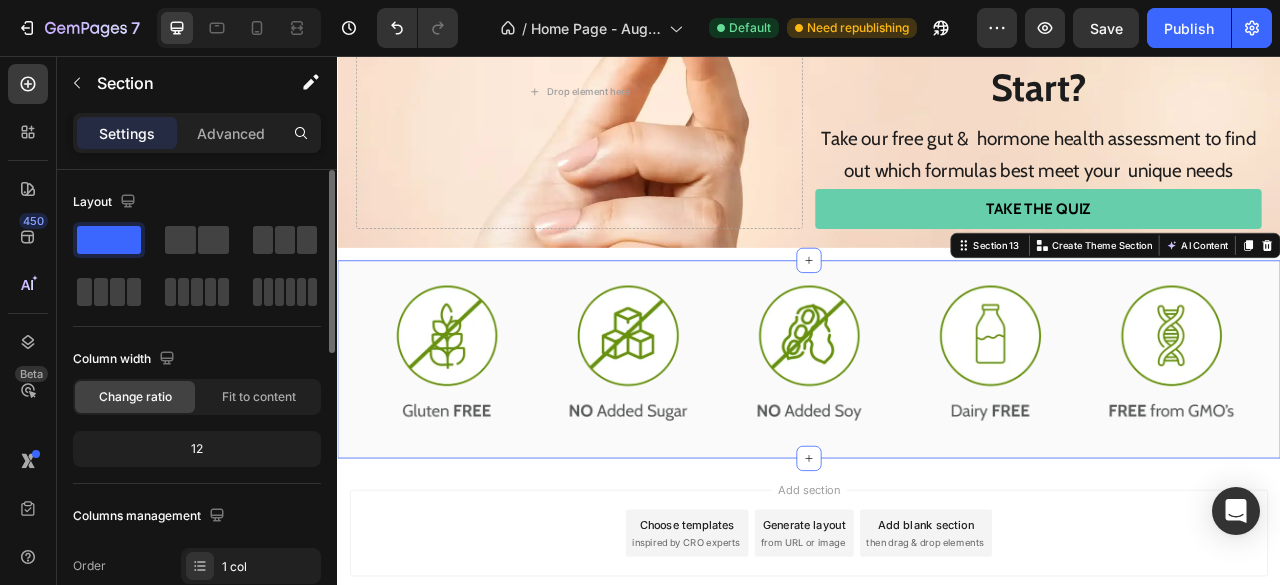 click on "Image Image Image Image Image Row Section 13   You can create reusable sections Create Theme Section AI Content Write with GemAI What would you like to describe here? Tone and Voice Persuasive Product The Complete Gut Detoxification System Show more Generate" at bounding box center (937, 442) 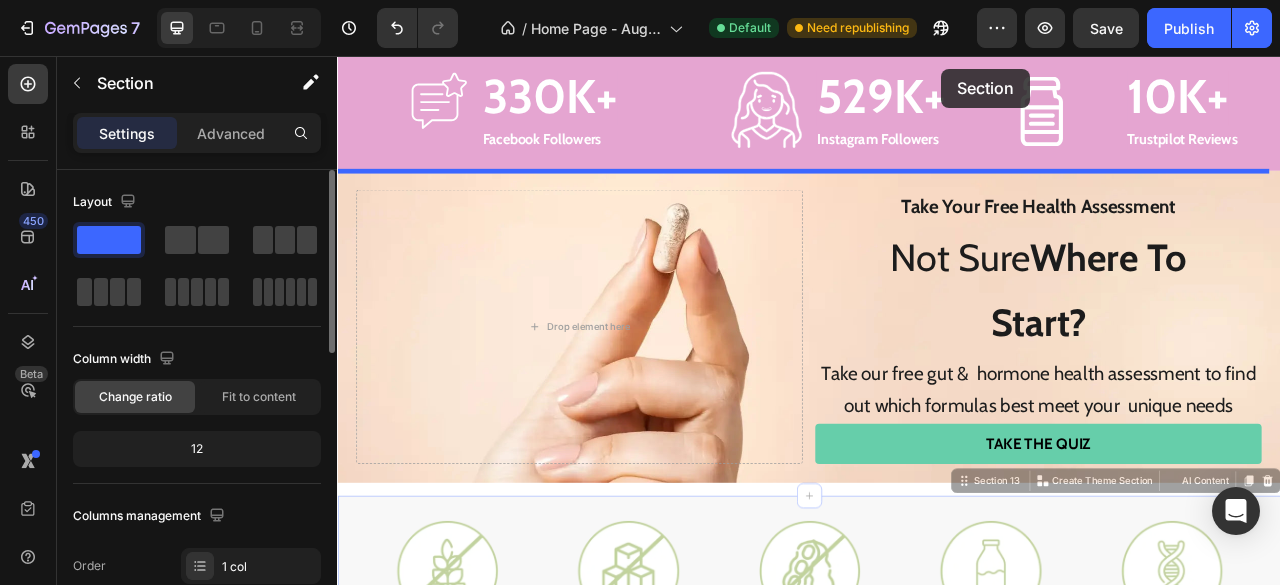scroll, scrollTop: 4601, scrollLeft: 0, axis: vertical 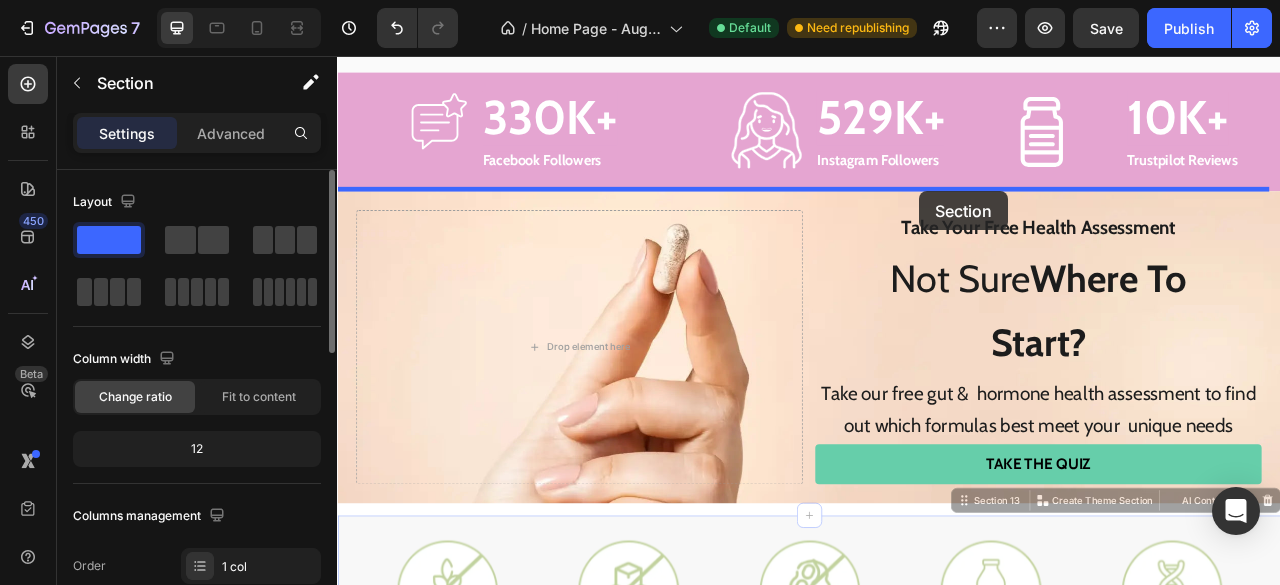 drag, startPoint x: 1114, startPoint y: 298, endPoint x: 1074, endPoint y: 228, distance: 80.622574 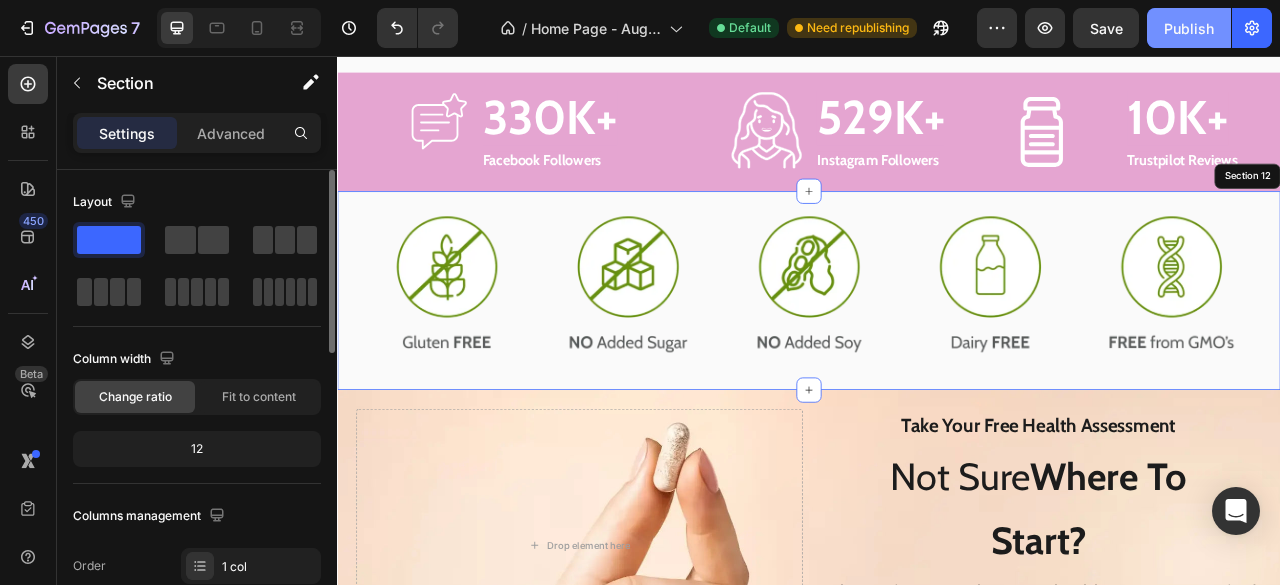 click on "Publish" 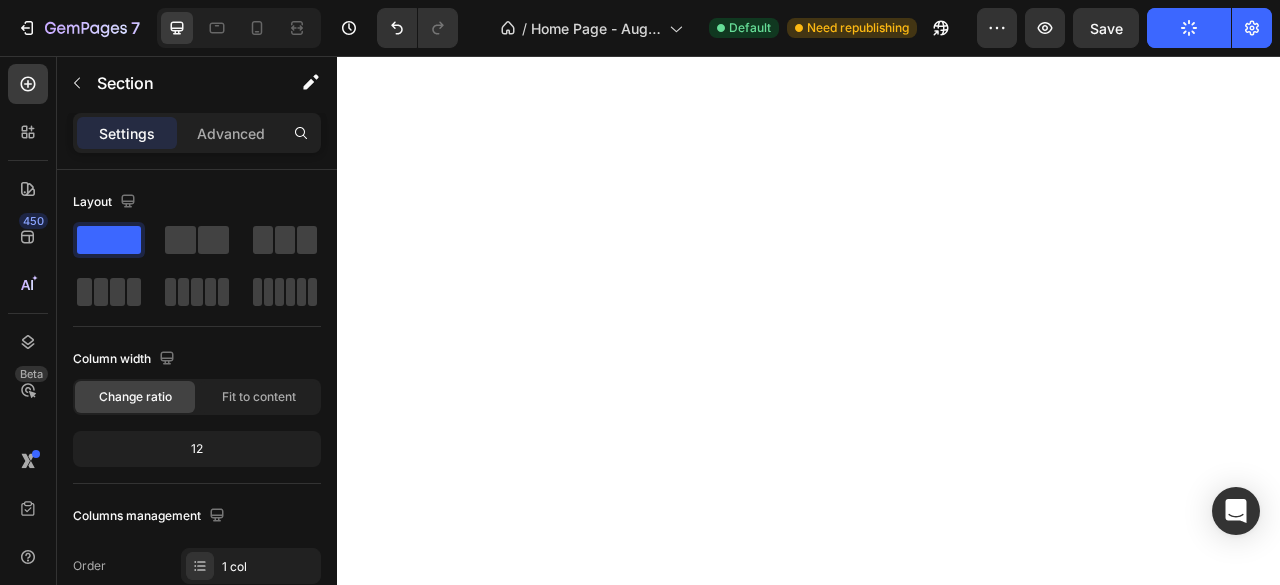 type 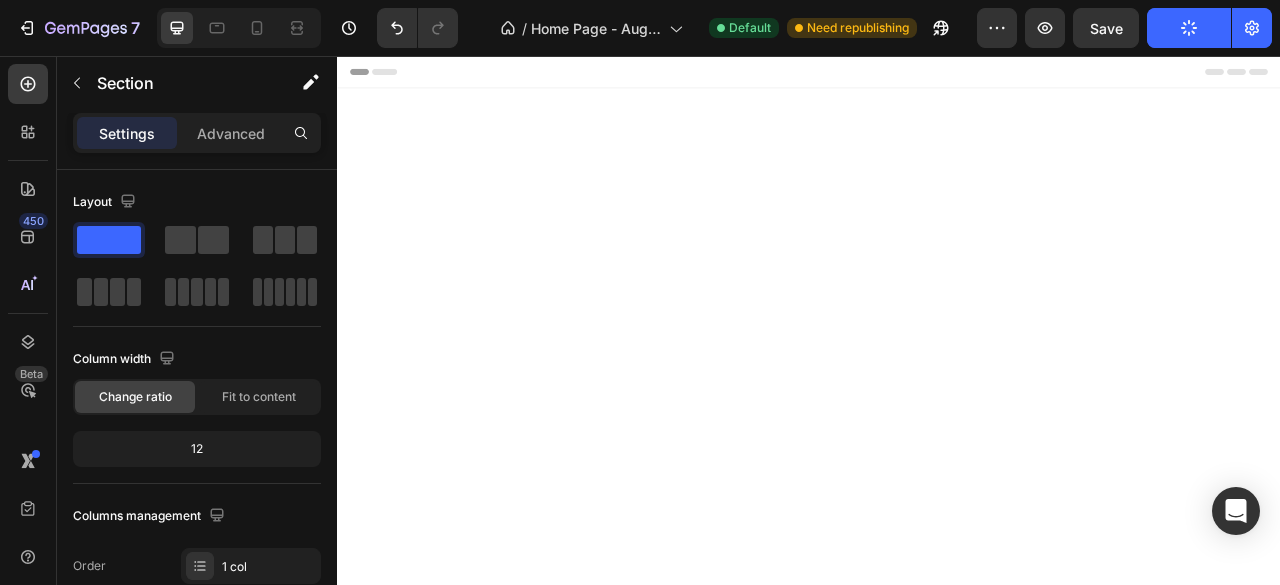 scroll, scrollTop: 0, scrollLeft: 0, axis: both 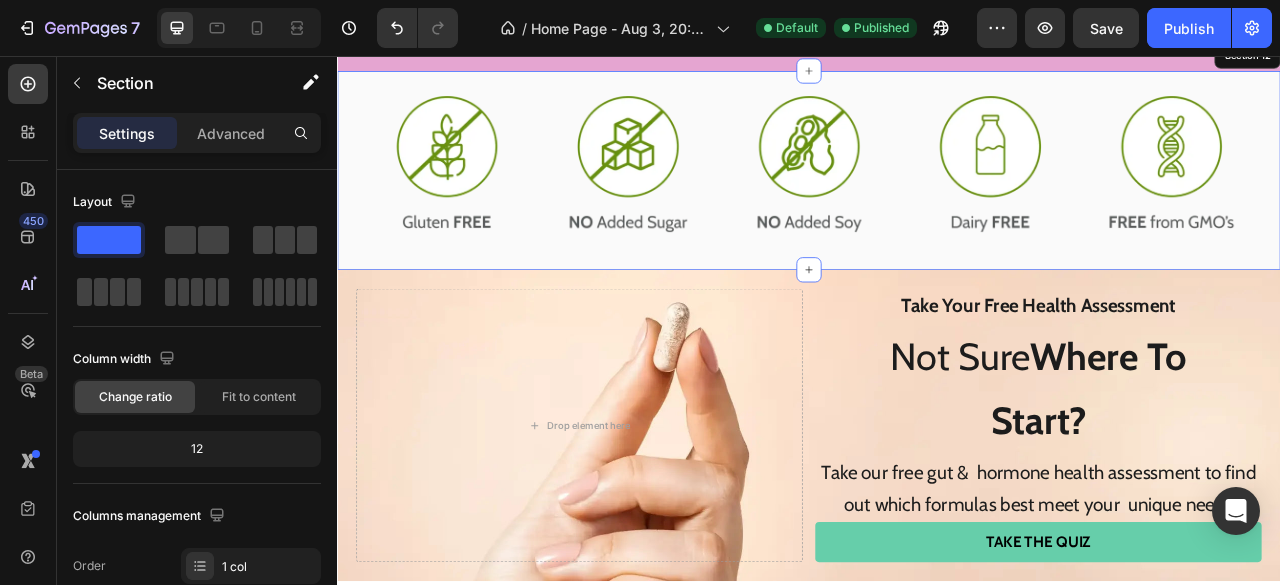 click on "Image Image Image Image Image Row Section 12" at bounding box center (937, 201) 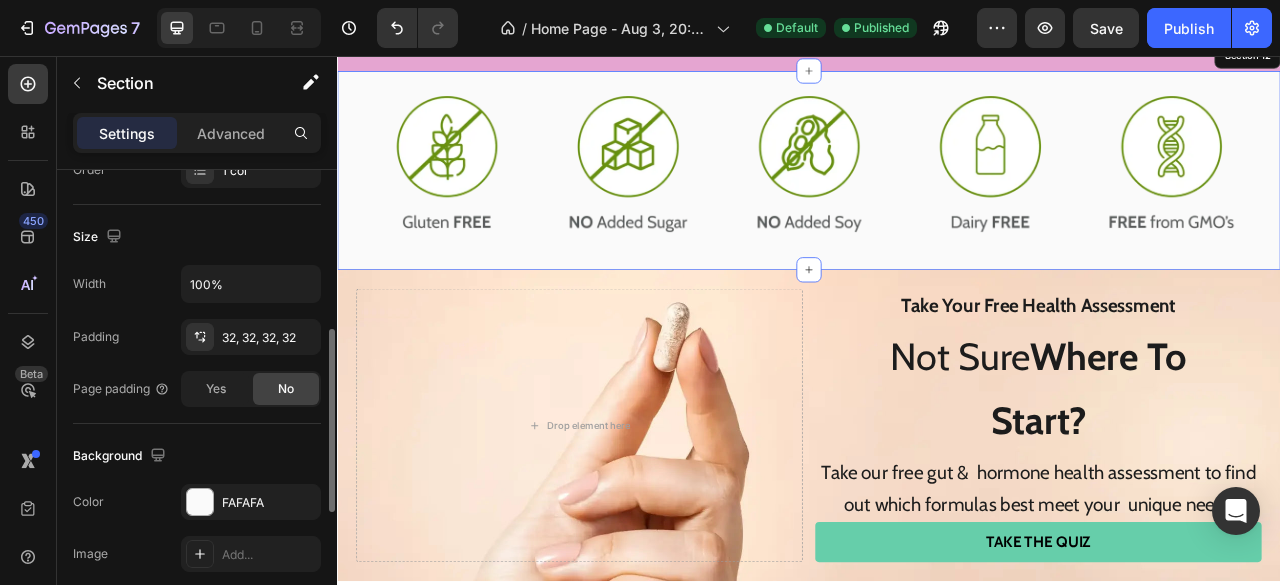 scroll, scrollTop: 400, scrollLeft: 0, axis: vertical 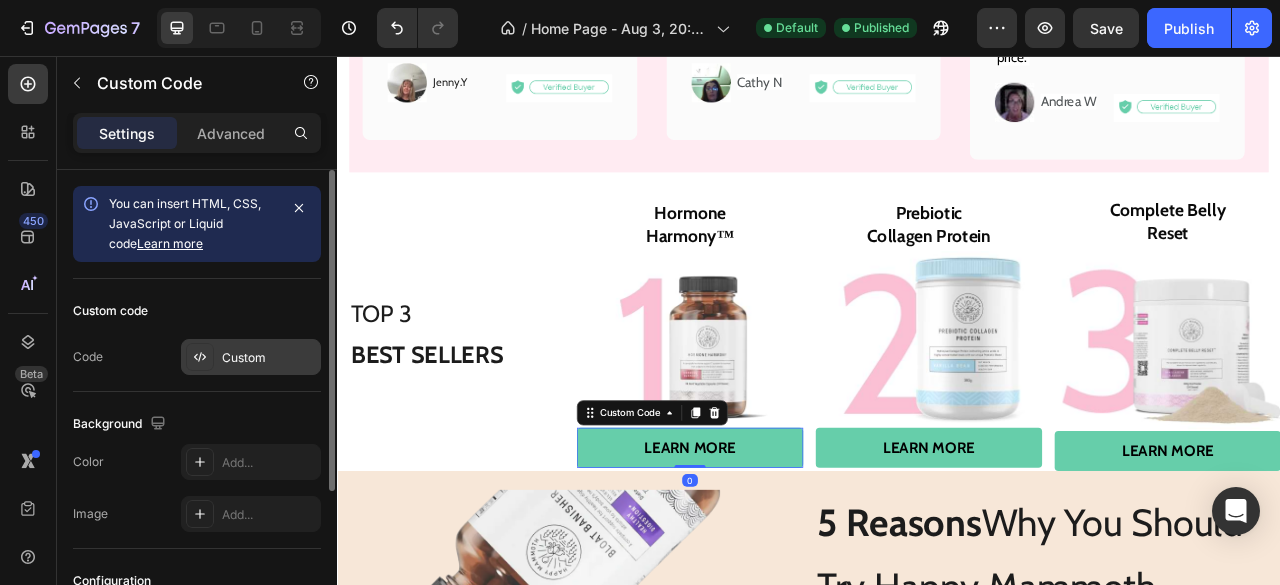 click on "Custom" at bounding box center (269, 358) 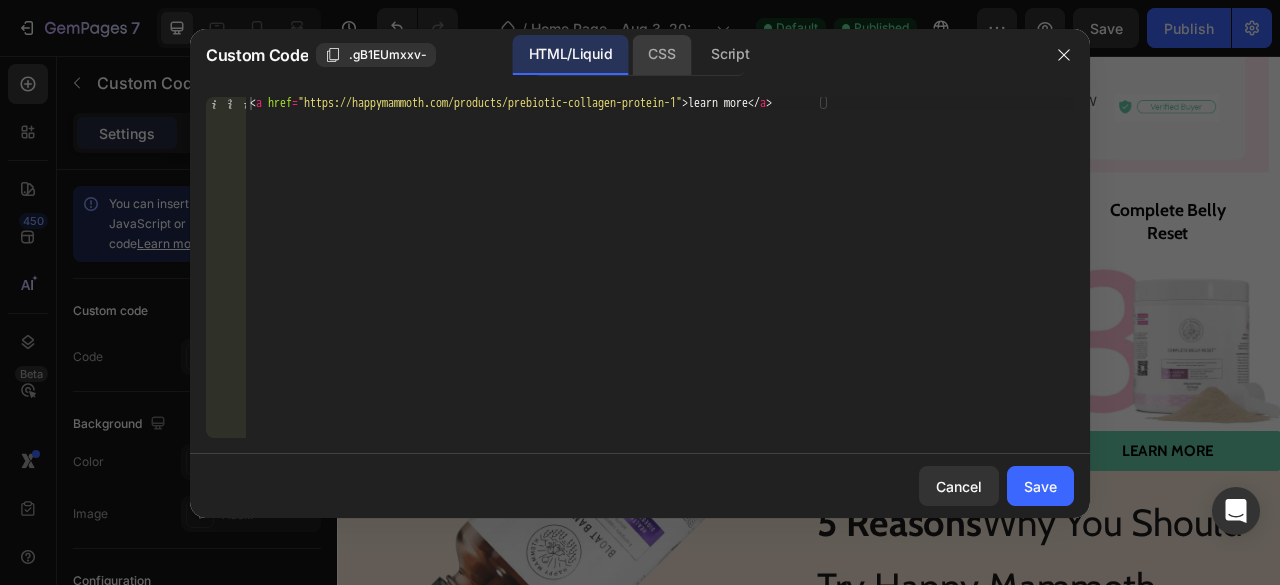 click on "CSS" 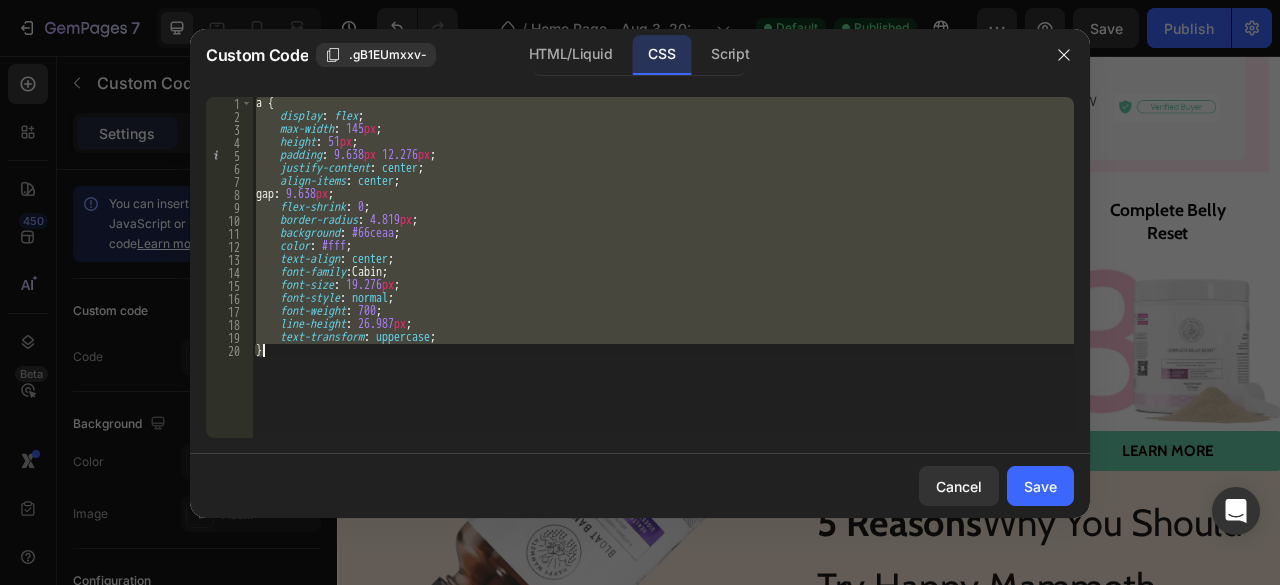 click on "a   {      display :   flex ;      max-width :   145 px ;      height :   51 px ;      padding :   9.638 px   12.276 px ;      justify-content :   center ;      align-items :   center ;     gap :   9.638 px ;      flex-shrink :   0 ;      border-radius :   4.819 px ;      background :   #66ceaa ;      color :   #fff ;      text-align :   center ;      font-family :  Cabin ;      font-size :   19.276 px ;      font-style :   normal ;      font-weight :   700 ;      line-height :   26.987 px ;      text-transform :   uppercase ; }" at bounding box center (663, 267) 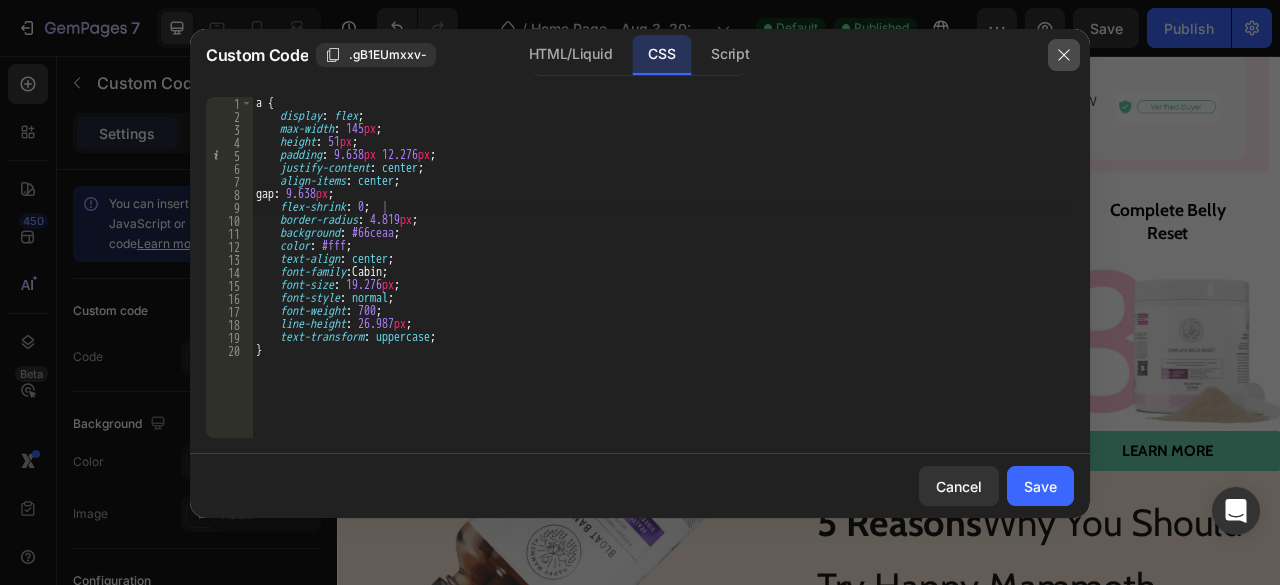 click 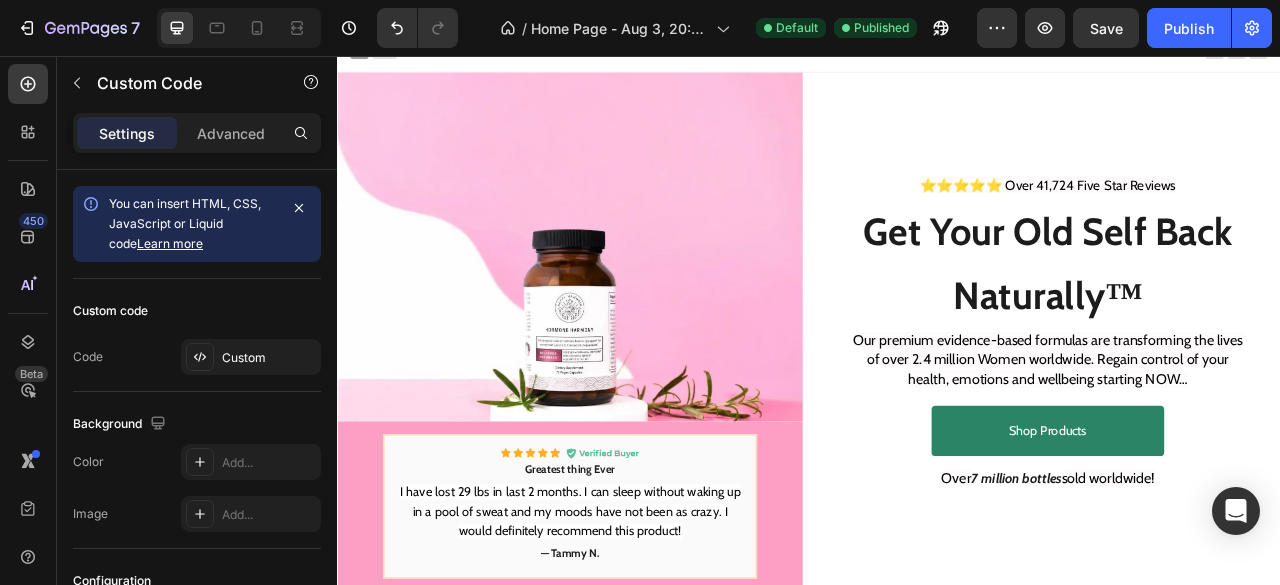 scroll, scrollTop: 0, scrollLeft: 0, axis: both 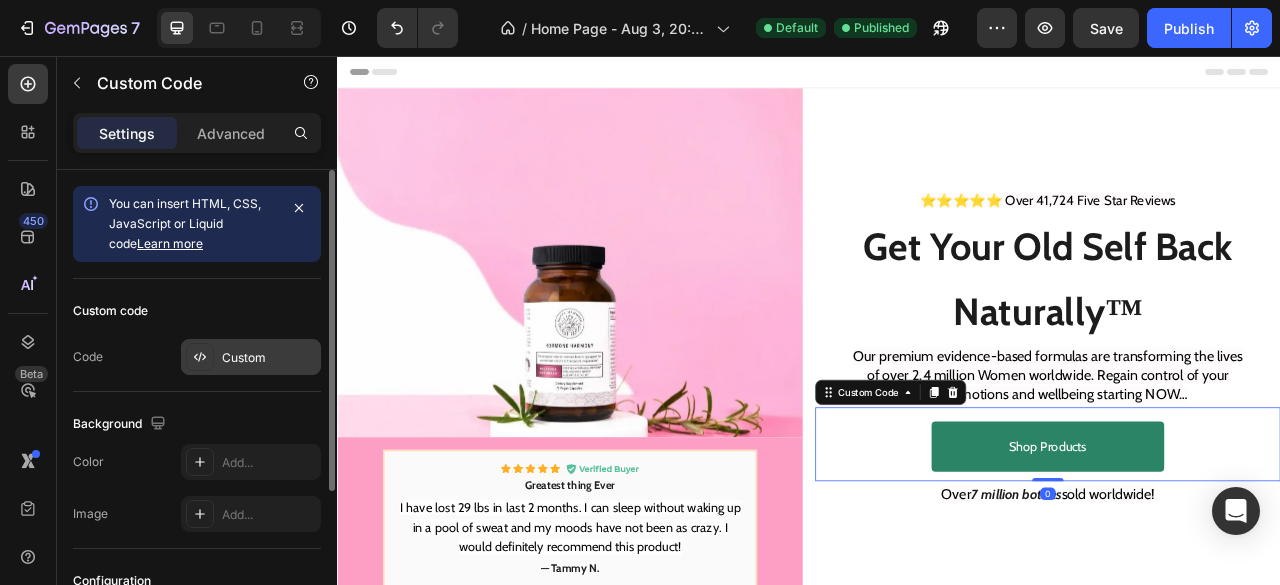 click on "Custom" at bounding box center (269, 358) 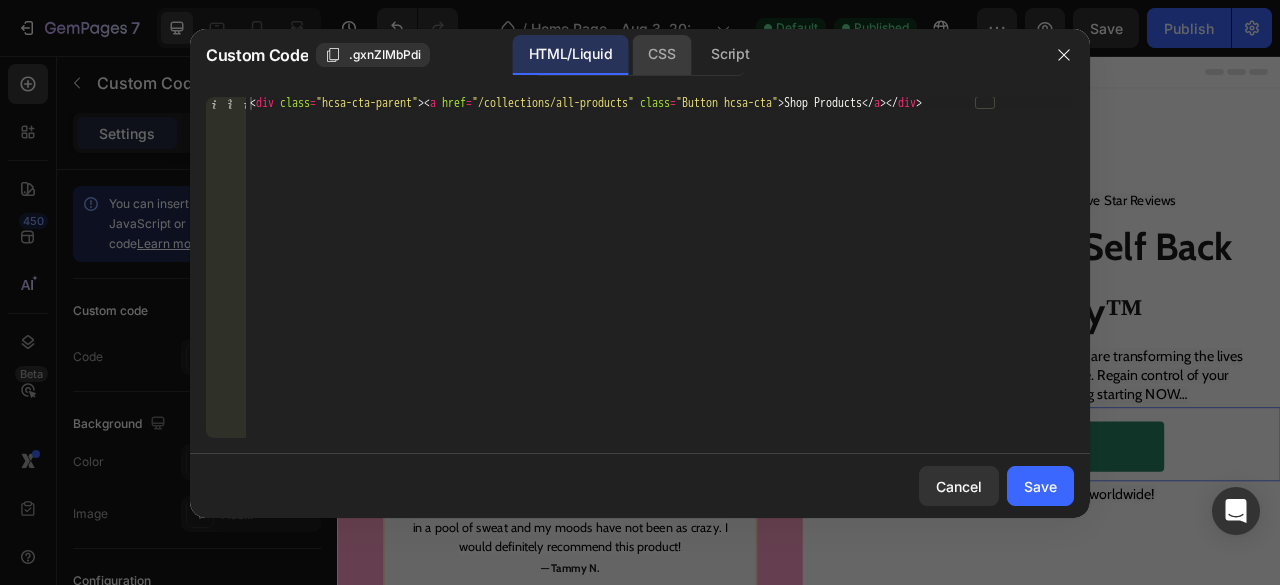 click on "CSS" 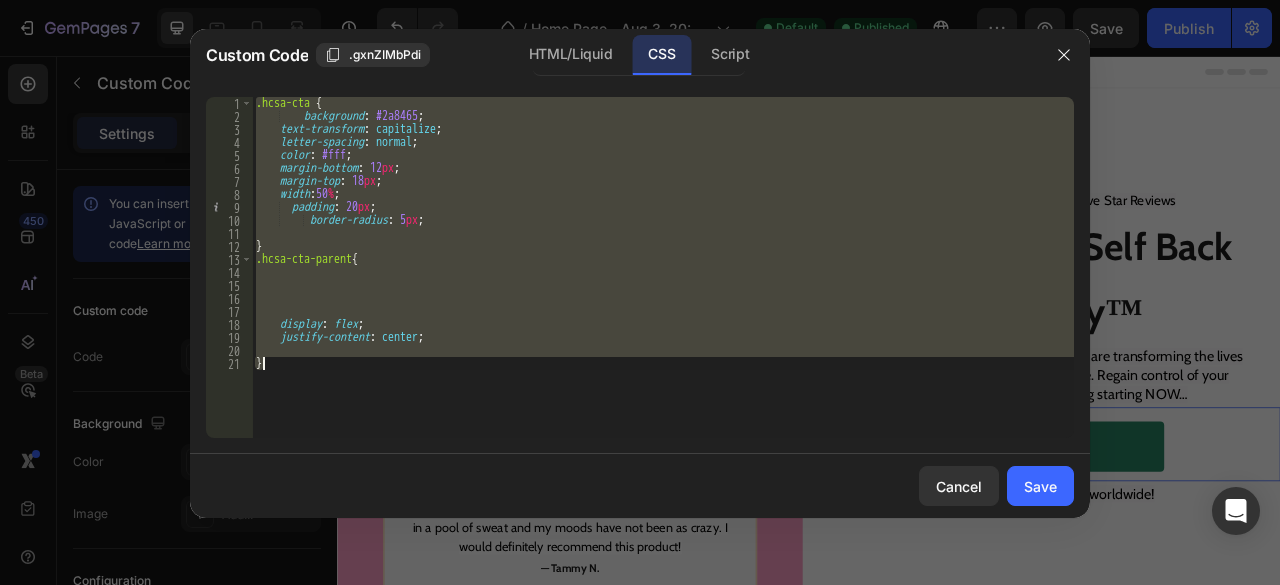 click on ".hcsa-cta   {           background :   #2a8465 ;      text-transform :   capitalize ;      letter-spacing :   normal ;      color :   #fff ;      margin-bottom :   12 px ;      margin-top :   18 px ;      width : 50 % ;         padding :   20 px ;             border-radius :   5 px ;      } .hcsa-cta-parent {           display :   flex ;      justify-content :   center ;      }" at bounding box center (663, 267) 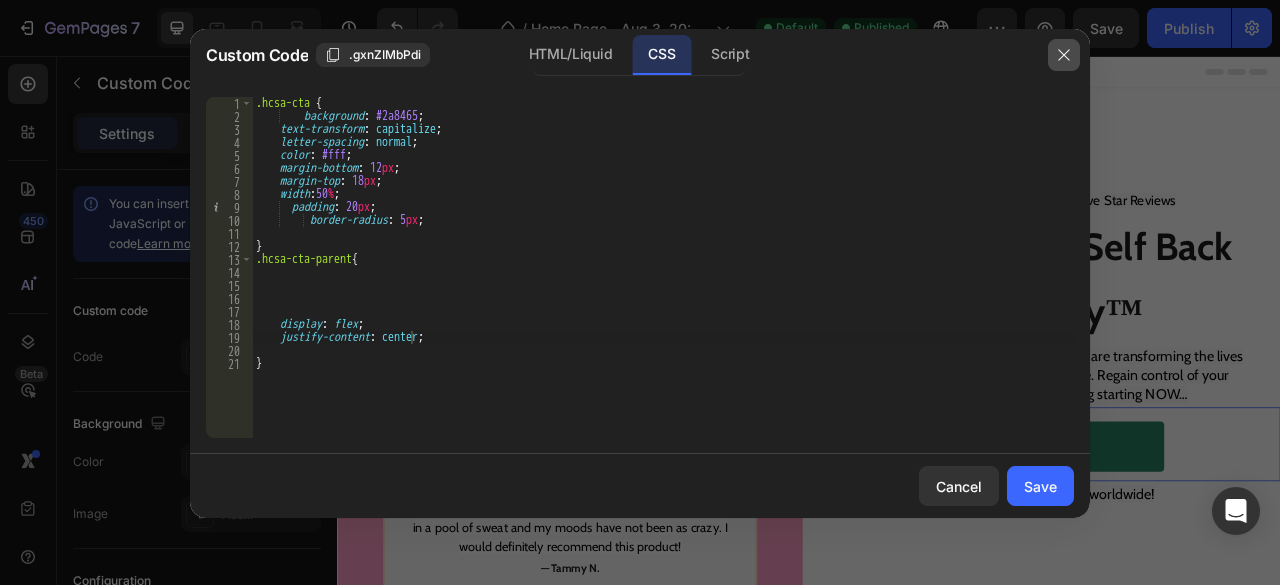 click 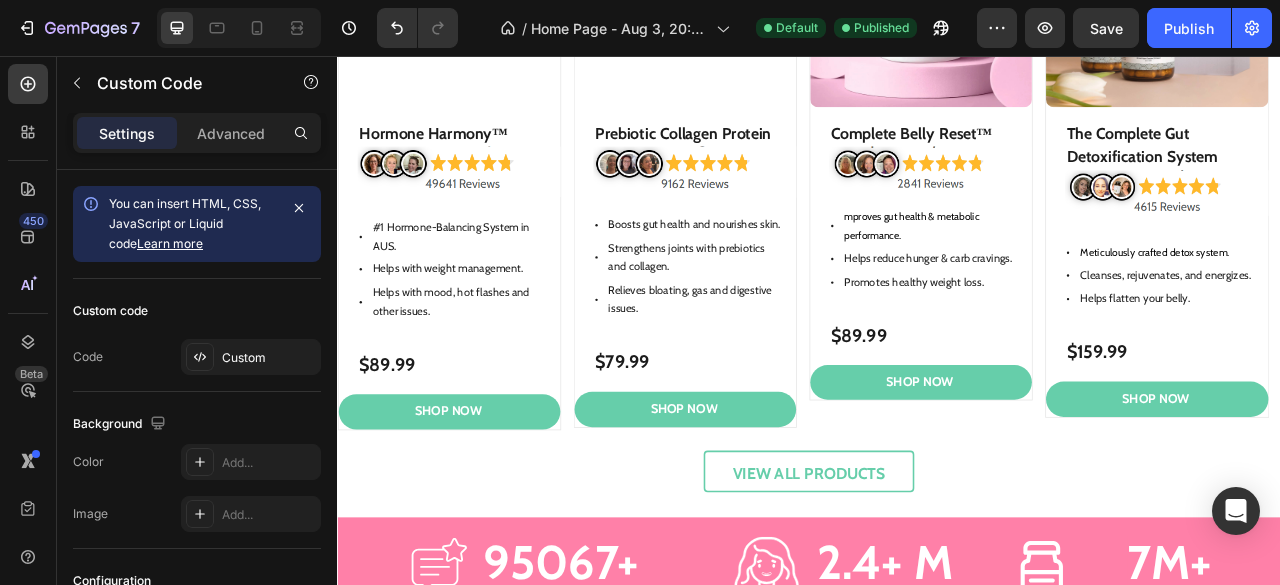 scroll, scrollTop: 1481, scrollLeft: 0, axis: vertical 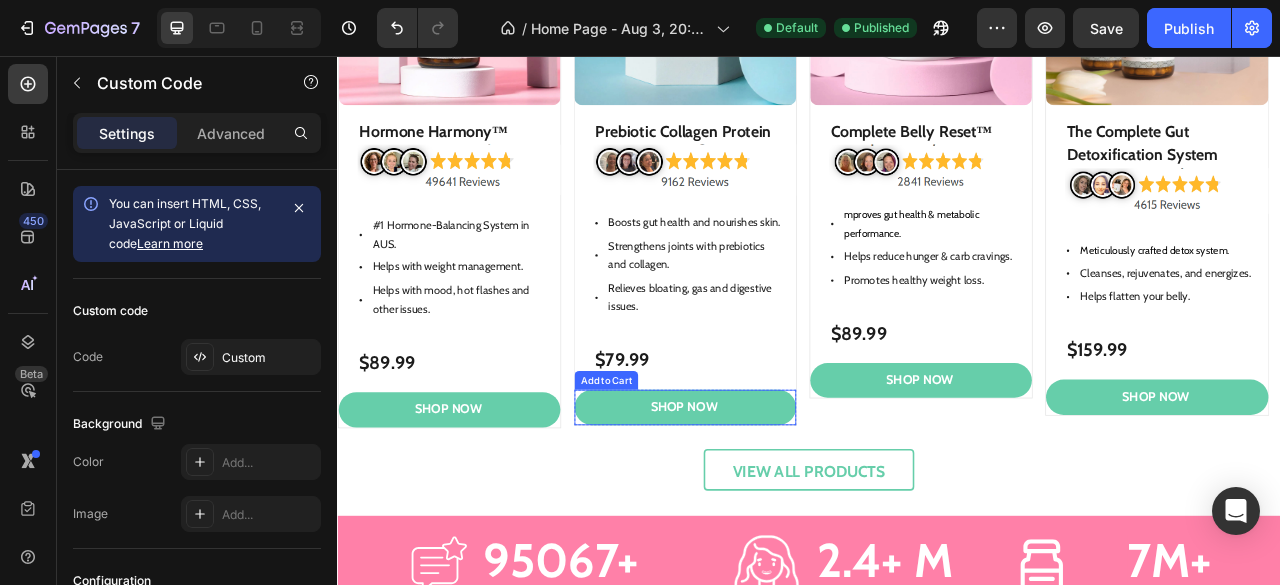 click on "SHOP NOW" at bounding box center (779, 503) 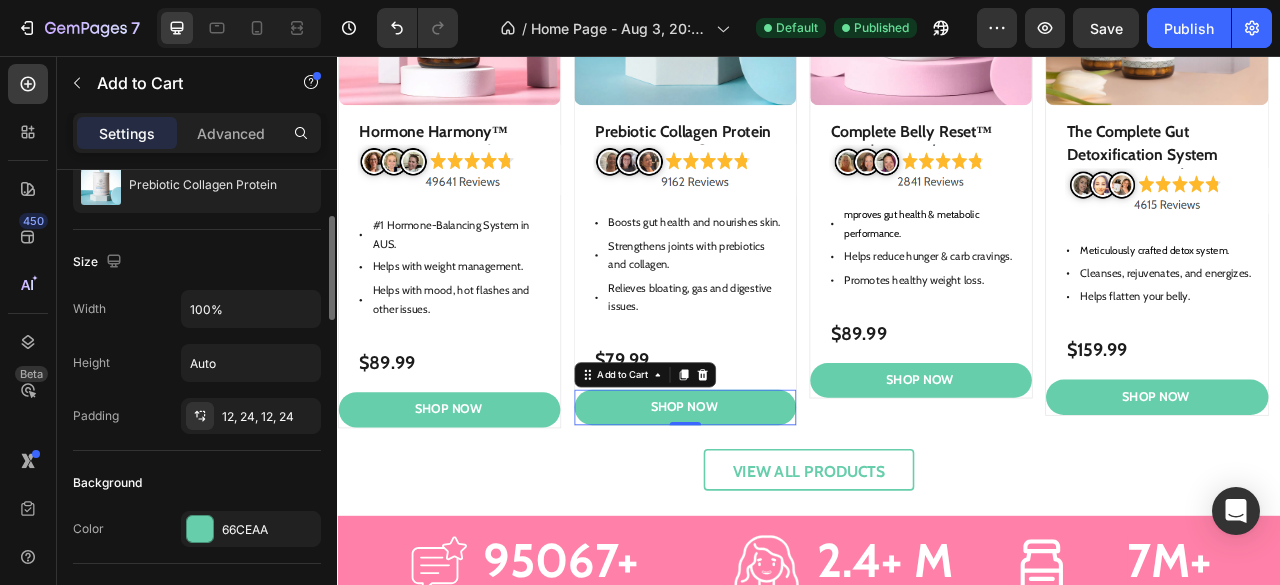 scroll, scrollTop: 0, scrollLeft: 0, axis: both 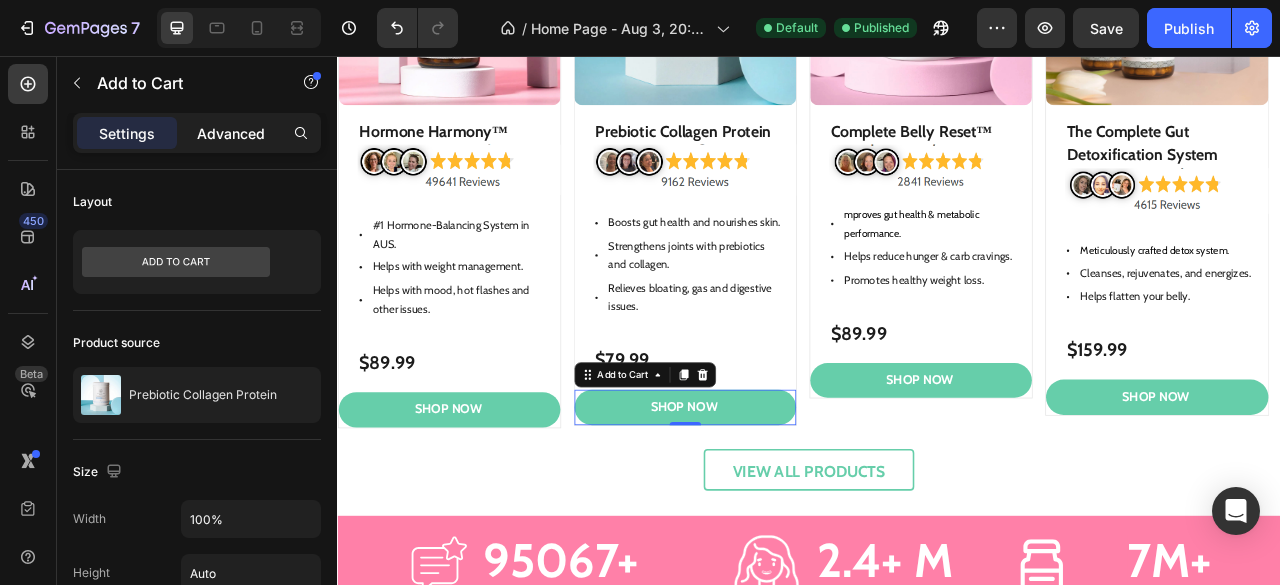 click on "Advanced" at bounding box center [231, 133] 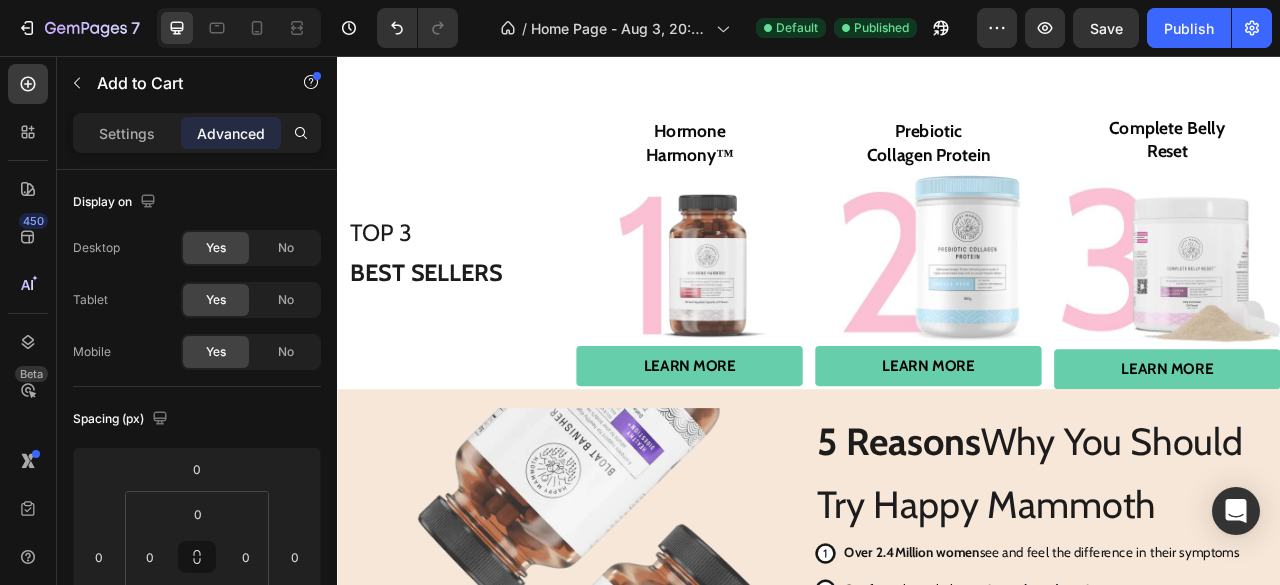 scroll, scrollTop: 3173, scrollLeft: 0, axis: vertical 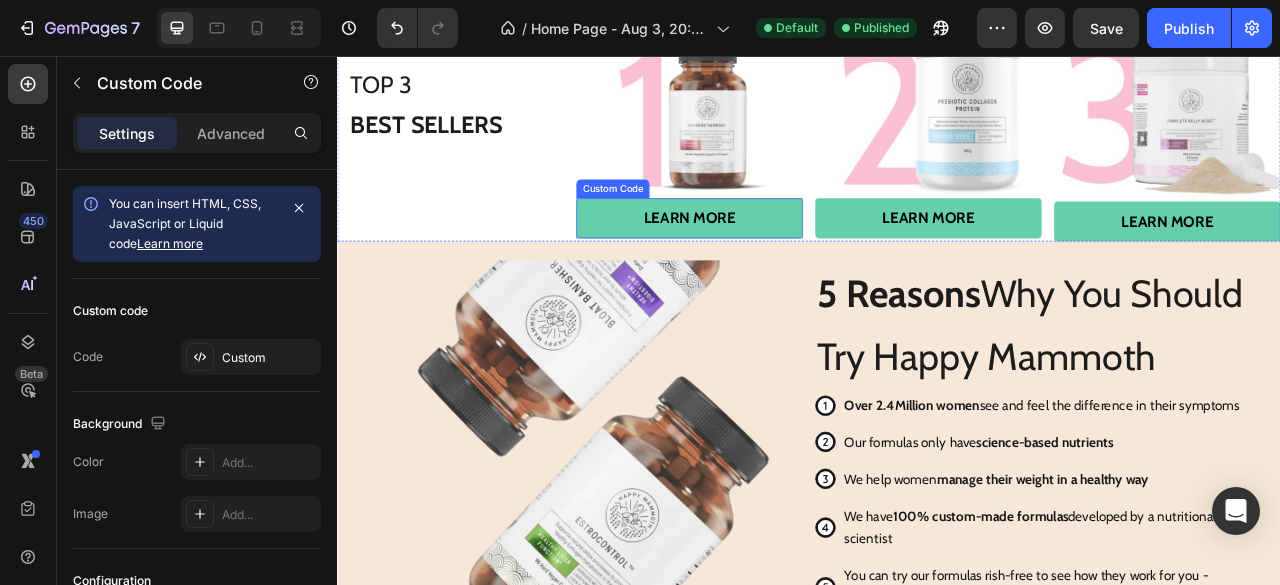 click on "learn more" at bounding box center [785, 262] 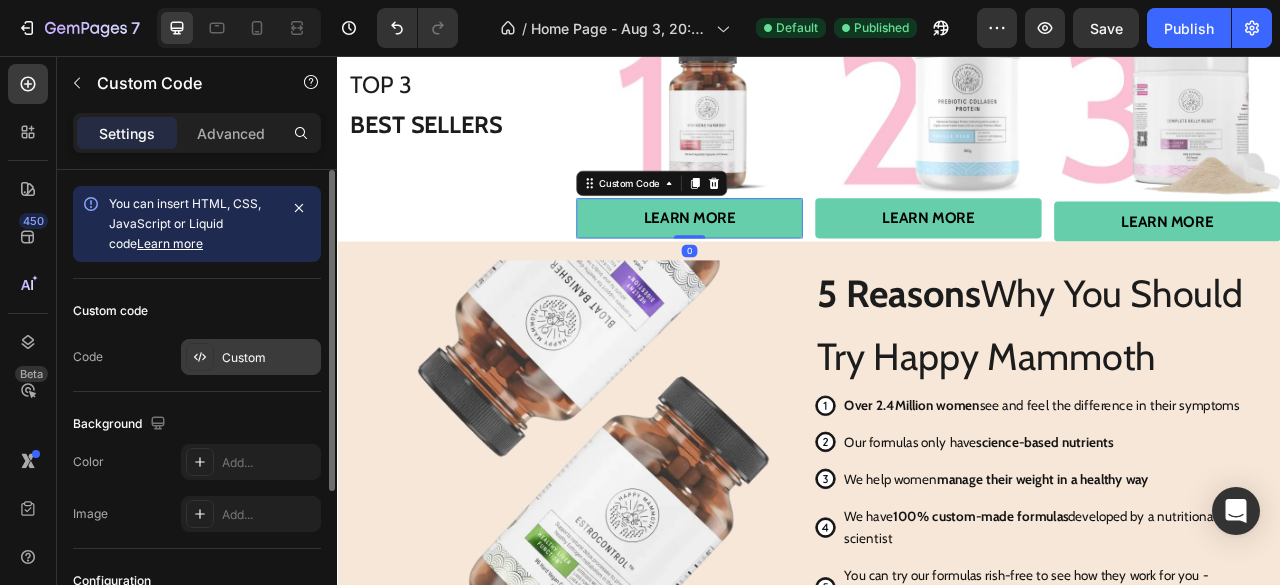 click on "Custom" at bounding box center [251, 357] 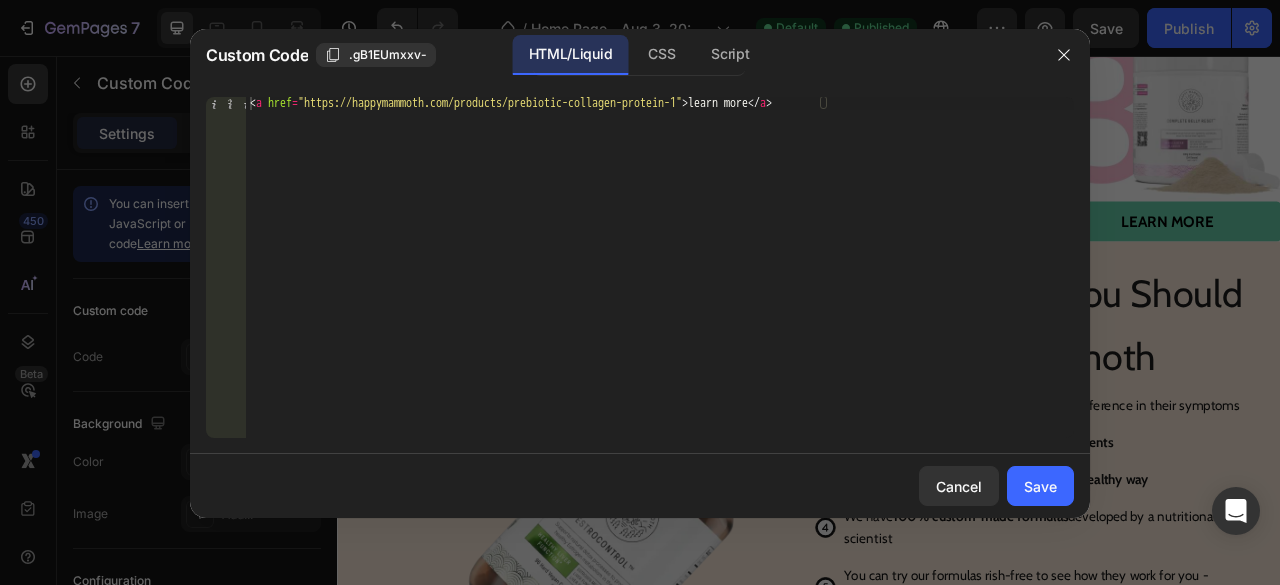 click on "< a   href = "https://happymammoth.com/products/prebiotic-collagen-protein-1" > learn more </ a >" at bounding box center (660, 280) 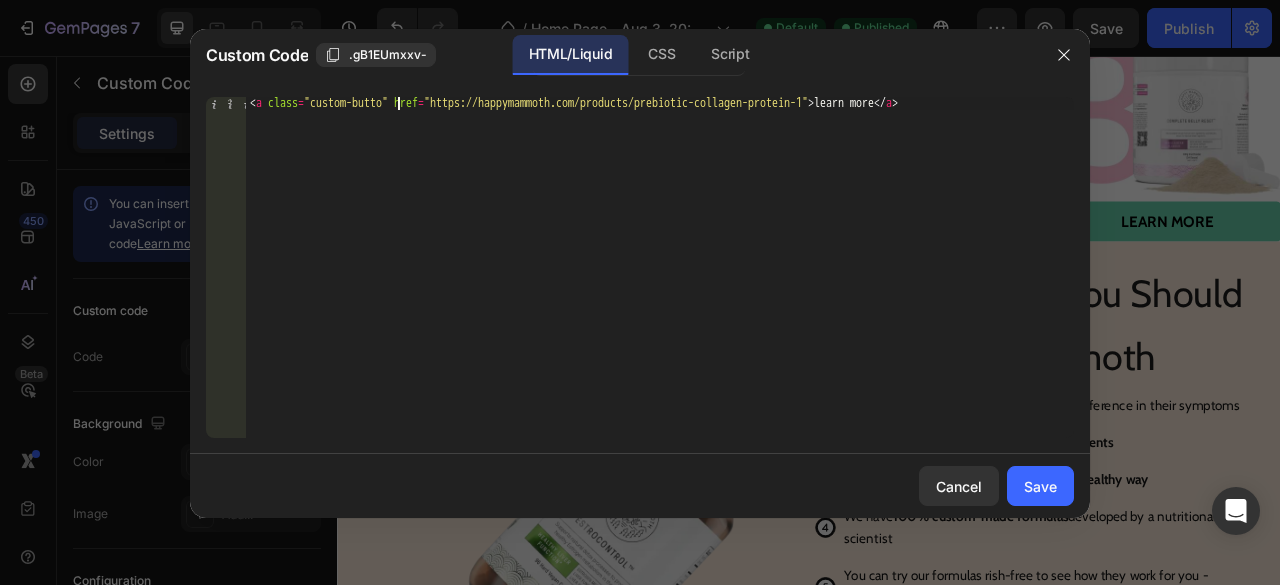 scroll, scrollTop: 0, scrollLeft: 13, axis: horizontal 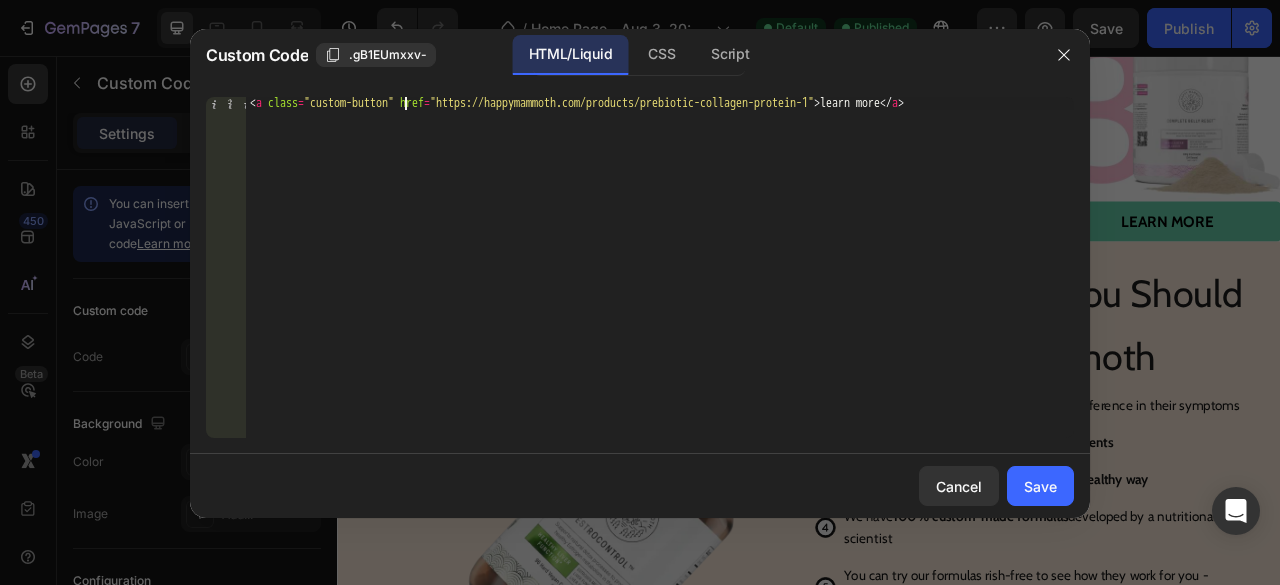 click on "HTML/Liquid CSS Script" at bounding box center [639, 55] 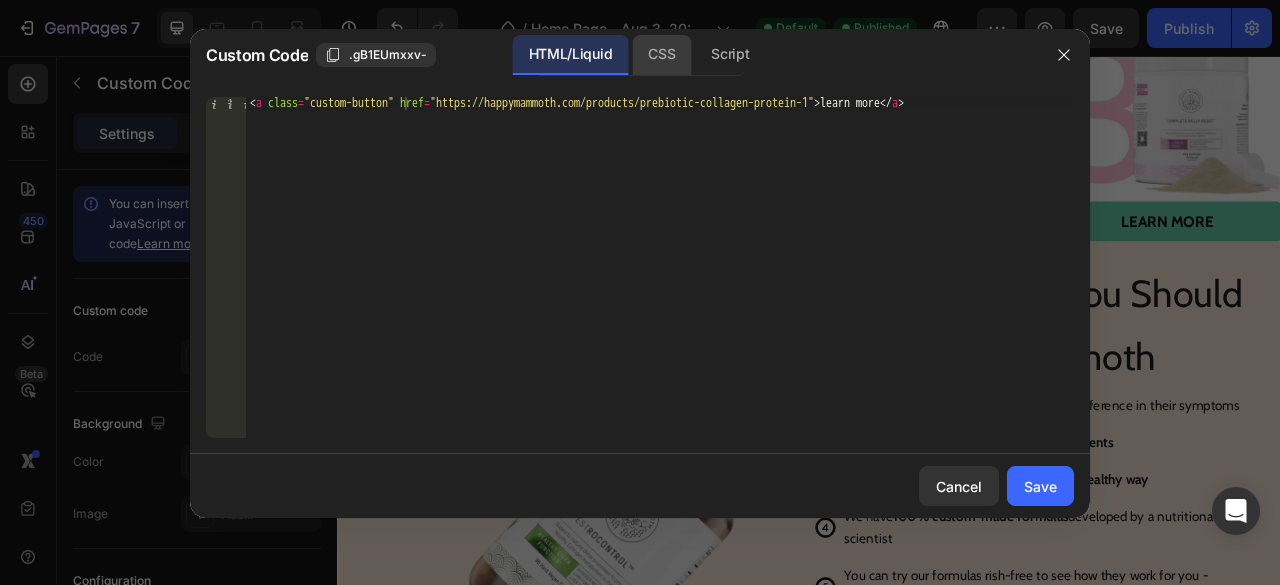click on "CSS" 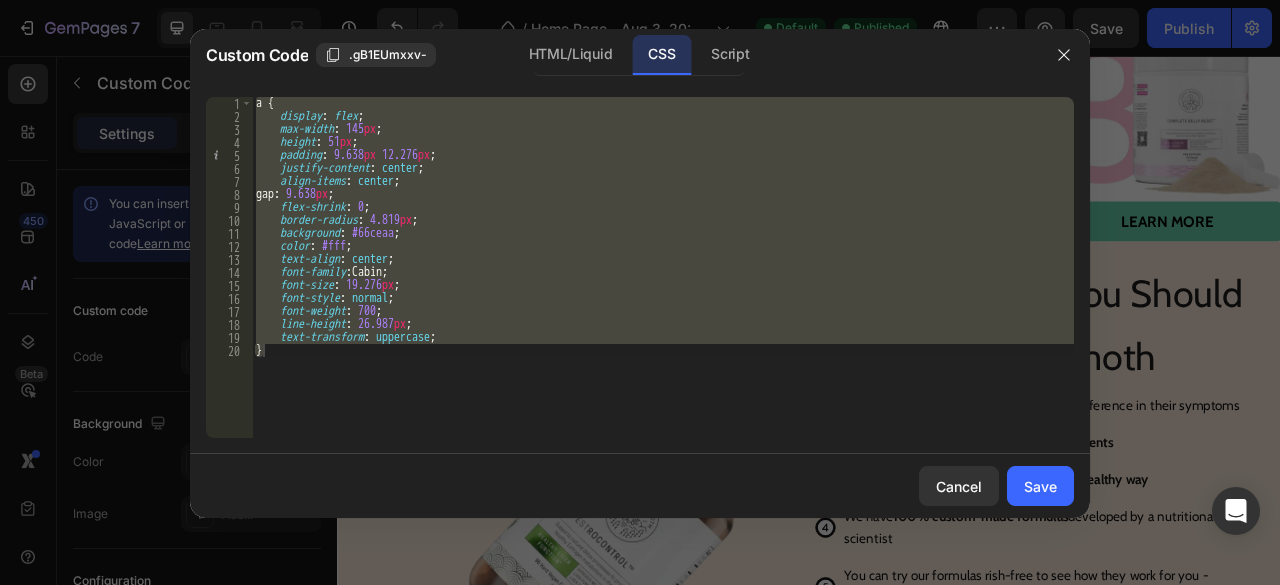 click on "a   {      display :   flex ;      max-width :   145 px ;      height :   51 px ;      padding :   9.638 px   12.276 px ;      justify-content :   center ;      align-items :   center ;     gap :   9.638 px ;      flex-shrink :   0 ;      border-radius :   4.819 px ;      background :   #66ceaa ;      color :   #fff ;      text-align :   center ;      font-family :  Cabin ;      font-size :   19.276 px ;      font-style :   normal ;      font-weight :   700 ;      line-height :   26.987 px ;      text-transform :   uppercase ; }" at bounding box center (663, 267) 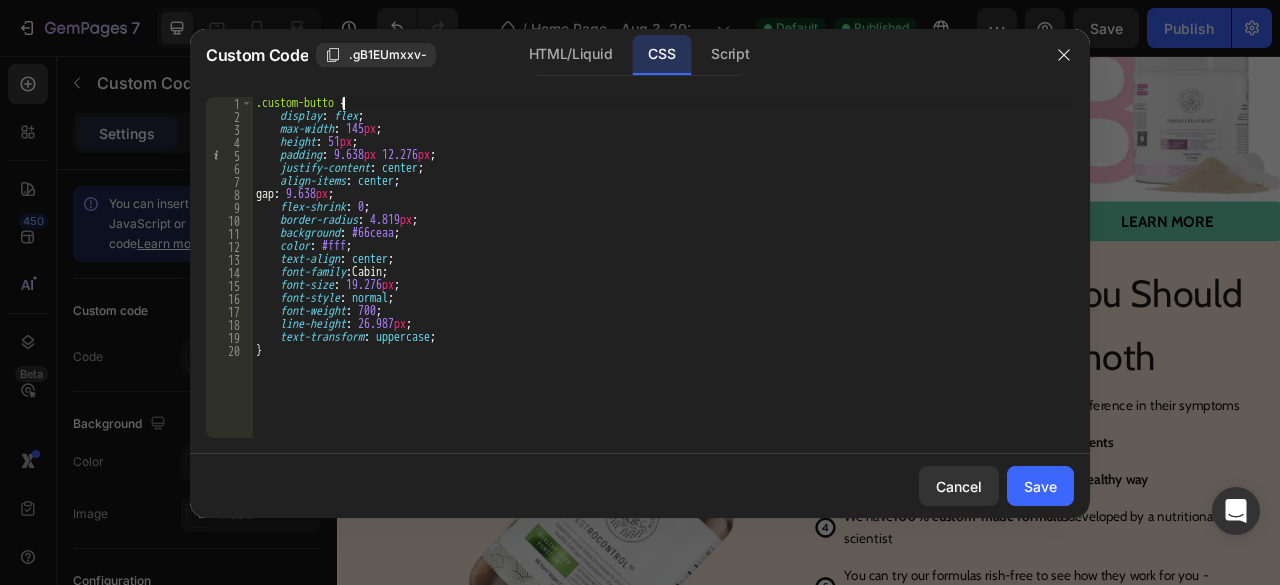 scroll, scrollTop: 0, scrollLeft: 8, axis: horizontal 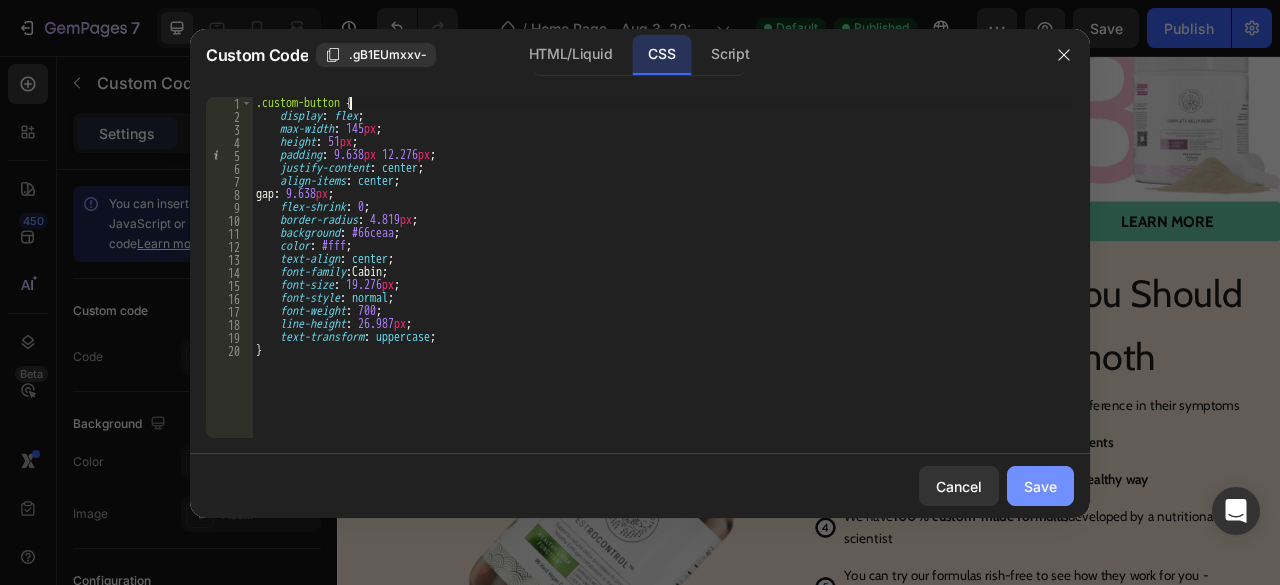 type on ".custom-button {" 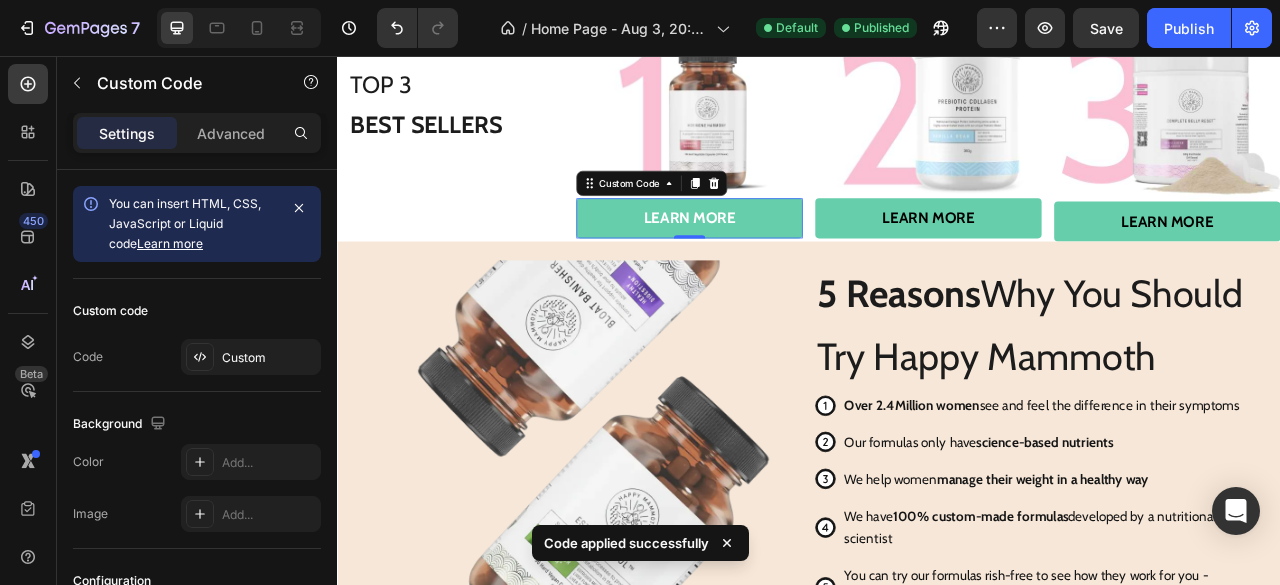 click 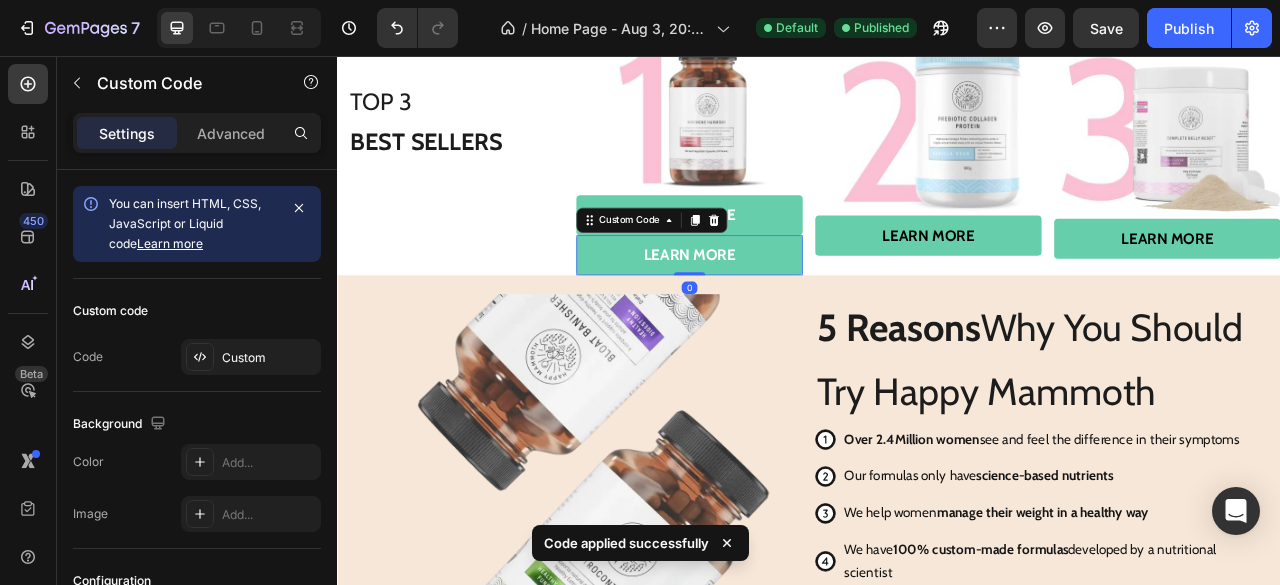 scroll, scrollTop: 3194, scrollLeft: 0, axis: vertical 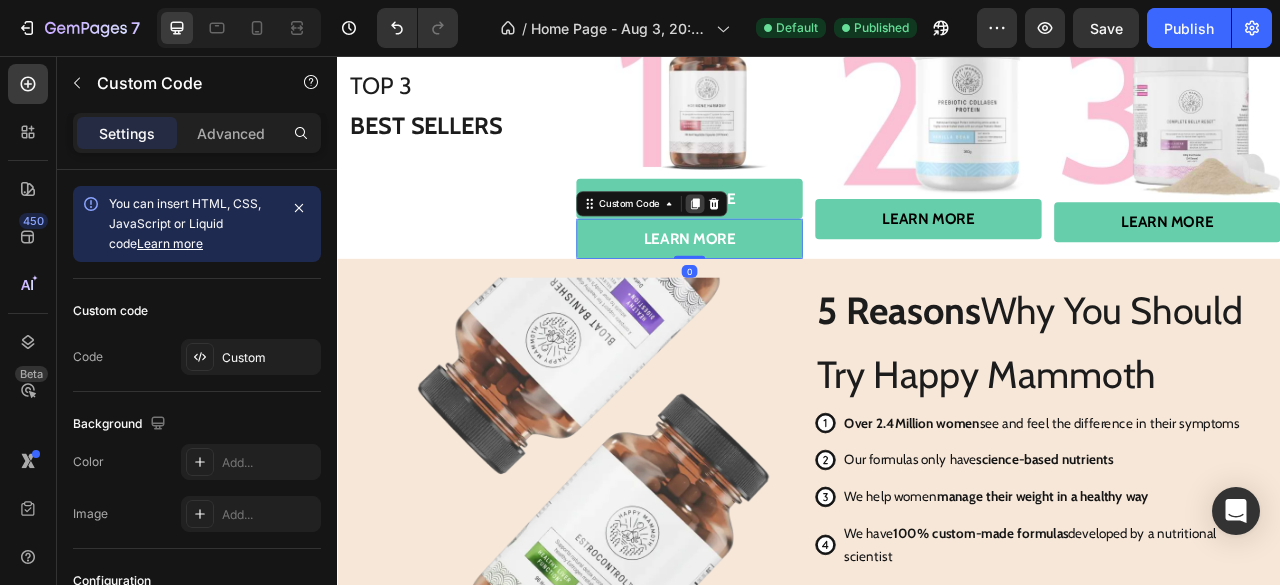click 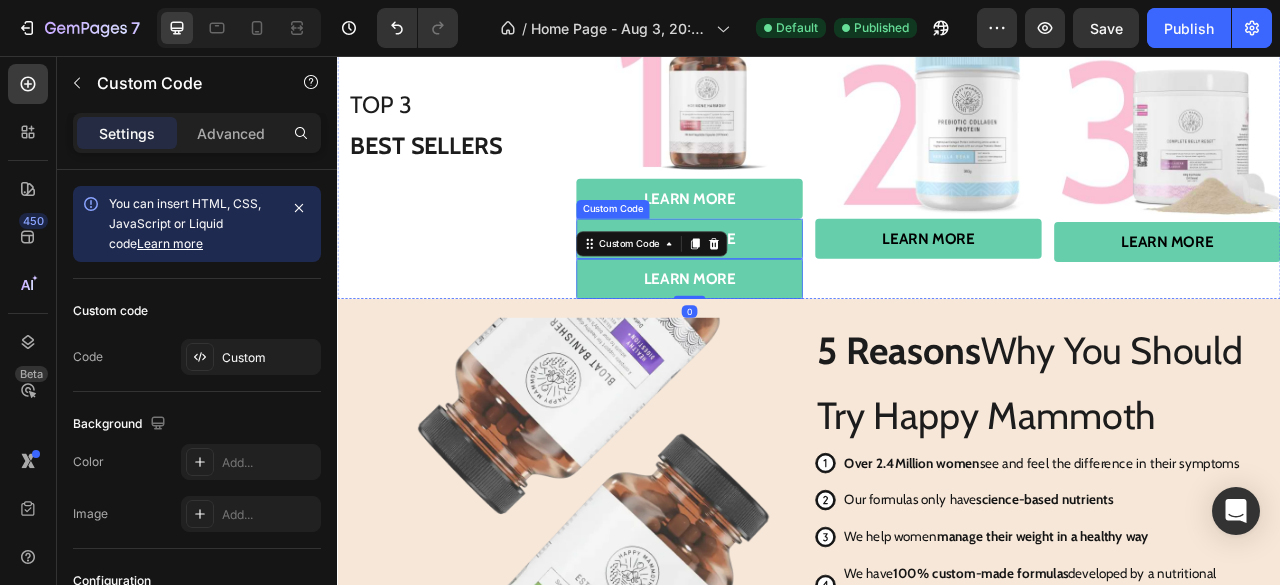 scroll, scrollTop: 3220, scrollLeft: 0, axis: vertical 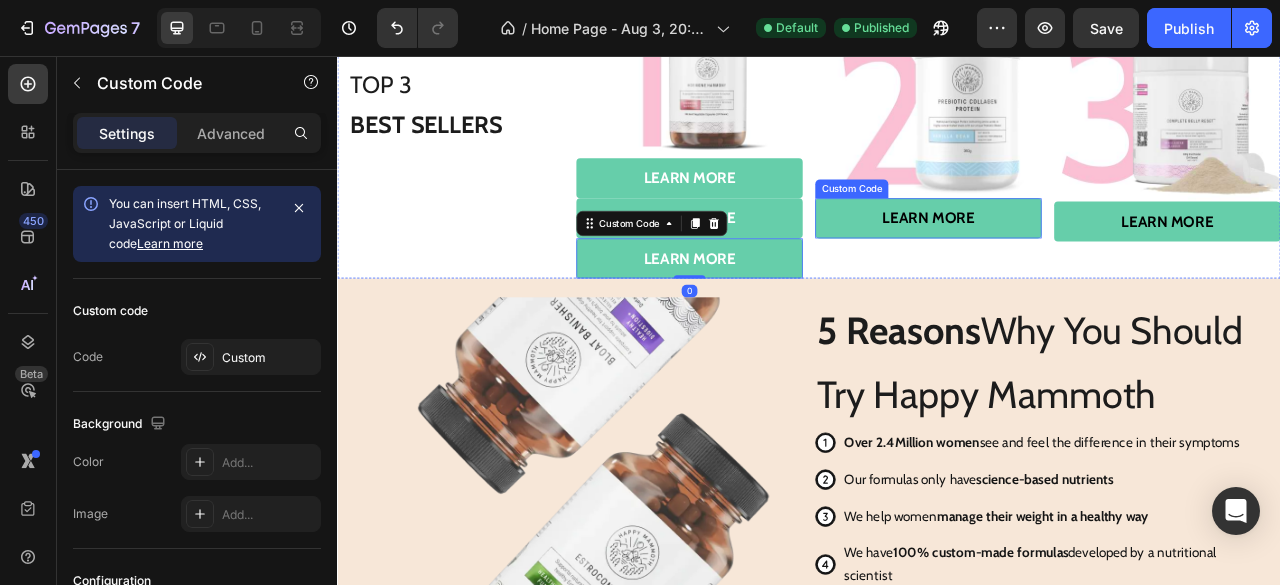click on "learn more" at bounding box center (1089, 262) 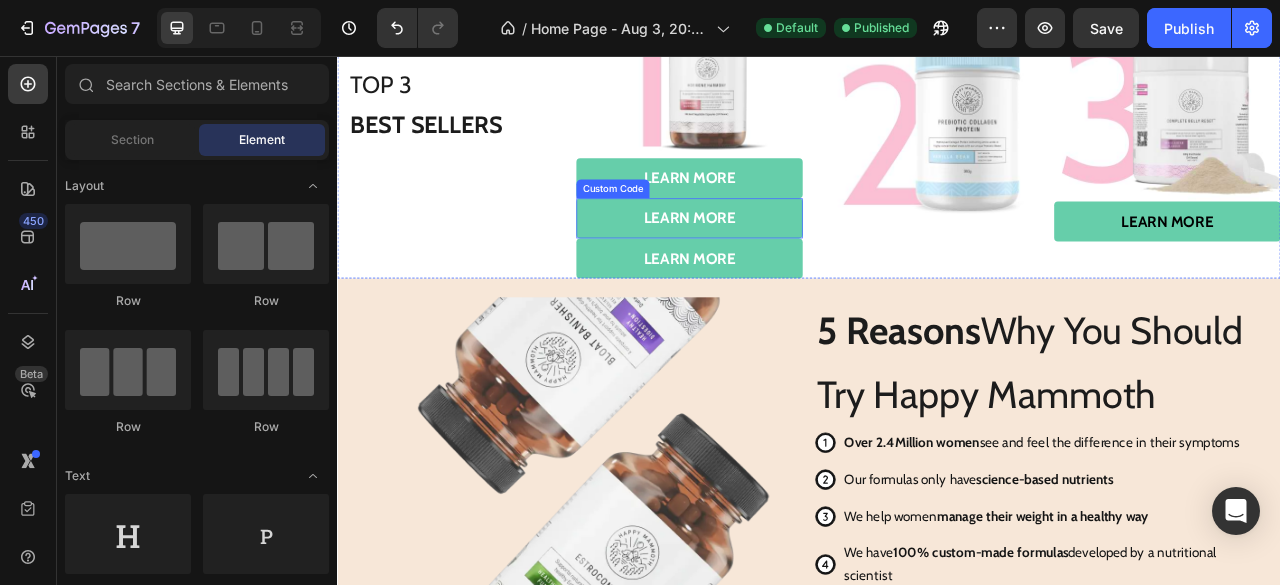 click on "Custom Code" at bounding box center [687, 225] 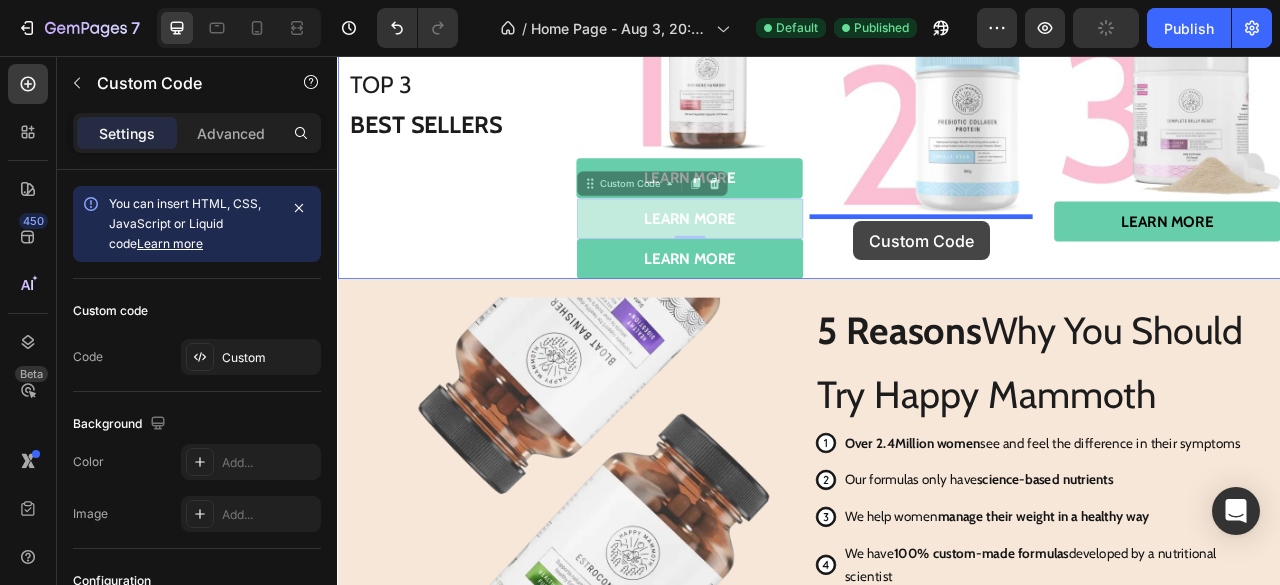drag, startPoint x: 656, startPoint y: 222, endPoint x: 994, endPoint y: 266, distance: 340.85187 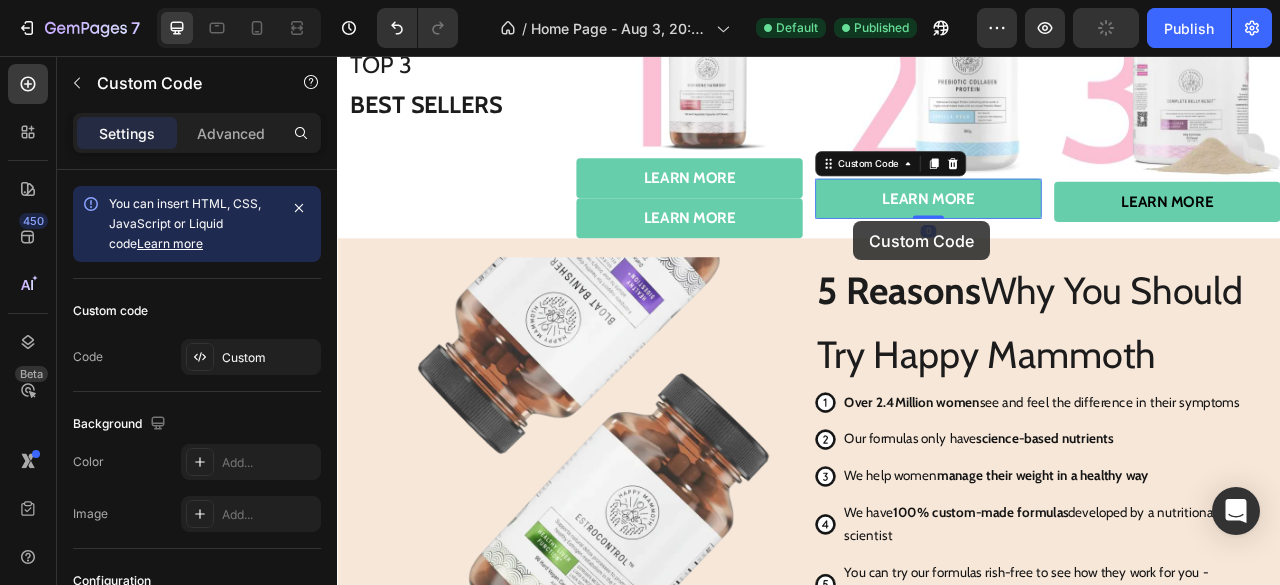 scroll, scrollTop: 3194, scrollLeft: 0, axis: vertical 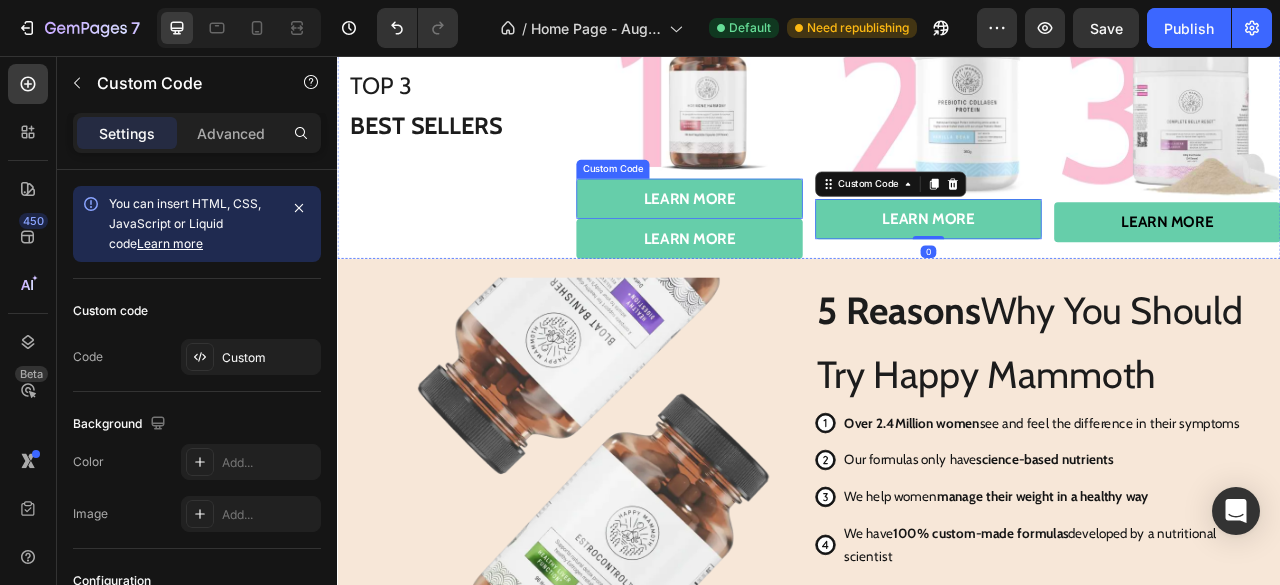 click on "learn more" at bounding box center (785, 237) 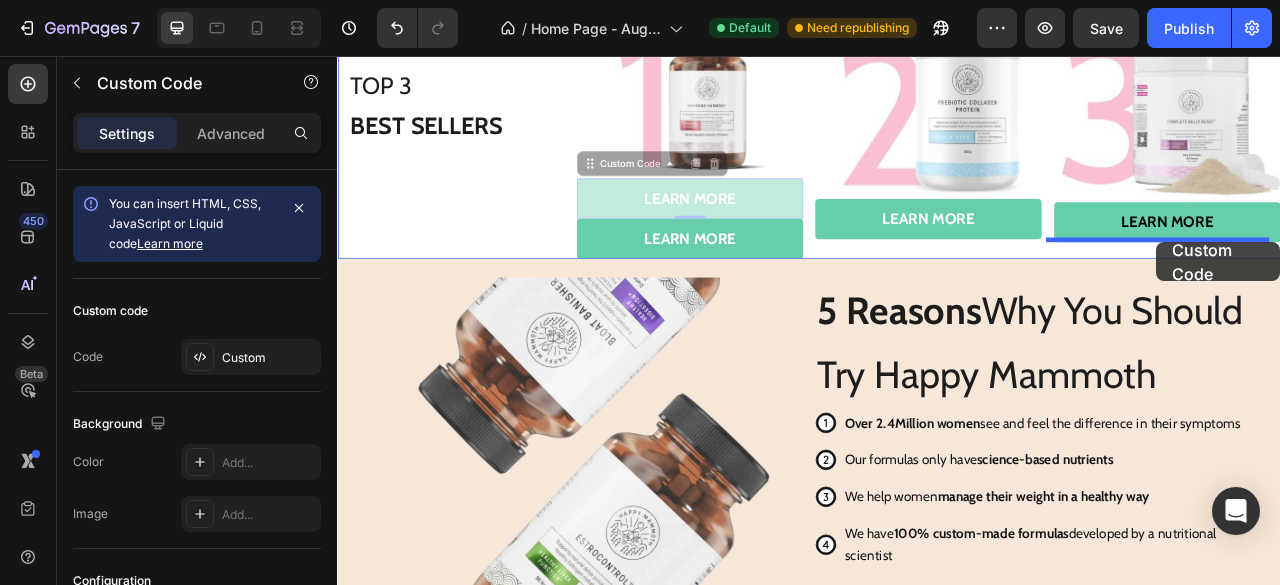 drag, startPoint x: 653, startPoint y: 187, endPoint x: 1379, endPoint y: 293, distance: 733.6975 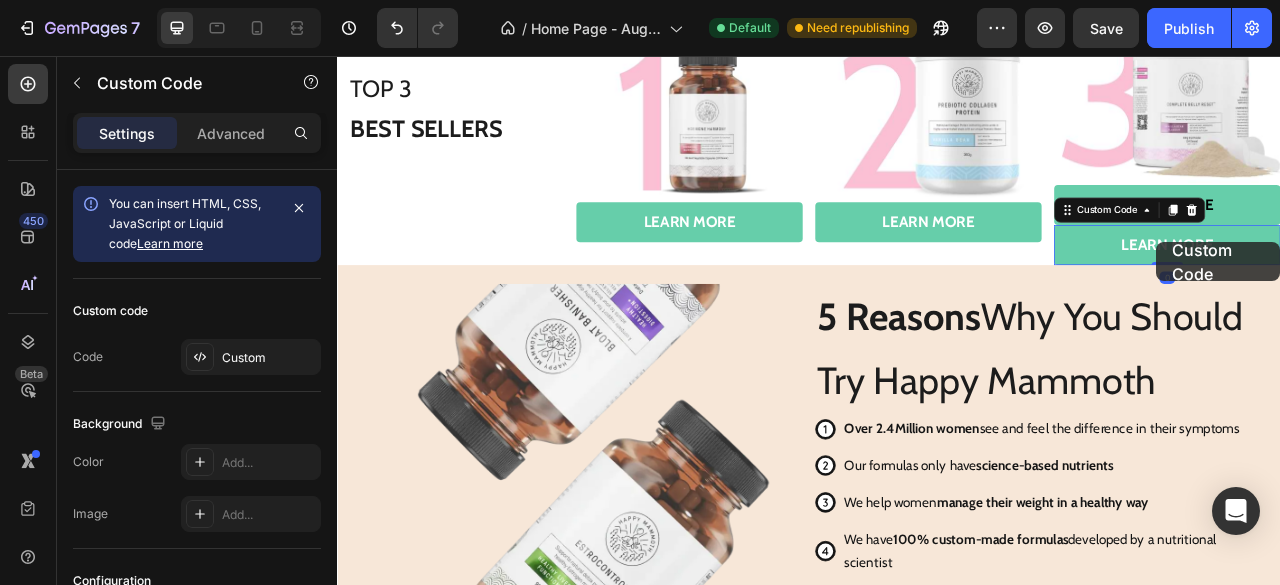 scroll, scrollTop: 3198, scrollLeft: 0, axis: vertical 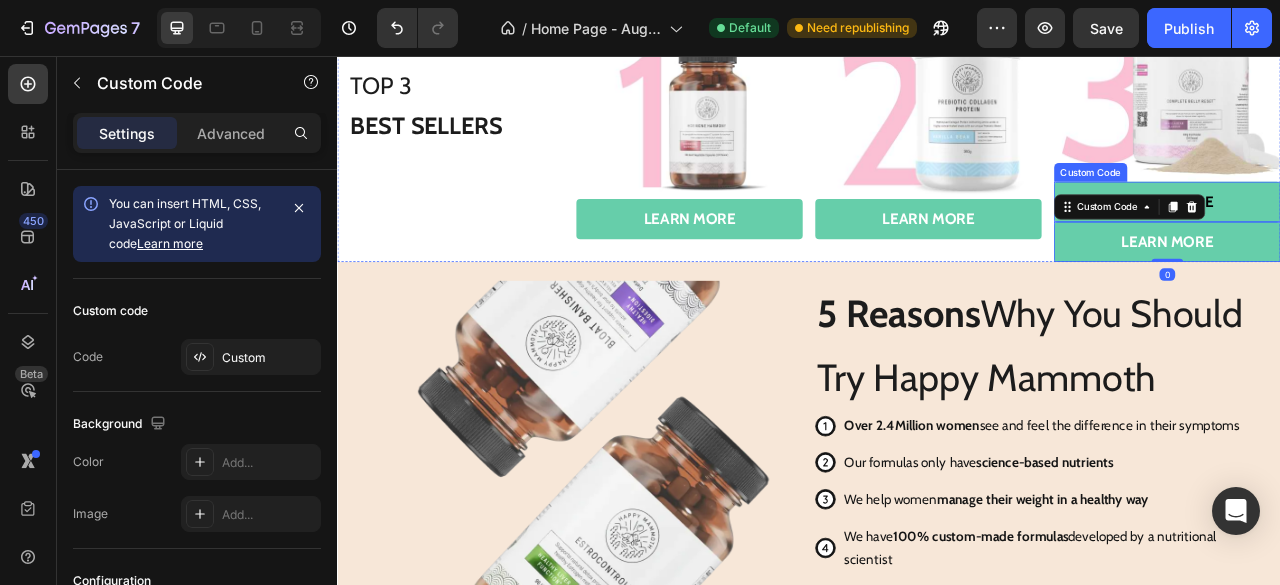 click on "learn more" at bounding box center (1393, 241) 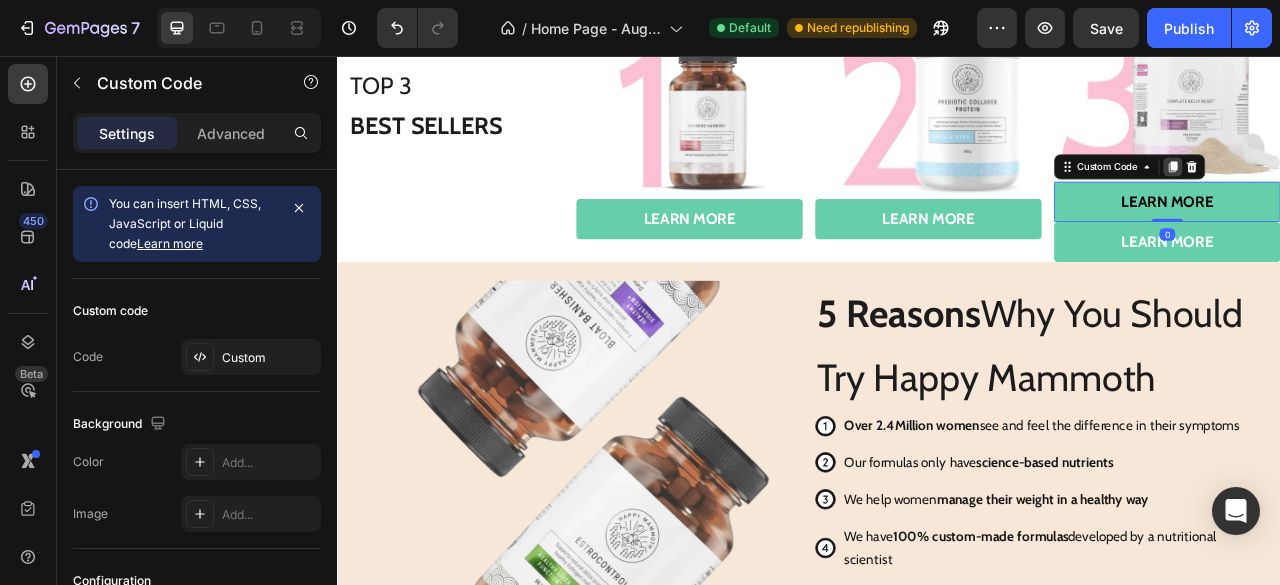 click at bounding box center [1400, 197] 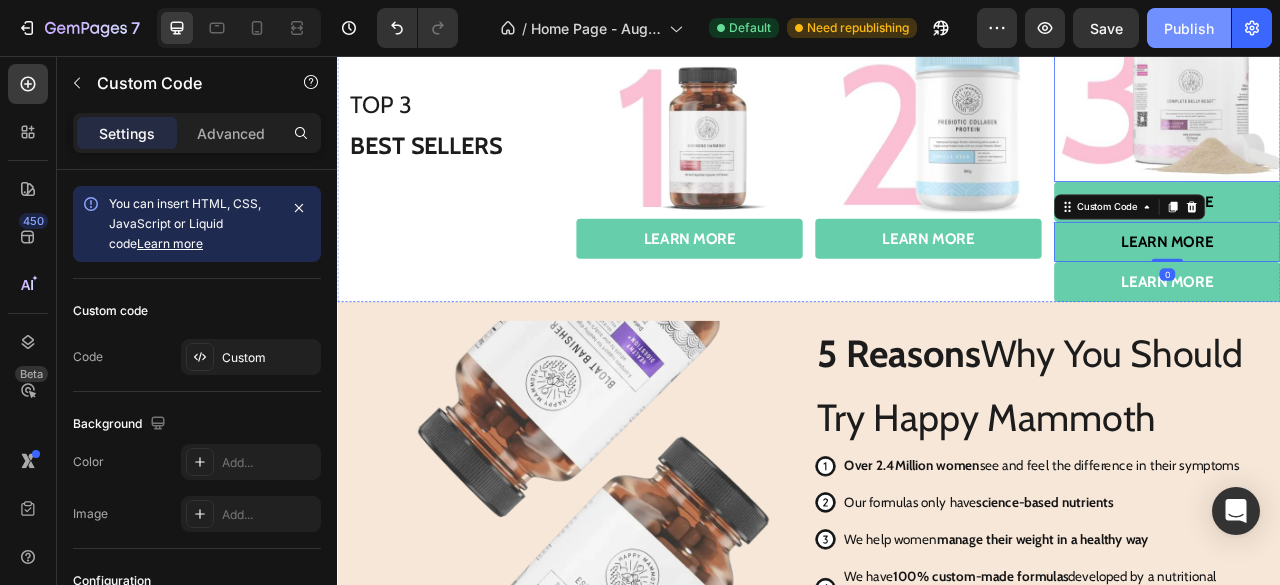 scroll, scrollTop: 3224, scrollLeft: 0, axis: vertical 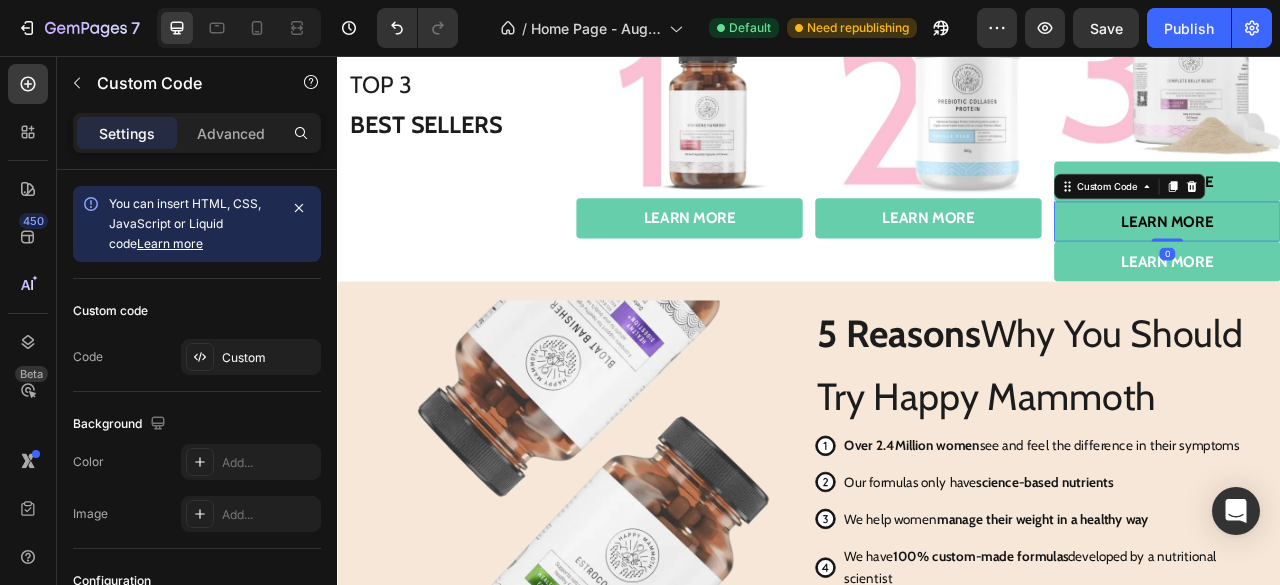 click 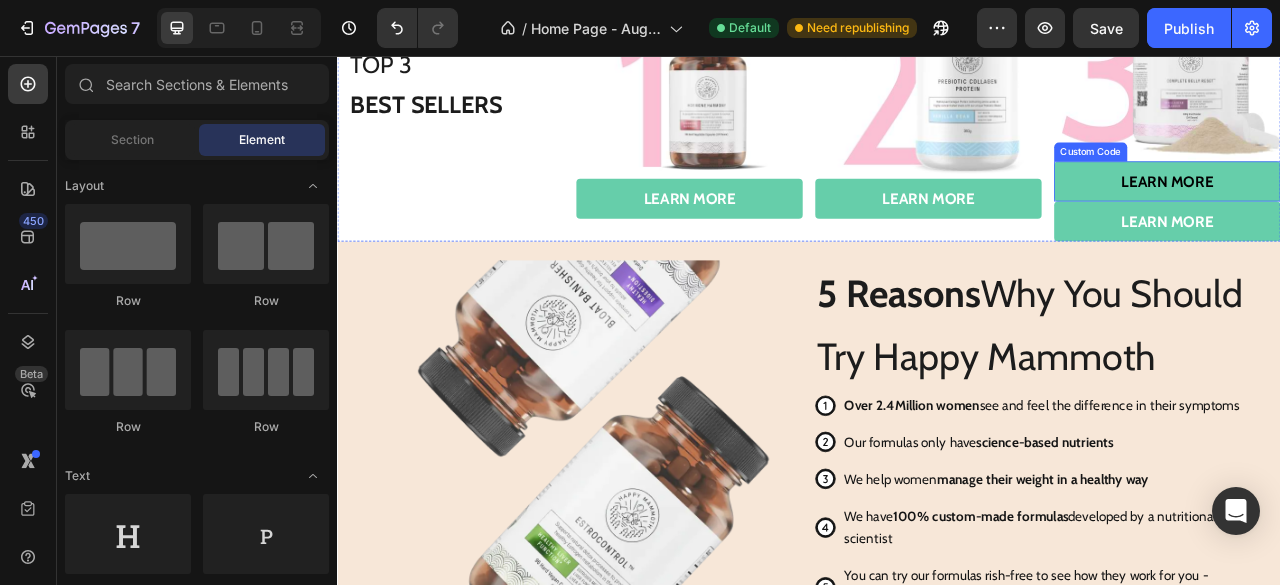 scroll, scrollTop: 3198, scrollLeft: 0, axis: vertical 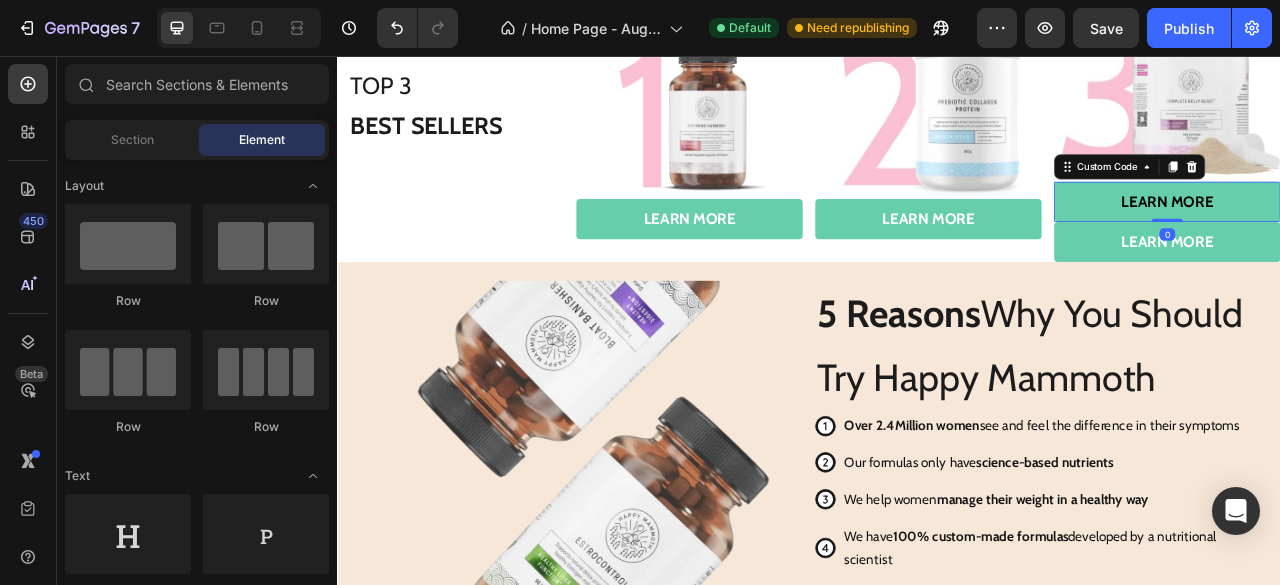 click on "learn more" at bounding box center [1393, 241] 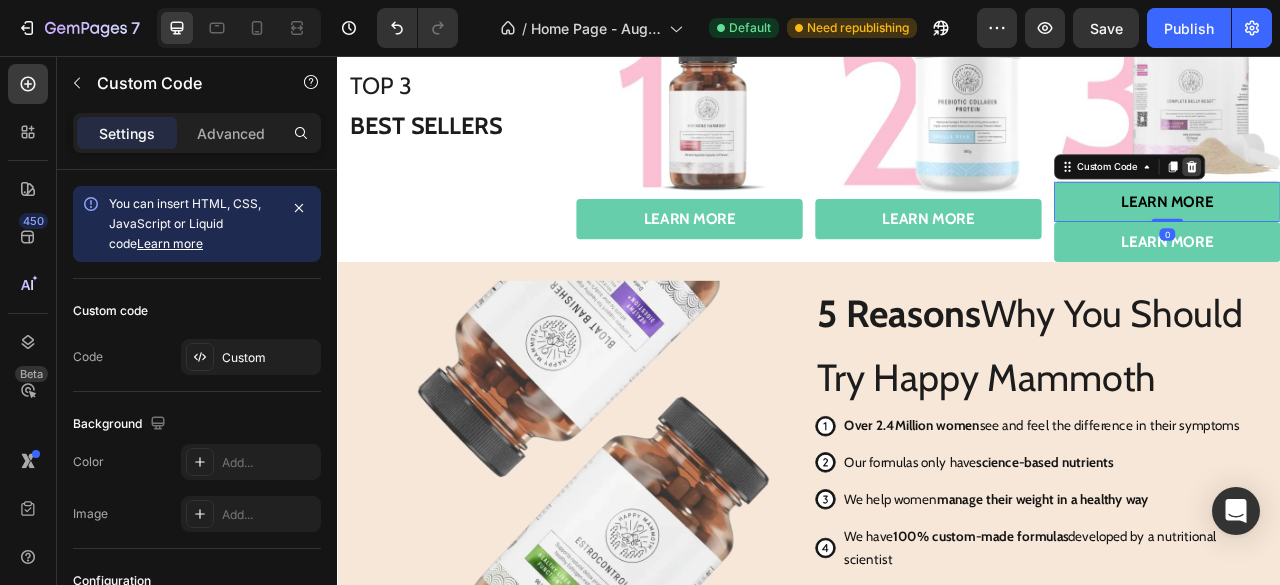 click 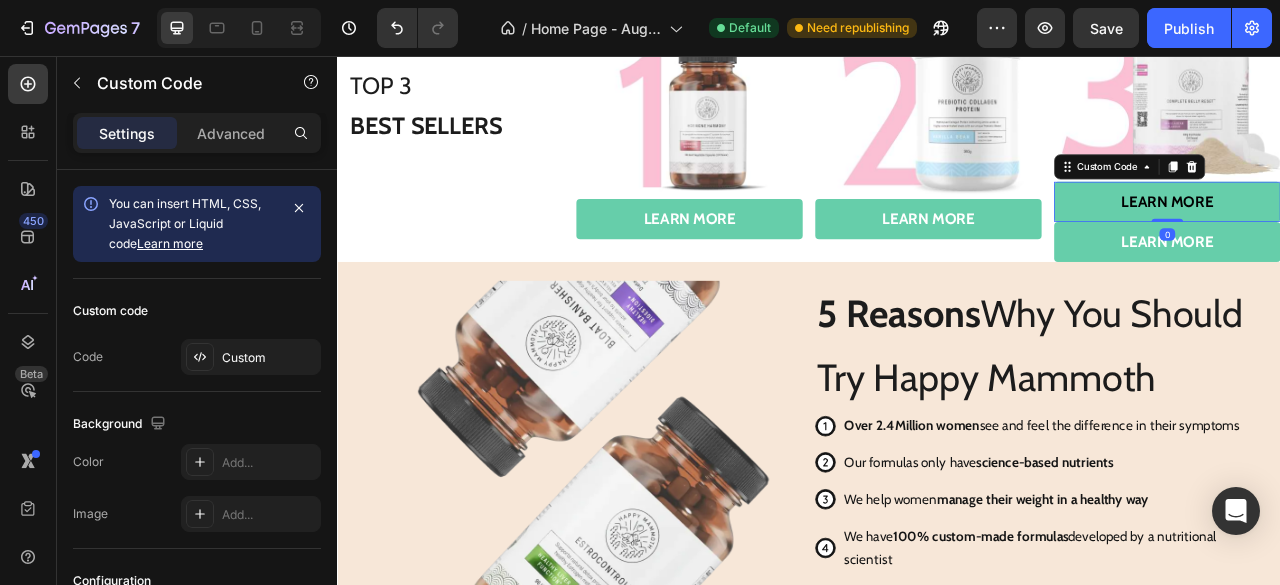 scroll, scrollTop: 3173, scrollLeft: 0, axis: vertical 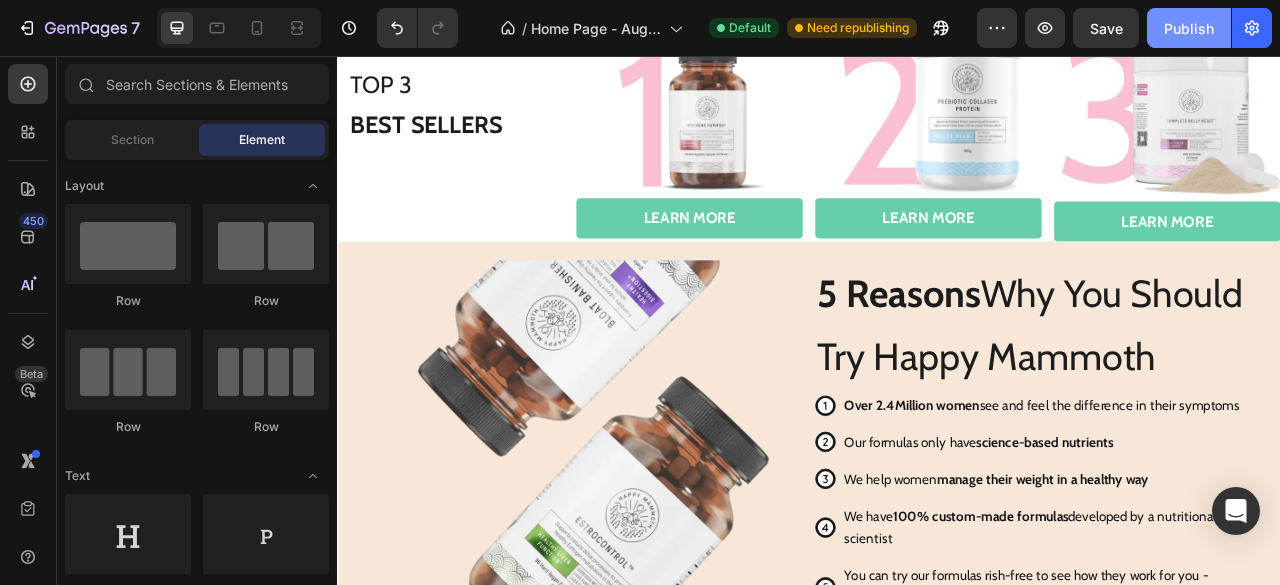 click on "Publish" at bounding box center (1189, 28) 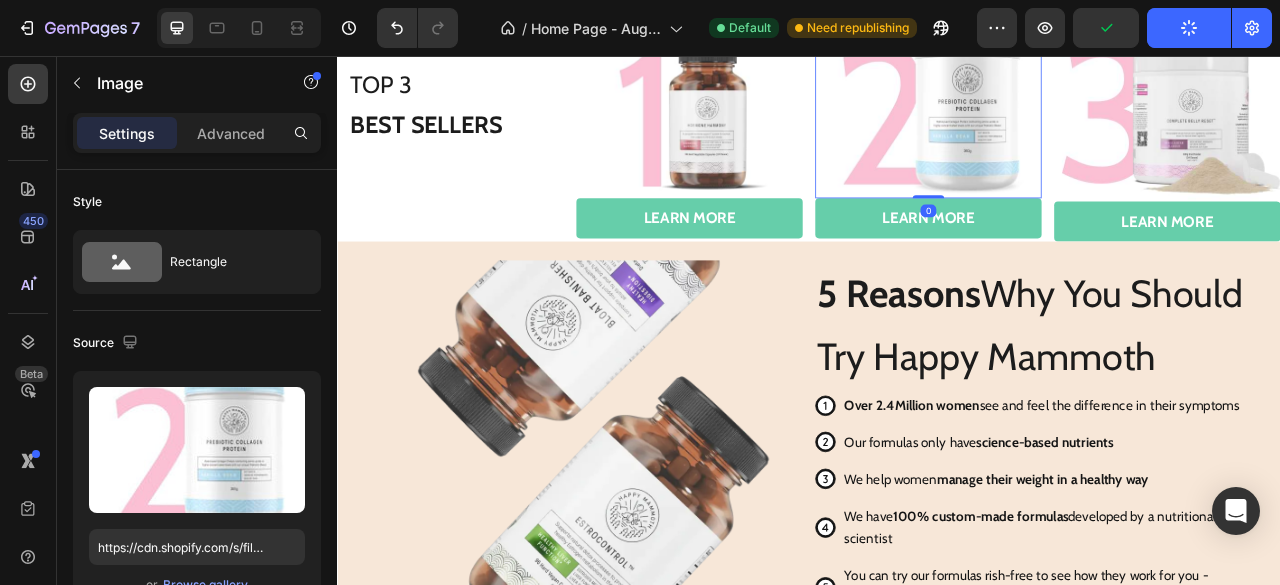 click at bounding box center (1089, 124) 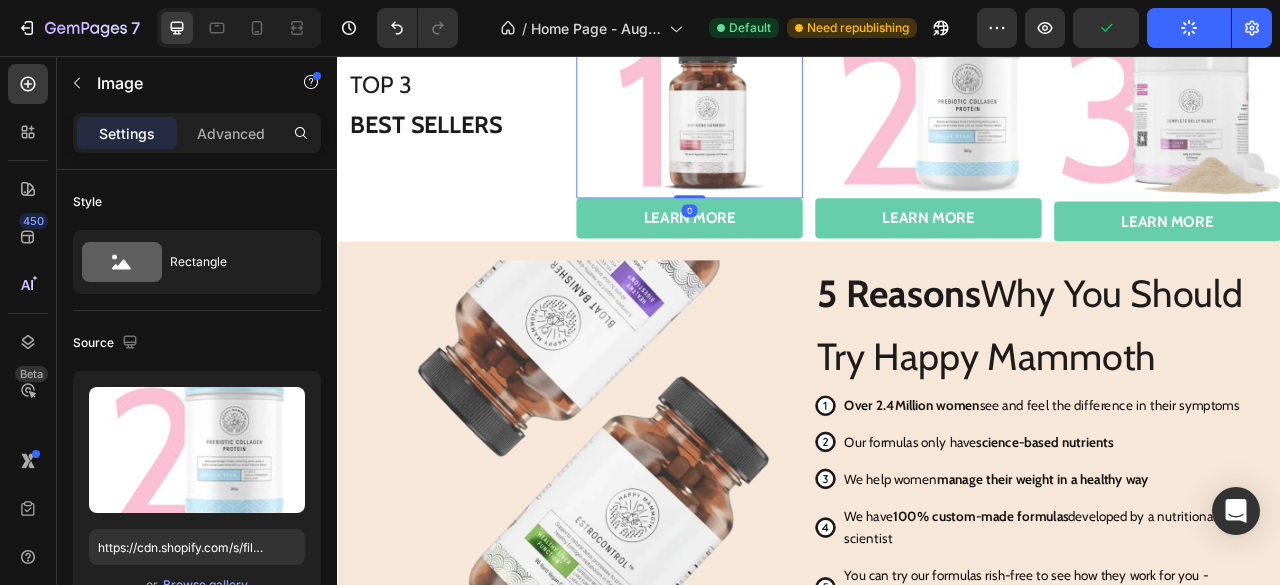 click at bounding box center (785, 124) 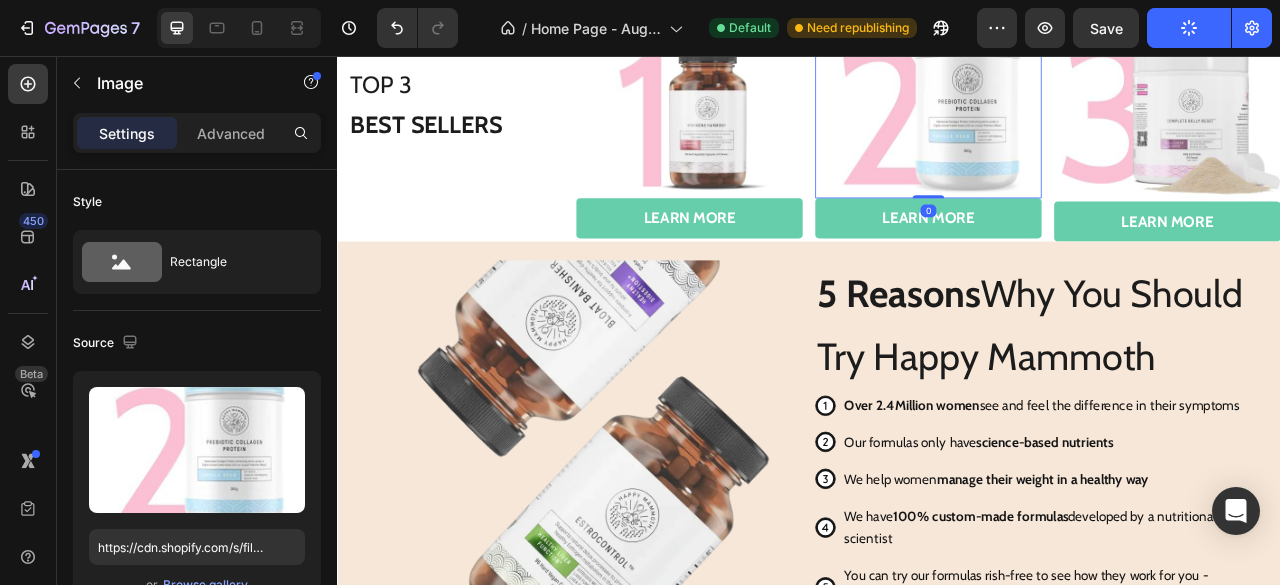 click at bounding box center (1089, 124) 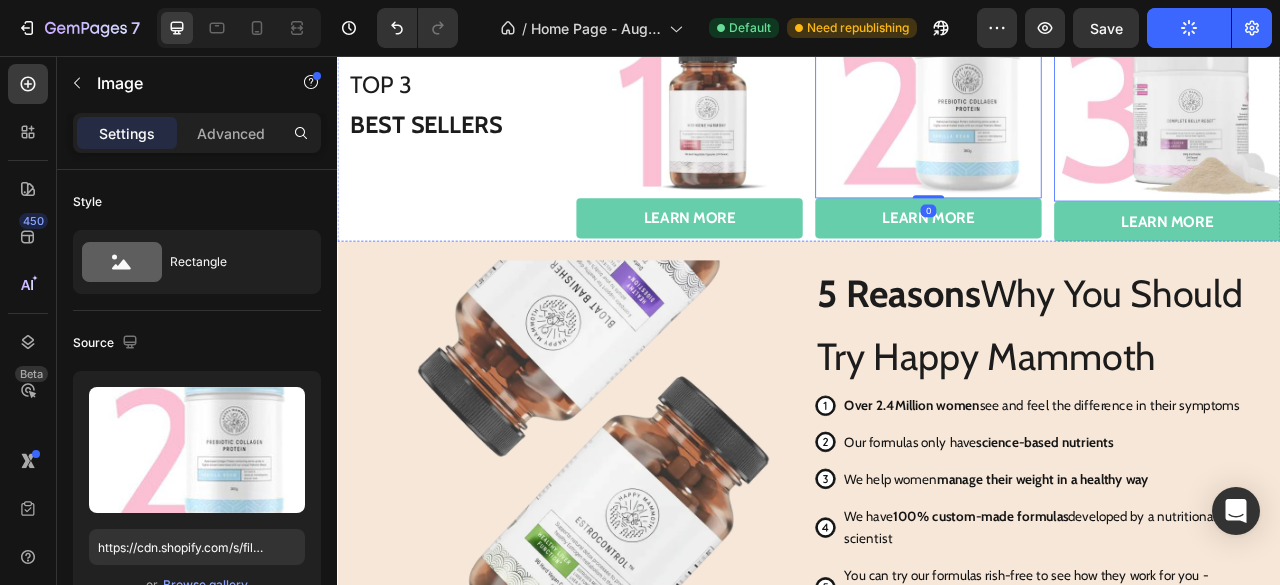 click at bounding box center [1393, 124] 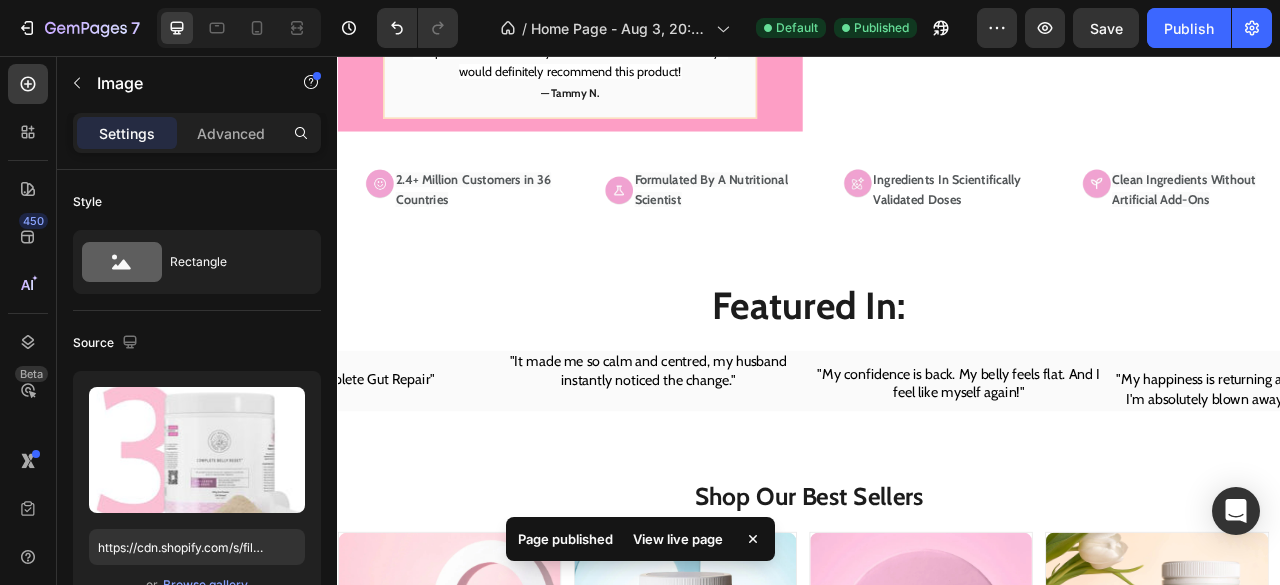 scroll, scrollTop: 572, scrollLeft: 0, axis: vertical 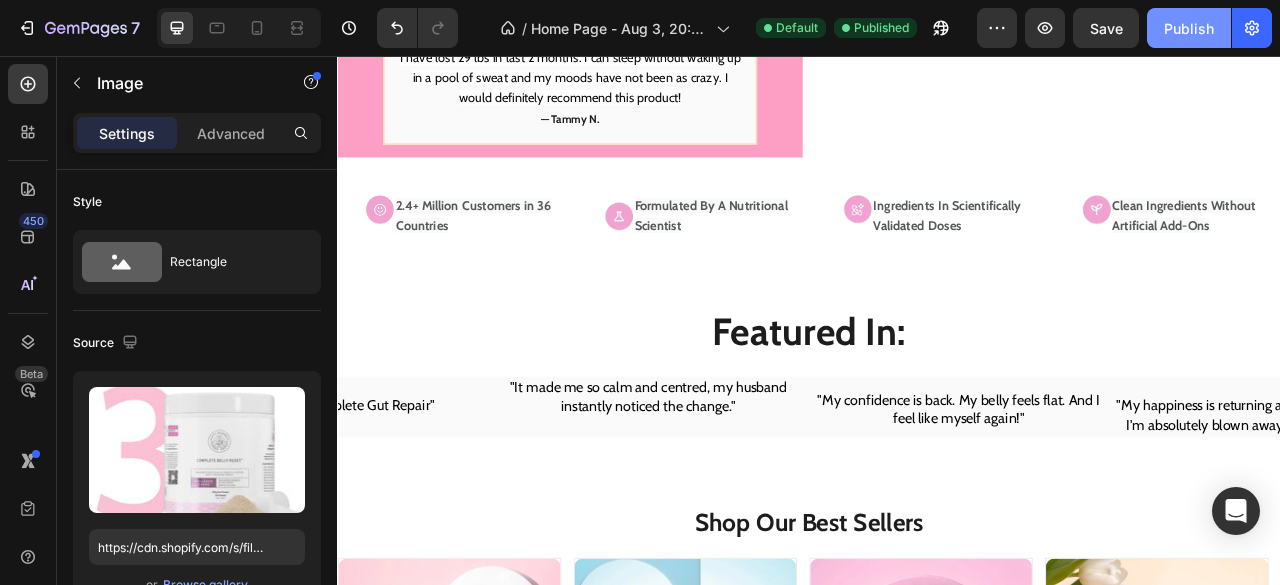 click on "Publish" 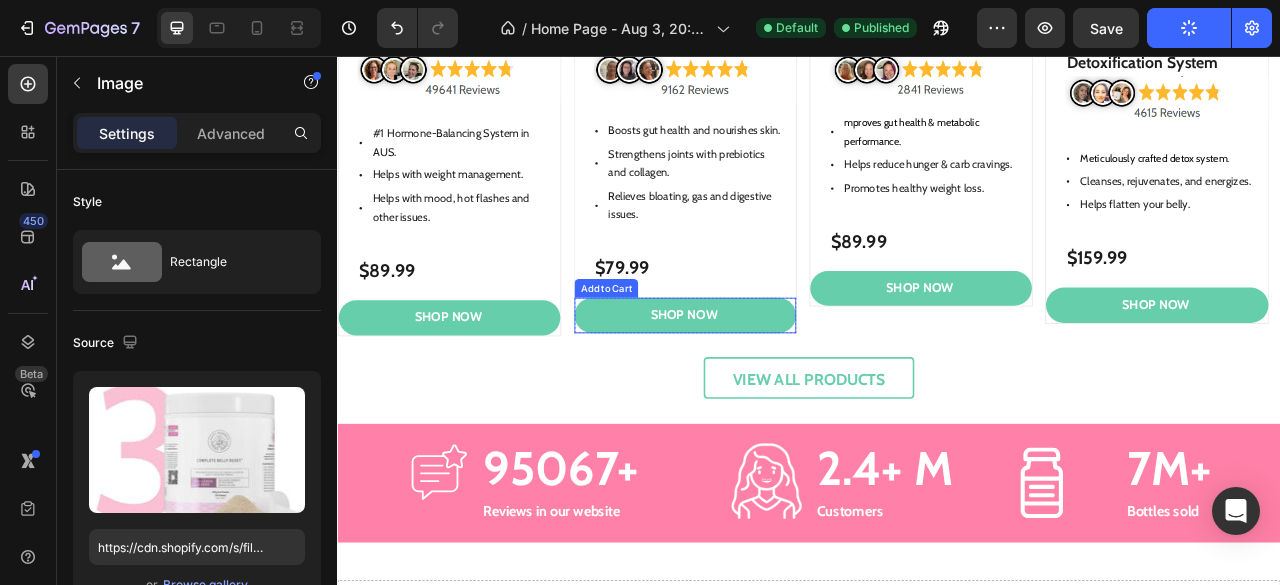 scroll, scrollTop: 1599, scrollLeft: 0, axis: vertical 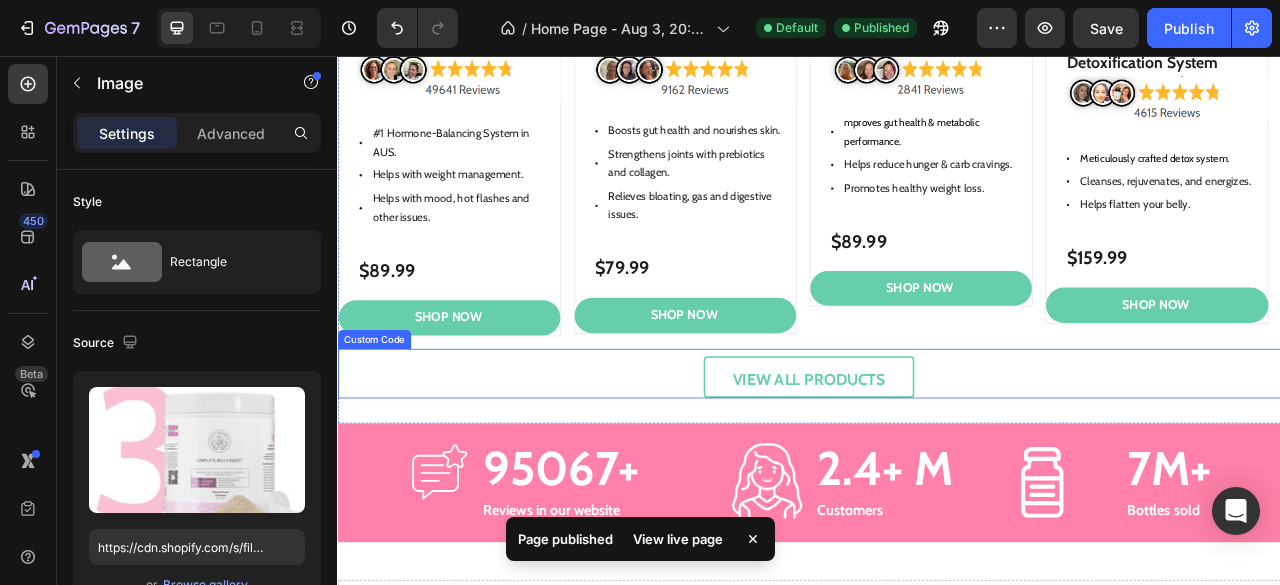 click on "View all products" at bounding box center [937, 464] 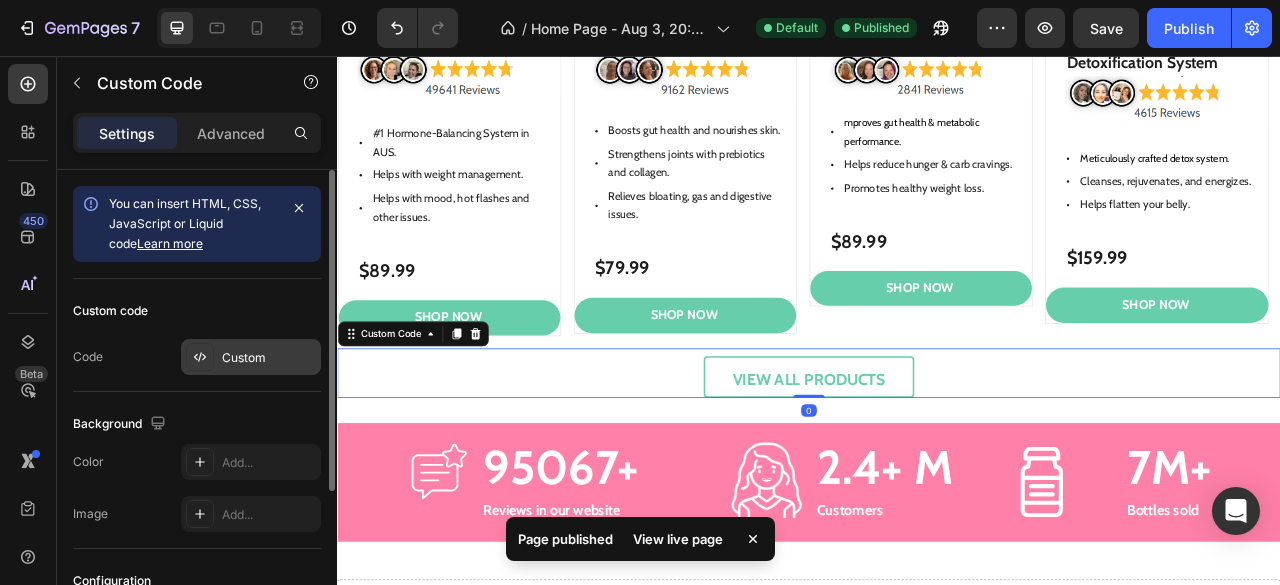 click 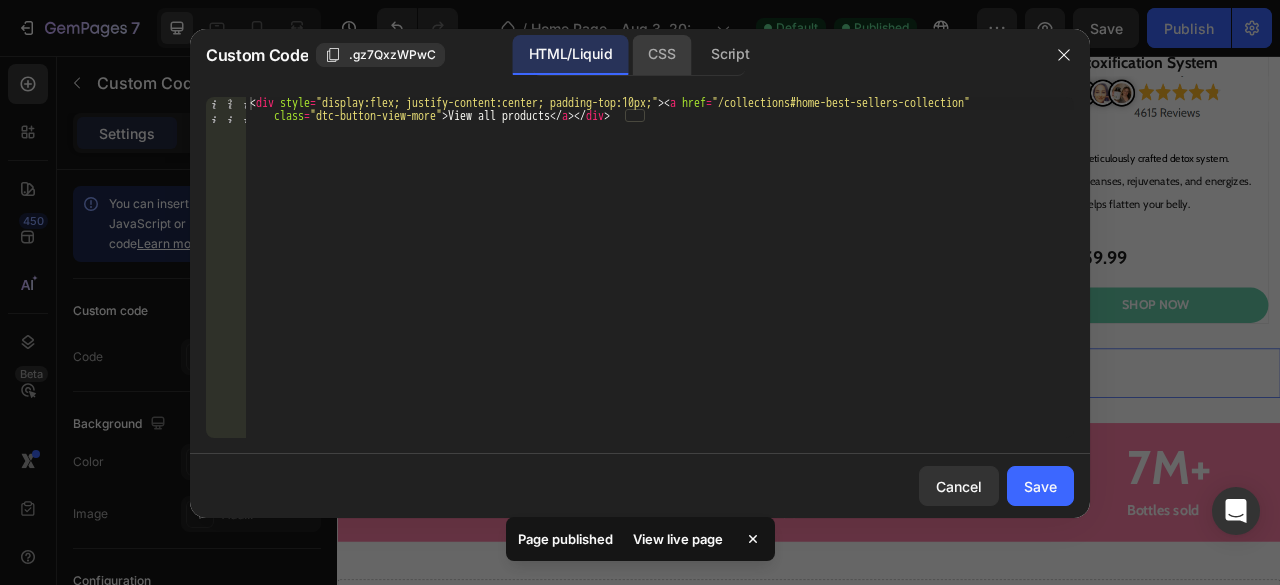 click on "CSS" 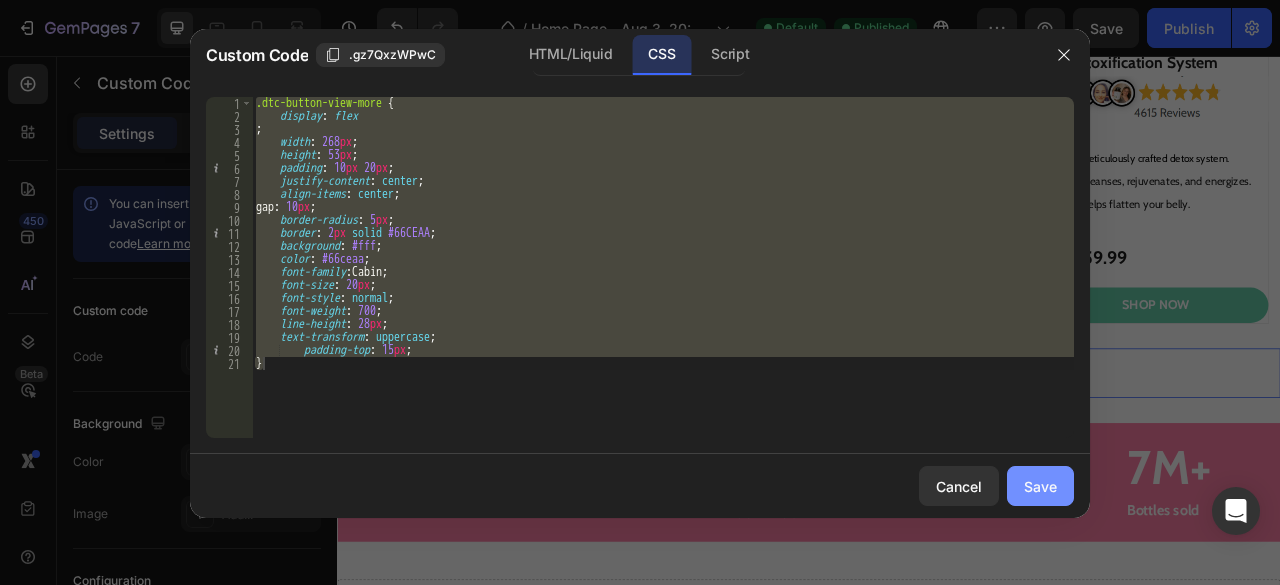 click on "Save" at bounding box center (1040, 486) 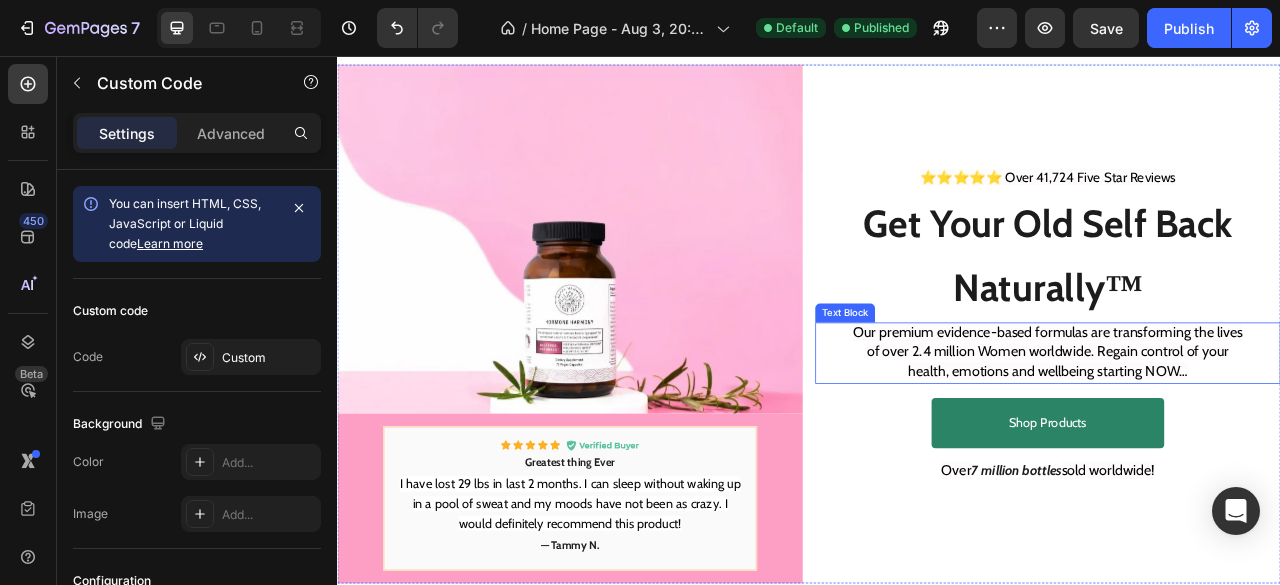 scroll, scrollTop: 29, scrollLeft: 0, axis: vertical 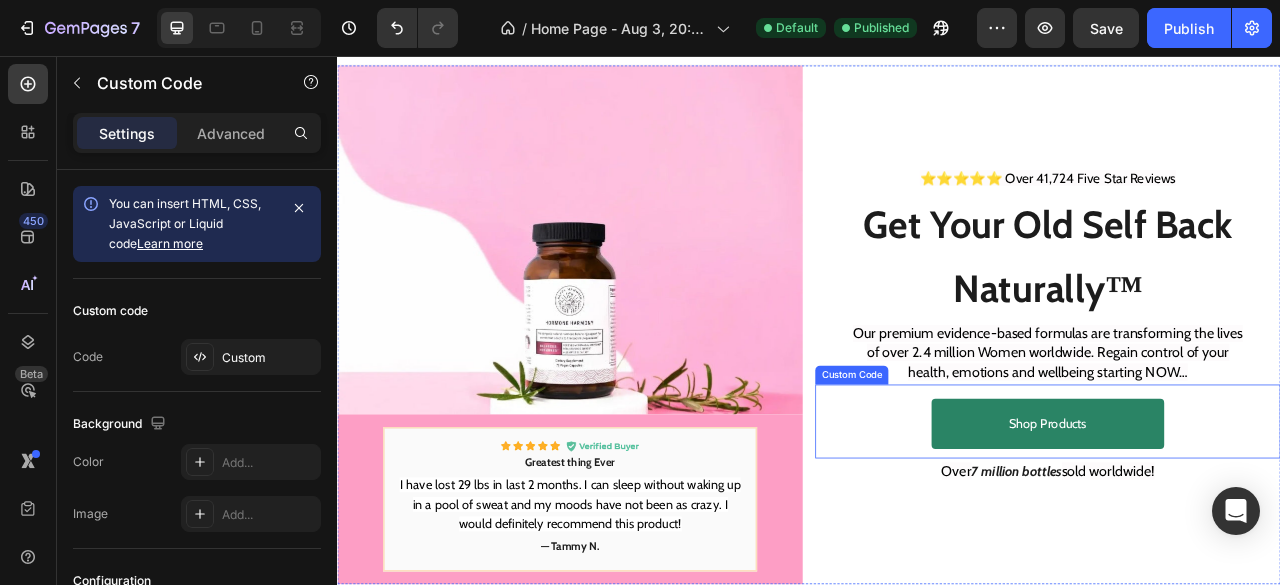 click on "Shop Products" at bounding box center [1241, 524] 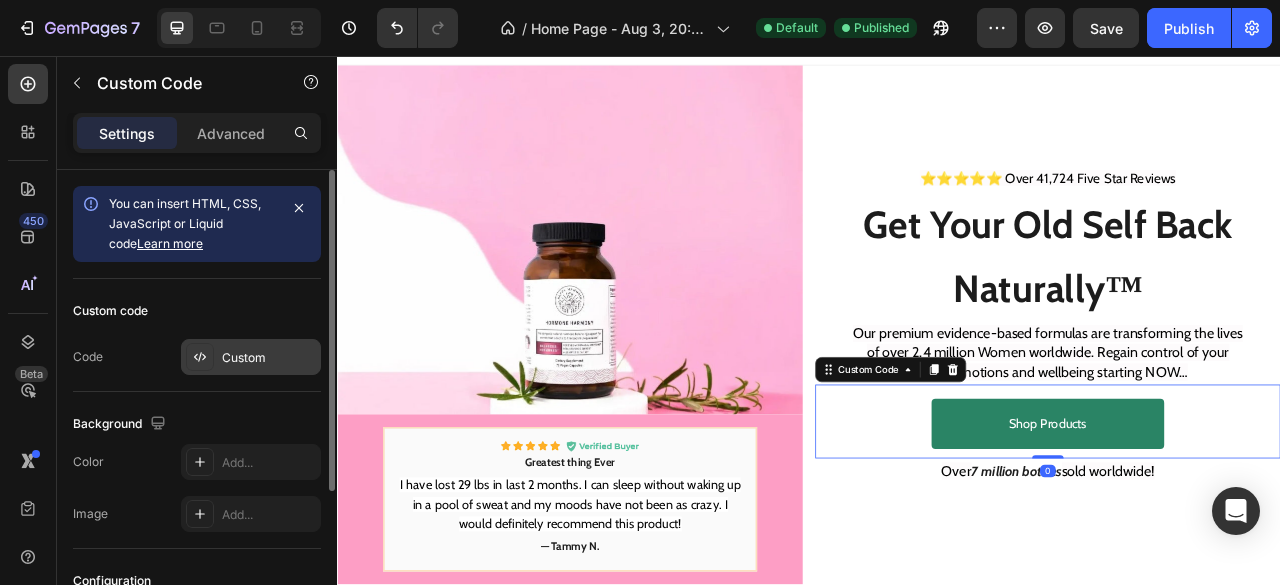 click on "Custom" at bounding box center (269, 358) 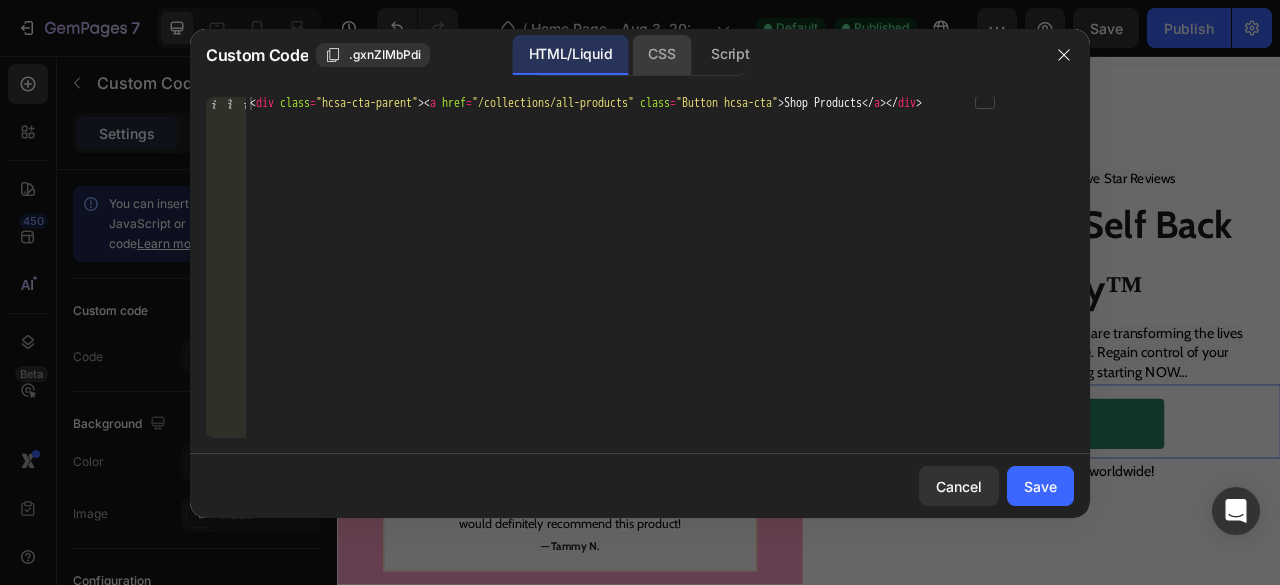 drag, startPoint x: 672, startPoint y: 28, endPoint x: 667, endPoint y: 41, distance: 13.928389 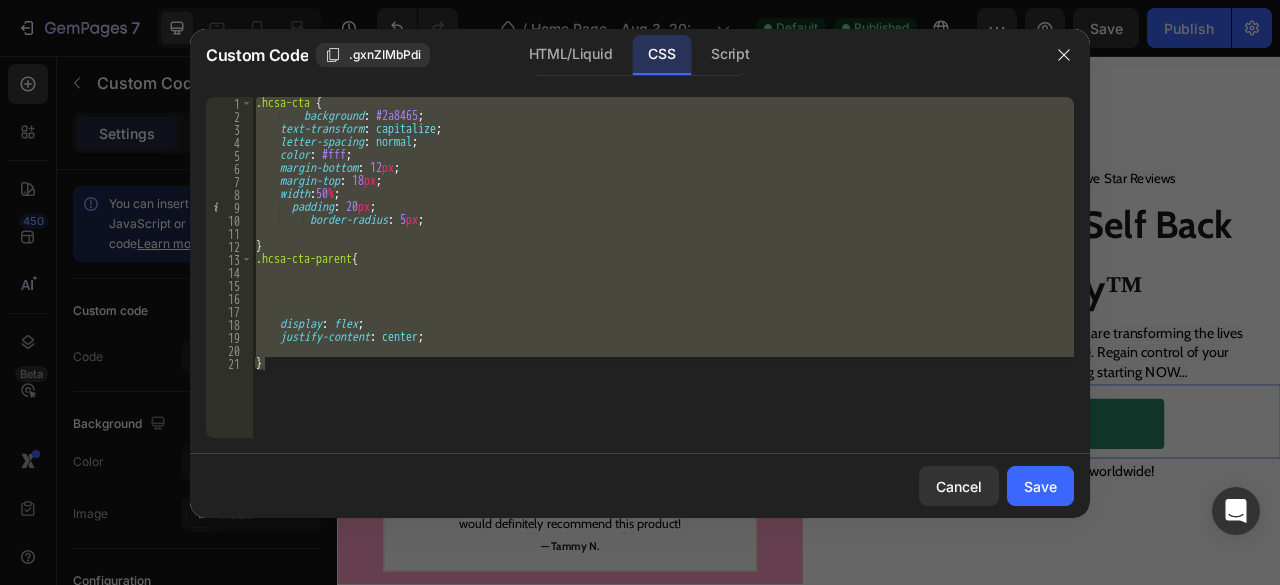 type on "}" 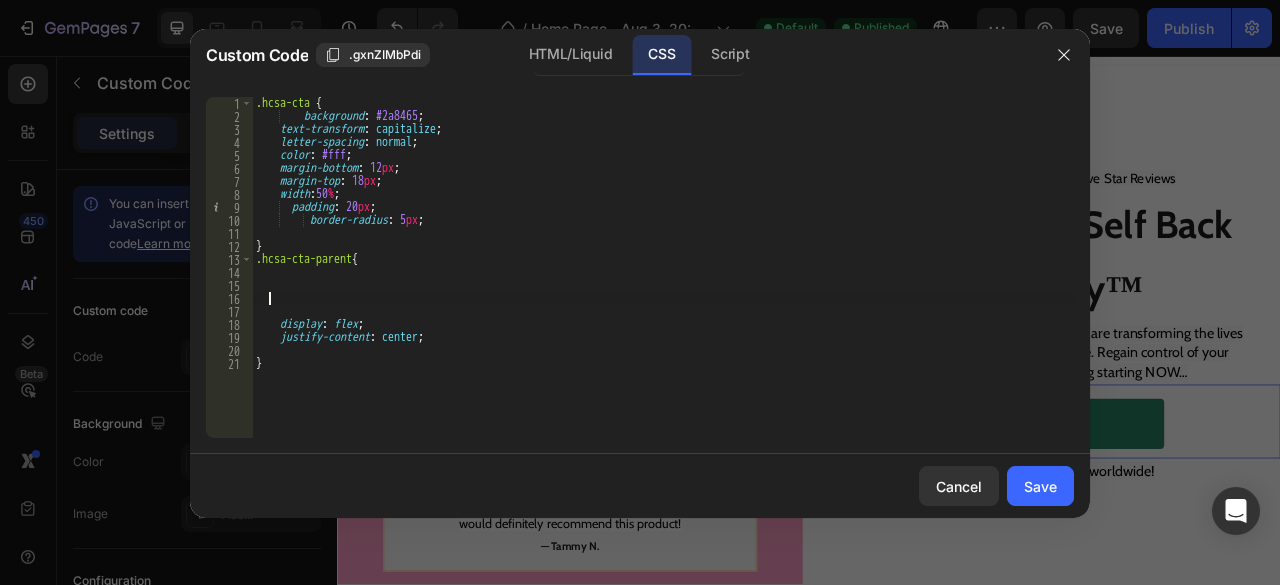 type on "]" 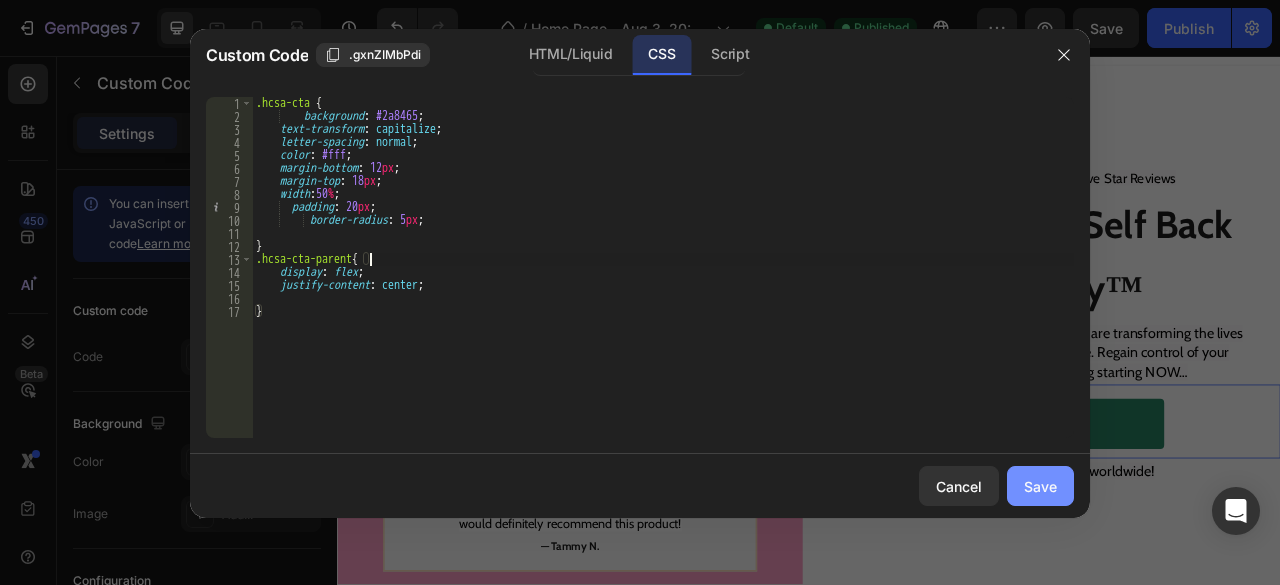type on ".hcsa-cta-parent{" 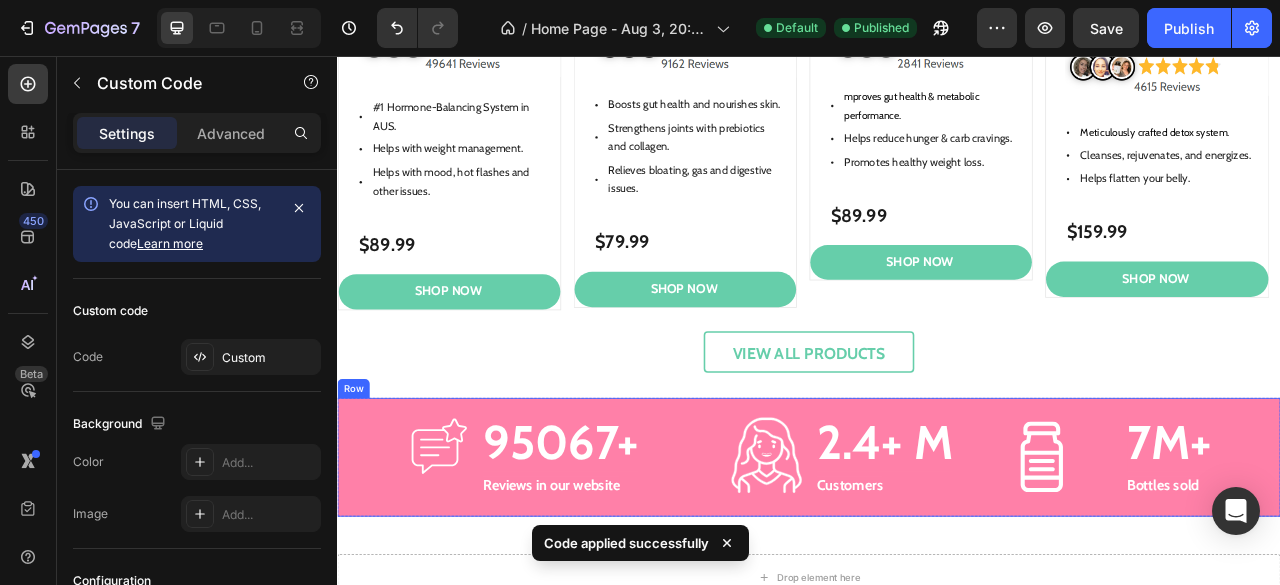 scroll, scrollTop: 1632, scrollLeft: 0, axis: vertical 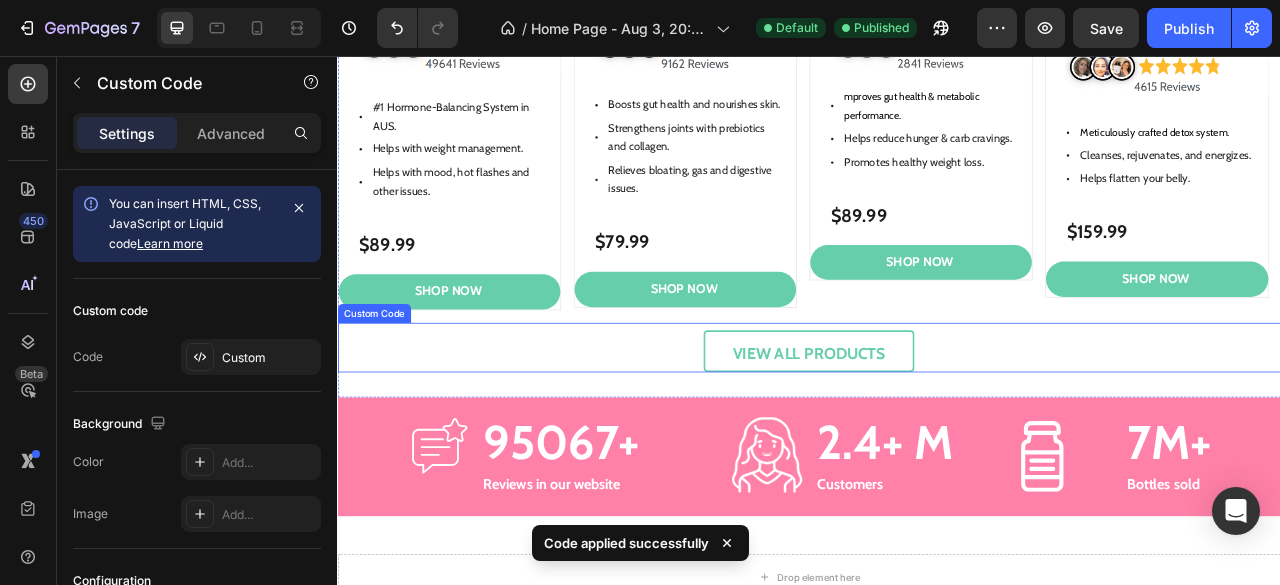 click on "View all products" at bounding box center [937, 426] 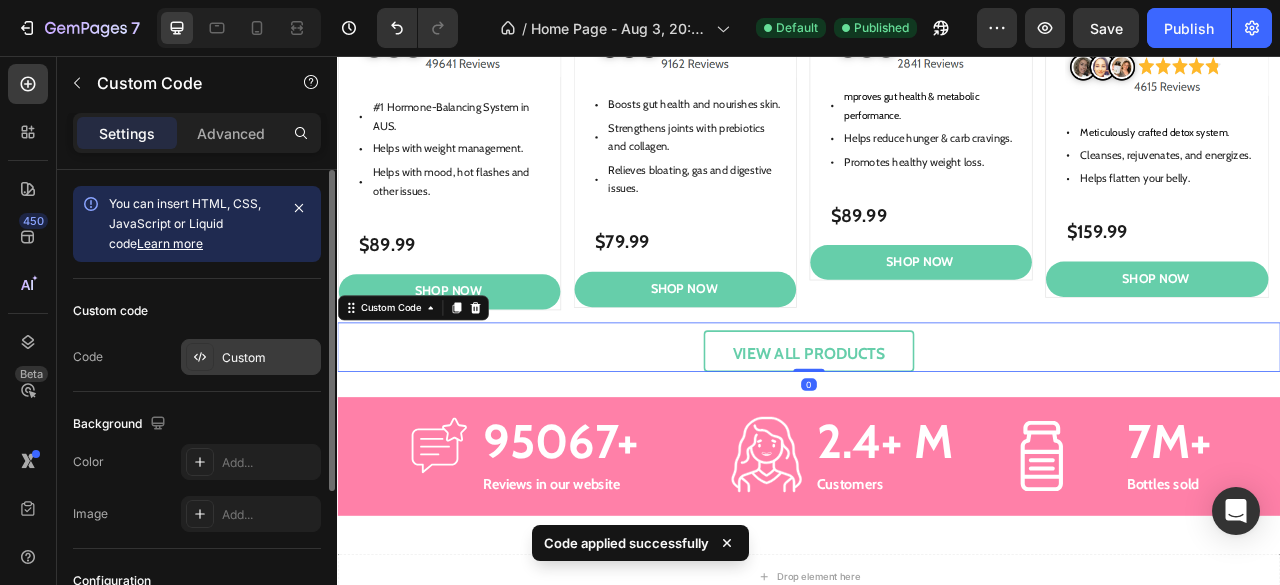 click on "Custom" at bounding box center (251, 357) 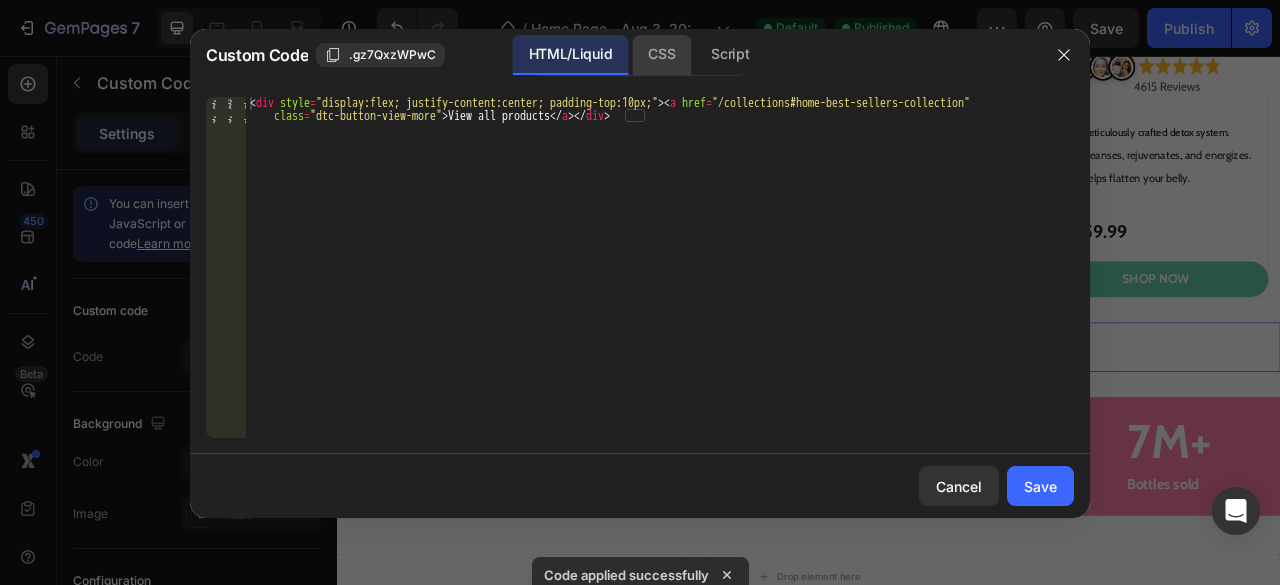 click on "CSS" 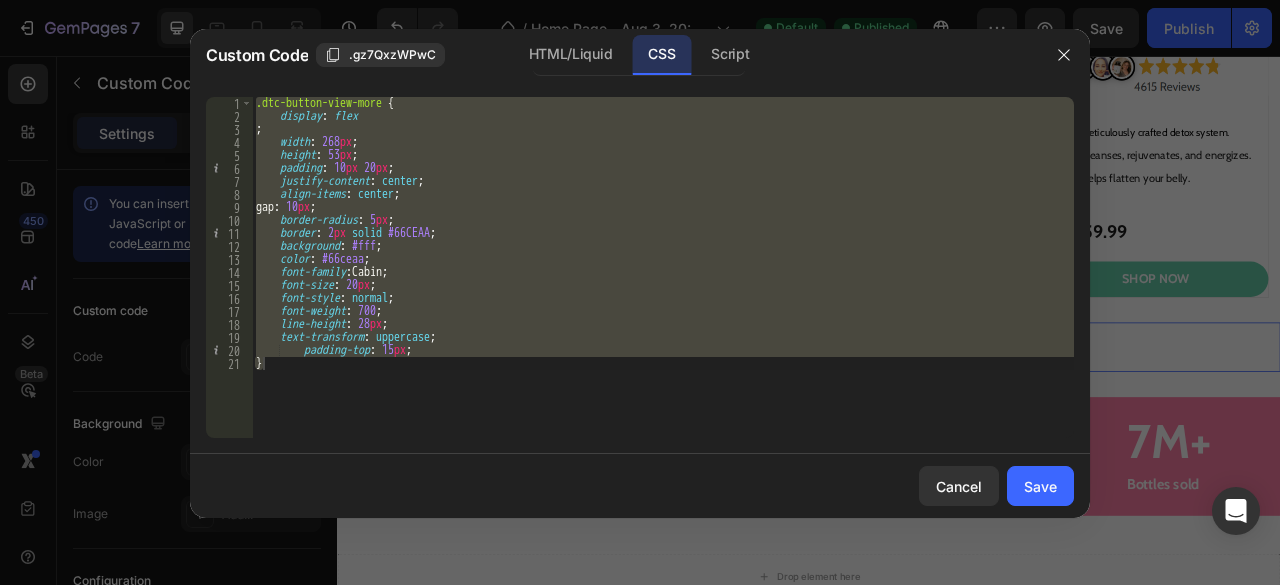 click on ".dtc-button-view-more   {      display :   flex ;      width :   268 px ;      height :   53 px ;      padding :   10 px   20 px ;      justify-content :   center ;      align-items :   center ;     gap :   10 px ;      border-radius :   5 px ;      border :   2 px   solid   #66CEAA ;      background :   #fff ;      color :   #66ceaa ;      font-family :  Cabin ;      font-size :   20 px ;      font-style :   normal ;      font-weight :   700 ;      line-height :   28 px ;      text-transform :   uppercase ;           padding-top :   15 px ; } .hcsa-cta-parent {           display :   flex ;      justify-content :   center ;      }" at bounding box center (663, 267) 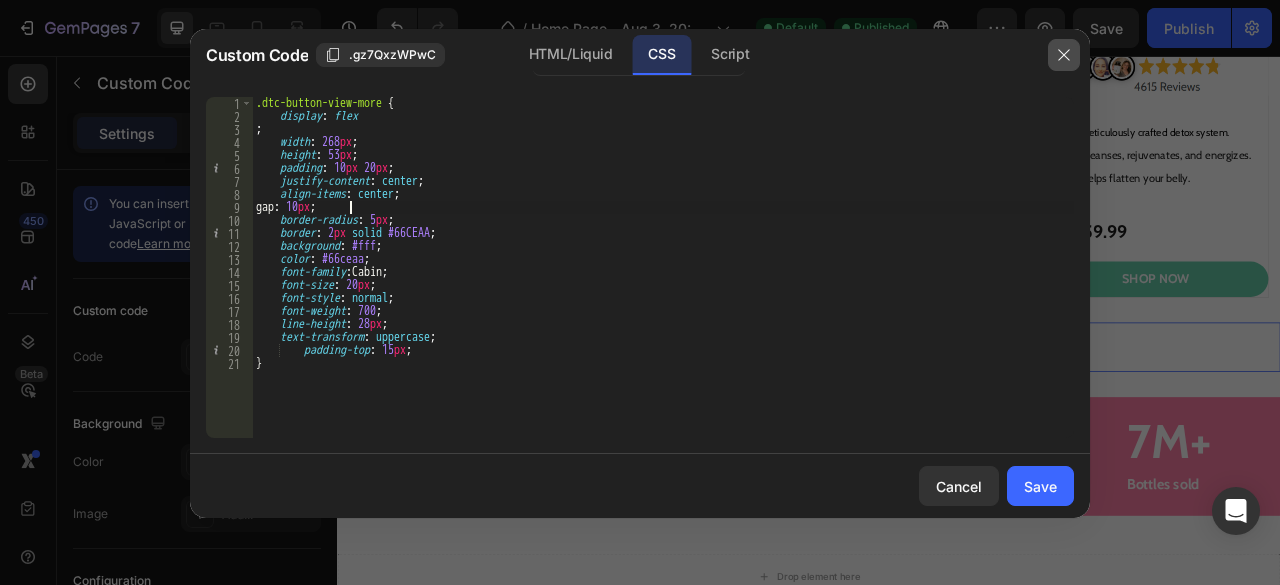 click 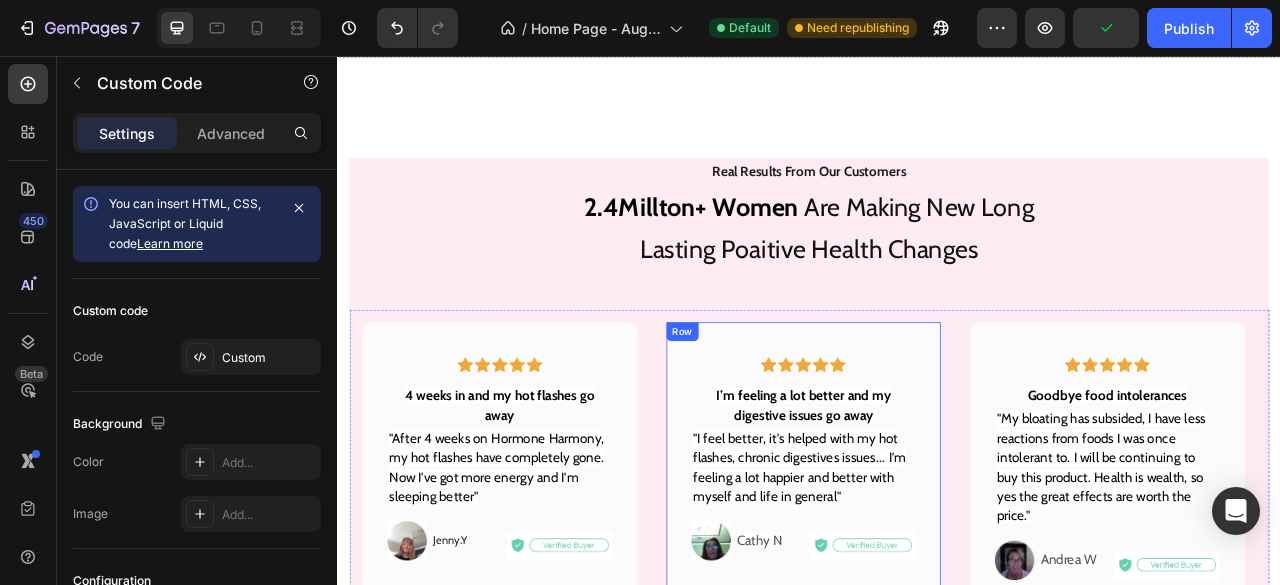 scroll, scrollTop: 2081, scrollLeft: 0, axis: vertical 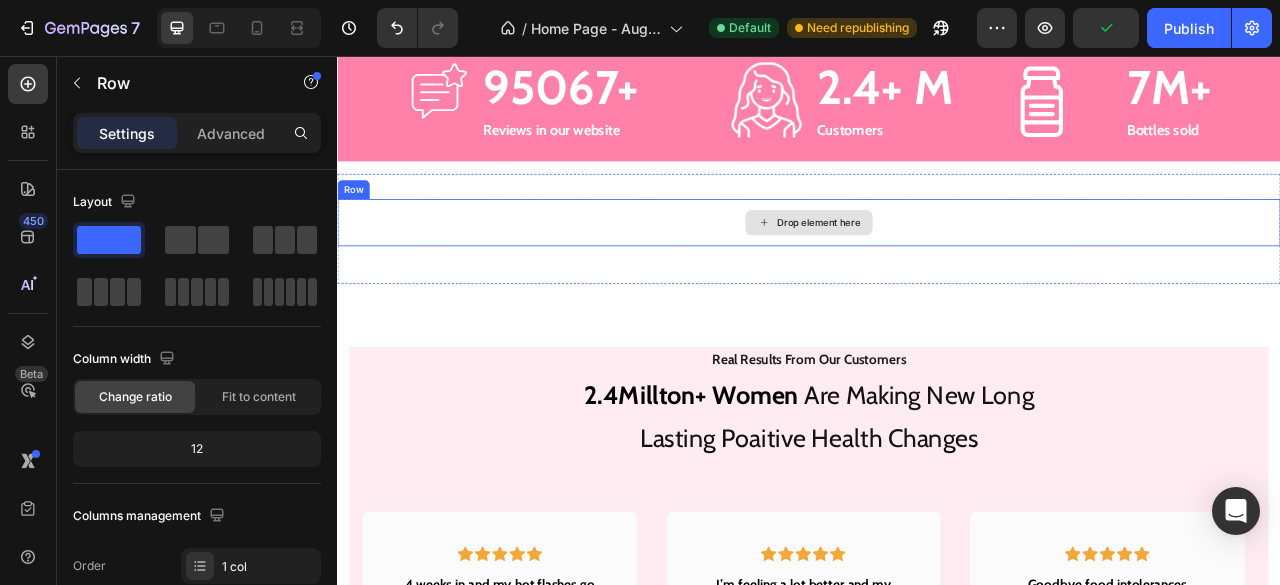 click on "Drop element here" at bounding box center (937, 268) 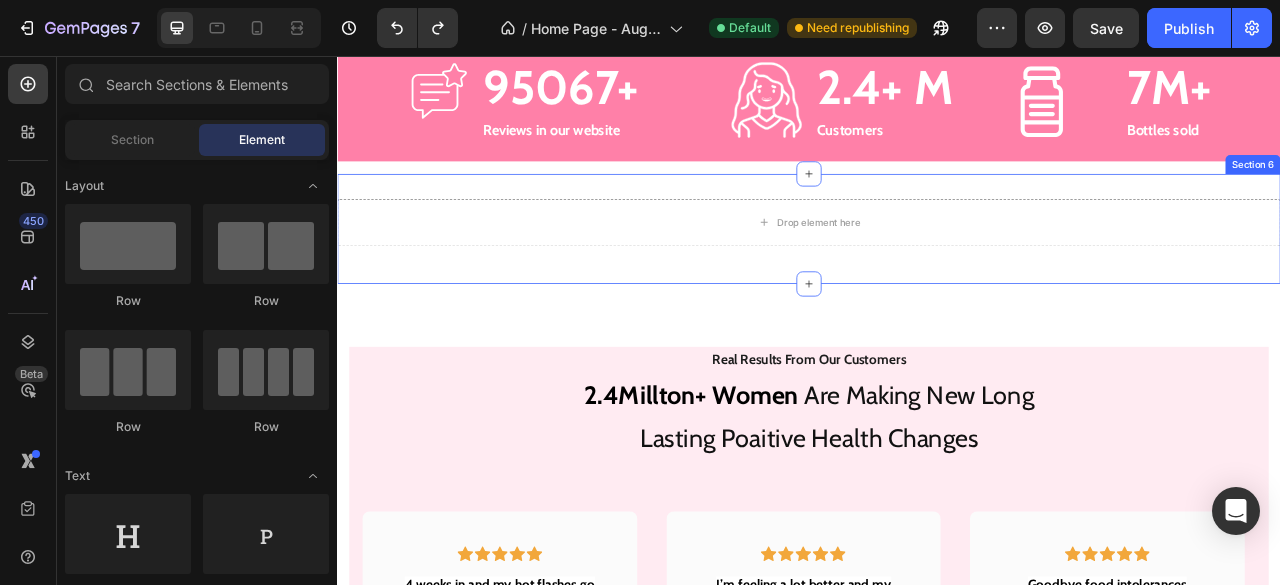 click on "Drop element here Row" at bounding box center (937, 276) 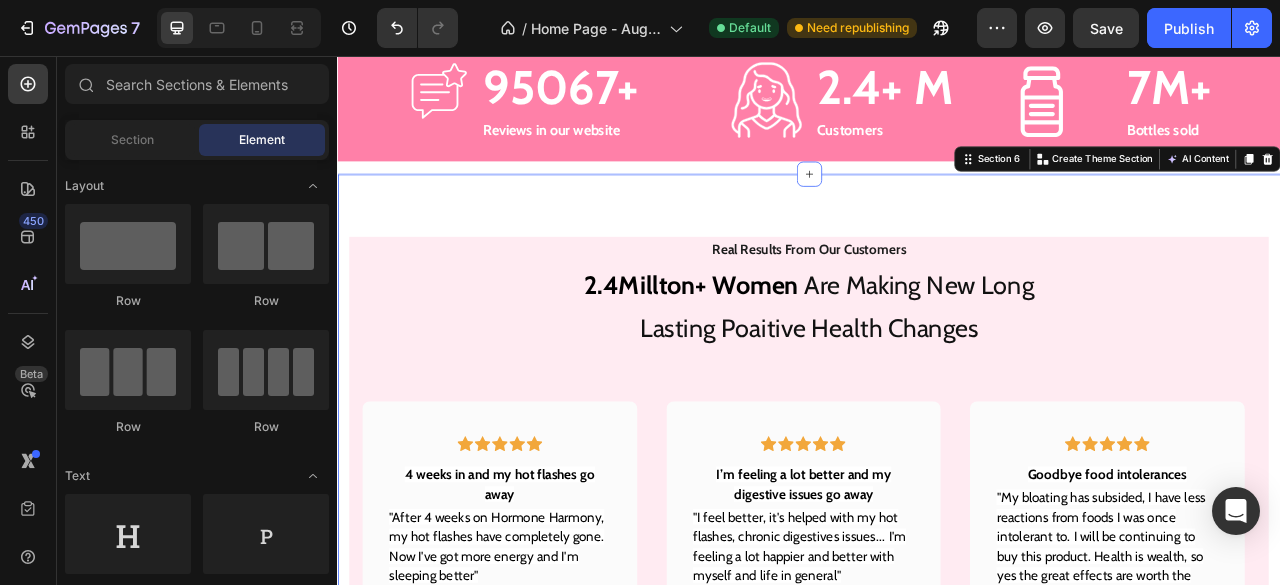 click on "Real Results From Our Customers Text Block   0 2.4Millton+ Women   Are Making New Long Lasting Poaitive Health Changes Text block
Icon
Icon
Icon
Icon
Icon Row Row 4 weeks in and my hot flashes go away Text Block "After 4 weeks on Hormone Harmony, my hot flashes have completely gone. Now I've got more energy and I'm sleeping better" Text block Image Jenny.Y Text Block Row Image Row Row
Icon
Icon
Icon
Icon
Icon Row Row I’m feeling a lot better and my digestive issues go away Text Block "I feel better, it's helped with my hot flashes, chronic digestives issues... I'm feeling a lot happier and better with myself and life in general" Text block Image Cathy N Text Block Row Image Row Row
Icon
Icon
Icon
Icon
Icon Row Row Goodbye food intolerances Text Block Text block Image Row" at bounding box center [937, 546] 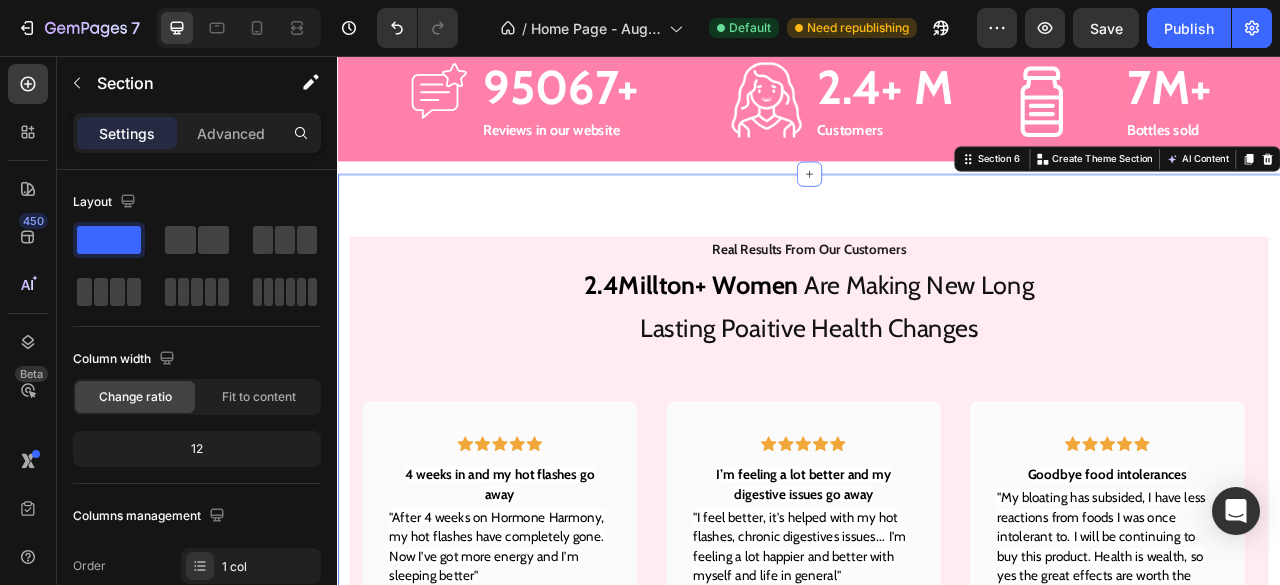 click on "Real Results From Our Customers Text Block   0 2.4Millton+ Women   Are Making New Long Lasting Poaitive Health Changes Text block
Icon
Icon
Icon
Icon
Icon Row Row 4 weeks in and my hot flashes go away Text Block "After 4 weeks on Hormone Harmony, my hot flashes have completely gone. Now I've got more energy and I'm sleeping better" Text block Image Jenny.Y Text Block Row Image Row Row
Icon
Icon
Icon
Icon
Icon Row Row I’m feeling a lot better and my digestive issues go away Text Block "I feel better, it's helped with my hot flashes, chronic digestives issues... I'm feeling a lot happier and better with myself and life in general" Text block Image Cathy N Text Block Row Image Row Row
Icon
Icon
Icon
Icon
Icon Row Row Goodbye food intolerances Text Block Text block Image Row" at bounding box center [937, 546] 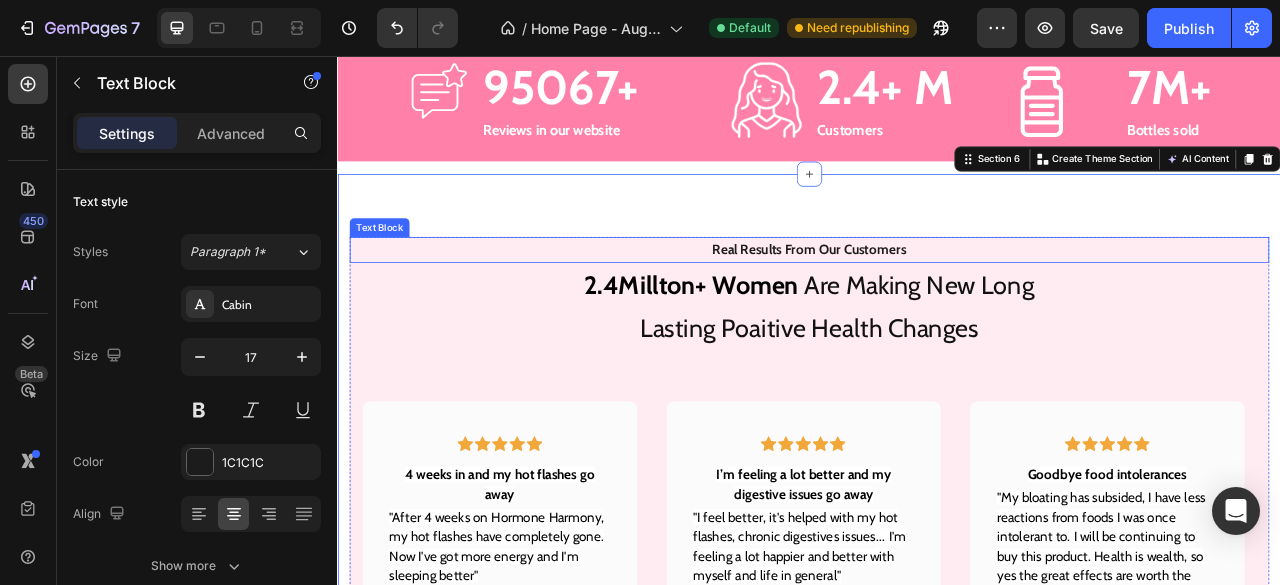 click on "Real Results From Our Customers" at bounding box center [937, 302] 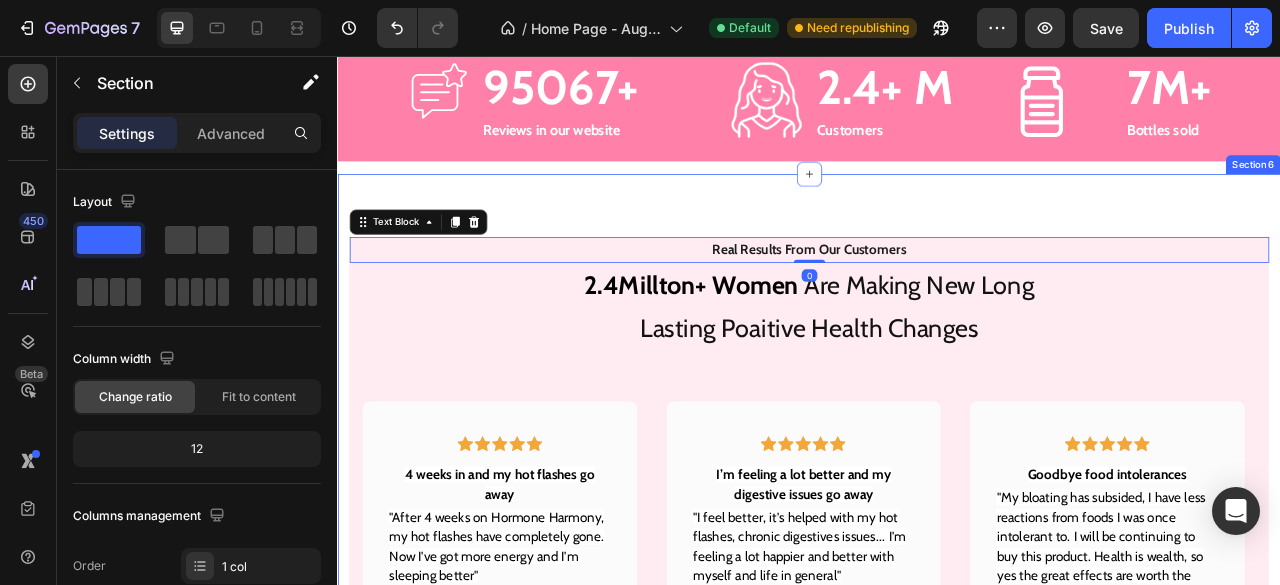 click on "Real Results From Our Customers Text Block   0 2.4Millton+ Women   Are Making New Long Lasting Poaitive Health Changes Text block
Icon
Icon
Icon
Icon
Icon Row Row 4 weeks in and my hot flashes go away Text Block "After 4 weeks on Hormone Harmony, my hot flashes have completely gone. Now I've got more energy and I'm sleeping better" Text block Image Jenny.Y Text Block Row Image Row Row
Icon
Icon
Icon
Icon
Icon Row Row I’m feeling a lot better and my digestive issues go away Text Block "I feel better, it's helped with my hot flashes, chronic digestives issues... I'm feeling a lot happier and better with myself and life in general" Text block Image Cathy N Text Block Row Image Row Row
Icon
Icon
Icon
Icon
Icon Row Row Goodbye food intolerances Text Block Text block Image Row" at bounding box center [937, 546] 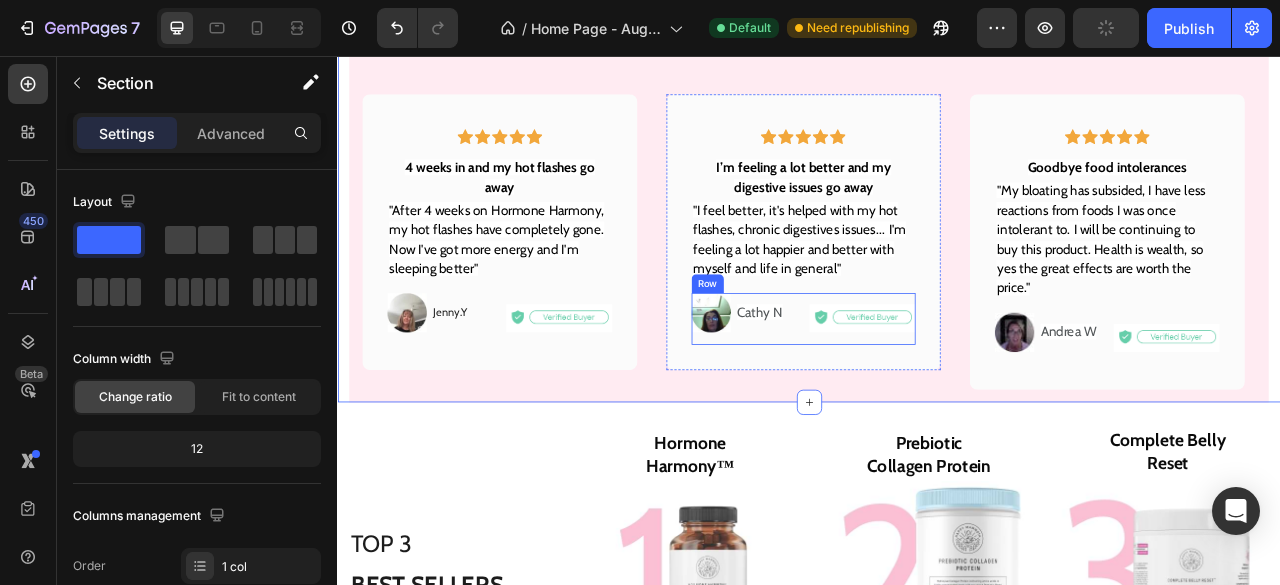 scroll, scrollTop: 2723, scrollLeft: 0, axis: vertical 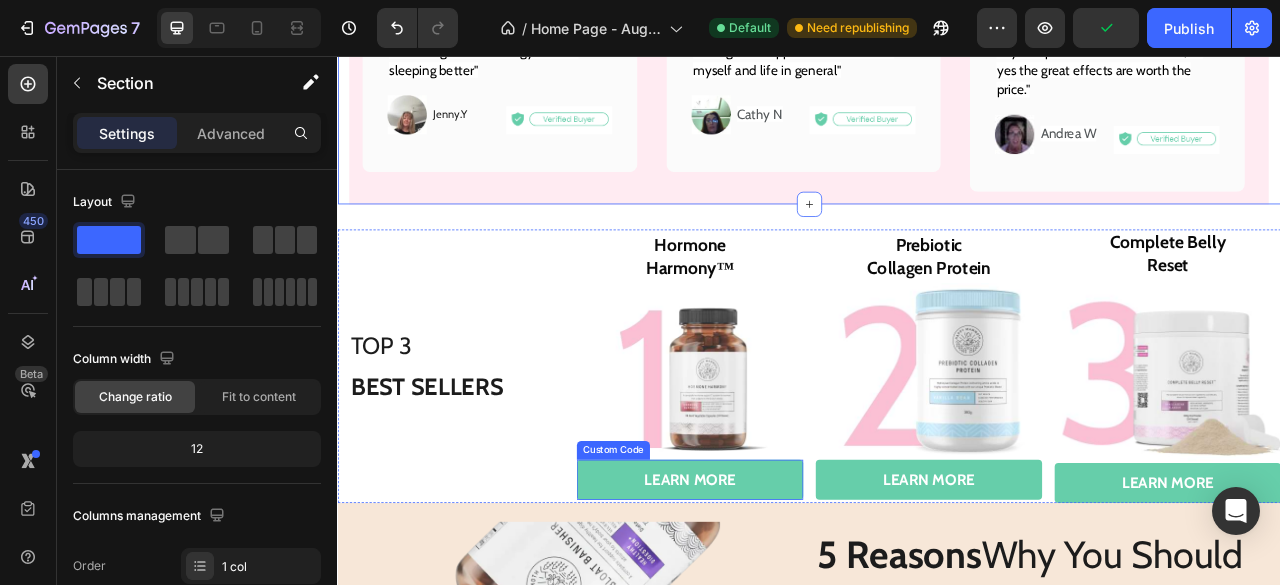 click on "learn more" at bounding box center (785, 595) 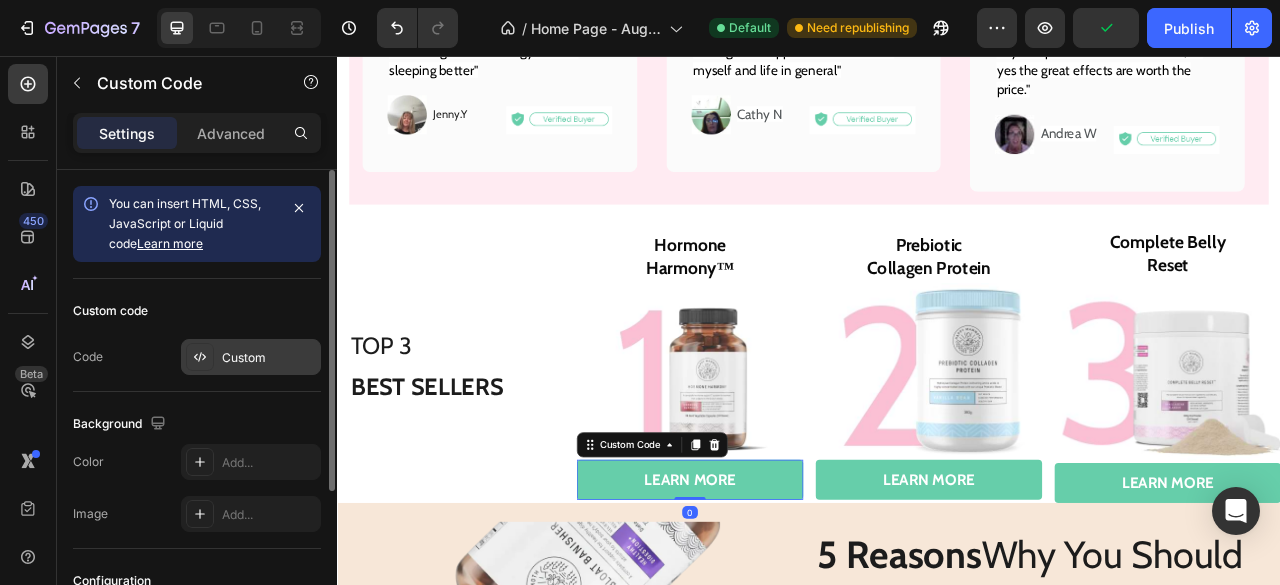 click on "Custom" at bounding box center [269, 358] 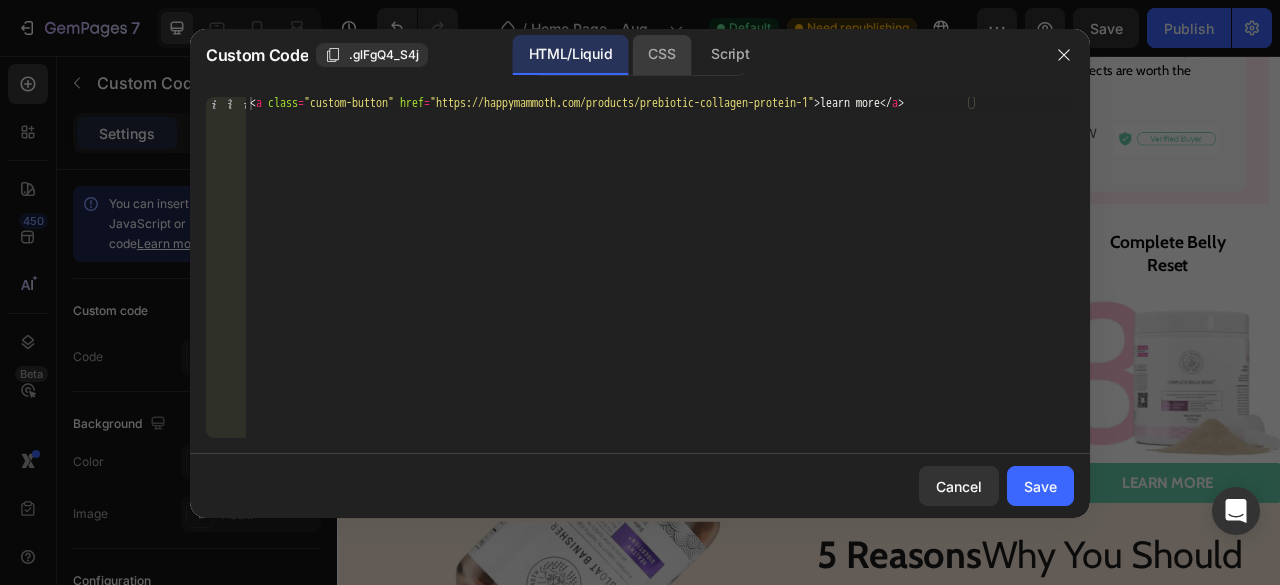 click on "CSS" 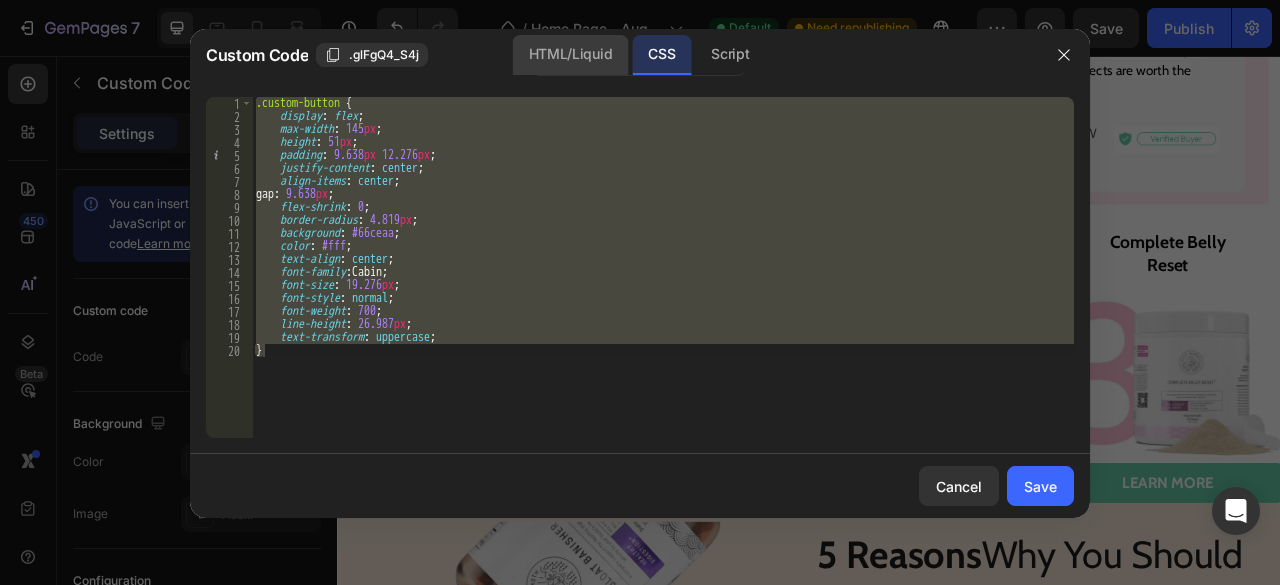 click on "HTML/Liquid" 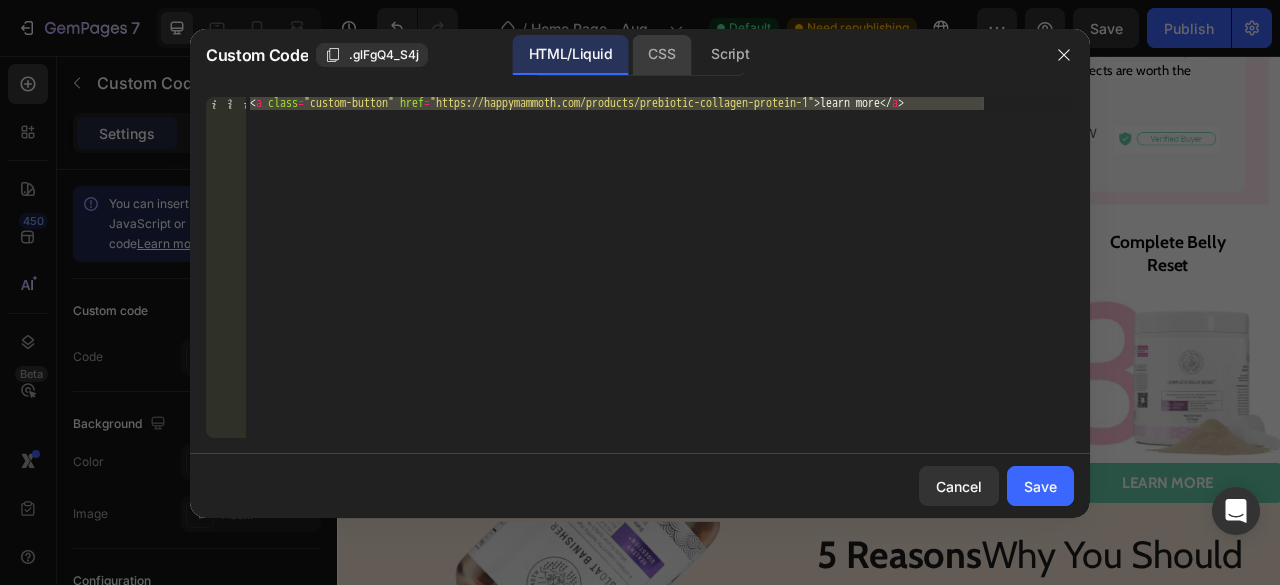 click on "CSS" 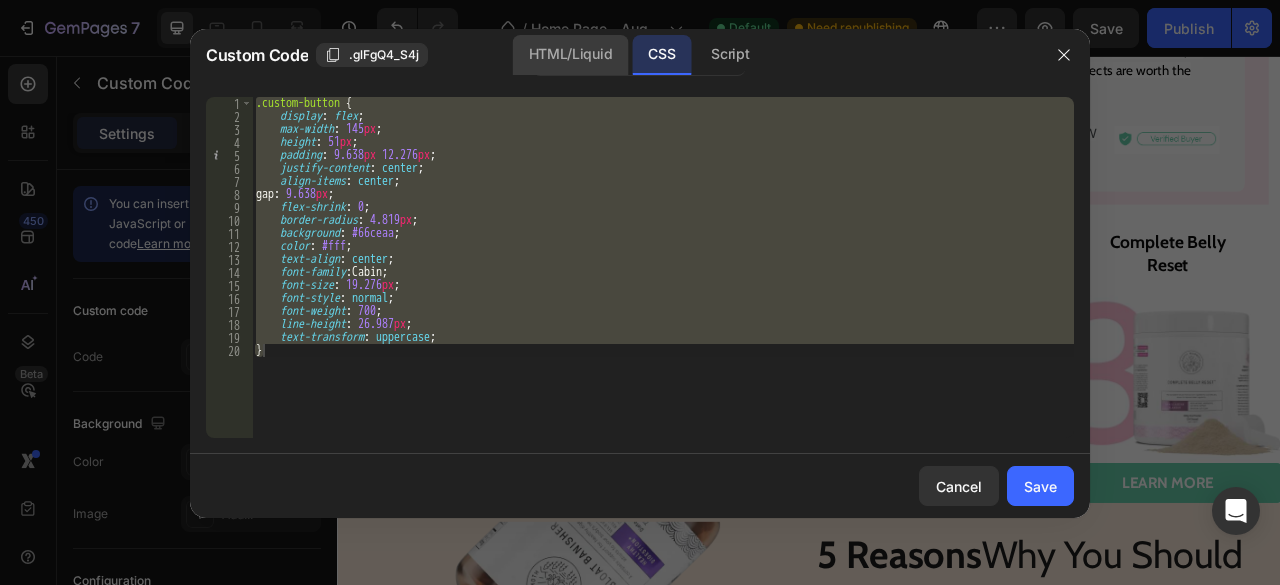 click on "HTML/Liquid" 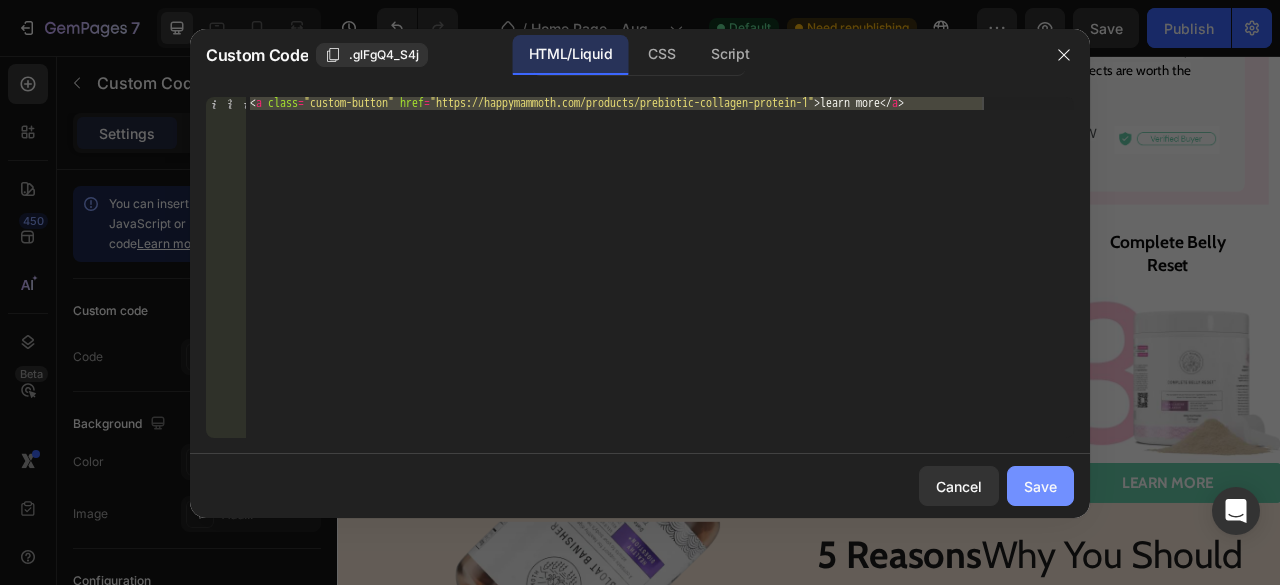 click on "Save" at bounding box center (1040, 486) 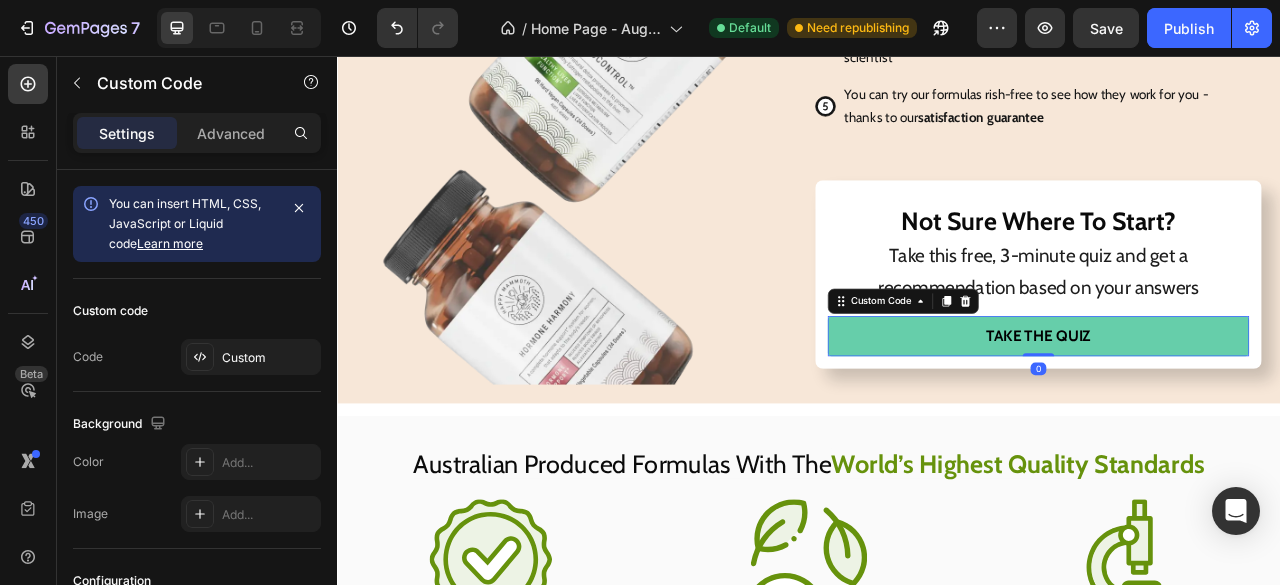 click on "Take The Quiz" at bounding box center [1229, 412] 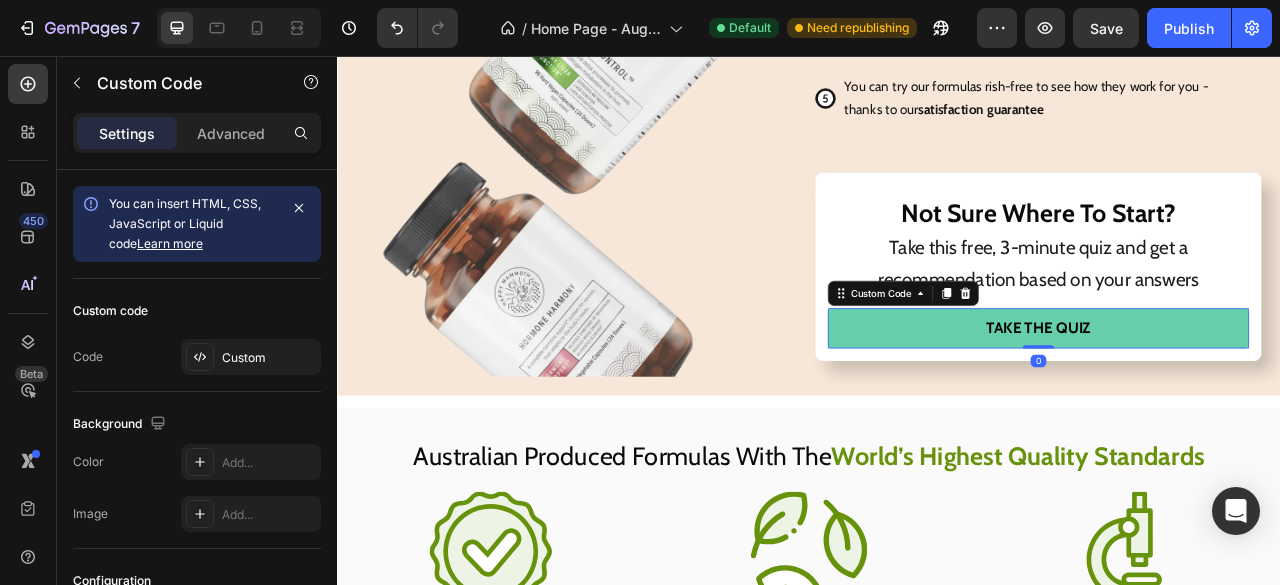 scroll, scrollTop: 3653, scrollLeft: 0, axis: vertical 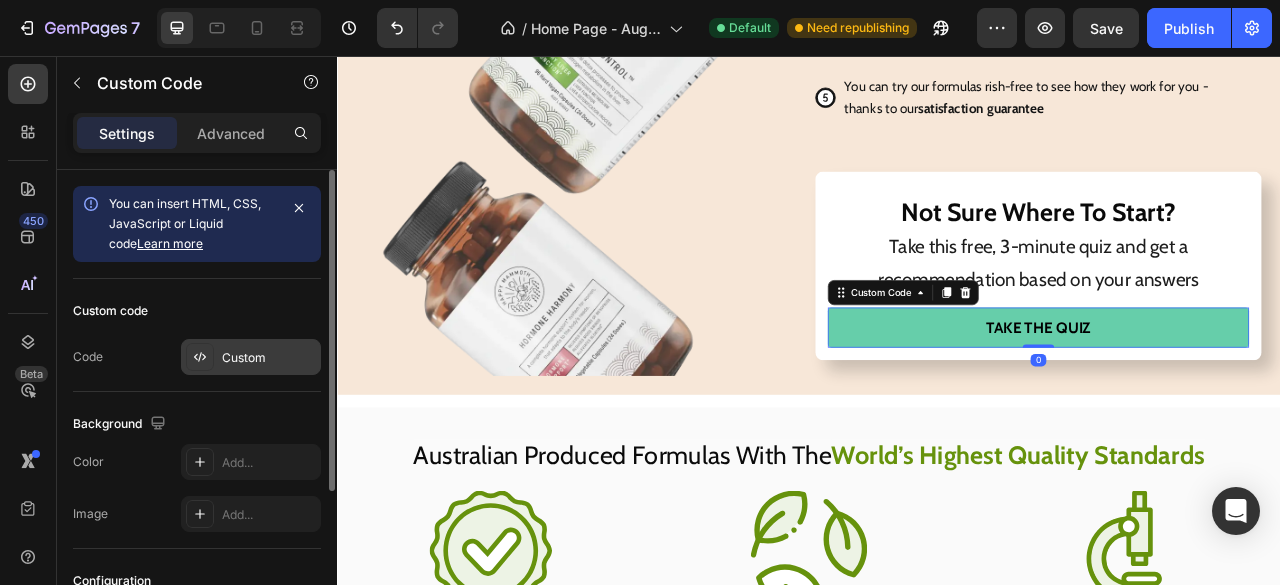 click on "Custom" at bounding box center (251, 357) 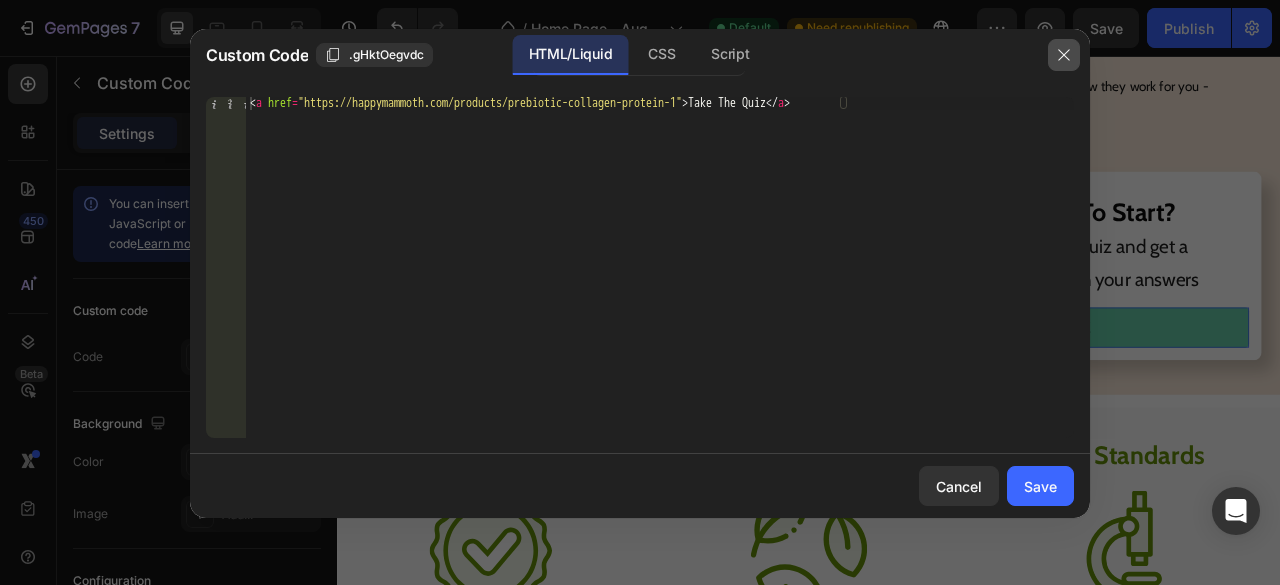 click 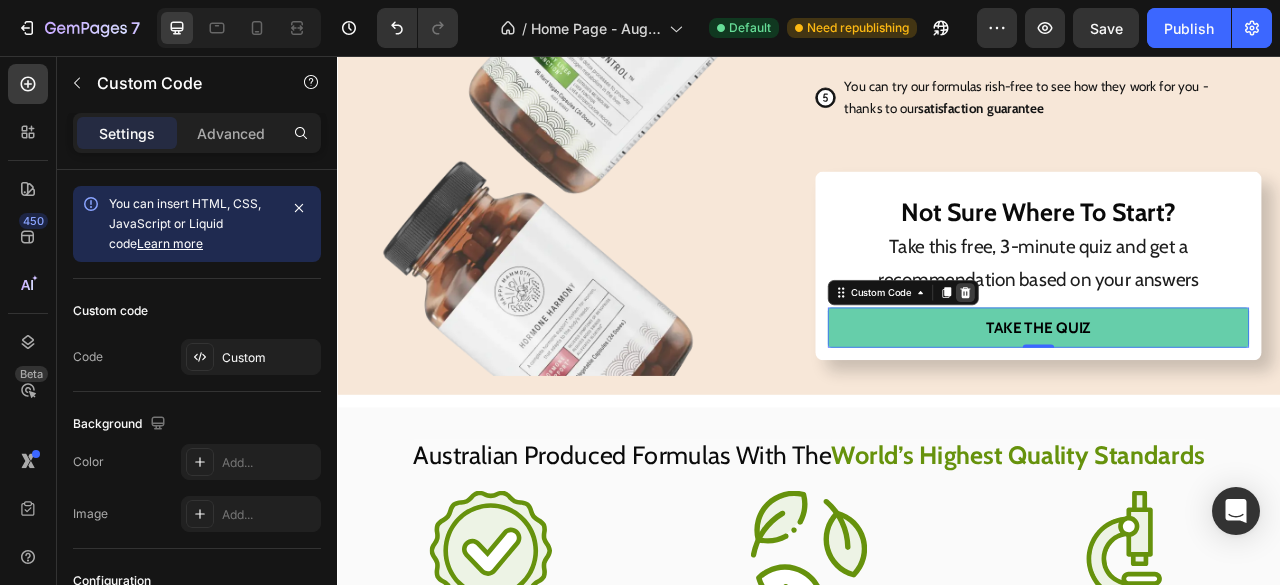 click 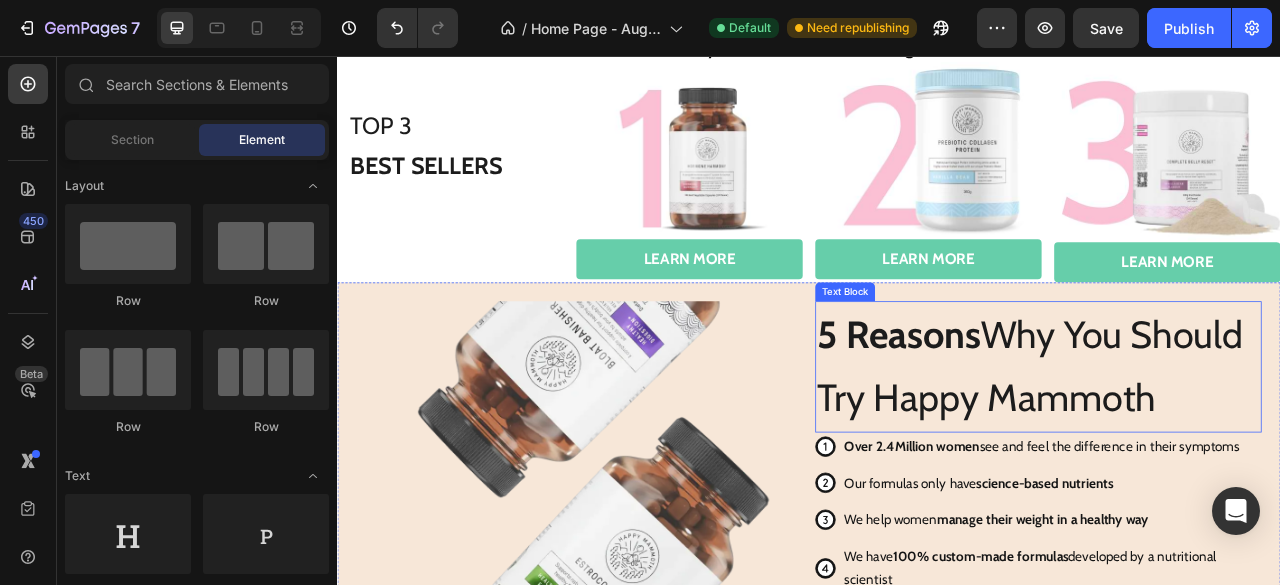 scroll, scrollTop: 2970, scrollLeft: 0, axis: vertical 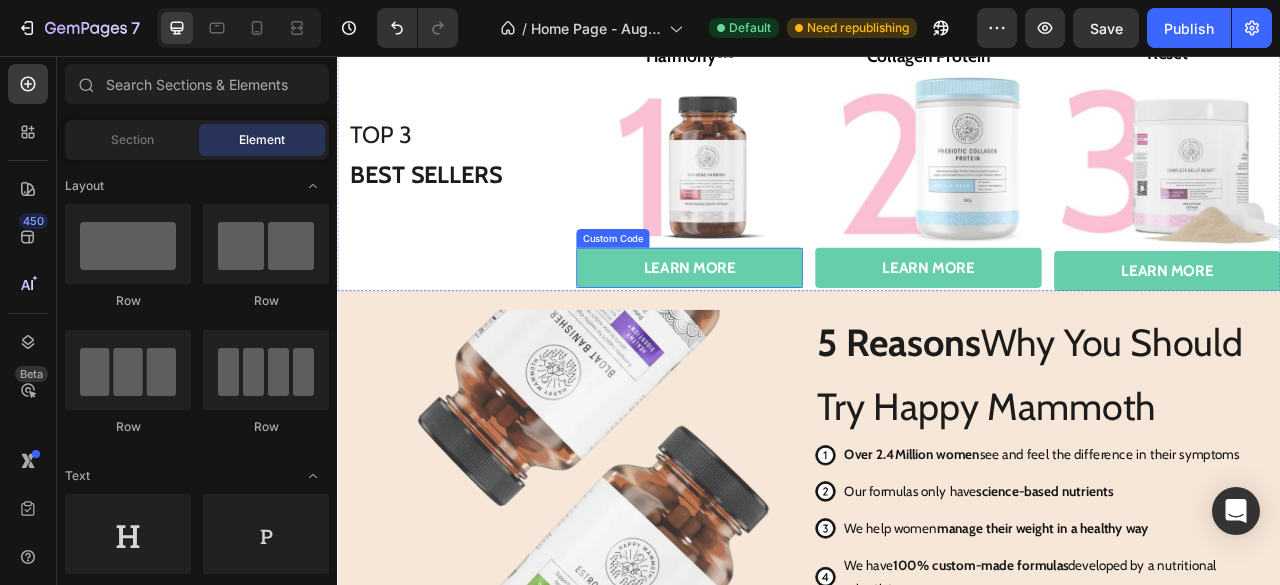click on "learn more" at bounding box center (785, 325) 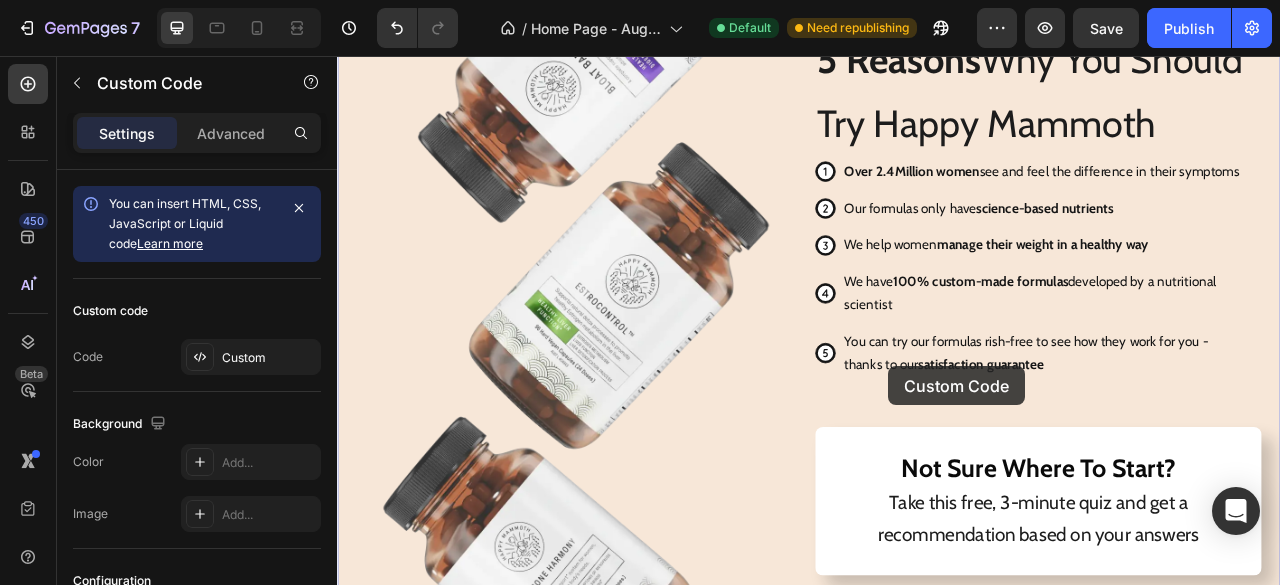 scroll, scrollTop: 3574, scrollLeft: 0, axis: vertical 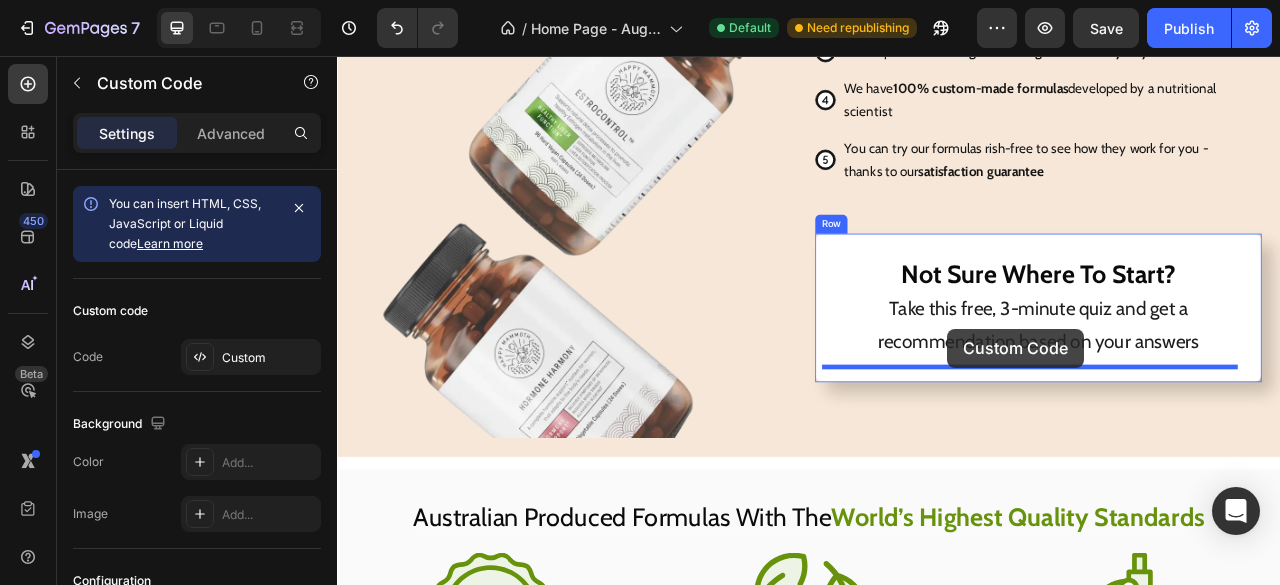 drag, startPoint x: 654, startPoint y: 270, endPoint x: 1113, endPoint y: 403, distance: 477.88074 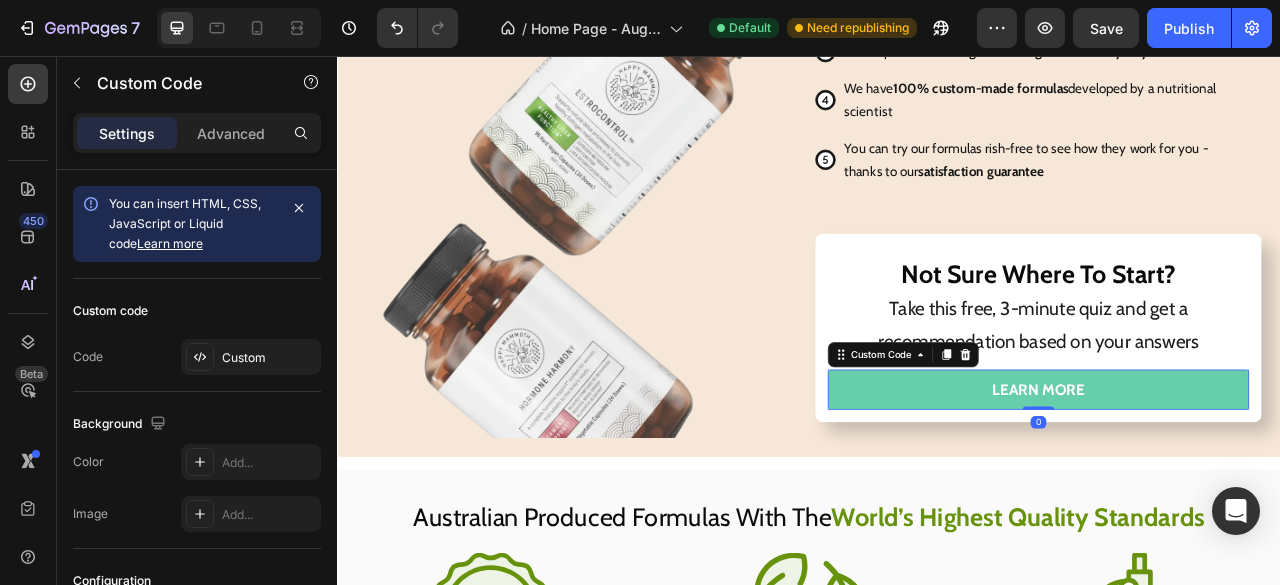 click on "learn more" at bounding box center [1229, 480] 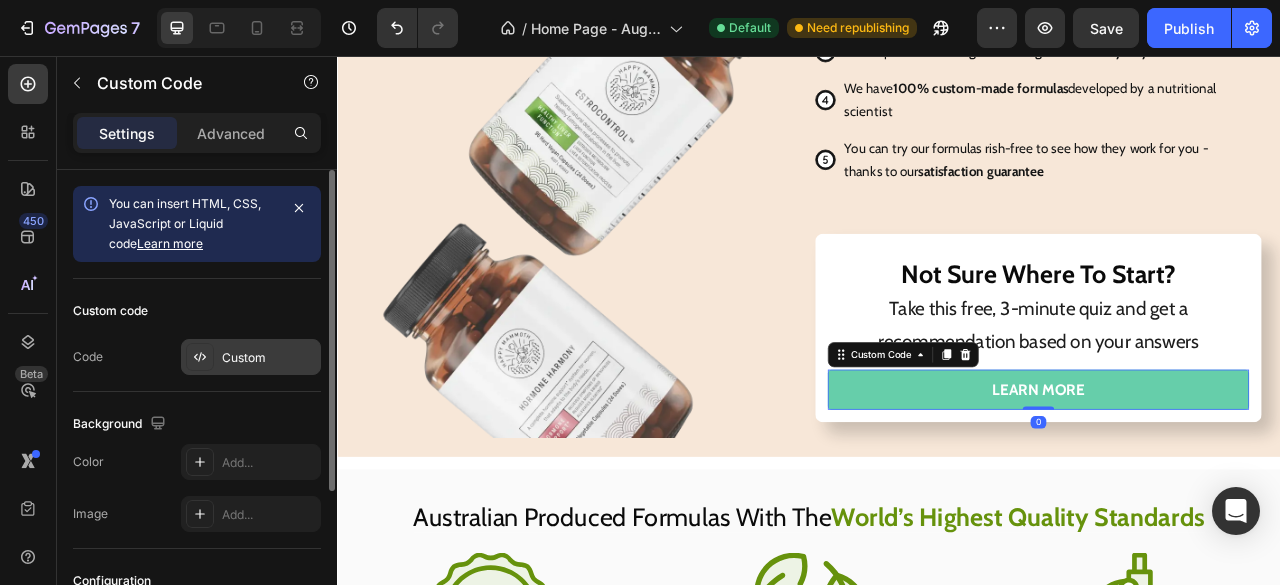 click on "Custom" at bounding box center (251, 357) 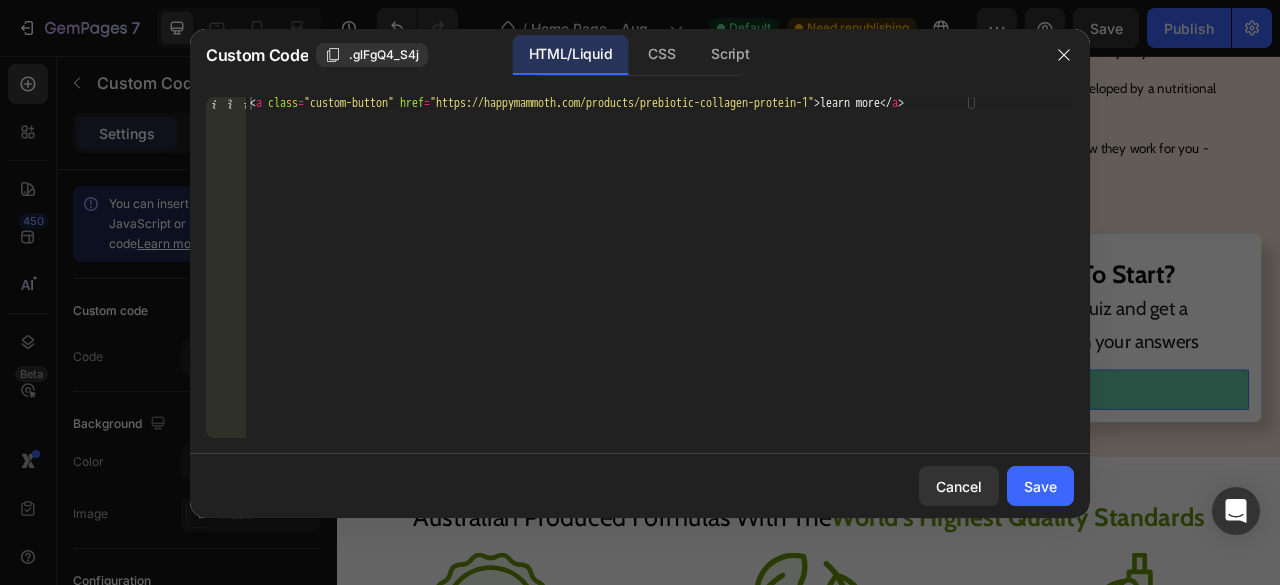 drag, startPoint x: 684, startPoint y: 54, endPoint x: 606, endPoint y: 75, distance: 80.77747 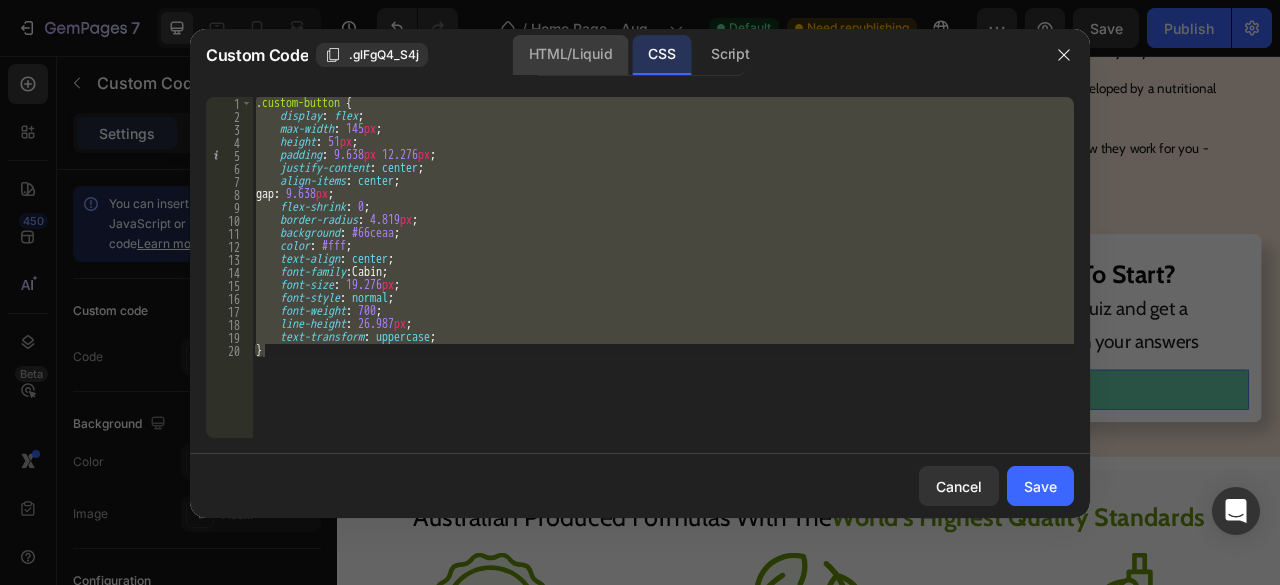 click on "HTML/Liquid" 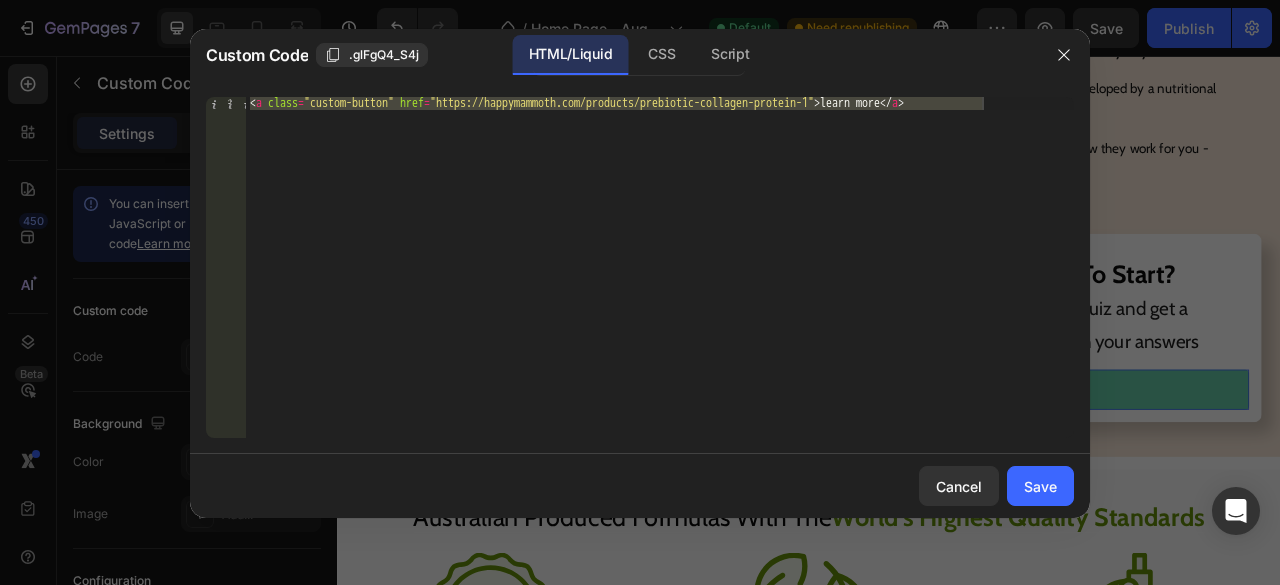 click on "<a> learn more </a>" at bounding box center (660, 267) 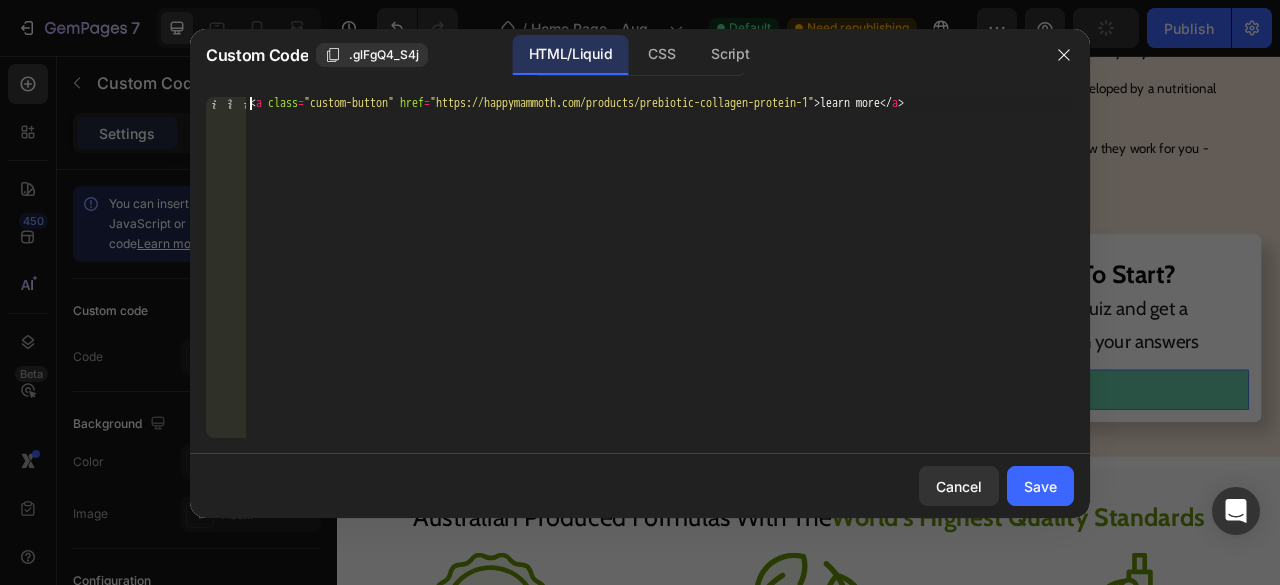 click on "<a> learn more </a>" at bounding box center (660, 280) 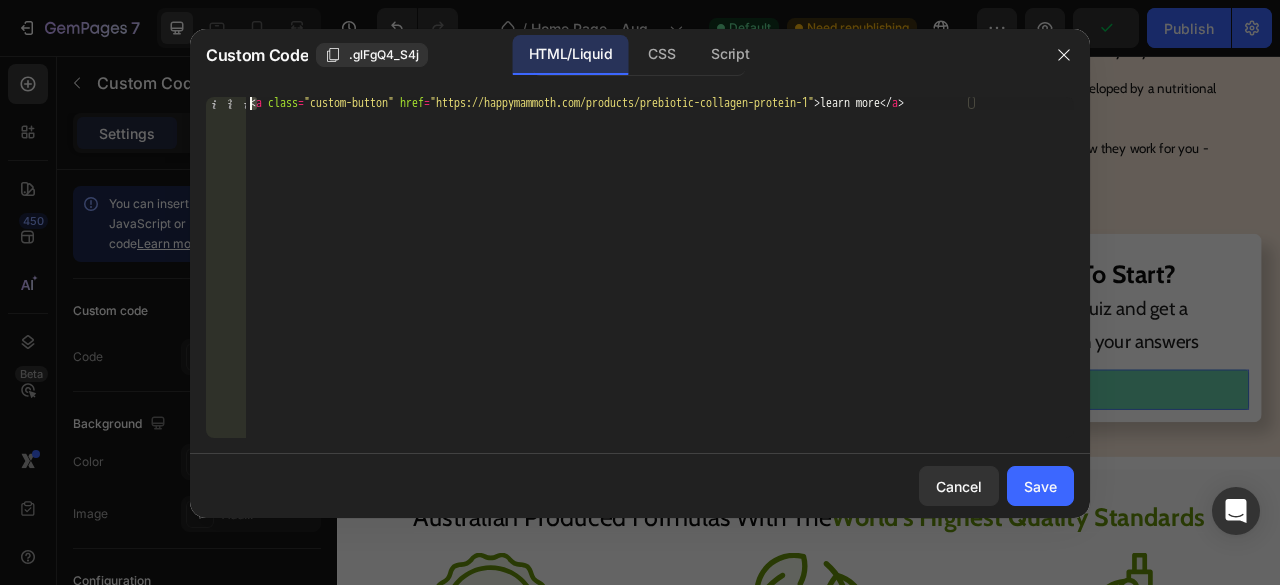 click on "<a> learn more </a>" at bounding box center [660, 280] 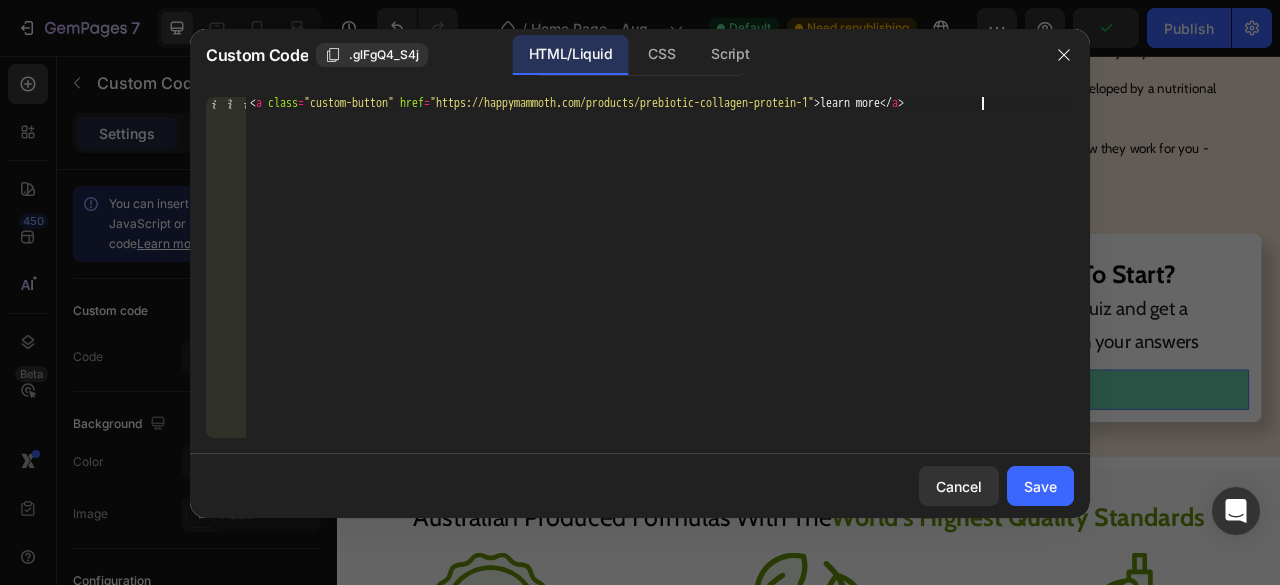 click on "<a> learn more </a>" at bounding box center [660, 280] 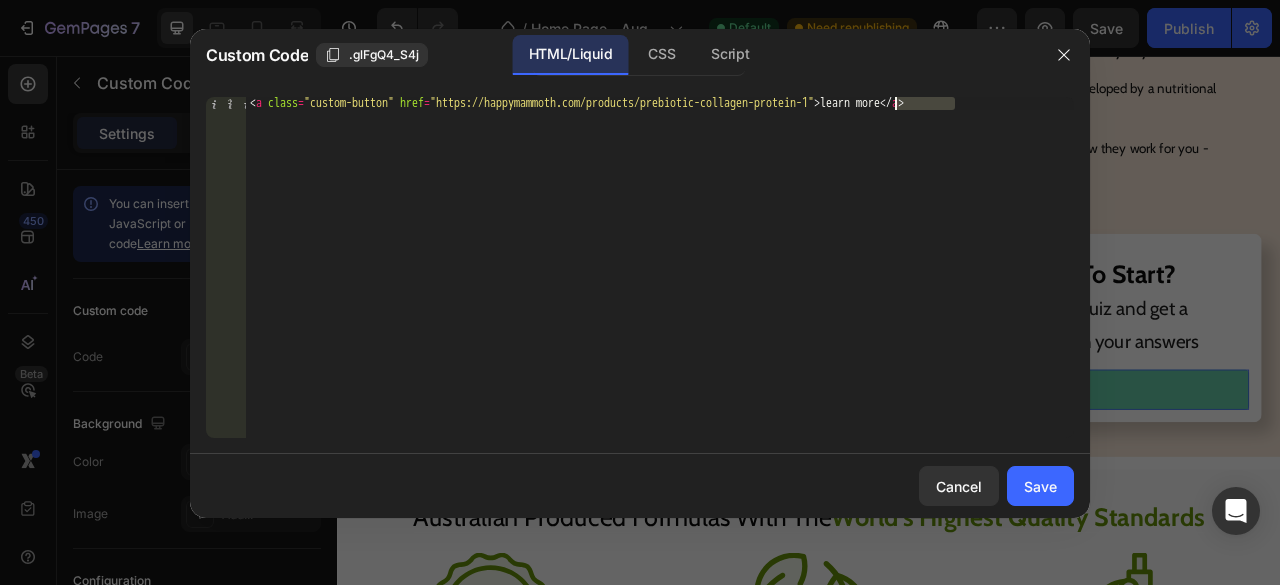 drag, startPoint x: 953, startPoint y: 105, endPoint x: 892, endPoint y: 100, distance: 61.204575 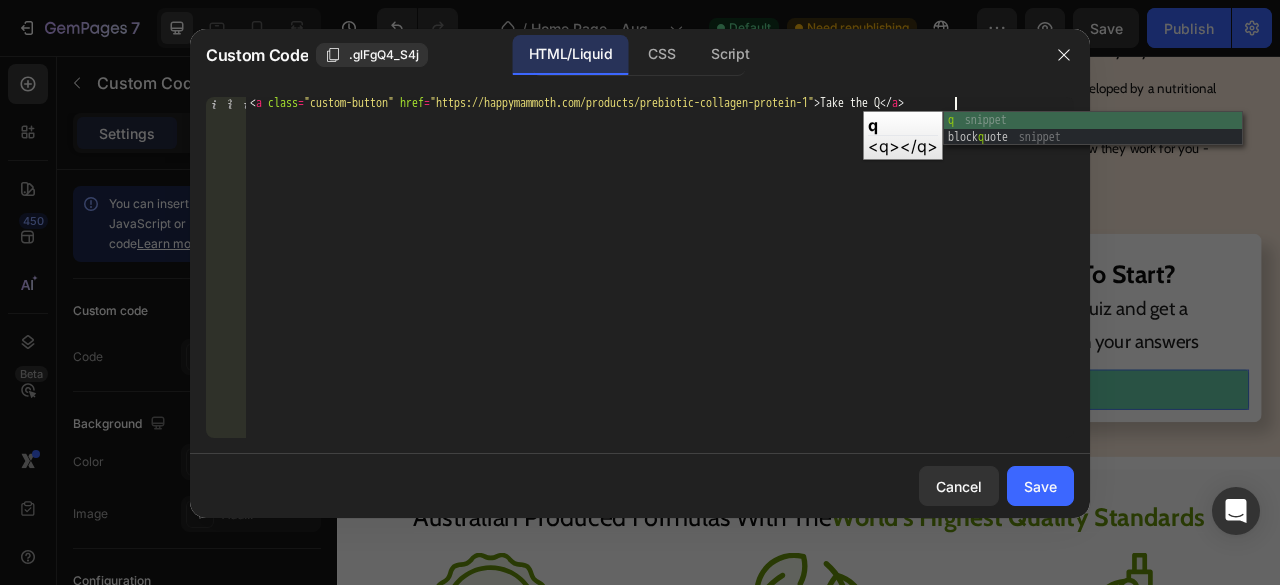 scroll, scrollTop: 0, scrollLeft: 60, axis: horizontal 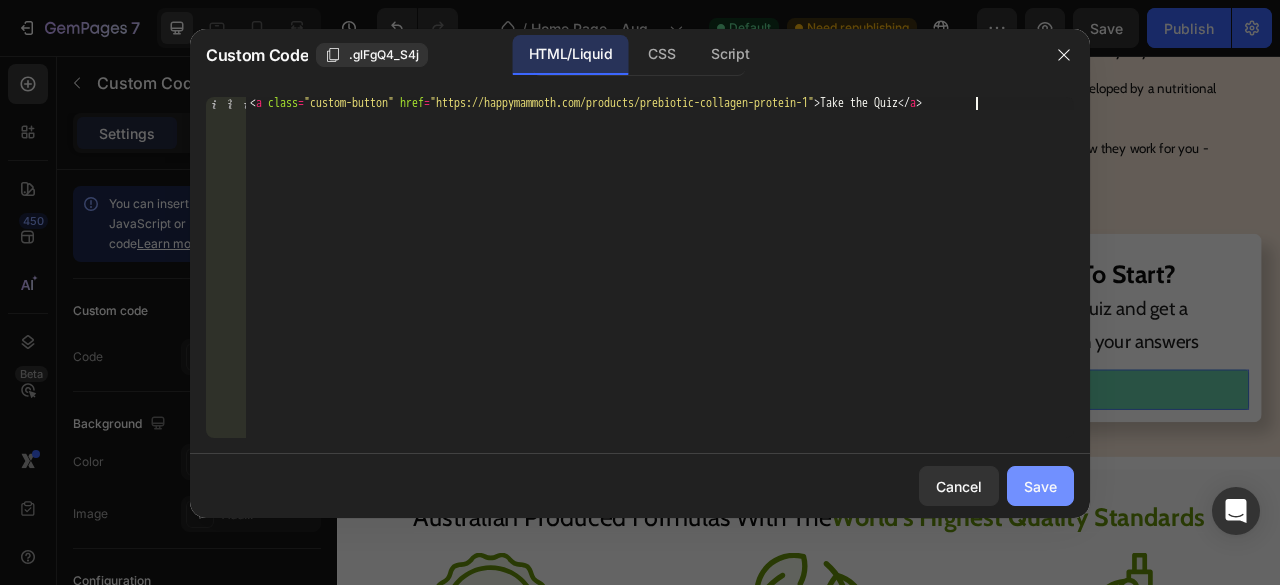 type on "<a>Take the Quiz</a>" 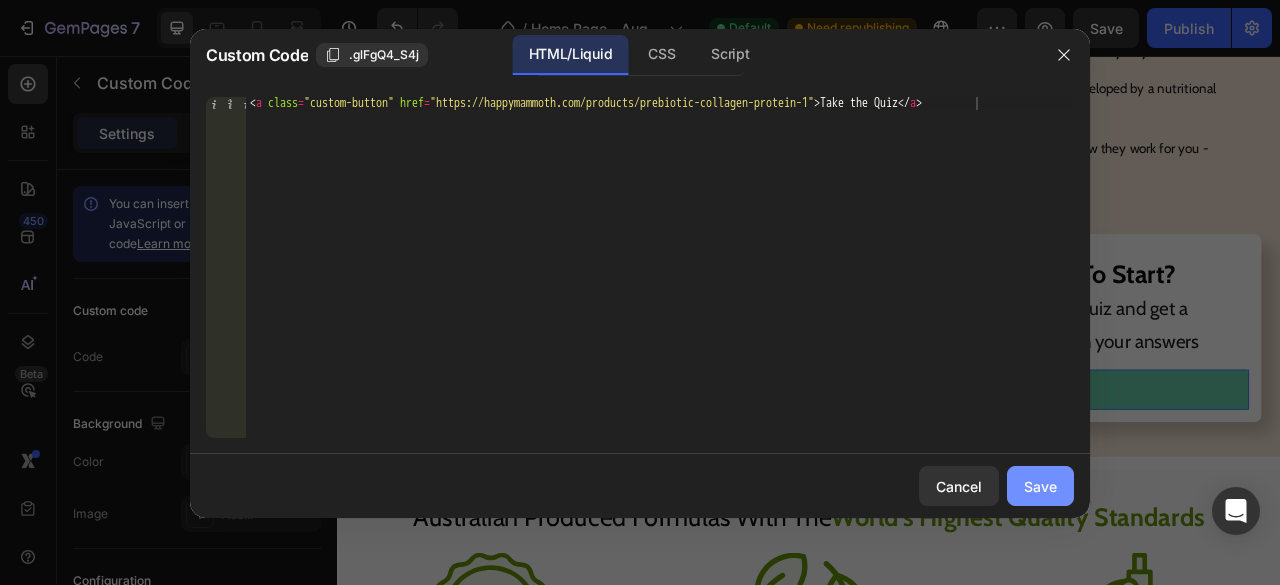 click on "Save" at bounding box center (1040, 486) 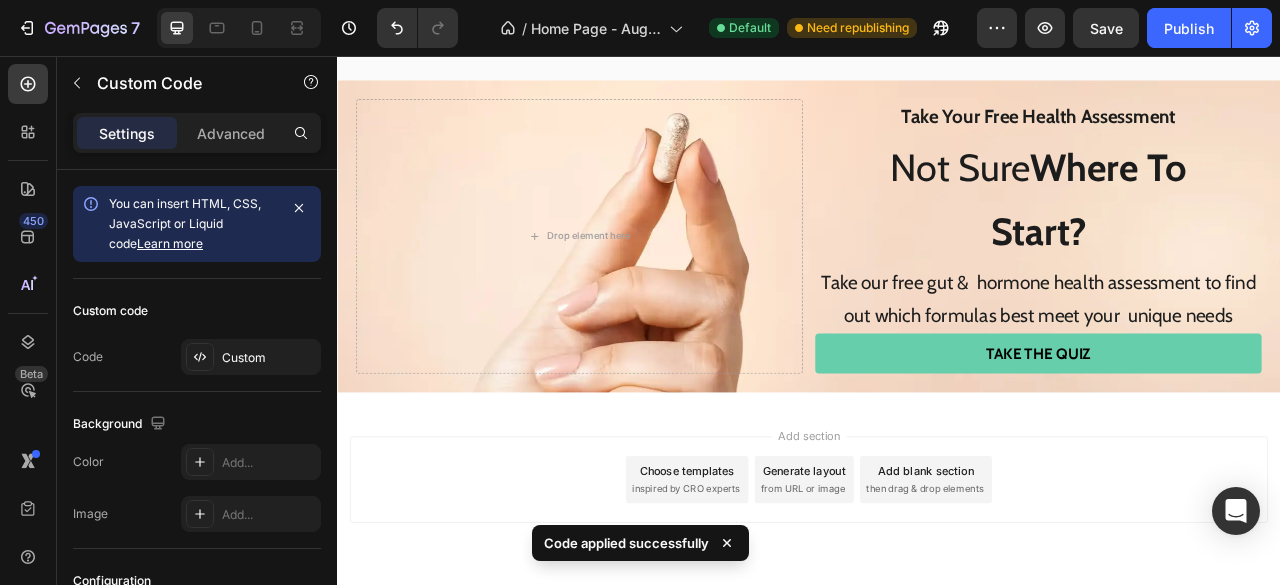 scroll, scrollTop: 4906, scrollLeft: 0, axis: vertical 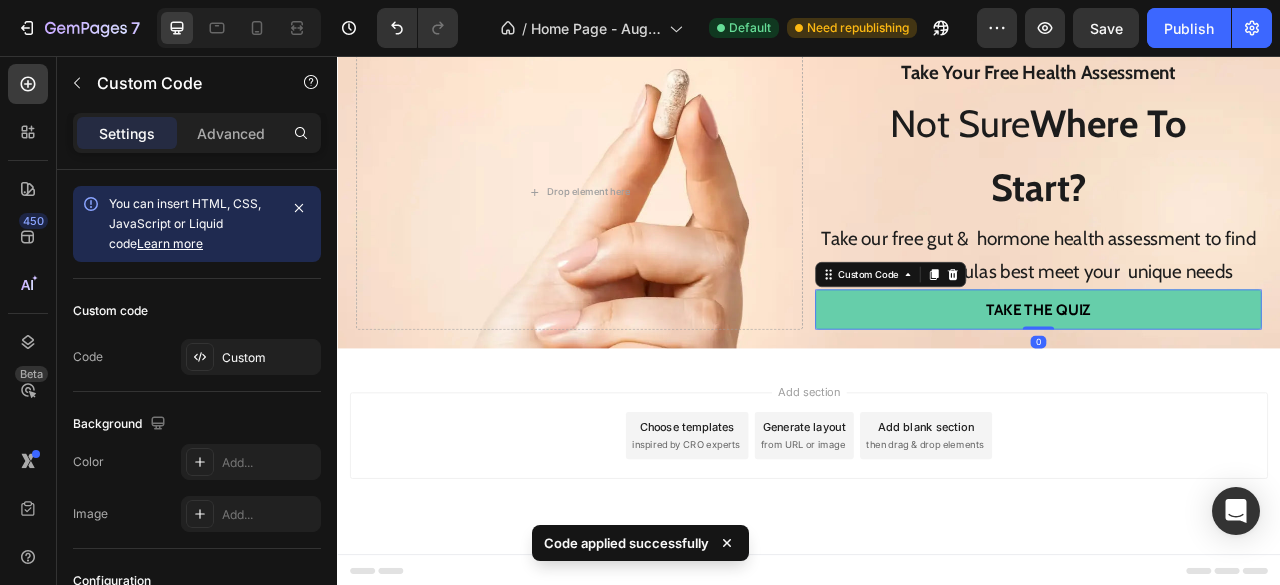 click on "Take The Quiz" at bounding box center (1229, 378) 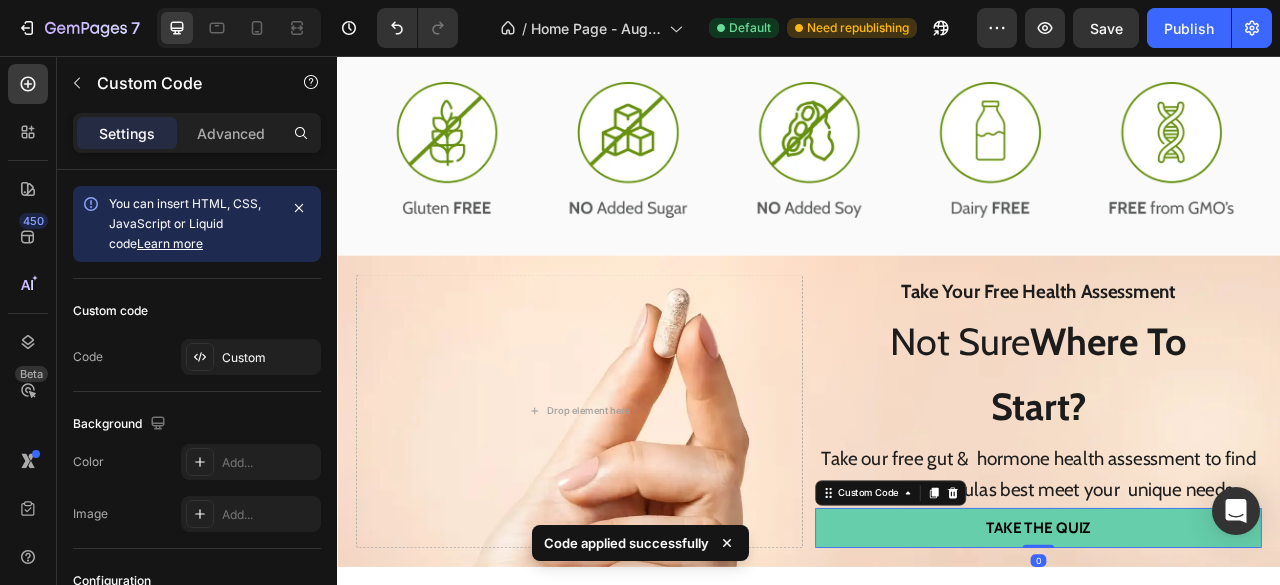 scroll, scrollTop: 4642, scrollLeft: 0, axis: vertical 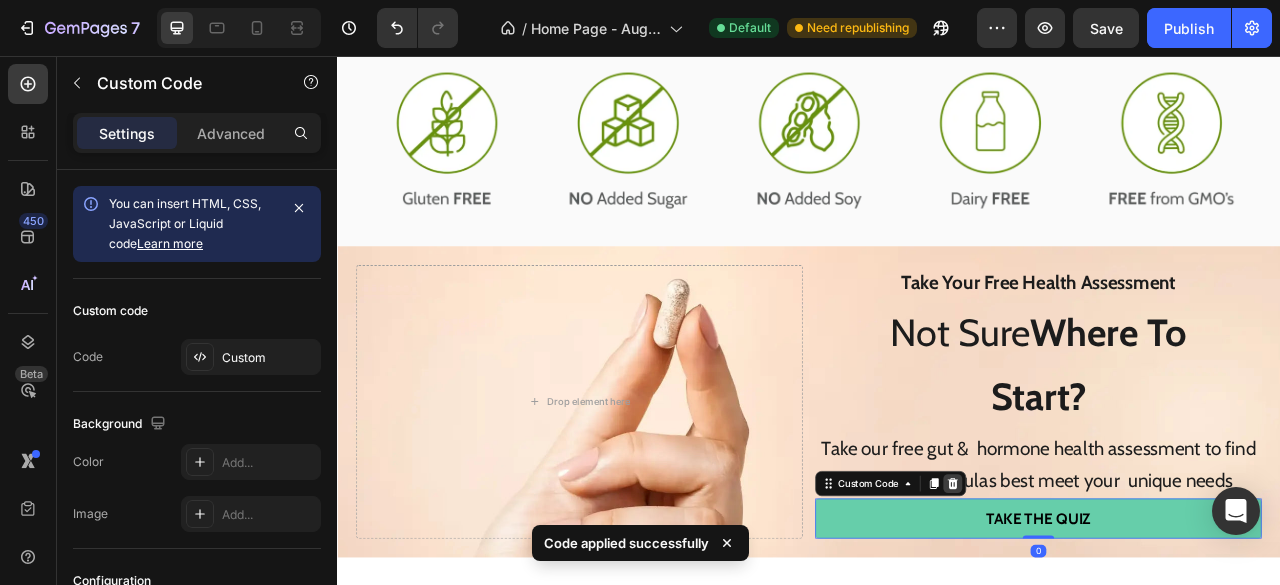 click 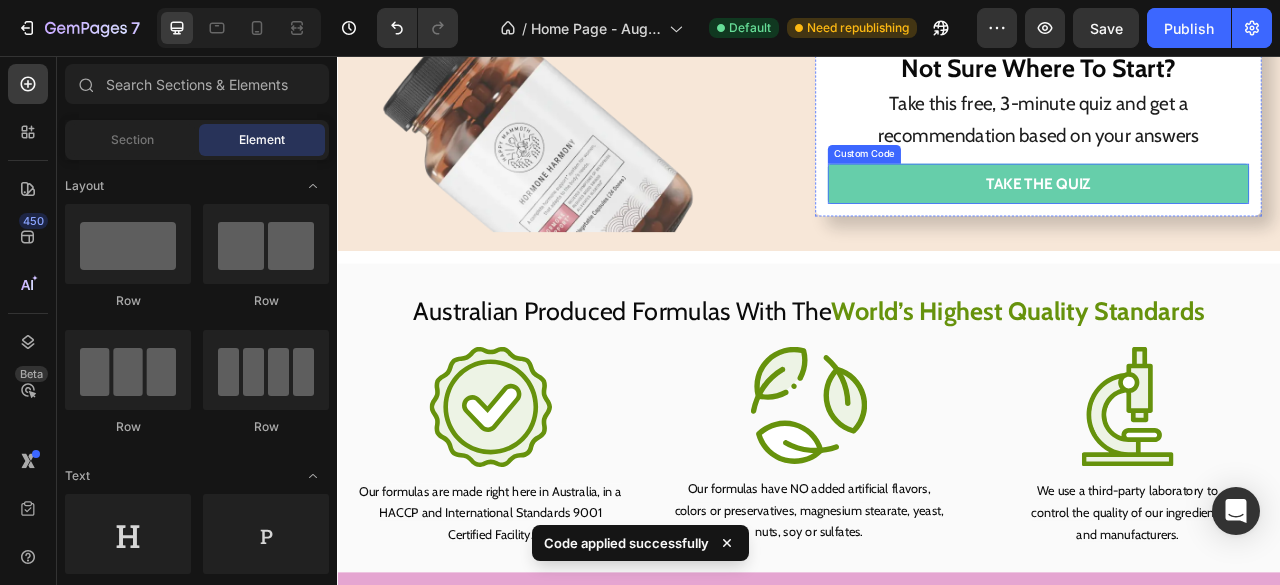 scroll, scrollTop: 3834, scrollLeft: 0, axis: vertical 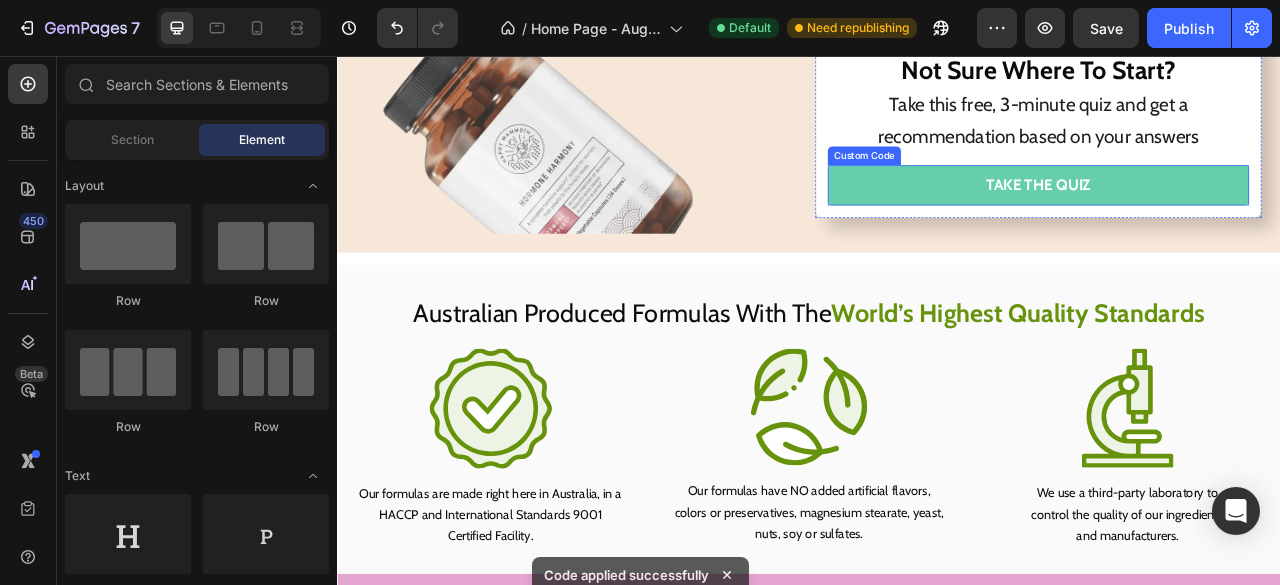 click on "Take the Quiz" at bounding box center [1229, 220] 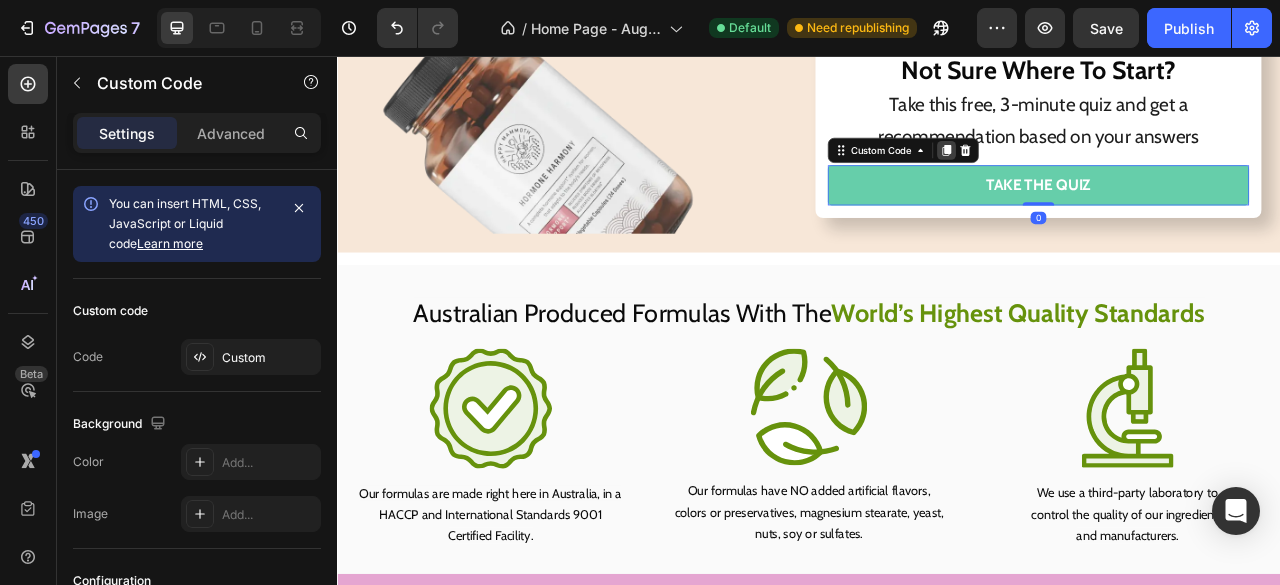 click at bounding box center [1112, 176] 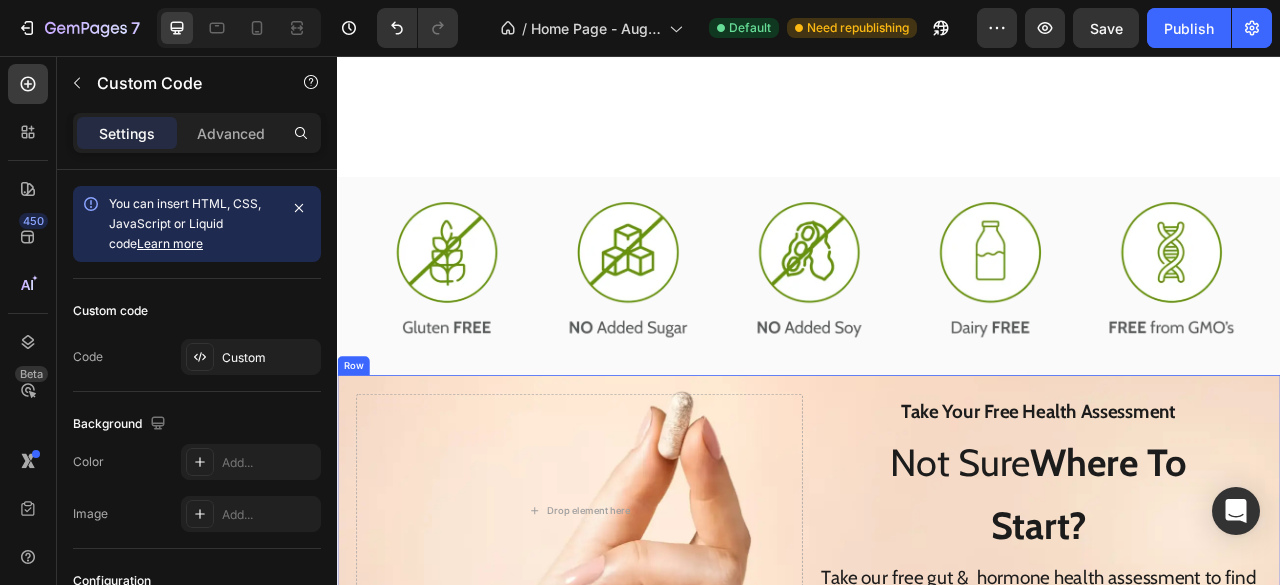 scroll, scrollTop: 4894, scrollLeft: 0, axis: vertical 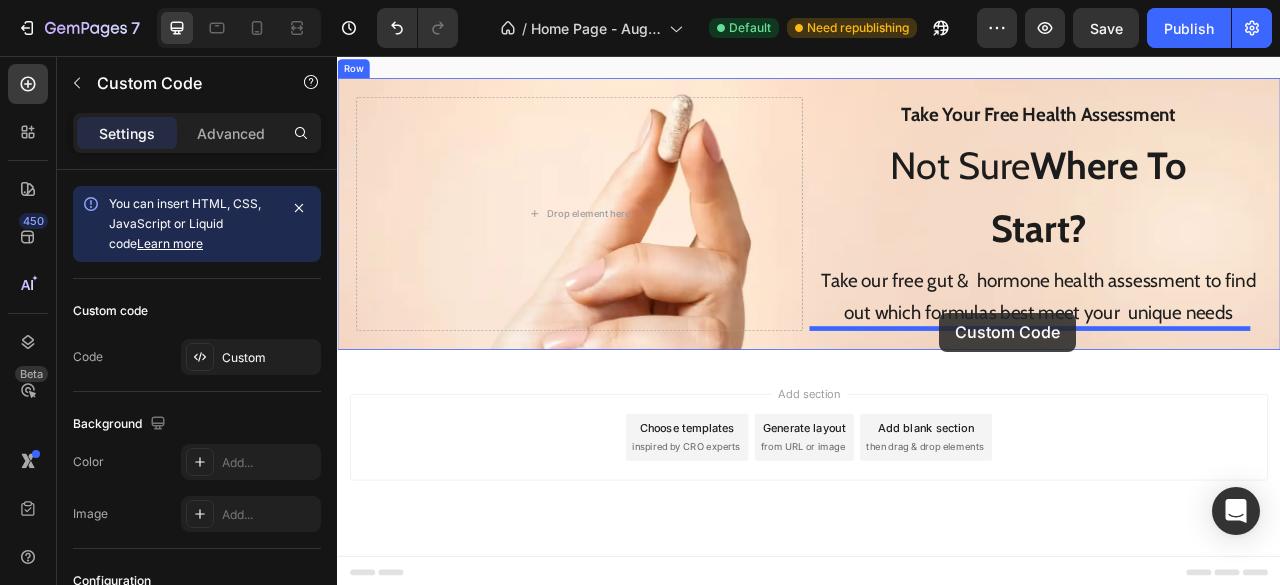 drag, startPoint x: 965, startPoint y: 223, endPoint x: 1109, endPoint y: 389, distance: 219.75441 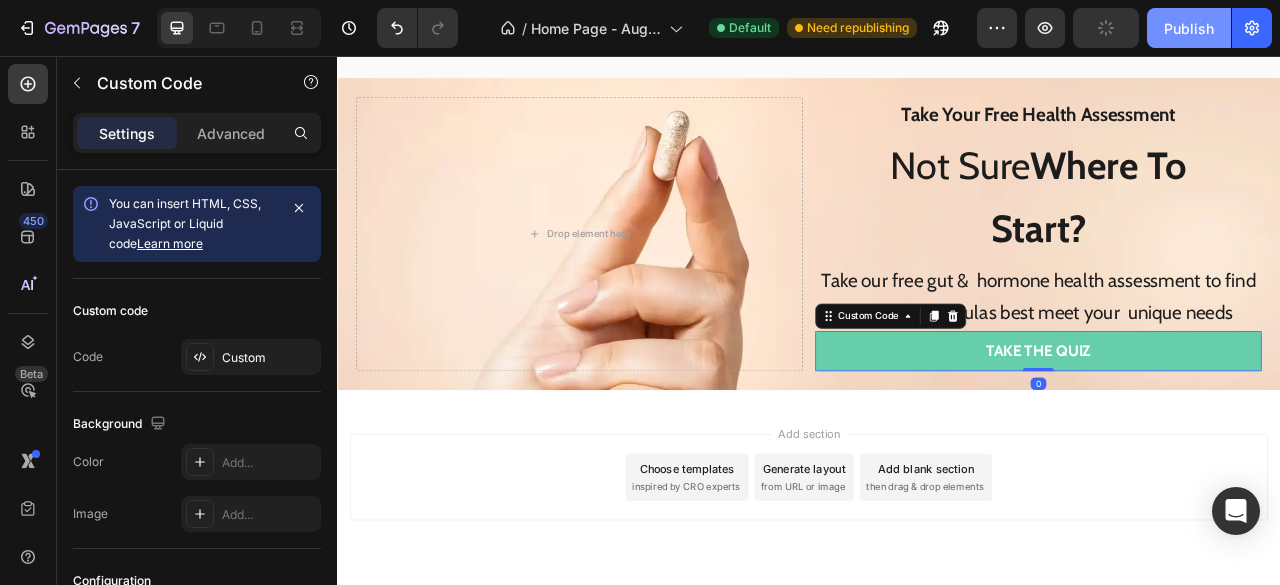 click on "Publish" at bounding box center (1189, 28) 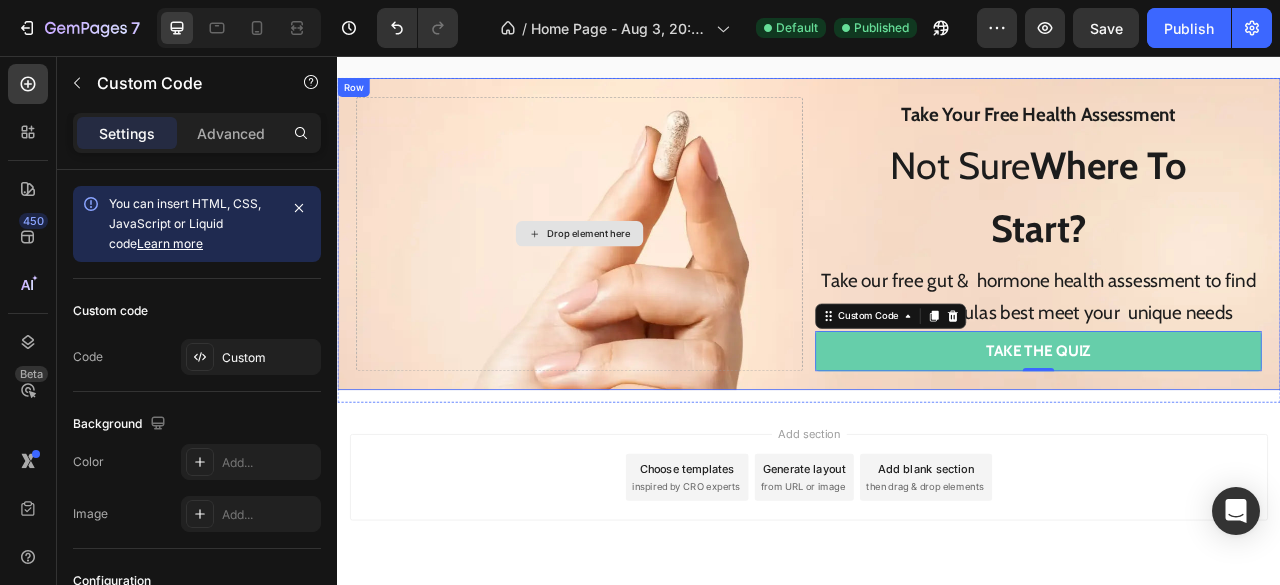 scroll, scrollTop: 4945, scrollLeft: 0, axis: vertical 